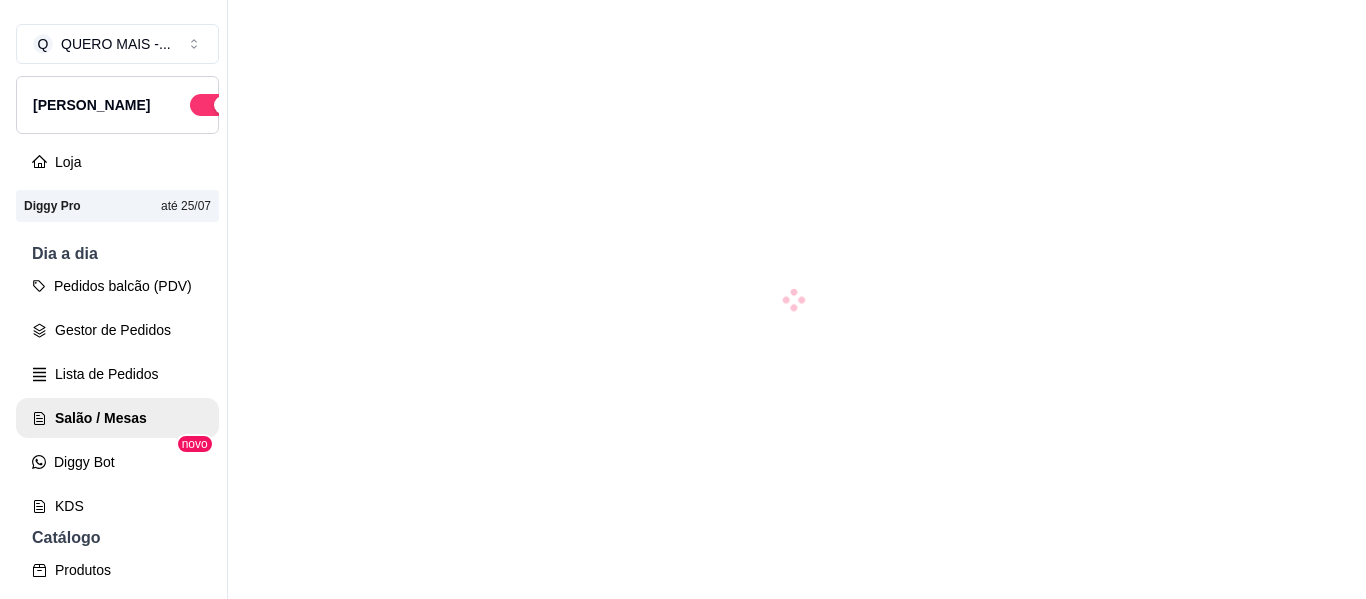 scroll, scrollTop: 0, scrollLeft: 0, axis: both 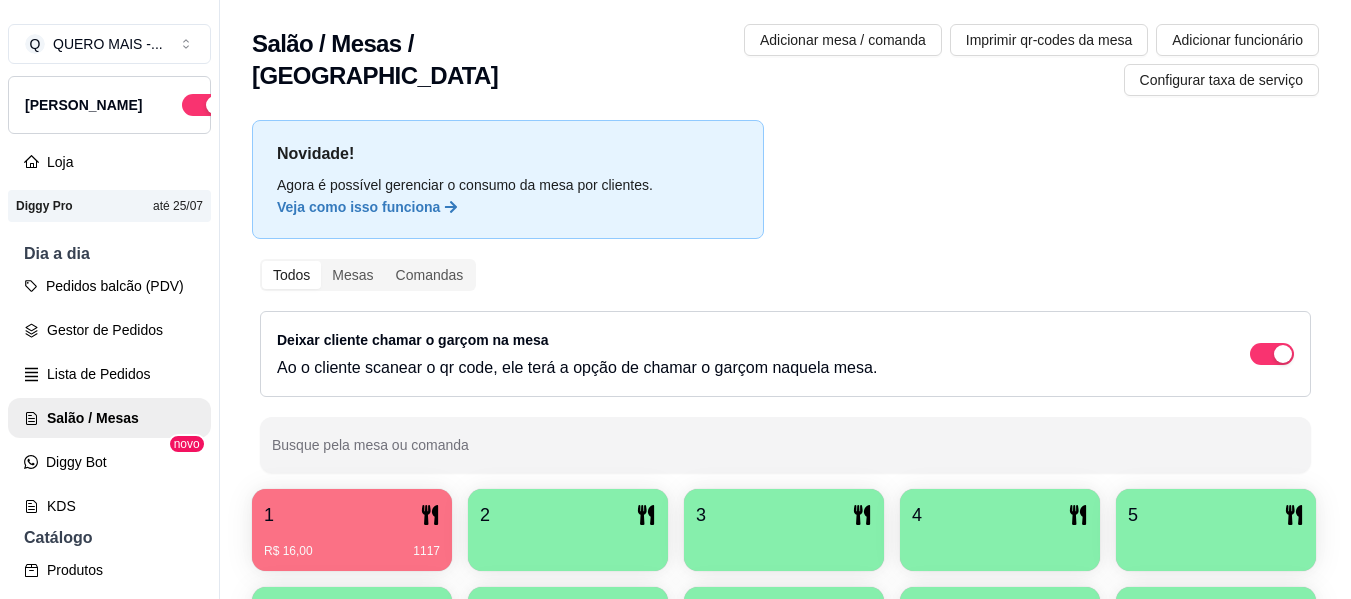 click on "2" at bounding box center (568, 515) 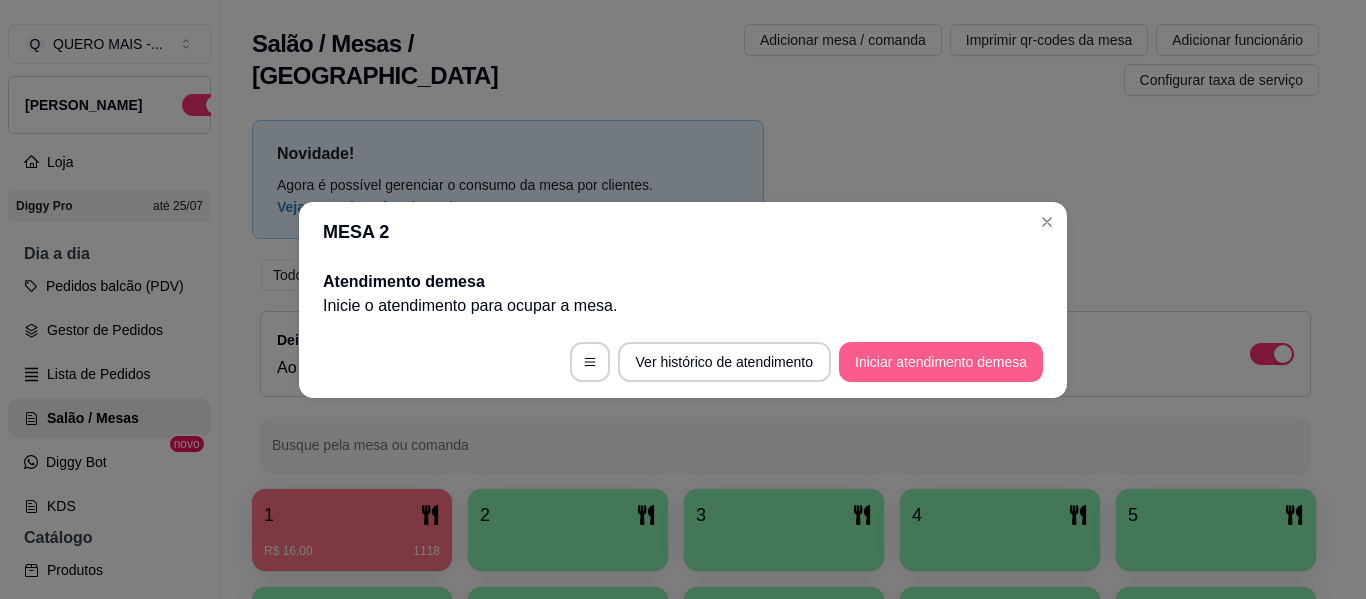 click on "Iniciar atendimento de  mesa" at bounding box center [941, 362] 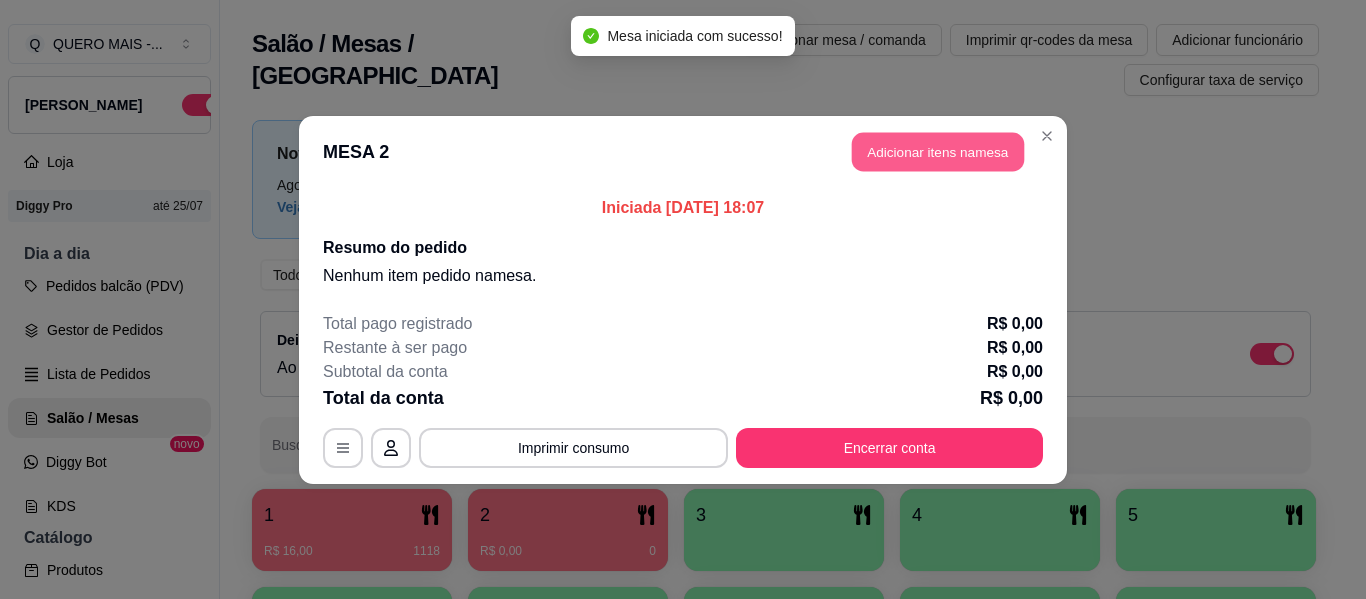 click on "Adicionar itens na  mesa" at bounding box center [938, 151] 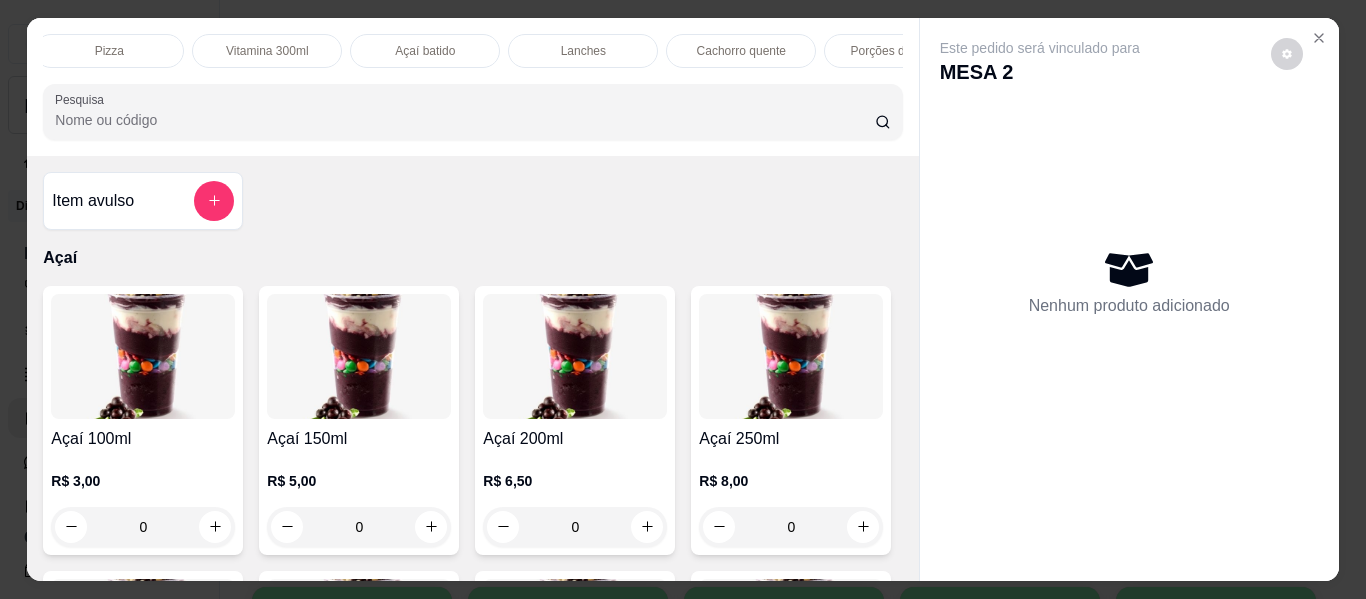 scroll, scrollTop: 0, scrollLeft: 485, axis: horizontal 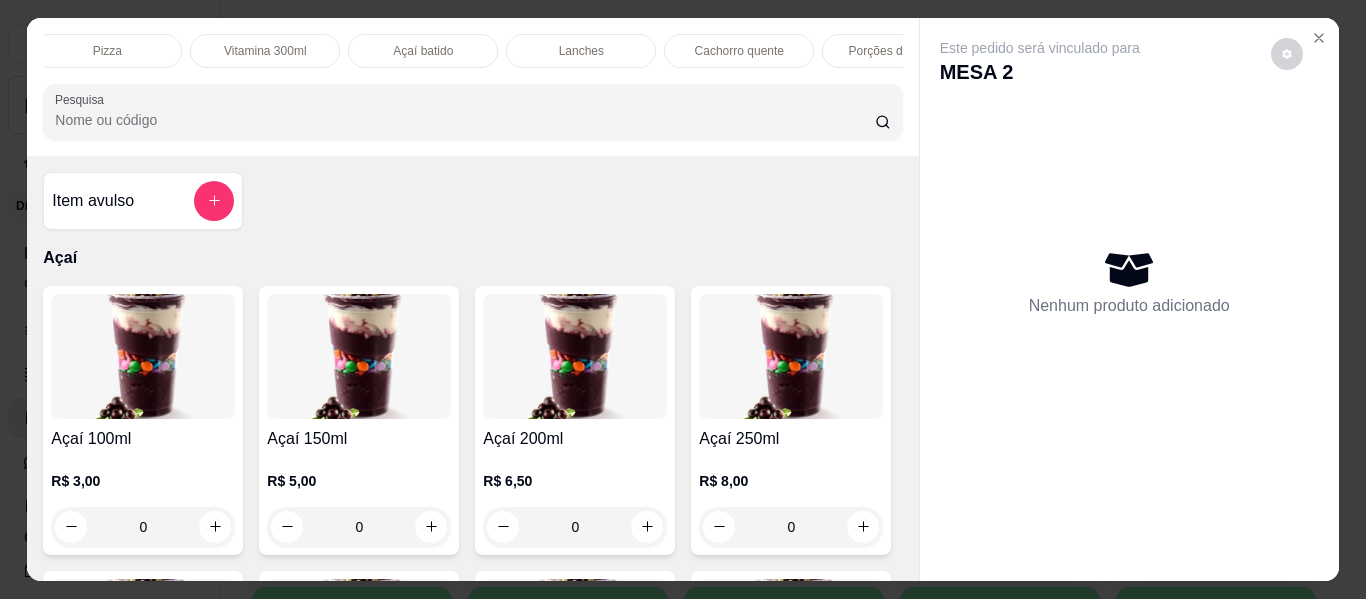 click on "Lanches" at bounding box center (581, 51) 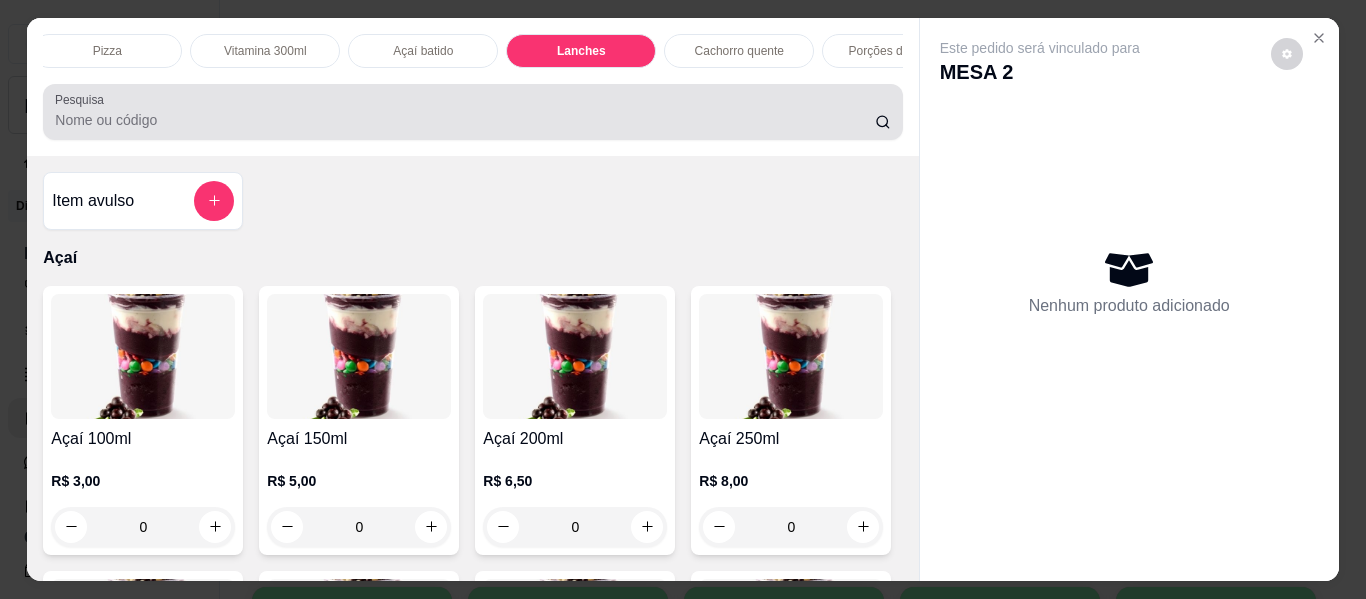 scroll, scrollTop: 3577, scrollLeft: 0, axis: vertical 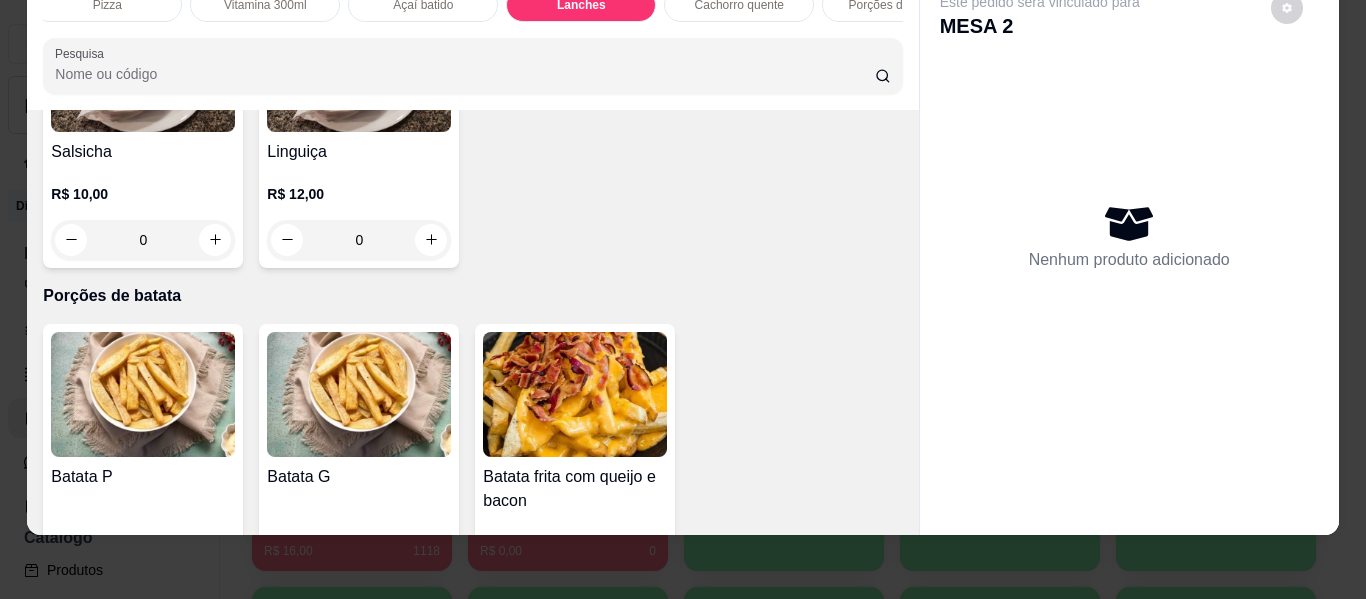 click on "0" at bounding box center (575, -370) 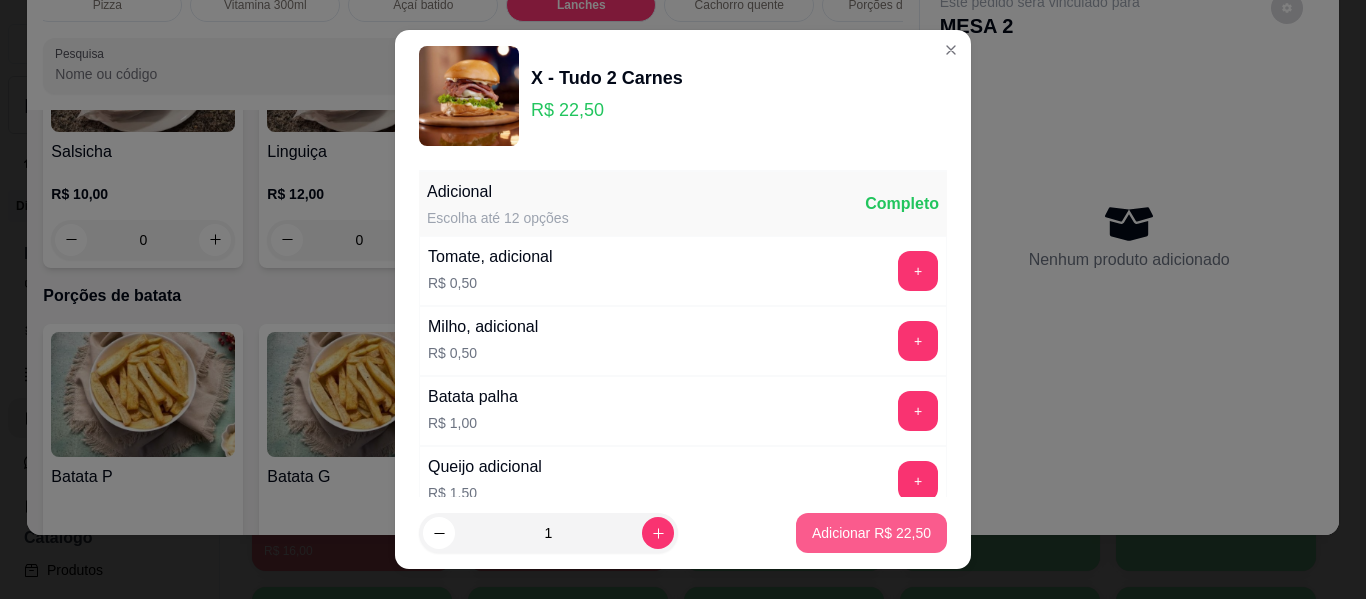 click on "Adicionar   R$ 22,50" at bounding box center [871, 533] 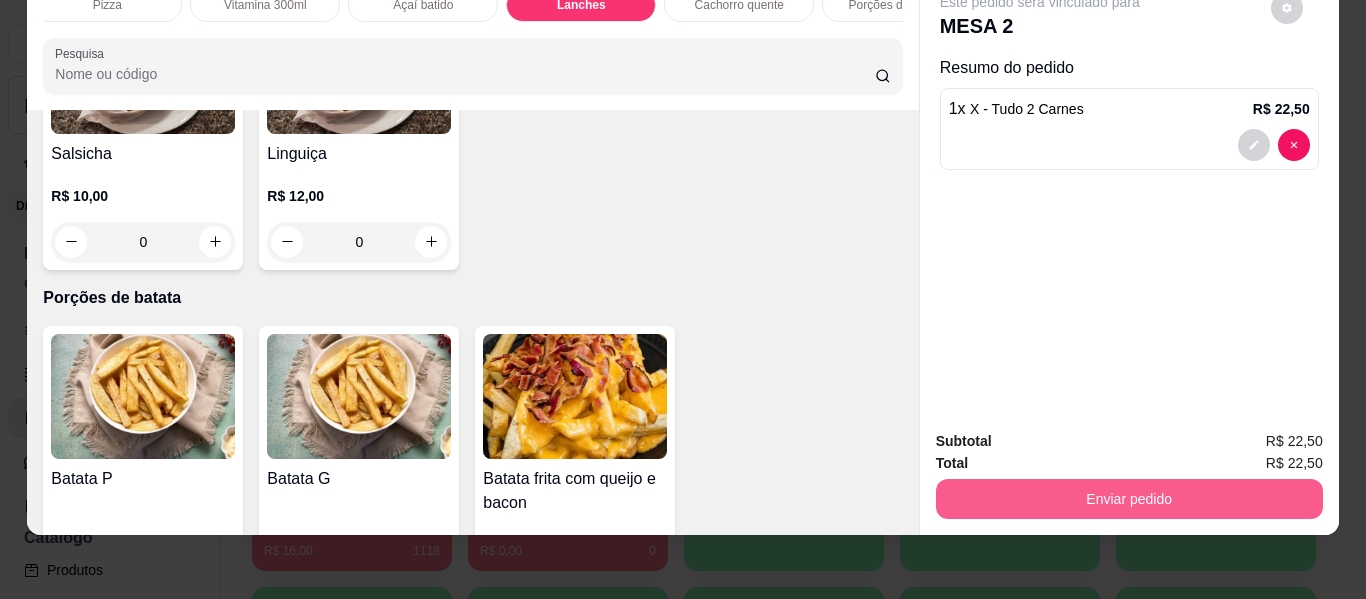 click on "Enviar pedido" at bounding box center [1129, 499] 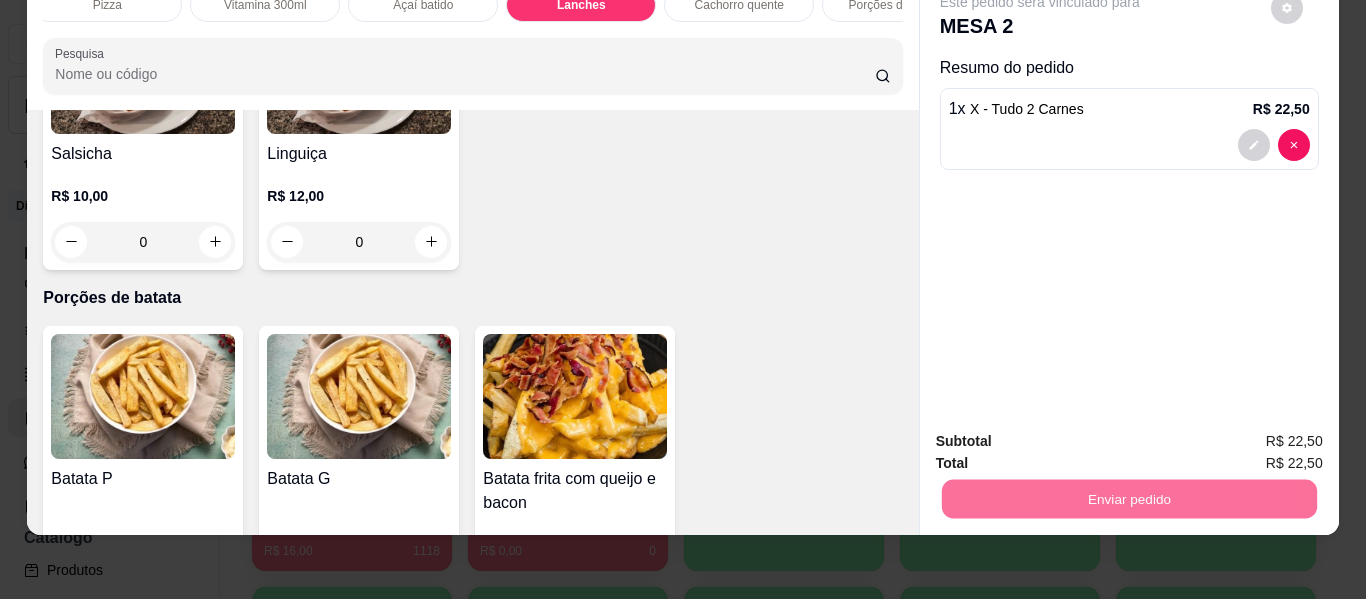 click on "Não registrar e enviar pedido" at bounding box center [1063, 434] 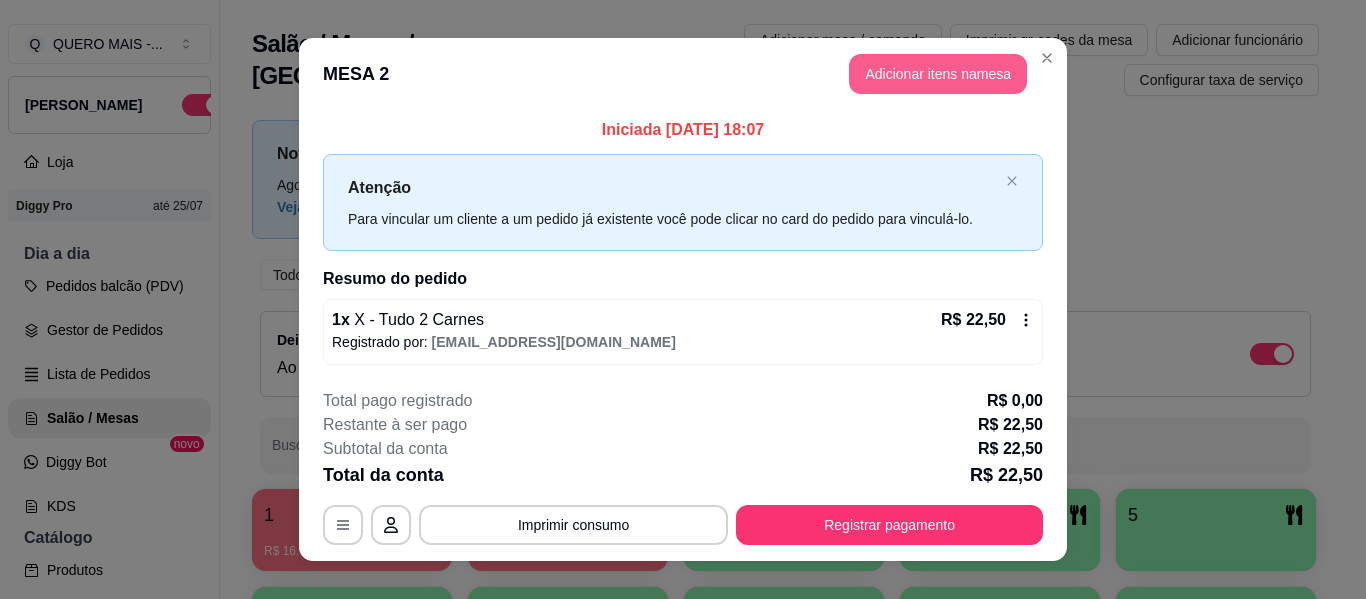 click on "Adicionar itens na  mesa" at bounding box center (938, 74) 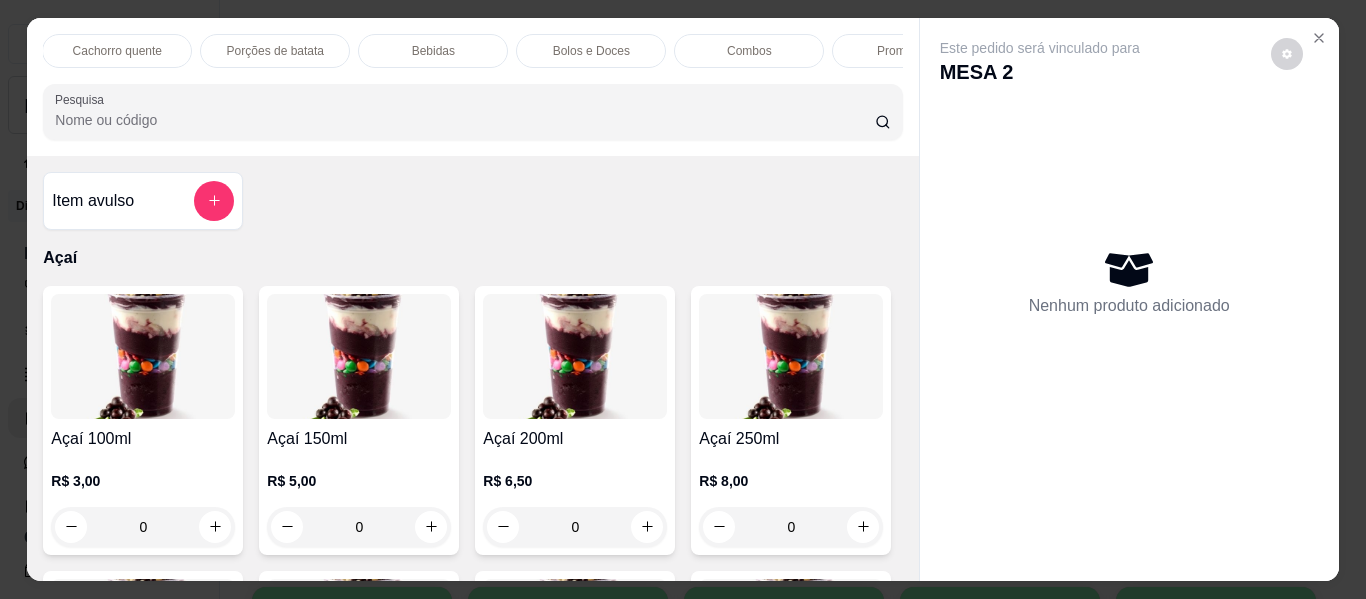scroll, scrollTop: 0, scrollLeft: 1112, axis: horizontal 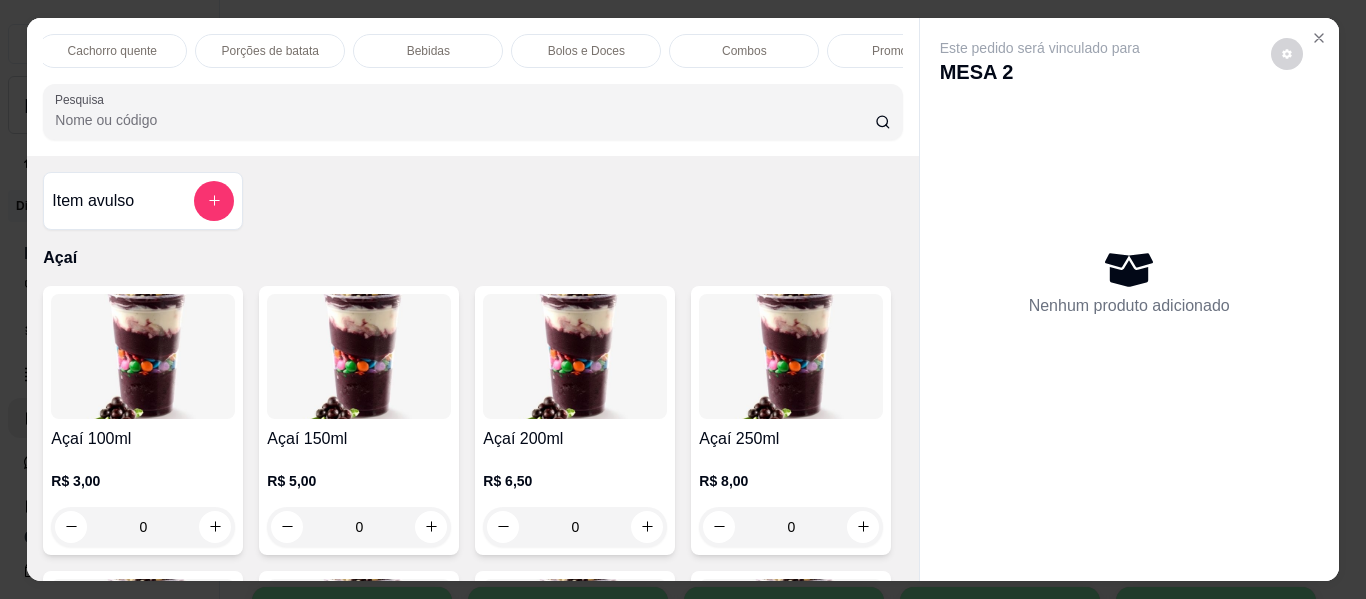 click on "Bebidas" at bounding box center [428, 51] 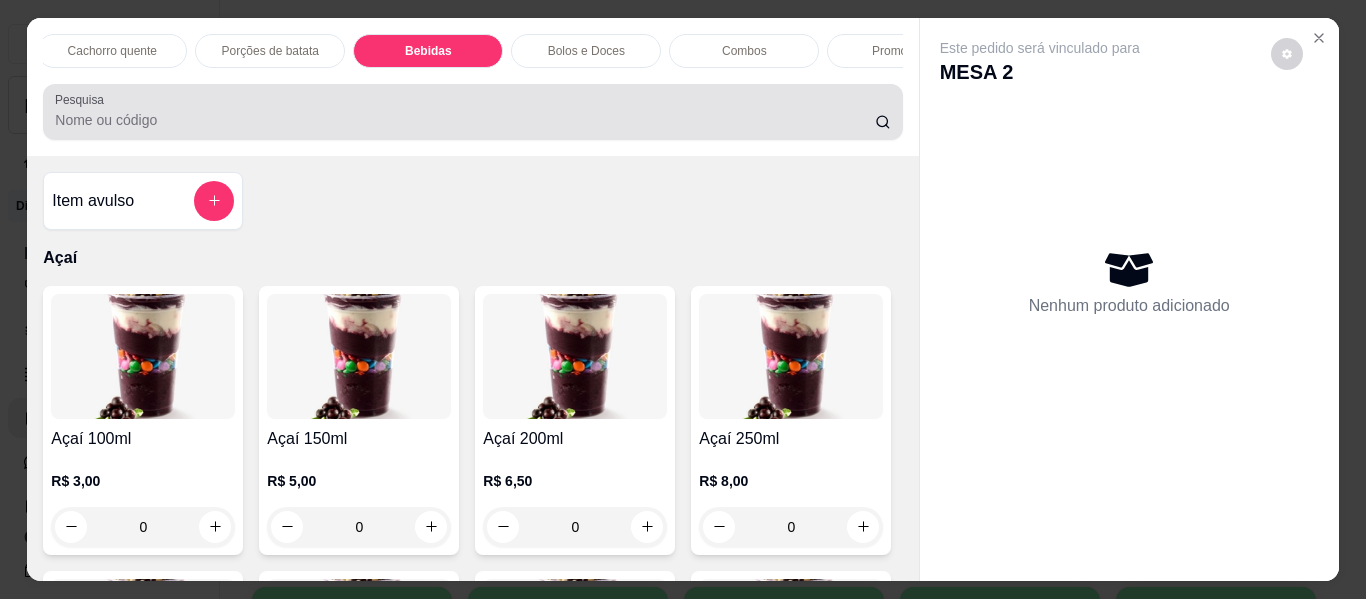 scroll, scrollTop: 5431, scrollLeft: 0, axis: vertical 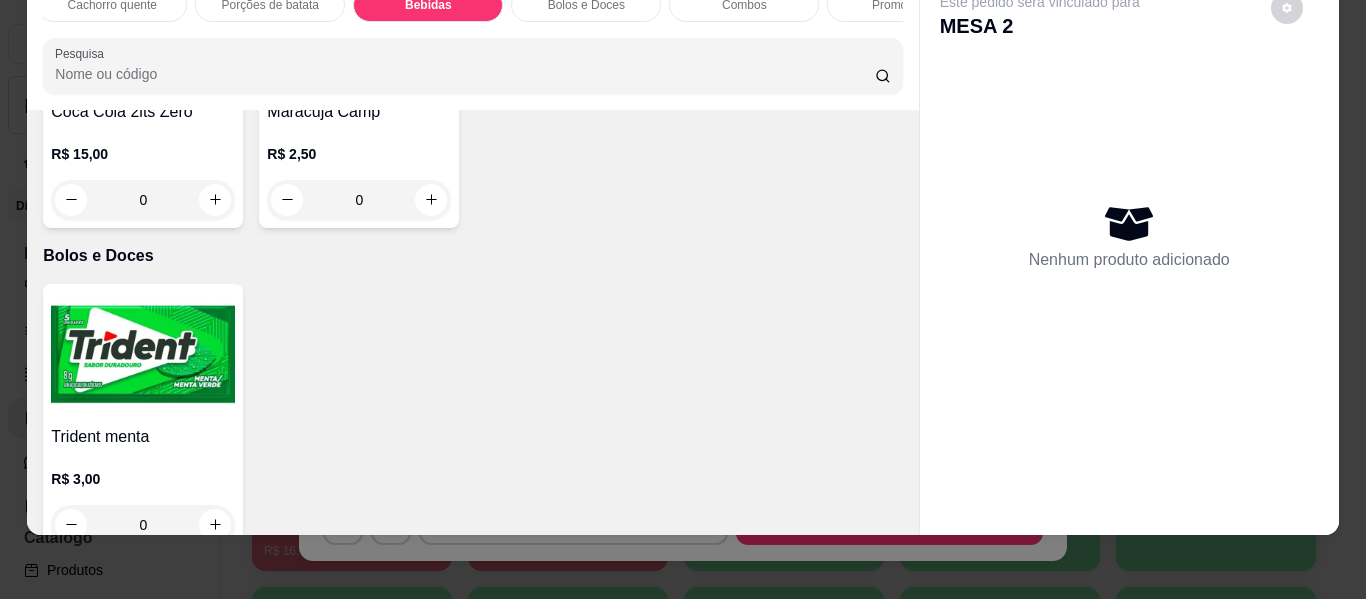click 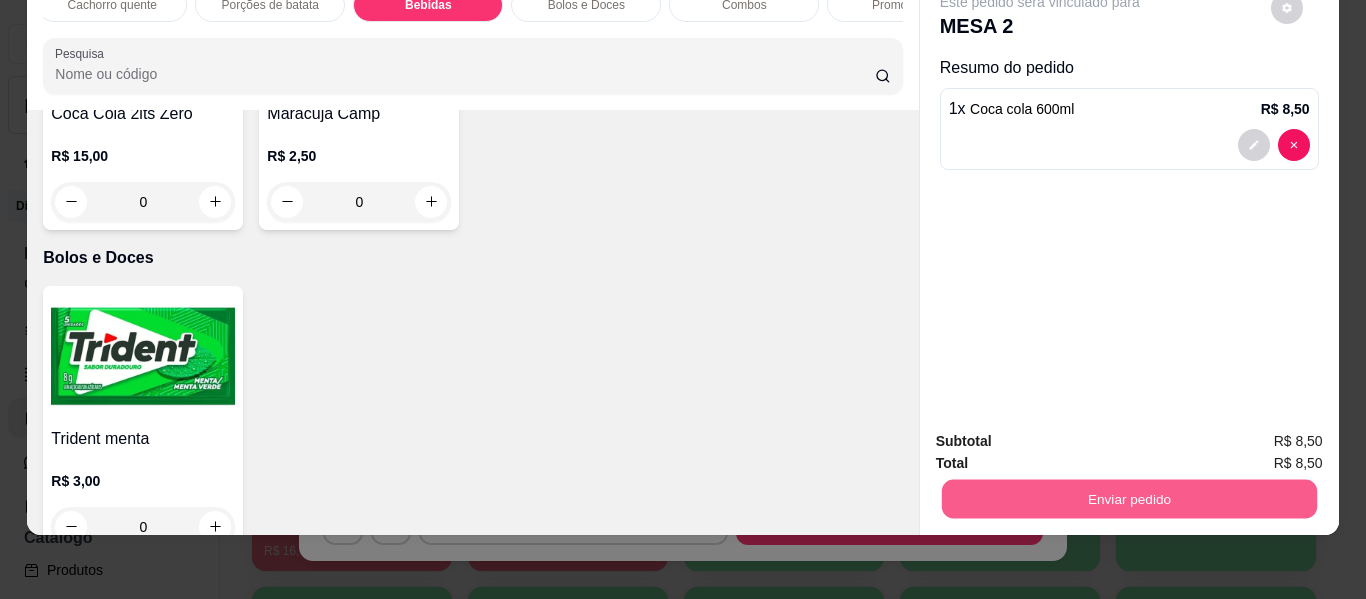click on "Enviar pedido" at bounding box center [1128, 499] 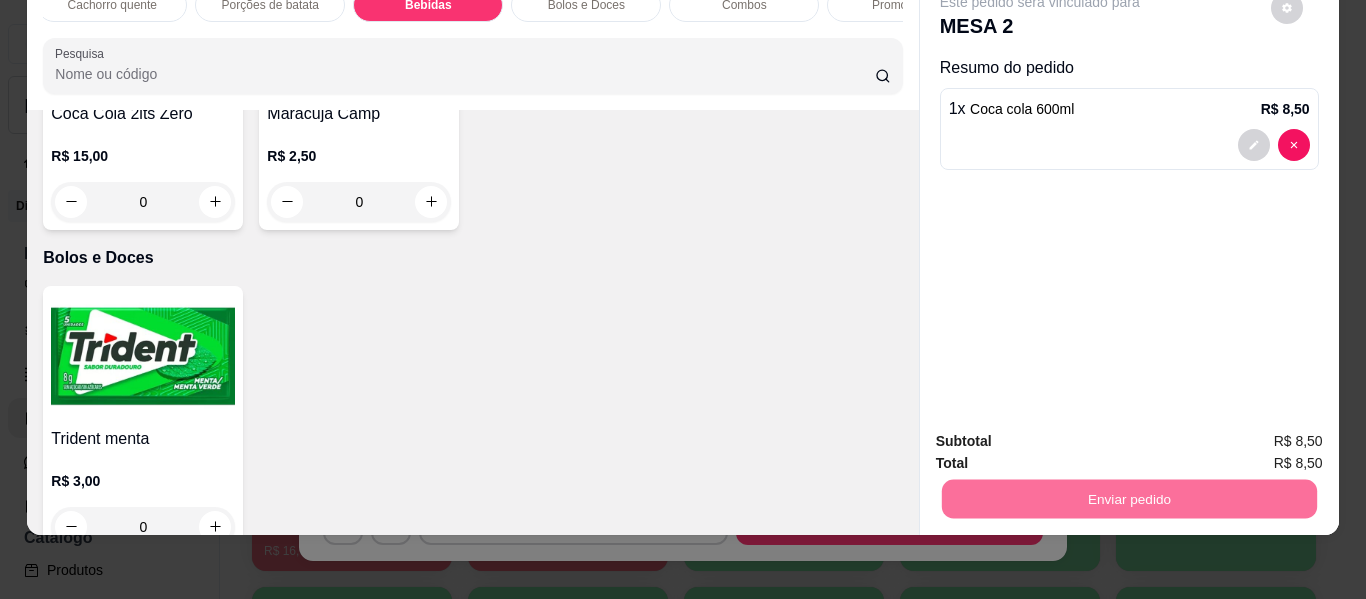 click on "Não registrar e enviar pedido" at bounding box center (1063, 433) 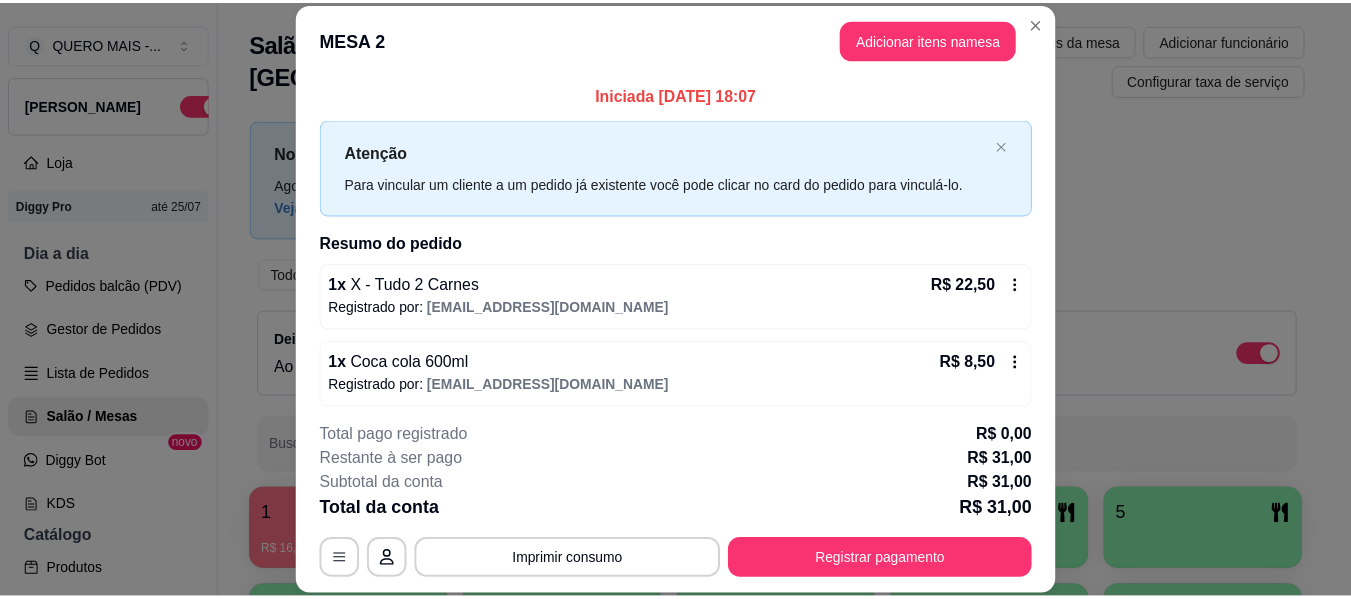 scroll, scrollTop: 8, scrollLeft: 0, axis: vertical 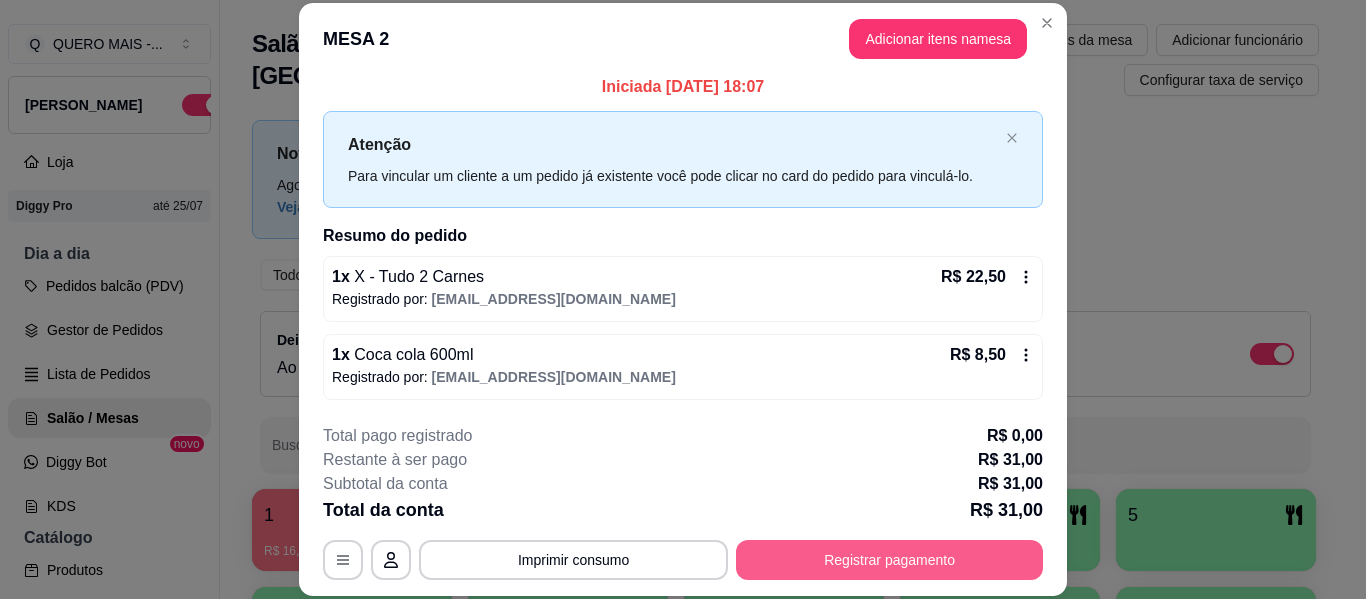 click on "Registrar pagamento" at bounding box center (889, 560) 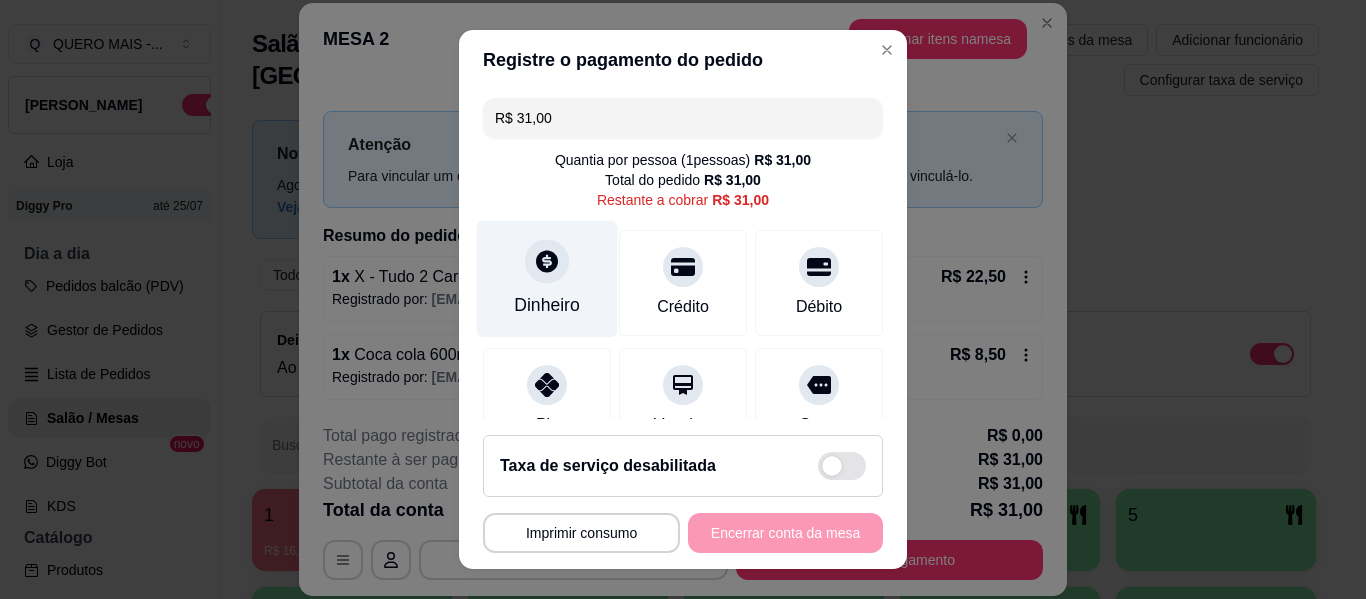 click at bounding box center (547, 261) 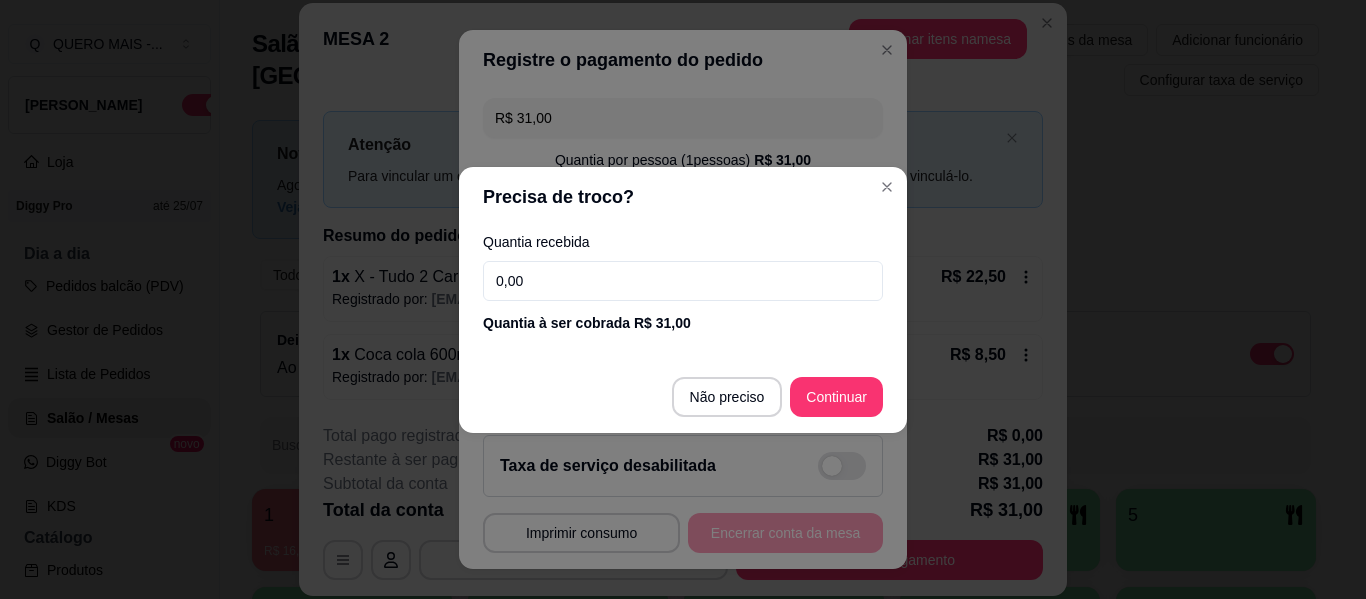 click on "0,00" at bounding box center [683, 281] 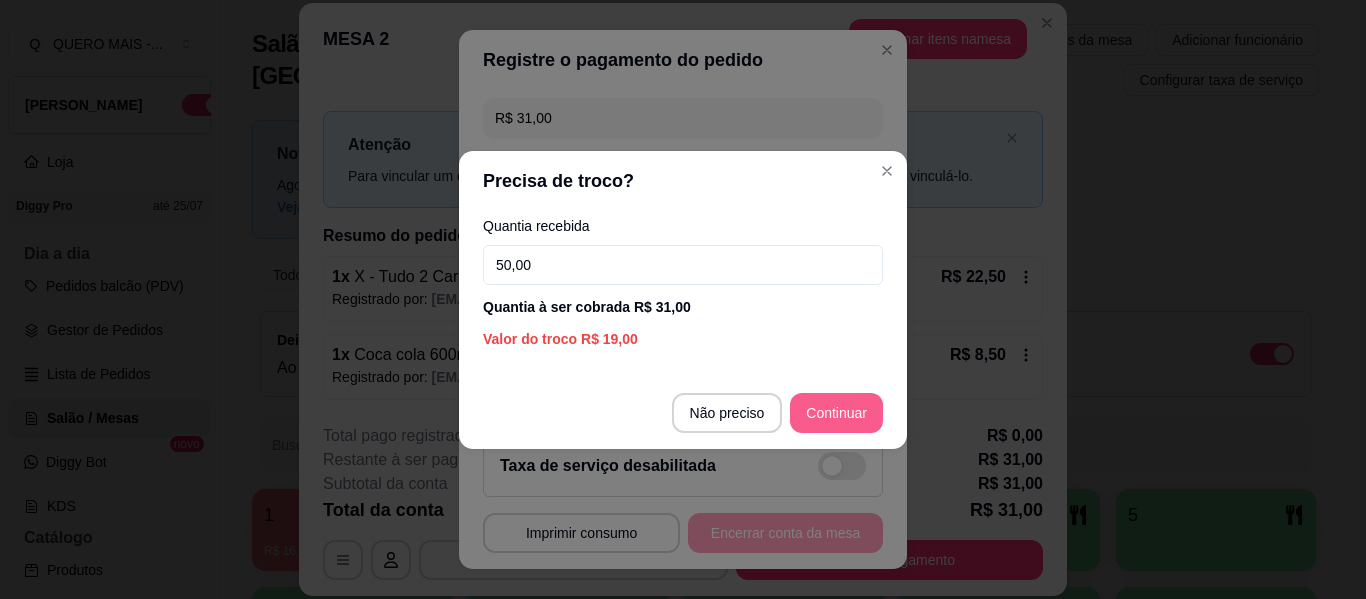 type on "50,00" 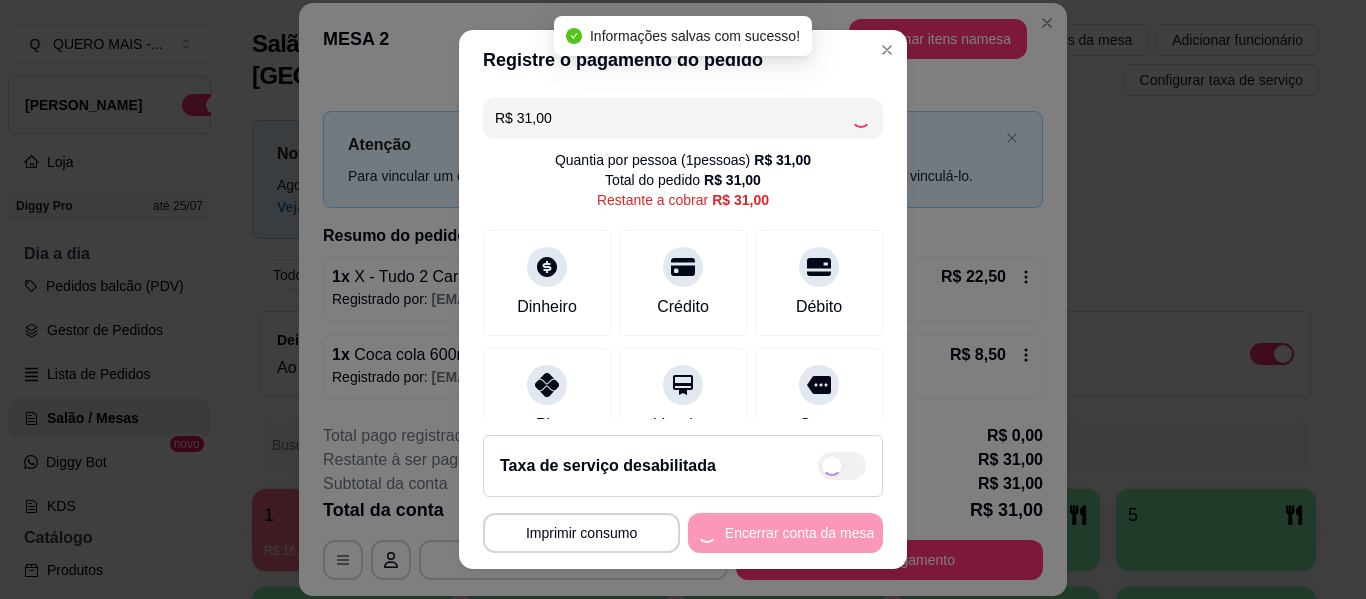 type on "R$ 0,00" 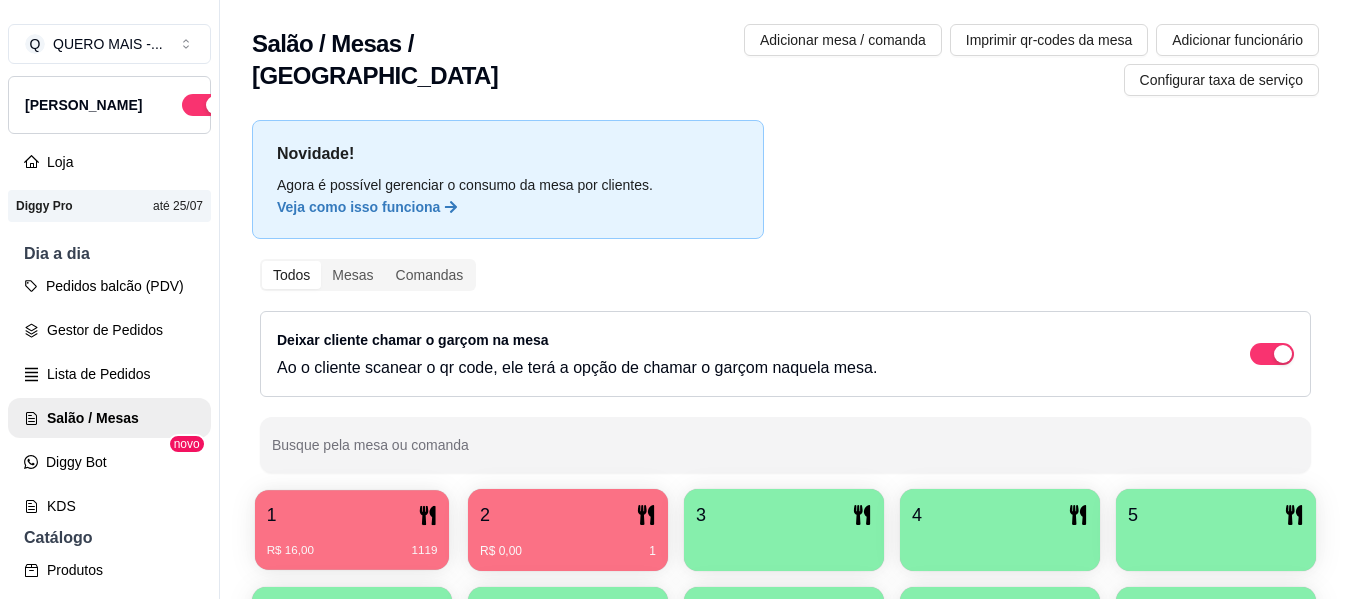 click on "R$ 16,00 1119" at bounding box center (352, 543) 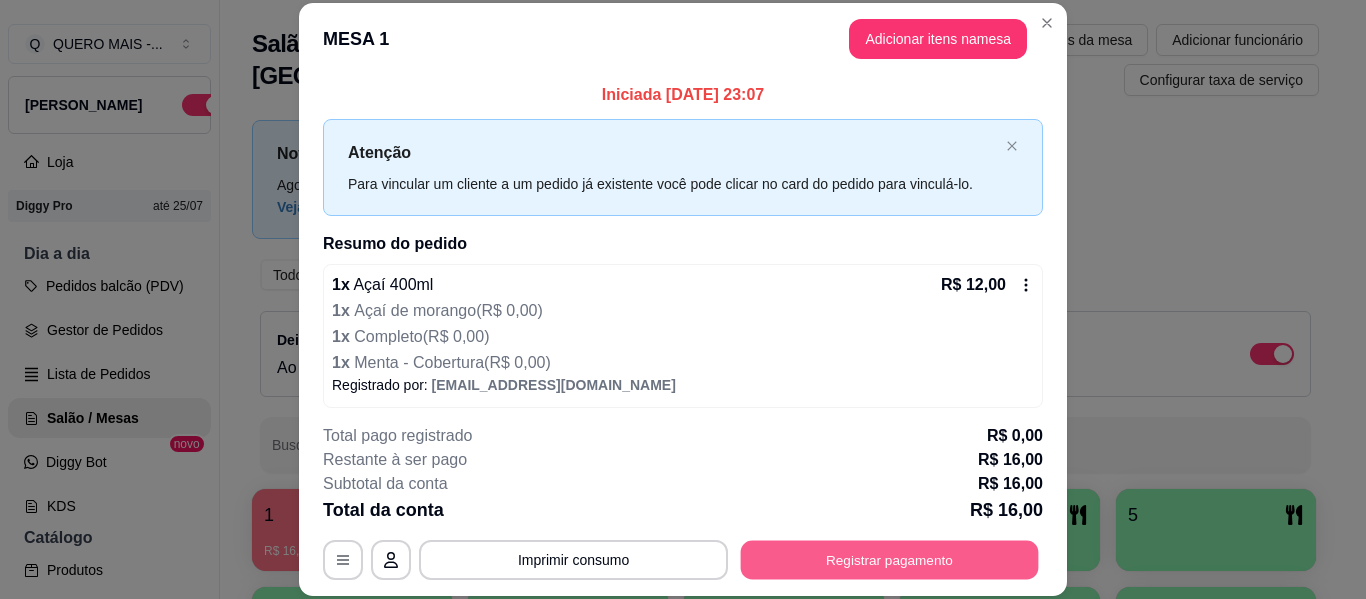 click on "Registrar pagamento" at bounding box center (890, 560) 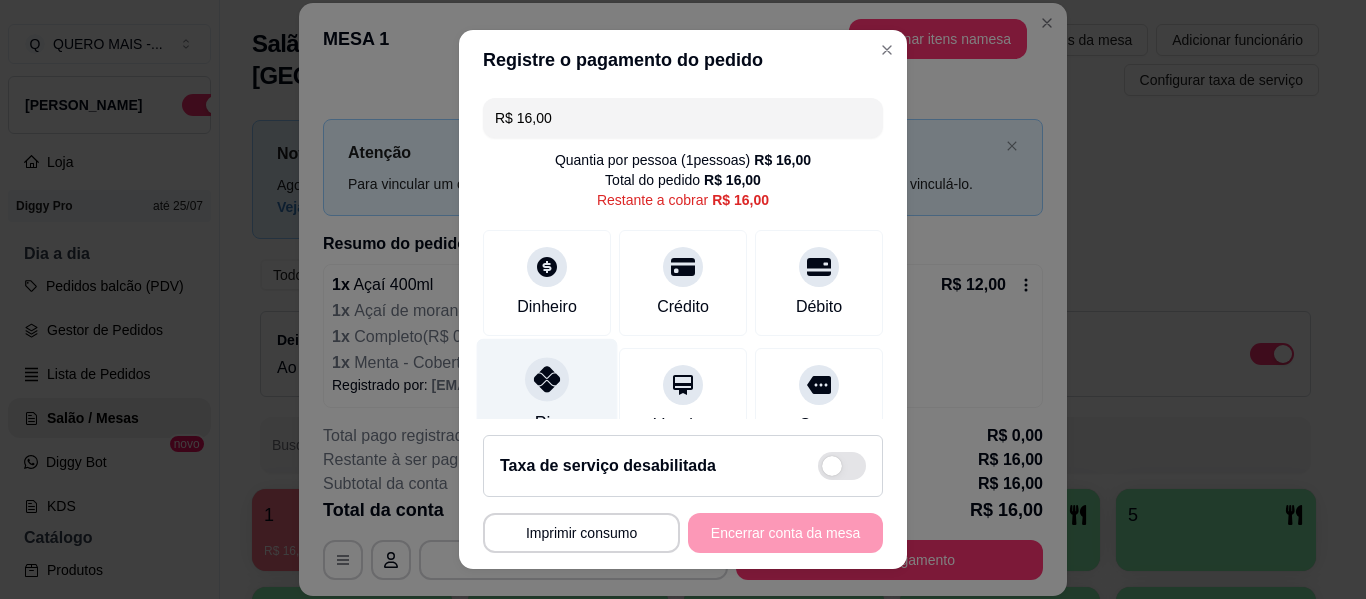 click at bounding box center (547, 379) 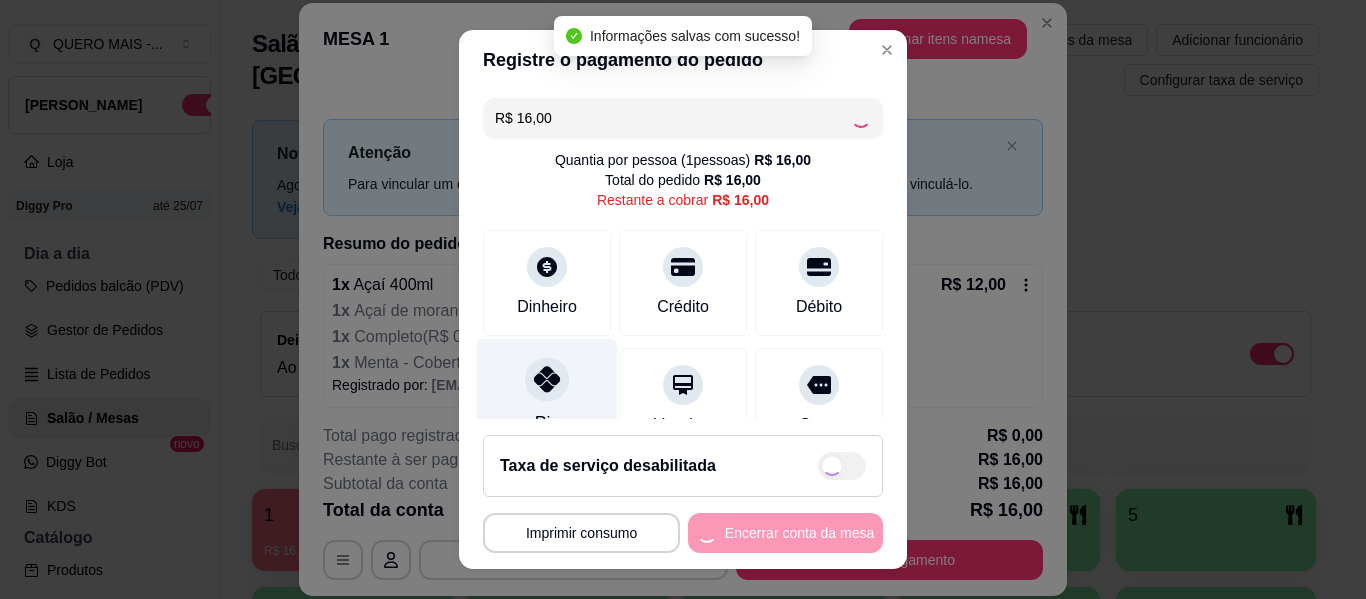 type on "R$ 0,00" 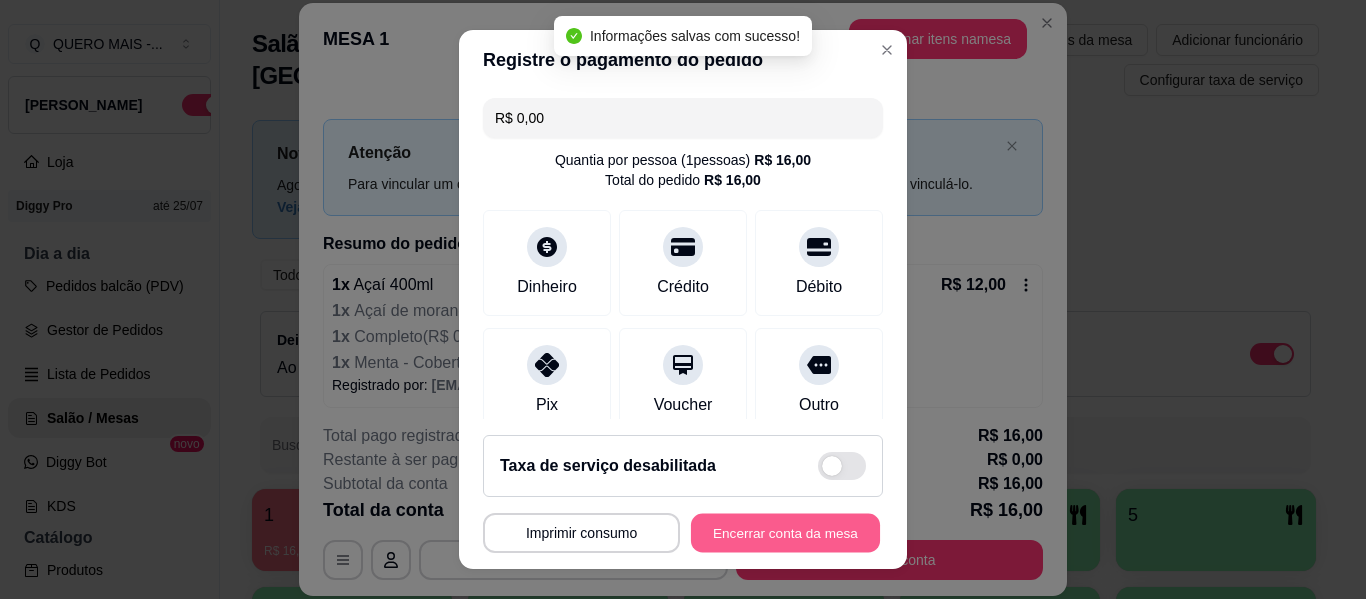 click on "Encerrar conta da mesa" at bounding box center [785, 533] 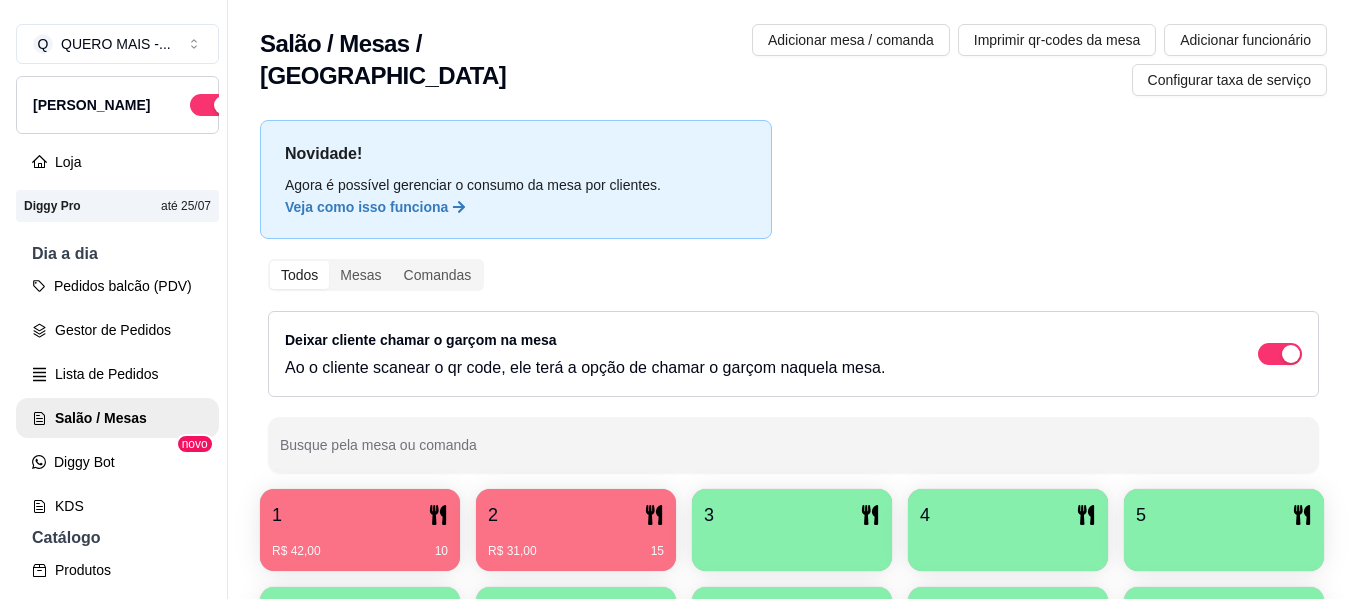 scroll, scrollTop: 200, scrollLeft: 0, axis: vertical 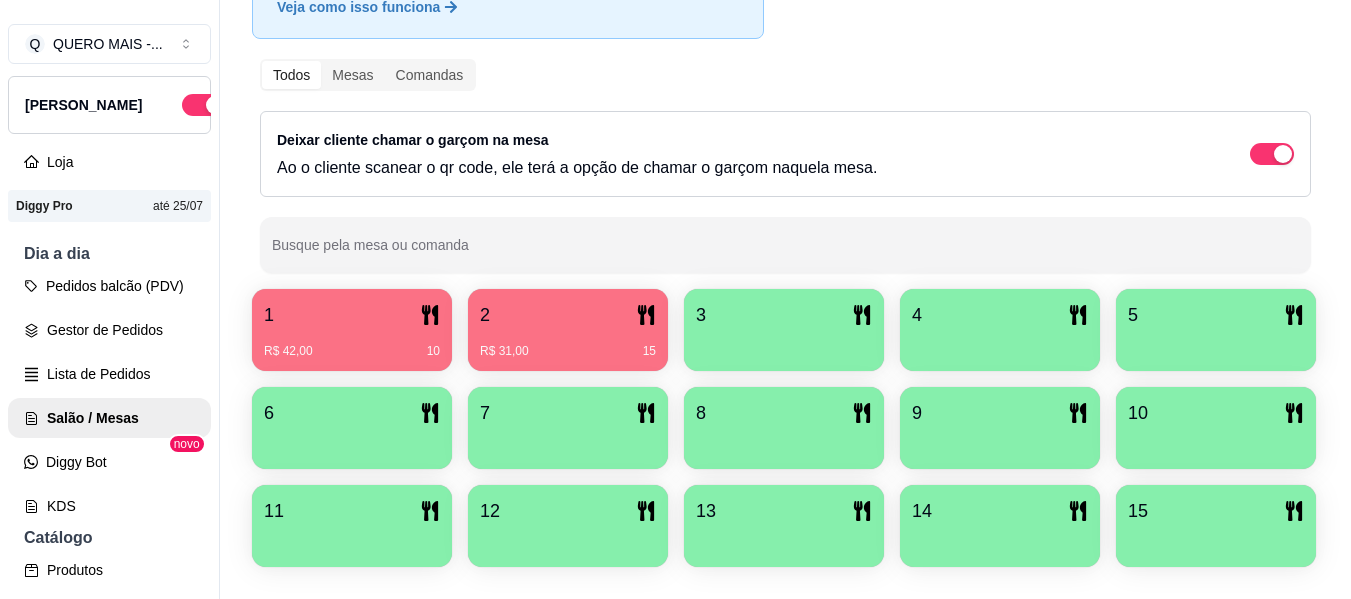 click on "1" at bounding box center (352, 315) 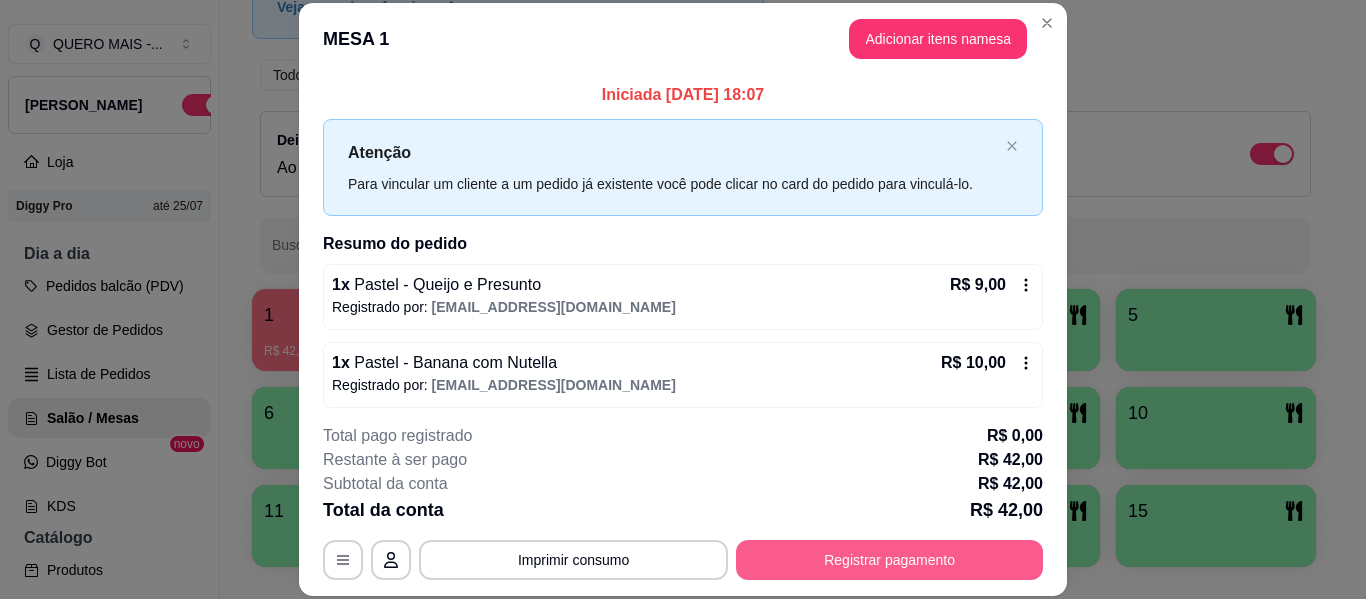 click on "Registrar pagamento" at bounding box center (889, 560) 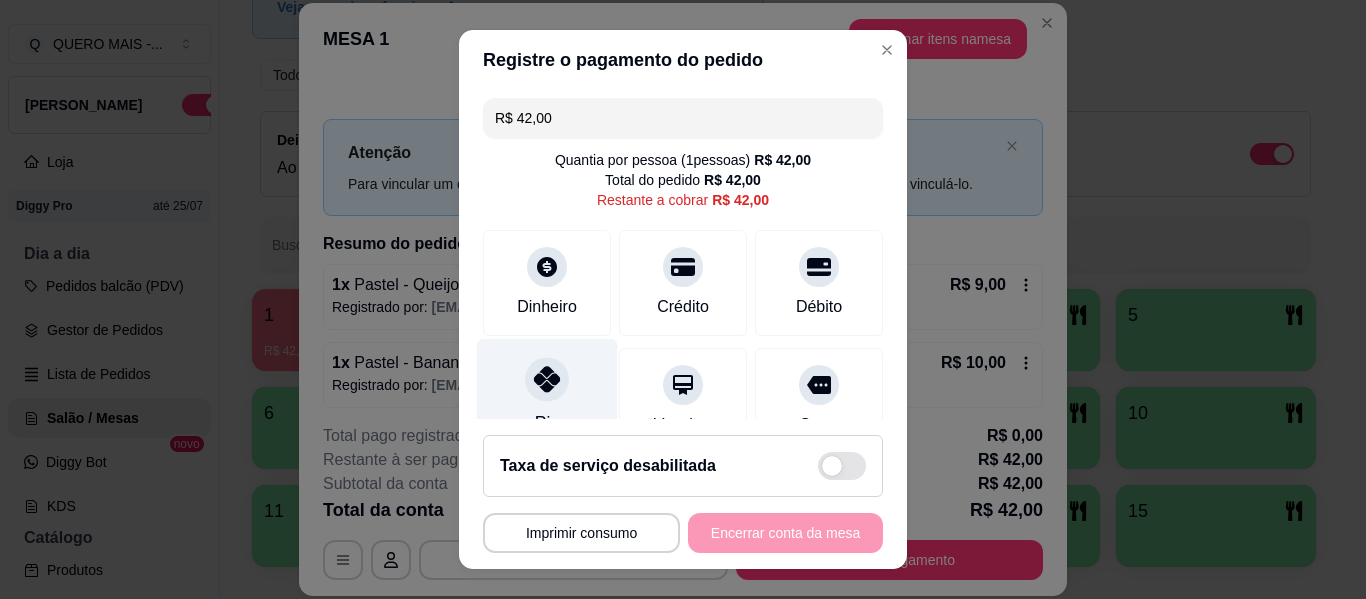 click 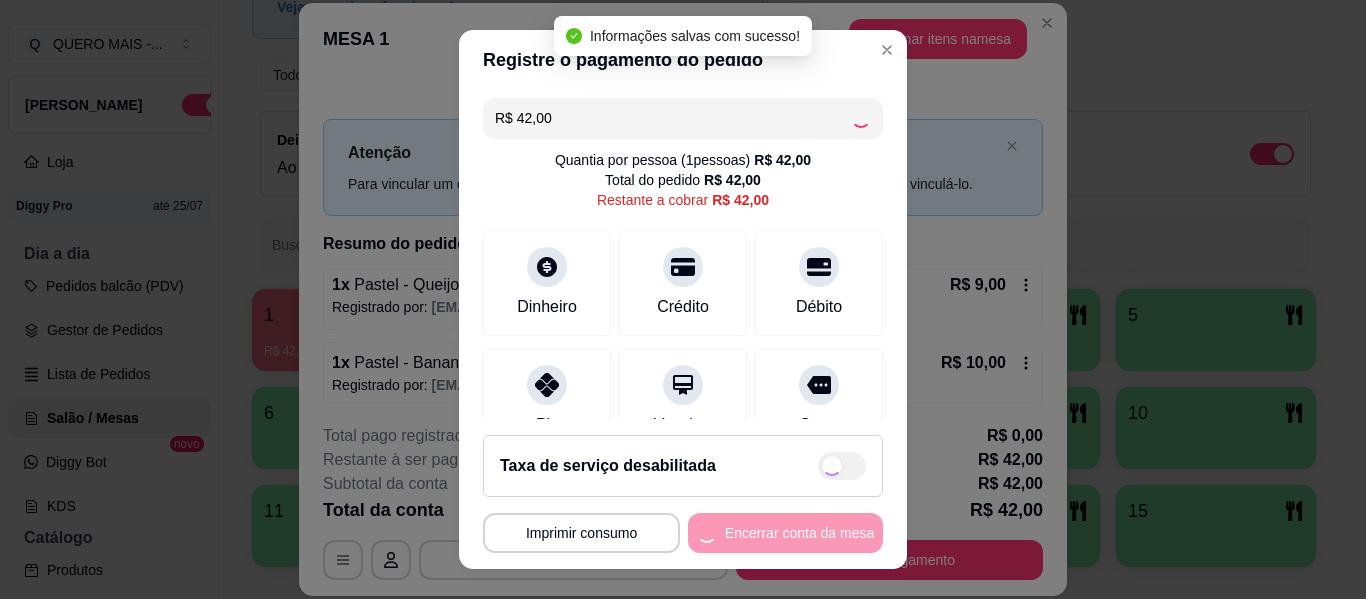 type on "R$ 0,00" 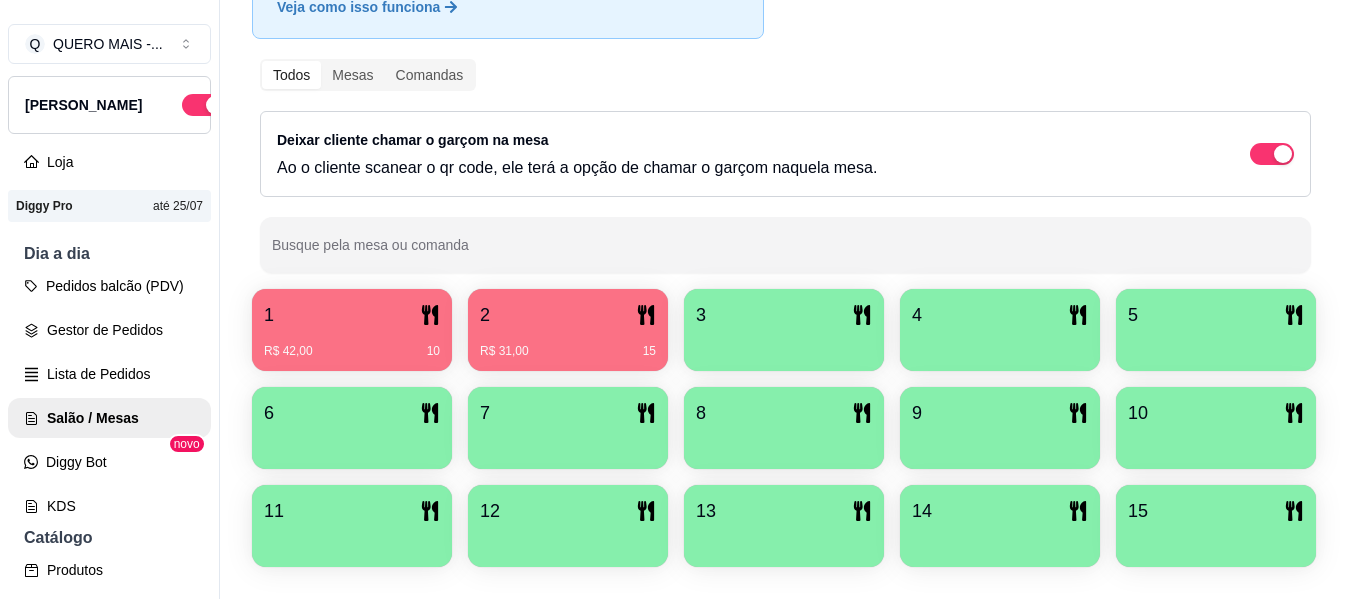 click at bounding box center [784, 344] 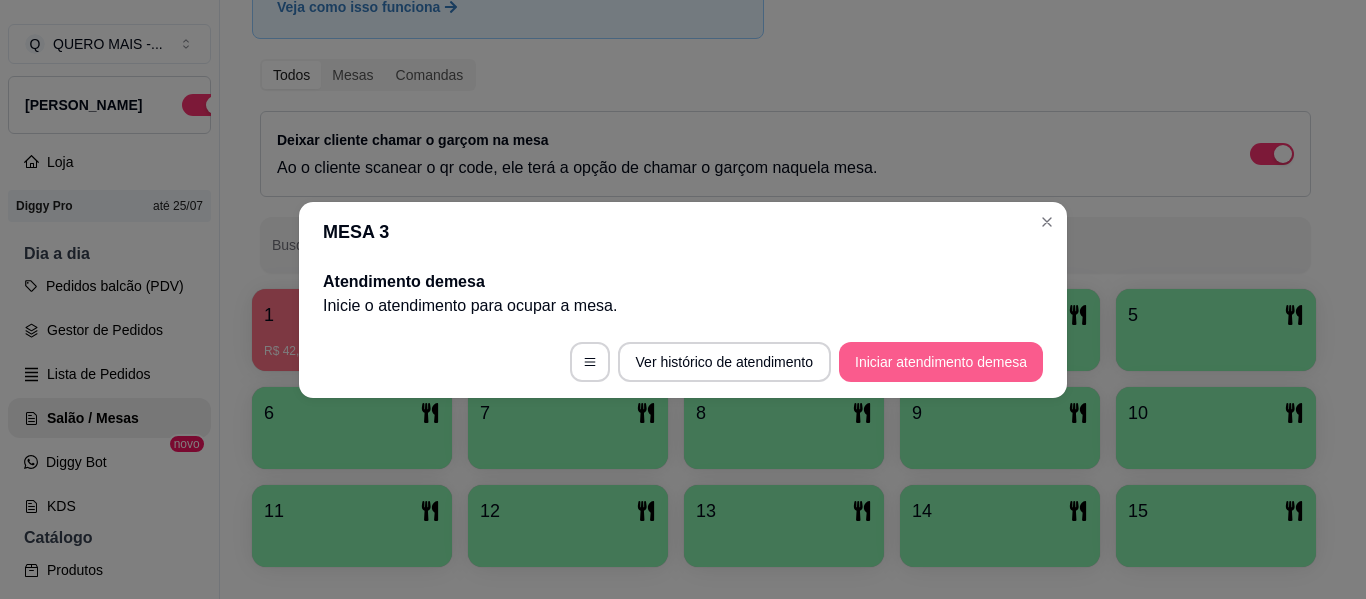 click on "Iniciar atendimento de  mesa" at bounding box center [941, 362] 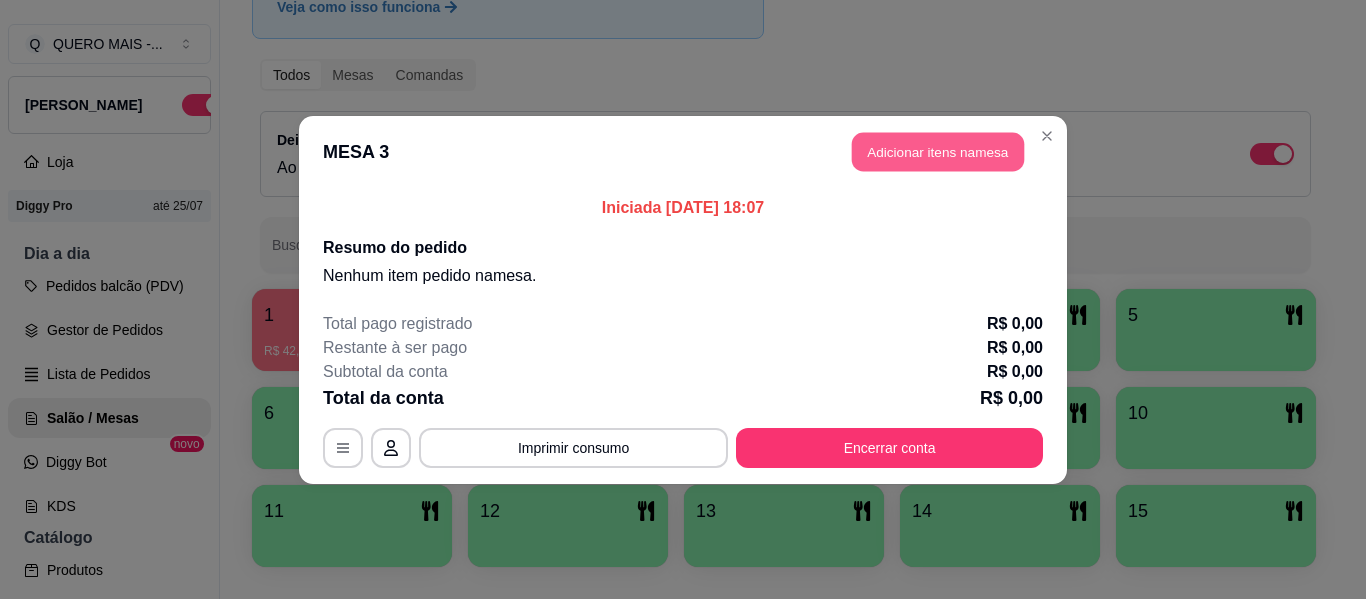 click on "Adicionar itens na  mesa" at bounding box center [938, 151] 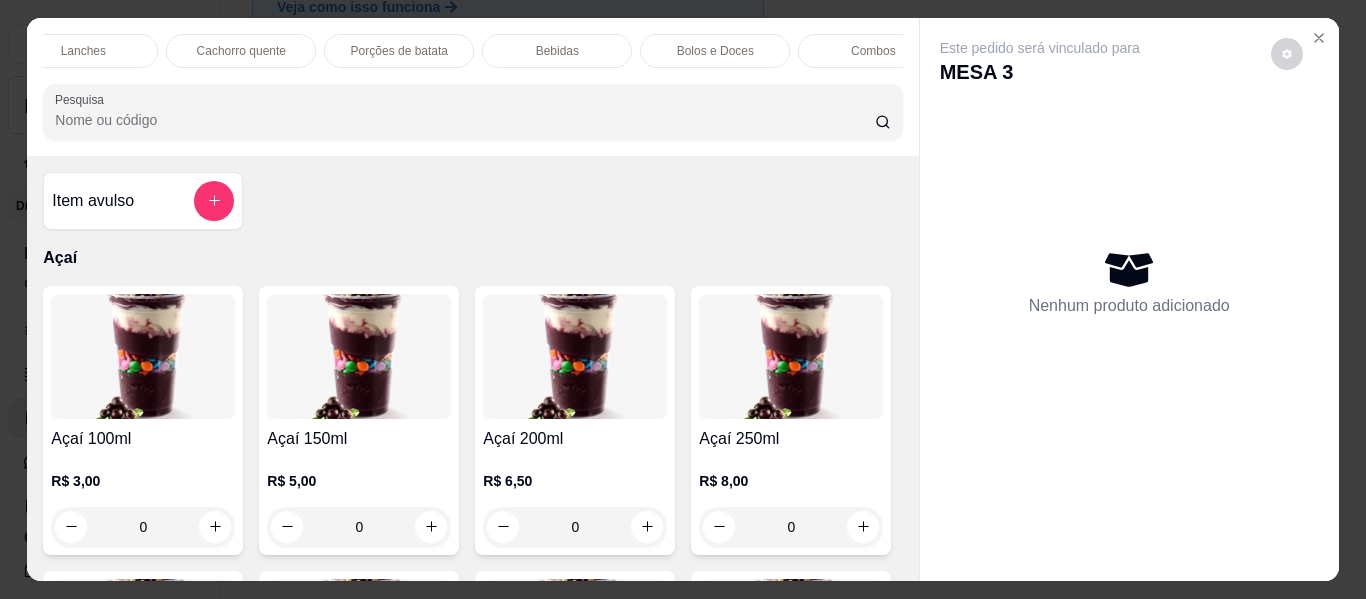 scroll, scrollTop: 0, scrollLeft: 1065, axis: horizontal 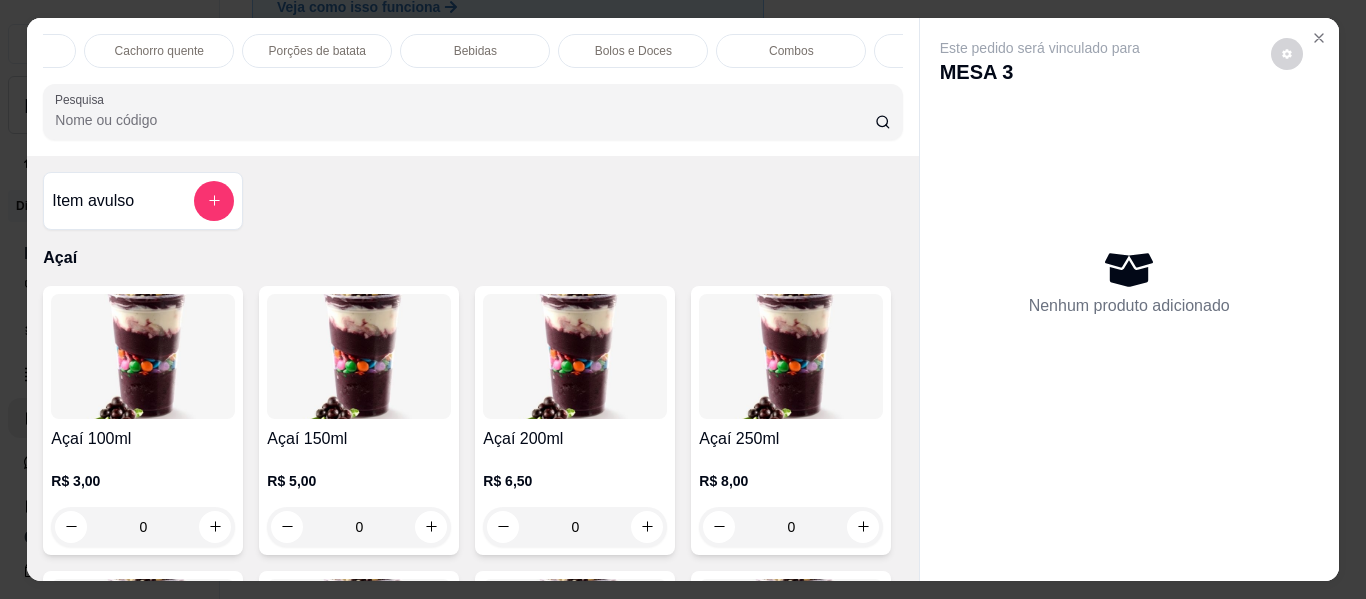 drag, startPoint x: 461, startPoint y: 50, endPoint x: 475, endPoint y: 164, distance: 114.85643 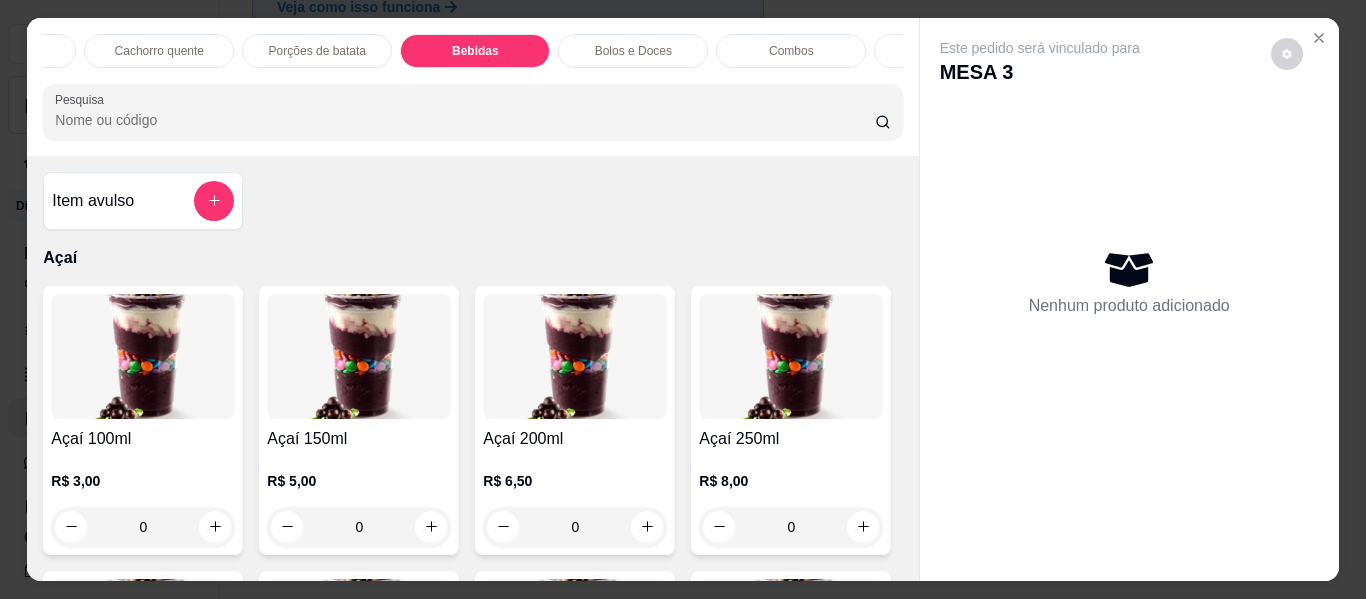scroll, scrollTop: 5431, scrollLeft: 0, axis: vertical 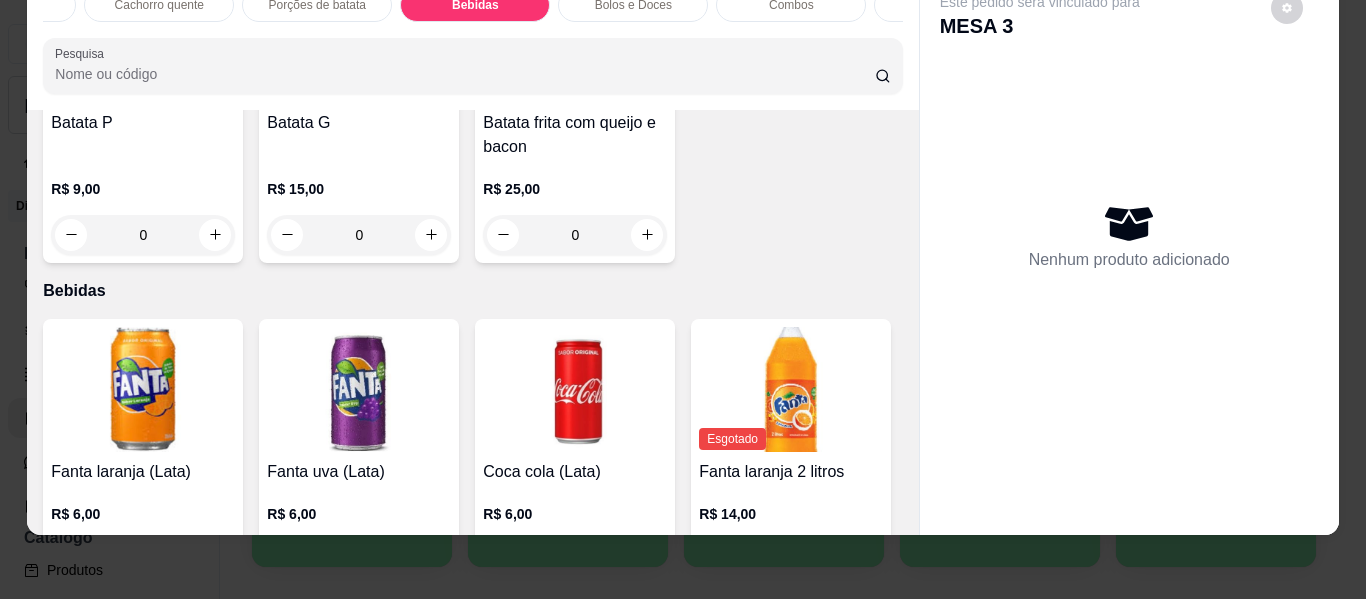 click on "0" at bounding box center [575, -439] 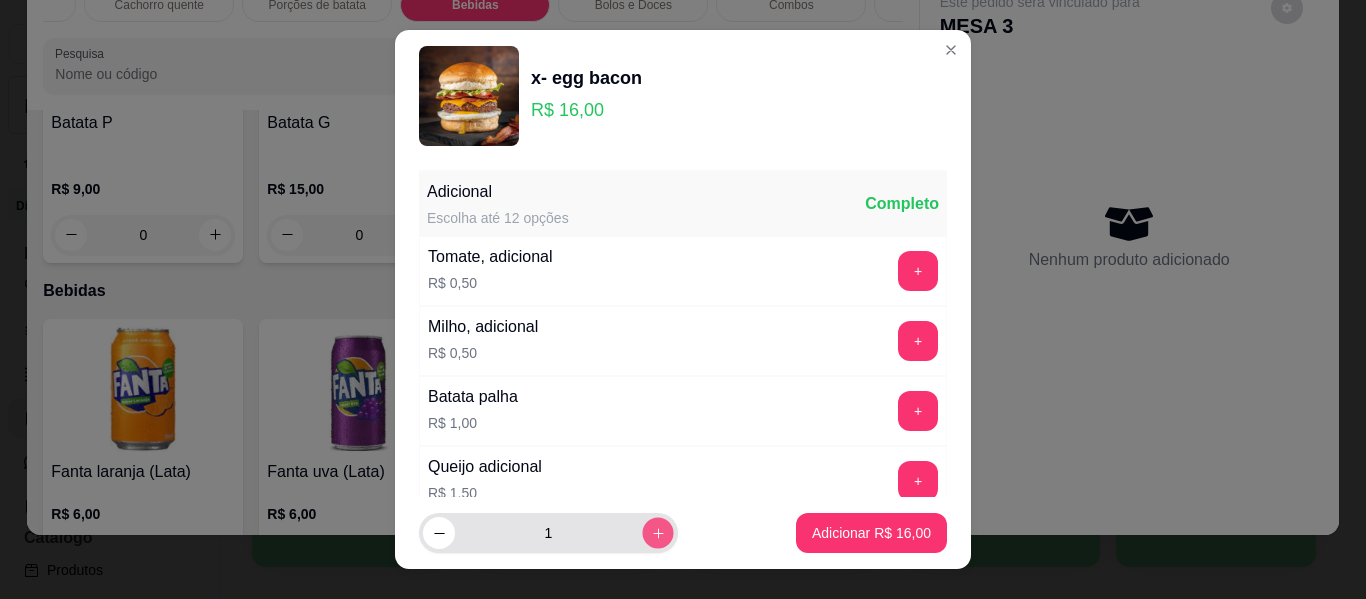 click 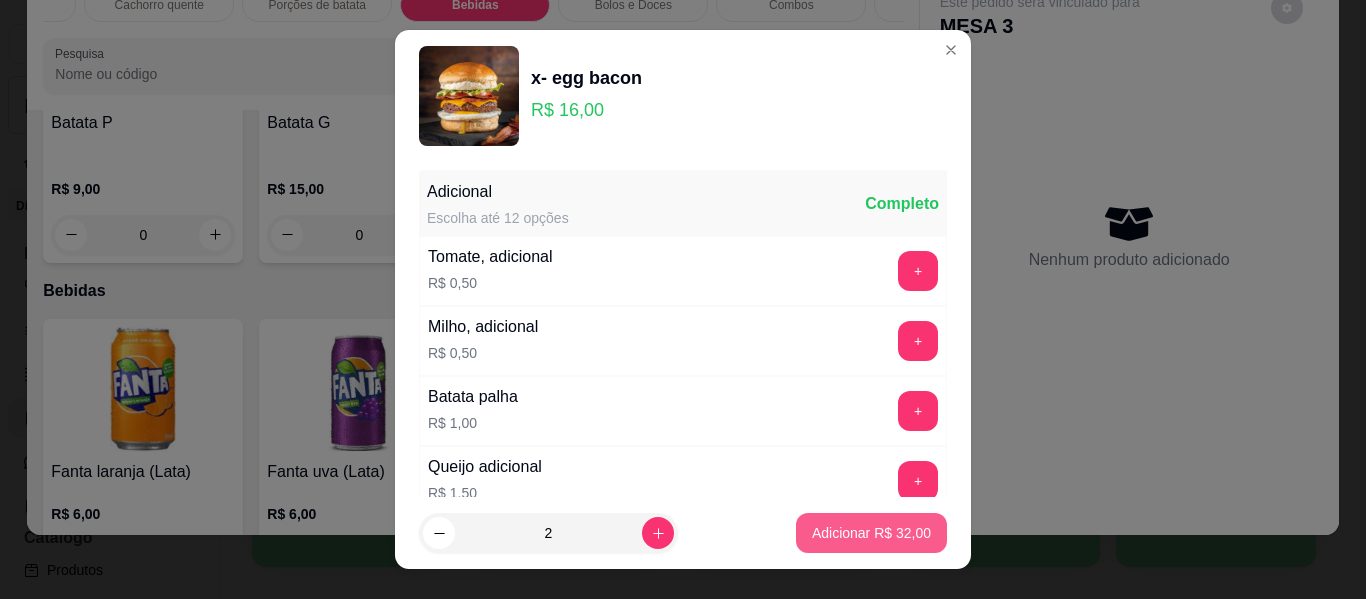 click on "Adicionar   R$ 32,00" at bounding box center [871, 533] 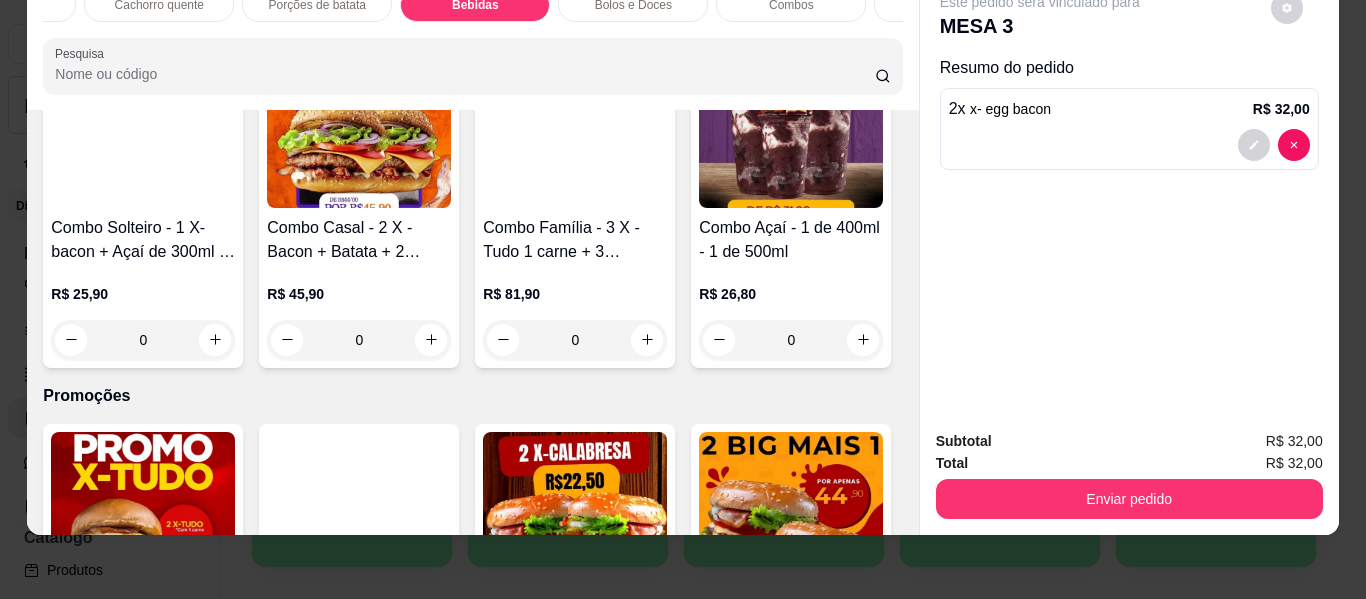 scroll, scrollTop: 6531, scrollLeft: 0, axis: vertical 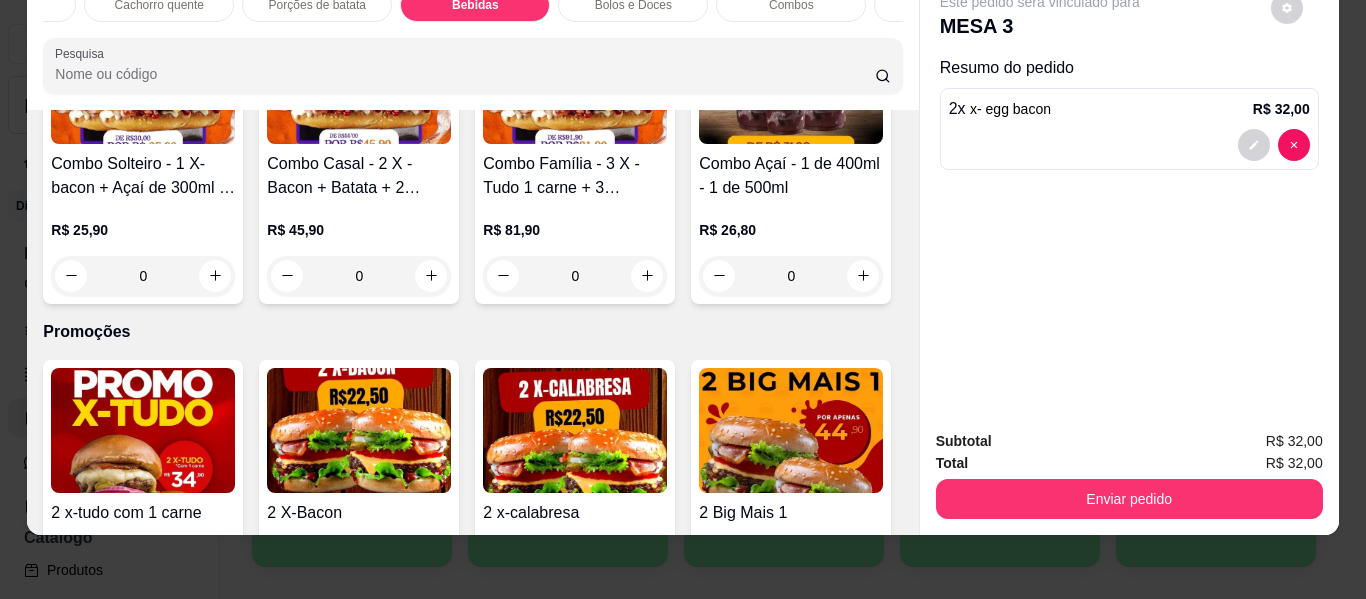 click 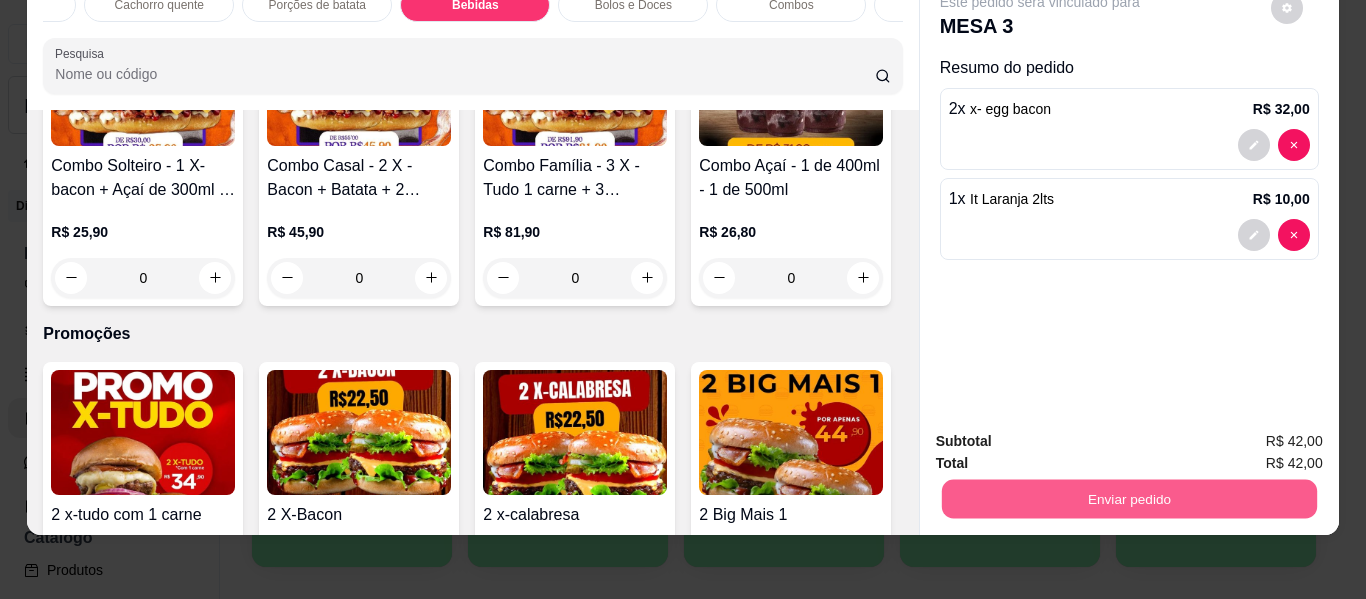 click on "Enviar pedido" at bounding box center (1128, 499) 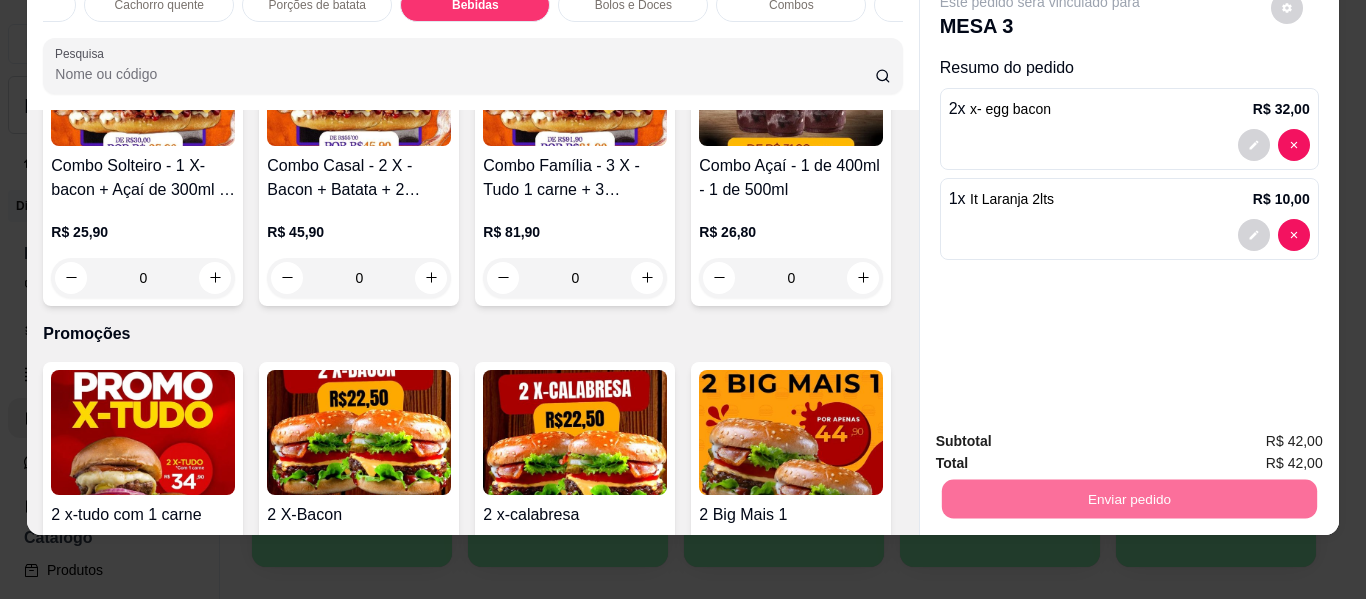 click on "Não registrar e enviar pedido" at bounding box center (1063, 434) 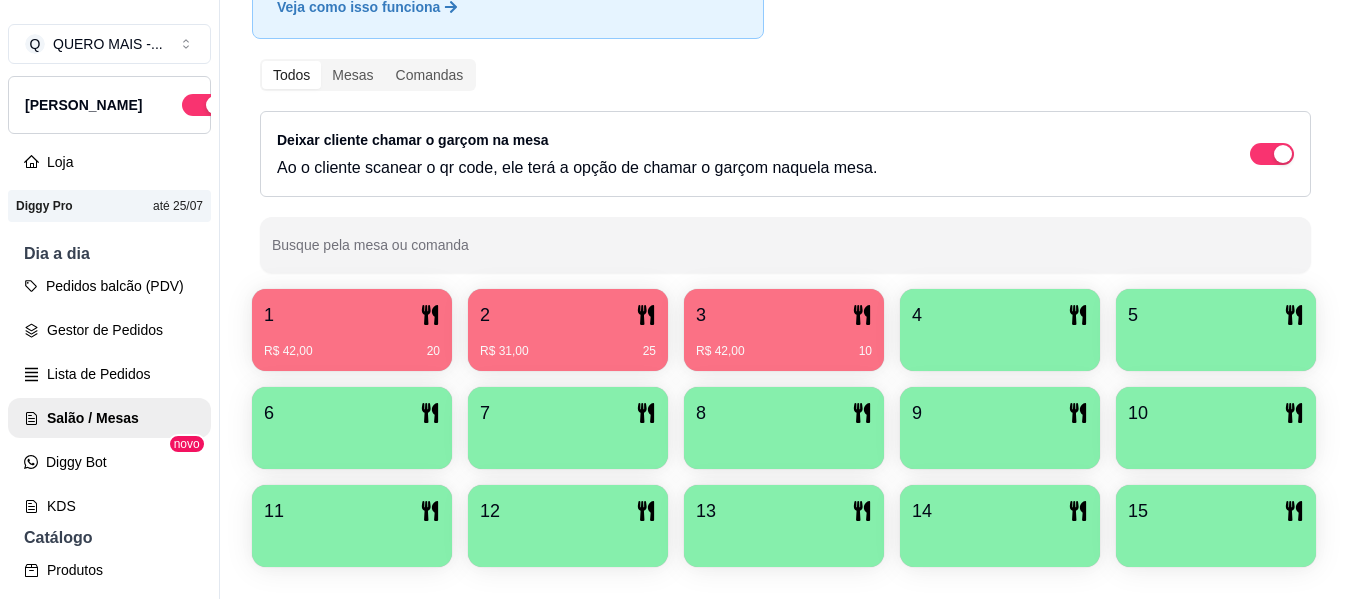 click on "R$ 31,00" at bounding box center (504, 351) 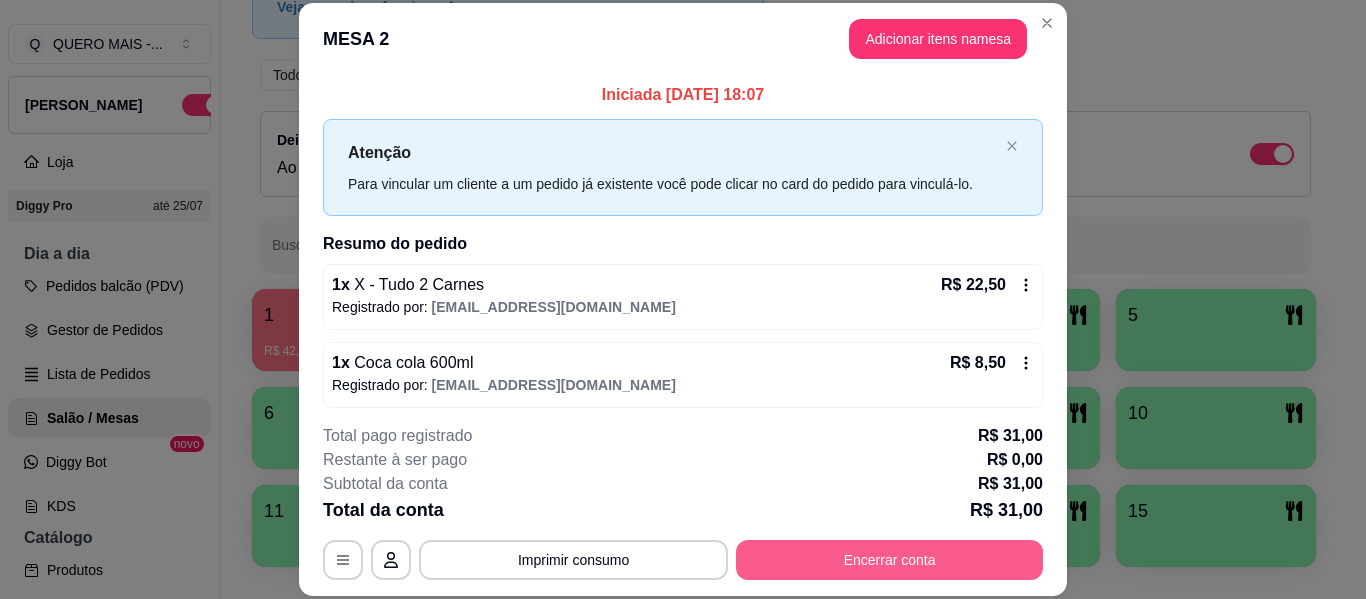 click on "Encerrar conta" at bounding box center (889, 560) 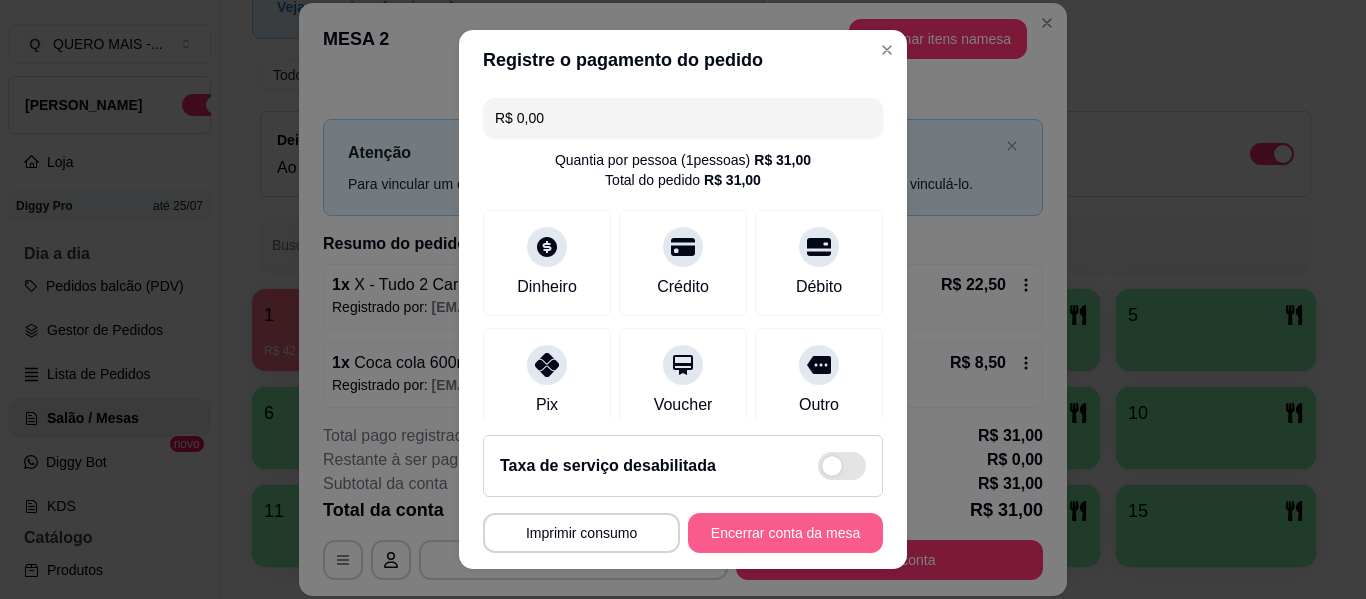 click on "Encerrar conta da mesa" at bounding box center (785, 533) 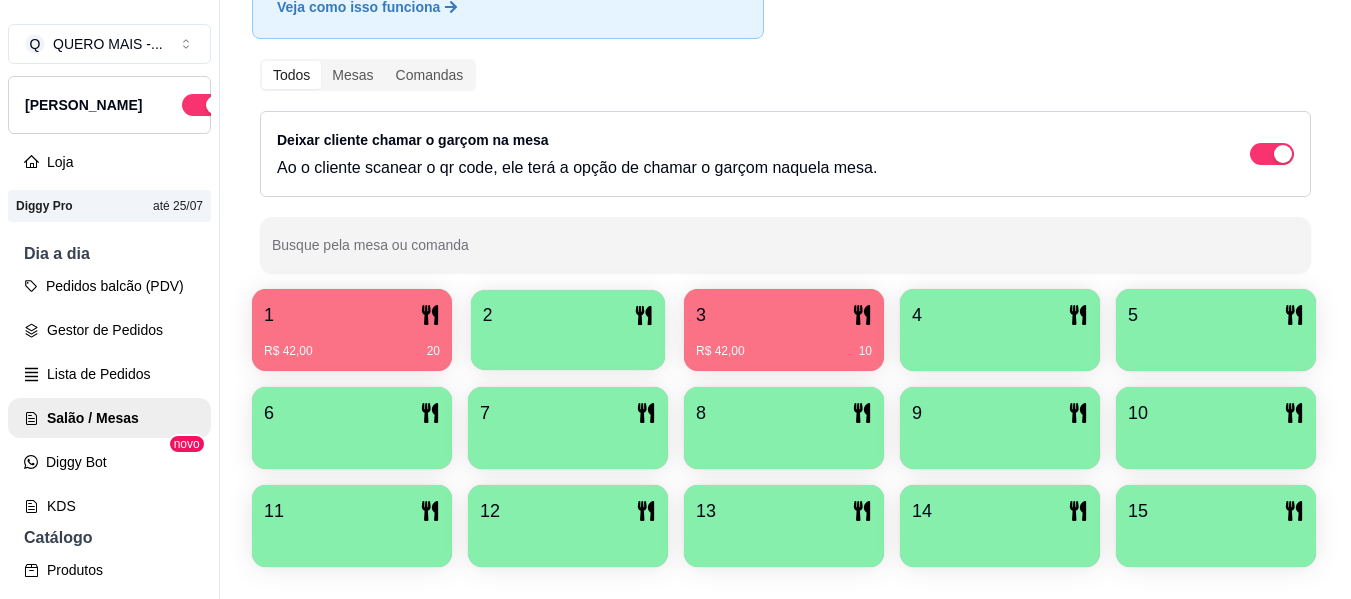 click on "2" at bounding box center [568, 315] 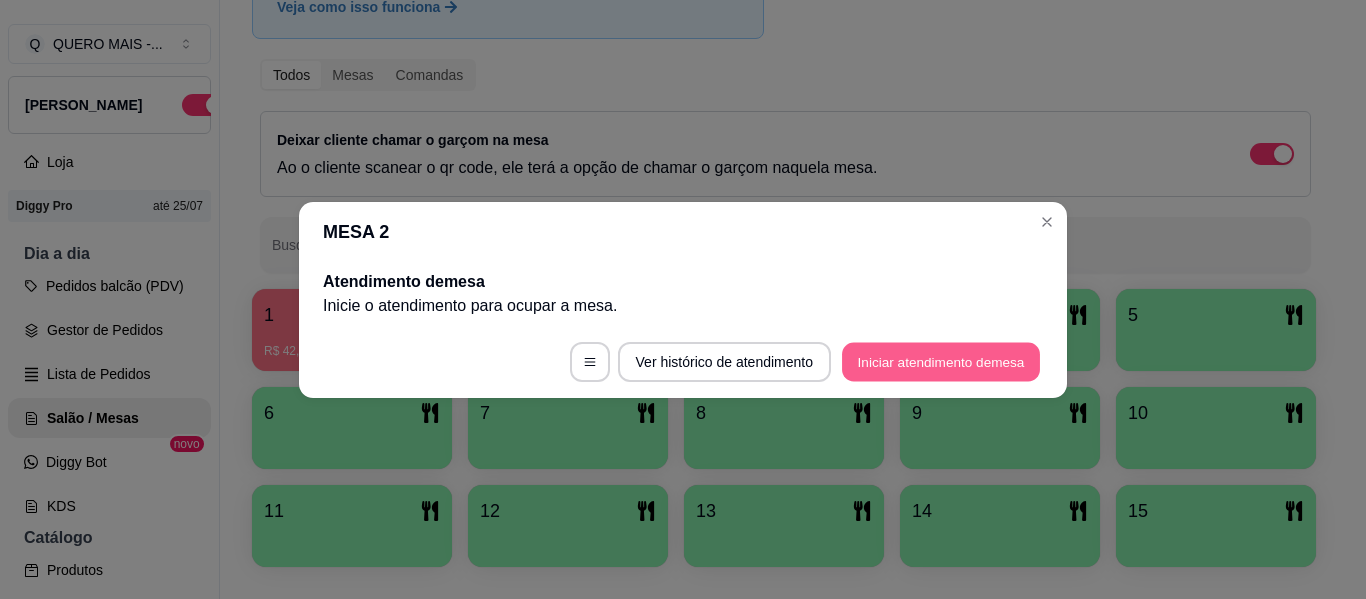 click on "Iniciar atendimento de  mesa" at bounding box center (941, 361) 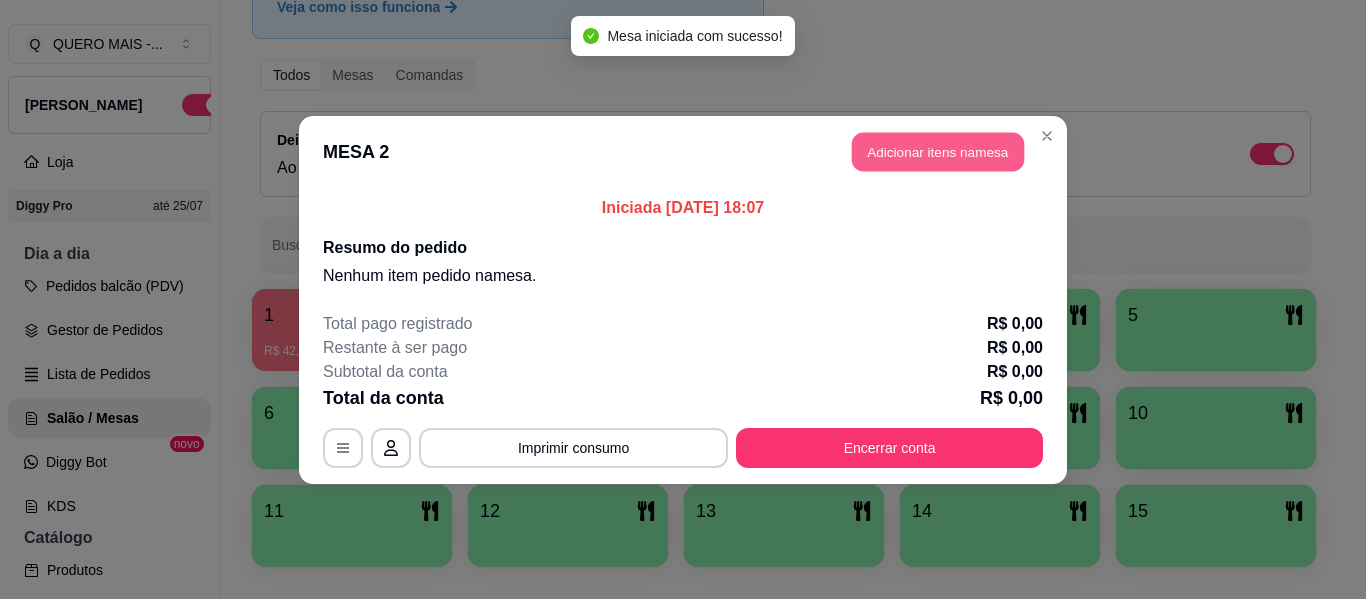 click on "Adicionar itens na  mesa" at bounding box center (938, 151) 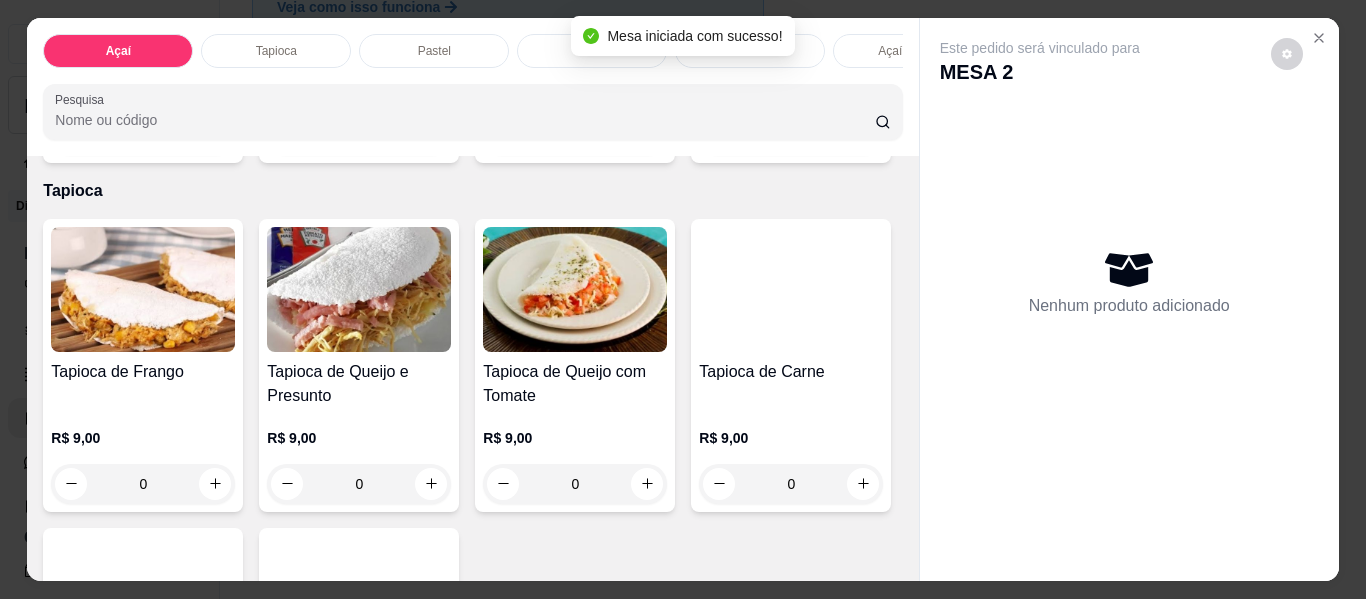scroll, scrollTop: 700, scrollLeft: 0, axis: vertical 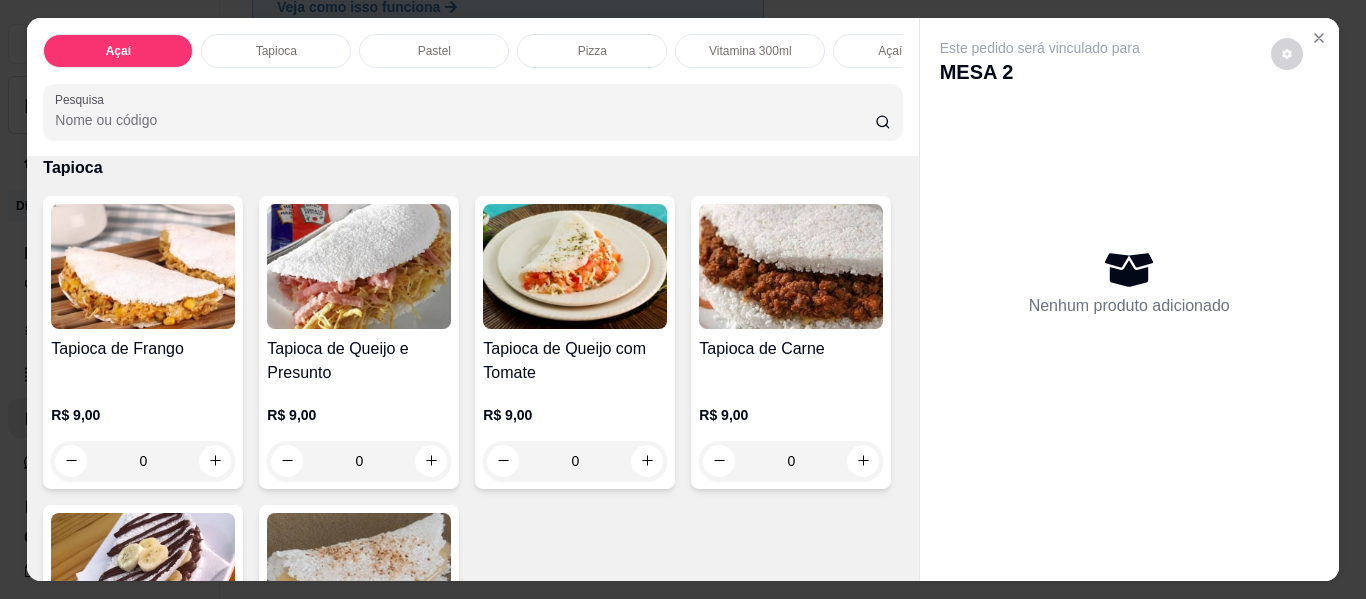 click on "0" at bounding box center (791, 112) 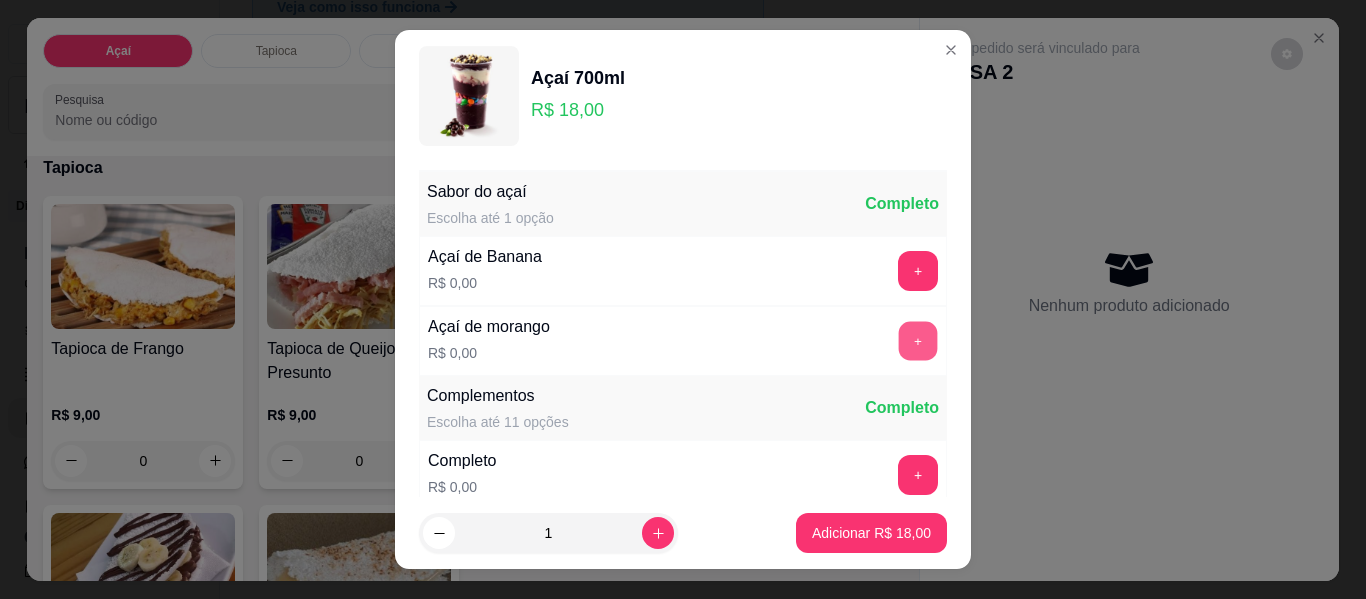 click on "+" at bounding box center [918, 341] 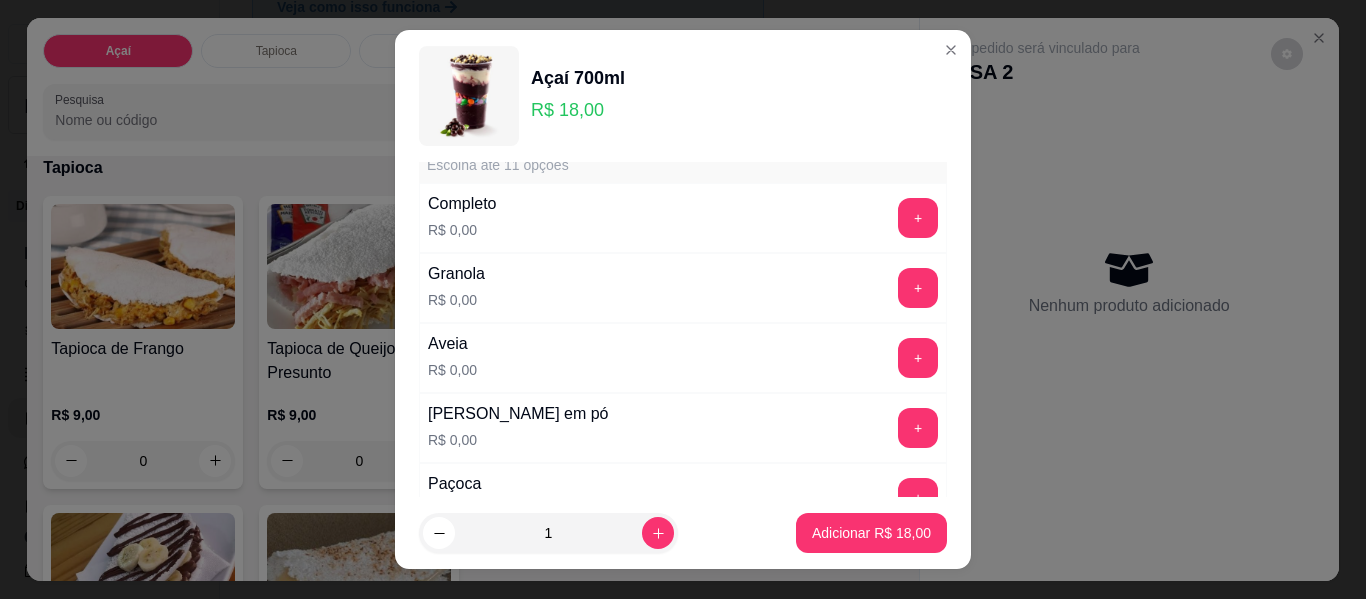 scroll, scrollTop: 300, scrollLeft: 0, axis: vertical 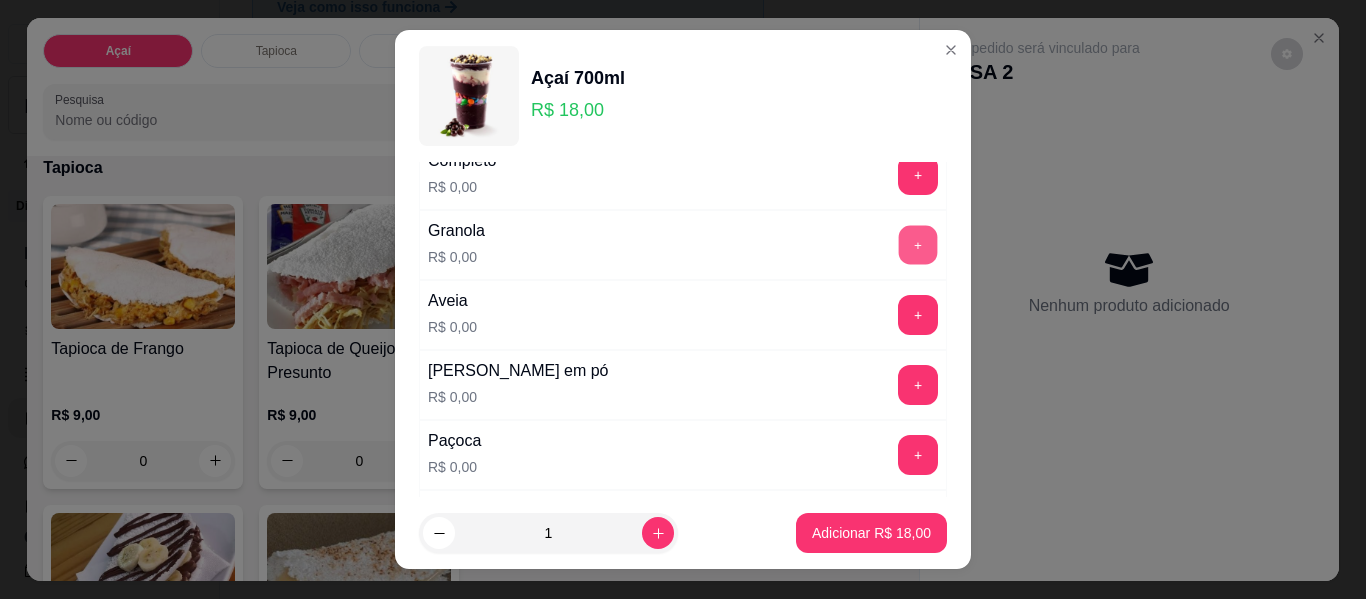 click on "+" at bounding box center (918, 245) 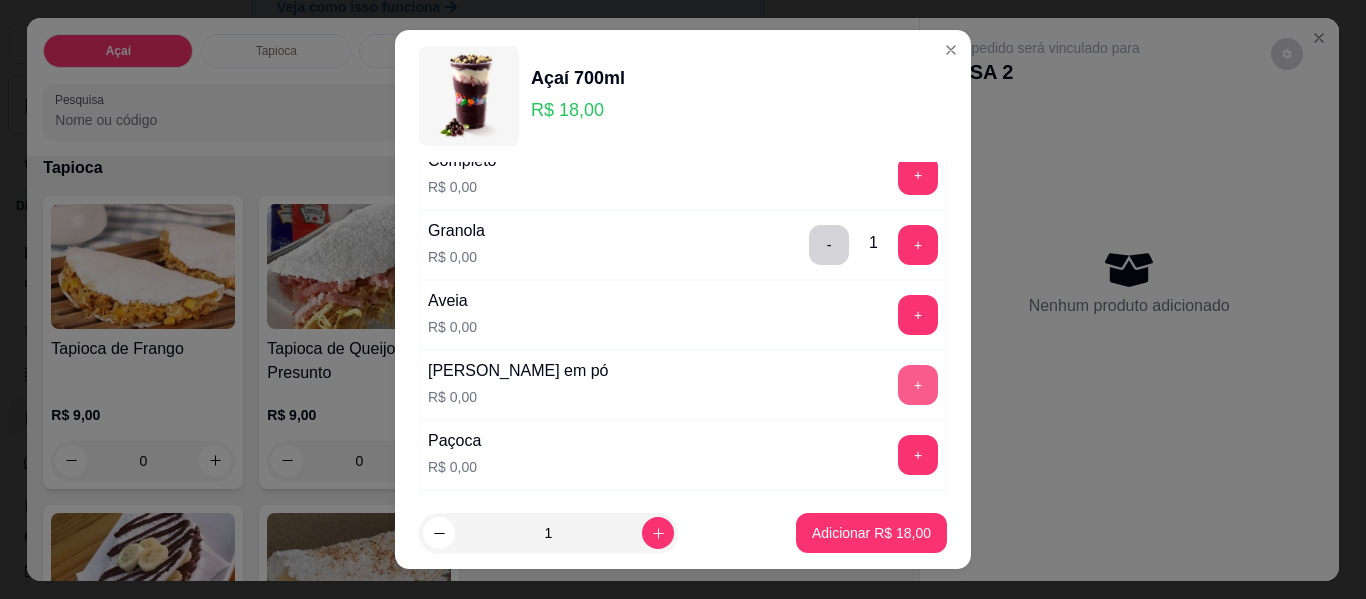 click on "+" at bounding box center (918, 385) 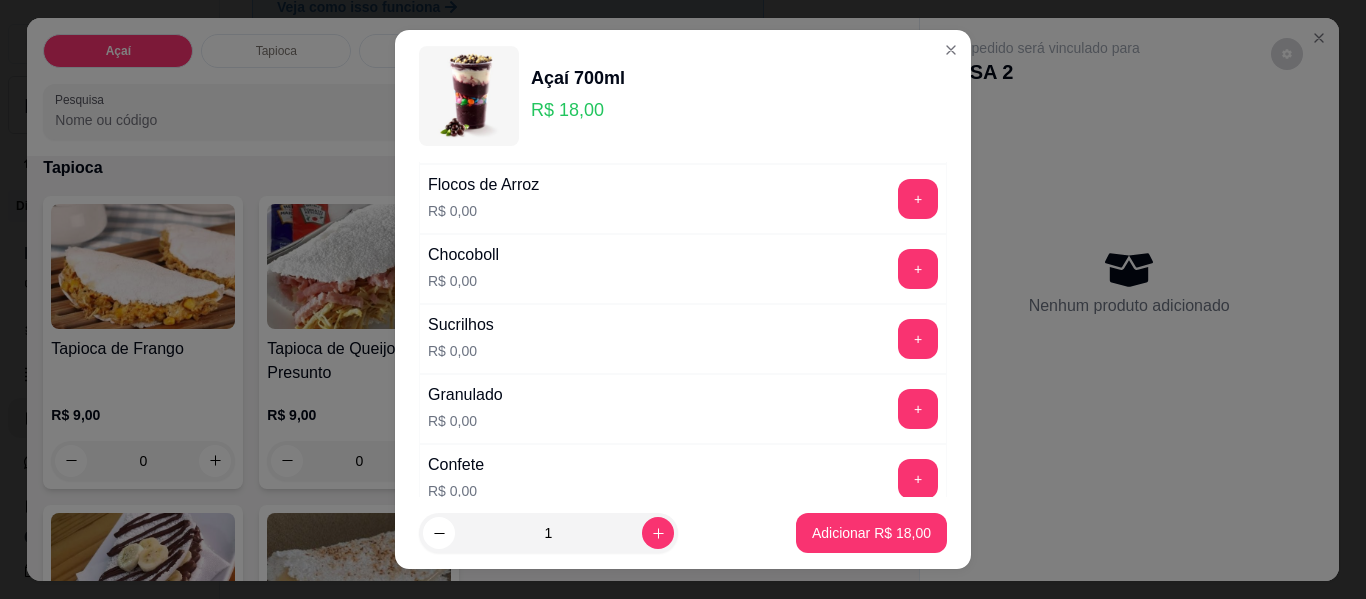scroll, scrollTop: 700, scrollLeft: 0, axis: vertical 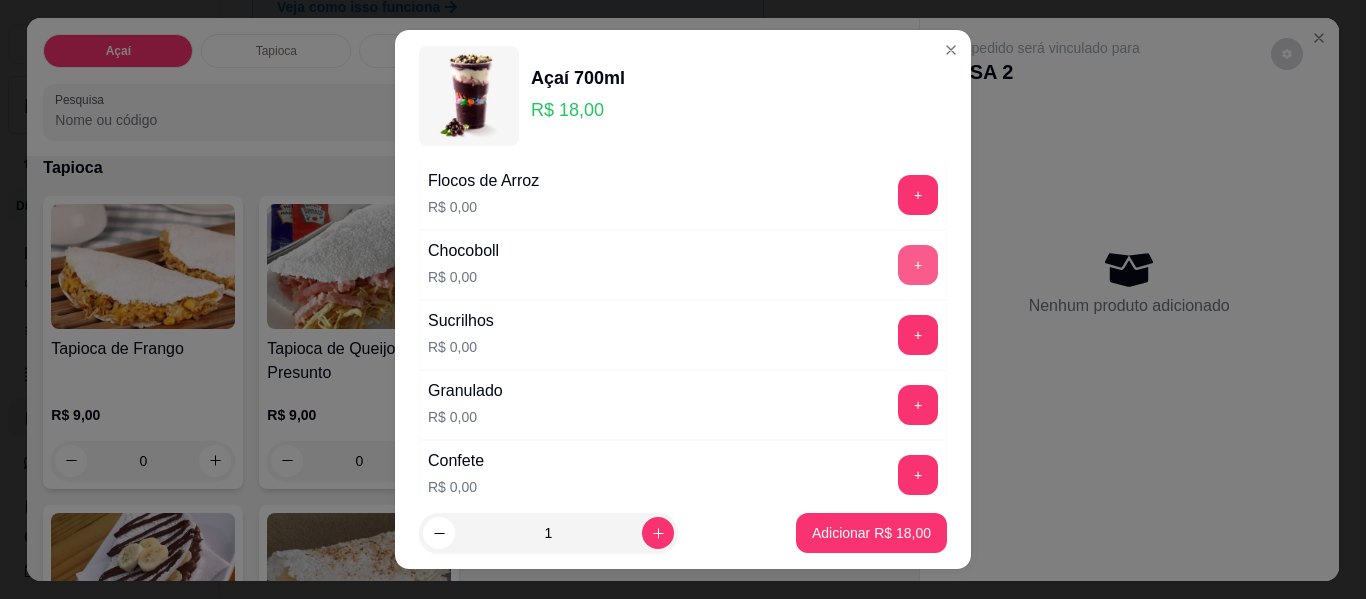 click on "+" at bounding box center (918, 265) 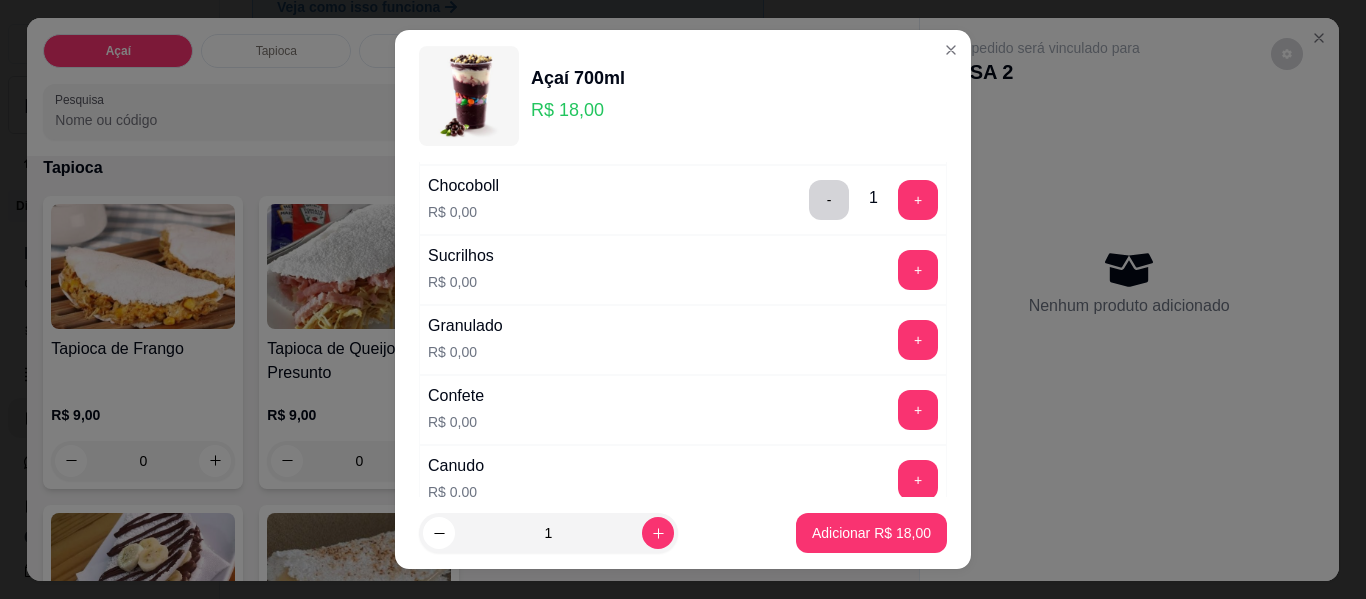 scroll, scrollTop: 800, scrollLeft: 0, axis: vertical 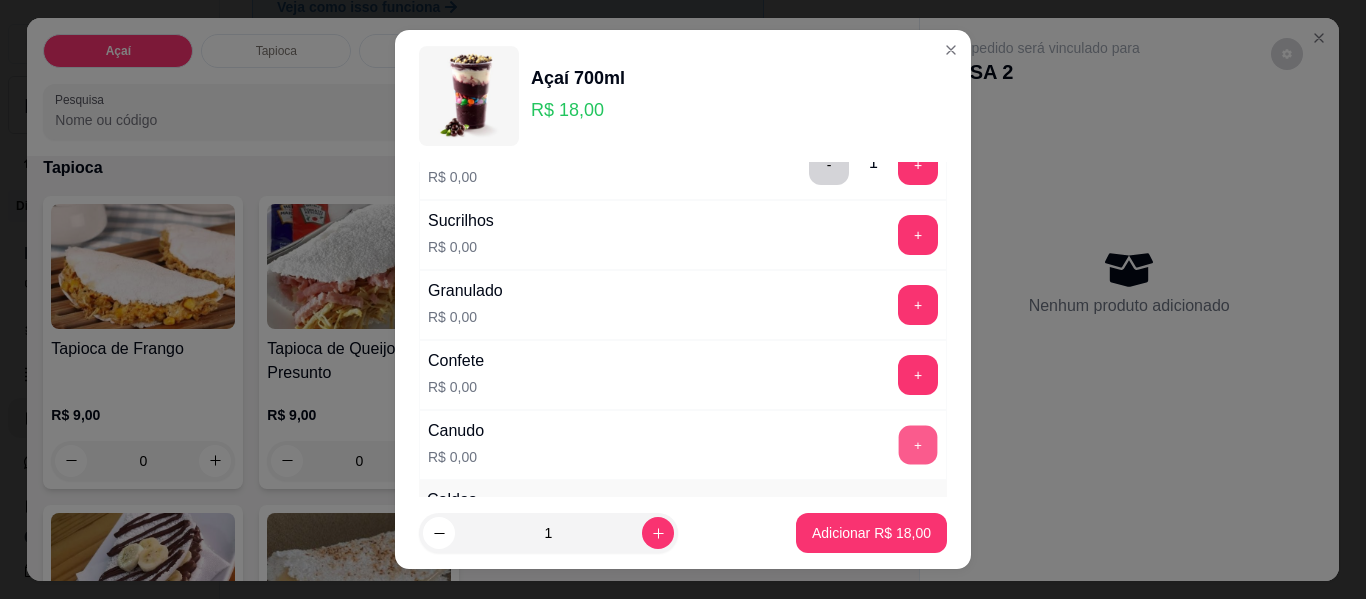click on "+" at bounding box center [918, 445] 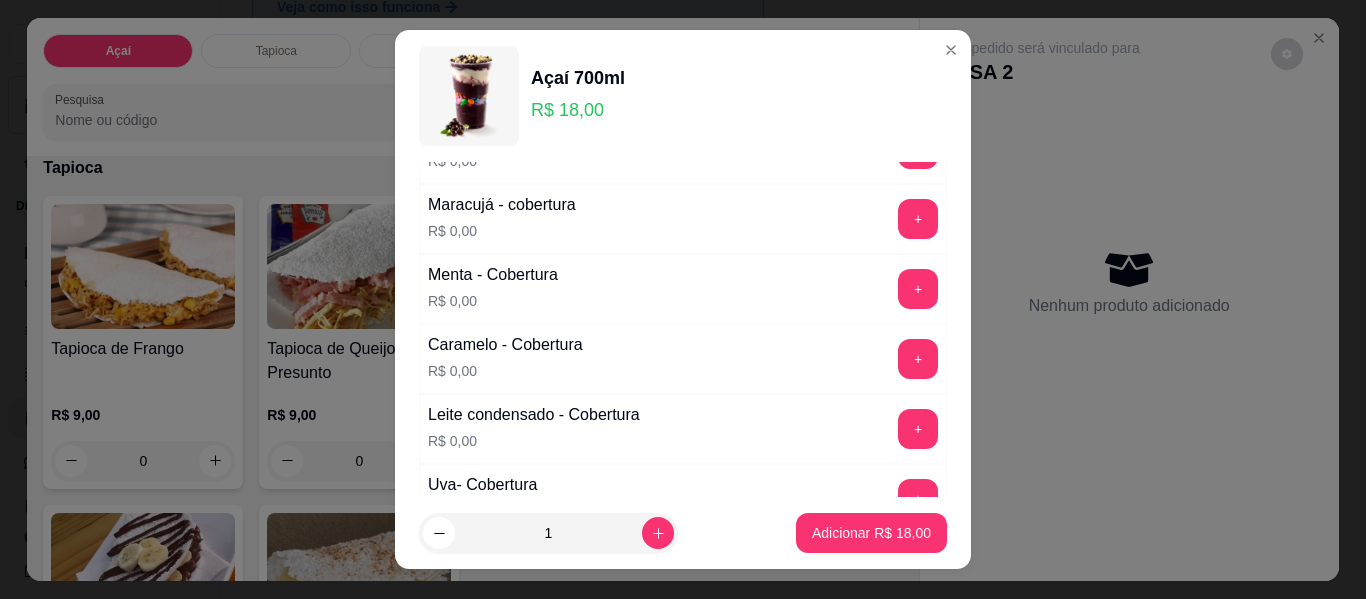 scroll, scrollTop: 1400, scrollLeft: 0, axis: vertical 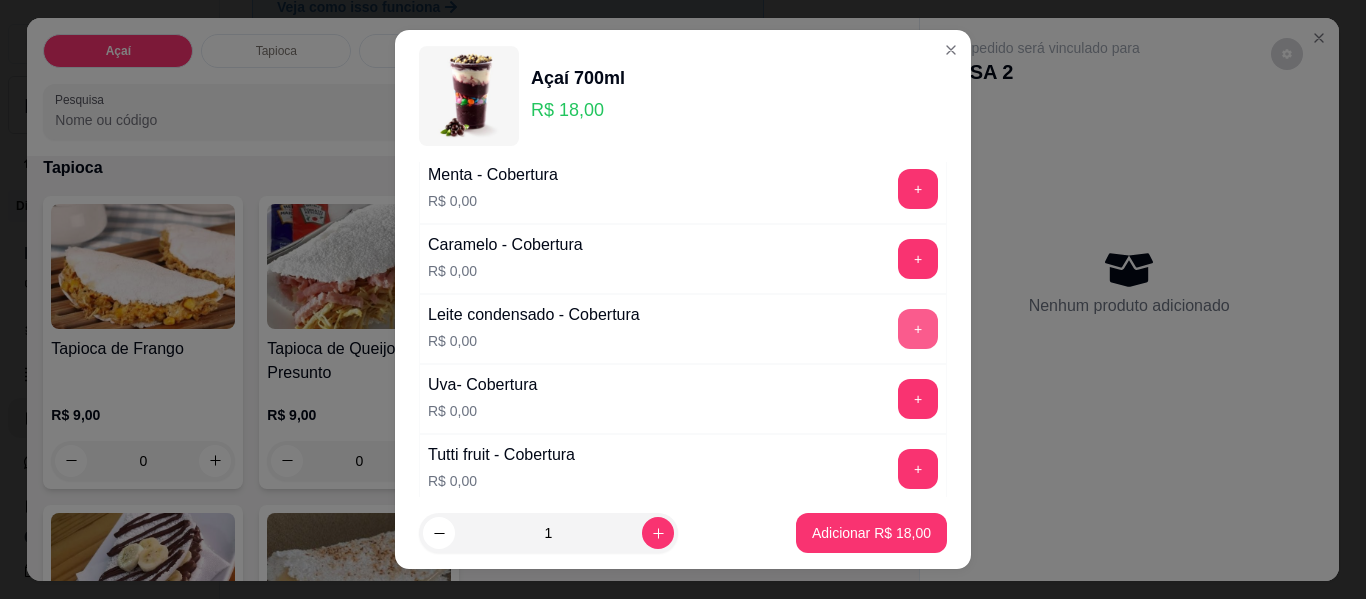 click on "+" at bounding box center (918, 329) 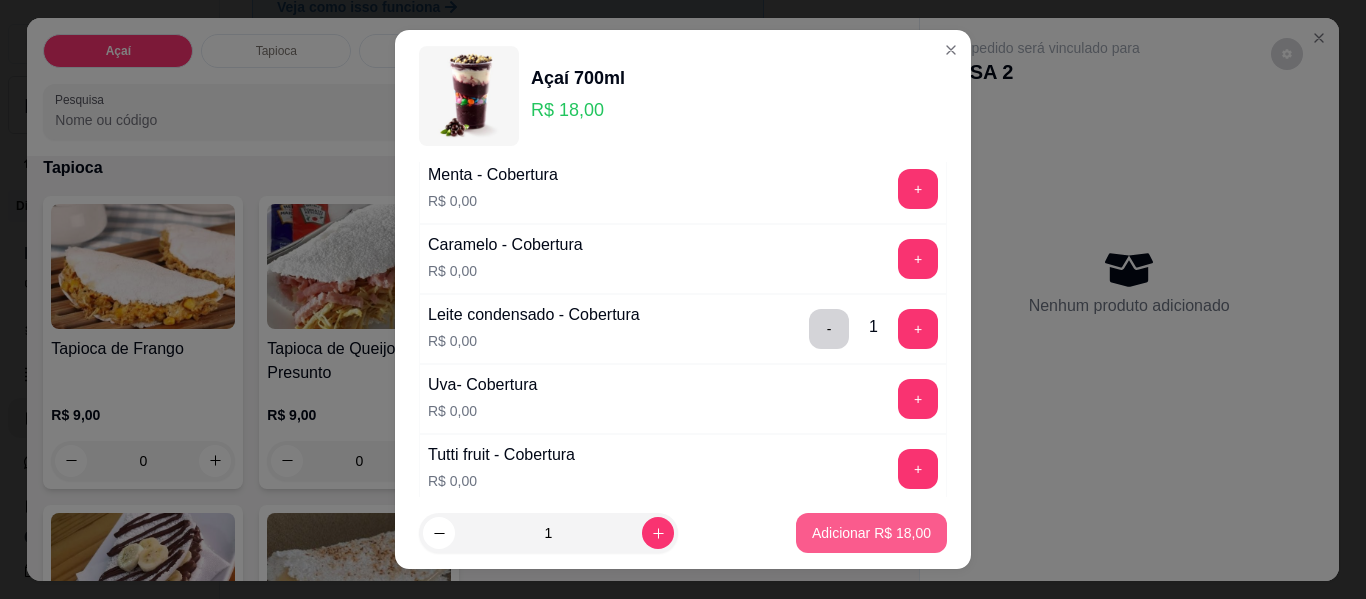 click on "Adicionar   R$ 18,00" at bounding box center (871, 533) 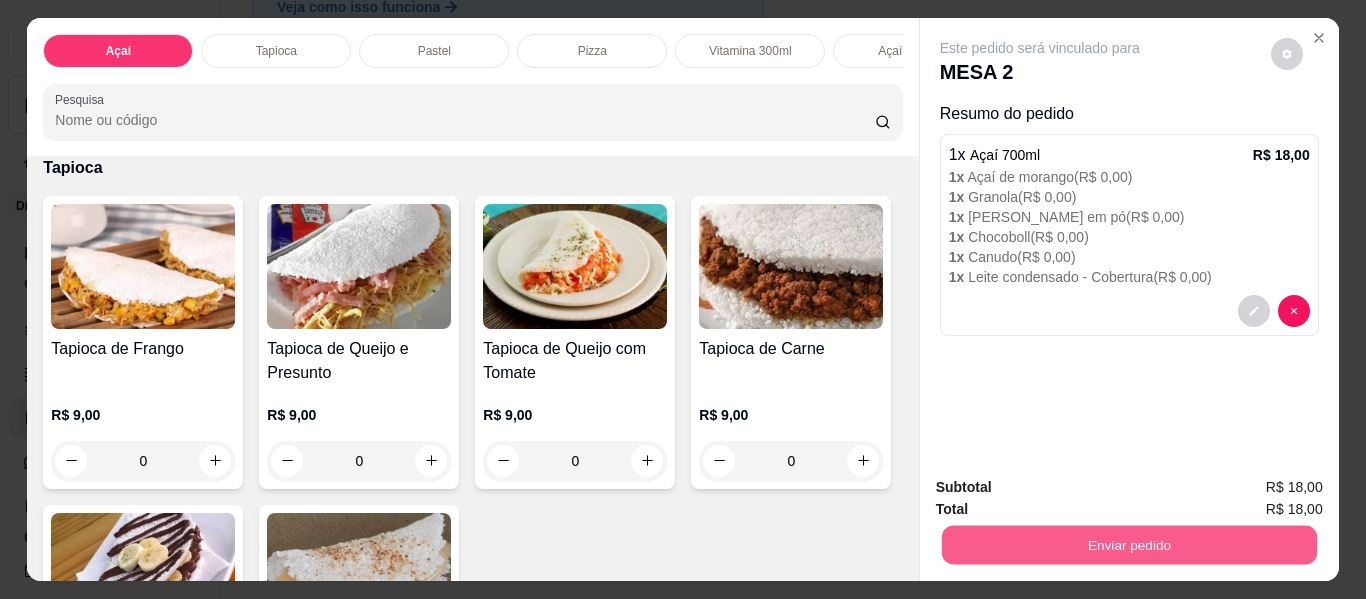 click on "Enviar pedido" at bounding box center (1128, 545) 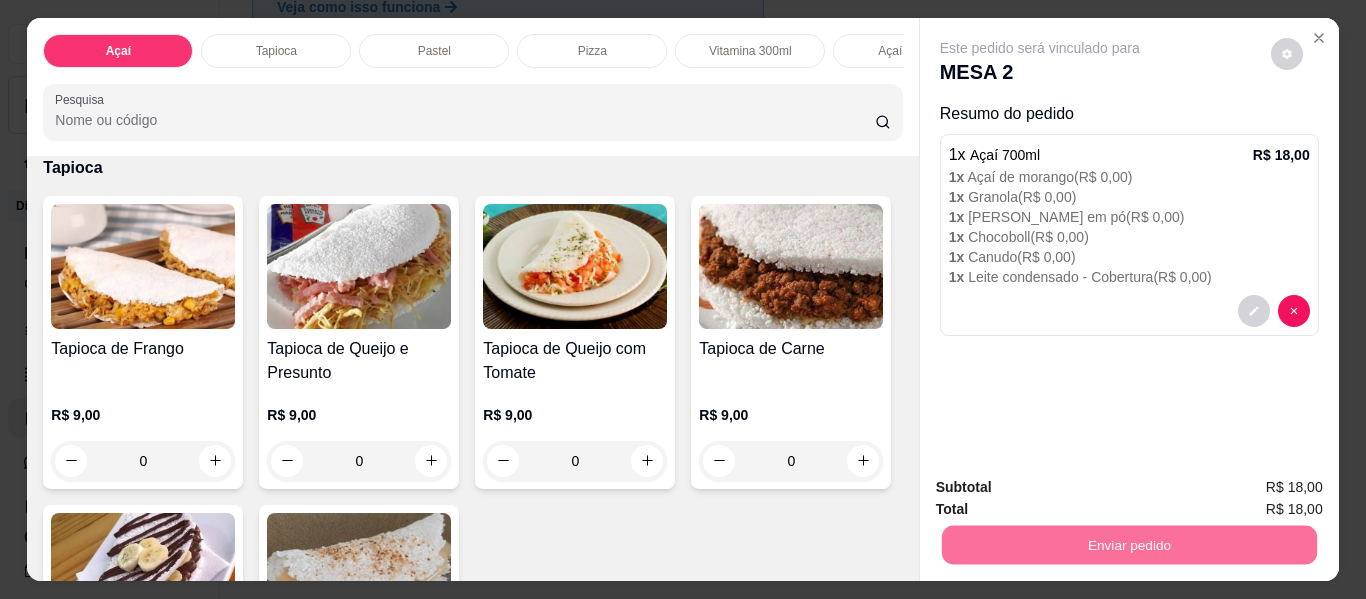 click on "Não registrar e enviar pedido" at bounding box center (1063, 489) 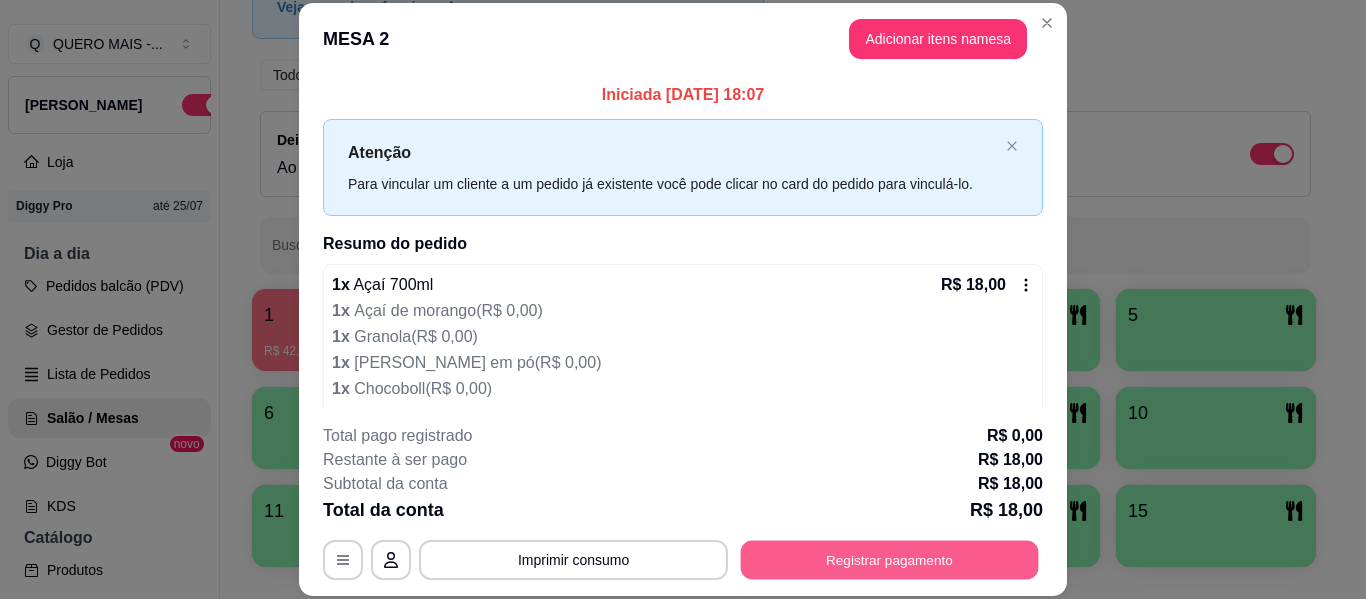 click on "Registrar pagamento" at bounding box center [890, 560] 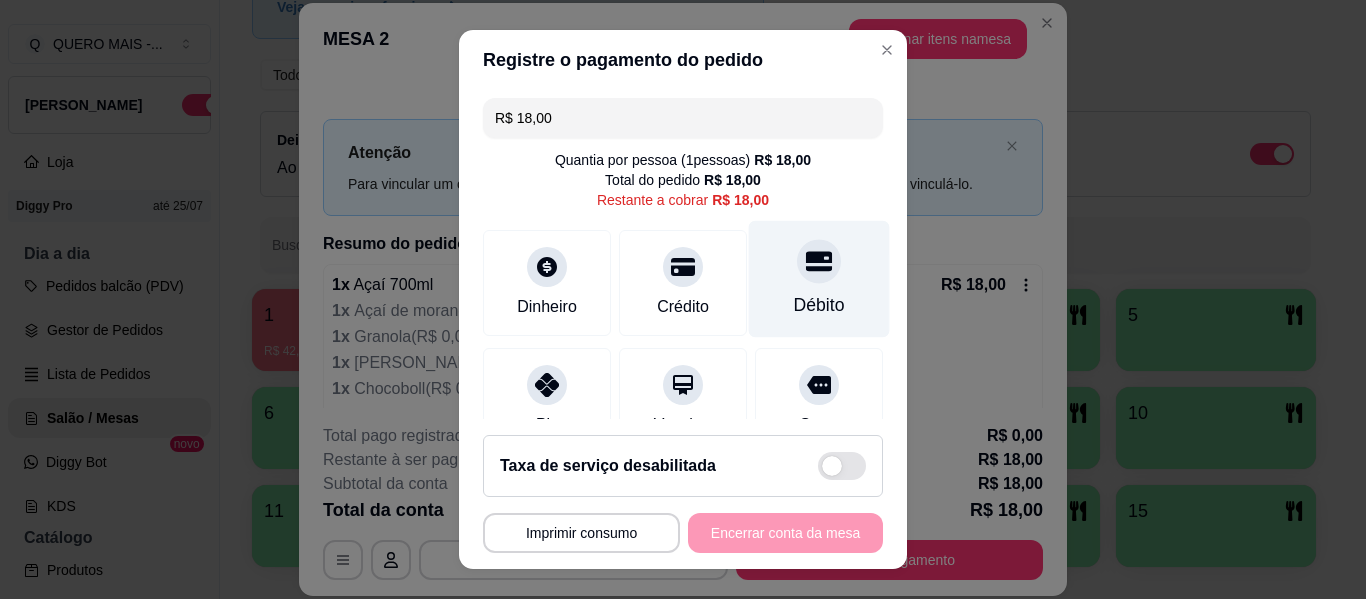 click on "Débito" at bounding box center [819, 279] 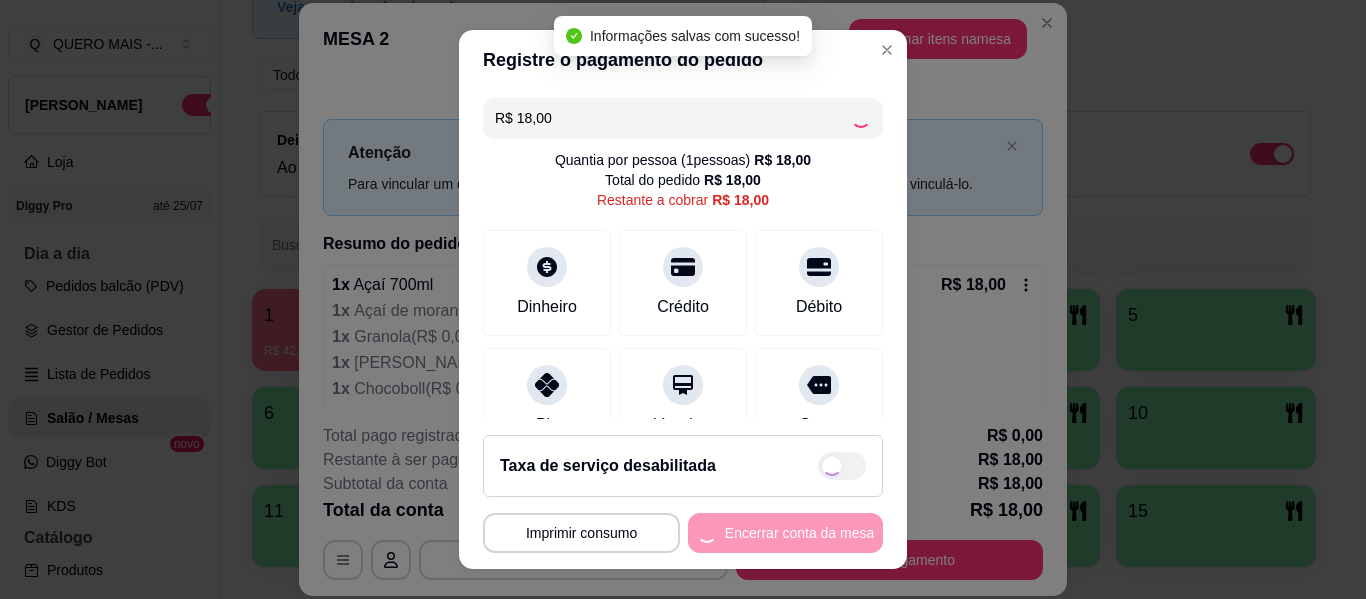 type on "R$ 0,00" 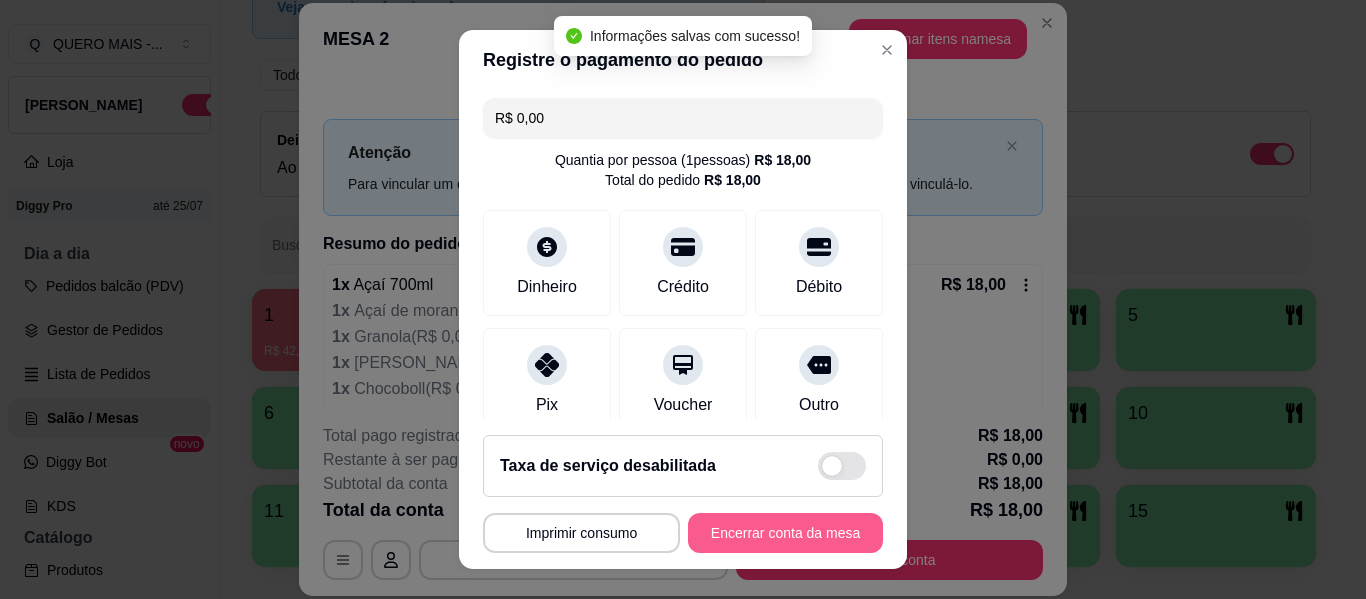 click on "Encerrar conta da mesa" at bounding box center [785, 533] 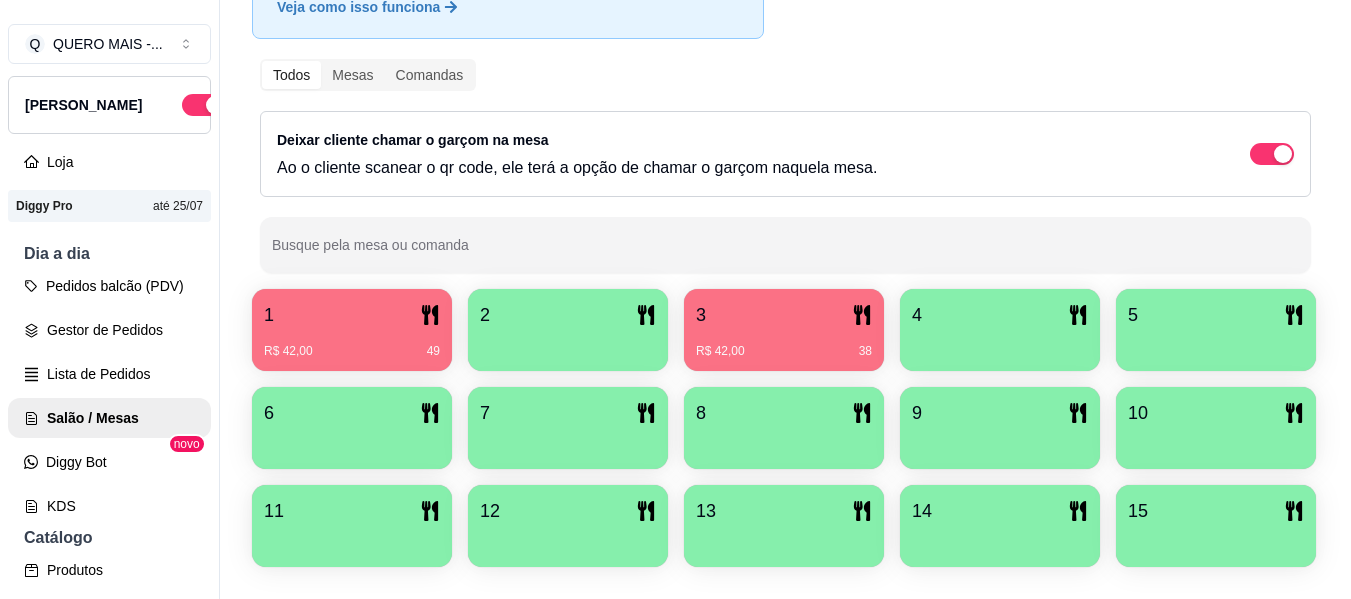 click on "2" at bounding box center [568, 315] 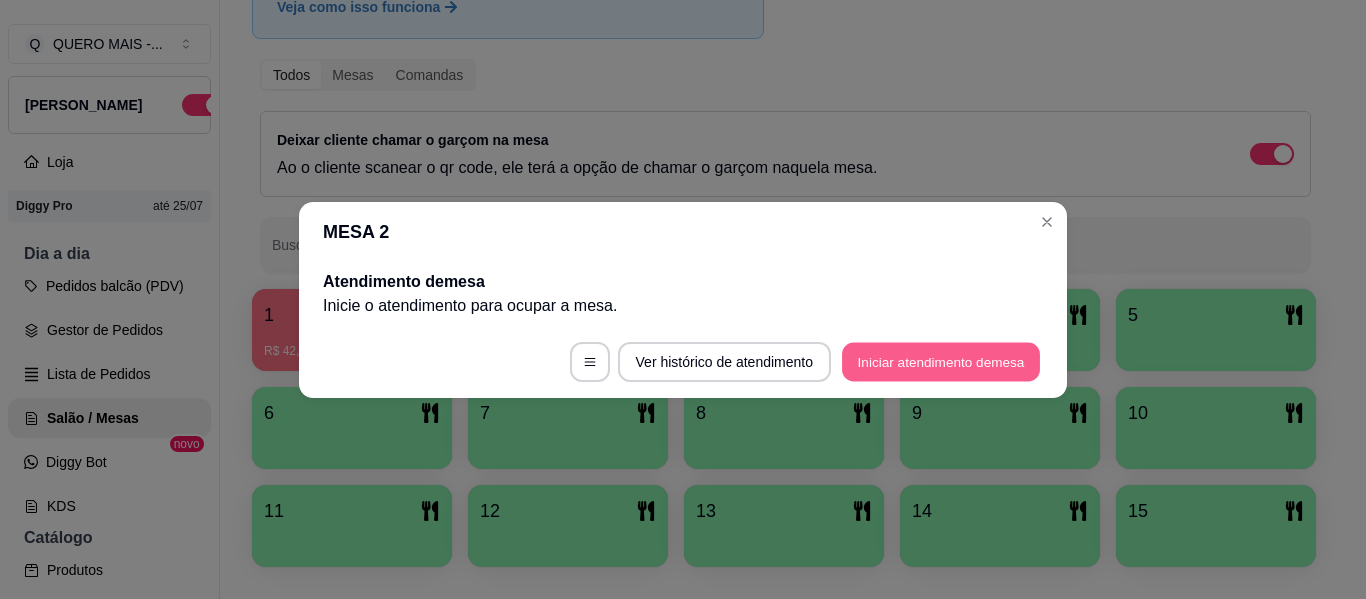 click on "Iniciar atendimento de  mesa" at bounding box center (941, 361) 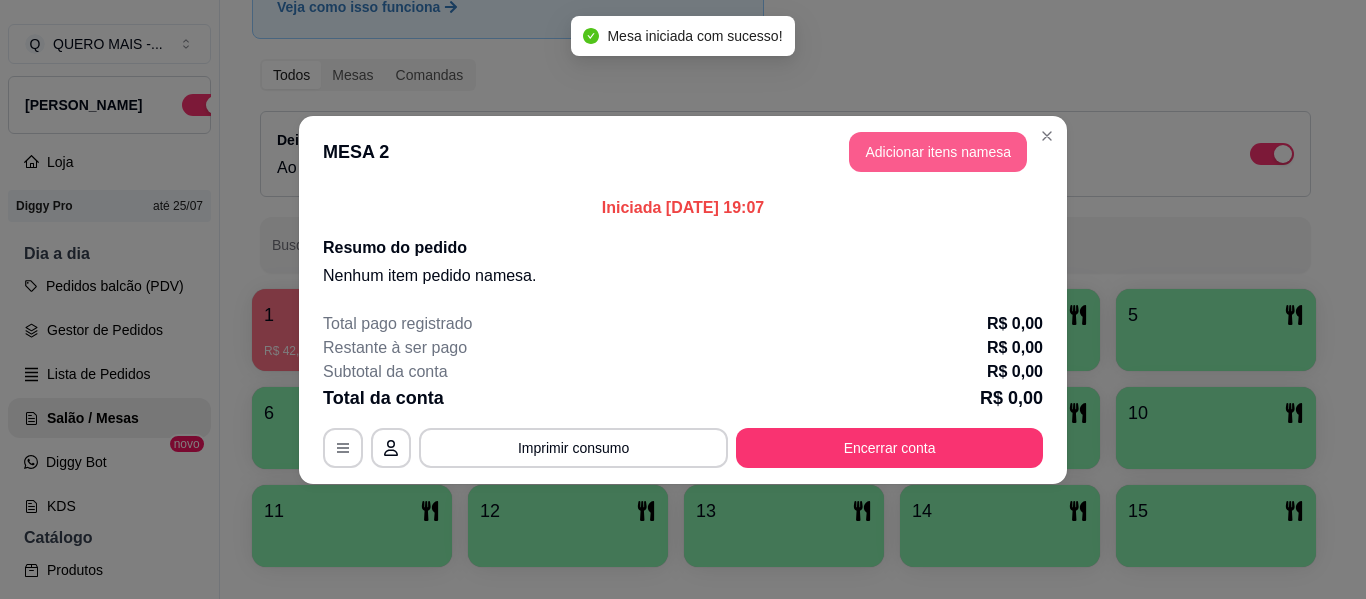 click on "Adicionar itens na  mesa" at bounding box center [938, 152] 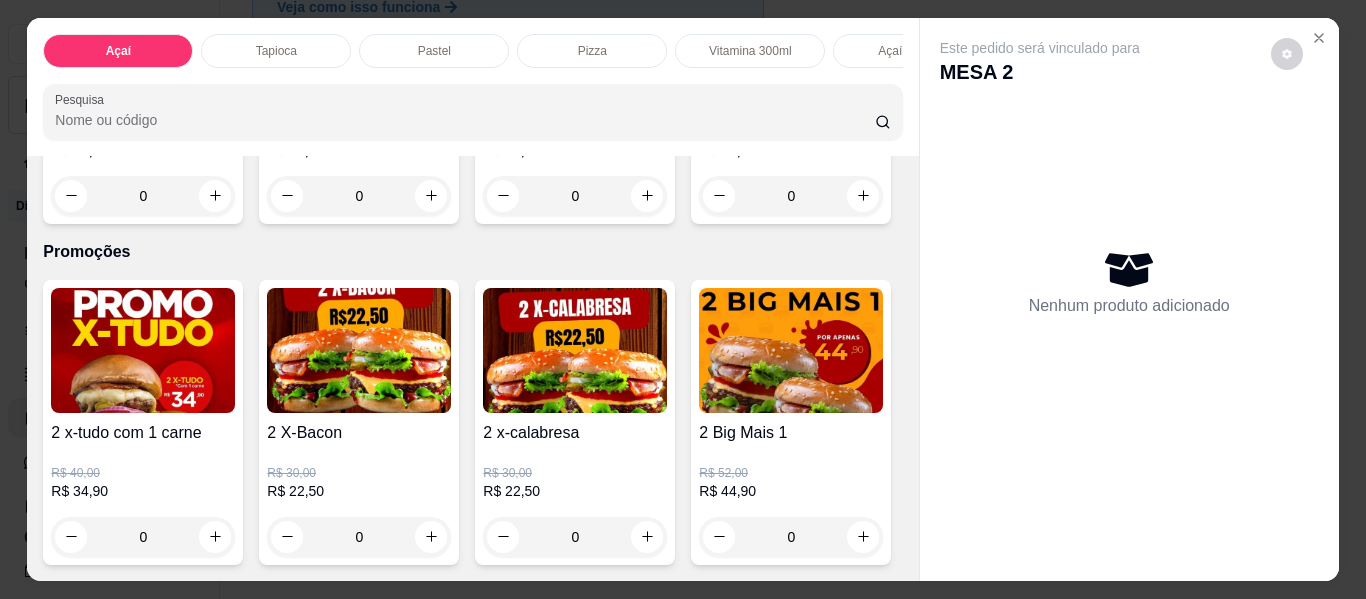 scroll, scrollTop: 8195, scrollLeft: 0, axis: vertical 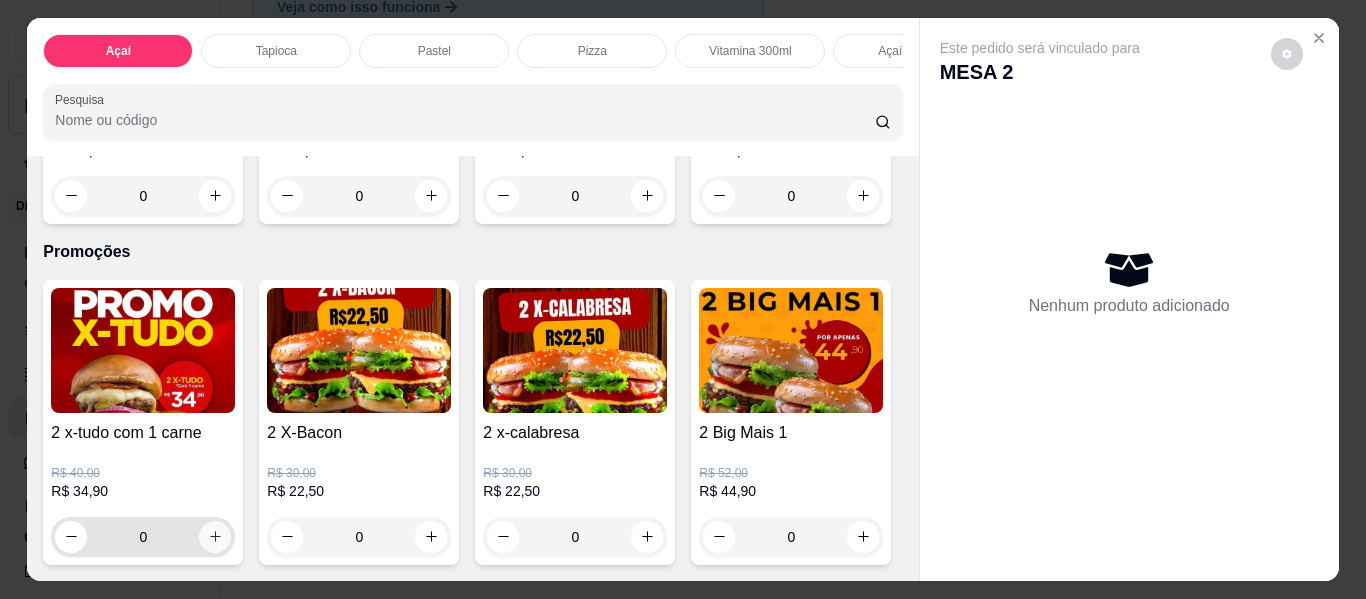 click at bounding box center (215, 537) 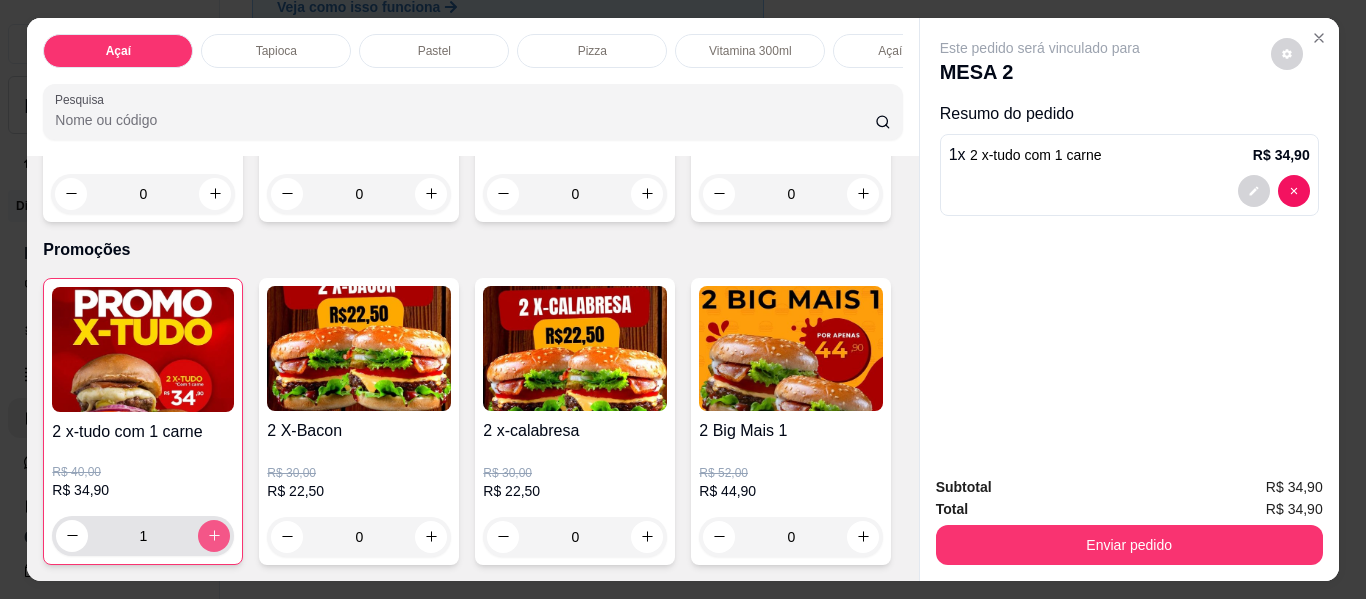 type on "1" 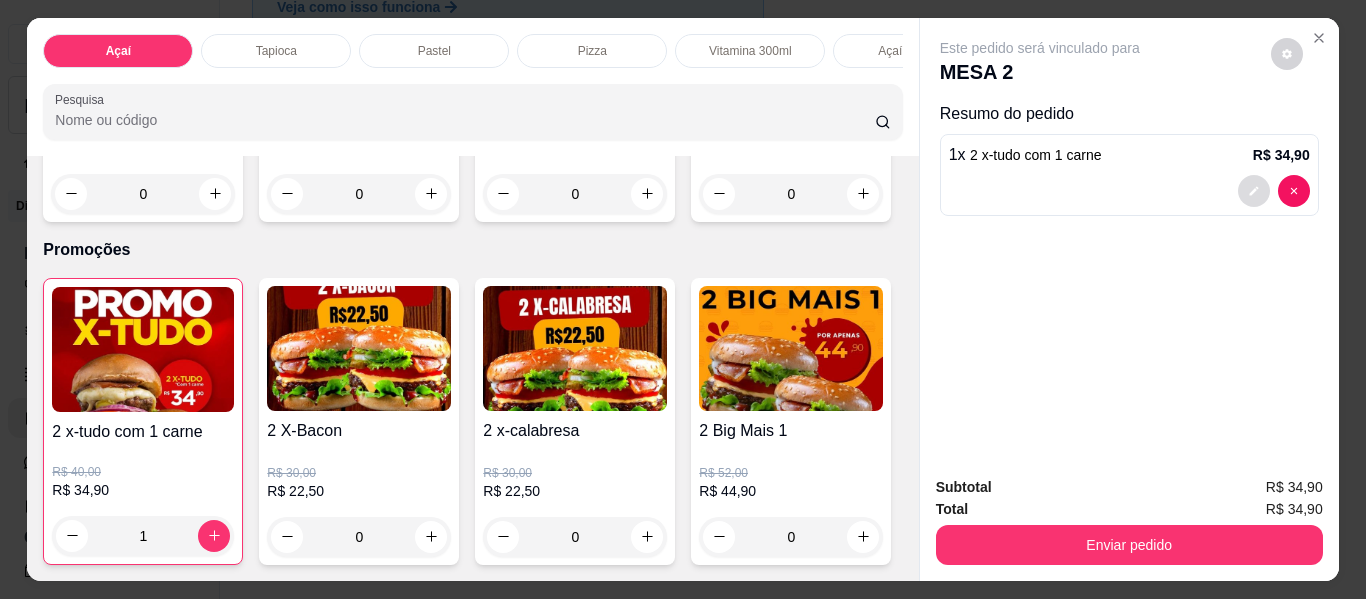 click 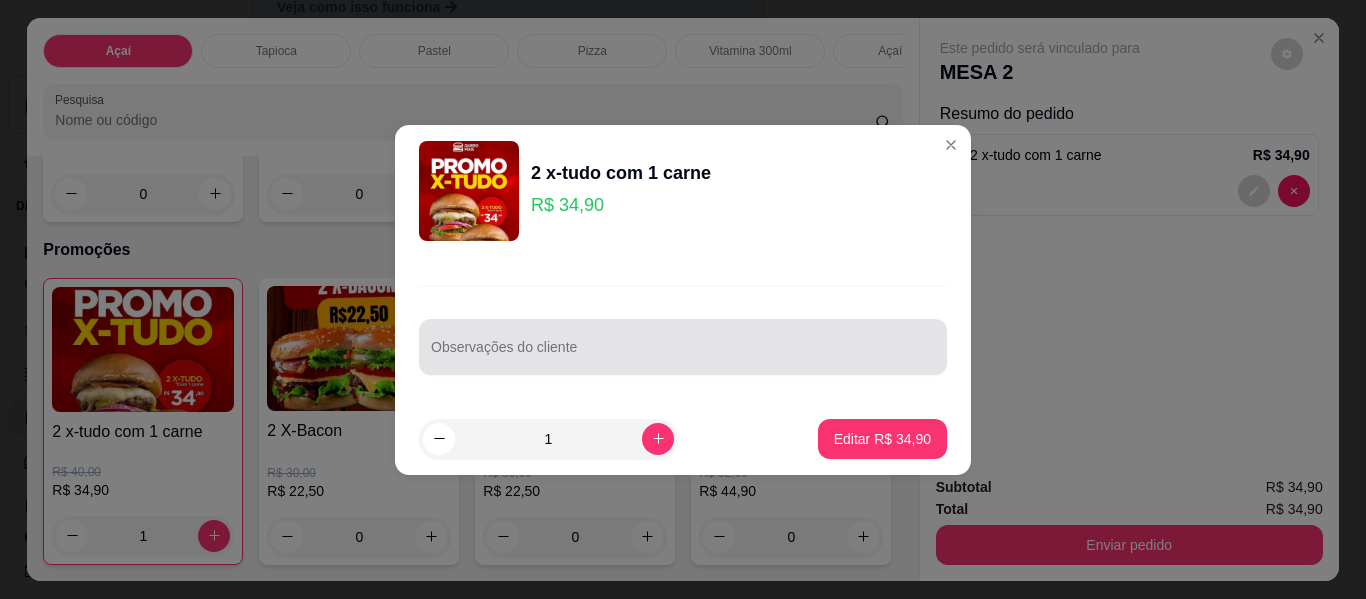 click on "Observações do cliente" at bounding box center [683, 347] 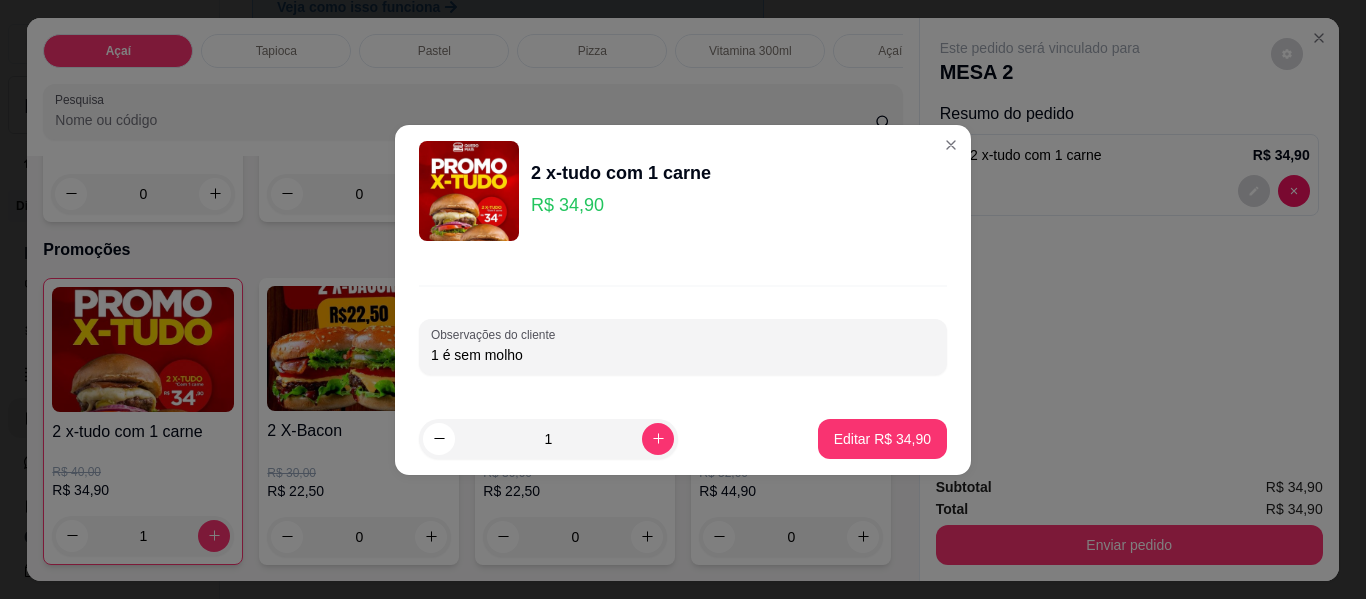 type on "1 é sem molho" 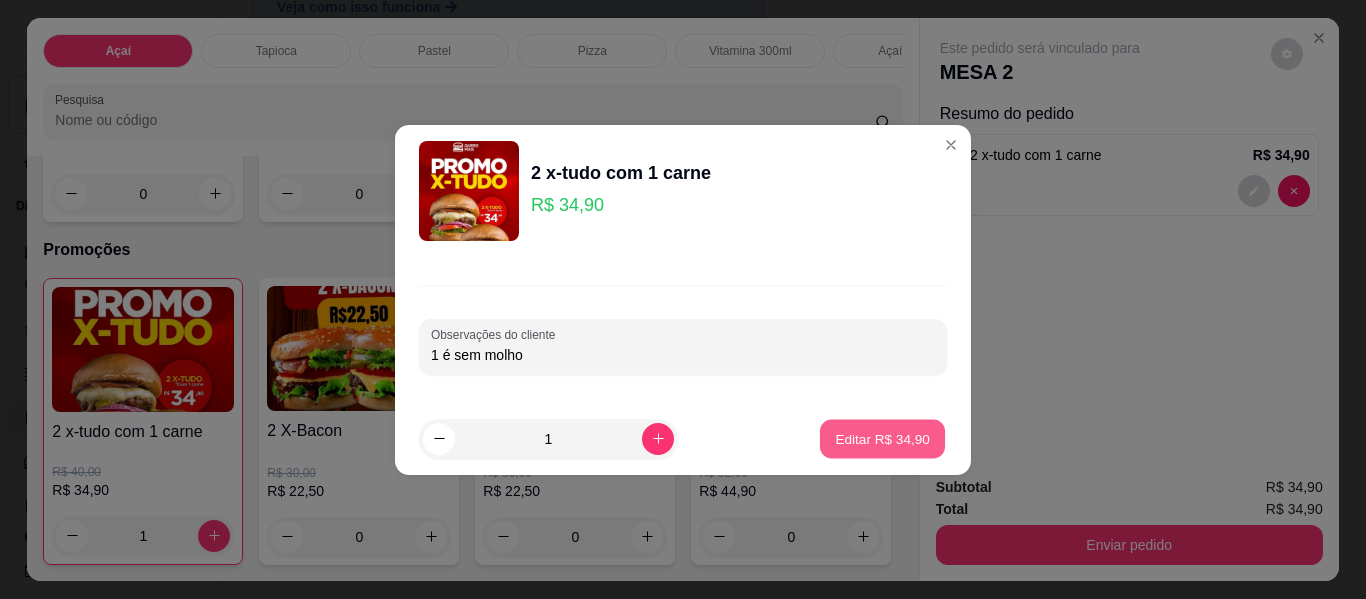 click on "Editar   R$ 34,90" at bounding box center (882, 438) 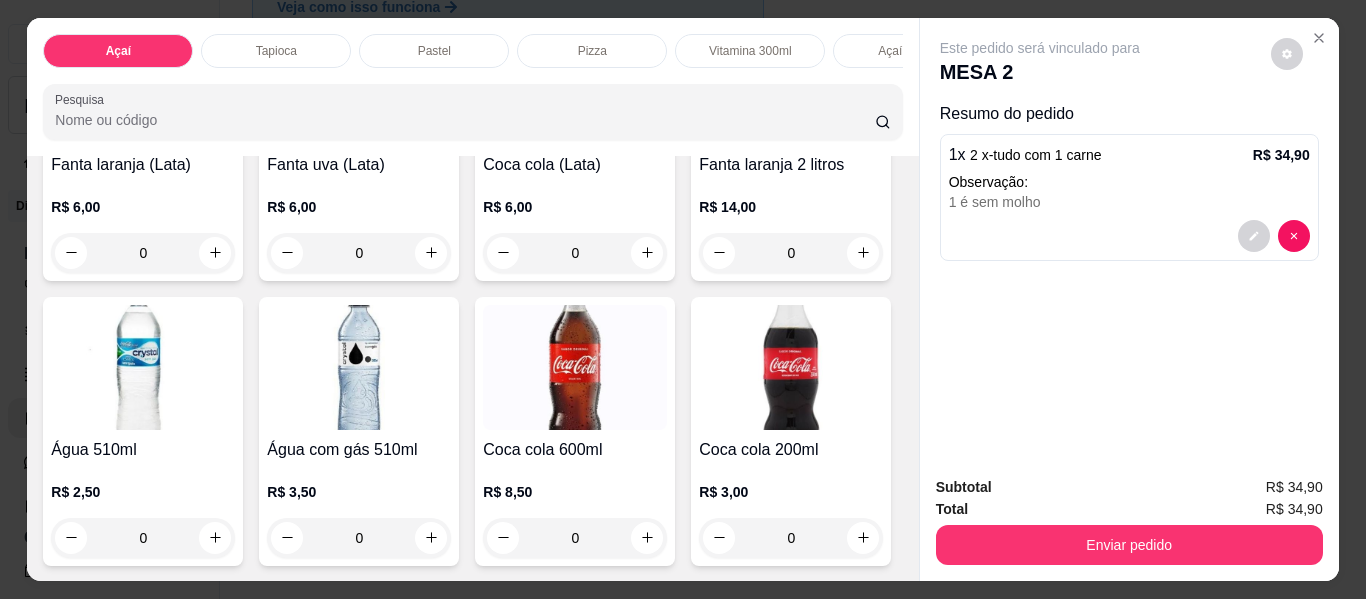 scroll, scrollTop: 0, scrollLeft: 0, axis: both 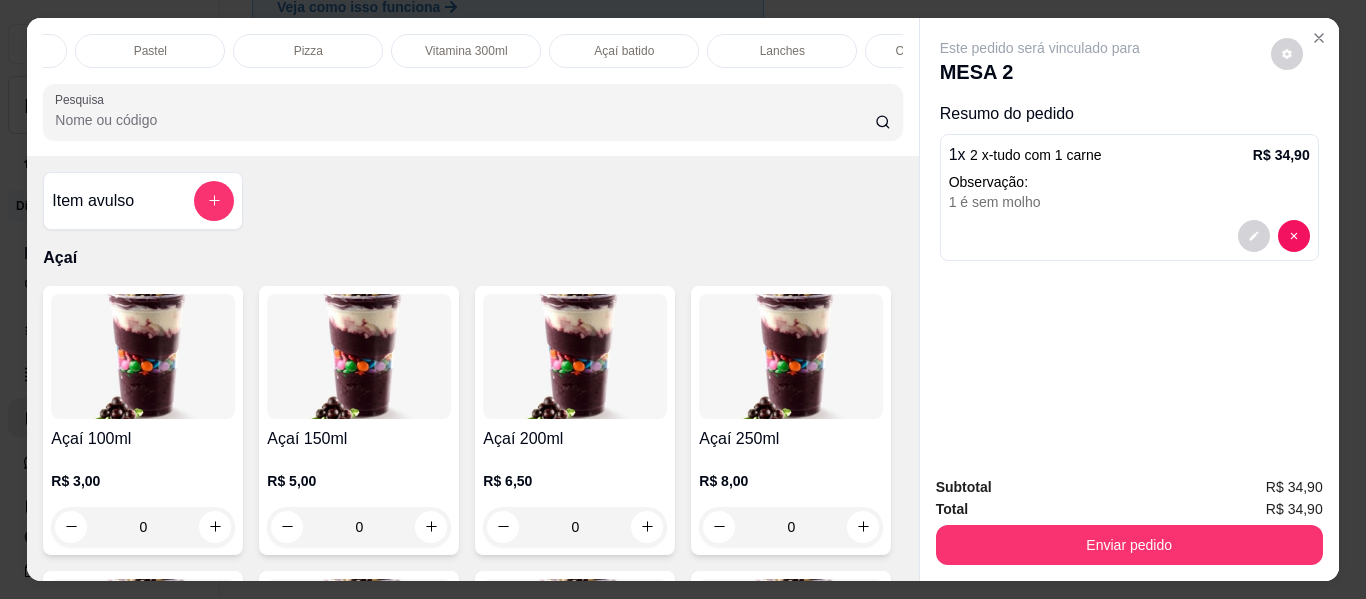 click on "Lanches" at bounding box center (782, 51) 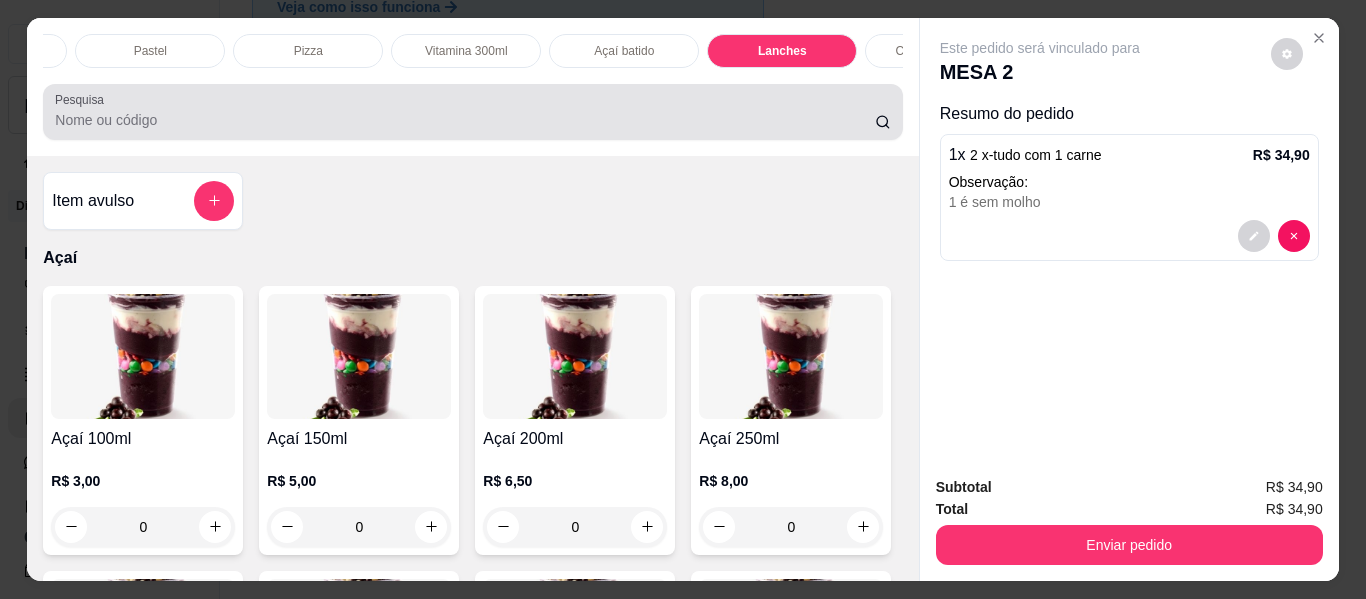 scroll, scrollTop: 3577, scrollLeft: 0, axis: vertical 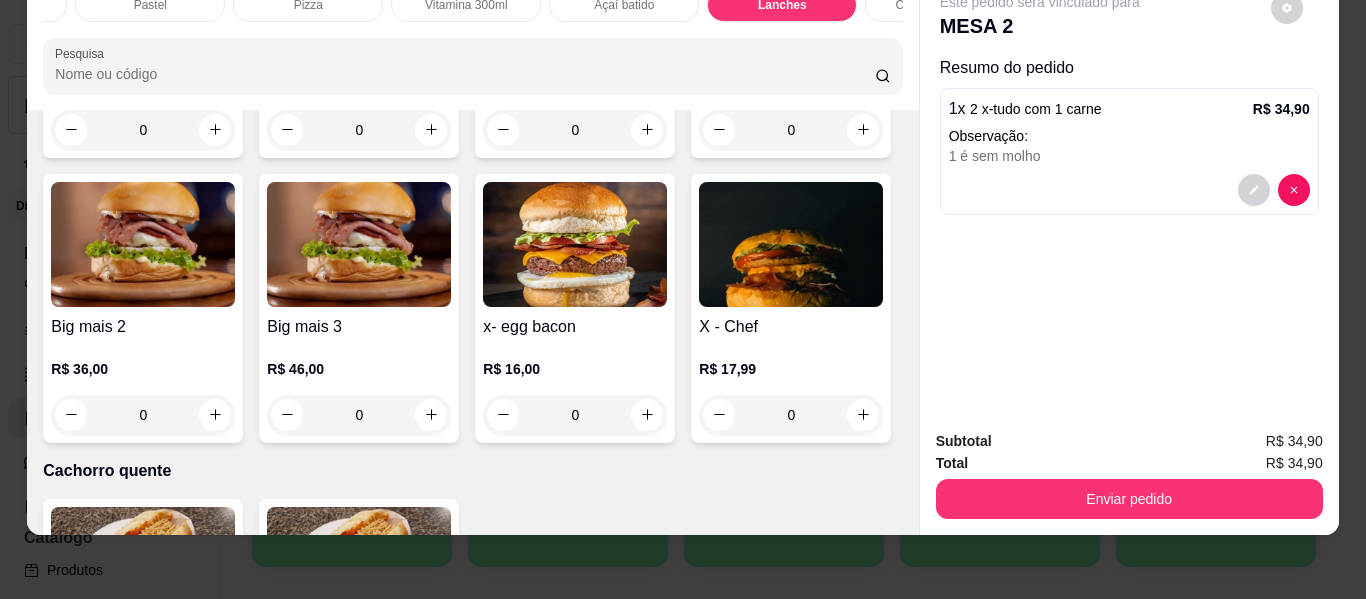 click on "0" at bounding box center (143, -155) 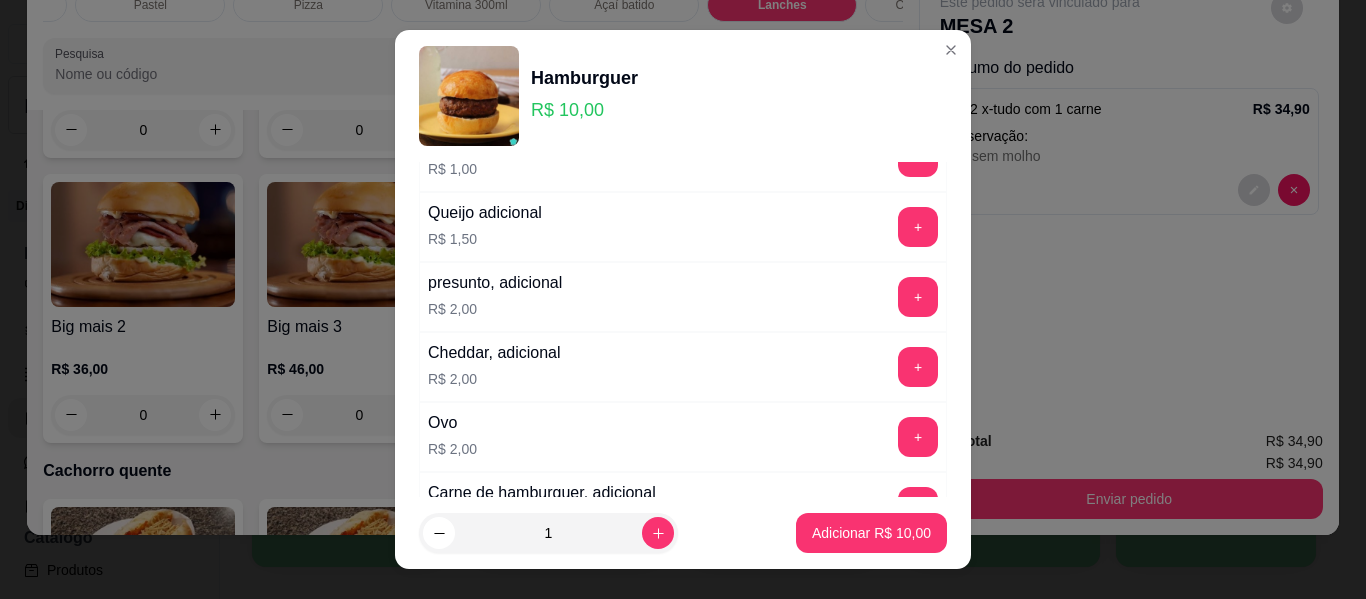 scroll, scrollTop: 300, scrollLeft: 0, axis: vertical 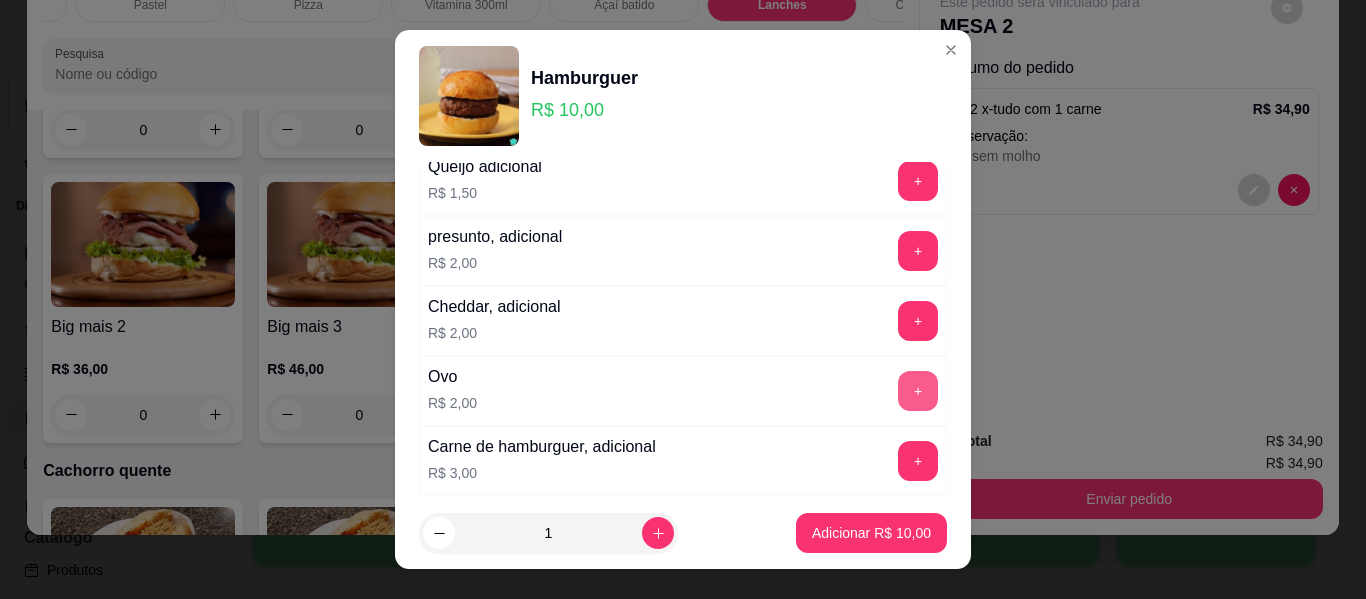 click on "+" at bounding box center (918, 391) 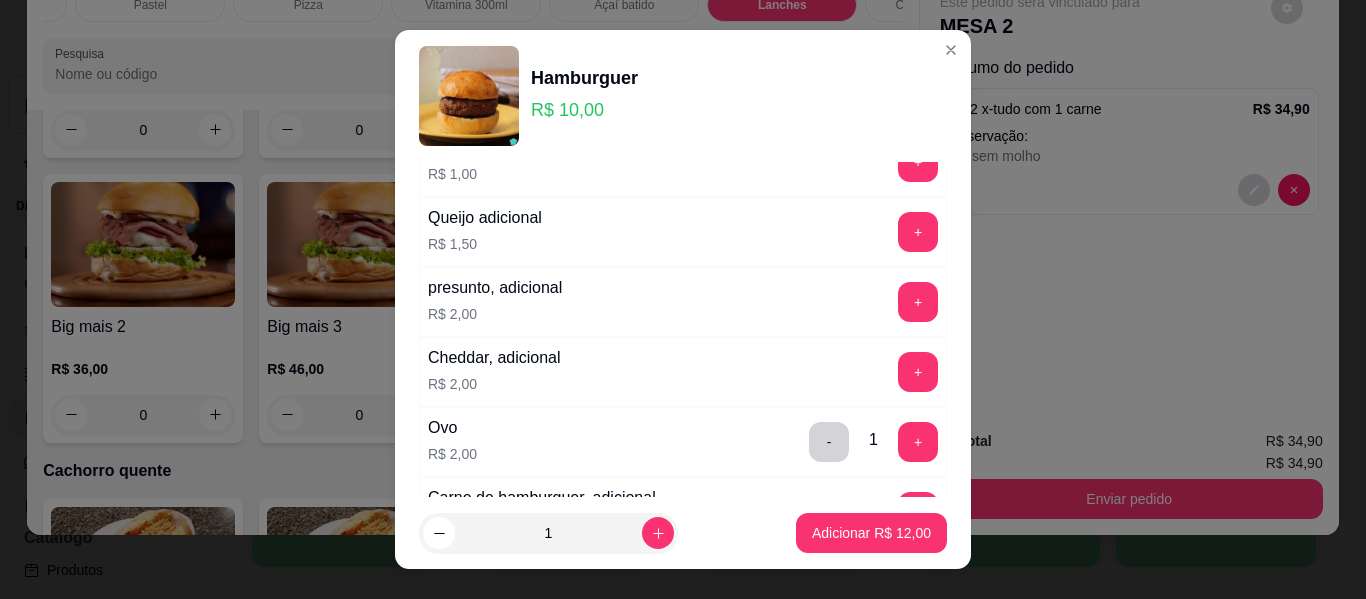 scroll, scrollTop: 149, scrollLeft: 0, axis: vertical 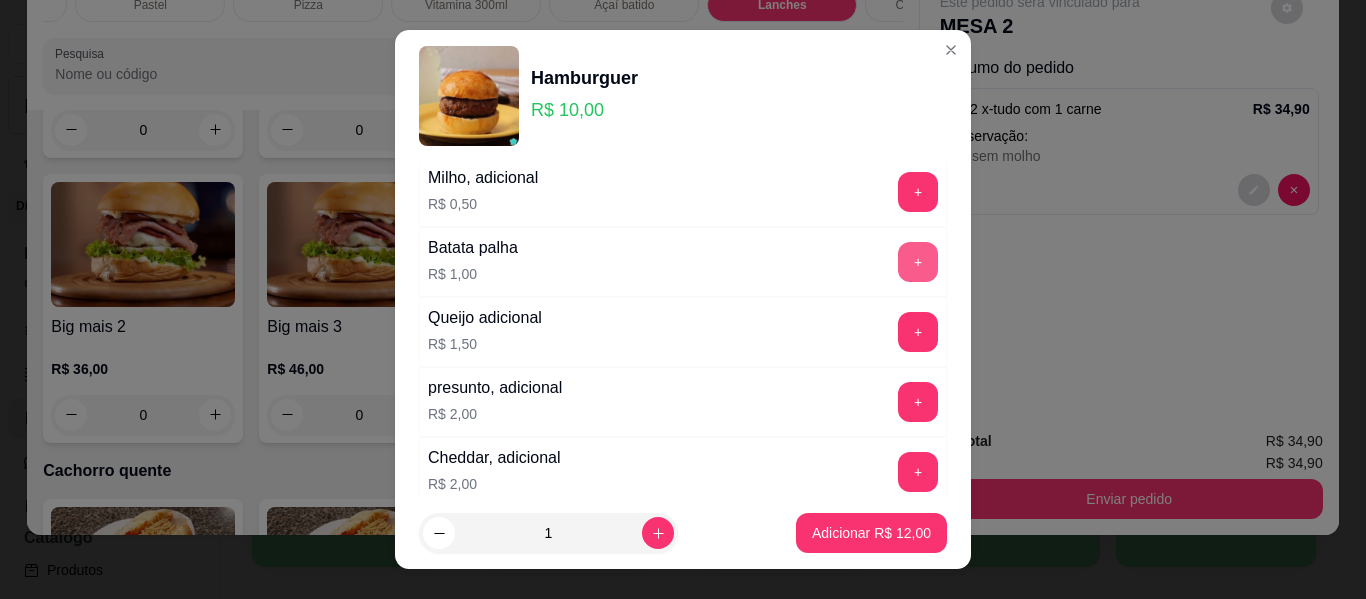 click on "+" at bounding box center [918, 262] 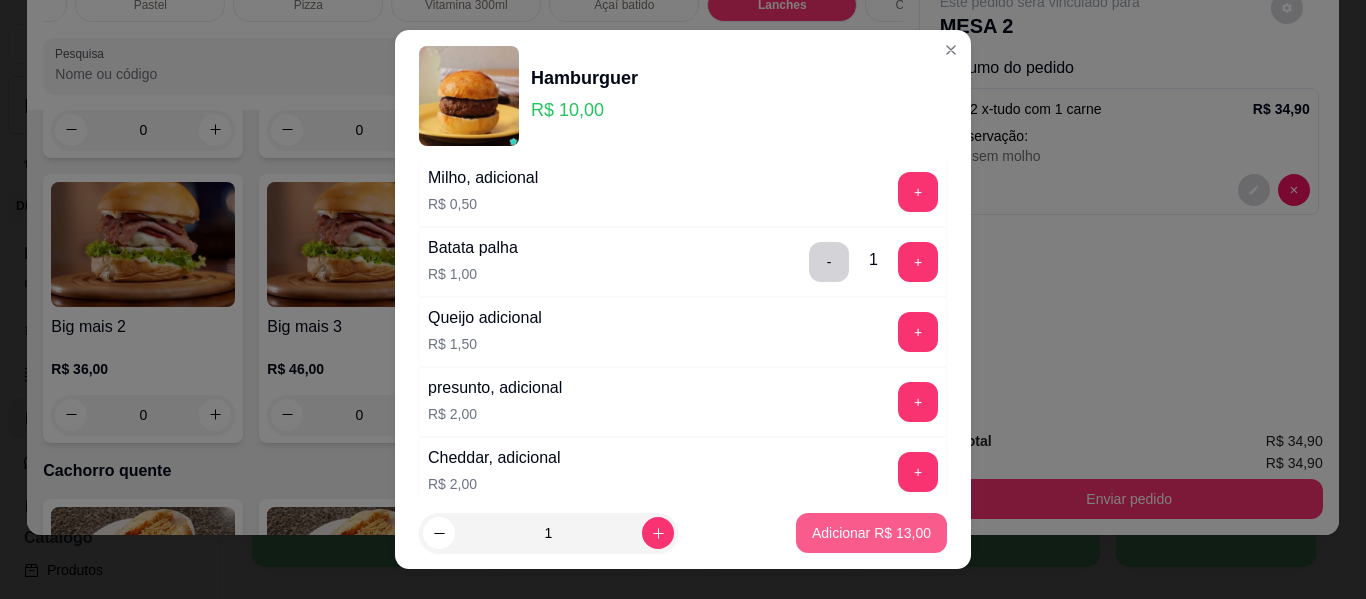 click on "Adicionar   R$ 13,00" at bounding box center [871, 533] 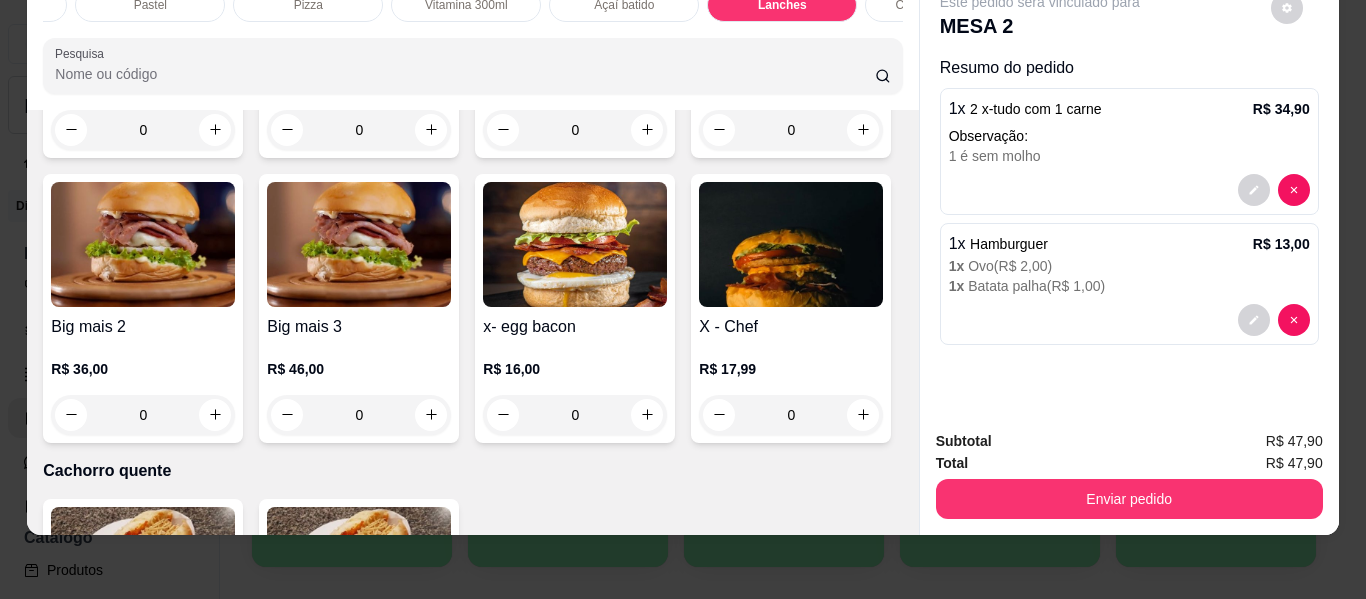 scroll, scrollTop: 0, scrollLeft: 0, axis: both 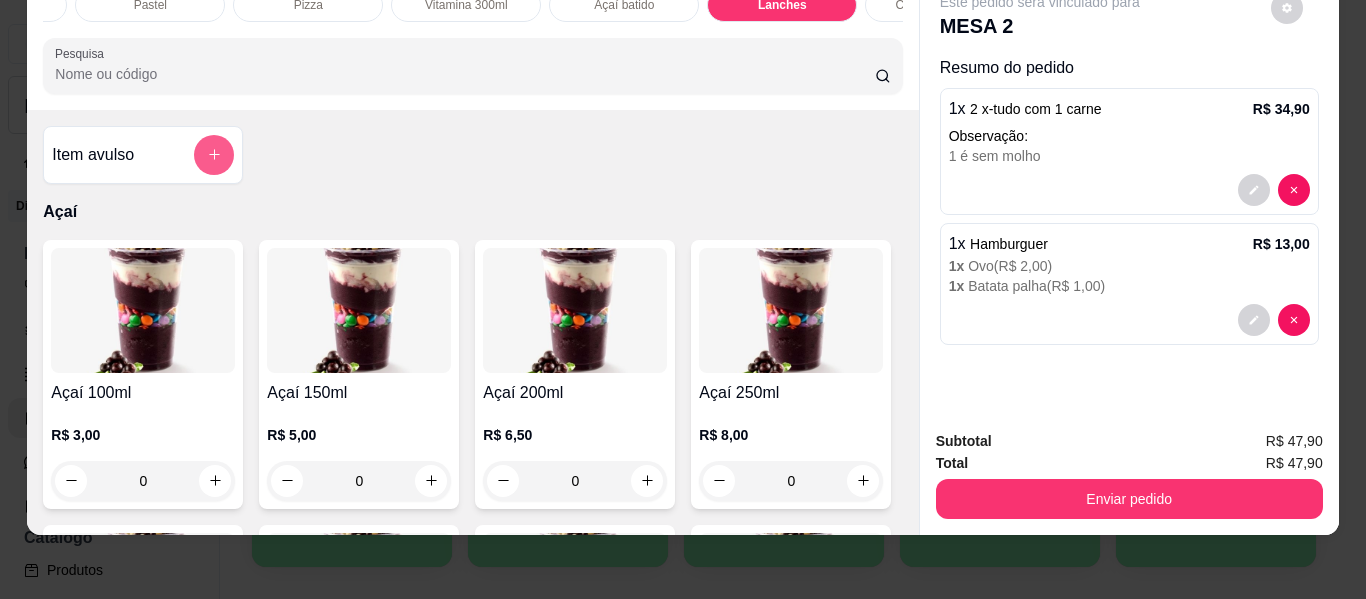 click 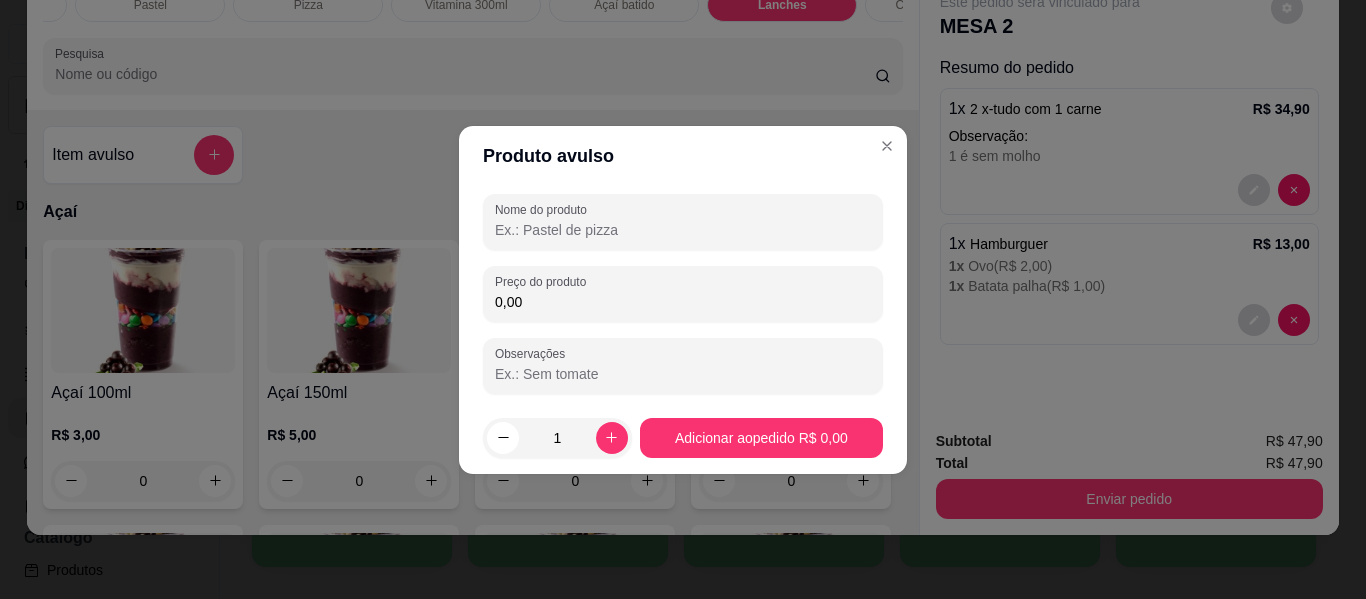 click on "Nome do produto" at bounding box center [683, 230] 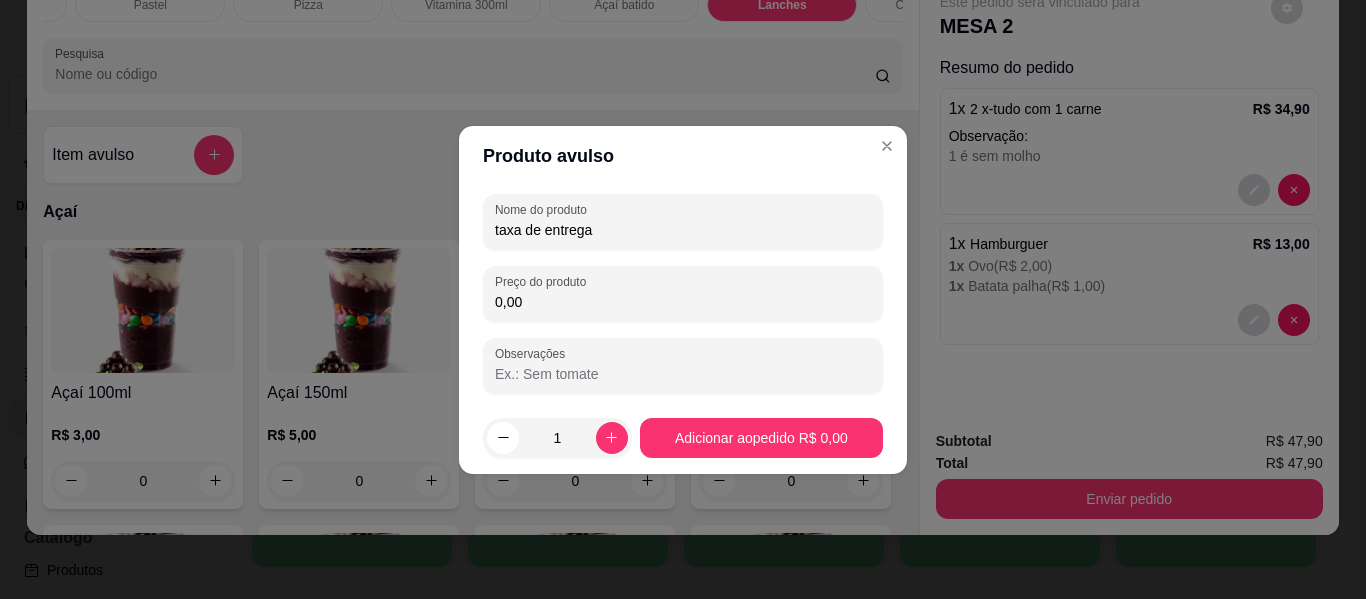 type on "taxa de entrega" 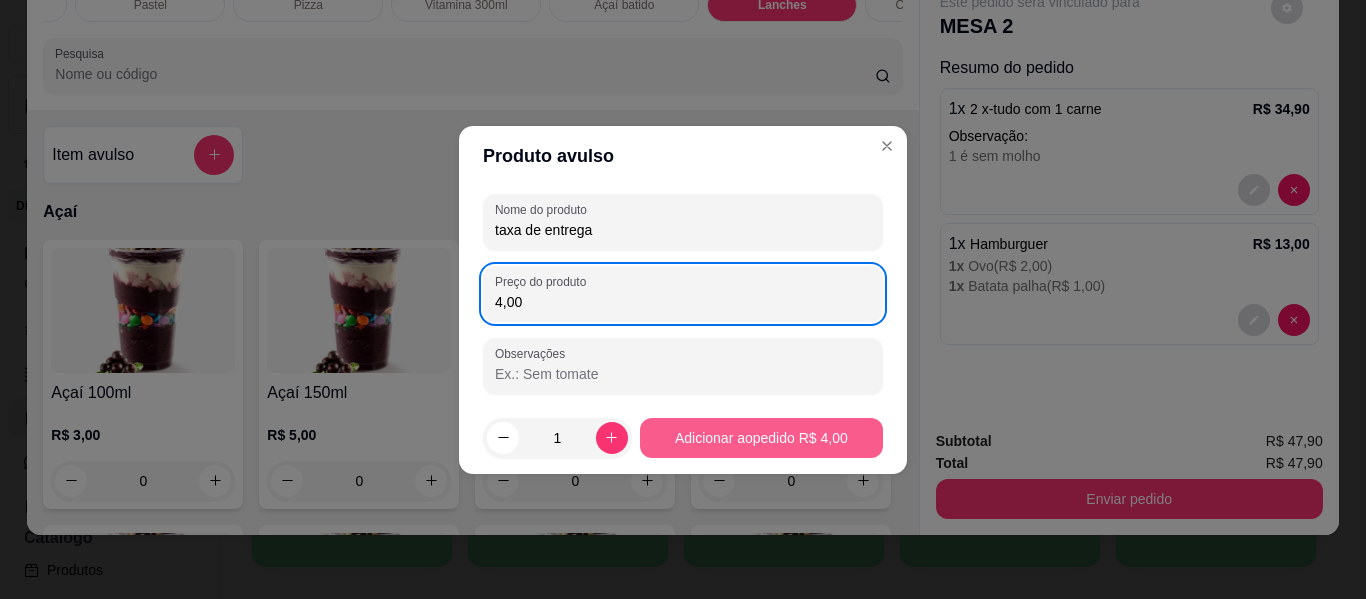 type on "4,00" 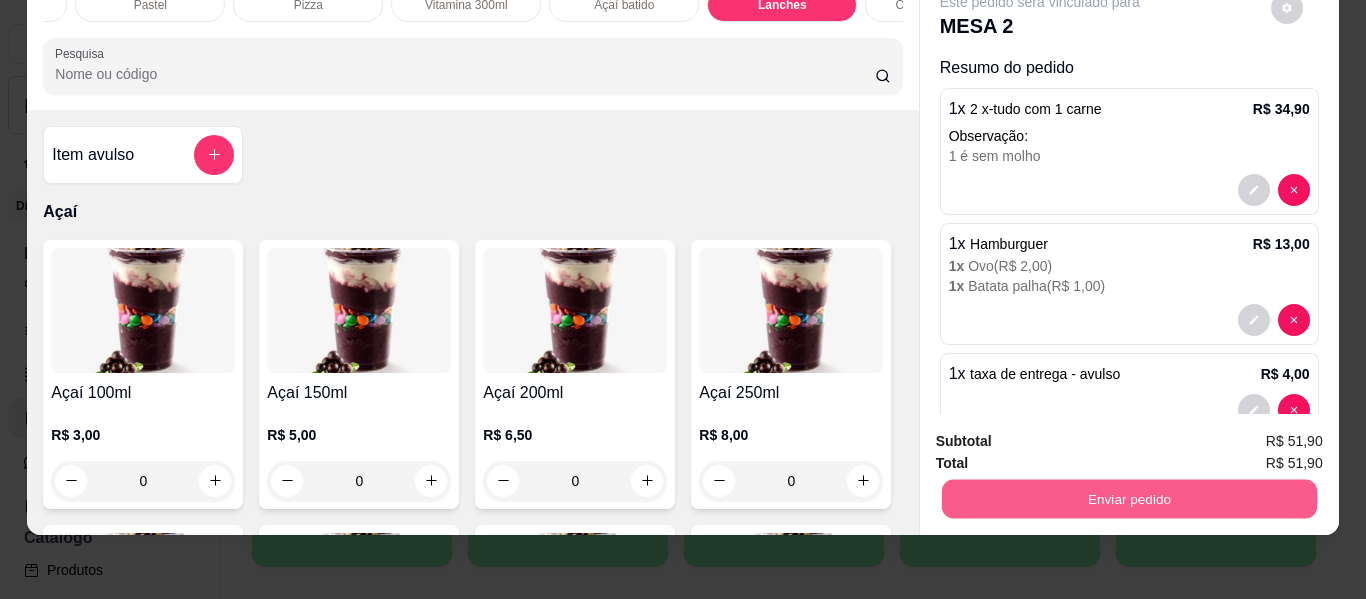 click on "Enviar pedido" at bounding box center [1128, 499] 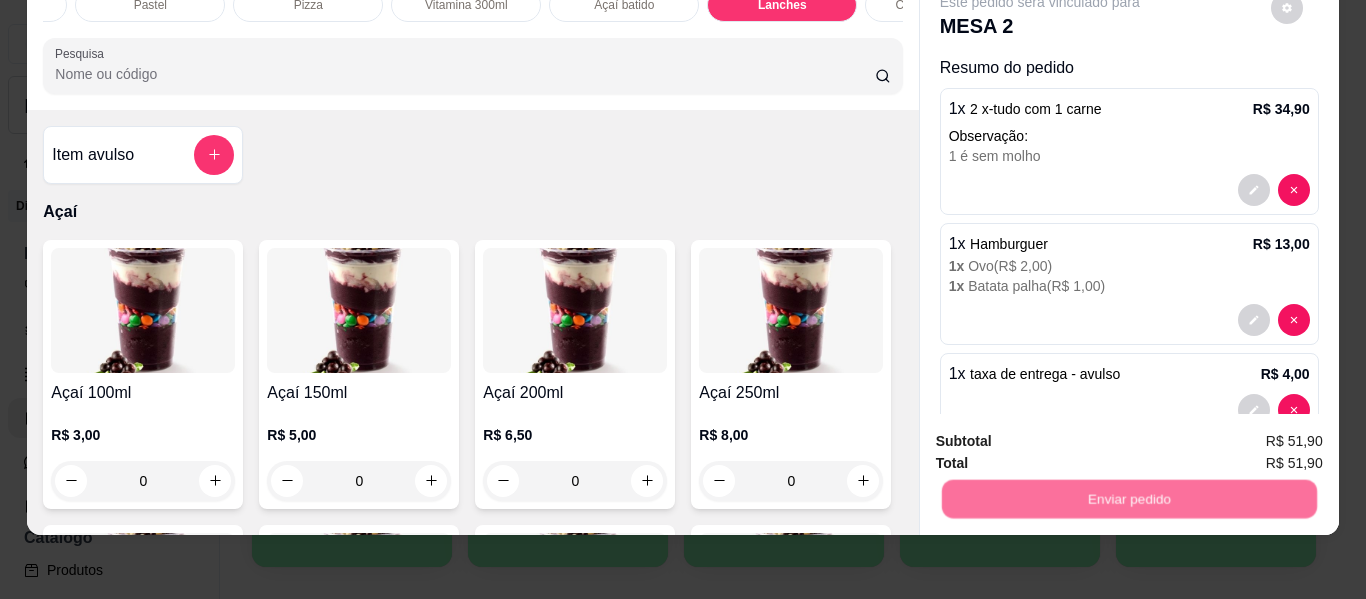 click on "Não registrar e enviar pedido" at bounding box center (1063, 433) 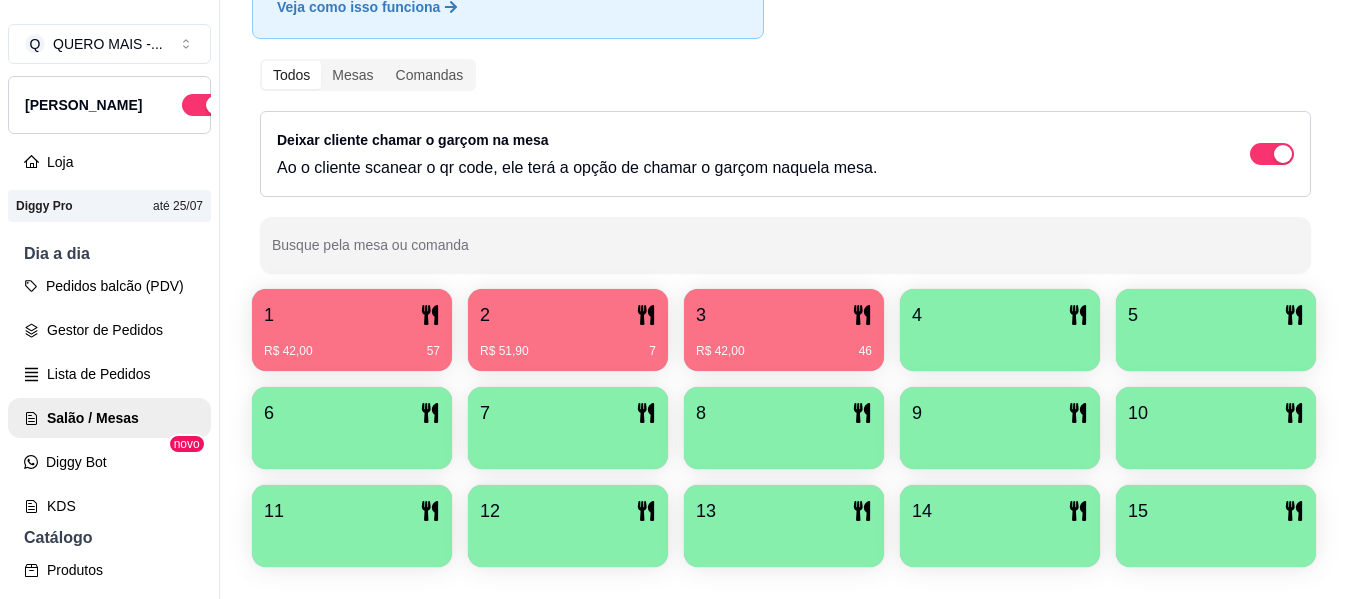 click on "R$ 42,00 46" at bounding box center [784, 344] 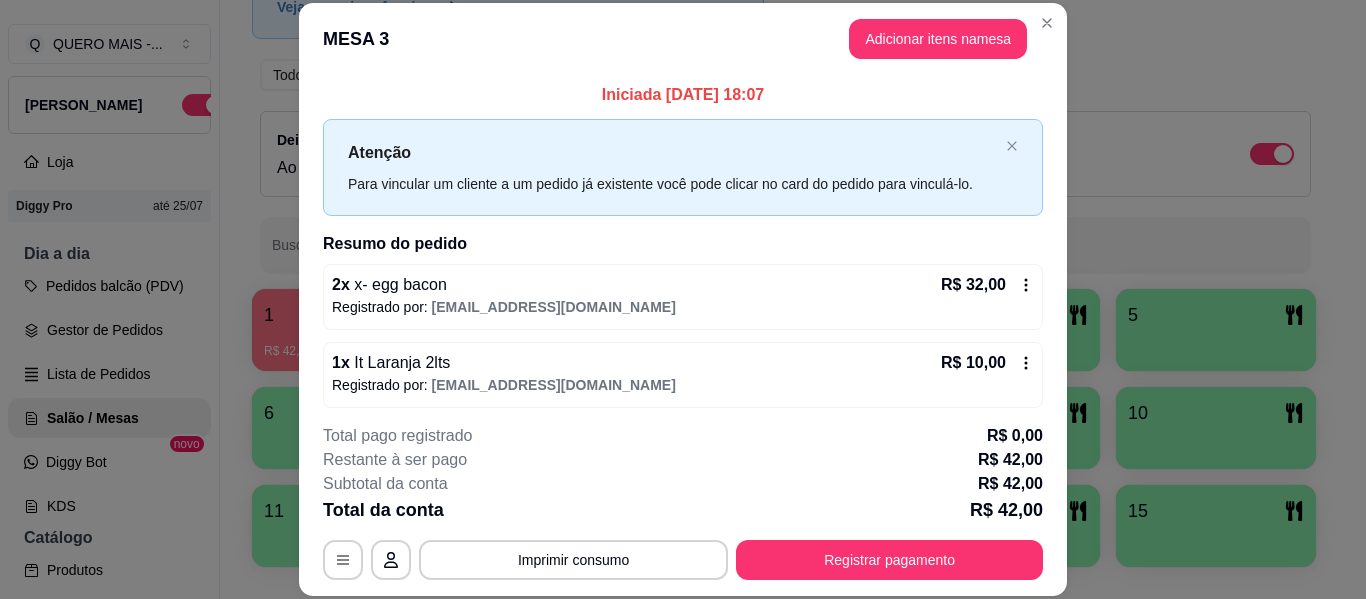 scroll, scrollTop: 8, scrollLeft: 0, axis: vertical 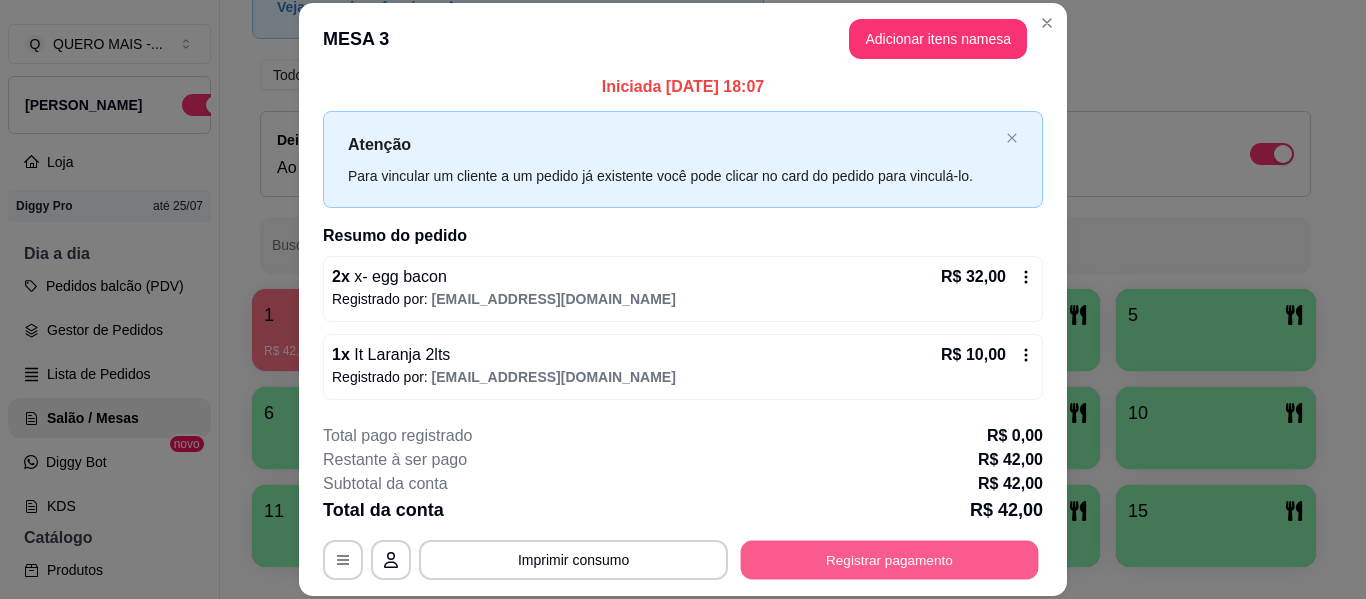 click on "Registrar pagamento" at bounding box center [890, 560] 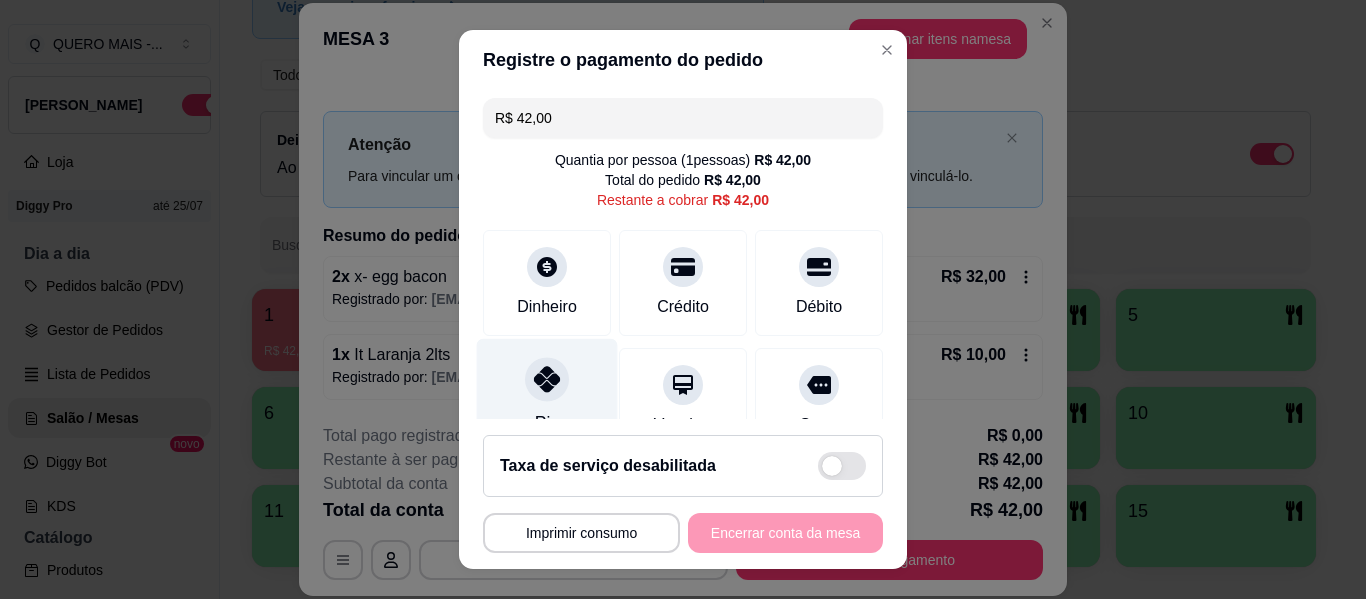 click 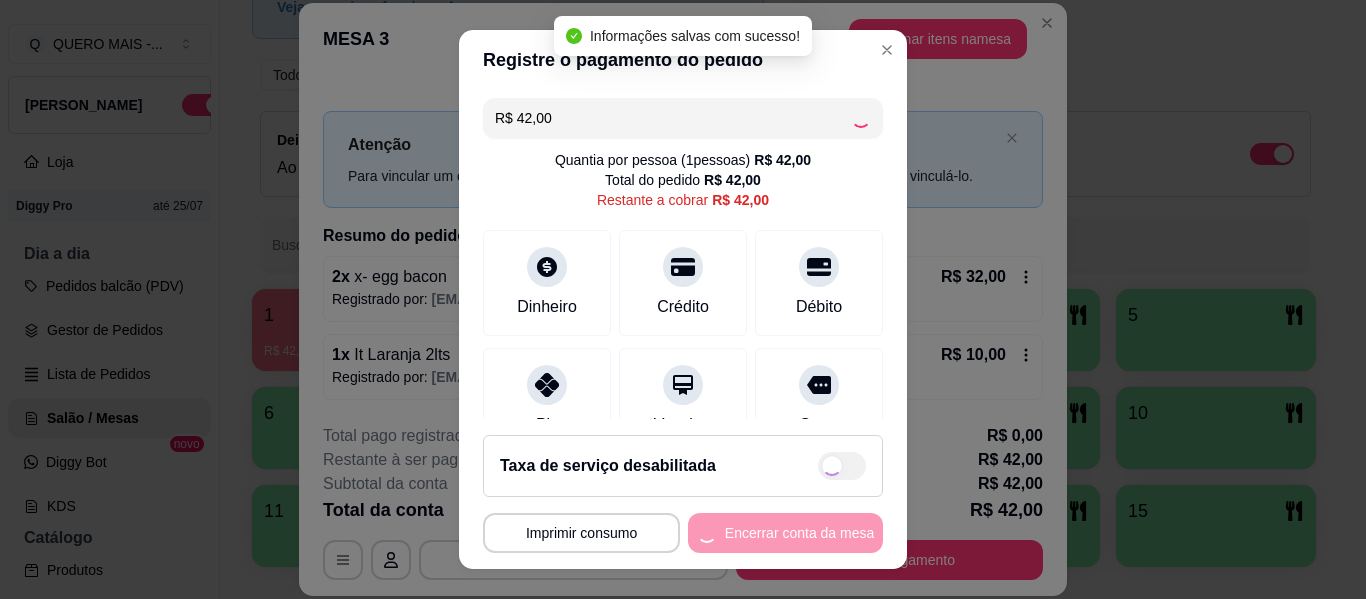 type on "R$ 0,00" 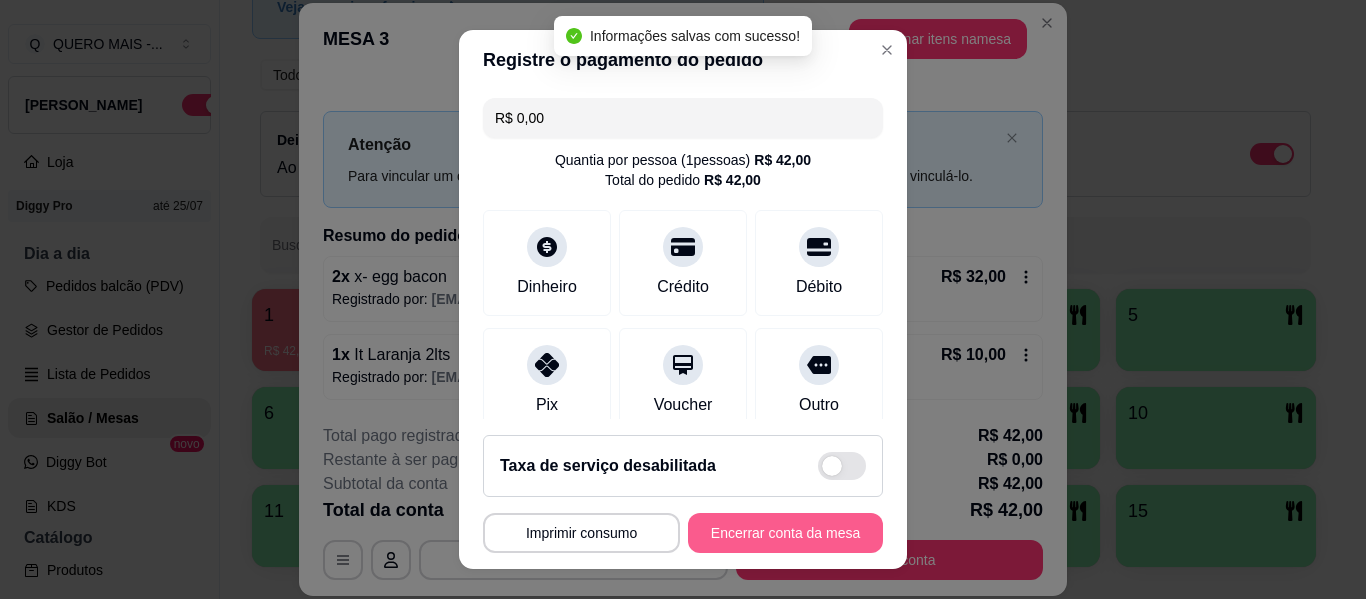 click on "Encerrar conta da mesa" at bounding box center [785, 533] 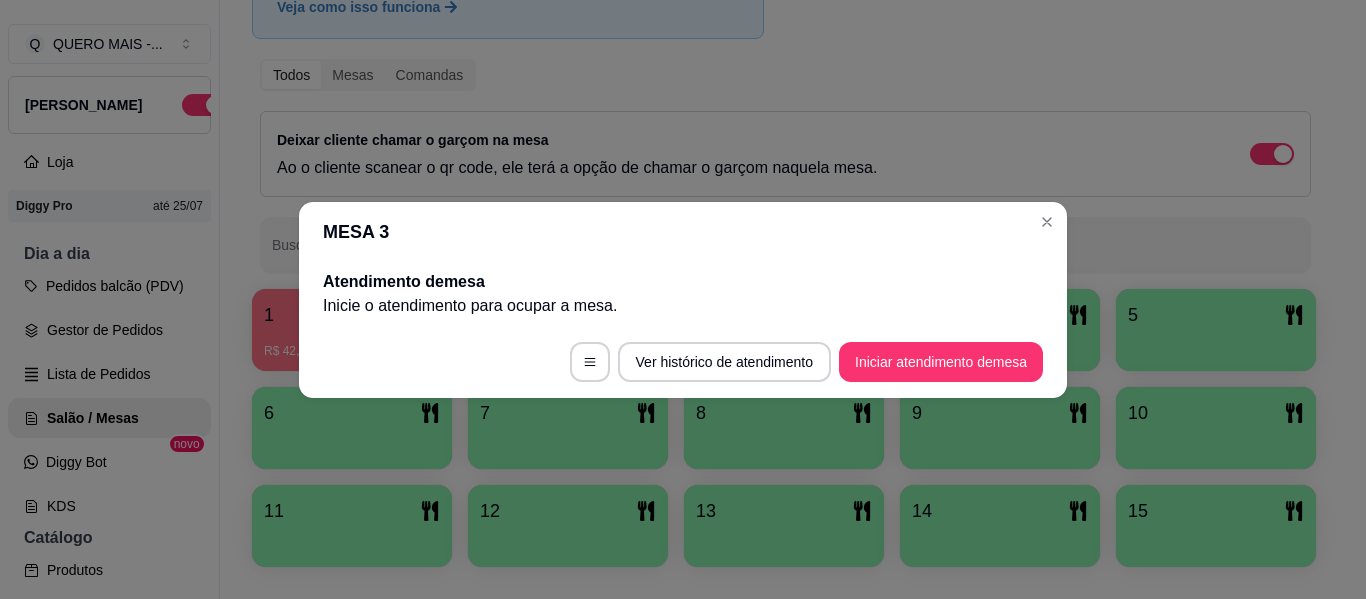scroll, scrollTop: 0, scrollLeft: 0, axis: both 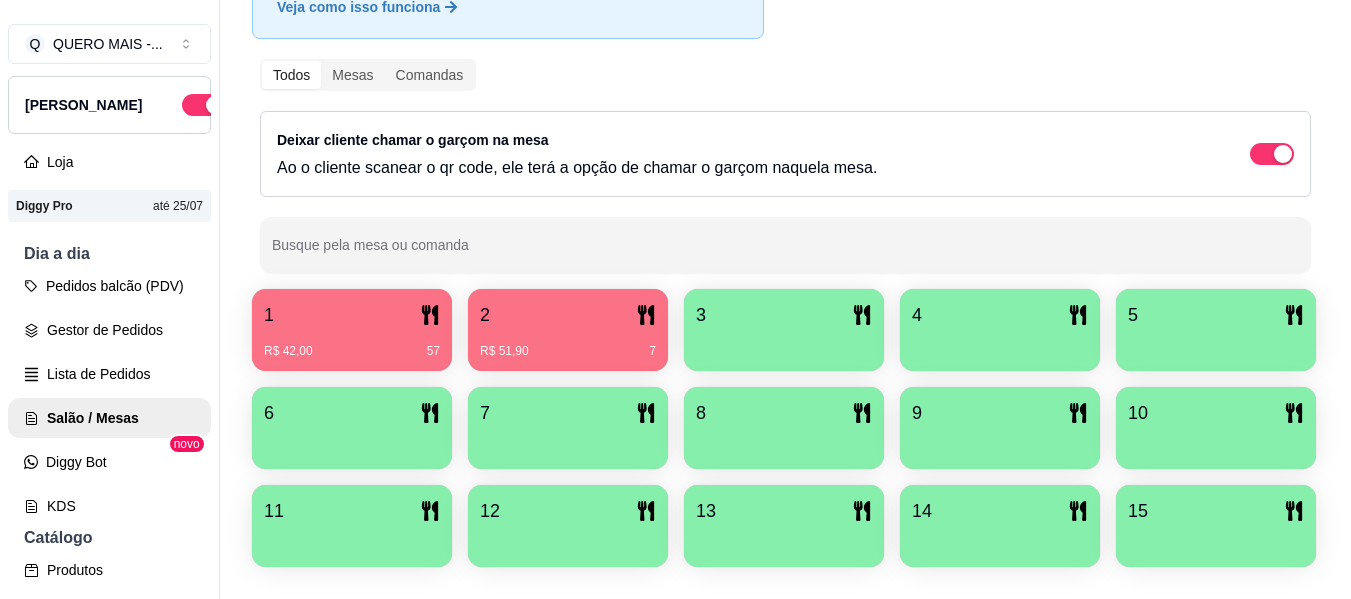 click at bounding box center [784, 344] 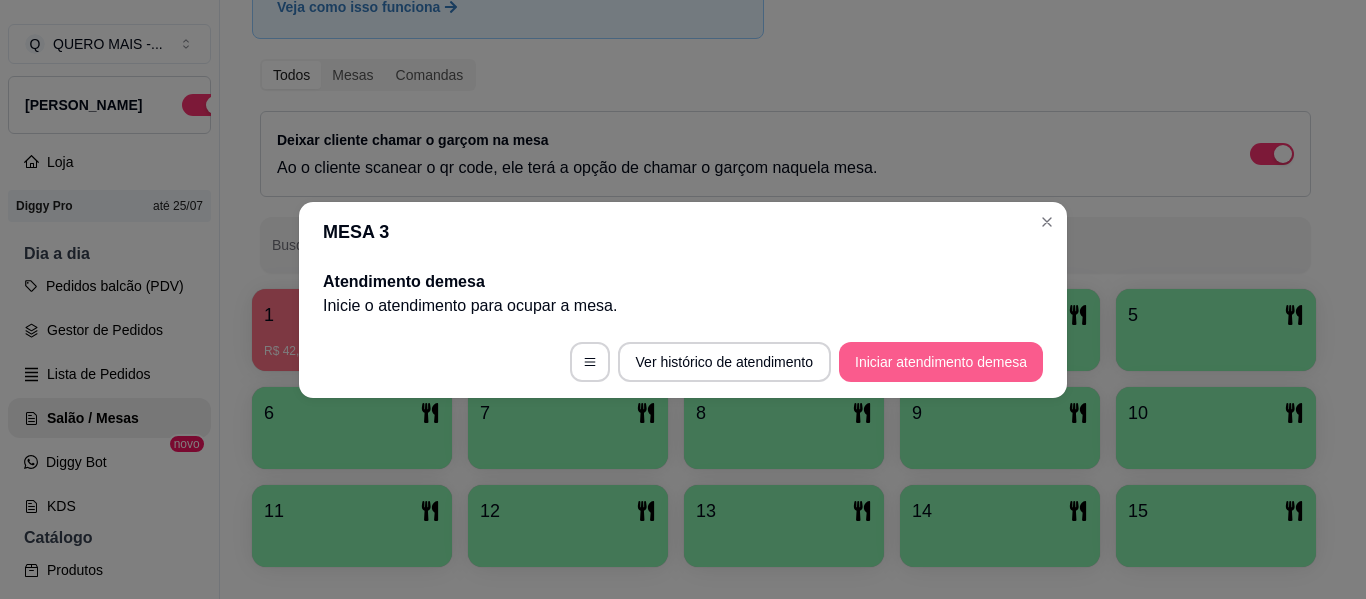 click on "Iniciar atendimento de  mesa" at bounding box center (941, 362) 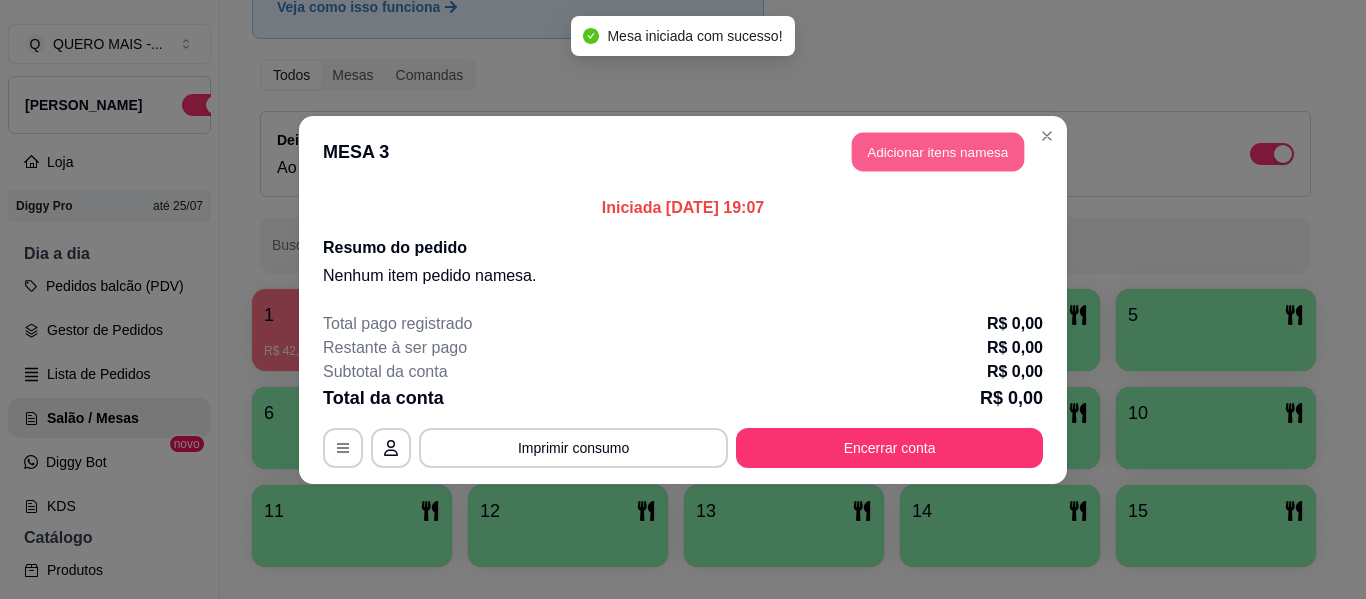 click on "Adicionar itens na  mesa" at bounding box center (938, 151) 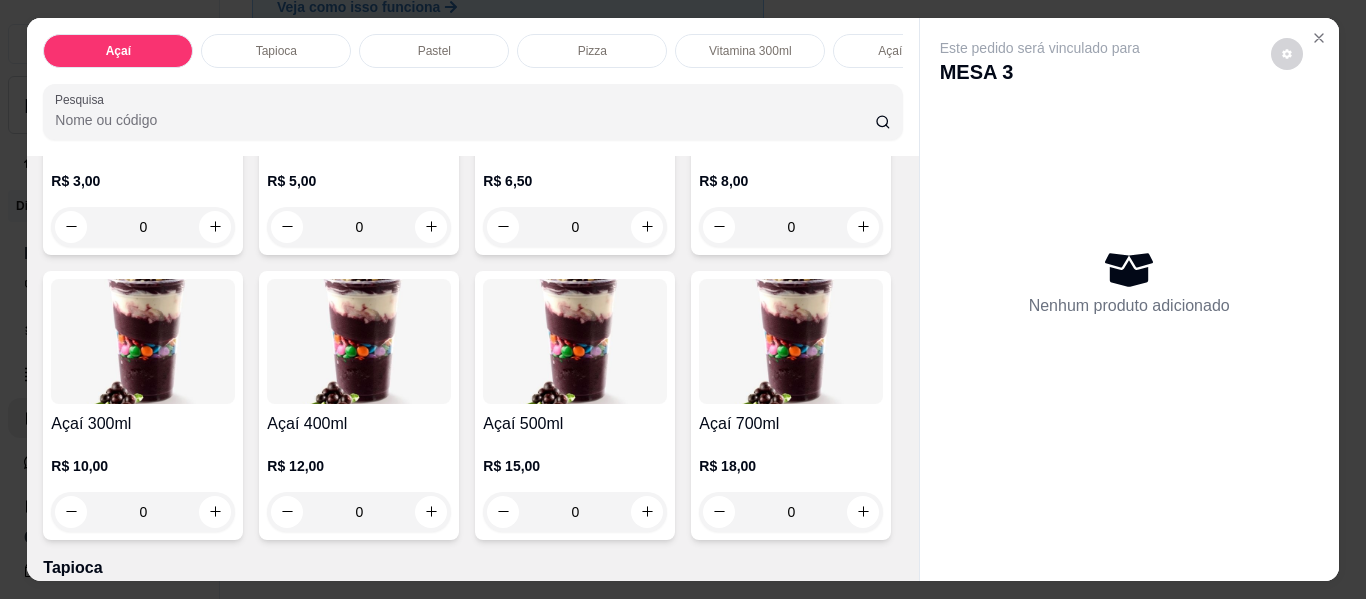 scroll, scrollTop: 400, scrollLeft: 0, axis: vertical 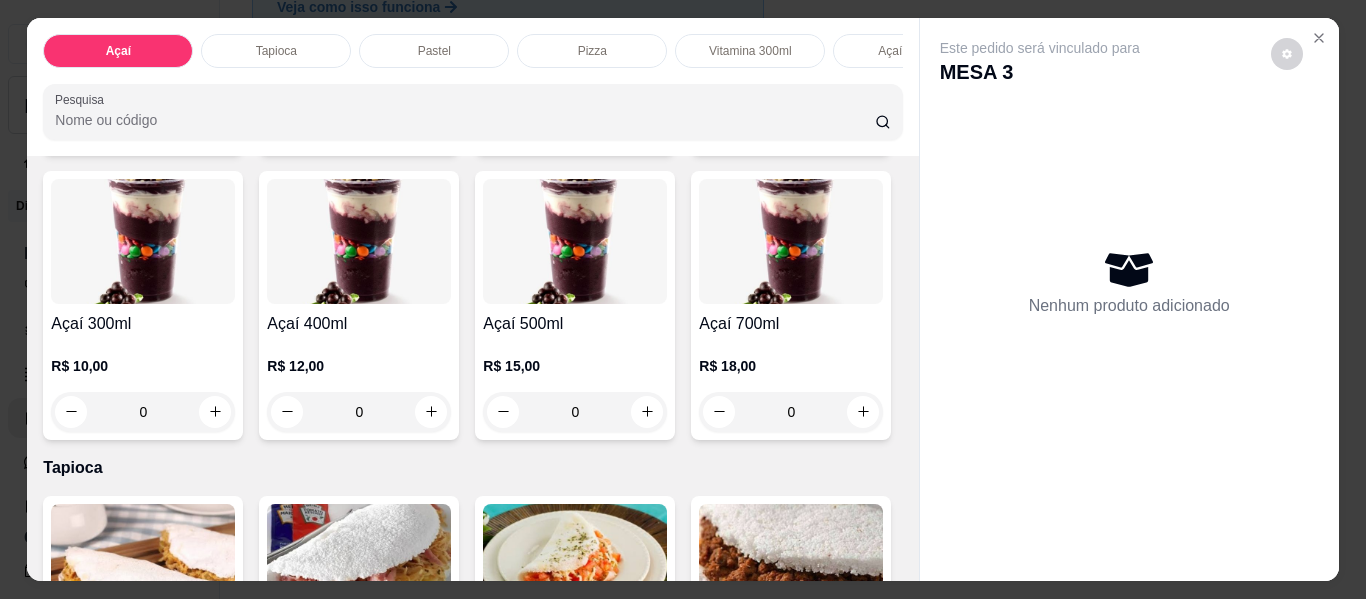 click on "0" at bounding box center [359, 412] 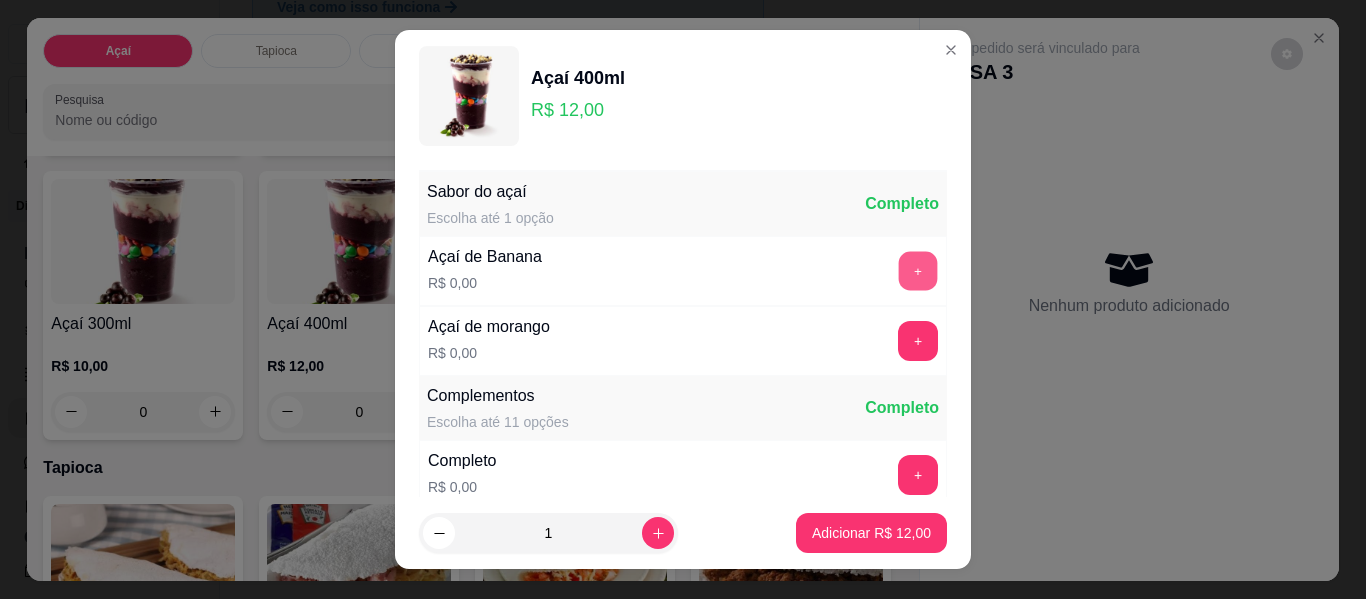 click on "+" at bounding box center [918, 271] 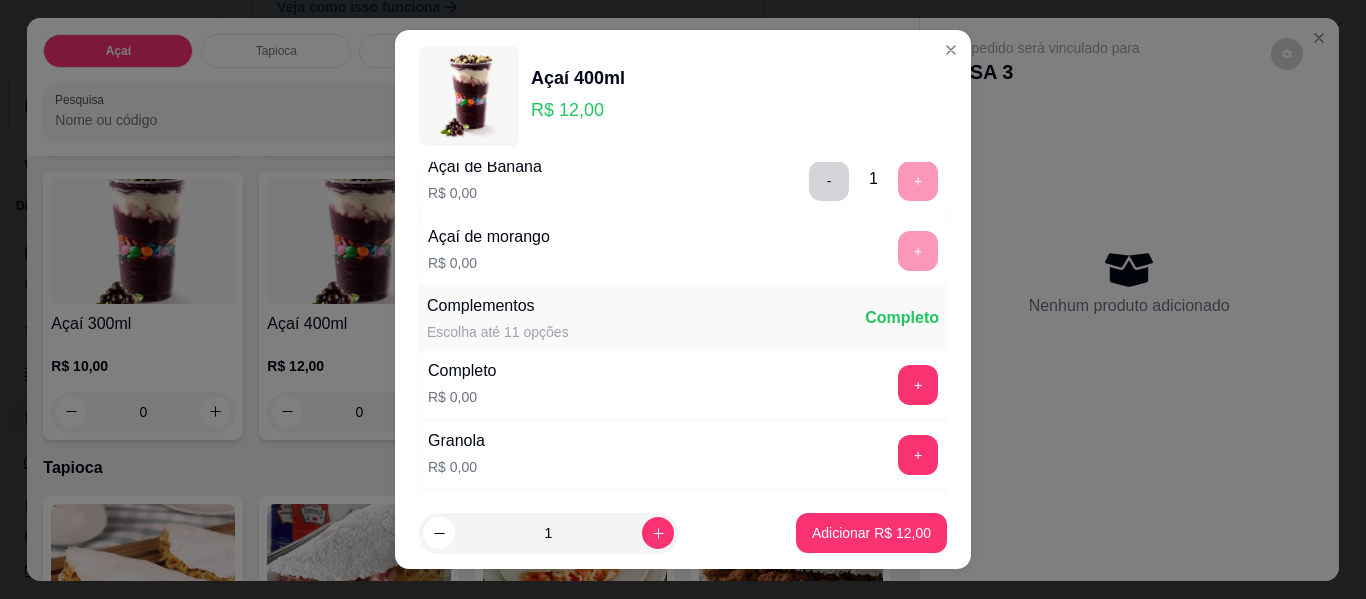 scroll, scrollTop: 100, scrollLeft: 0, axis: vertical 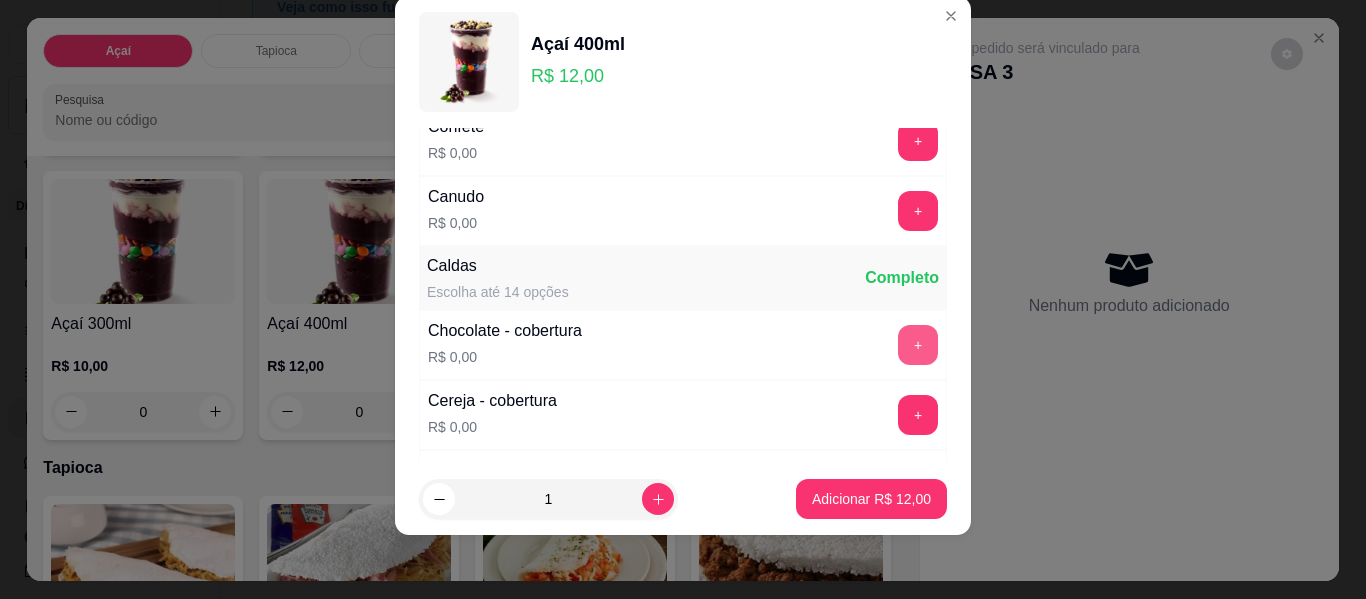 click on "+" at bounding box center (918, 345) 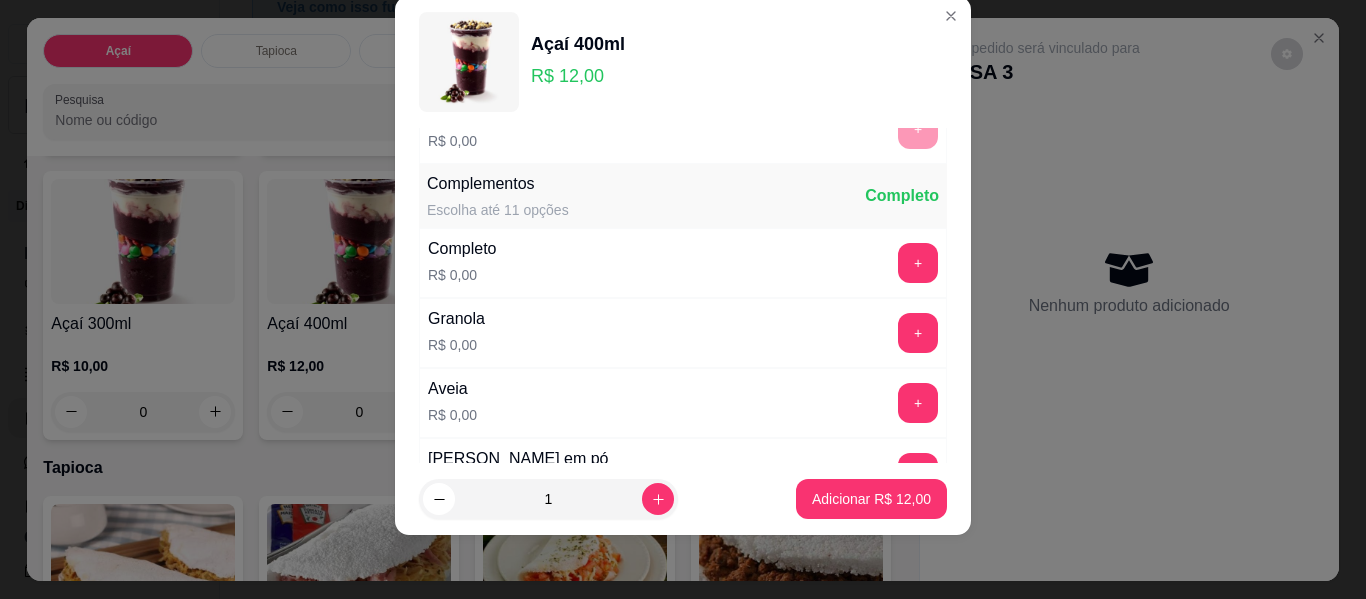 scroll, scrollTop: 100, scrollLeft: 0, axis: vertical 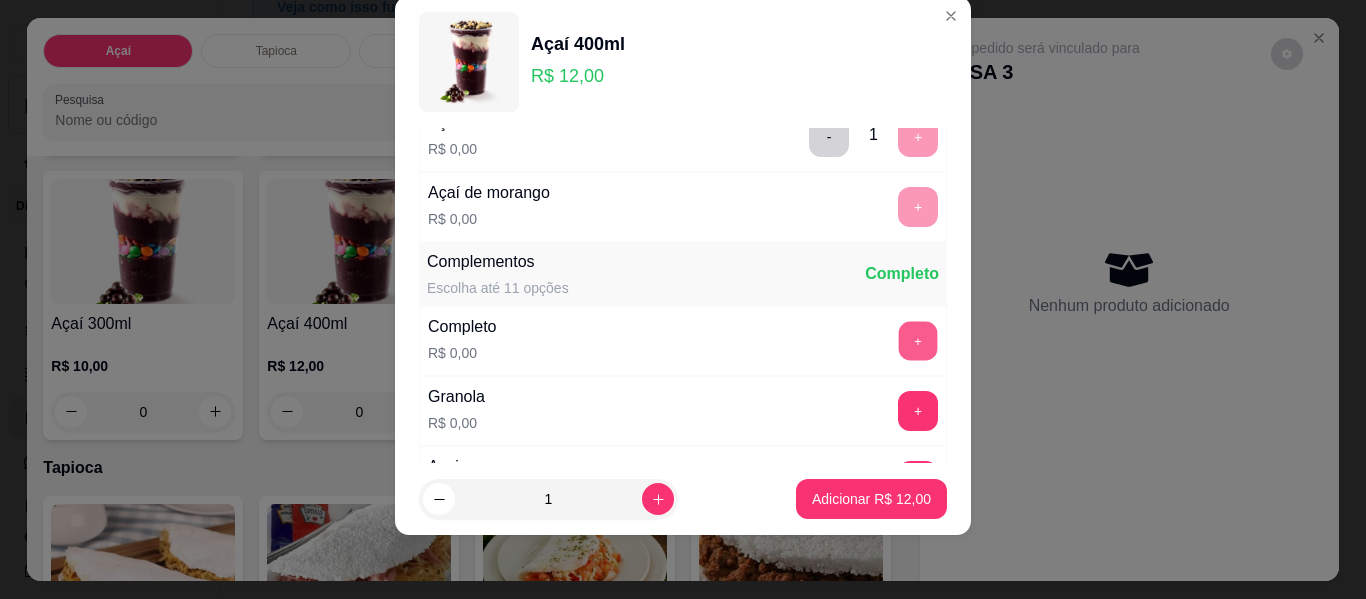 click on "+" at bounding box center (918, 341) 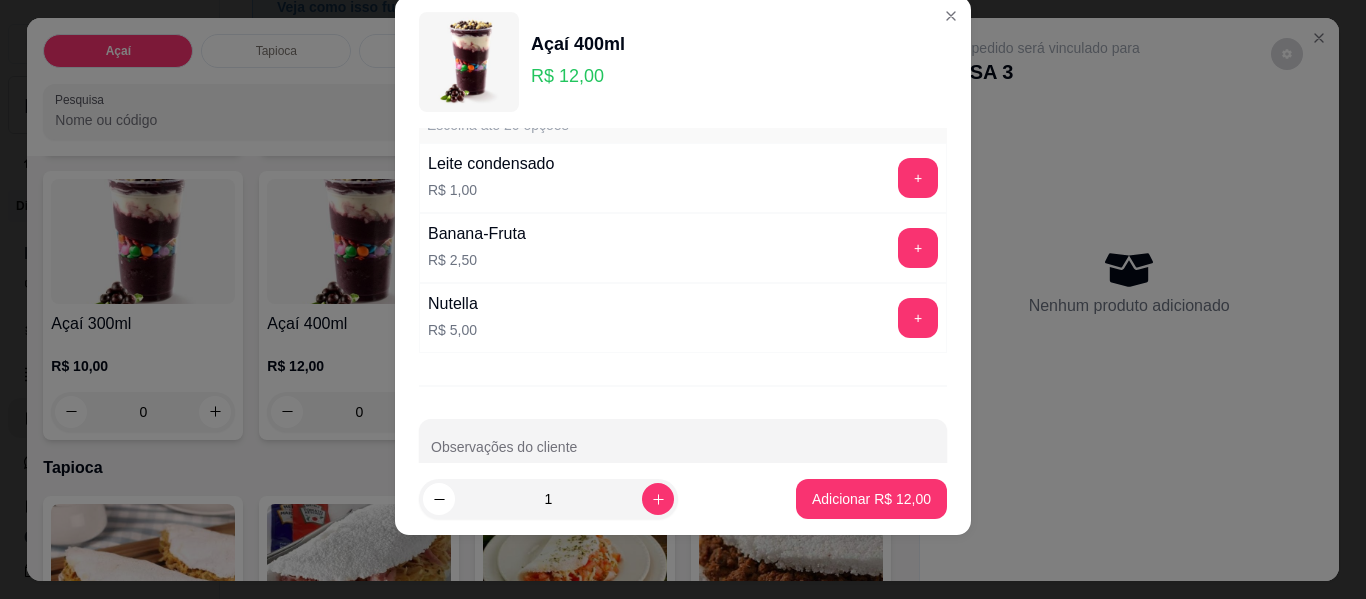 scroll, scrollTop: 1971, scrollLeft: 0, axis: vertical 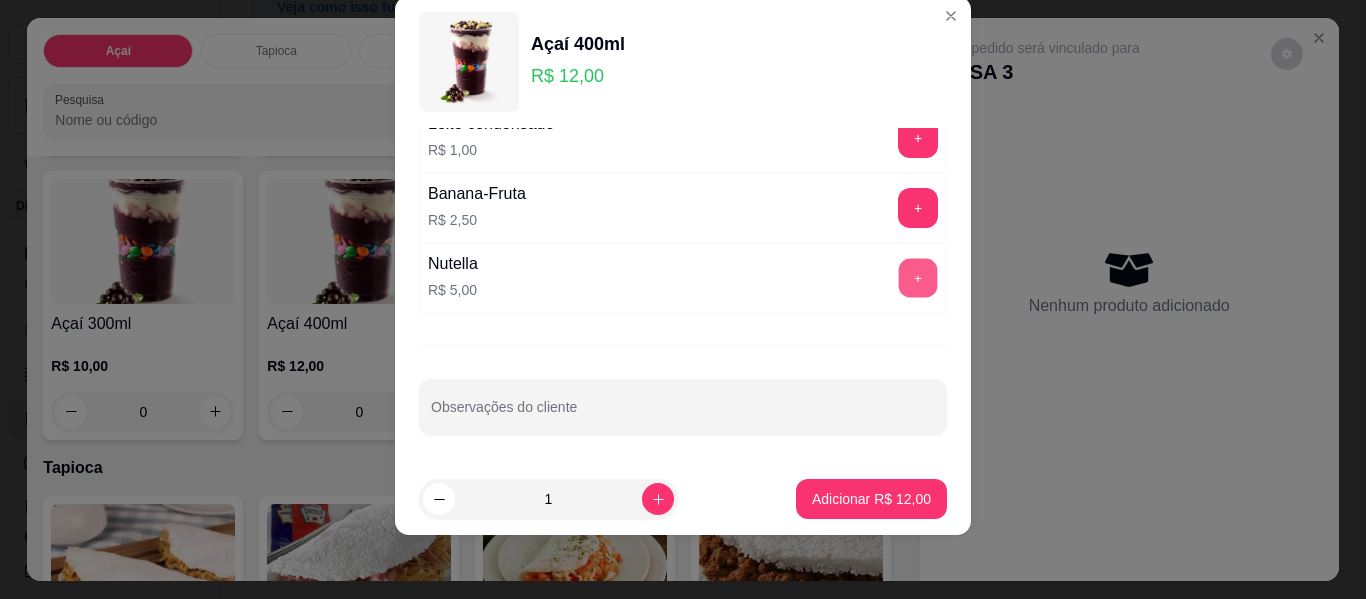 click on "+" at bounding box center (918, 278) 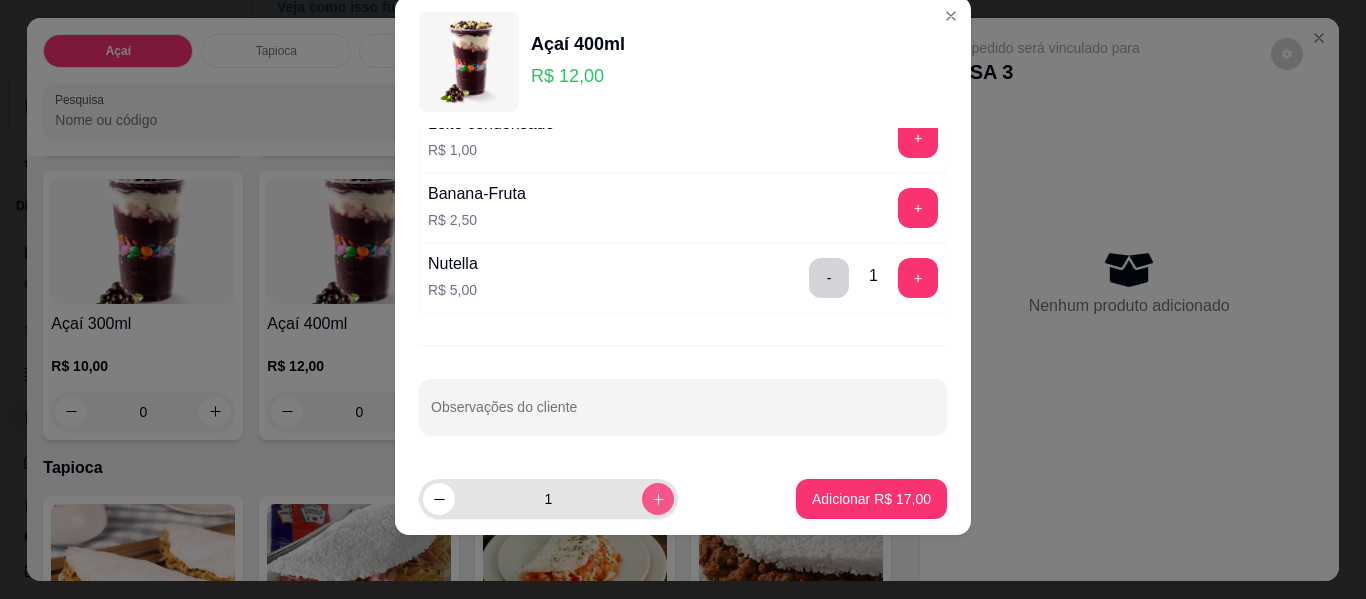 click 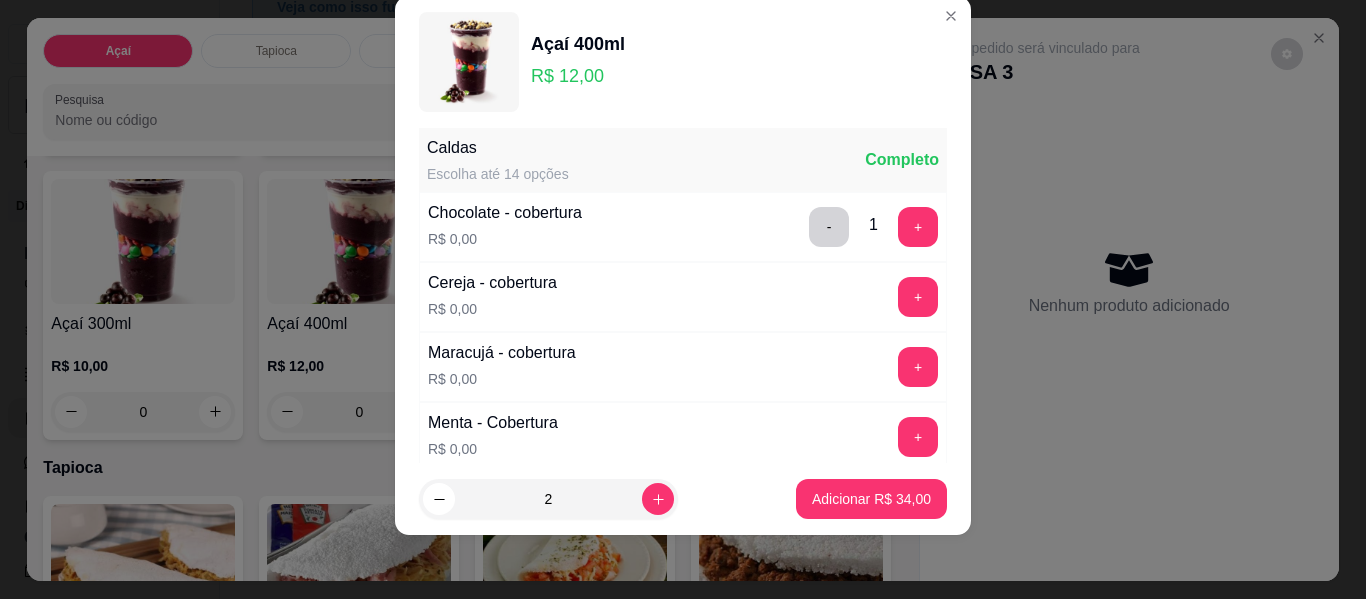 scroll, scrollTop: 1071, scrollLeft: 0, axis: vertical 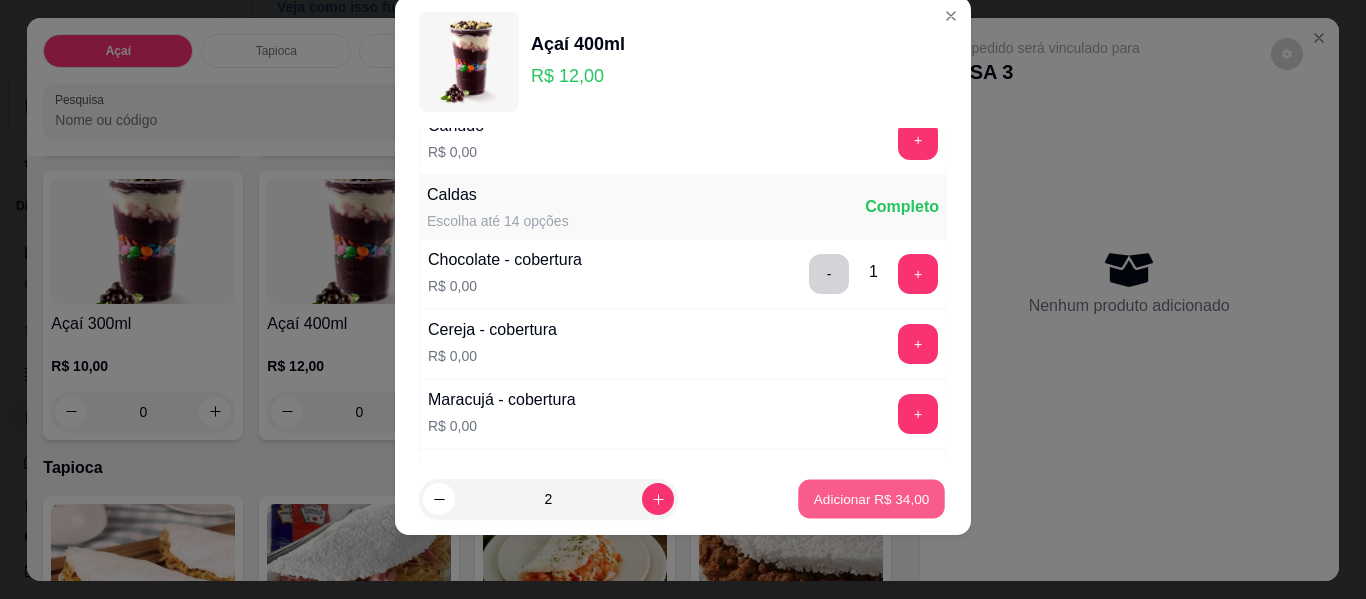 click on "Adicionar   R$ 34,00" at bounding box center [871, 499] 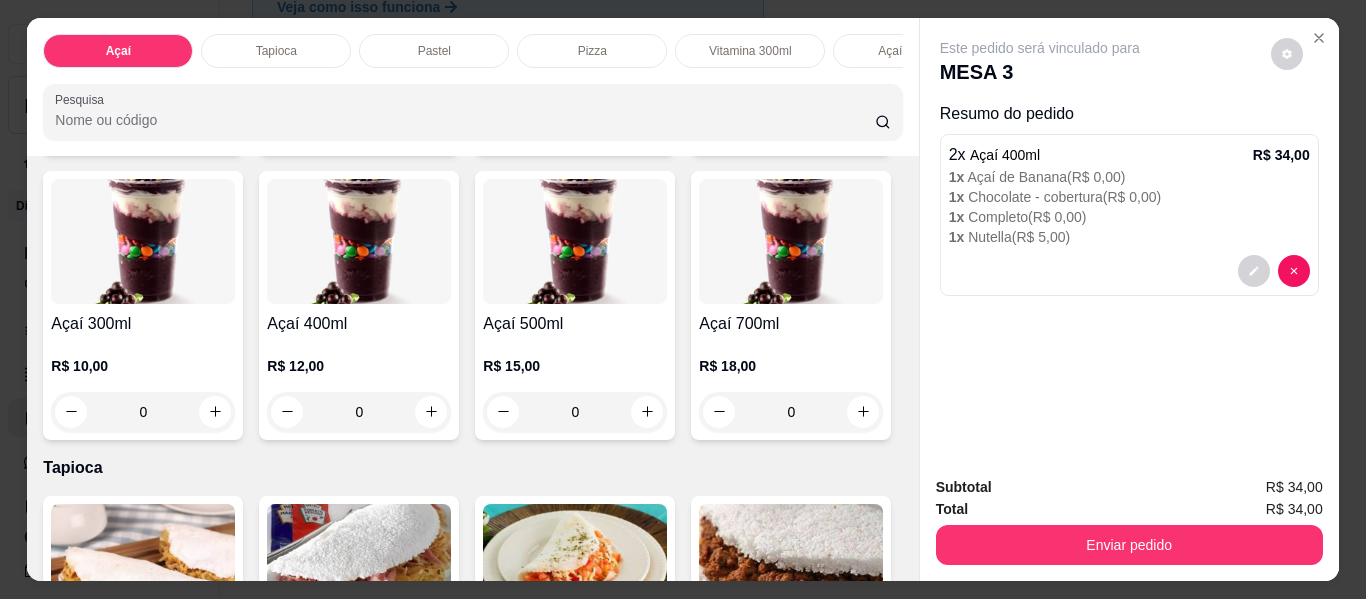 click on "0" at bounding box center [359, 412] 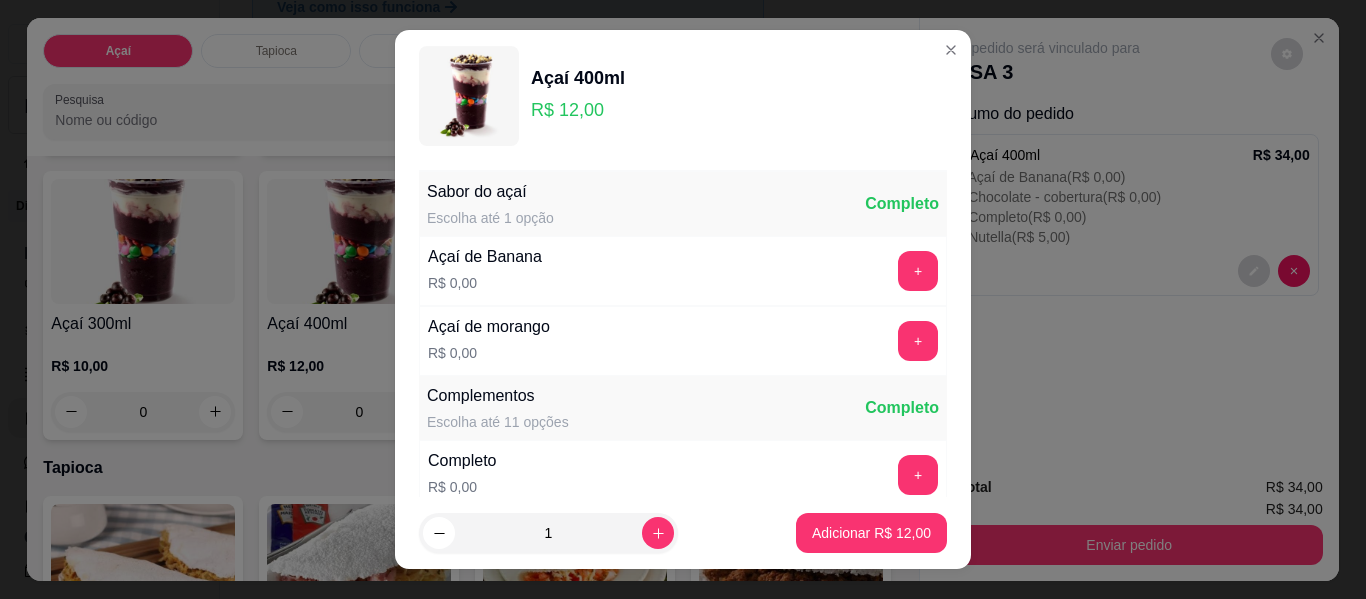 click on "+" at bounding box center (918, 271) 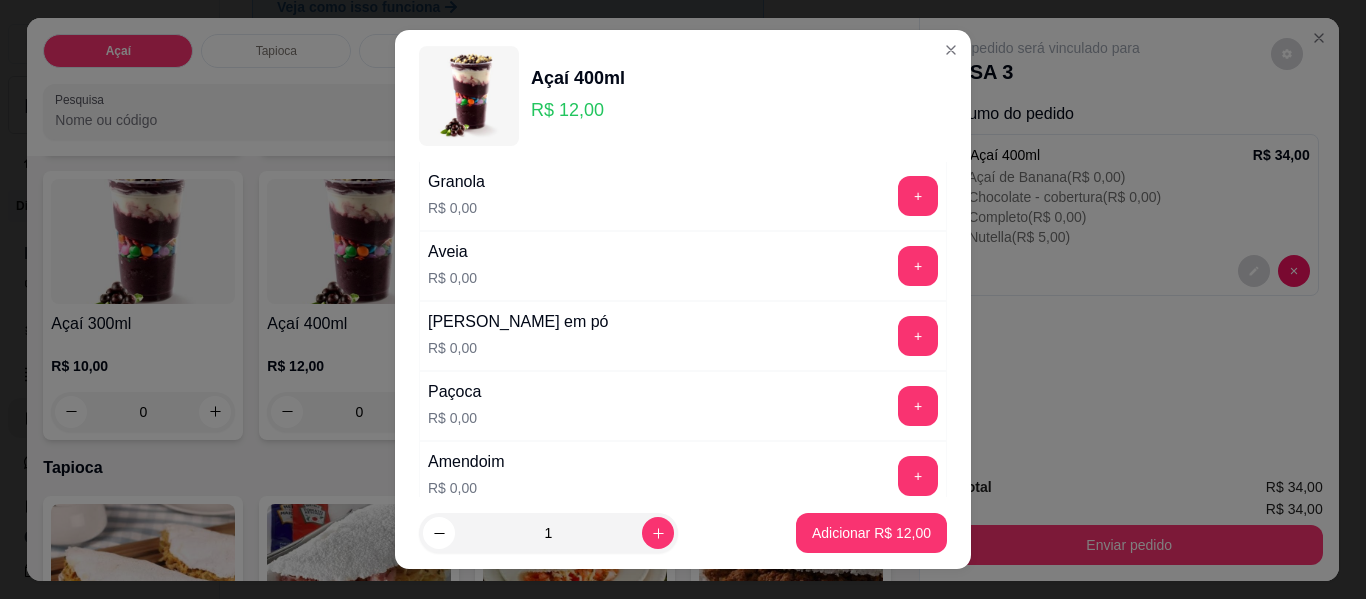 scroll, scrollTop: 400, scrollLeft: 0, axis: vertical 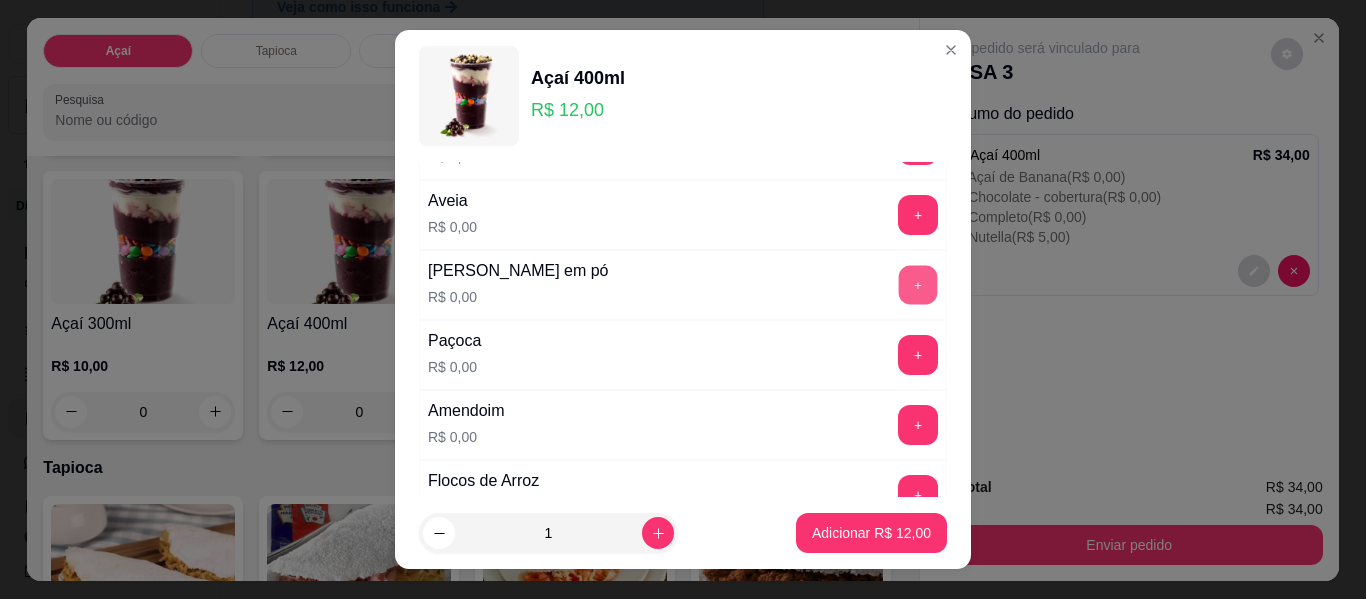 click on "+" at bounding box center (918, 285) 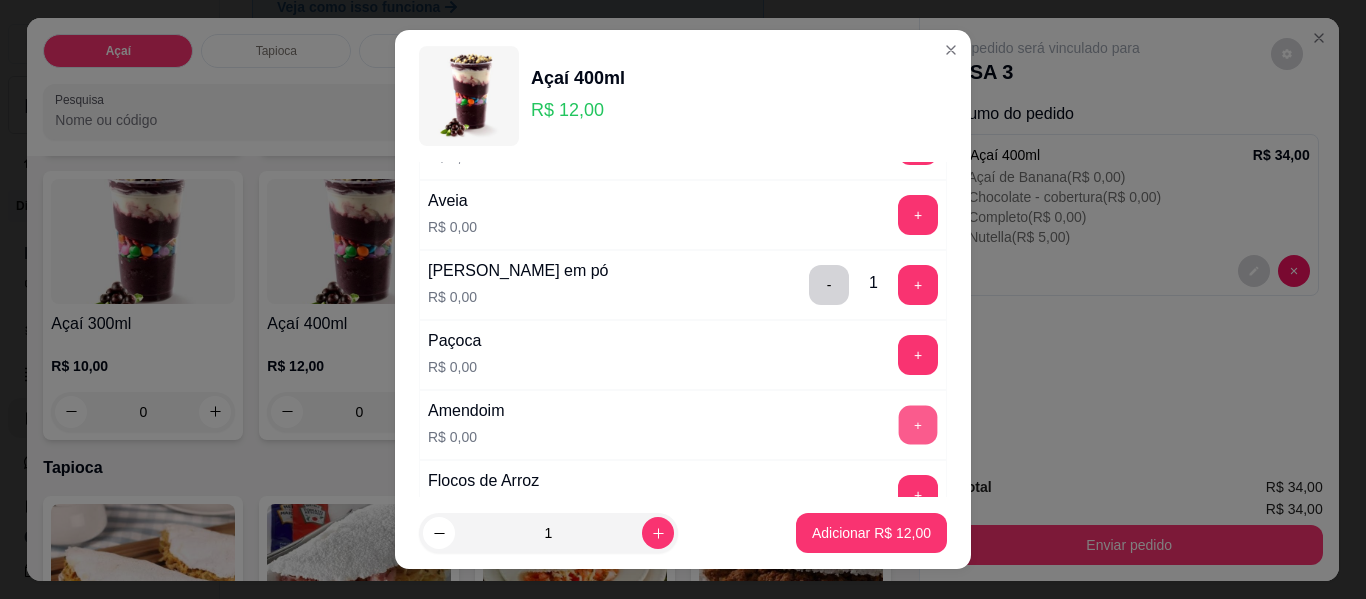 click on "+" at bounding box center (918, 425) 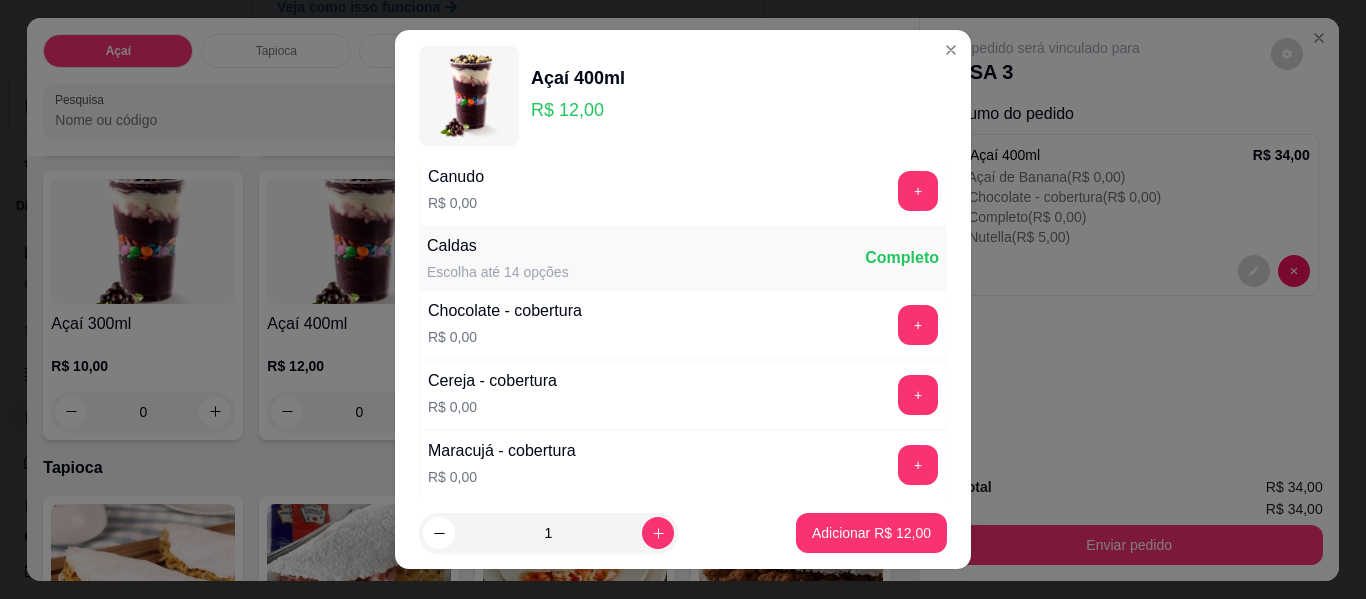 scroll, scrollTop: 1100, scrollLeft: 0, axis: vertical 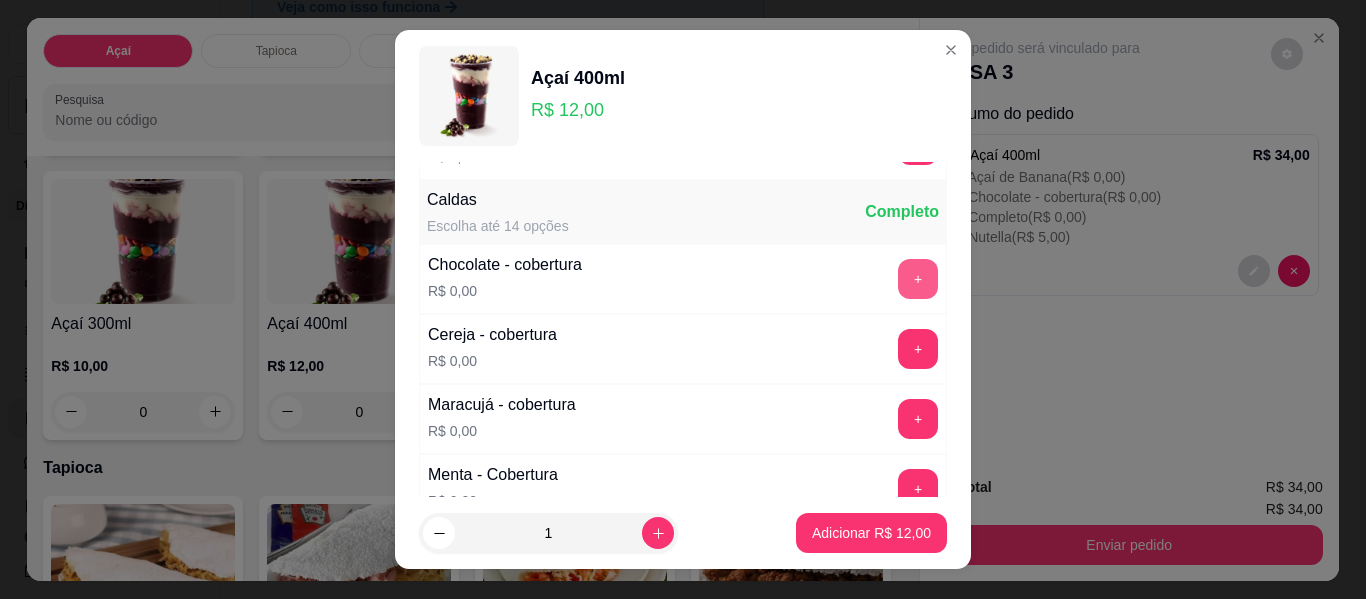 click on "+" at bounding box center (918, 279) 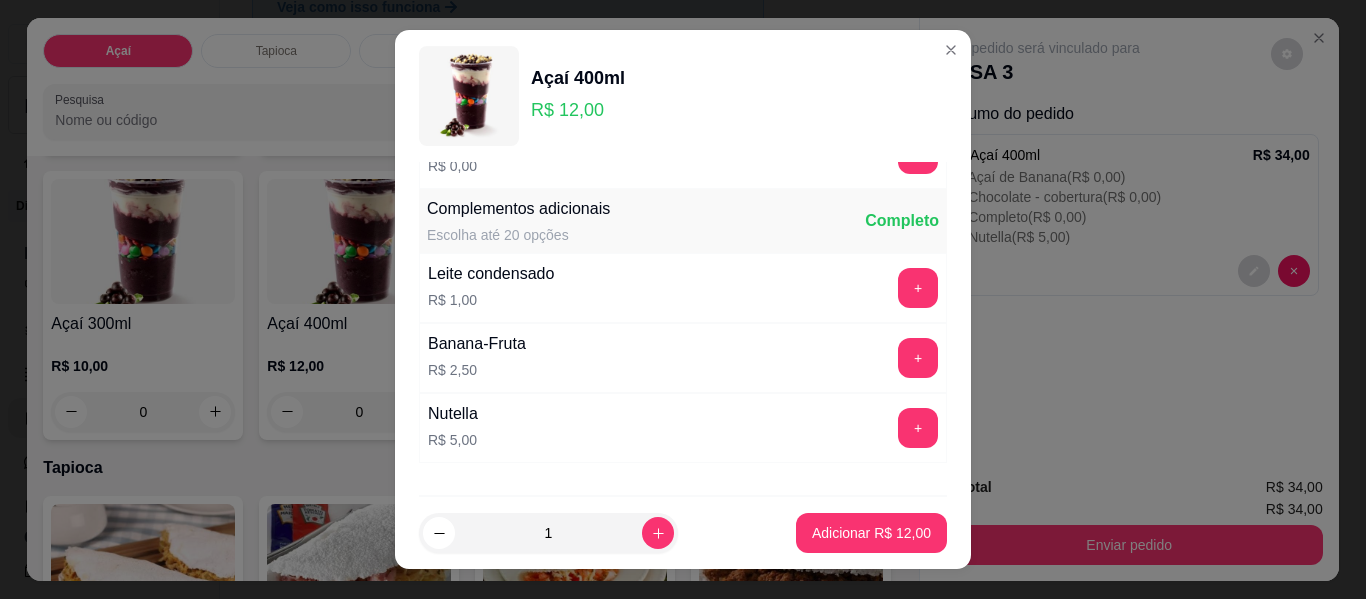 scroll, scrollTop: 1900, scrollLeft: 0, axis: vertical 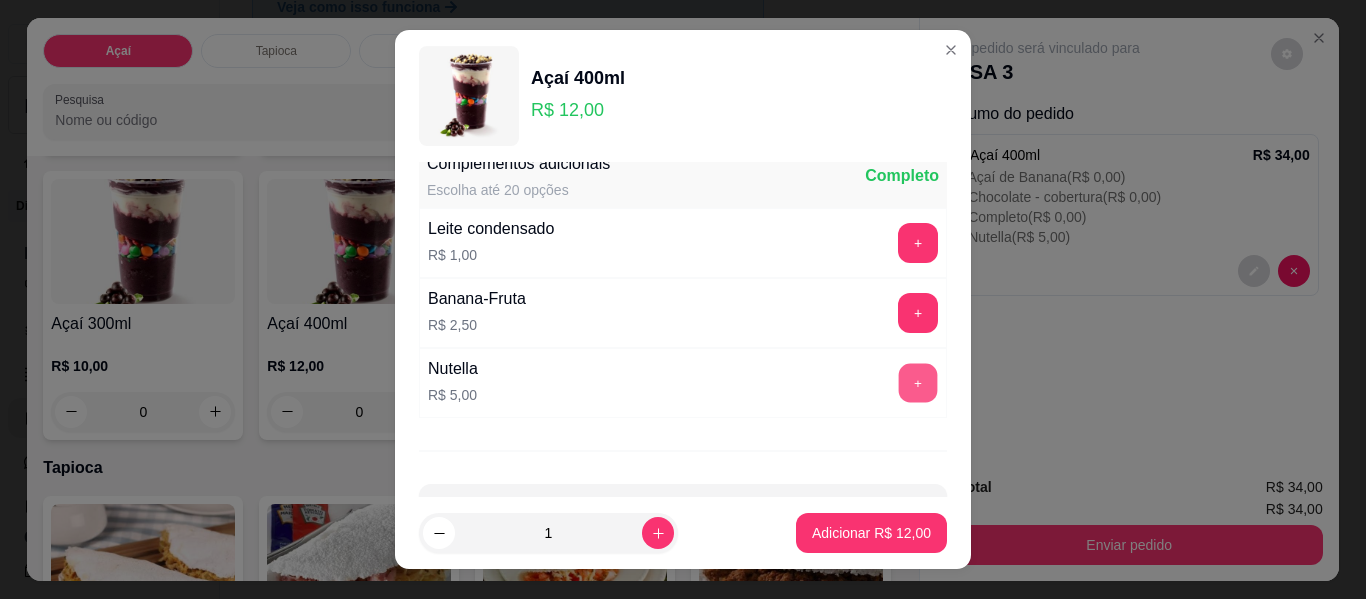 click on "+" at bounding box center (918, 383) 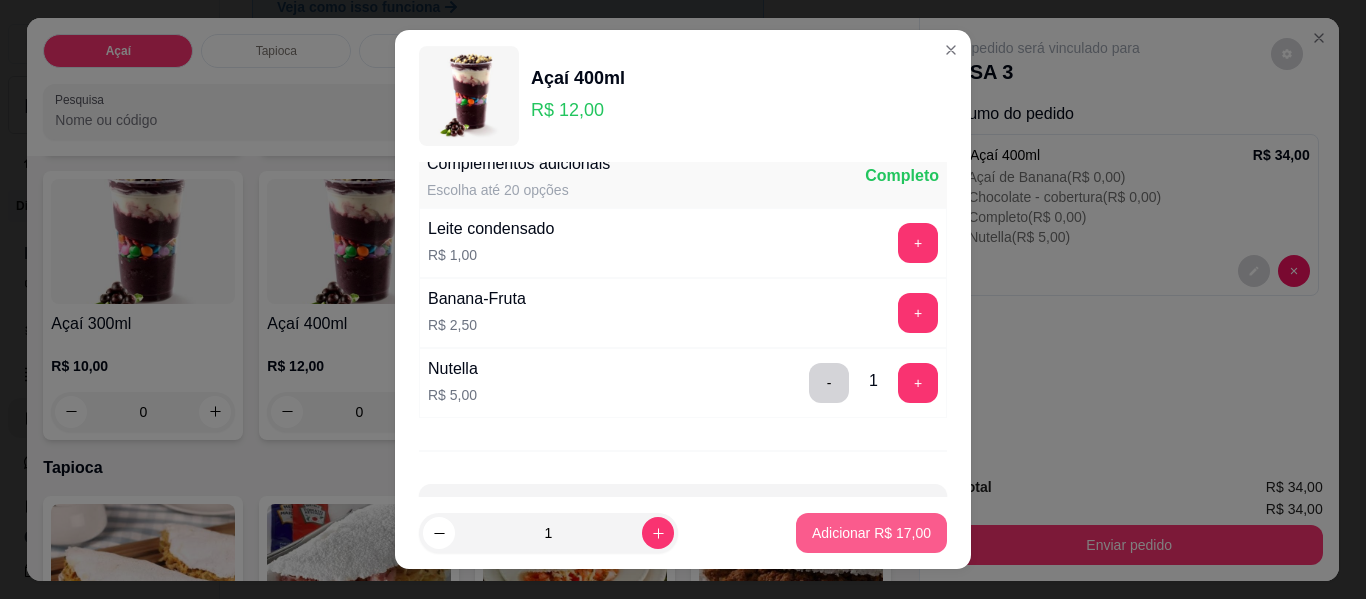 click on "Adicionar   R$ 17,00" at bounding box center [871, 533] 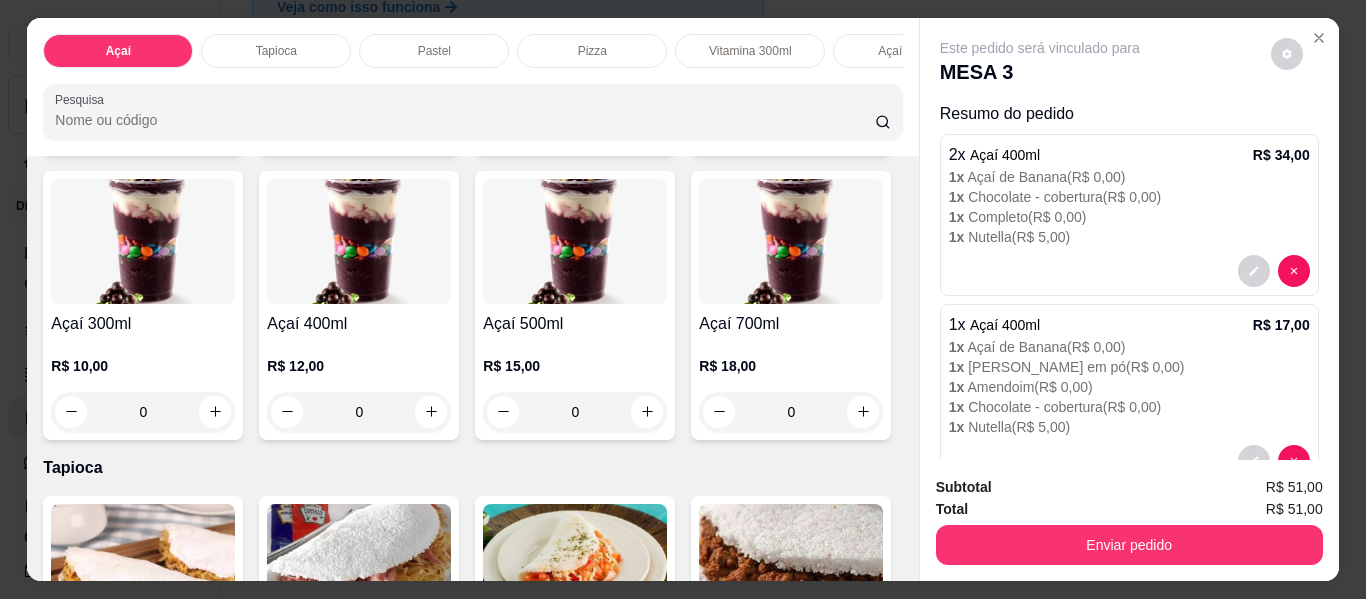 click on "0" at bounding box center [359, 412] 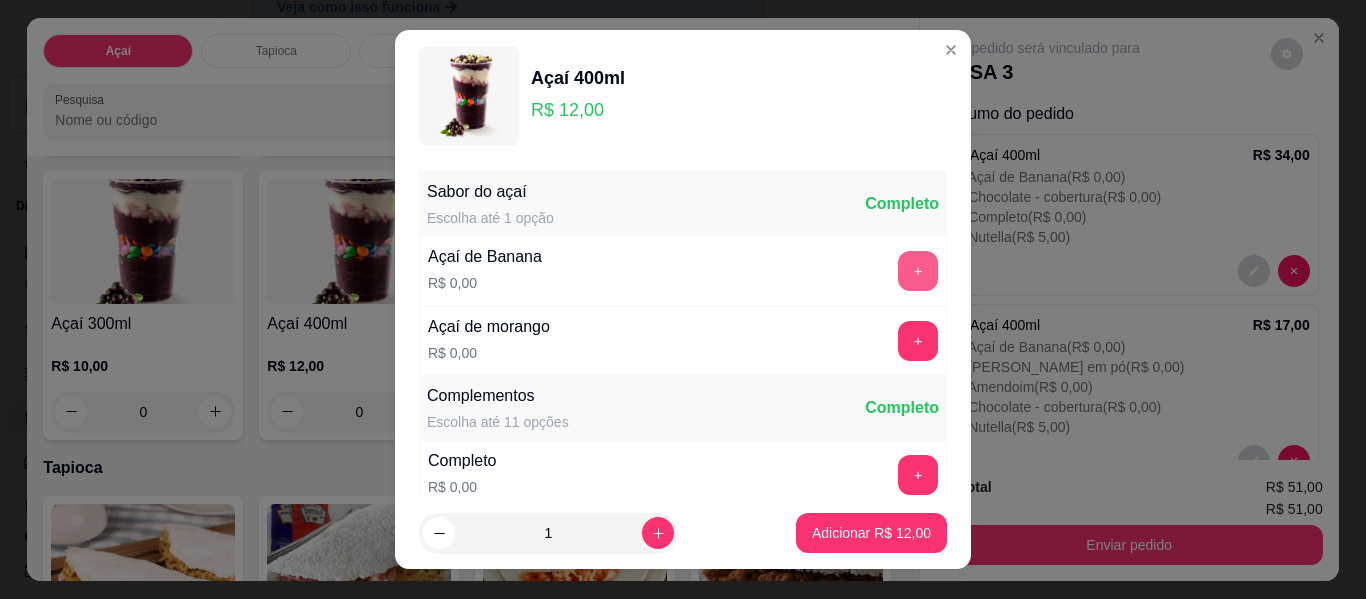 click on "+" at bounding box center (918, 271) 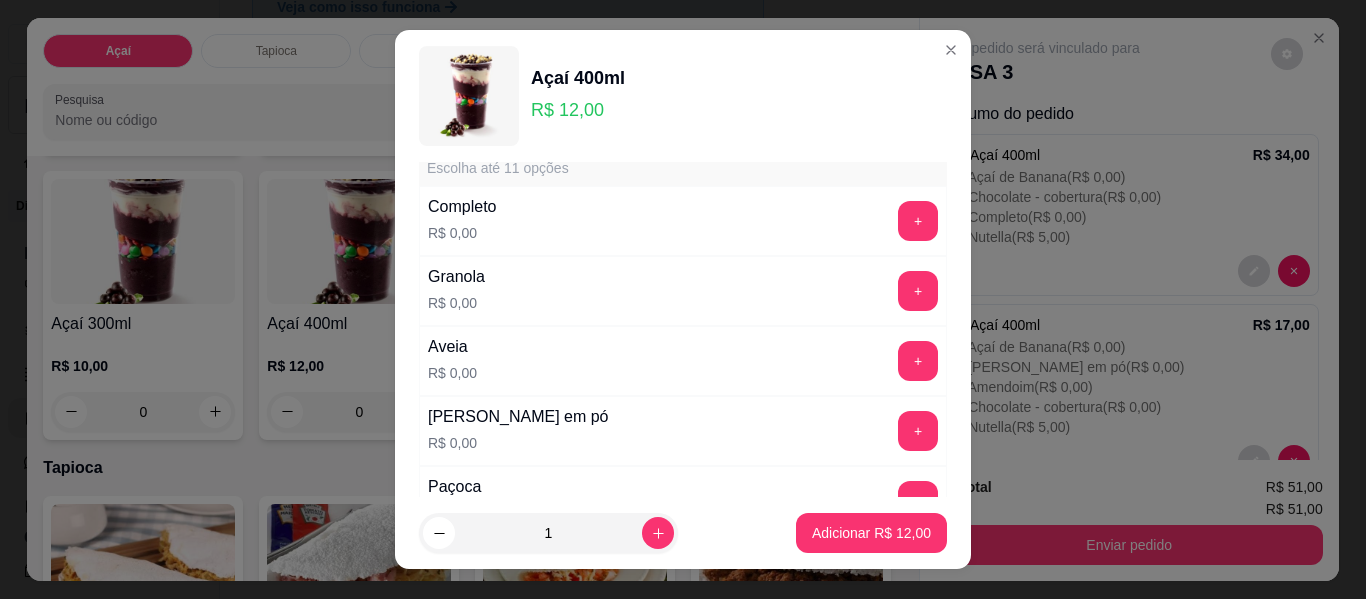 scroll, scrollTop: 300, scrollLeft: 0, axis: vertical 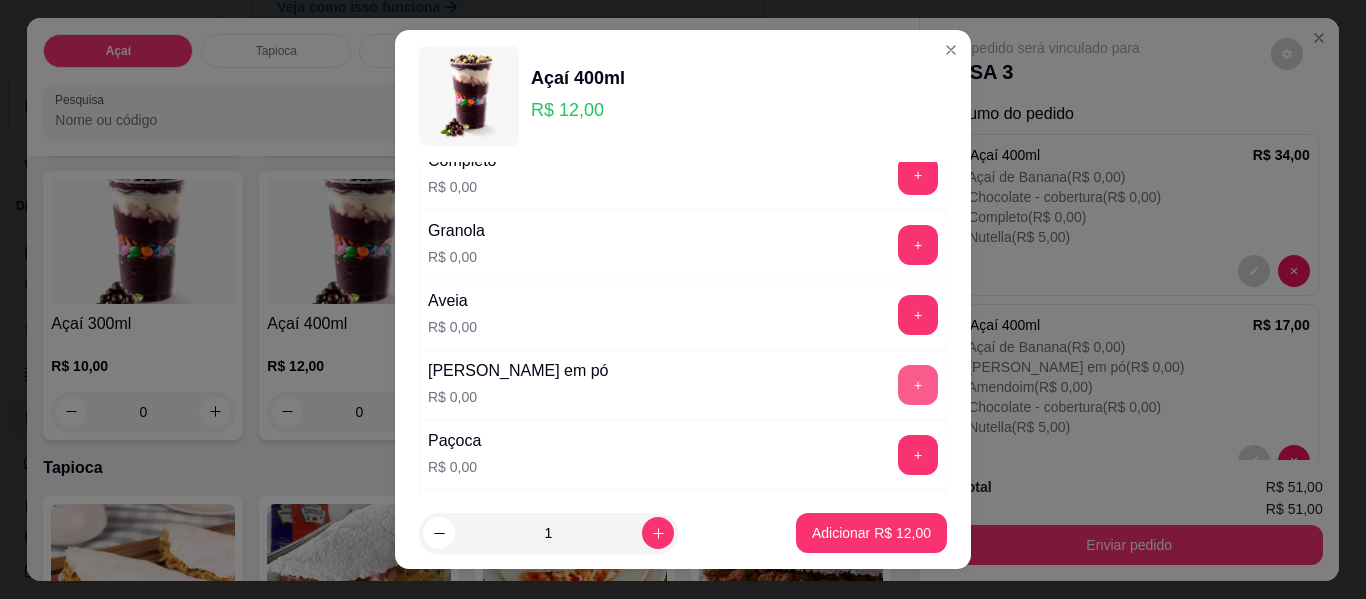 click on "+" at bounding box center (918, 385) 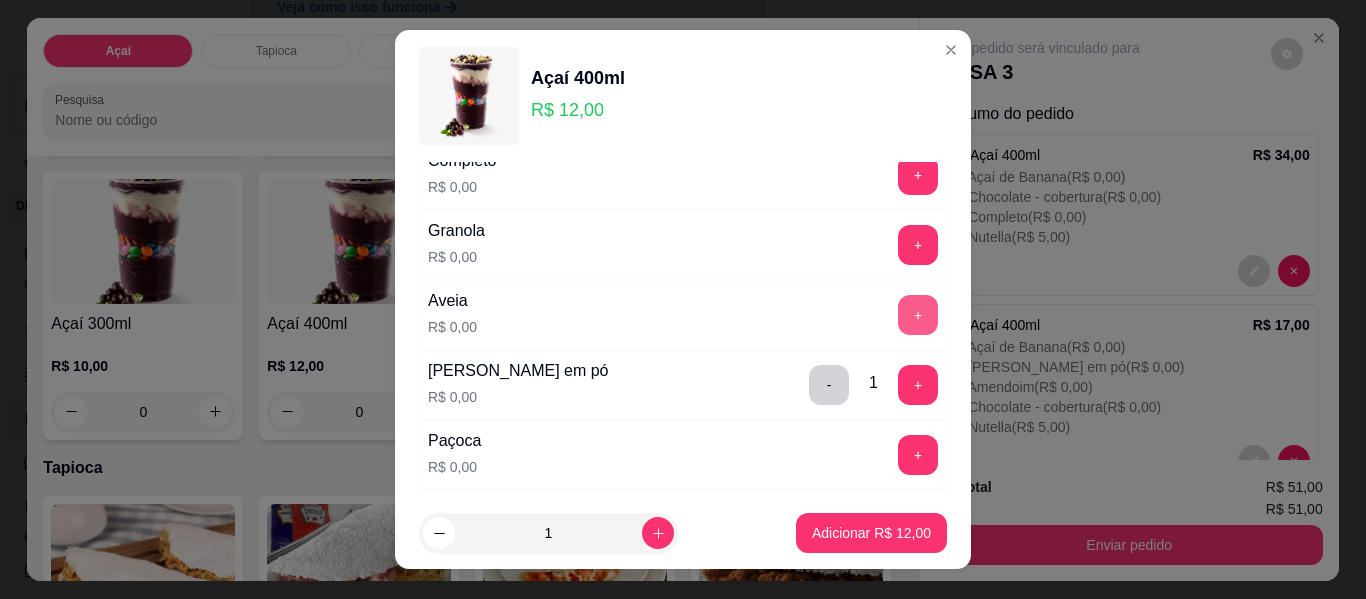 click on "+" at bounding box center [918, 315] 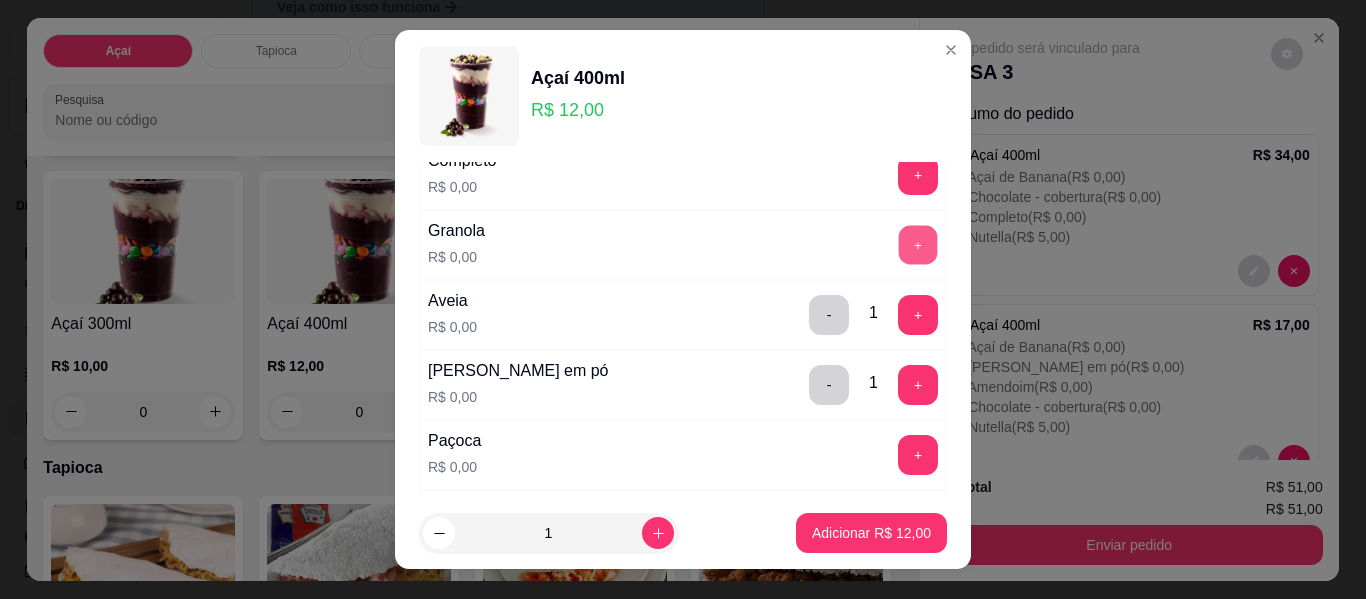 click on "+" at bounding box center [918, 245] 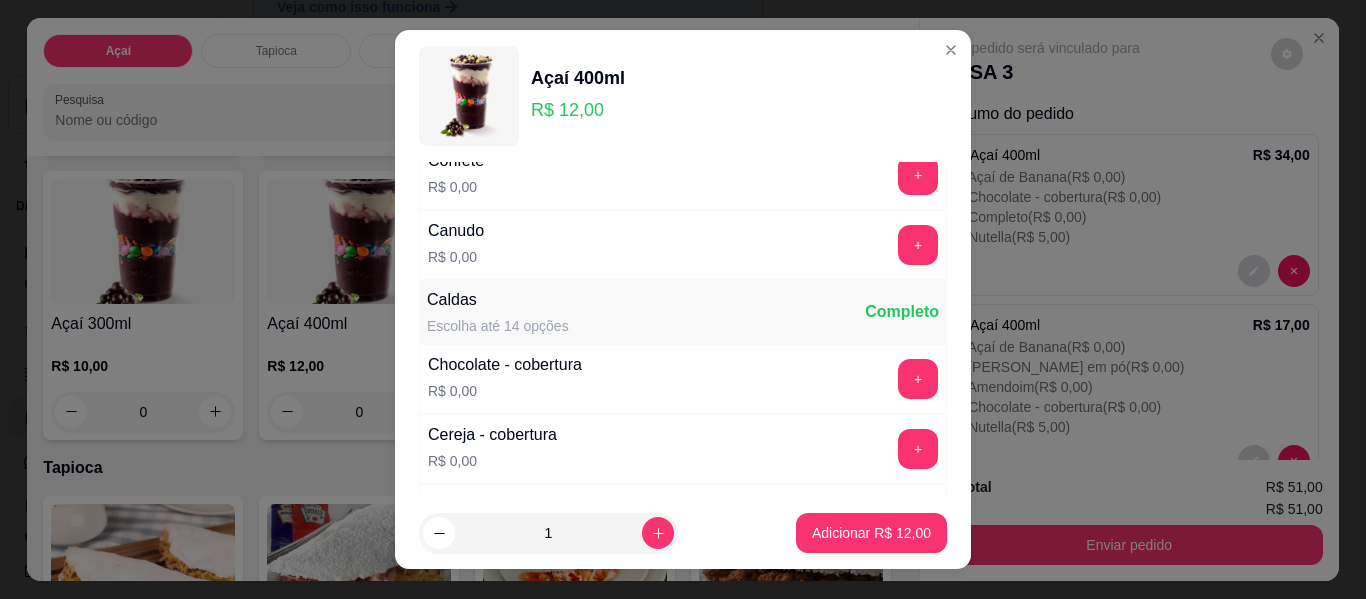 scroll, scrollTop: 1100, scrollLeft: 0, axis: vertical 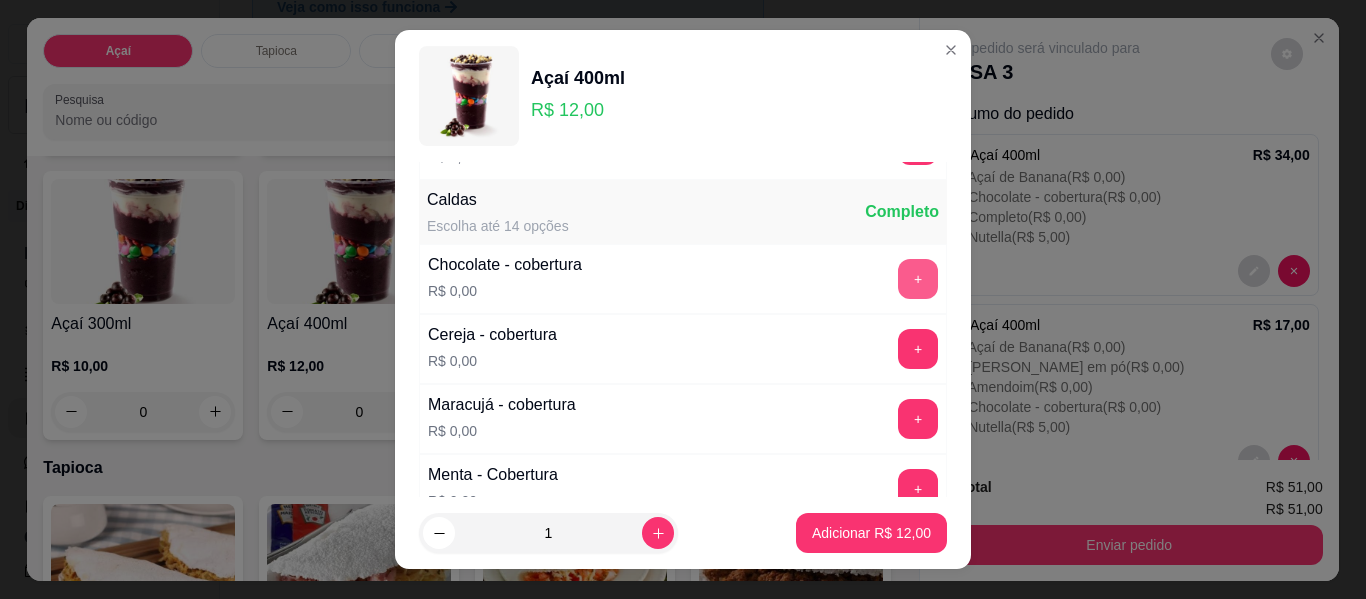 click on "+" at bounding box center [918, 279] 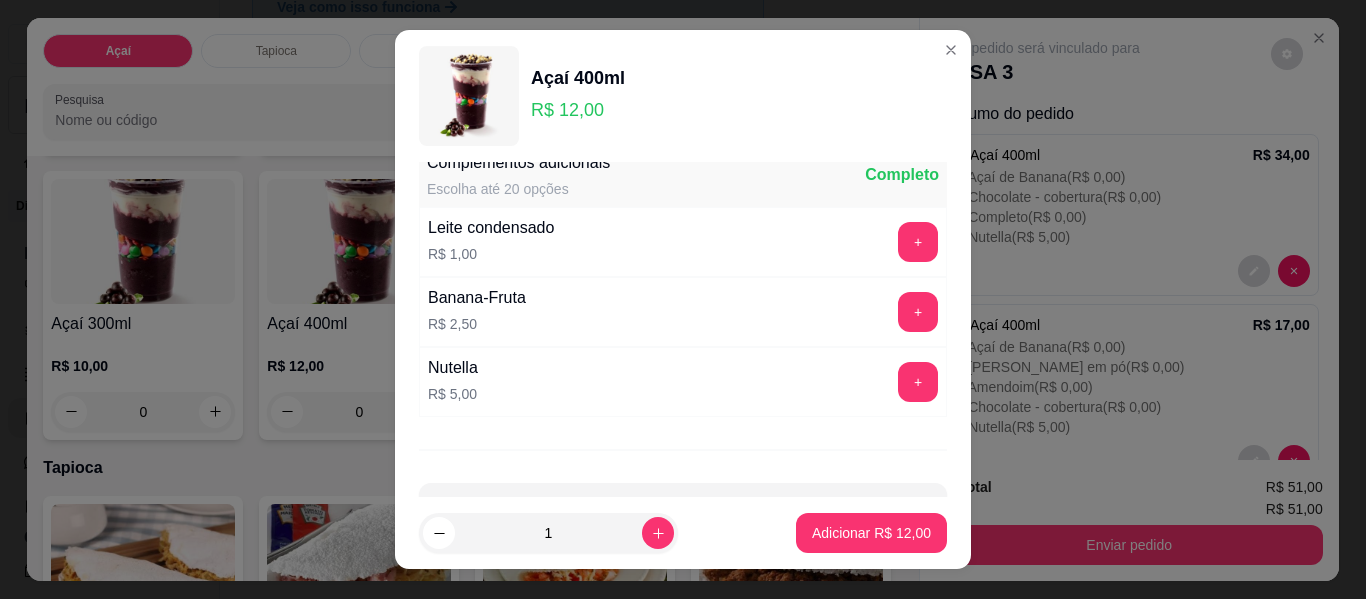 scroll, scrollTop: 1971, scrollLeft: 0, axis: vertical 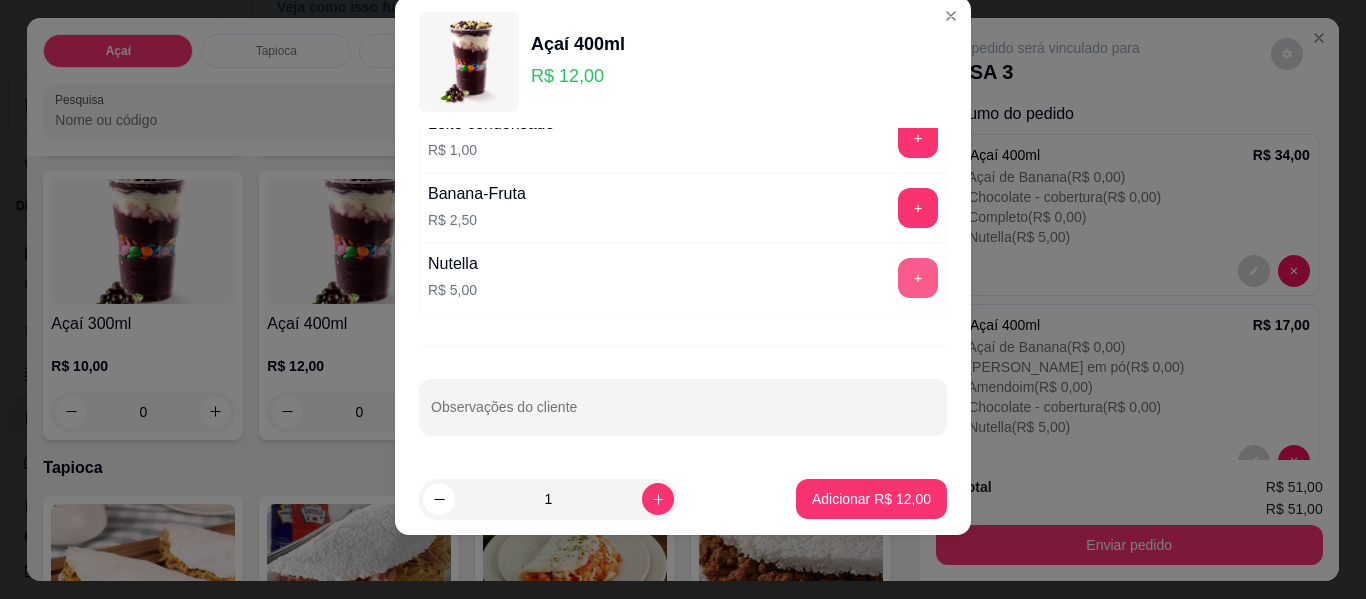 click on "+" at bounding box center [918, 278] 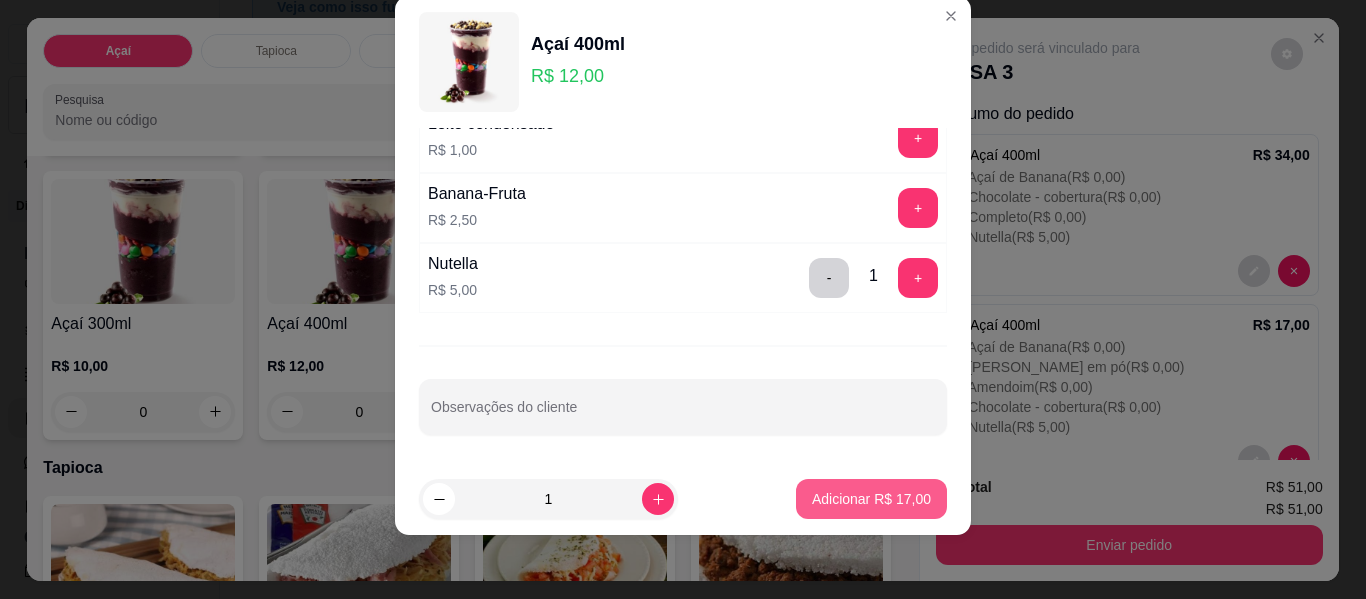 click on "Adicionar   R$ 17,00" at bounding box center [871, 499] 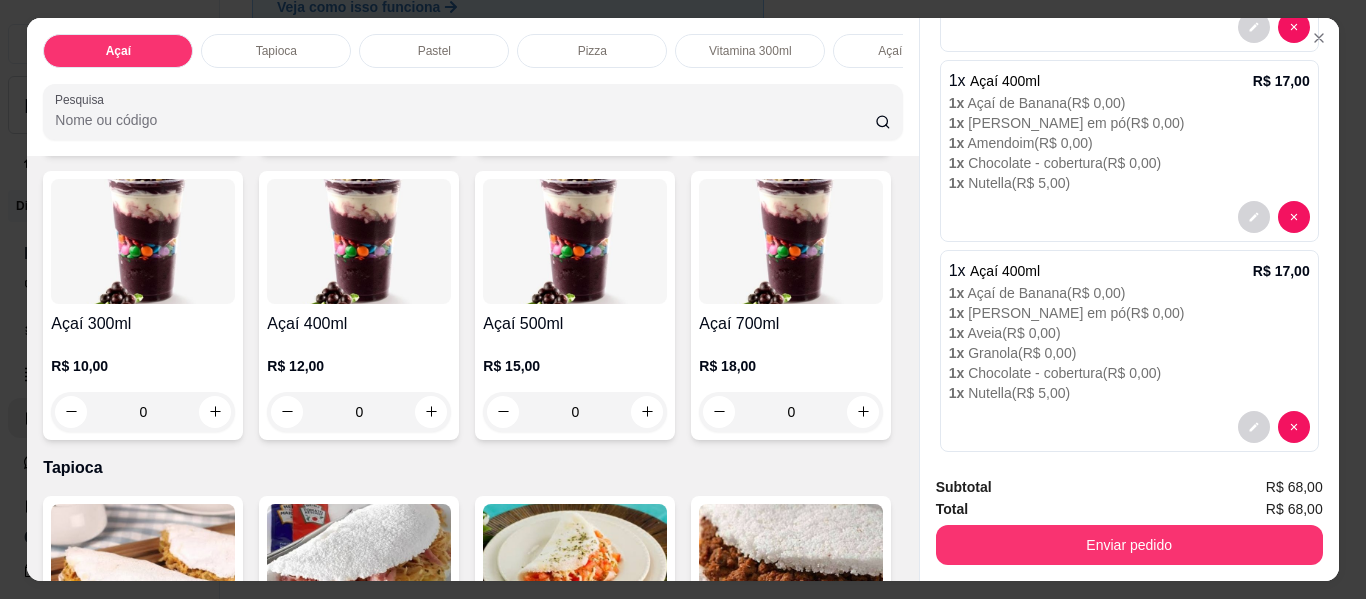 scroll, scrollTop: 263, scrollLeft: 0, axis: vertical 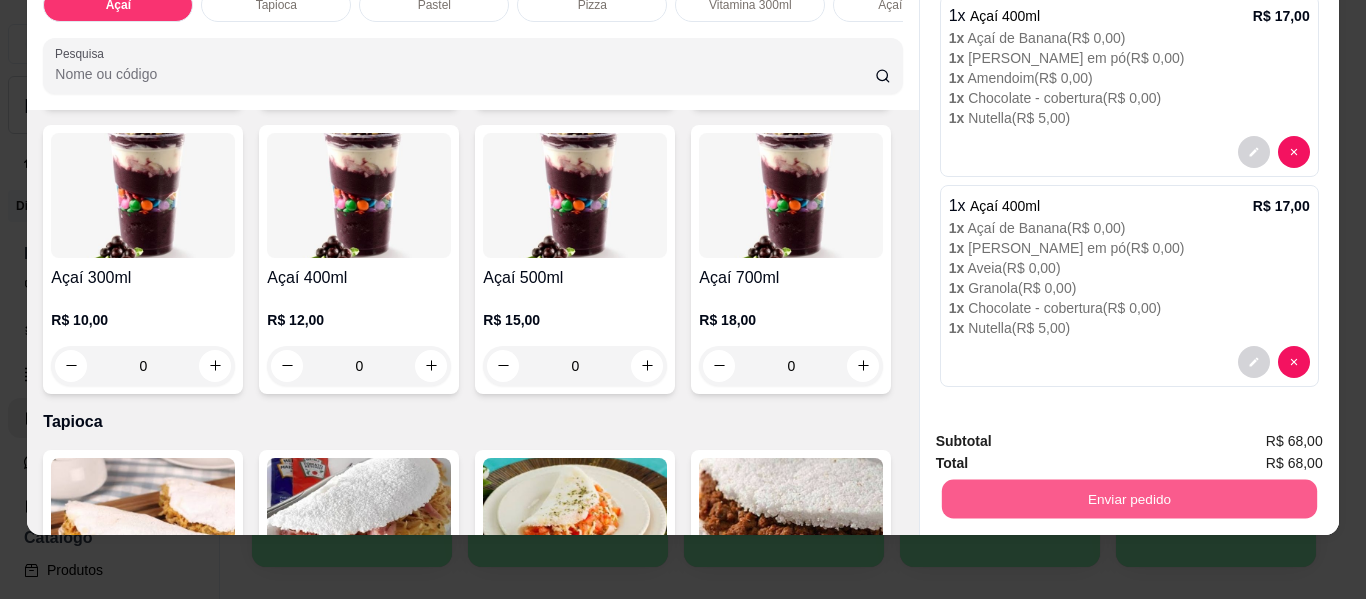 click on "Enviar pedido" at bounding box center (1128, 499) 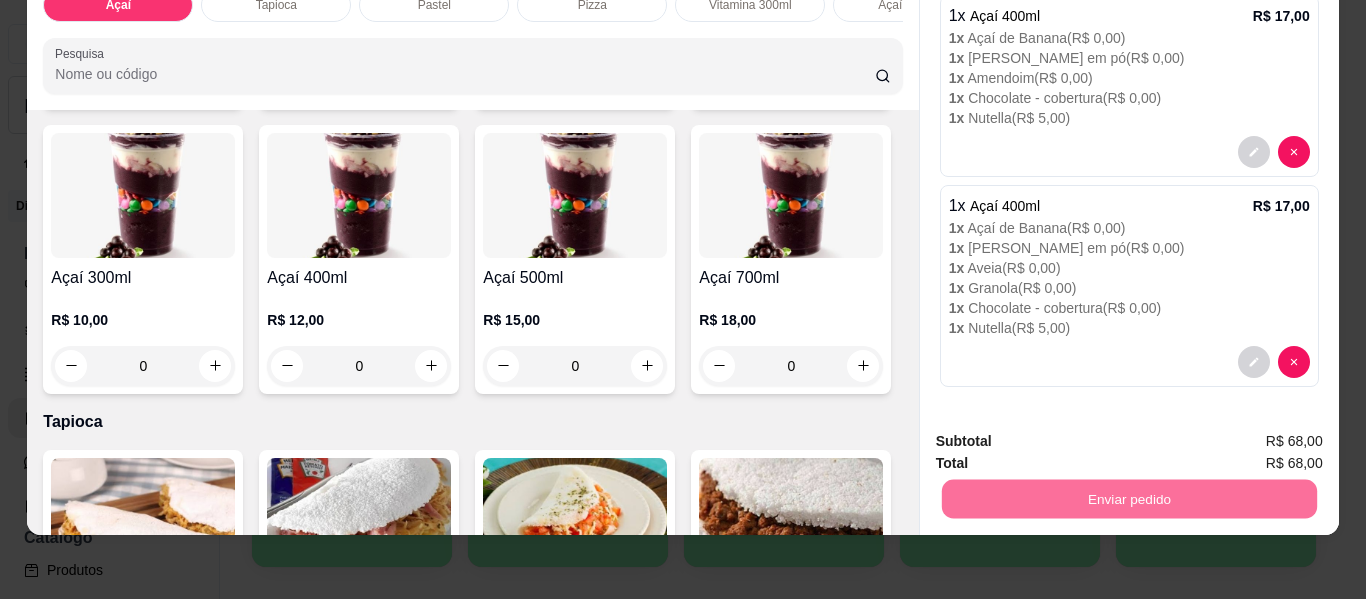 click on "Não registrar e enviar pedido" at bounding box center (1063, 434) 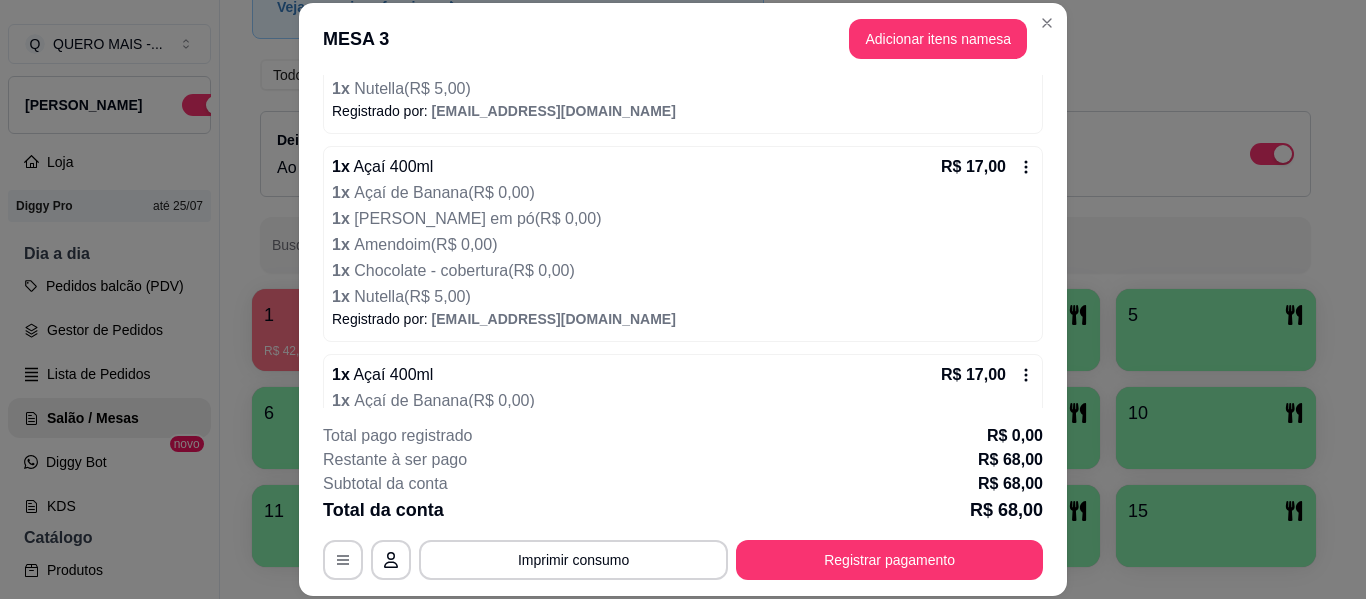 scroll, scrollTop: 476, scrollLeft: 0, axis: vertical 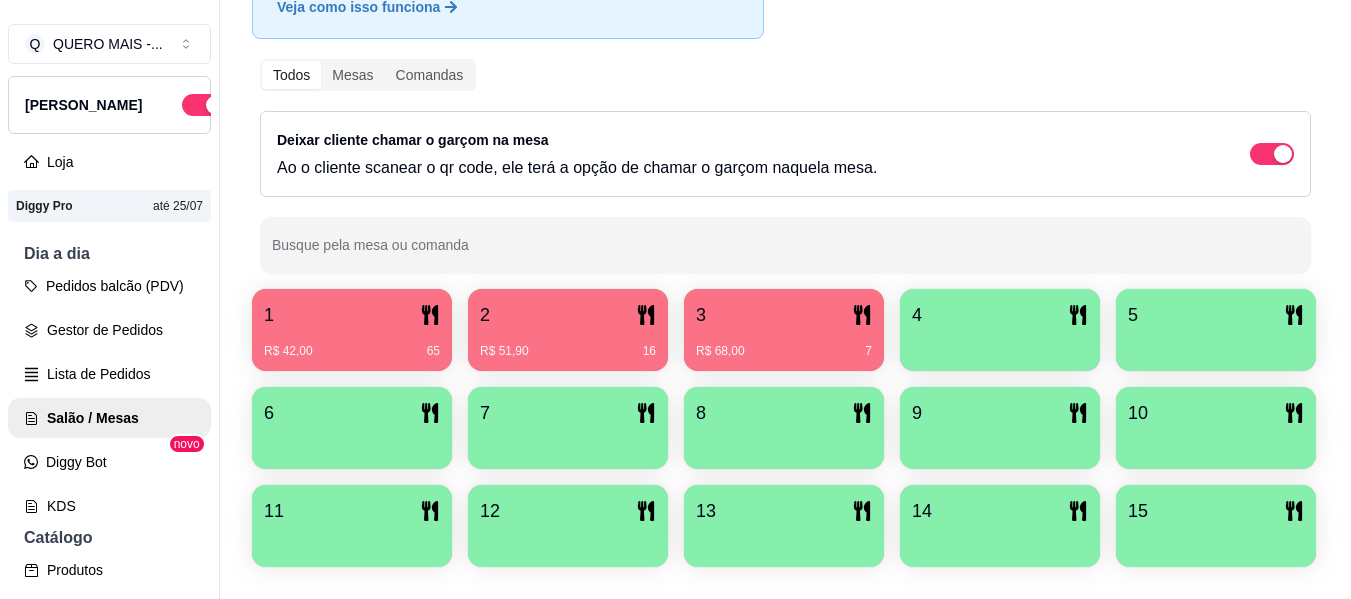 click at bounding box center [1000, 344] 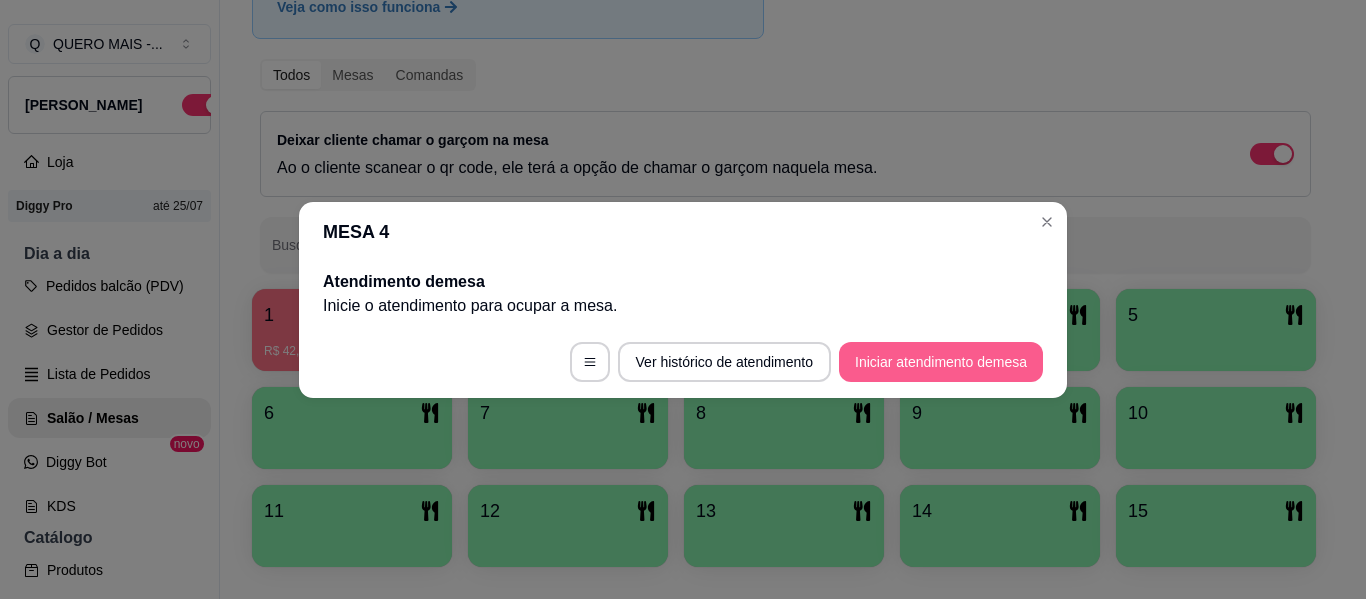 click on "Iniciar atendimento de  mesa" at bounding box center [941, 362] 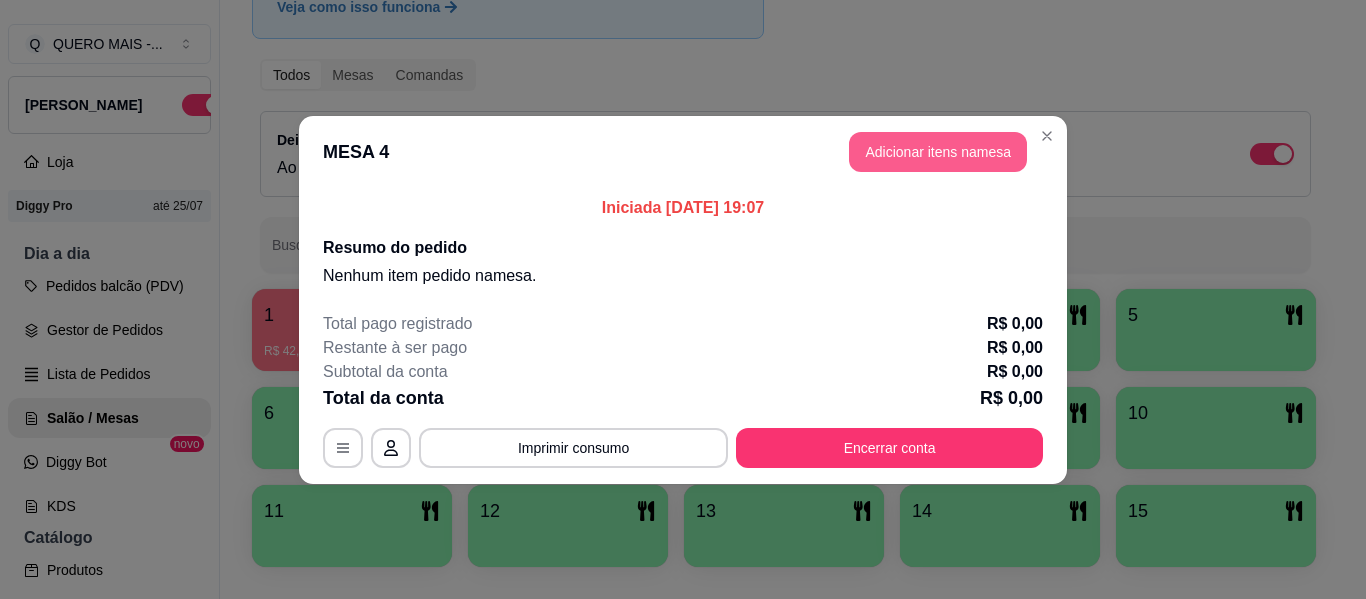 click on "Adicionar itens na  mesa" at bounding box center [938, 152] 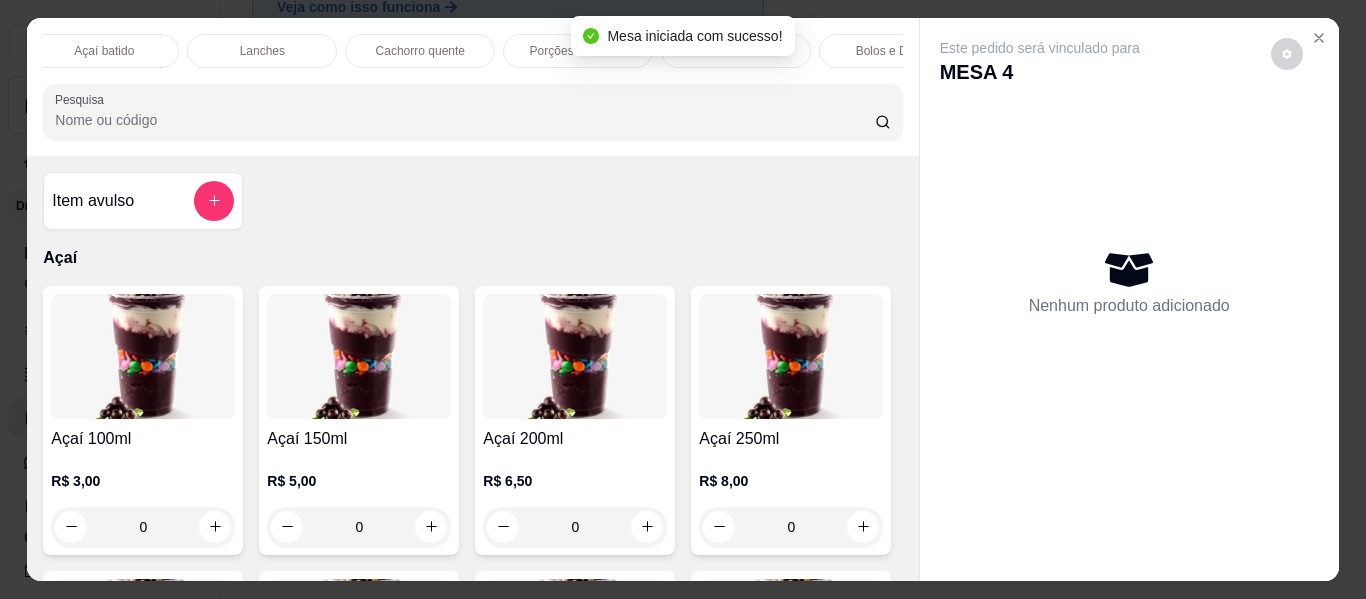scroll, scrollTop: 0, scrollLeft: 886, axis: horizontal 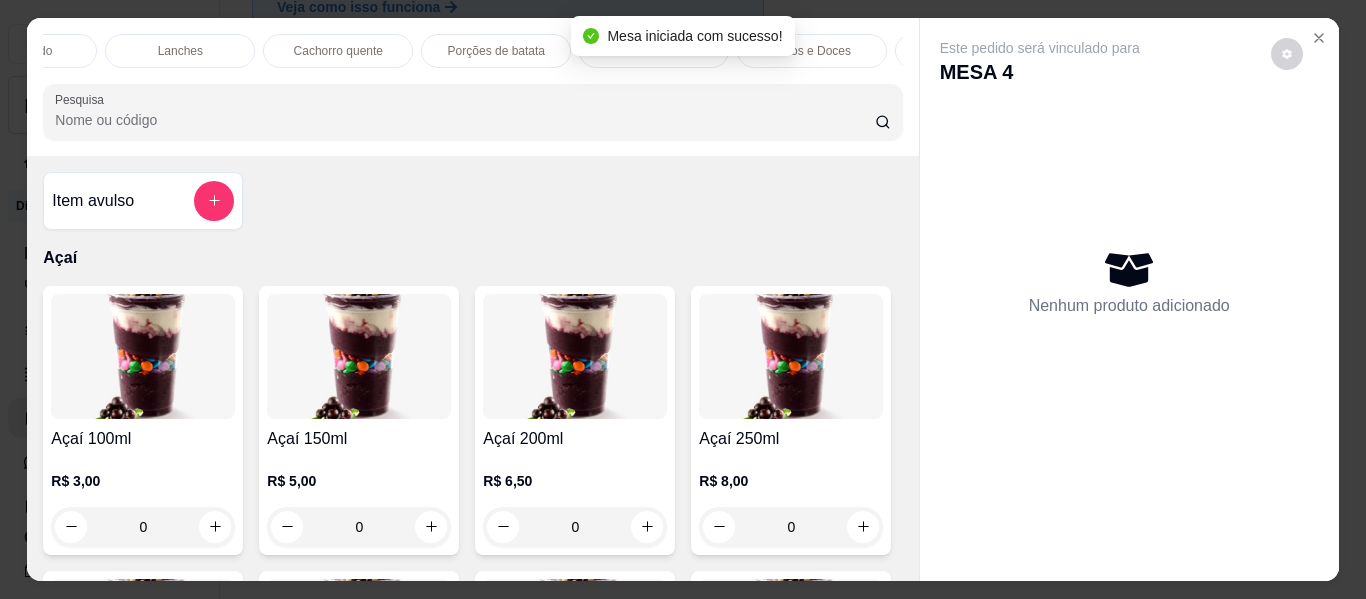 click on "Lanches" at bounding box center (180, 51) 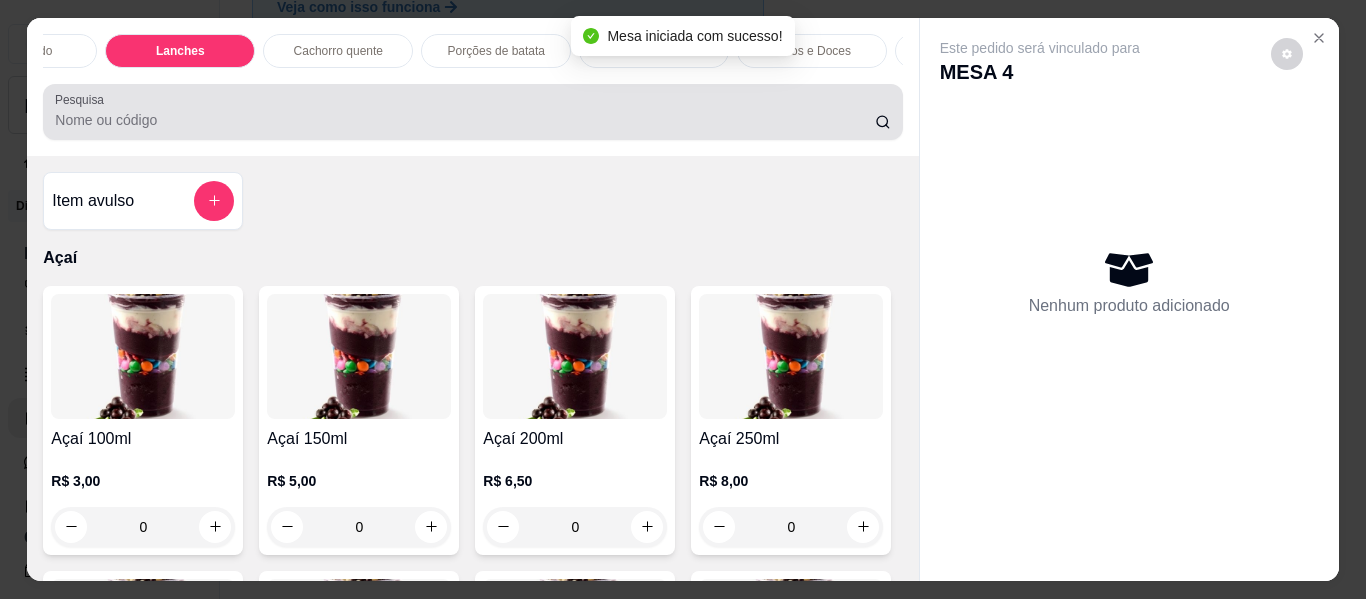 scroll, scrollTop: 3577, scrollLeft: 0, axis: vertical 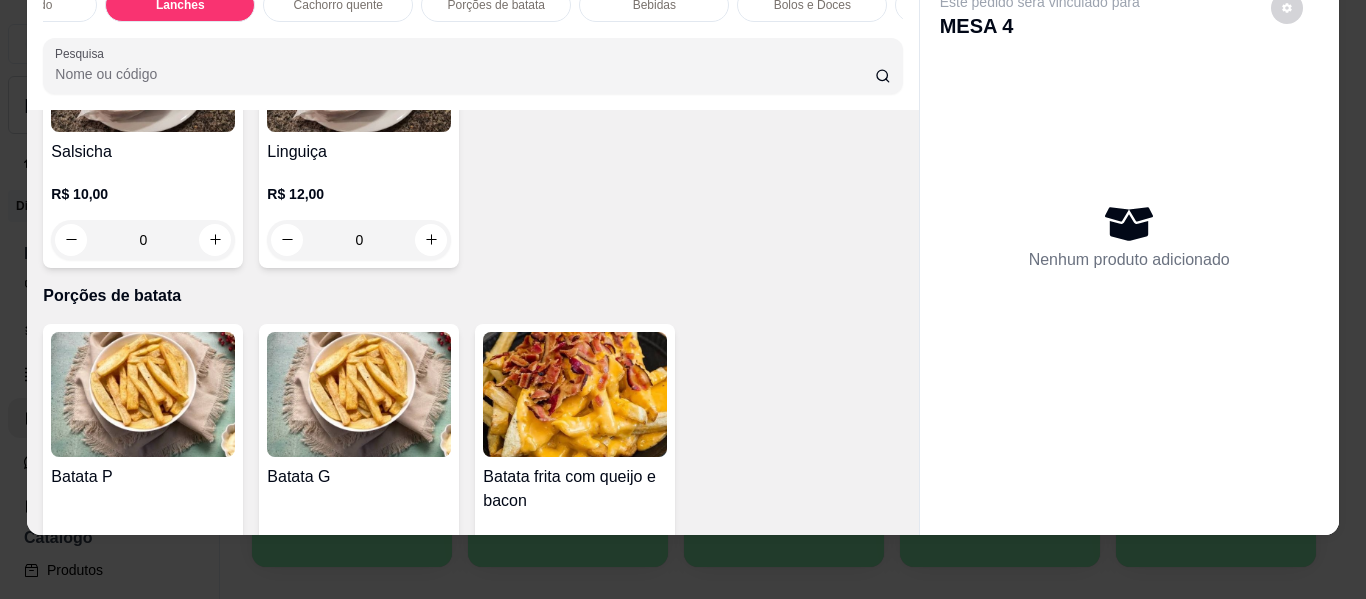 click on "0" at bounding box center (575, -370) 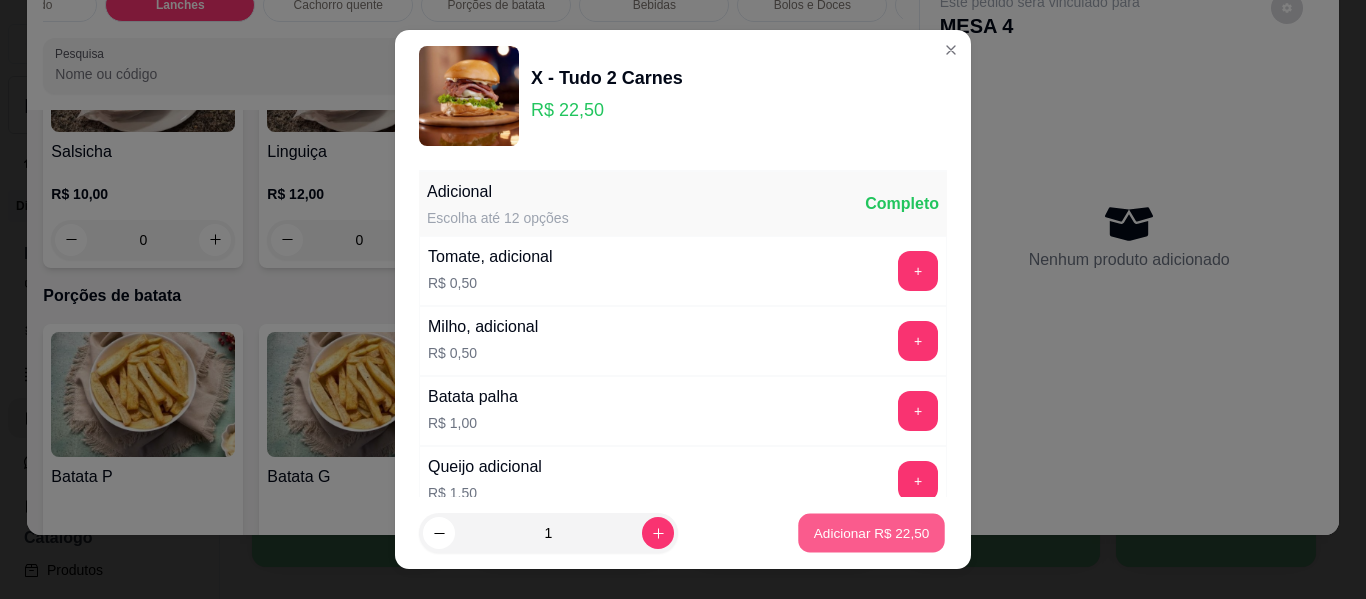 click on "Adicionar   R$ 22,50" at bounding box center [872, 532] 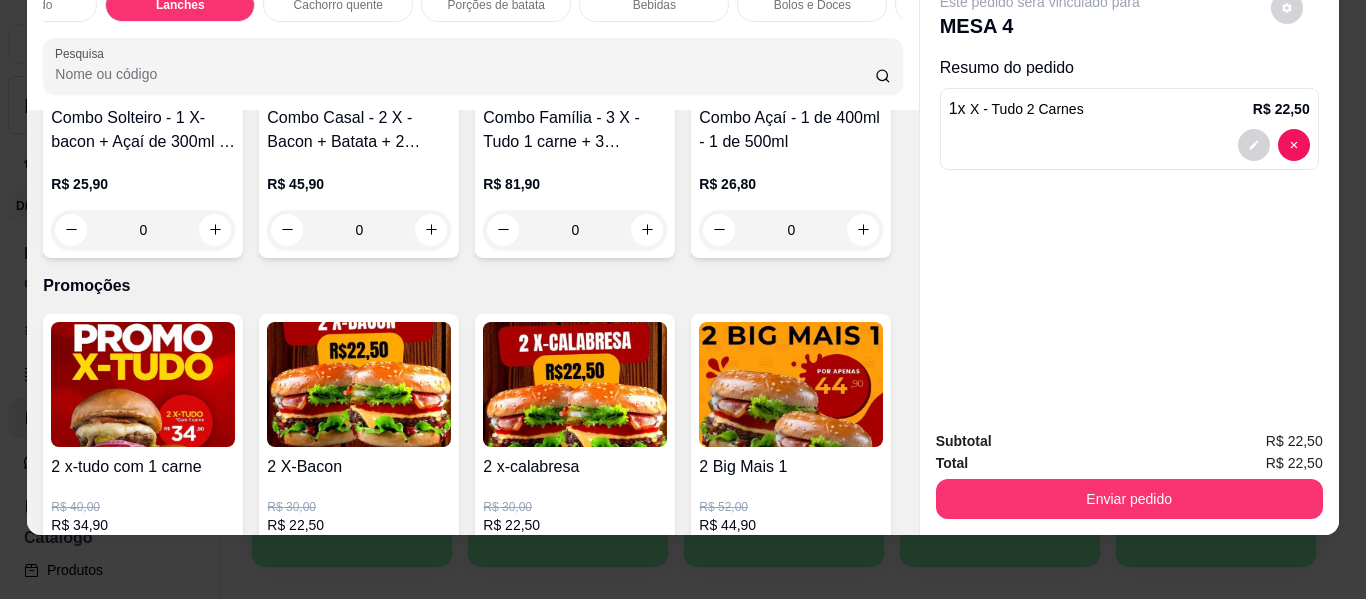 scroll, scrollTop: 6377, scrollLeft: 0, axis: vertical 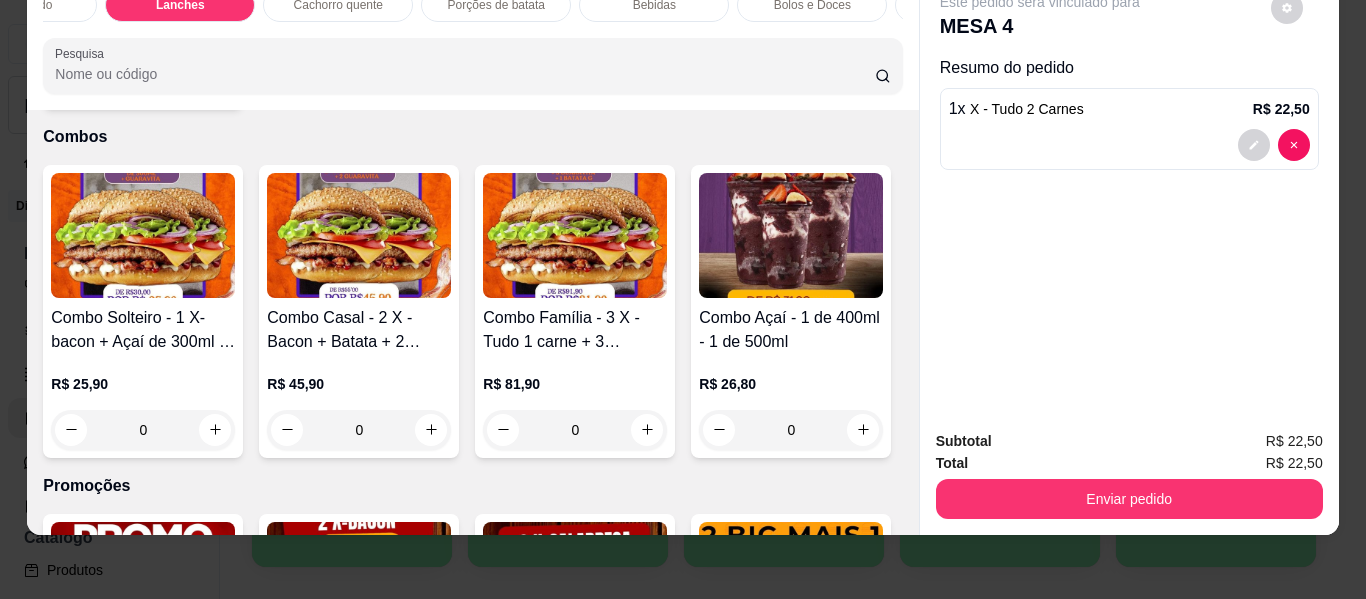 click 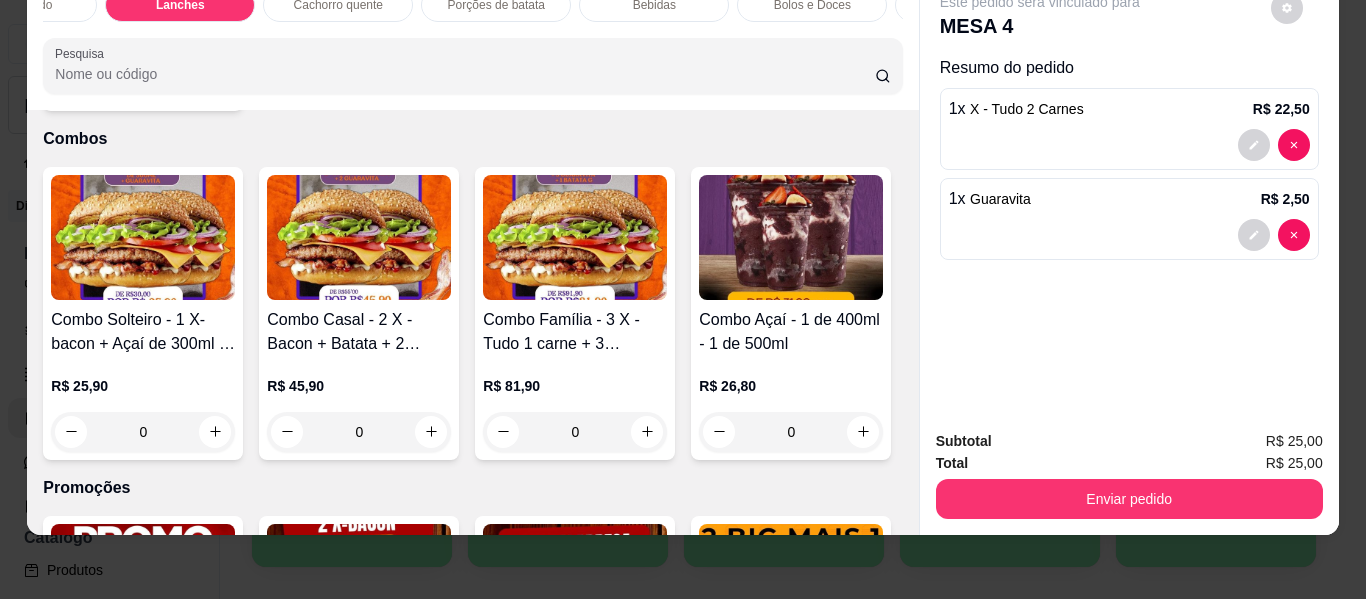 scroll, scrollTop: 6378, scrollLeft: 0, axis: vertical 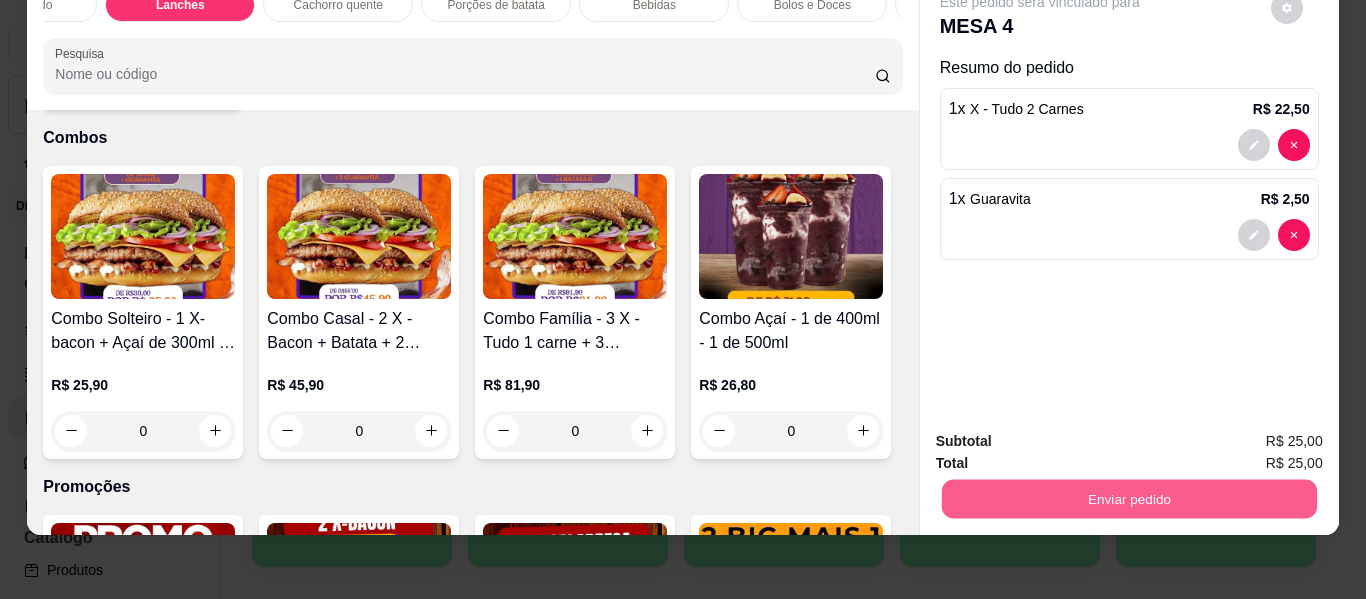 click on "Enviar pedido" at bounding box center [1128, 499] 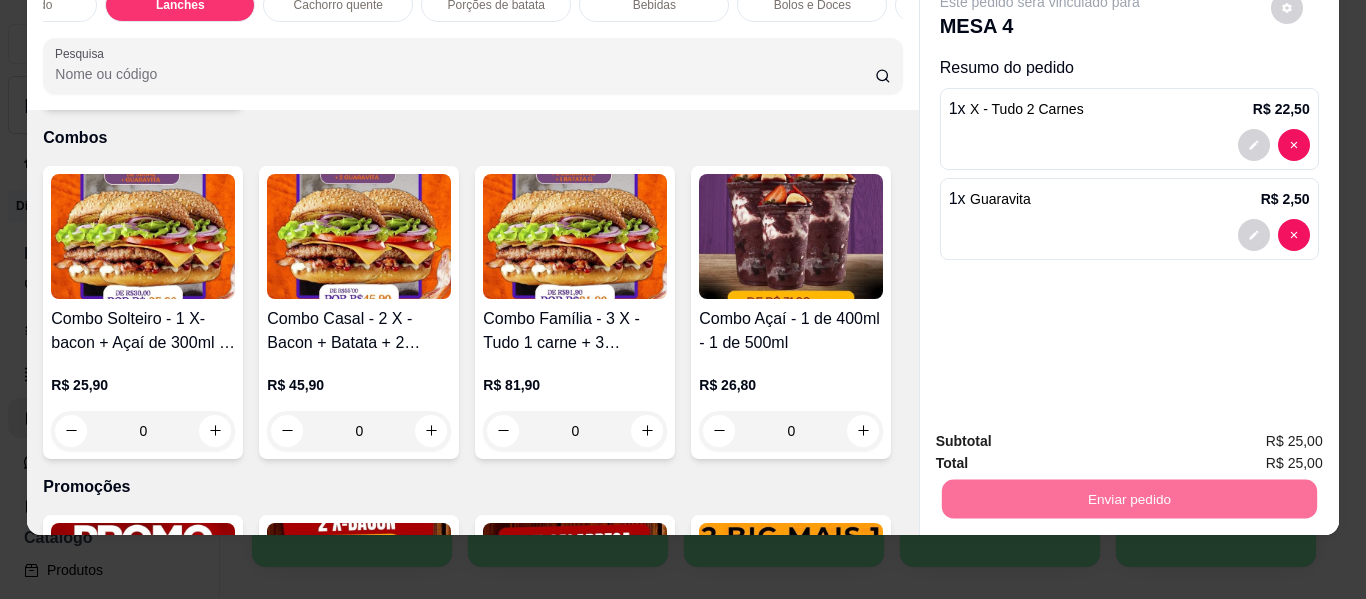click on "Não registrar e enviar pedido" at bounding box center (1063, 435) 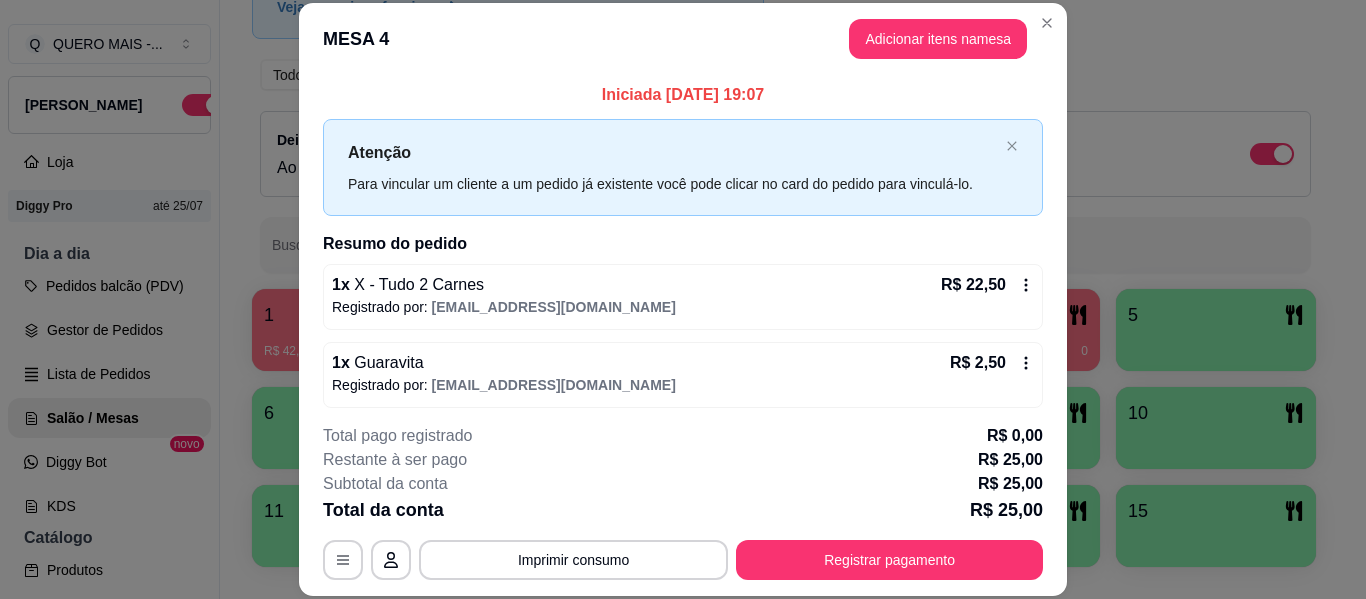 scroll, scrollTop: 8, scrollLeft: 0, axis: vertical 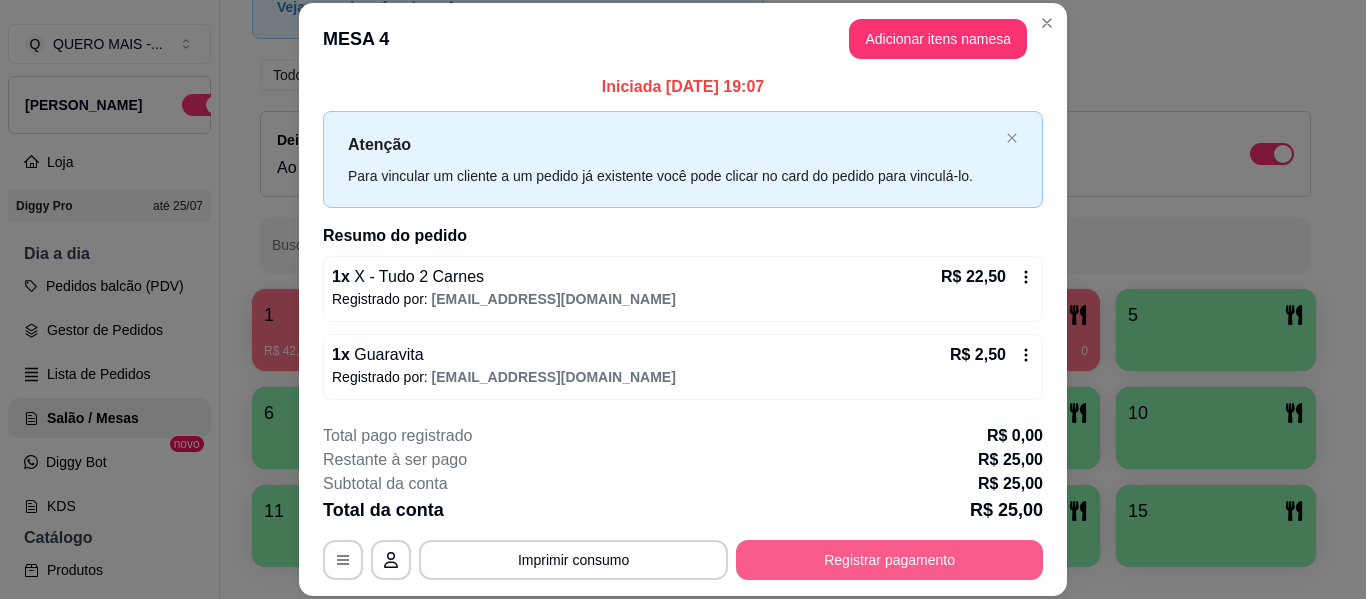 click on "Registrar pagamento" at bounding box center [889, 560] 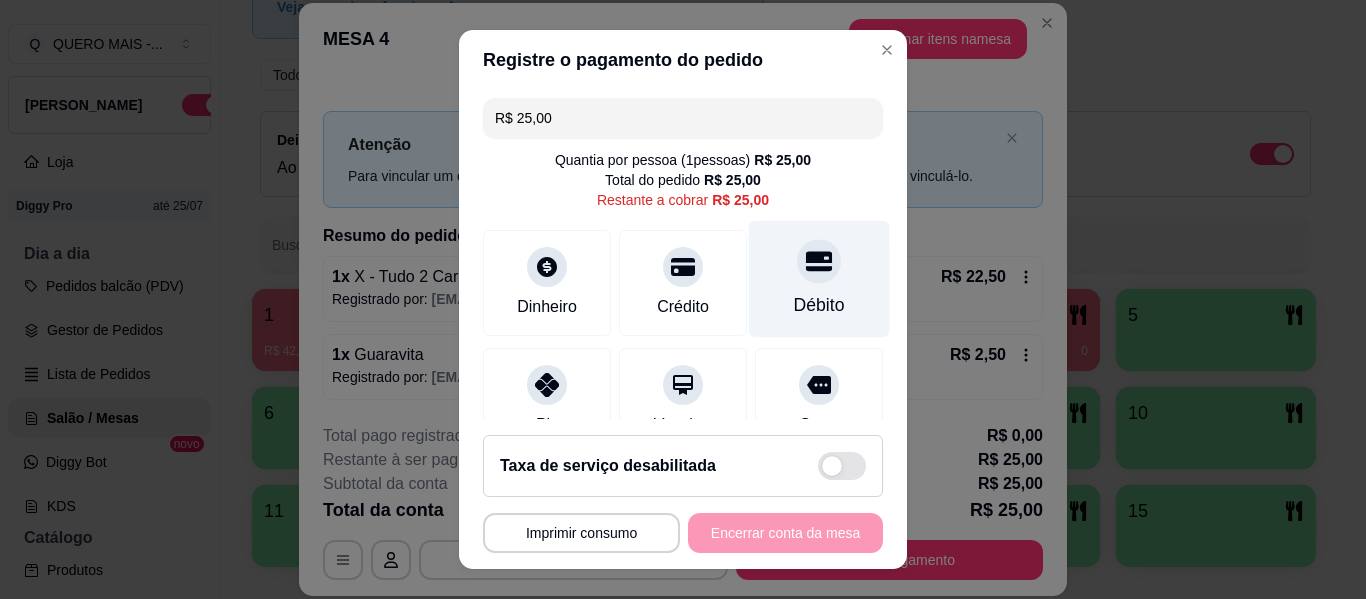 click at bounding box center (819, 261) 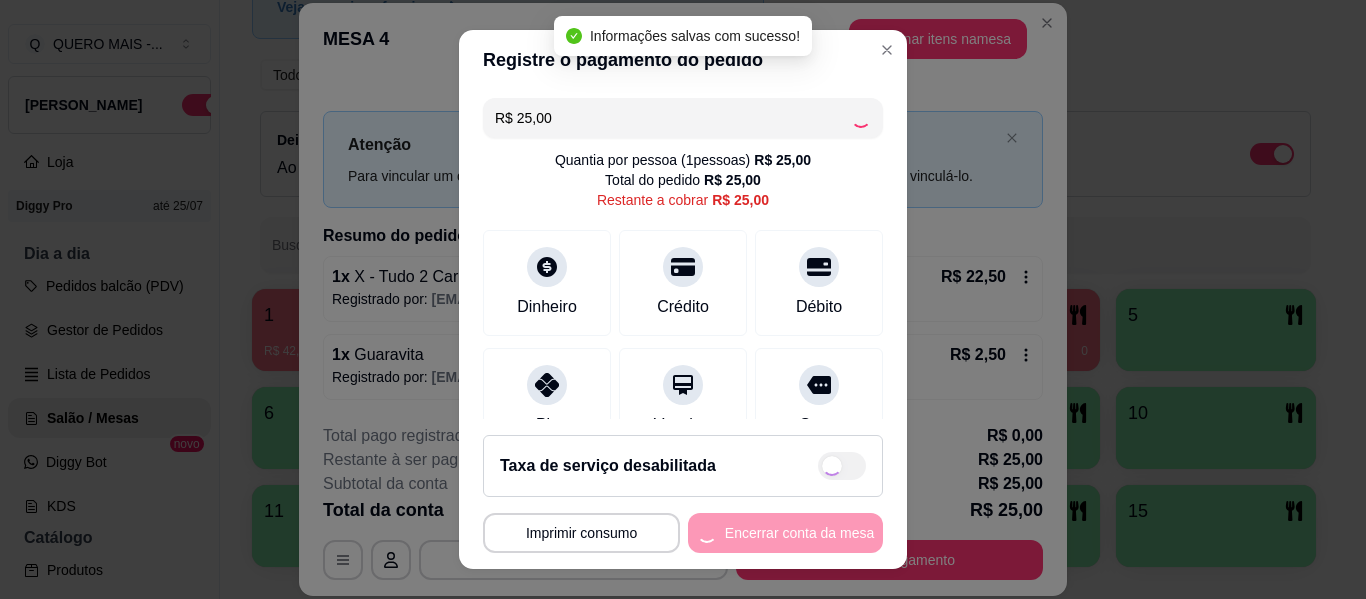 type on "R$ 0,00" 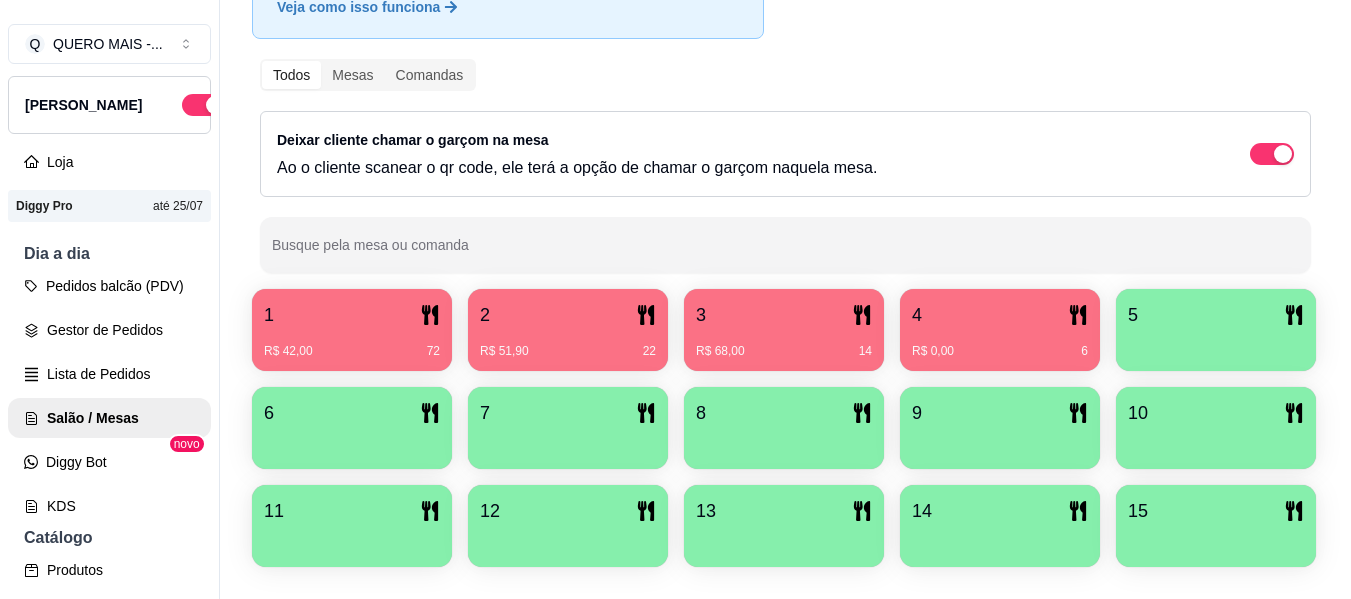 click at bounding box center [1216, 344] 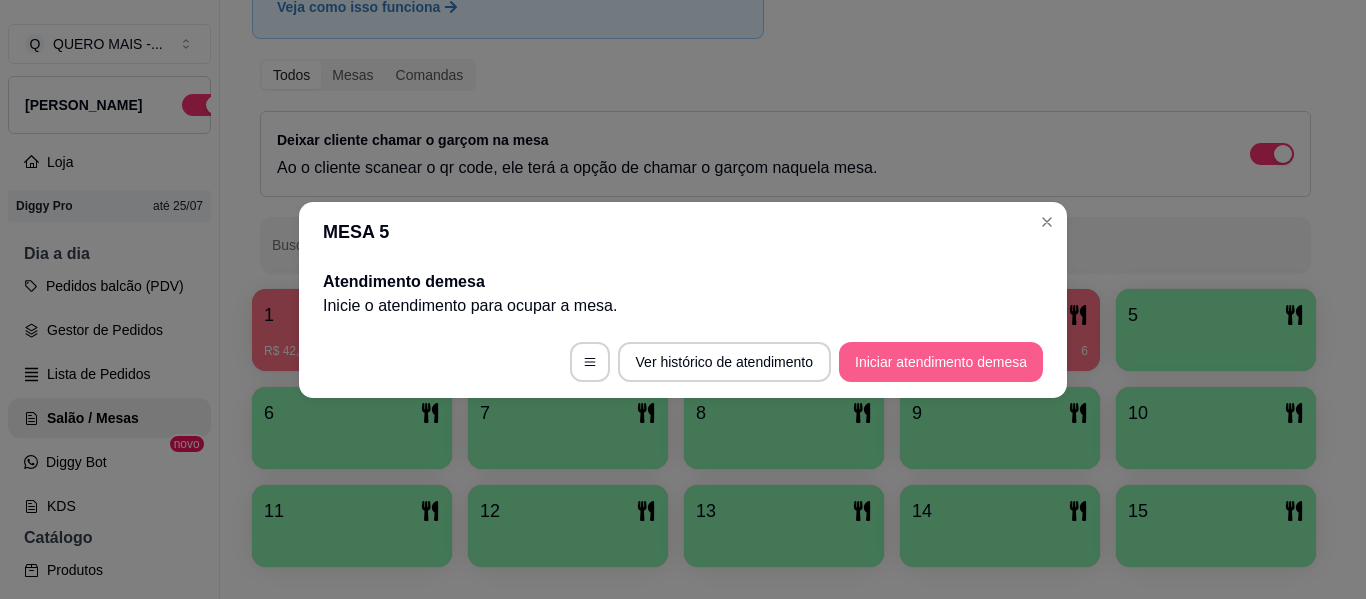 click on "Iniciar atendimento de  mesa" at bounding box center (941, 362) 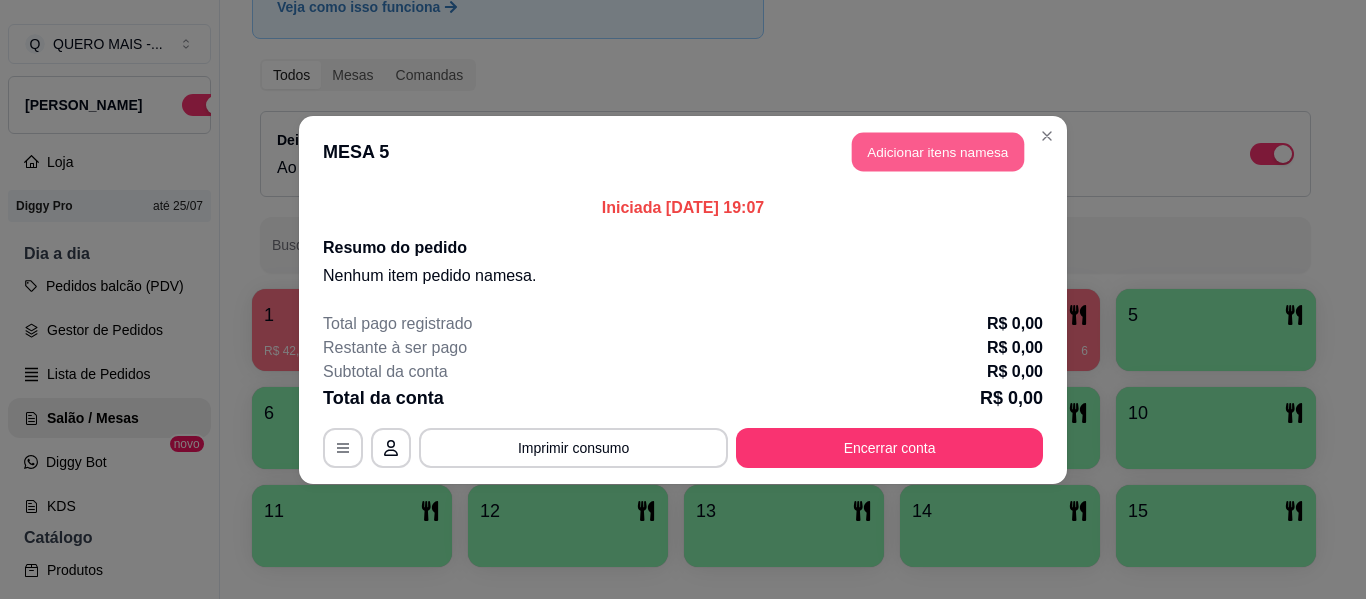 click on "Adicionar itens na  mesa" at bounding box center [938, 151] 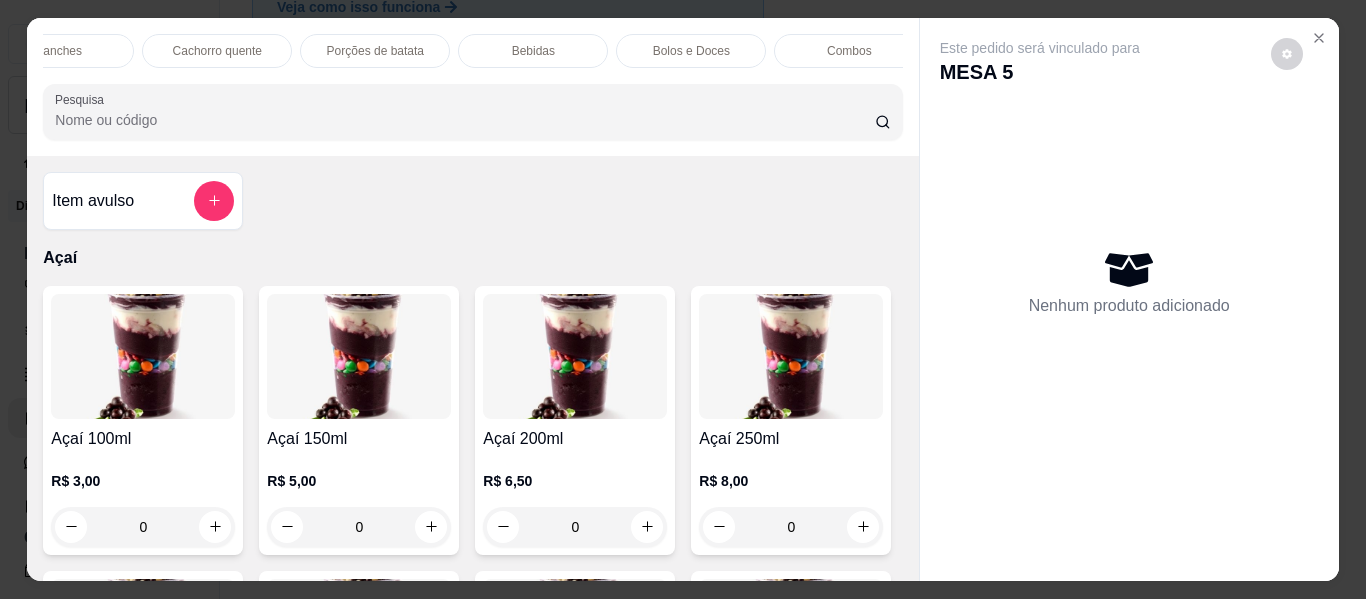 scroll, scrollTop: 0, scrollLeft: 1187, axis: horizontal 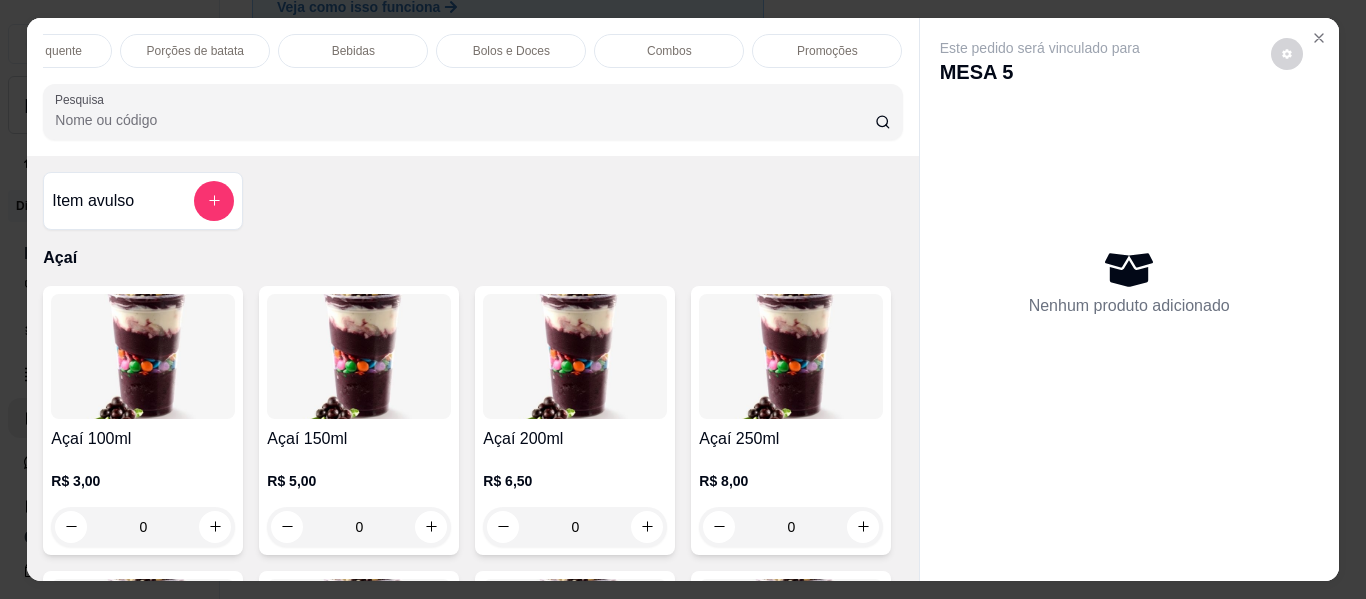 click on "Promoções" at bounding box center [827, 51] 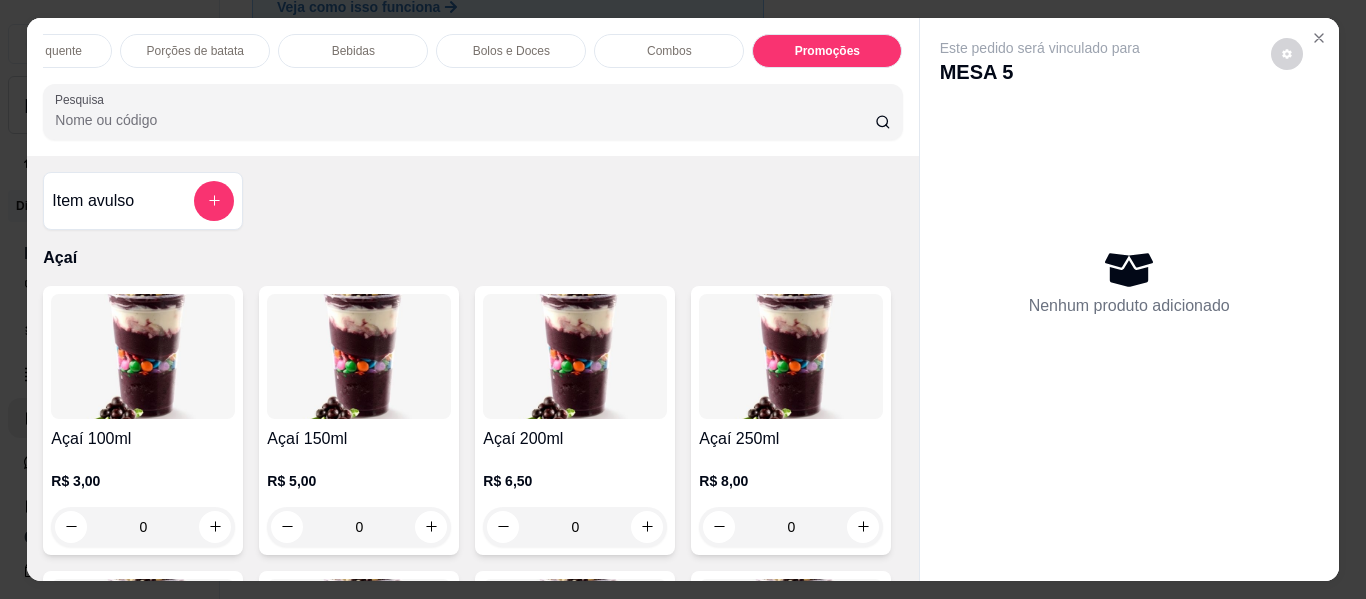 scroll, scrollTop: 8164, scrollLeft: 0, axis: vertical 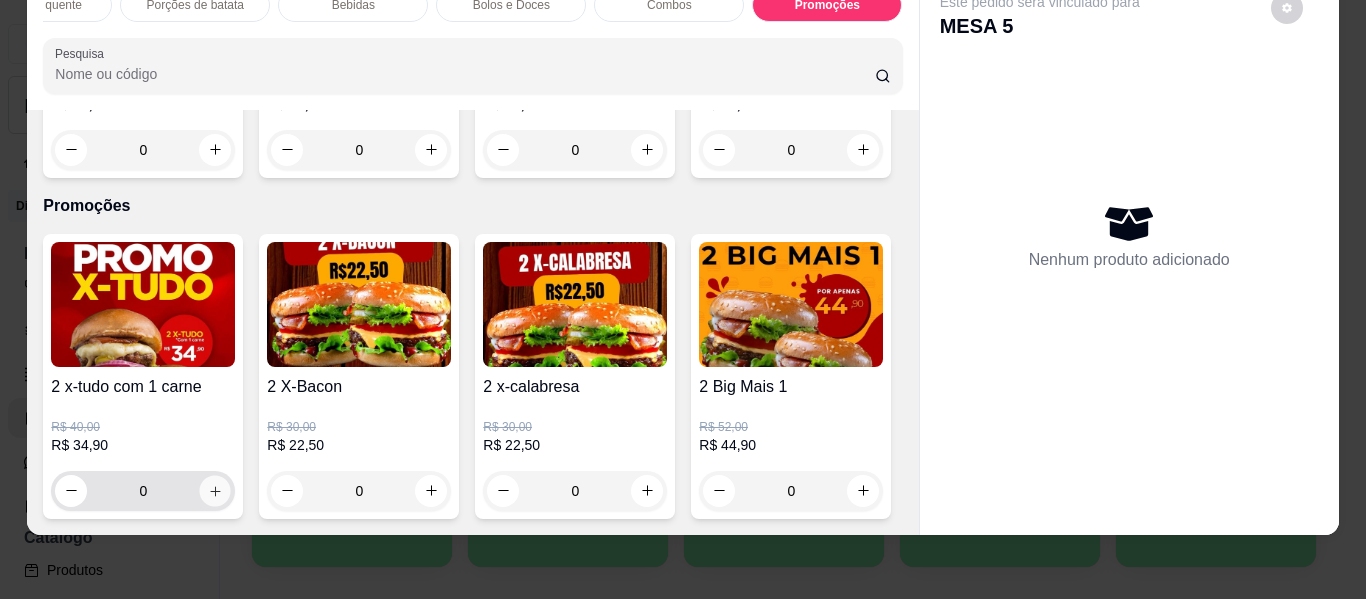 click 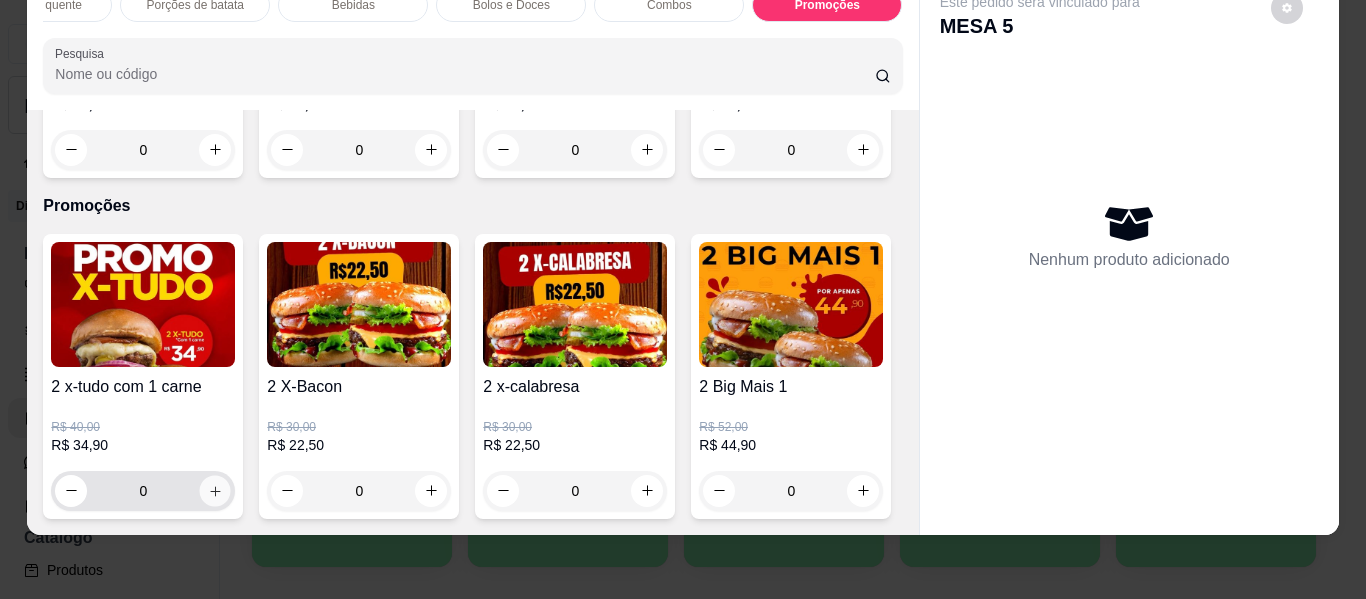 type on "1" 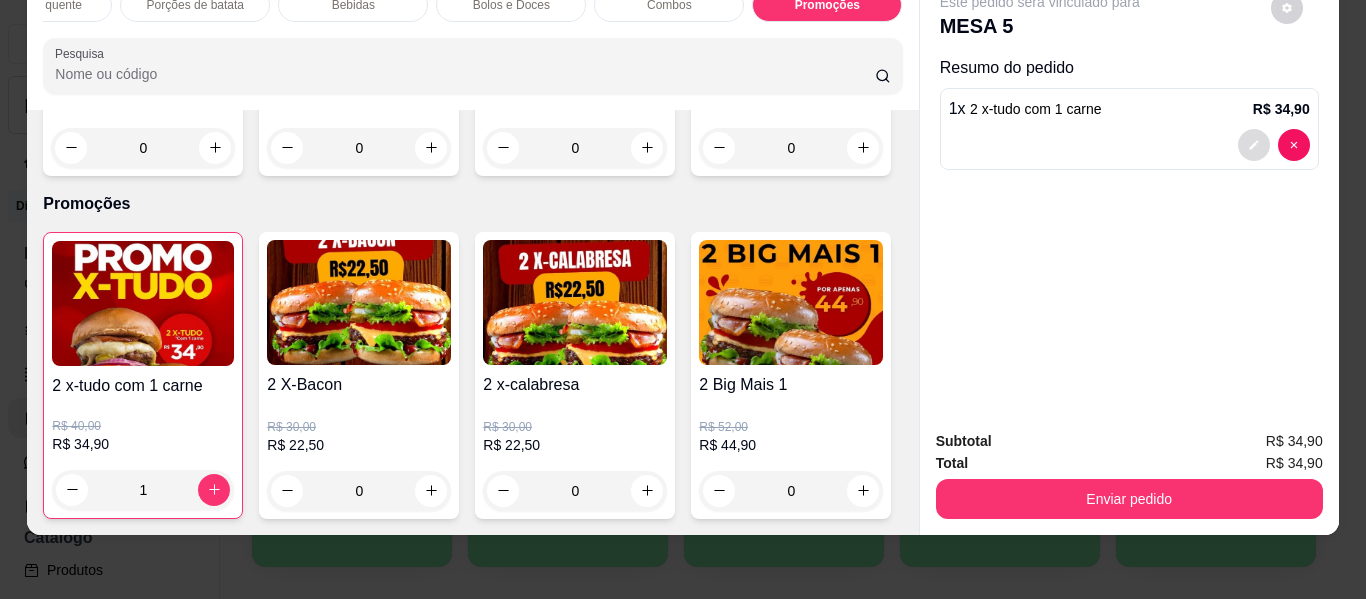 click at bounding box center [1254, 145] 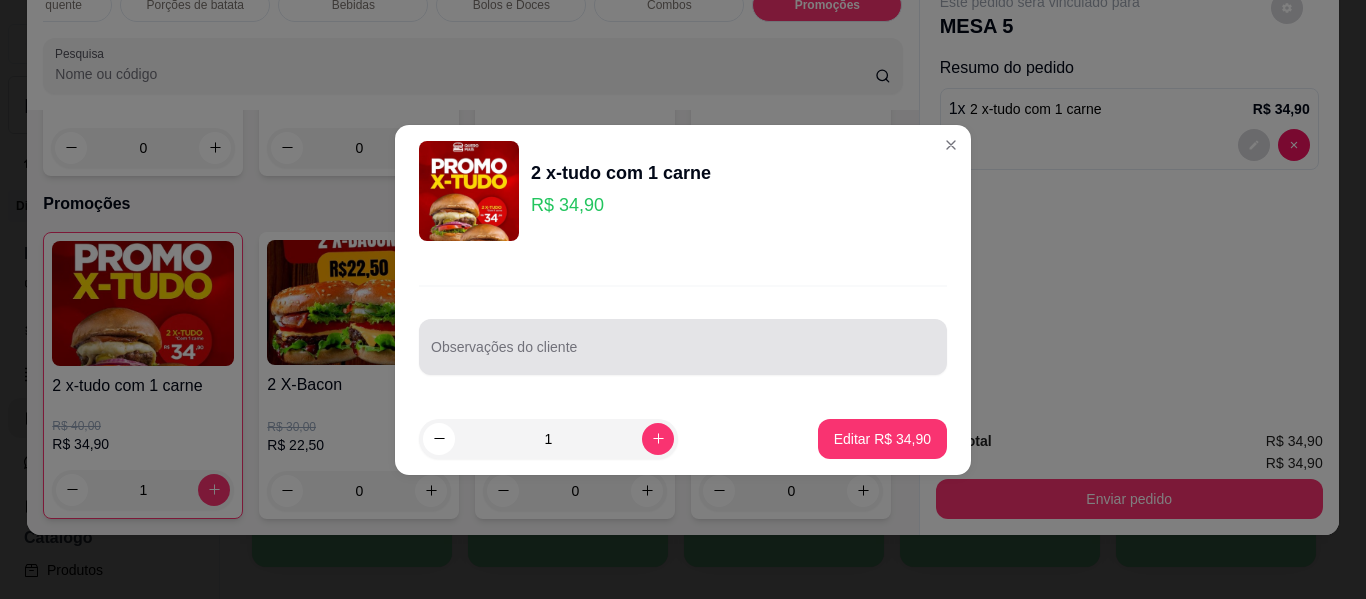 click on "Observações do cliente" at bounding box center [683, 330] 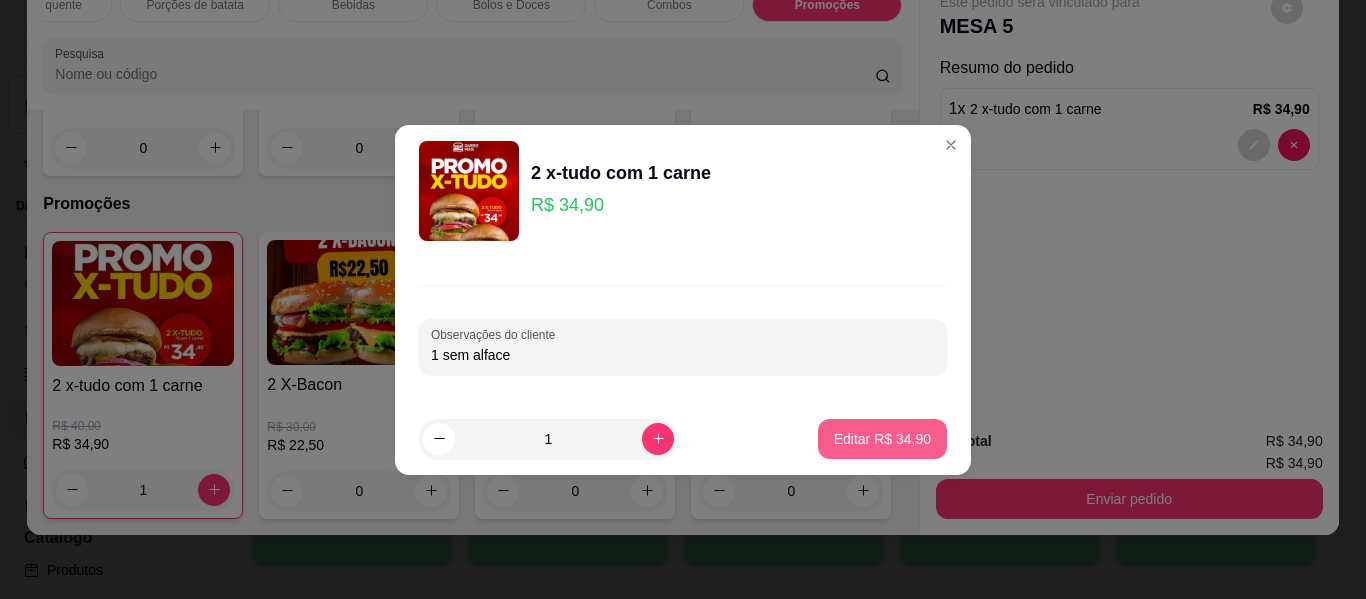 type on "1 sem alface" 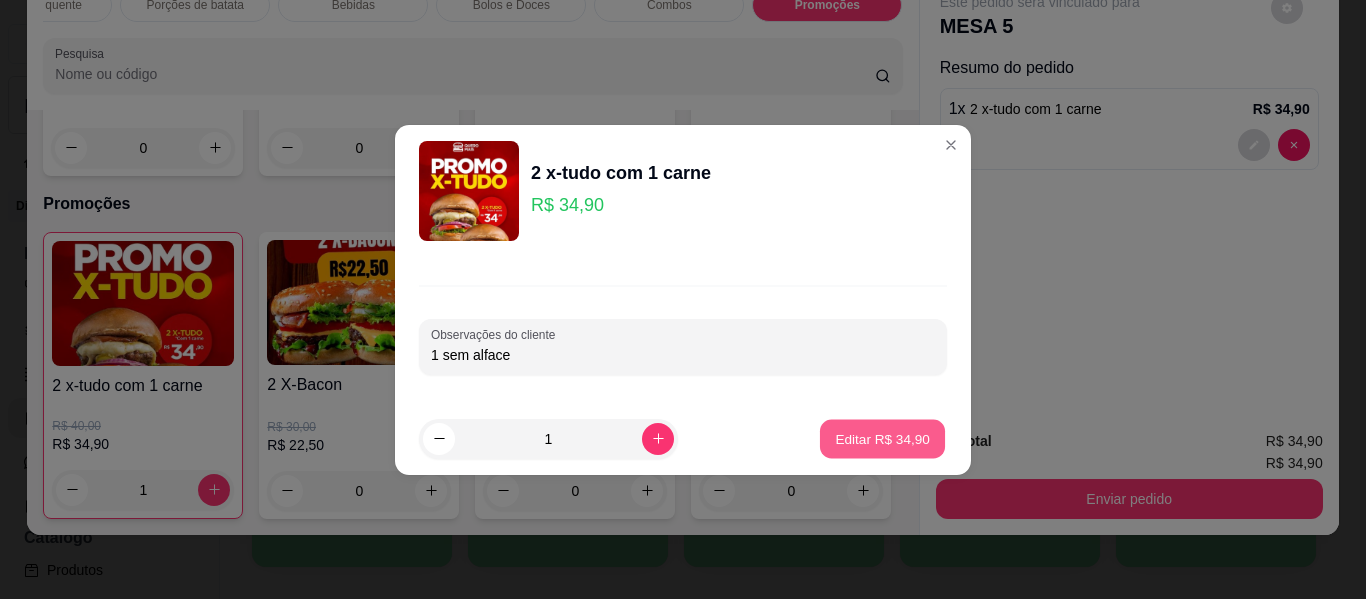 click on "Editar   R$ 34,90" at bounding box center [882, 438] 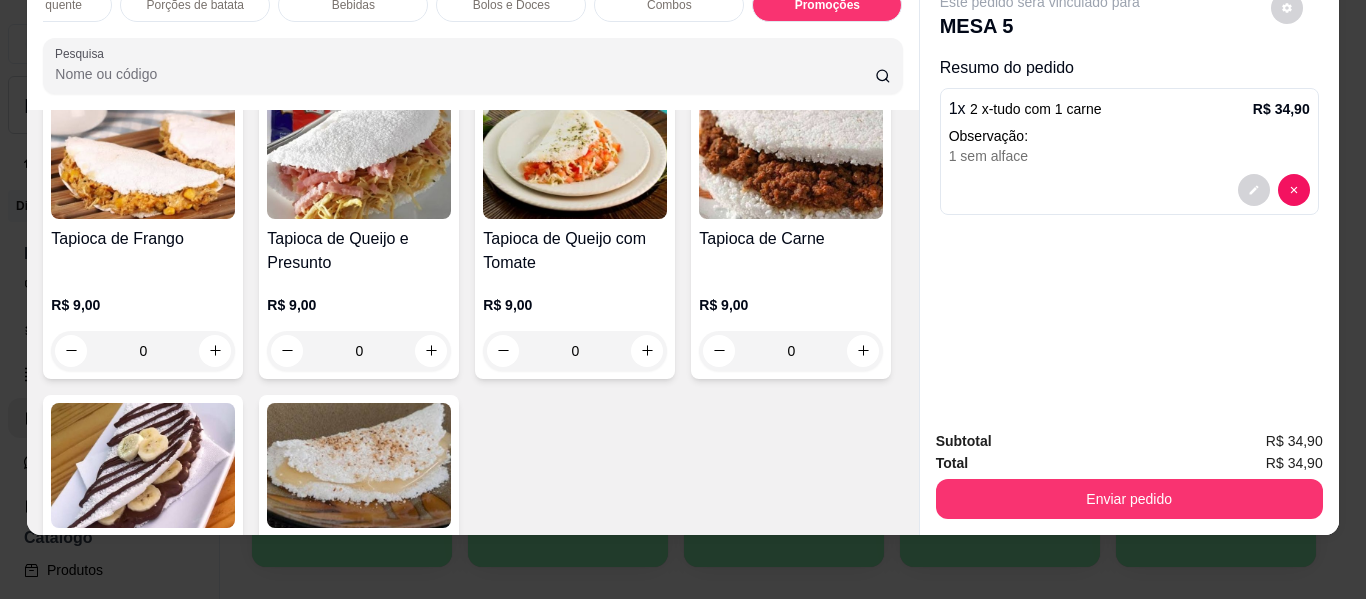 scroll, scrollTop: 0, scrollLeft: 0, axis: both 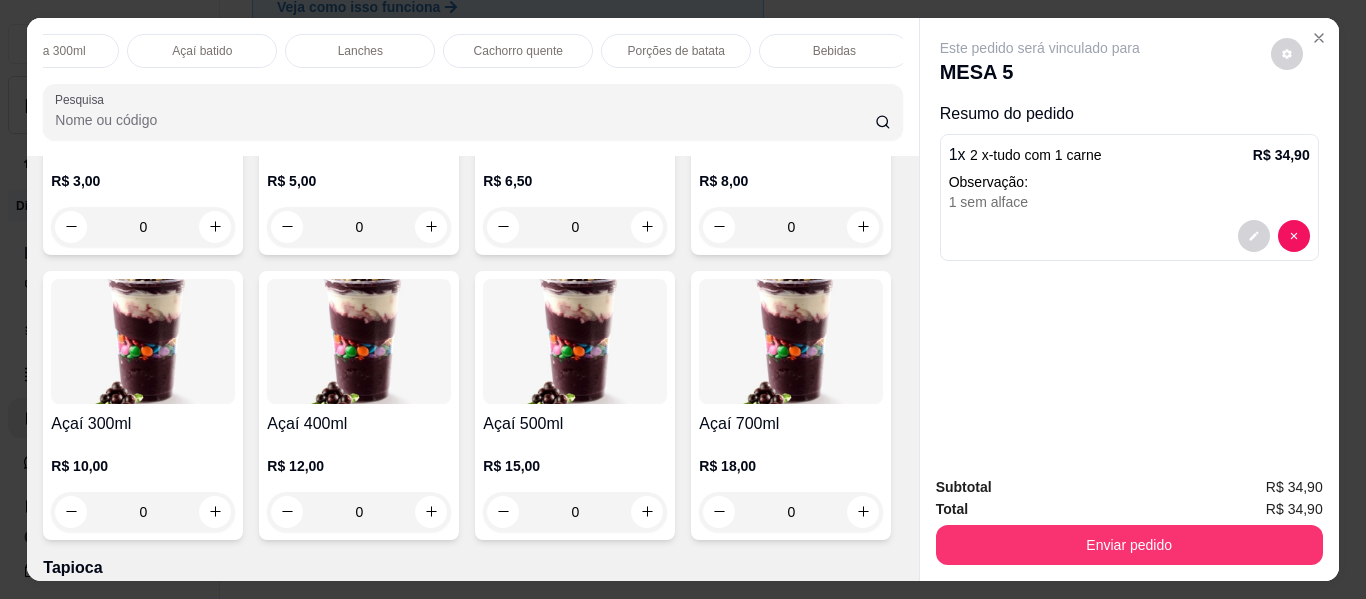 click on "Lanches" at bounding box center (360, 51) 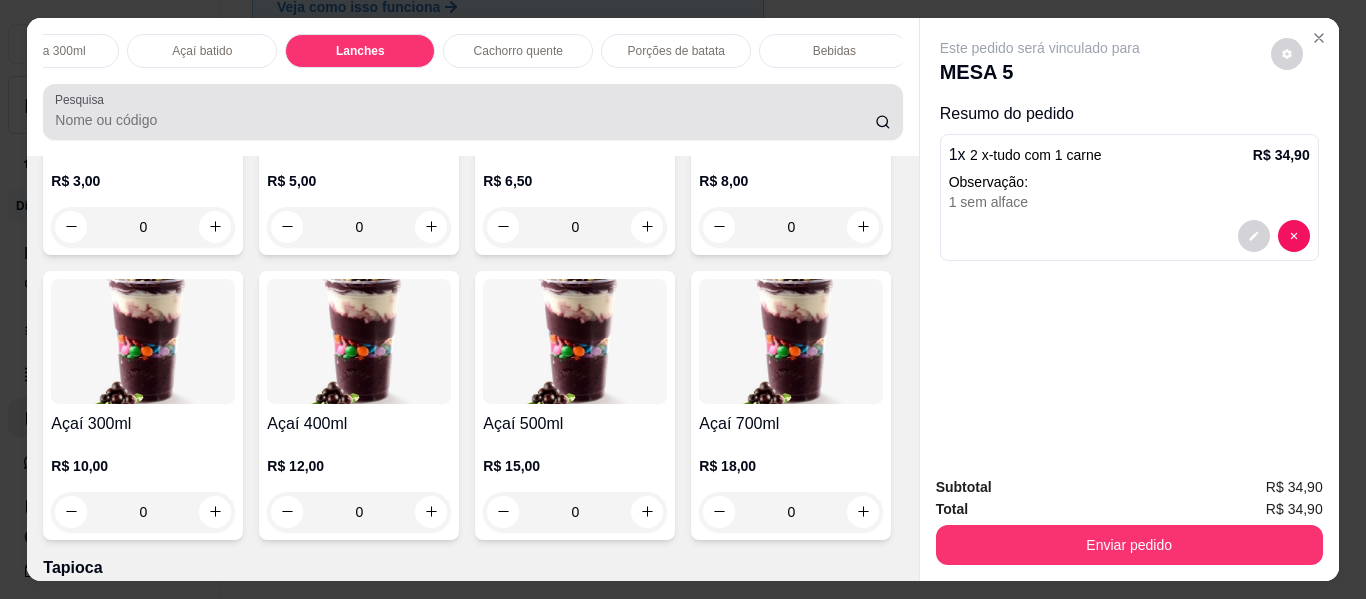 scroll, scrollTop: 3577, scrollLeft: 0, axis: vertical 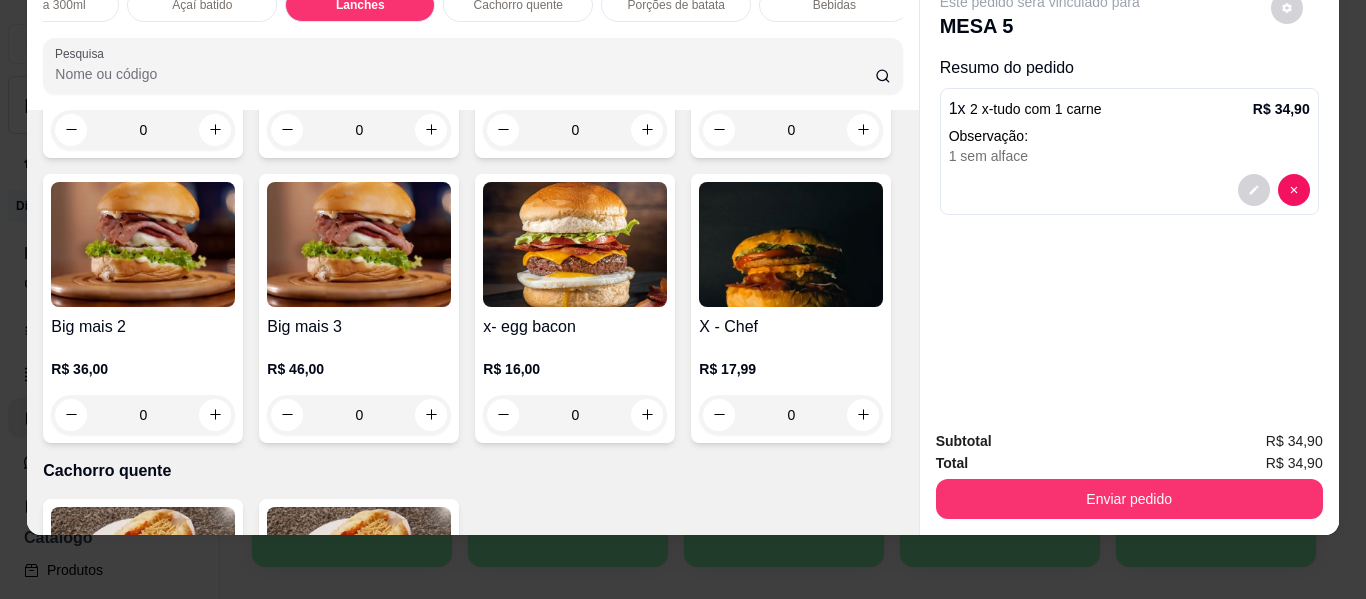 click on "0" at bounding box center [143, -155] 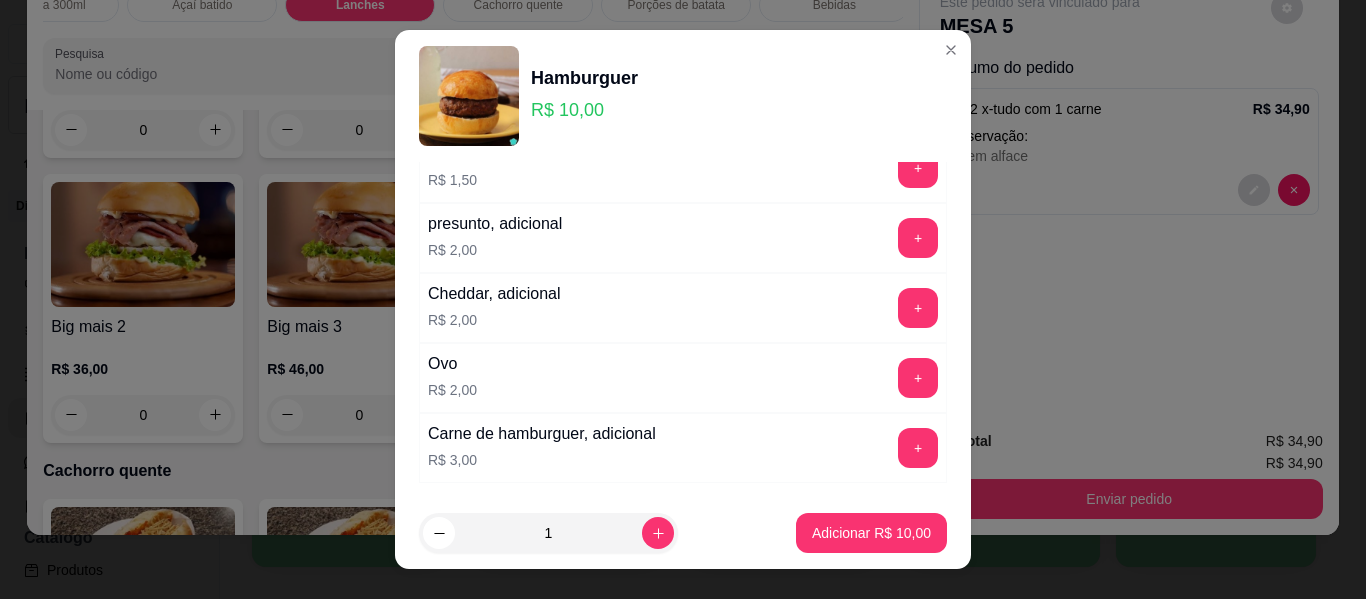 scroll, scrollTop: 249, scrollLeft: 0, axis: vertical 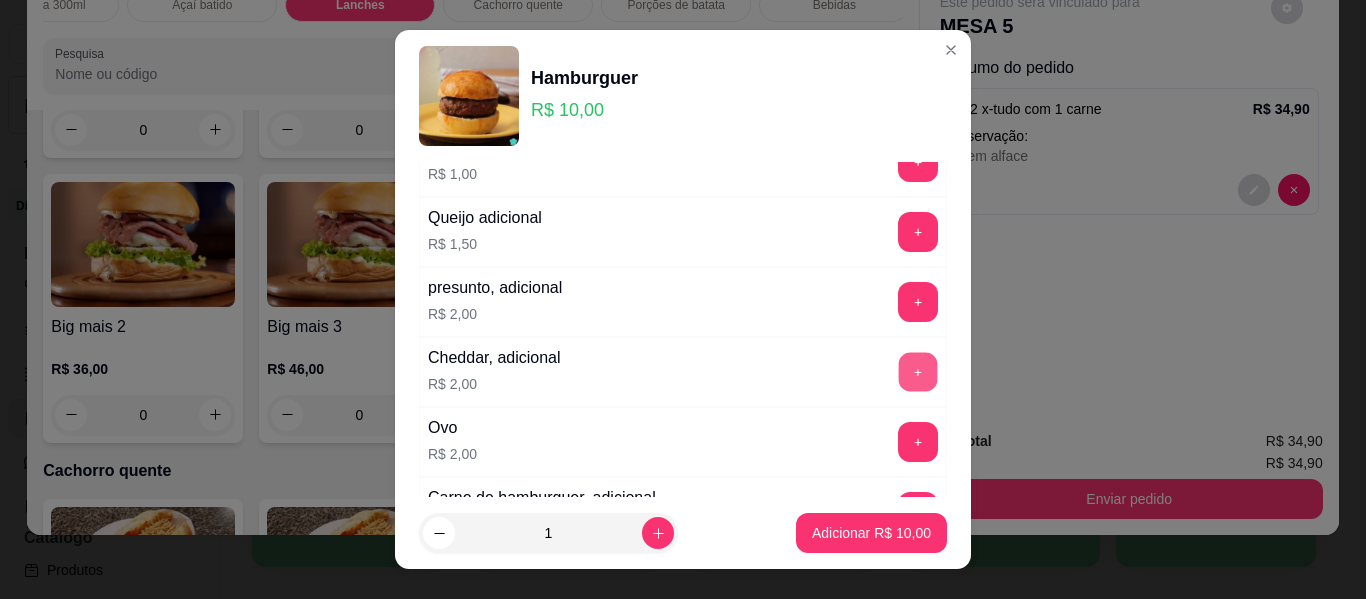 click on "+" at bounding box center [918, 372] 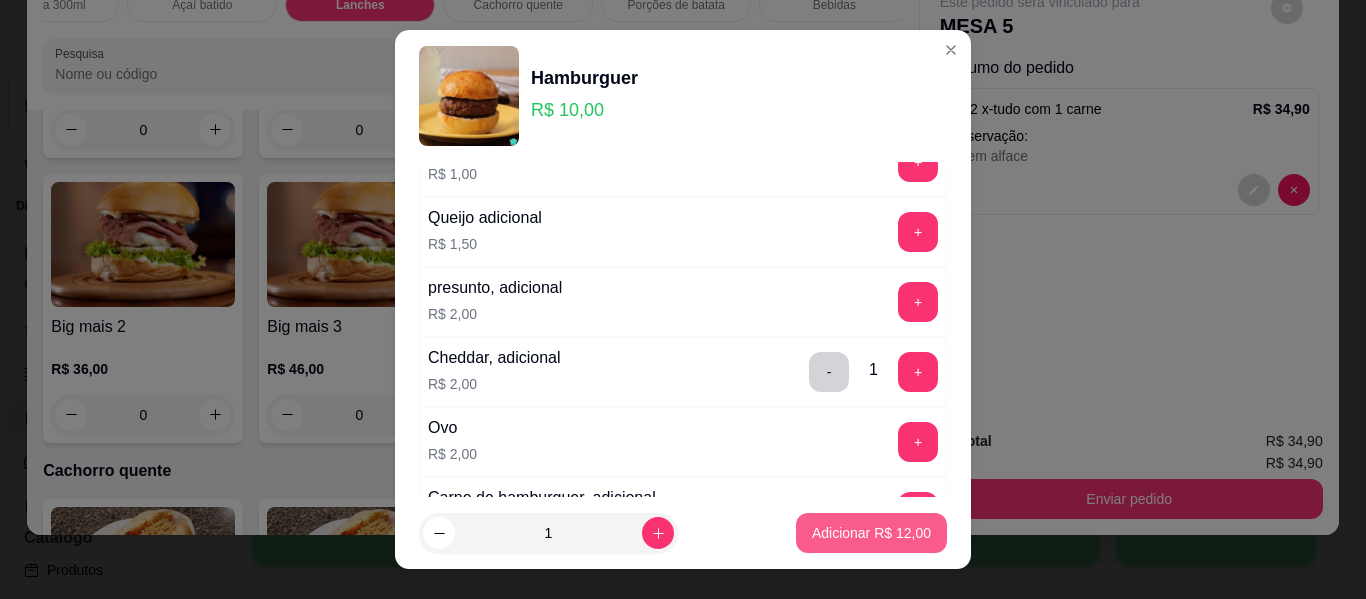 click on "Adicionar   R$ 12,00" at bounding box center [871, 533] 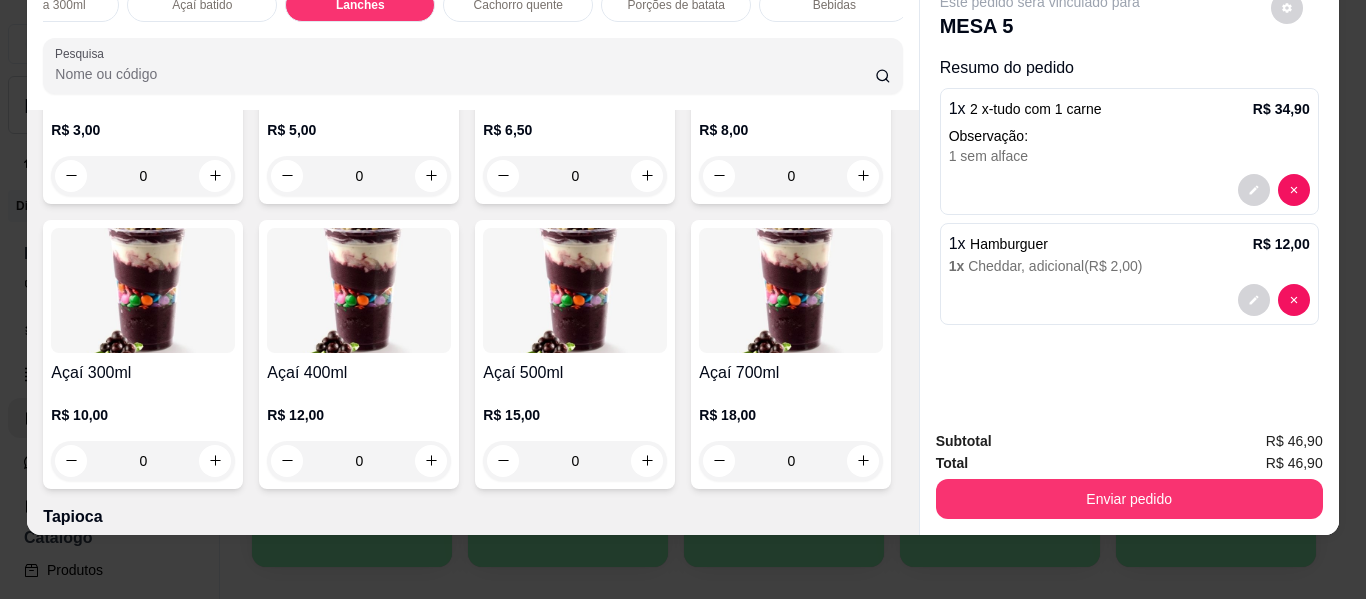 scroll, scrollTop: 0, scrollLeft: 0, axis: both 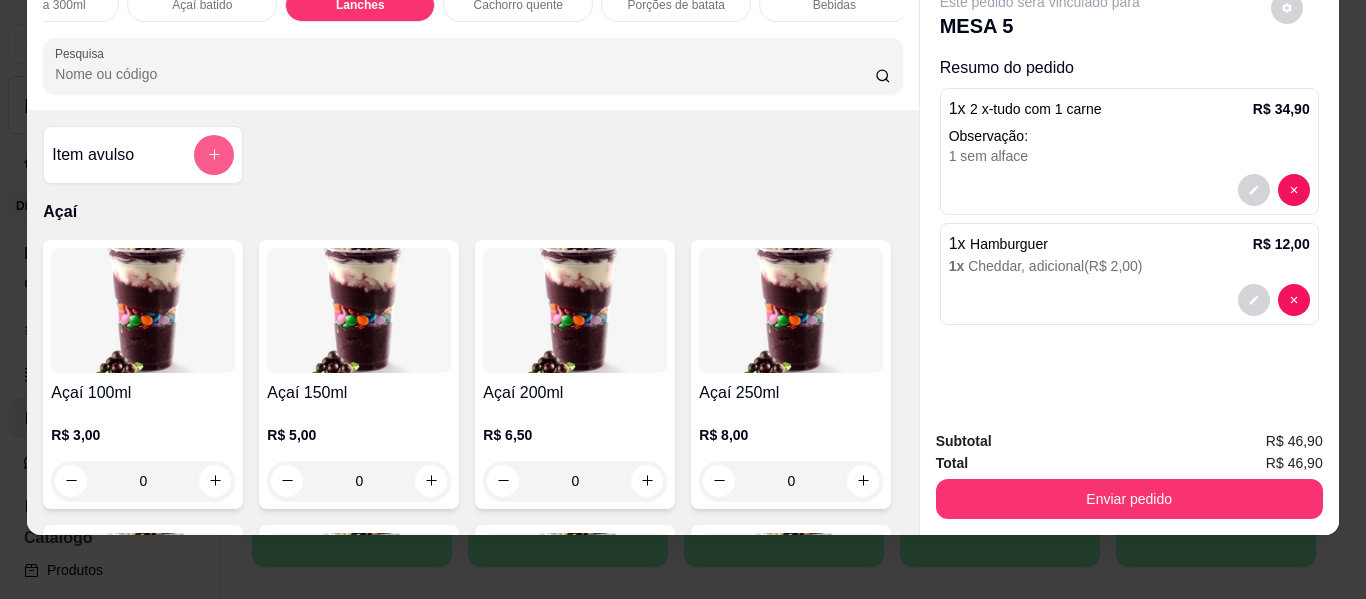 click 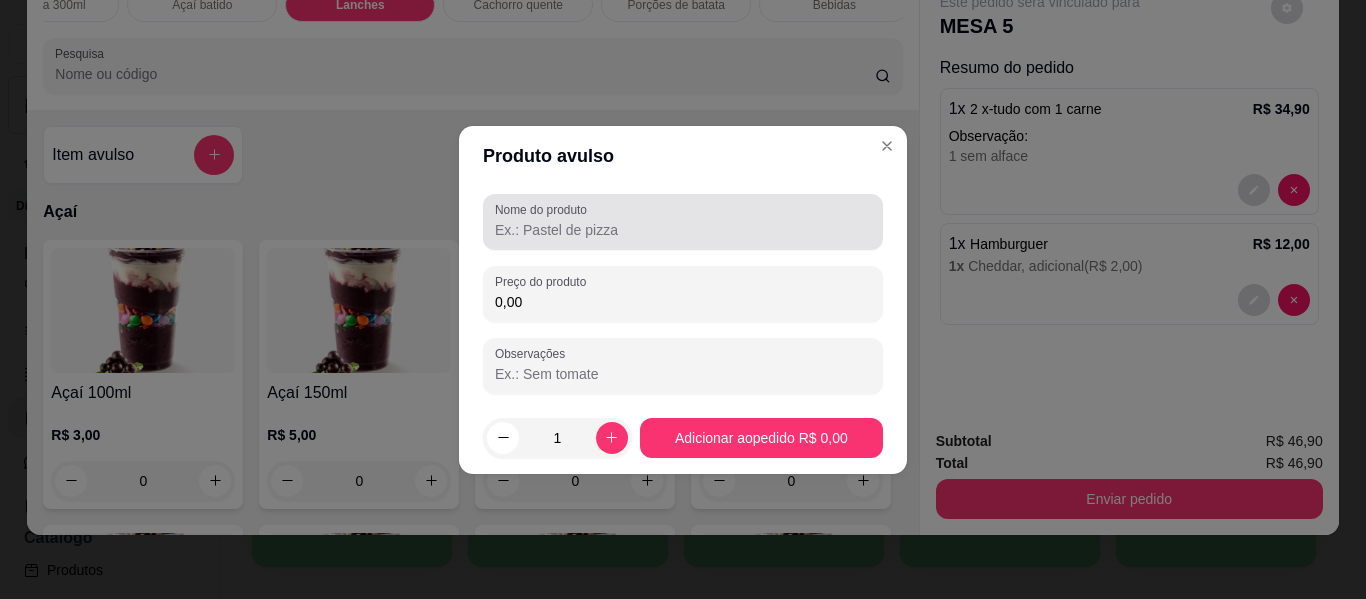click on "Nome do produto" at bounding box center [683, 230] 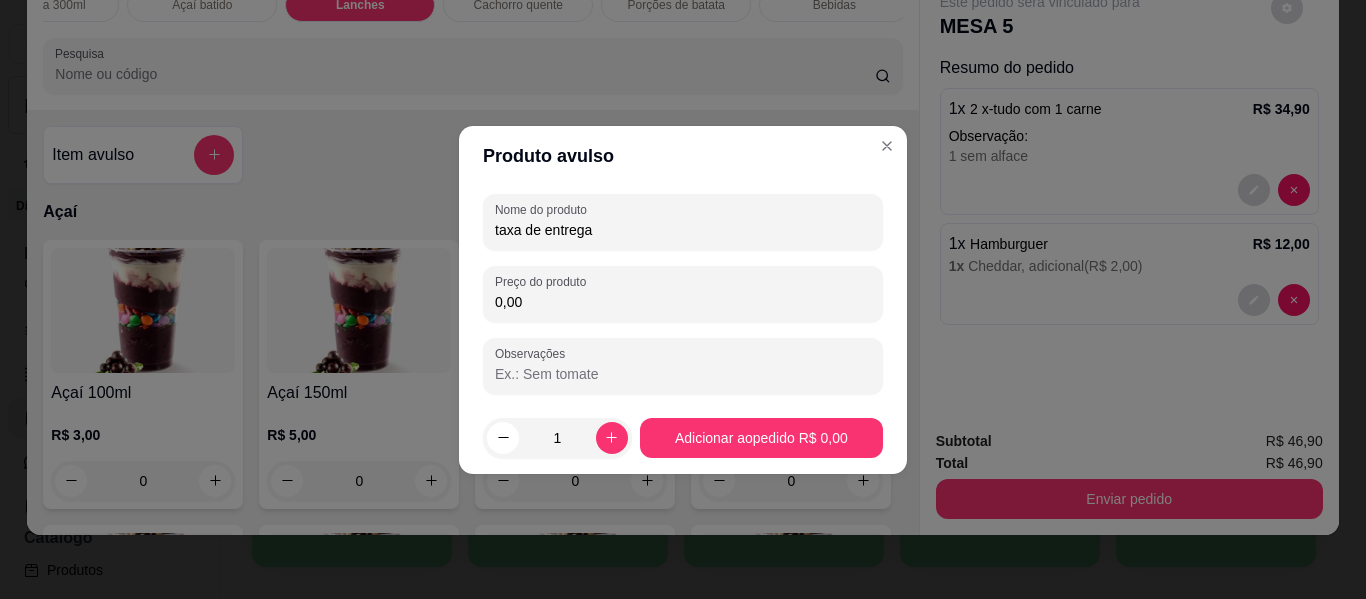 type on "taxa de entrega" 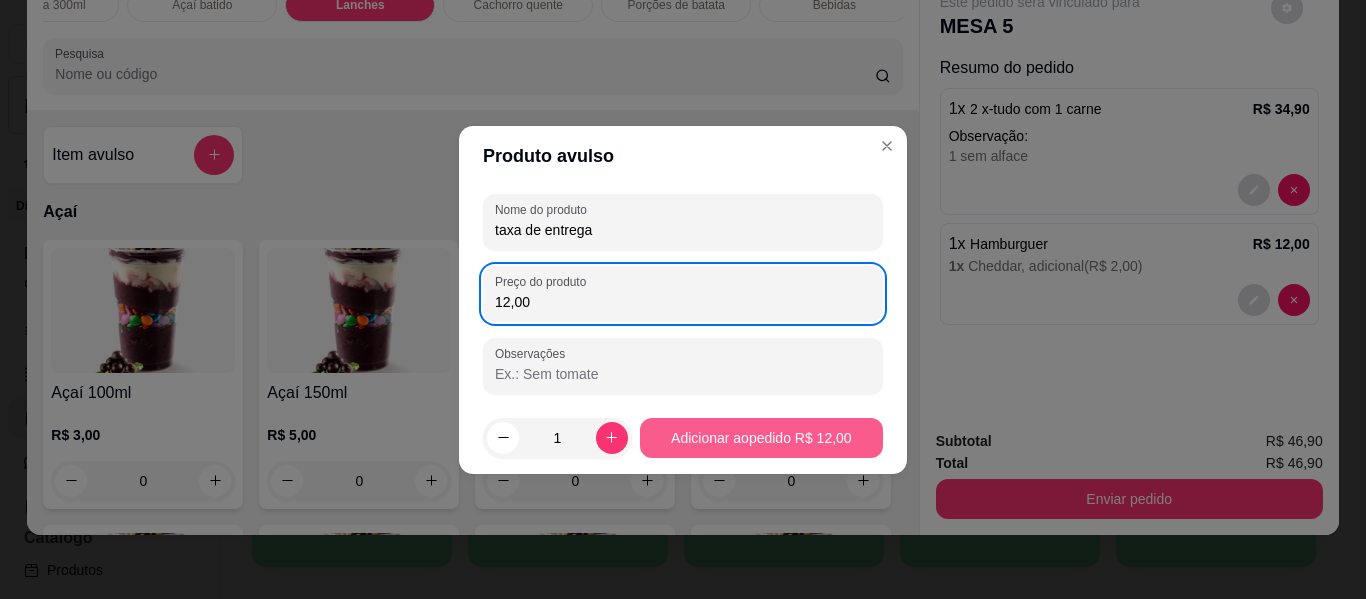 type on "12,00" 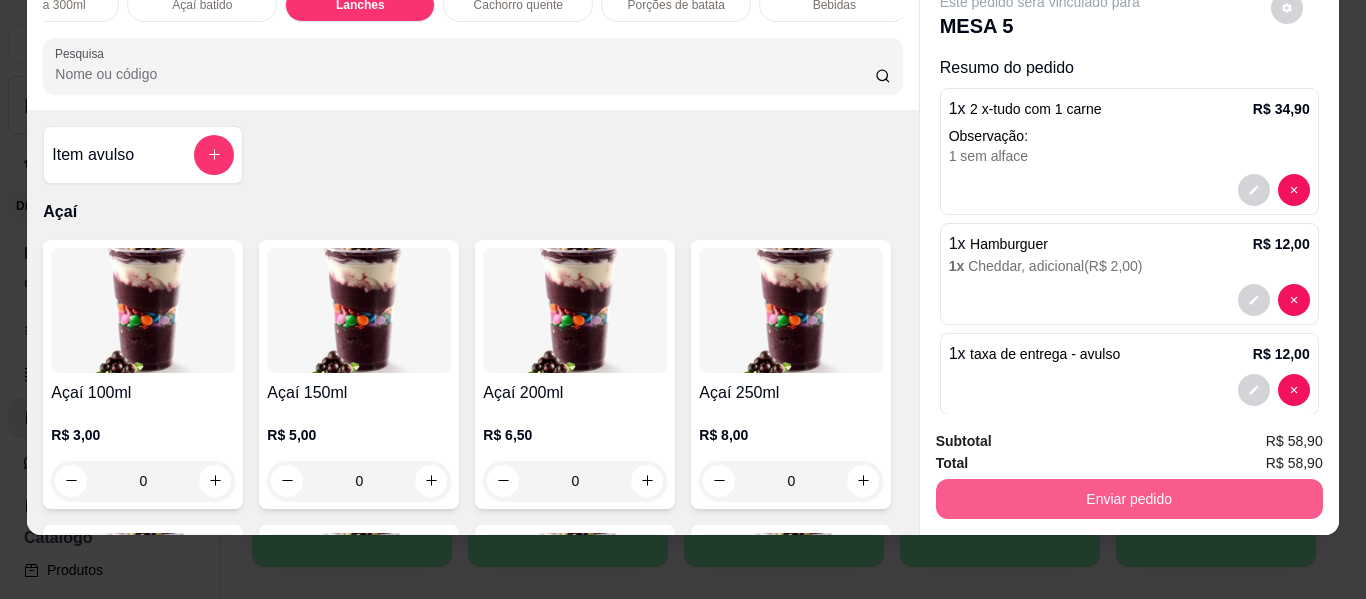 click on "Enviar pedido" at bounding box center [1129, 499] 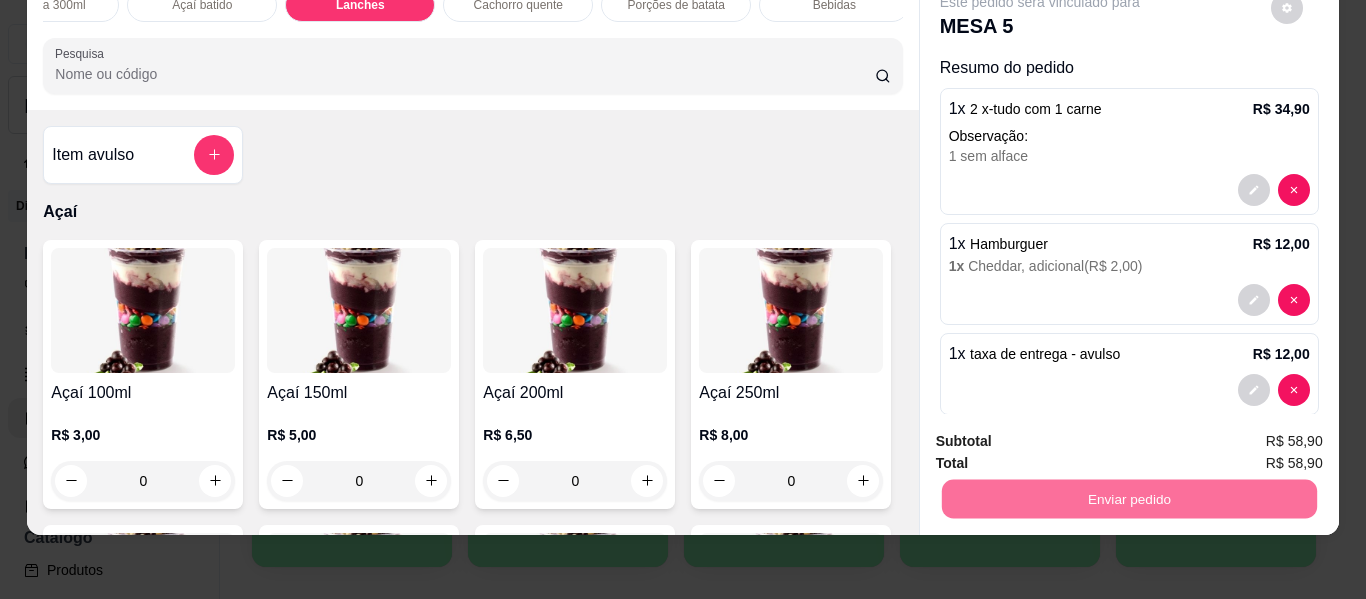click on "Não registrar e enviar pedido" at bounding box center [1063, 435] 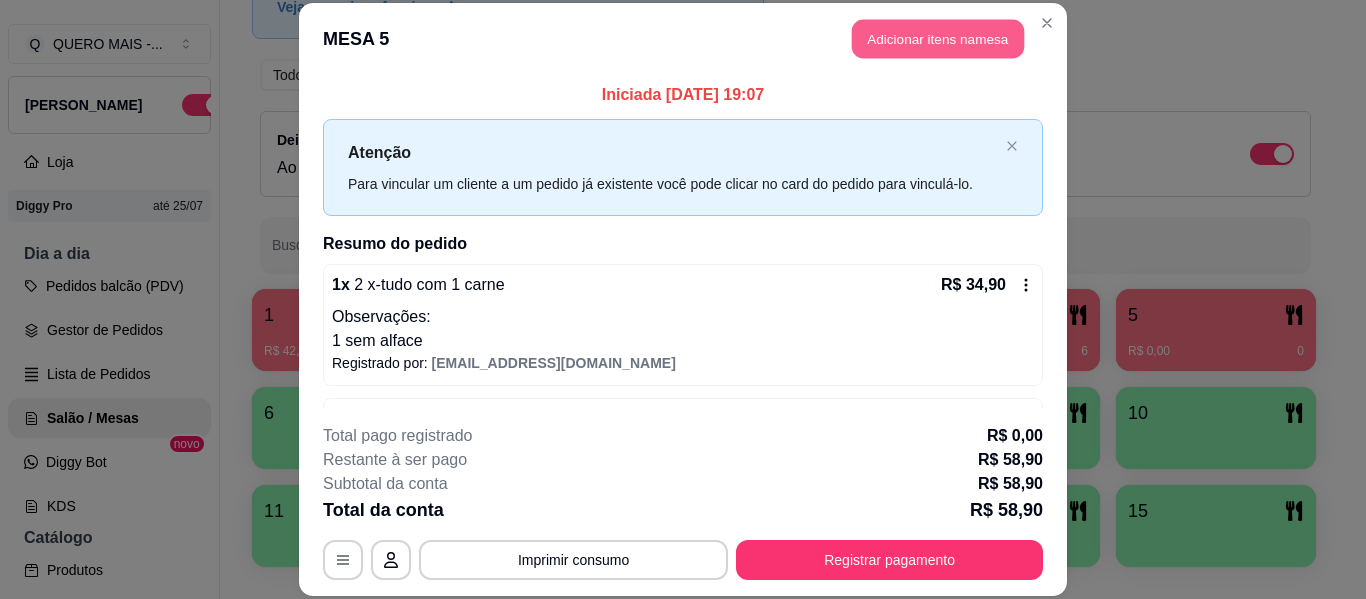 click on "Adicionar itens na  mesa" at bounding box center [938, 39] 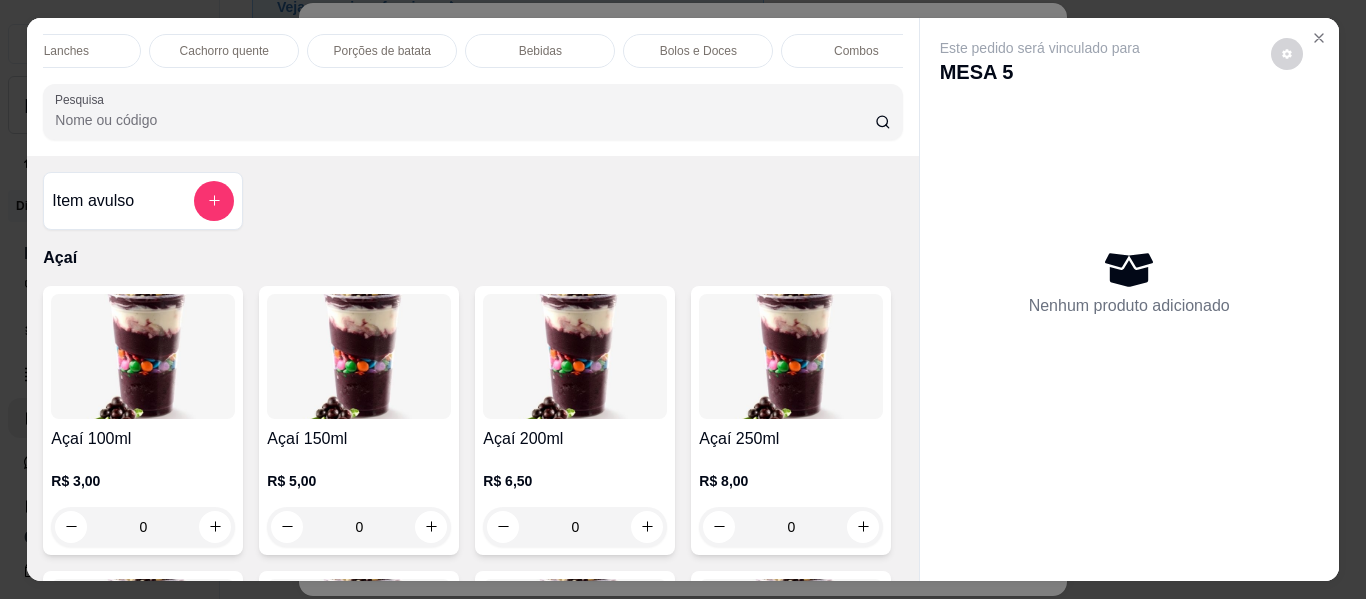 scroll, scrollTop: 0, scrollLeft: 1001, axis: horizontal 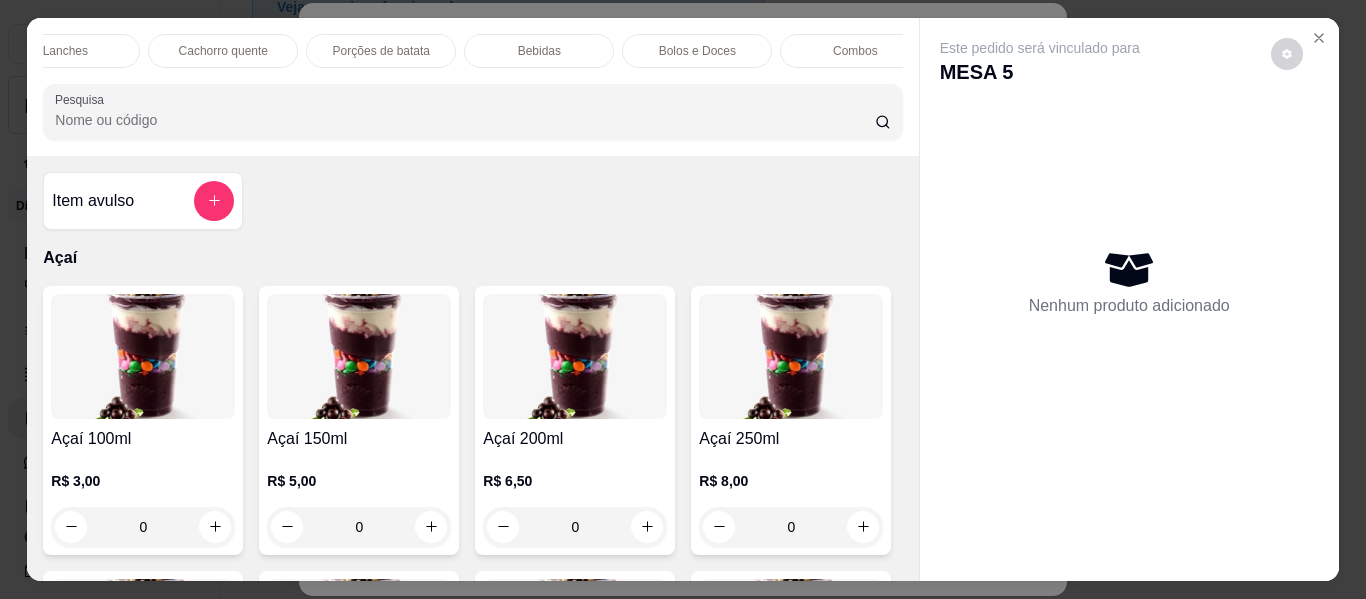 click on "Lanches" at bounding box center (65, 51) 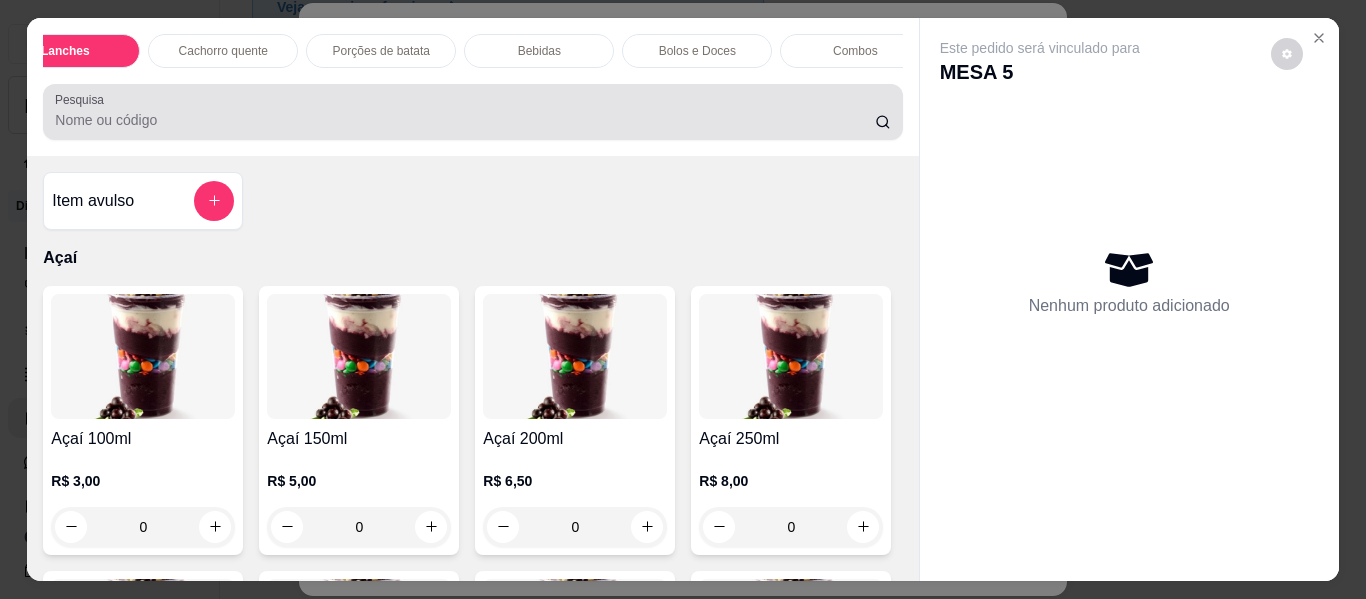 scroll, scrollTop: 3577, scrollLeft: 0, axis: vertical 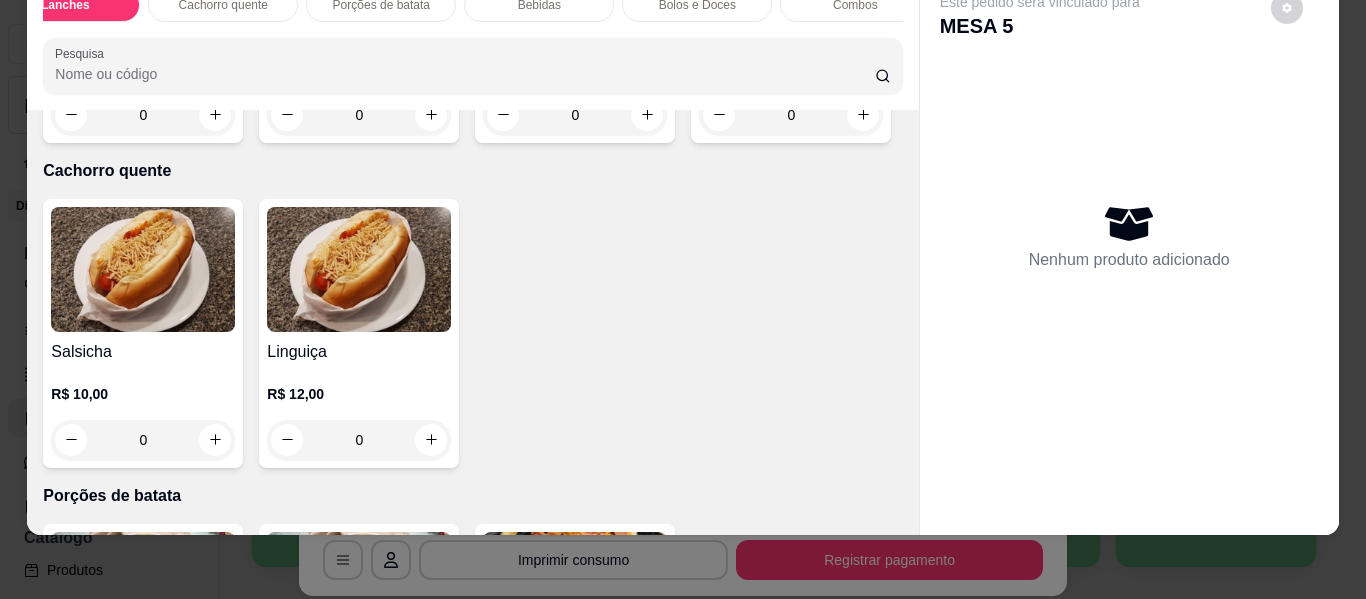 click on "0" at bounding box center [143, -170] 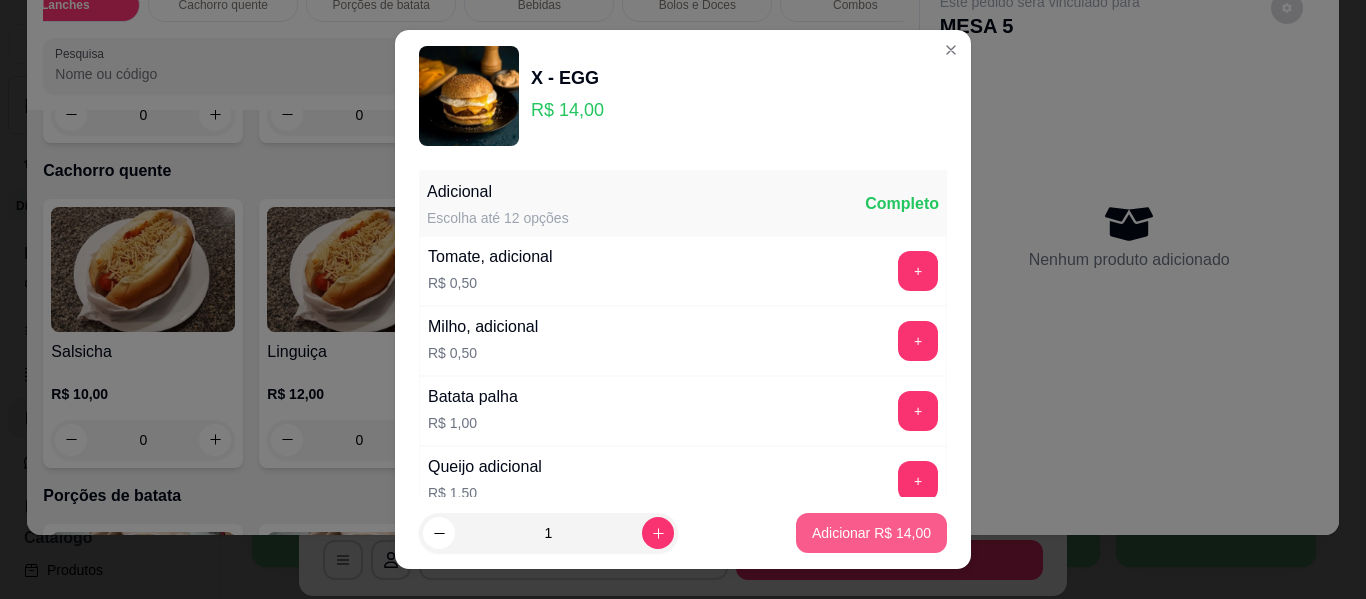 click on "Adicionar   R$ 14,00" at bounding box center [871, 533] 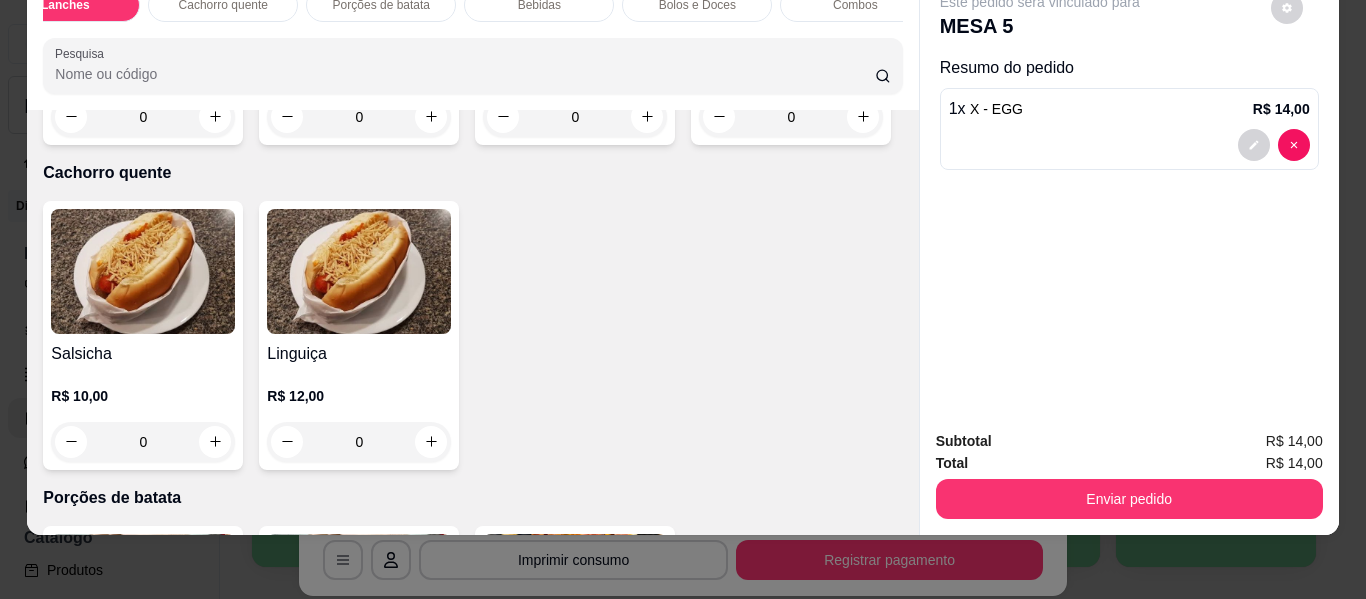 click on "Subtotal R$ 14,00 Total R$ 14,00 Enviar pedido" at bounding box center (1129, 474) 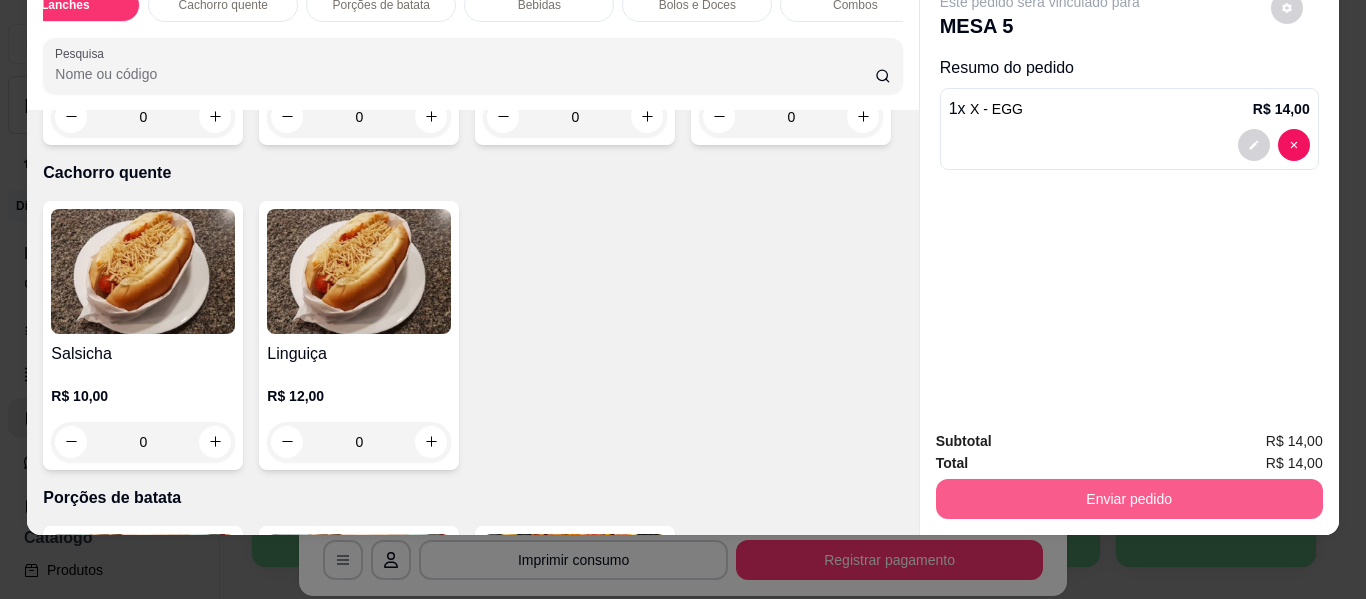 click on "Enviar pedido" at bounding box center (1129, 499) 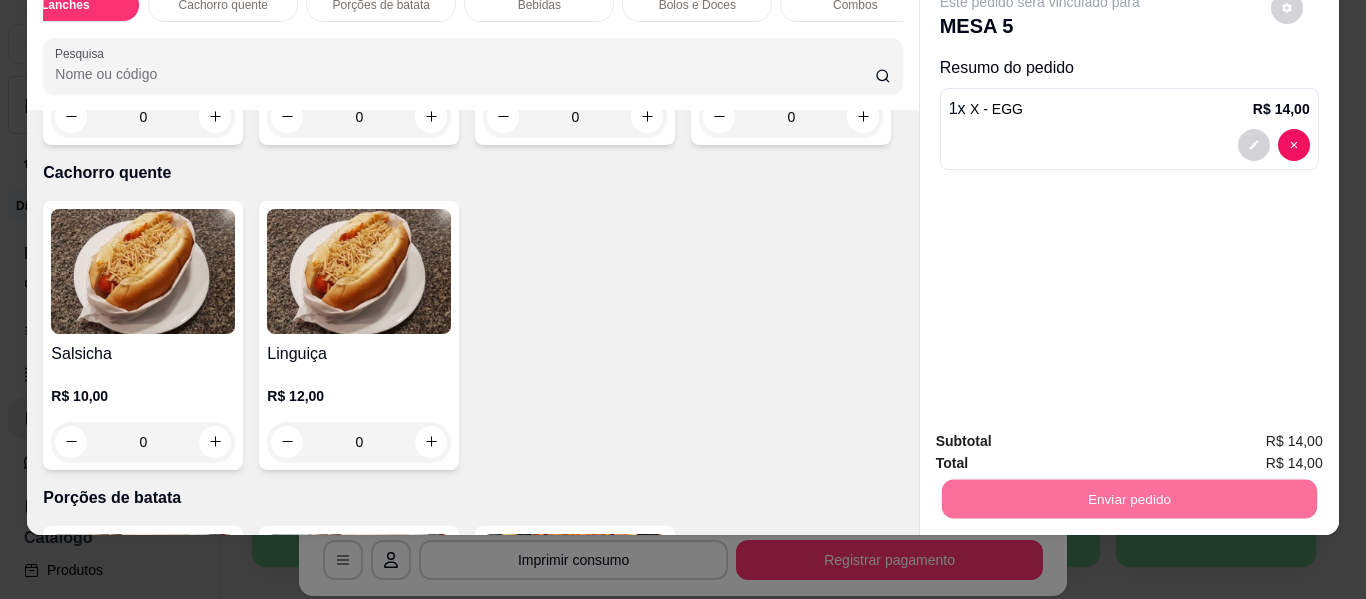 click on "Não registrar e enviar pedido" at bounding box center [1063, 434] 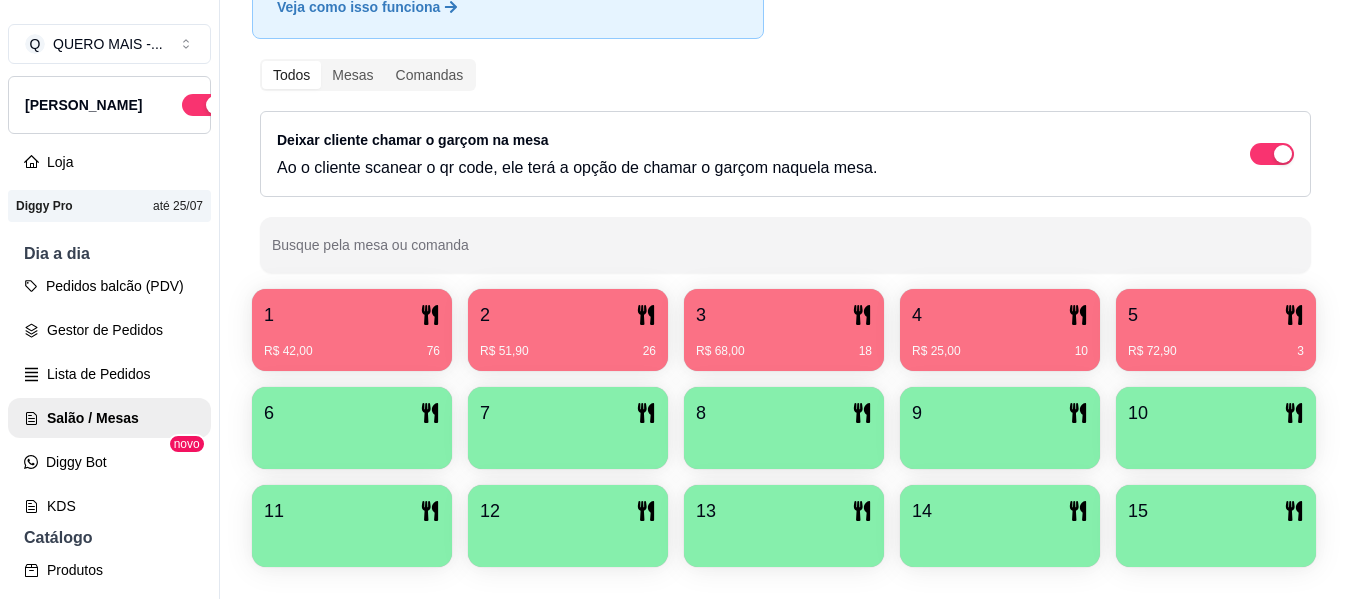 click on "R$ 42,00 76" at bounding box center (352, 351) 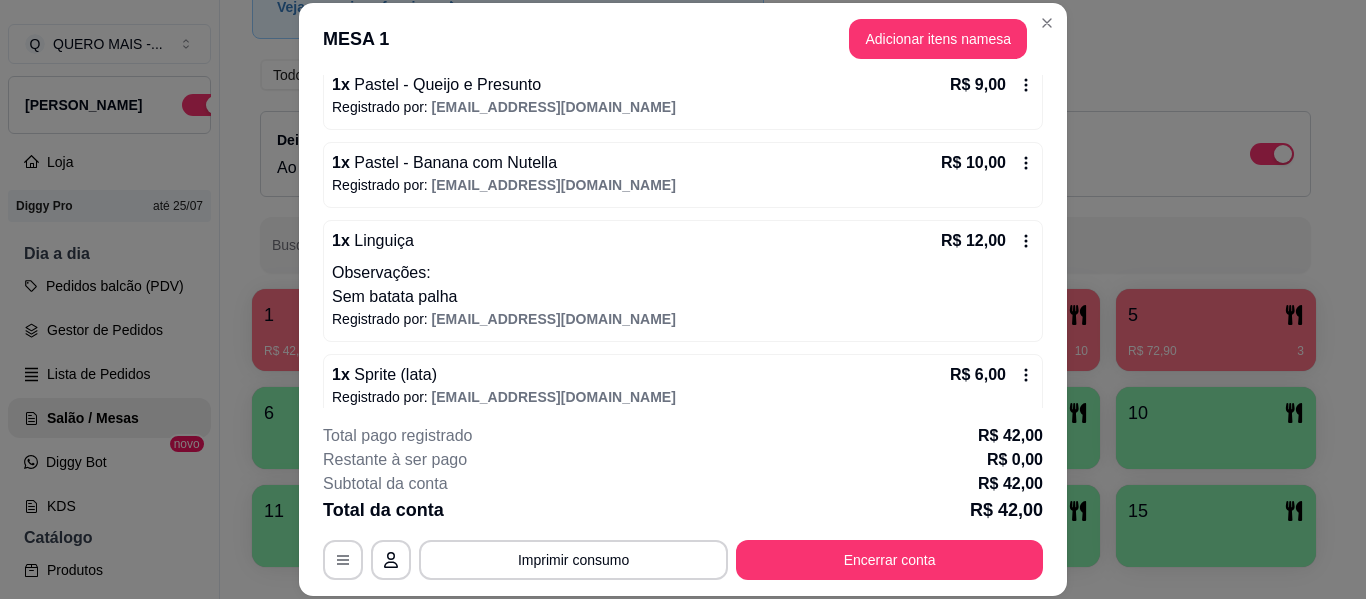 scroll, scrollTop: 298, scrollLeft: 0, axis: vertical 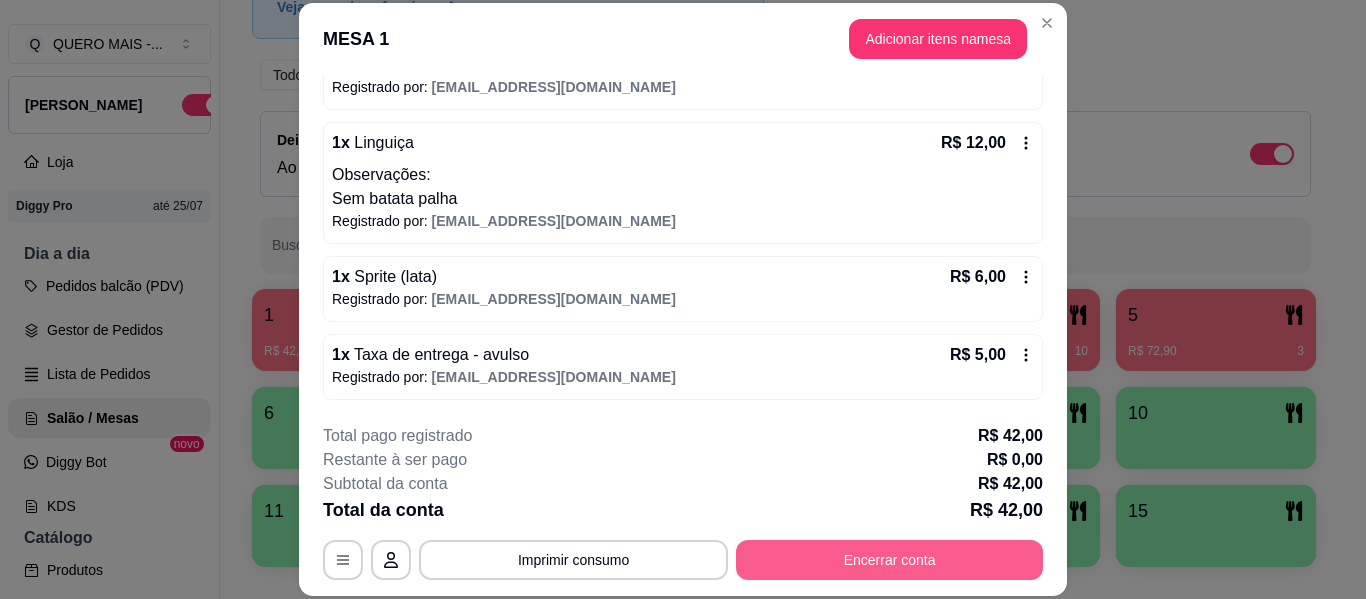 click on "Encerrar conta" at bounding box center (889, 560) 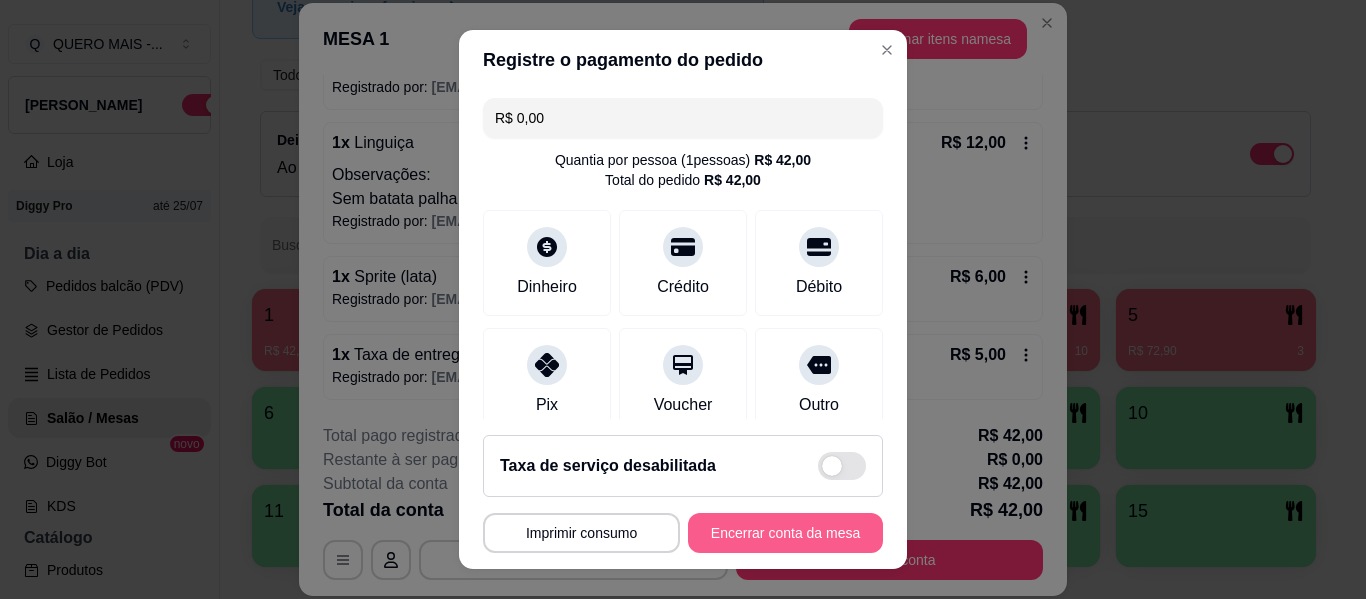 click on "Encerrar conta da mesa" at bounding box center [785, 533] 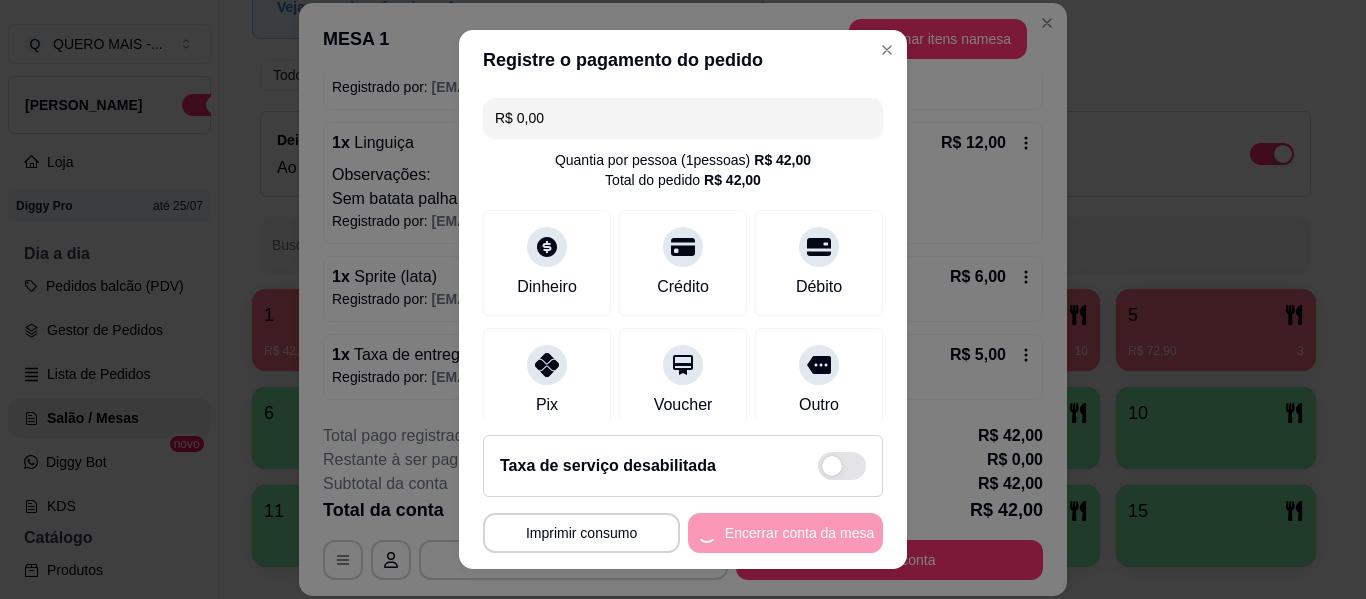 scroll, scrollTop: 0, scrollLeft: 0, axis: both 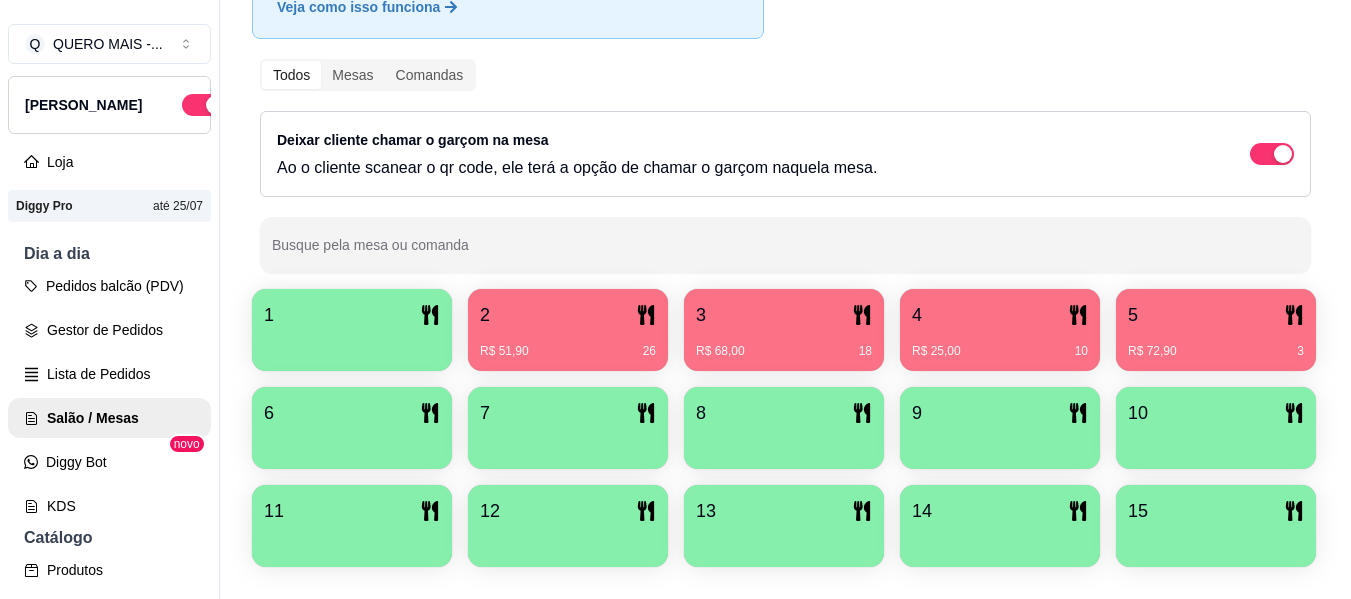 click at bounding box center [352, 344] 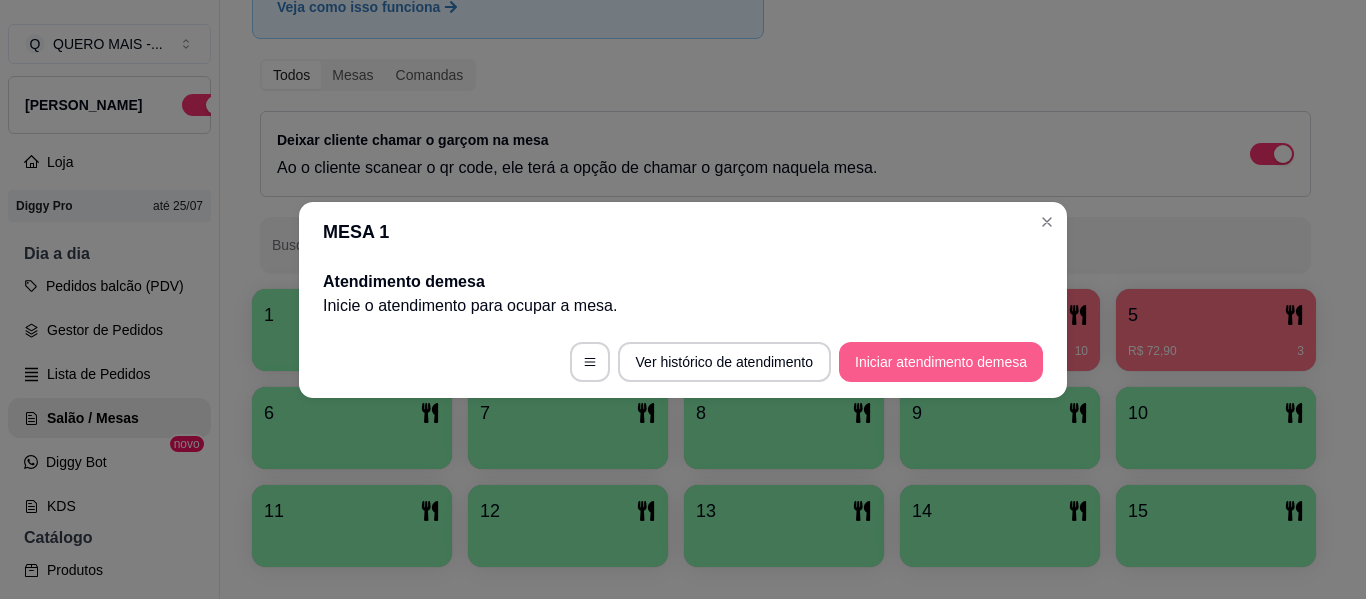 click on "Iniciar atendimento de  mesa" at bounding box center [941, 362] 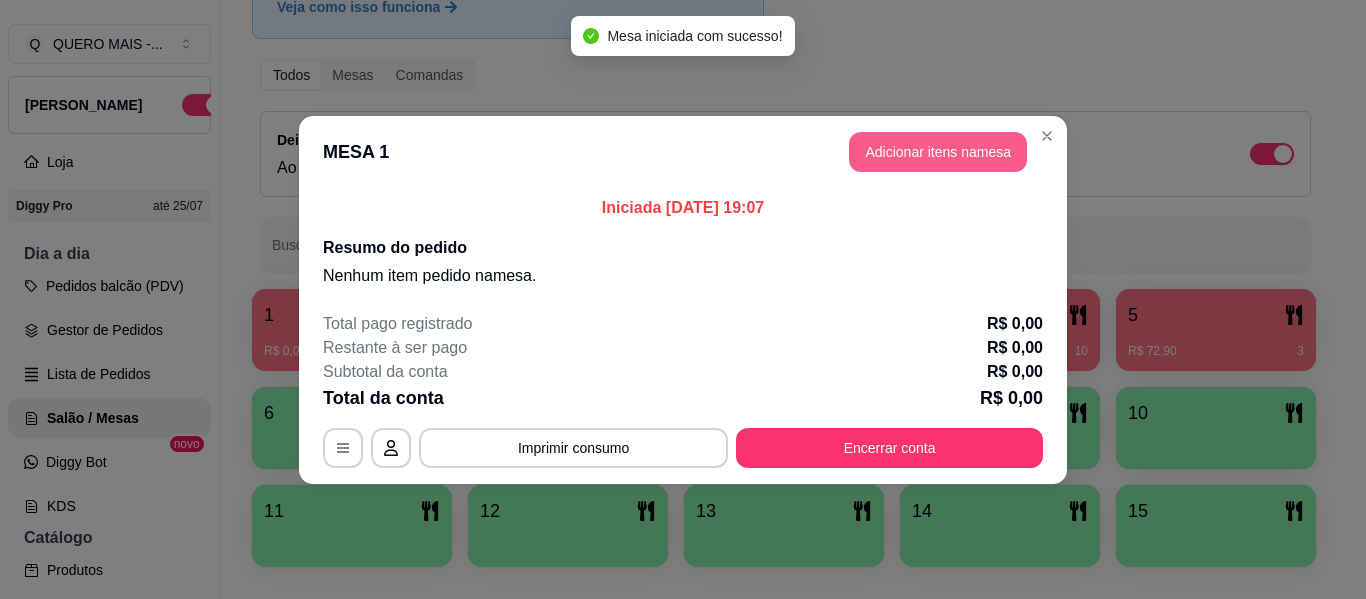 click on "Adicionar itens na  mesa" at bounding box center (938, 152) 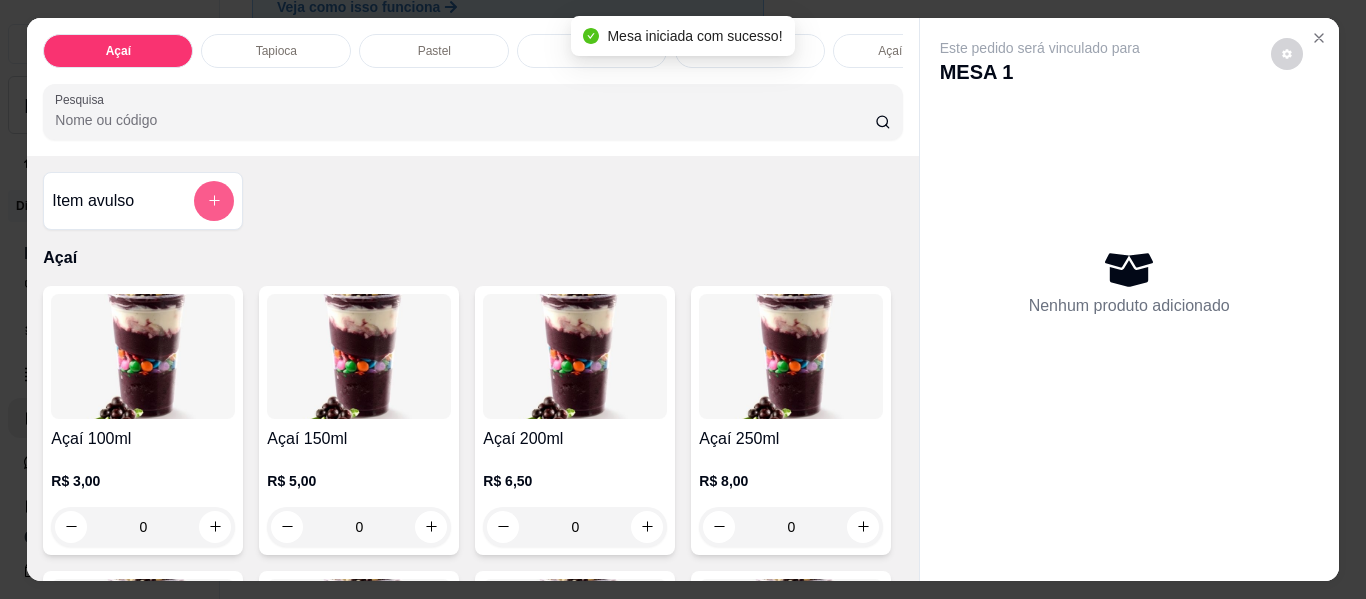 click 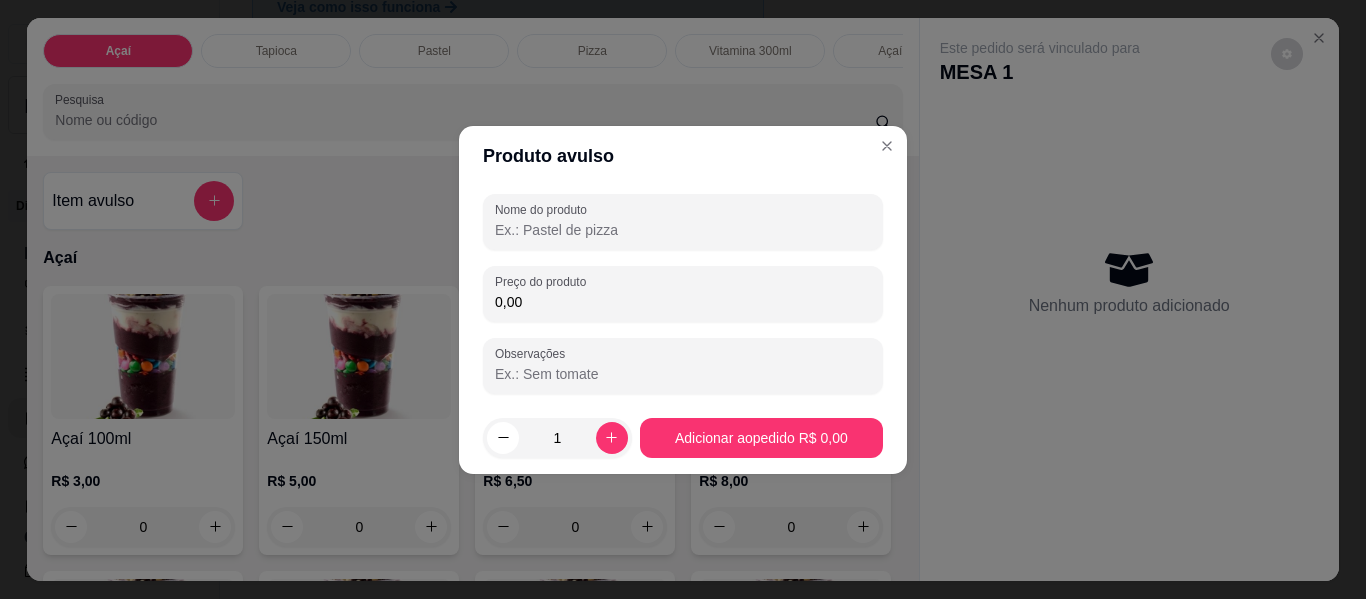 click on "Nome do produto" at bounding box center (683, 230) 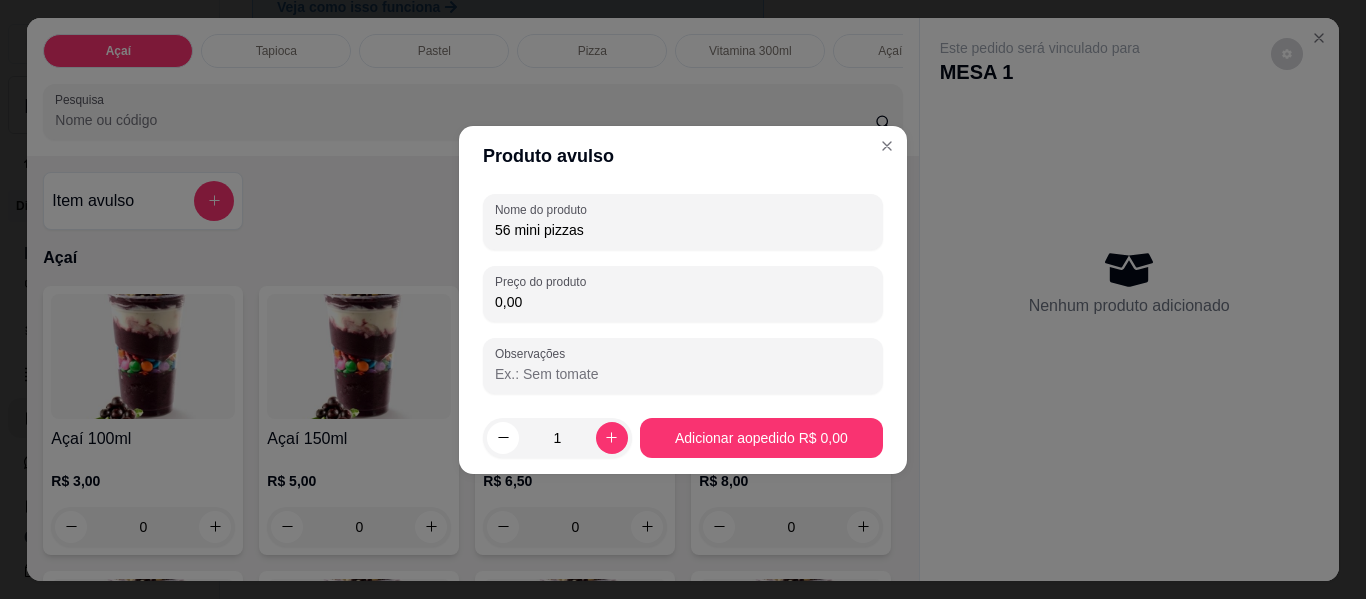 type on "56 mini pizzas" 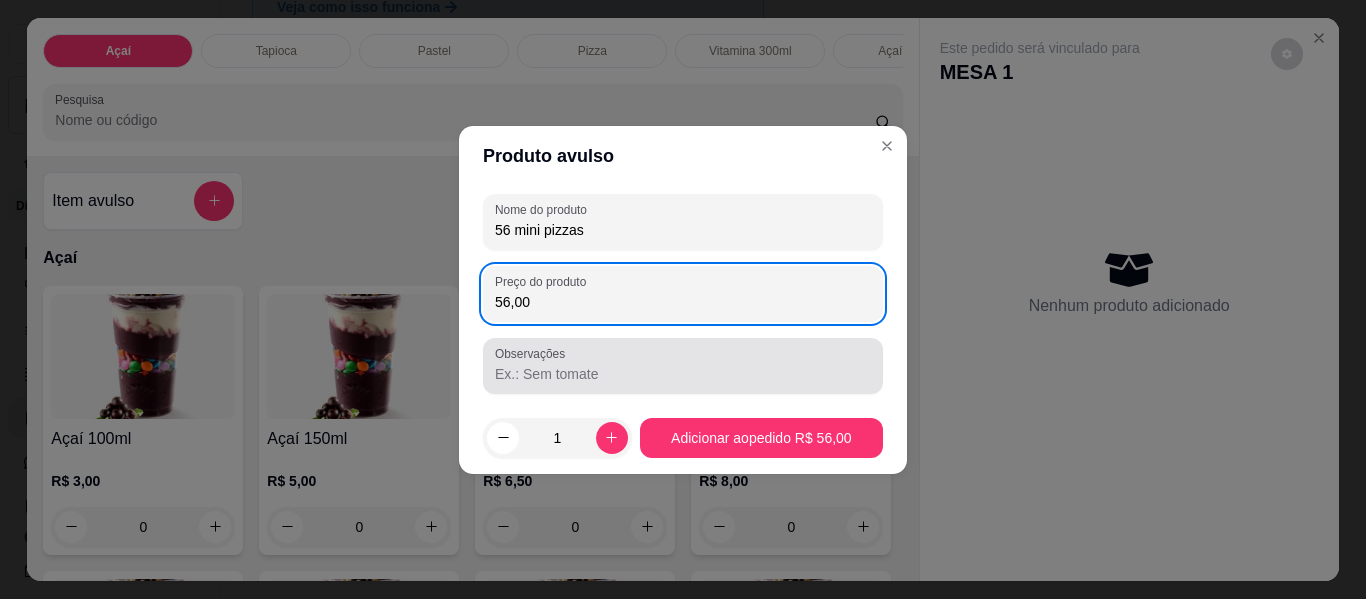 type on "56,00" 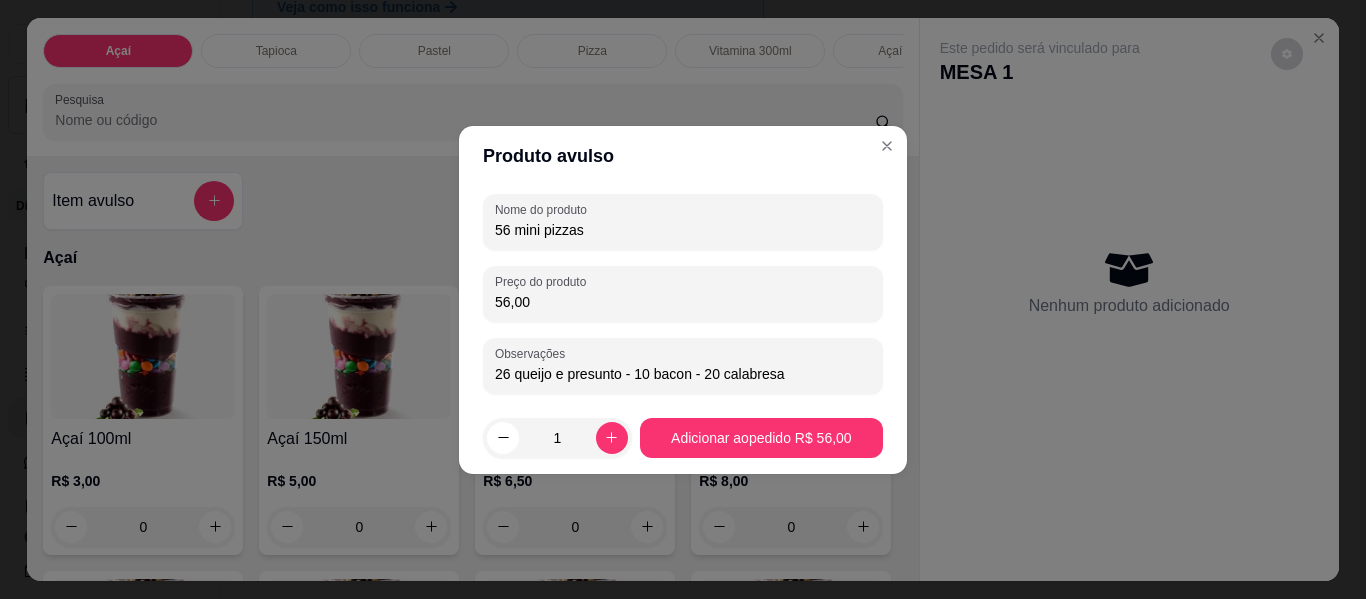 type on "26 queijo e presunto - 10 bacon - 20 calabresa" 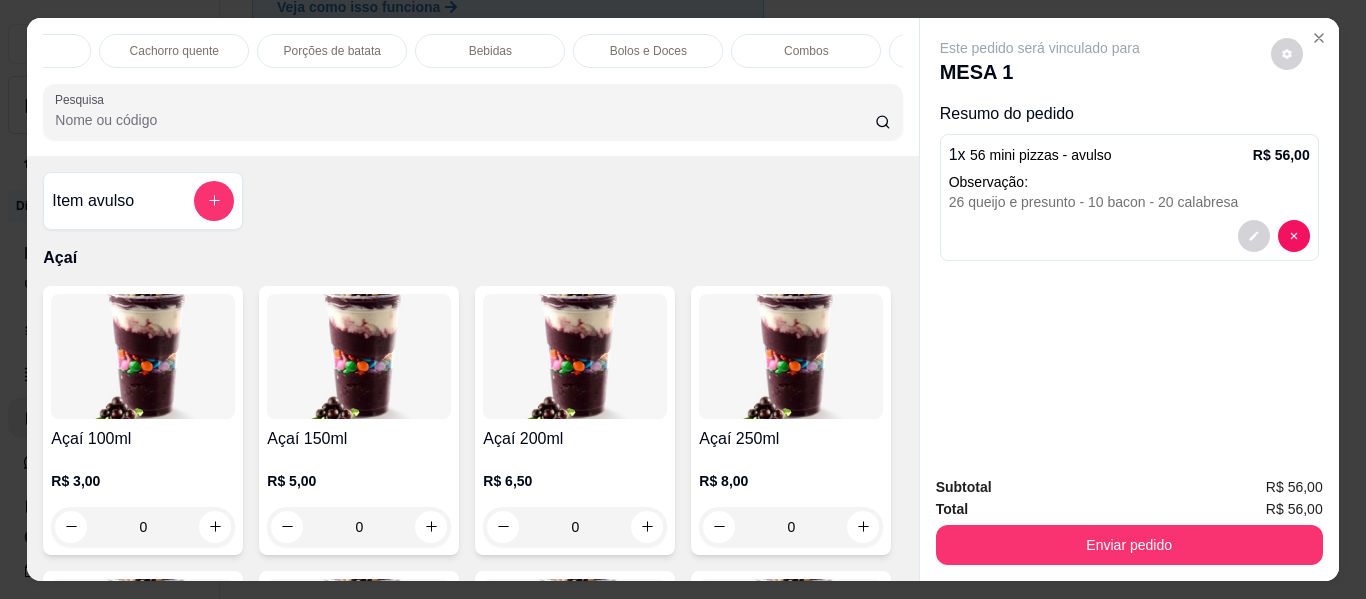 scroll, scrollTop: 0, scrollLeft: 1187, axis: horizontal 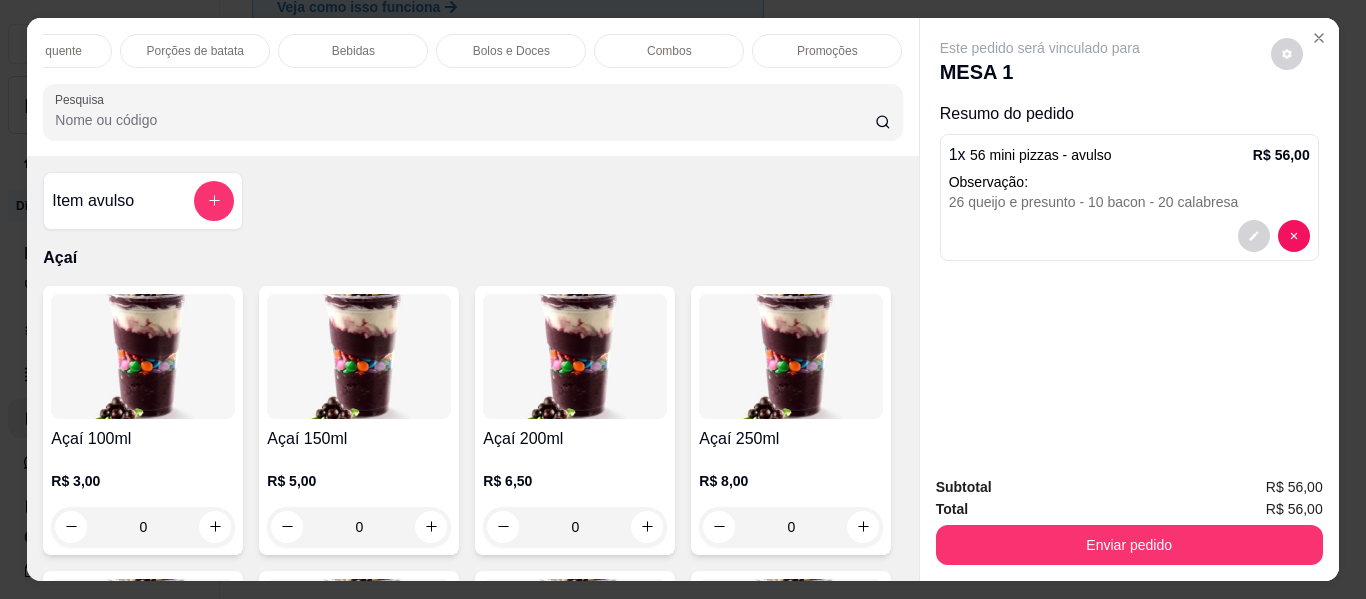 click on "Bebidas" at bounding box center [353, 51] 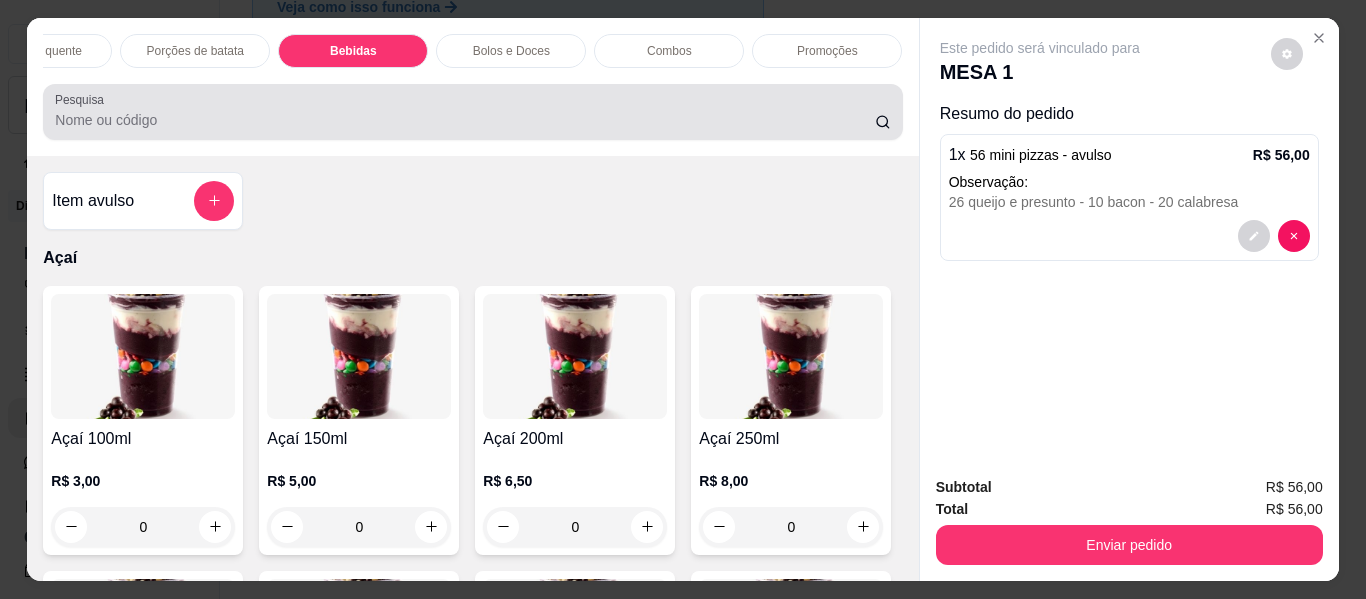 scroll, scrollTop: 5431, scrollLeft: 0, axis: vertical 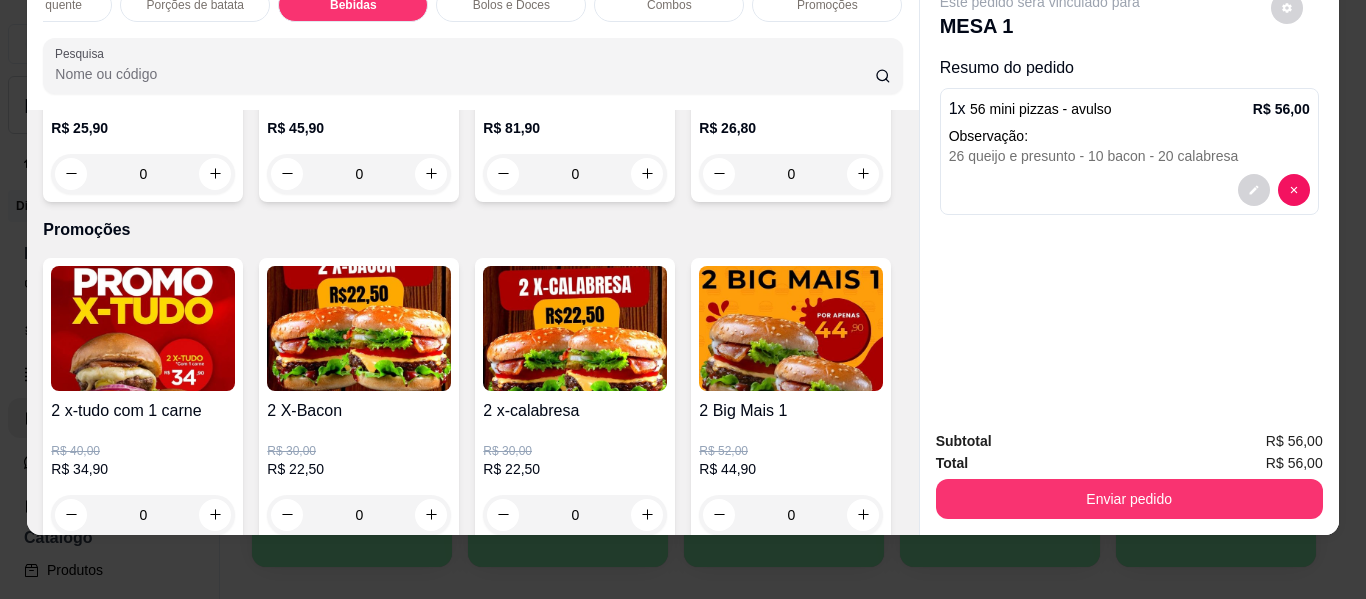 click 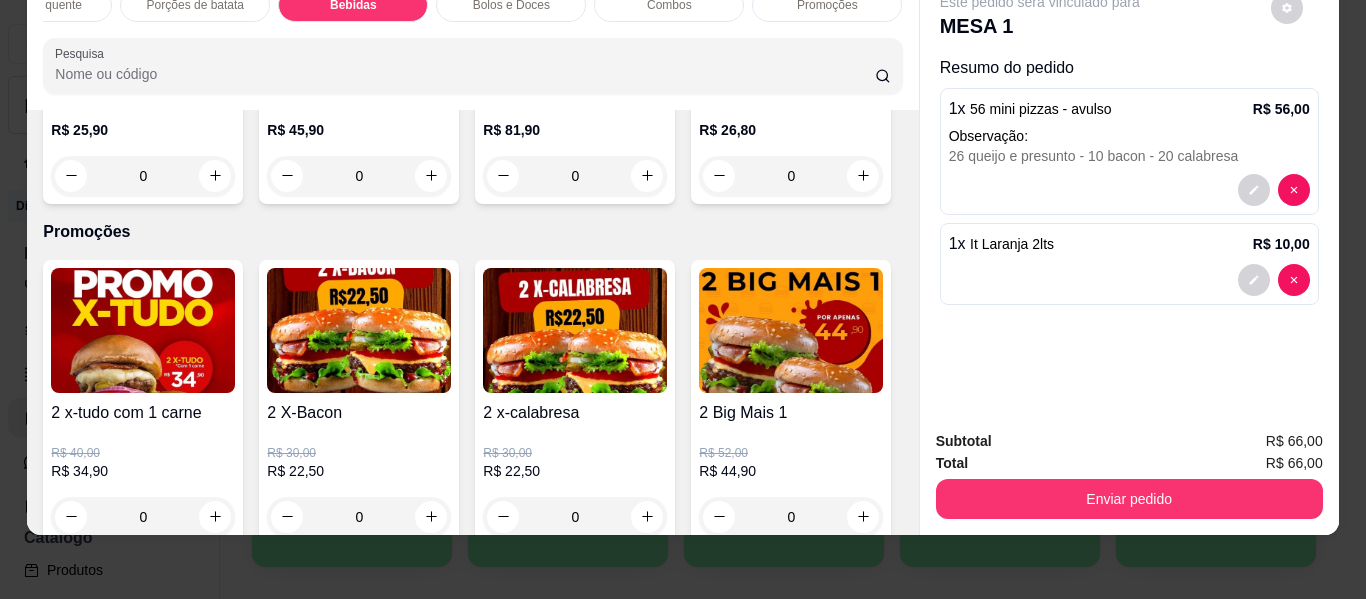 scroll, scrollTop: 0, scrollLeft: 0, axis: both 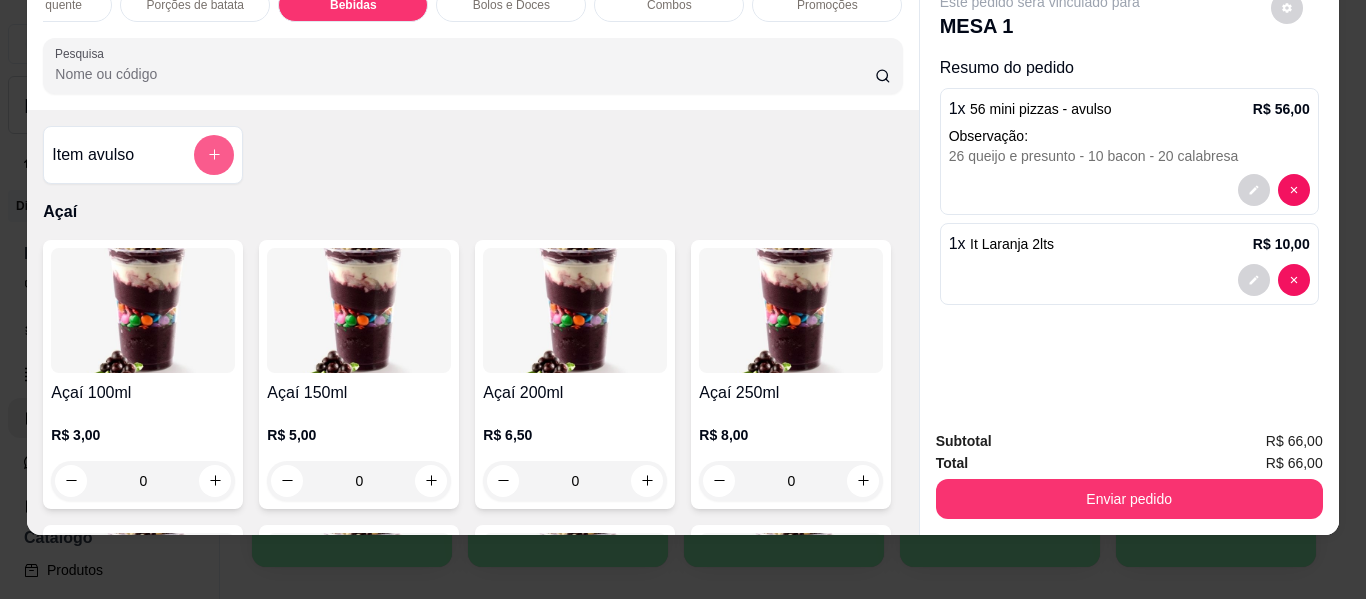 click 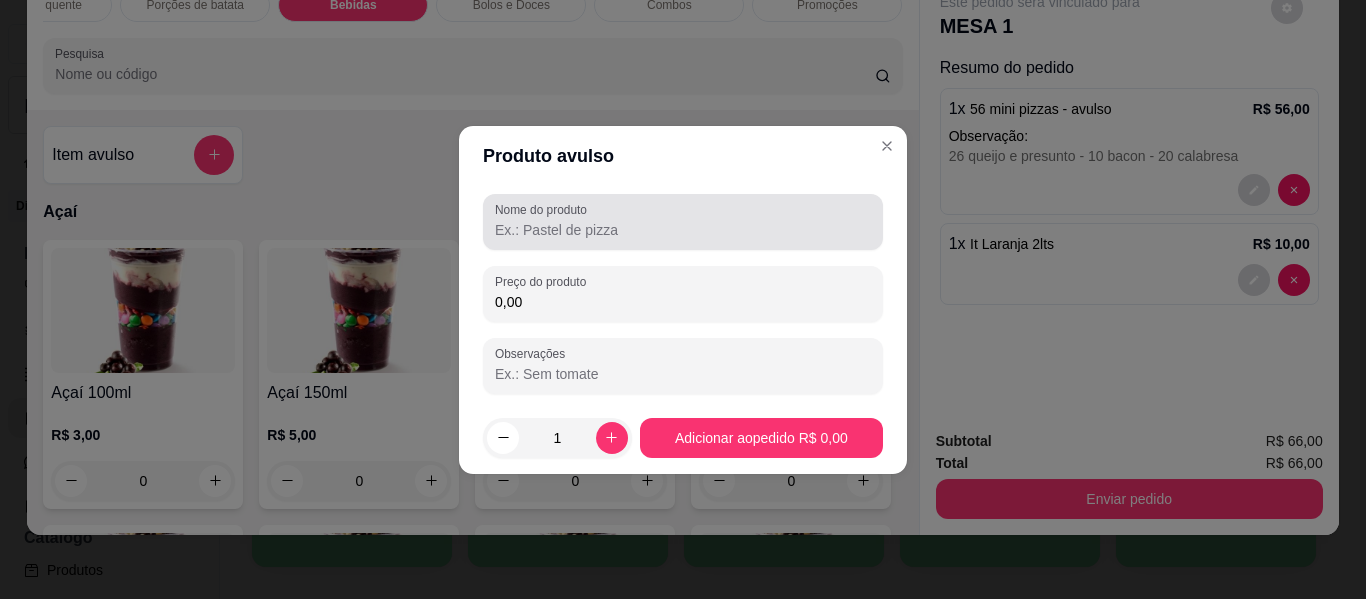 click at bounding box center (683, 222) 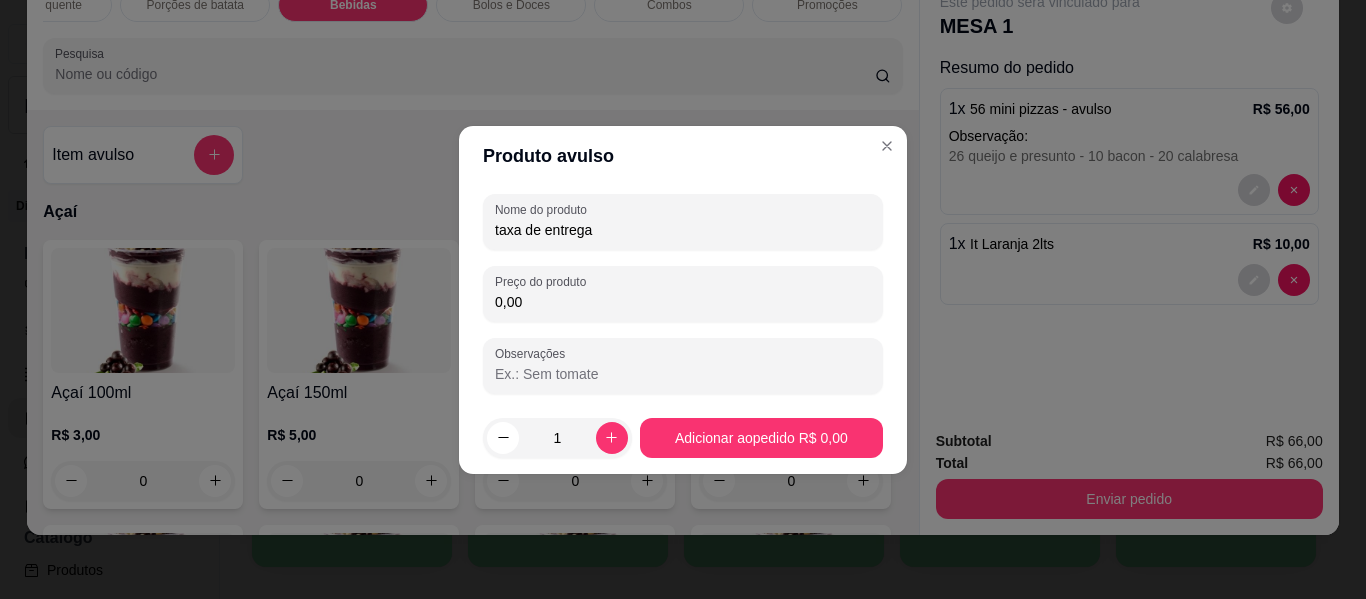 type on "taxa de entrega" 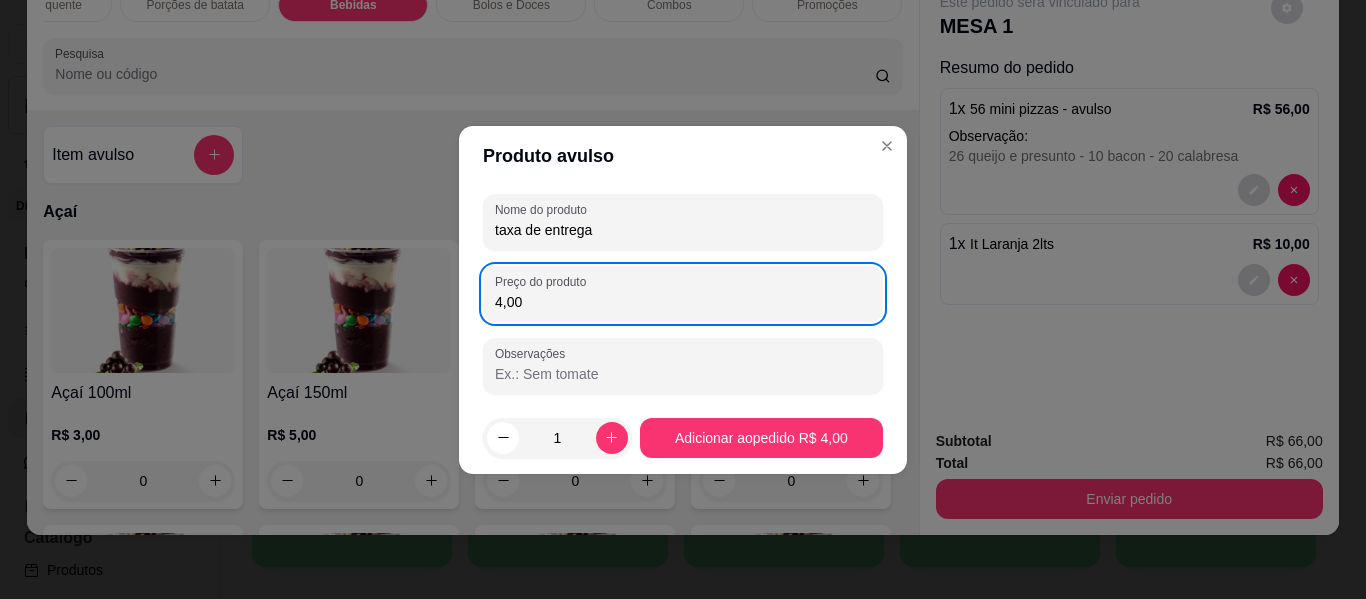 type on "4,00" 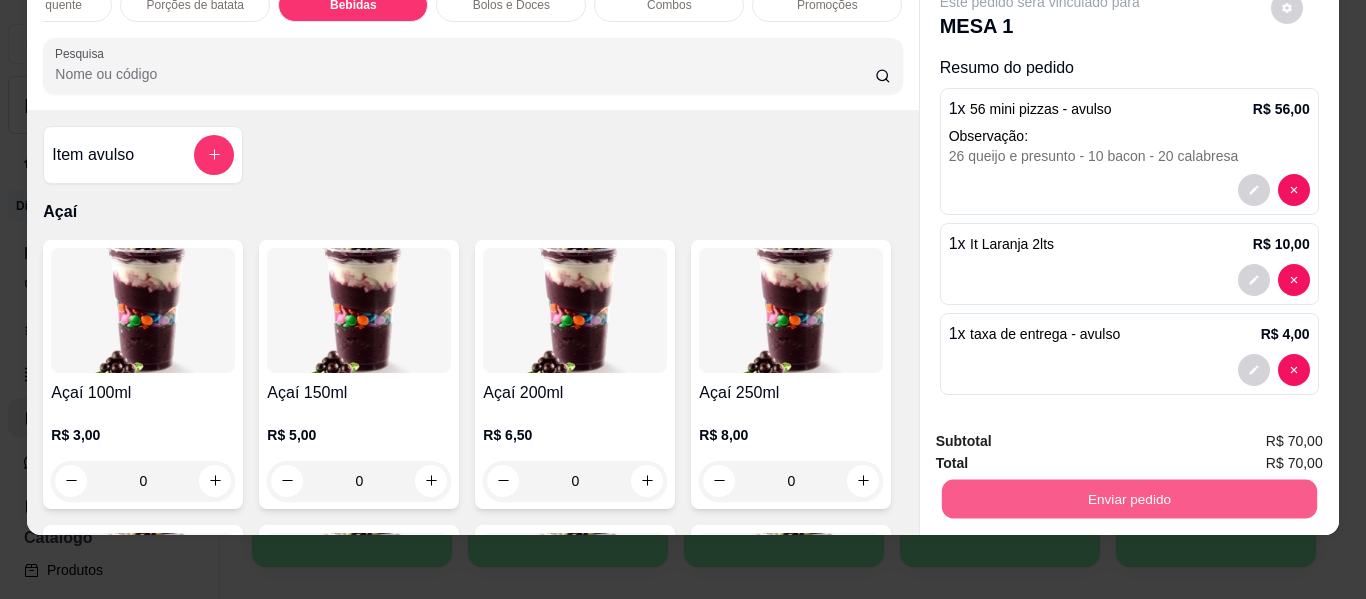 click on "Enviar pedido" at bounding box center (1128, 499) 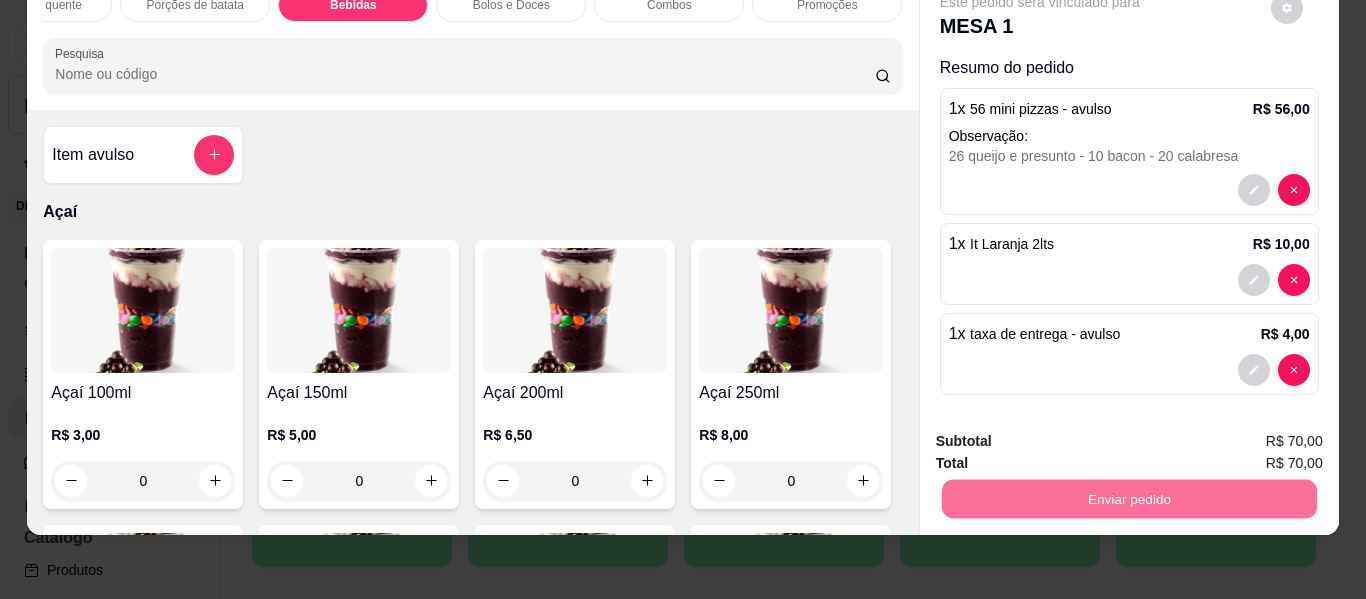click on "Não registrar e enviar pedido" at bounding box center [1063, 434] 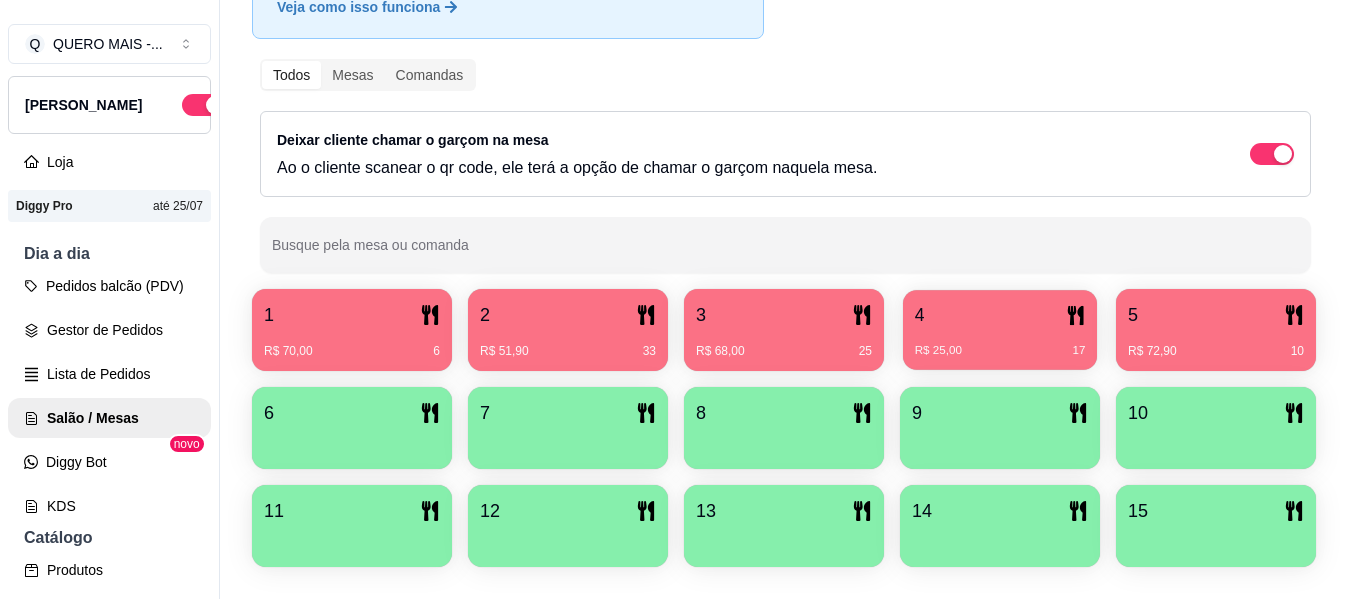 click on "R$ 25,00 17" at bounding box center (1000, 351) 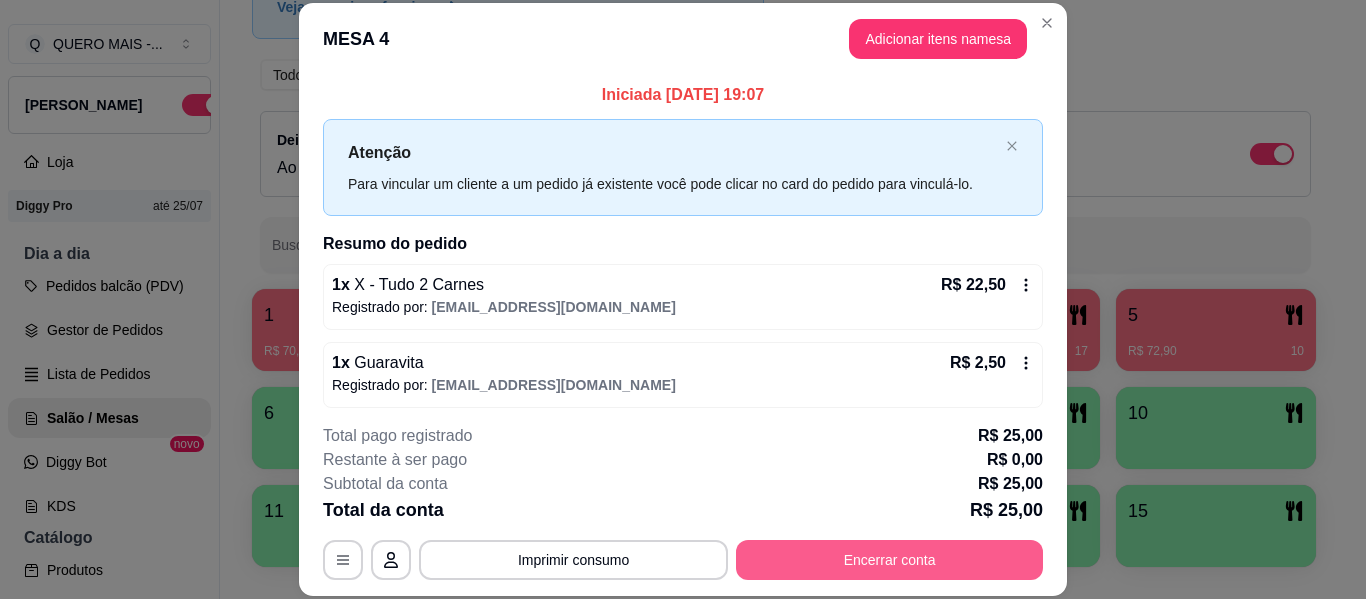 click on "Encerrar conta" at bounding box center [889, 560] 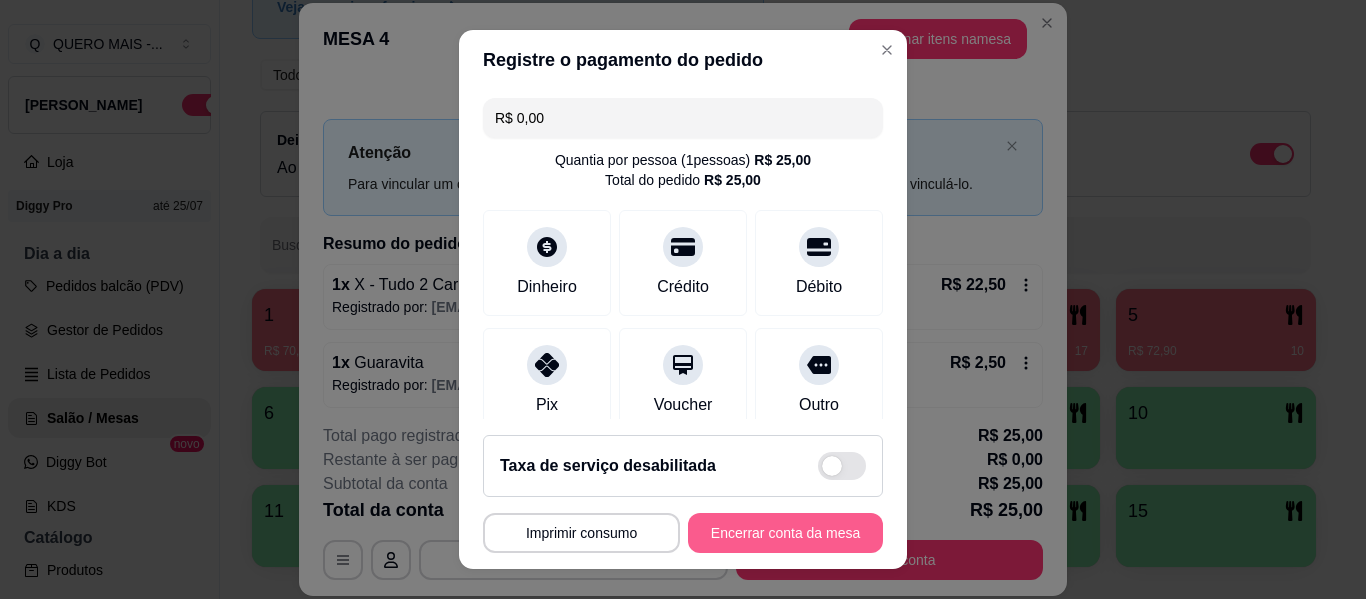 click on "Encerrar conta da mesa" at bounding box center (785, 533) 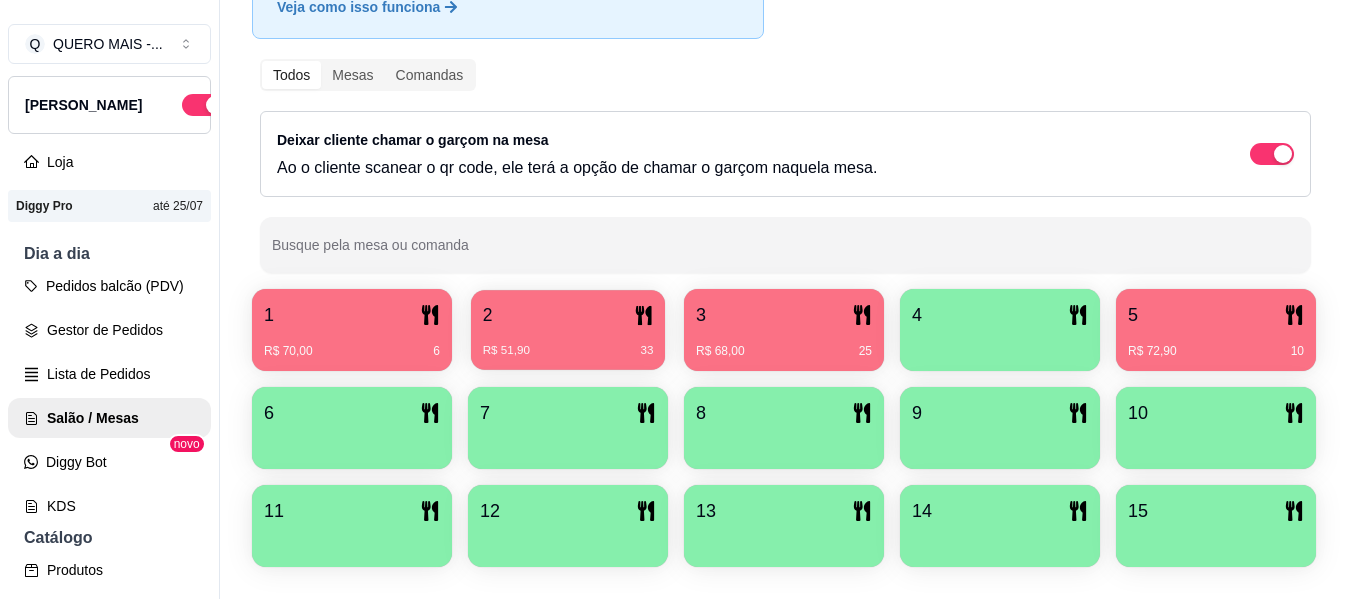 click on "2" at bounding box center (568, 315) 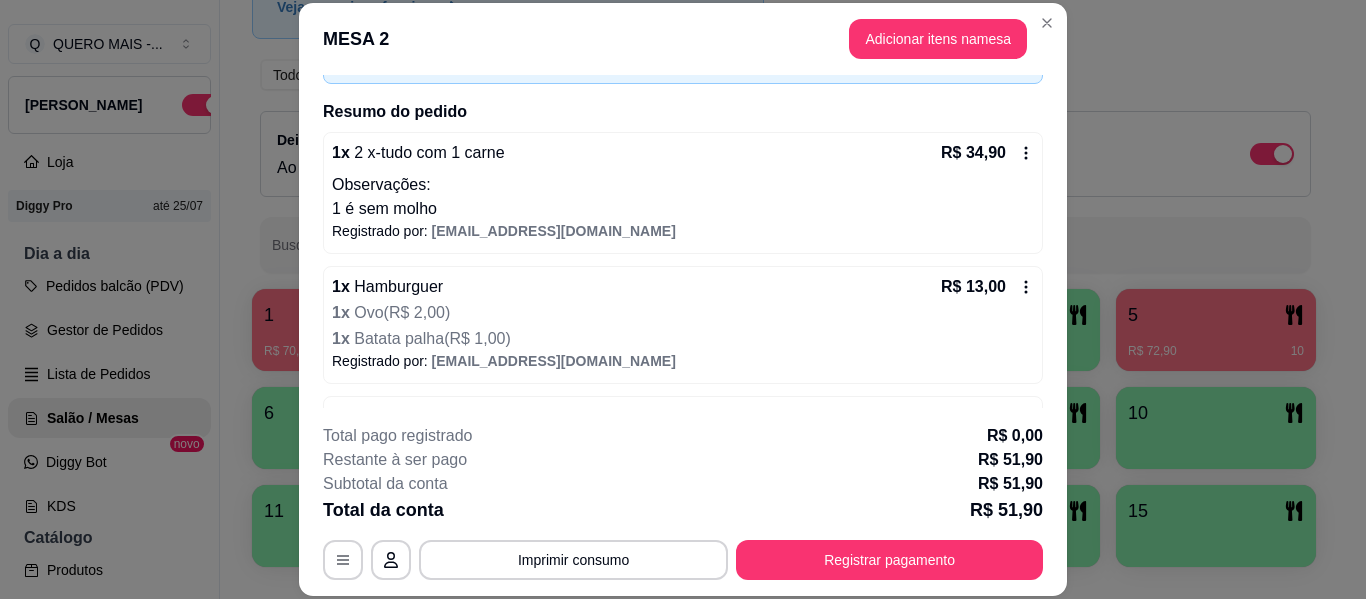 scroll, scrollTop: 194, scrollLeft: 0, axis: vertical 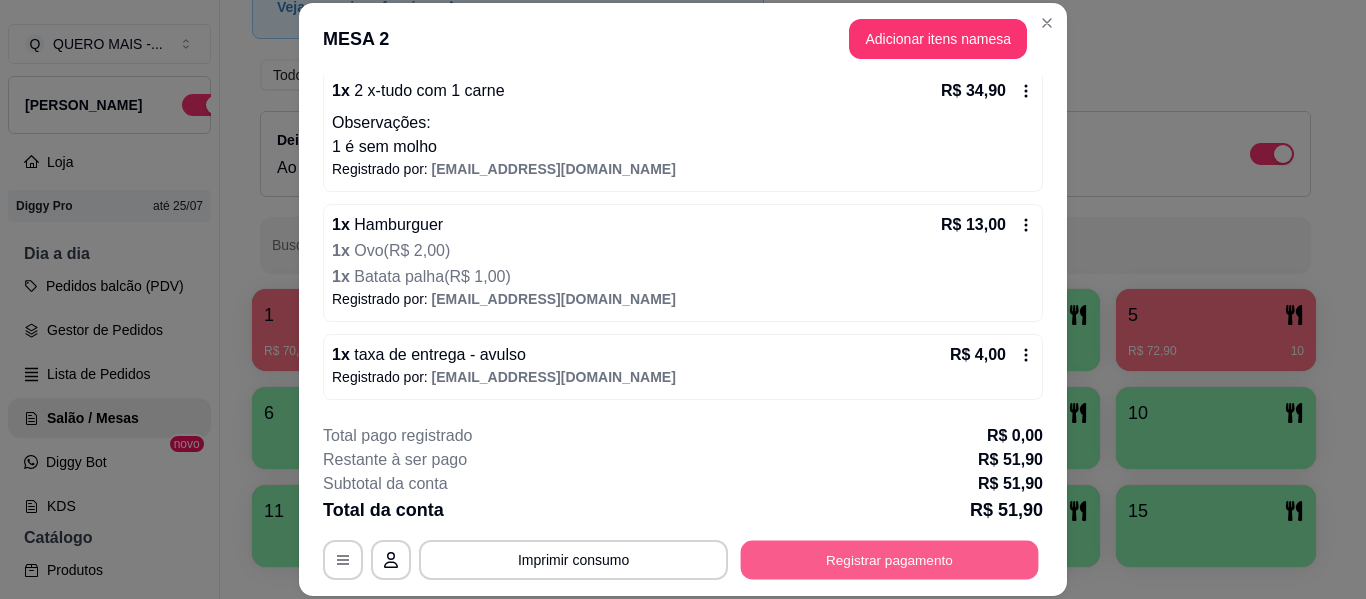 click on "Registrar pagamento" at bounding box center [890, 560] 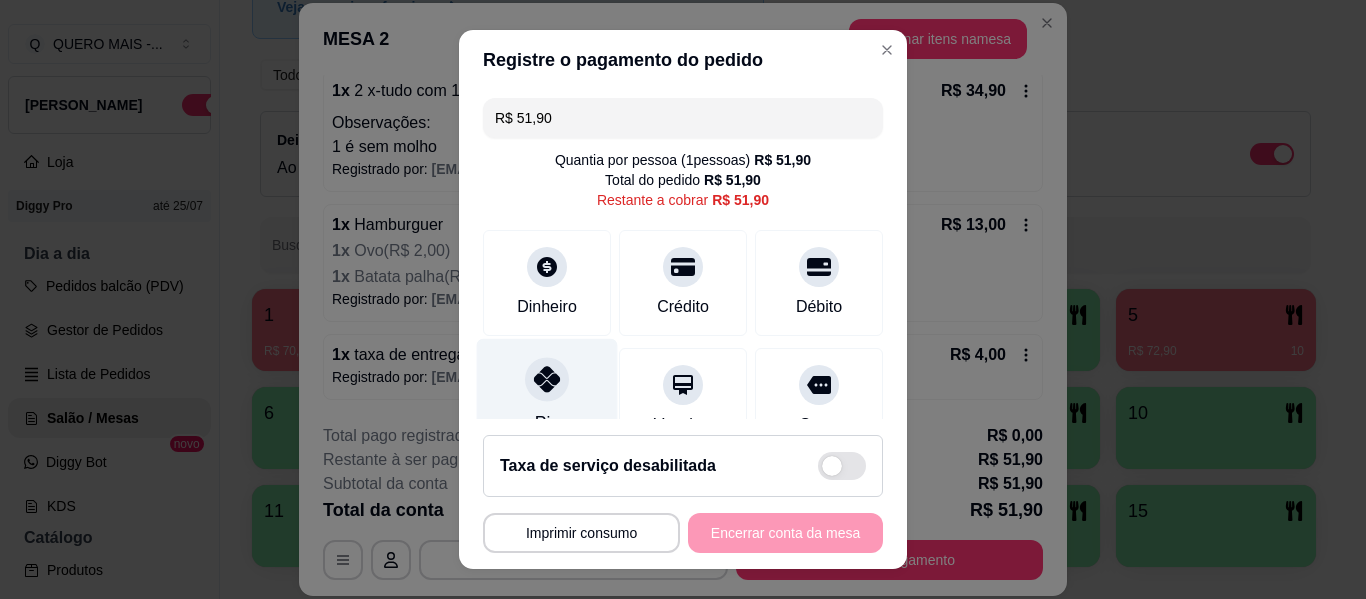 click 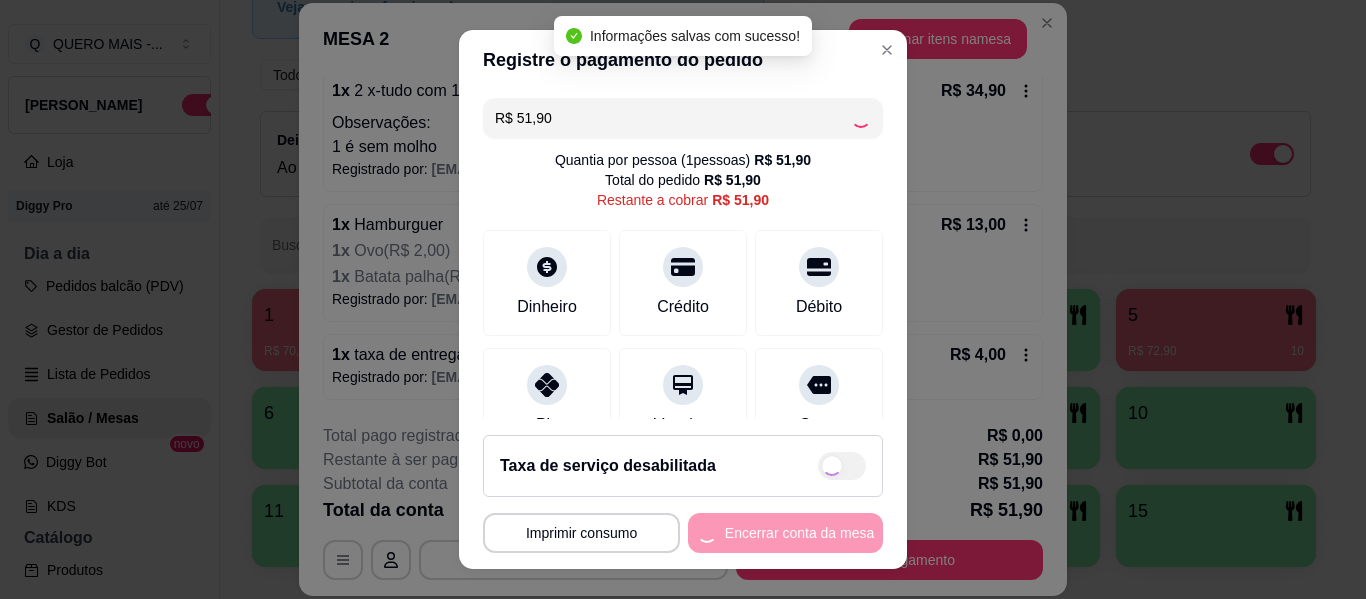 type on "R$ 0,00" 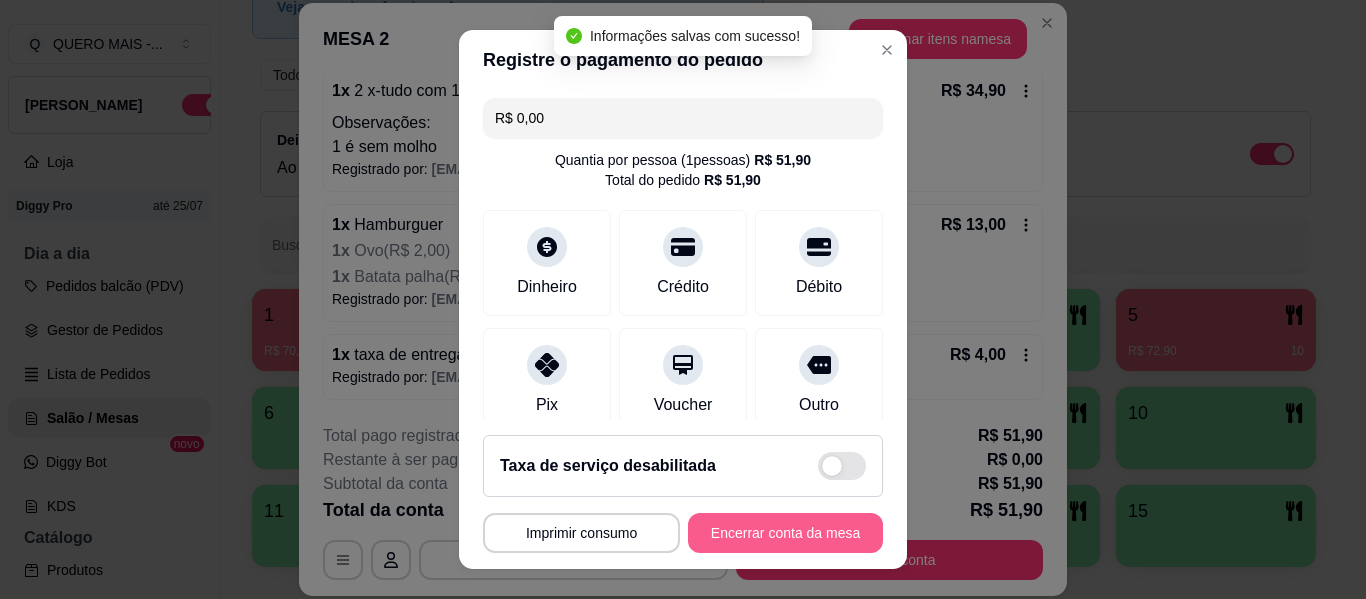 click on "Encerrar conta da mesa" at bounding box center (785, 533) 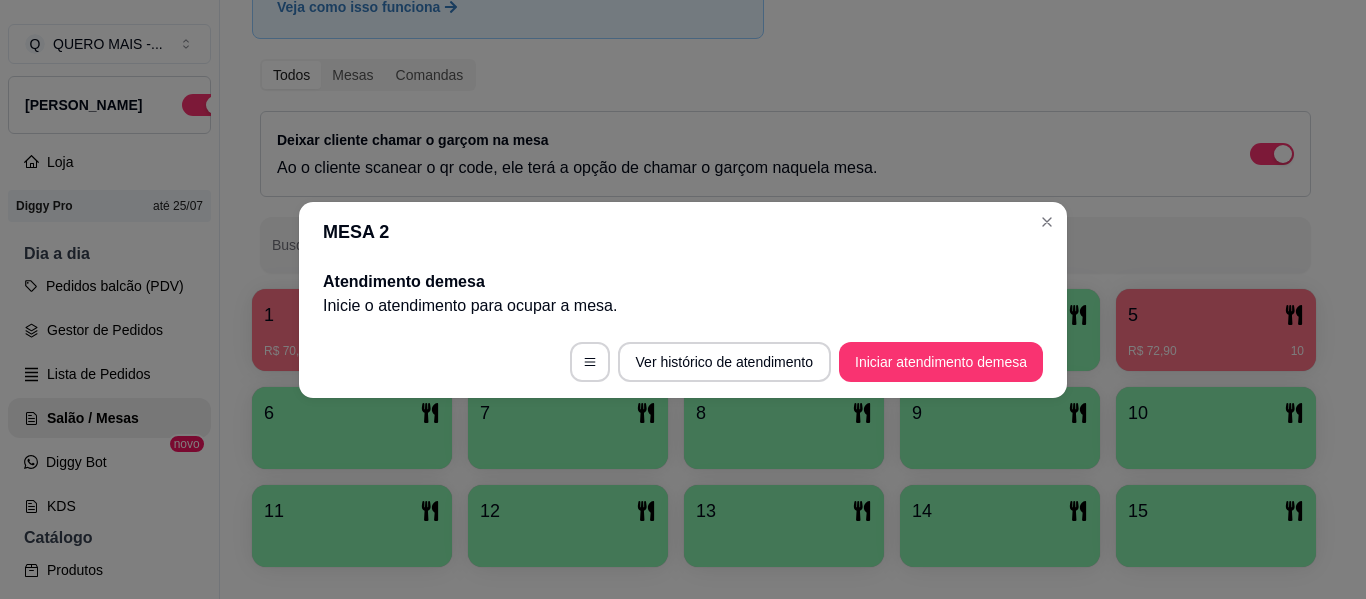 scroll, scrollTop: 0, scrollLeft: 0, axis: both 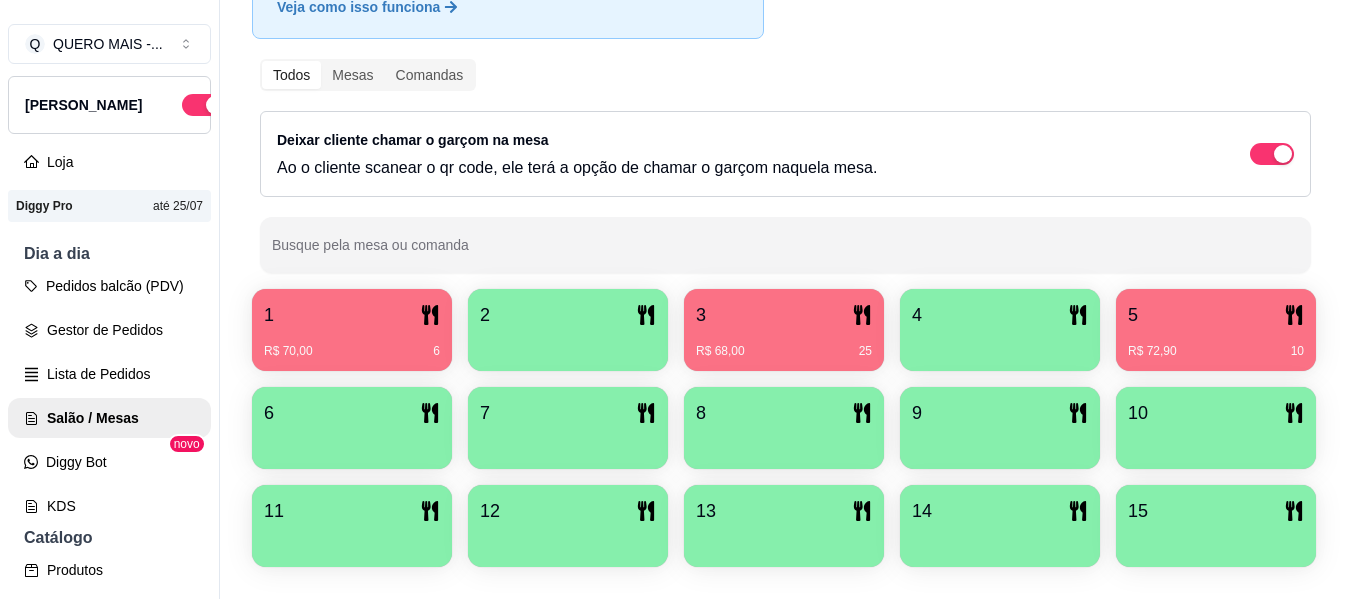 click on "R$ 72,90 10" at bounding box center [1216, 344] 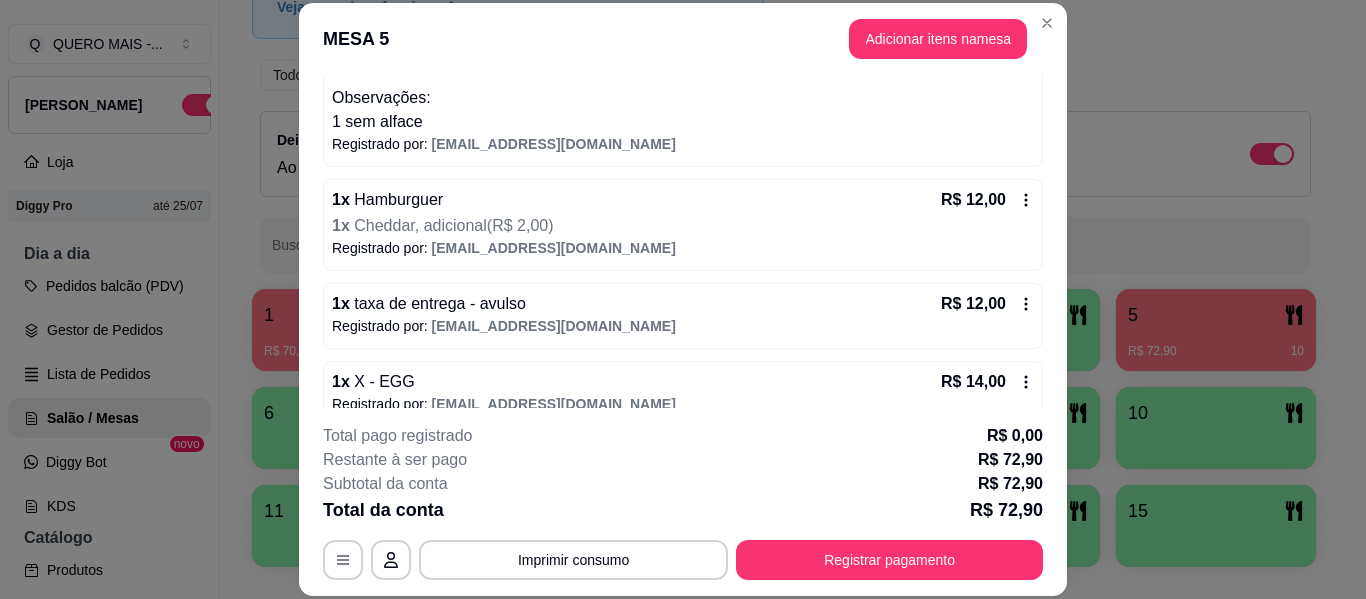 scroll, scrollTop: 246, scrollLeft: 0, axis: vertical 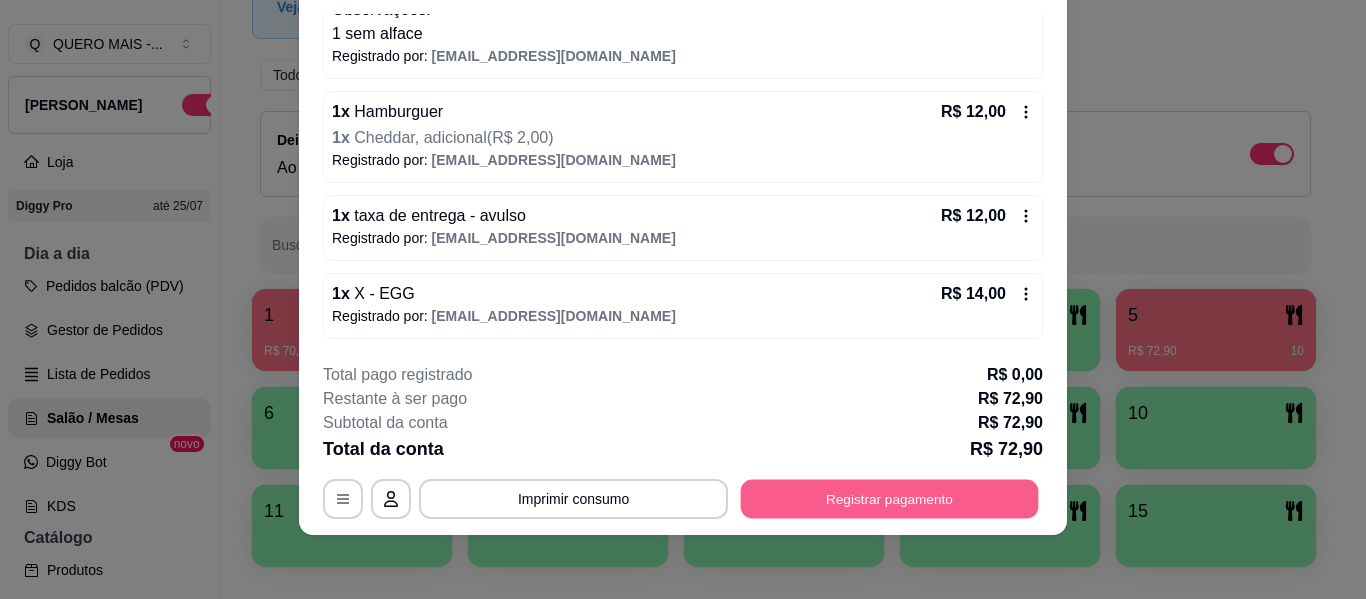 click on "Registrar pagamento" at bounding box center (890, 499) 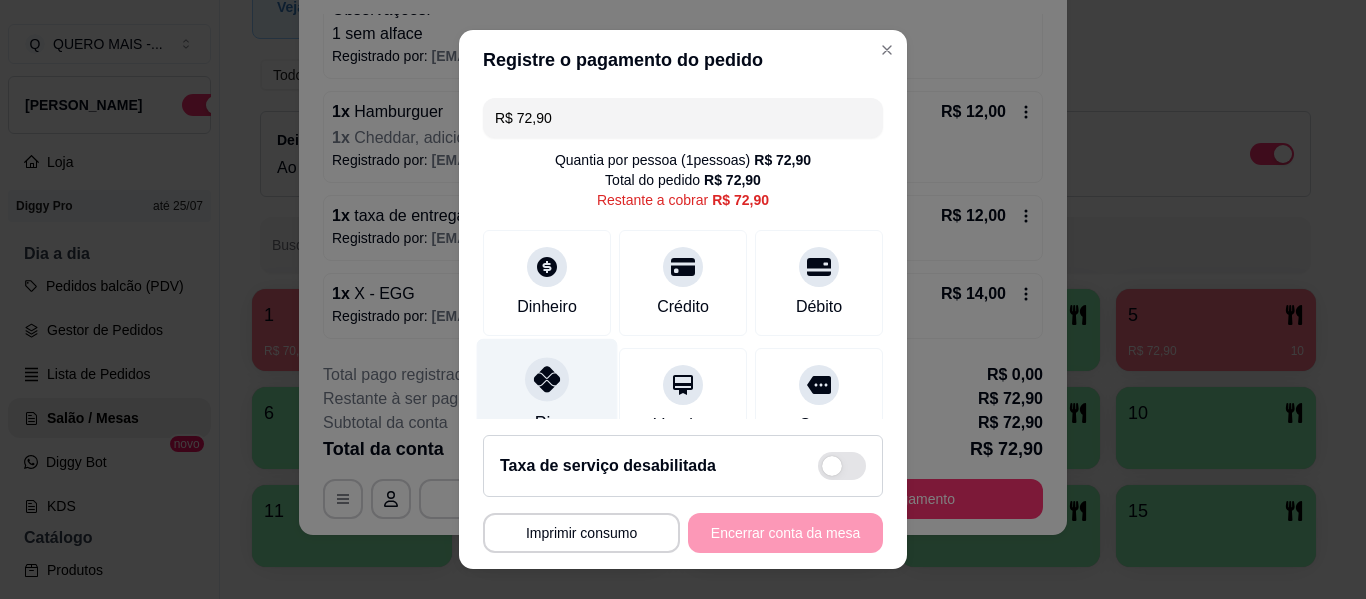 click at bounding box center (547, 379) 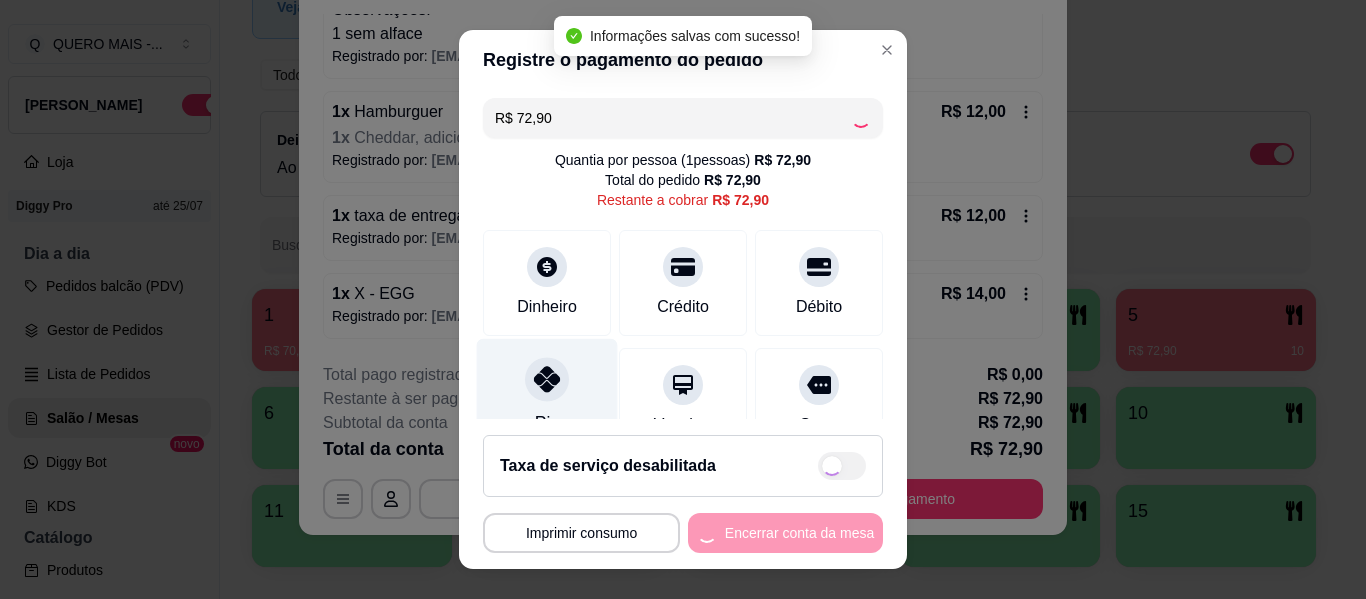 type on "R$ 0,00" 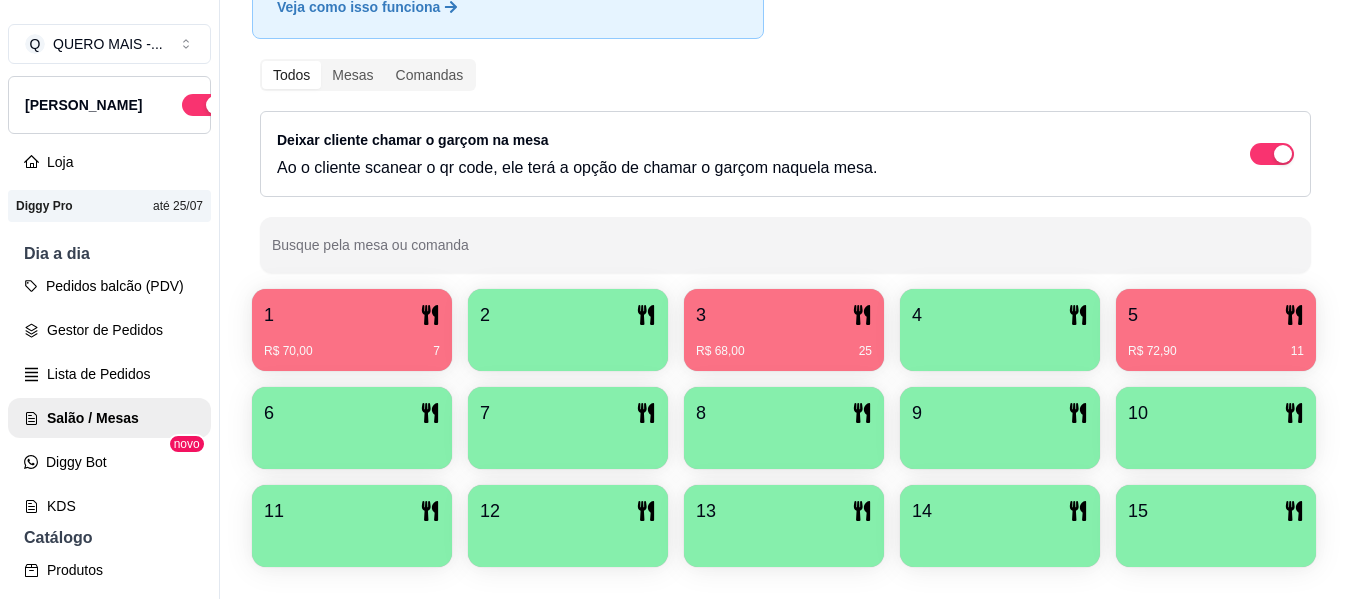 click on "R$ 72,90 11" at bounding box center (1216, 344) 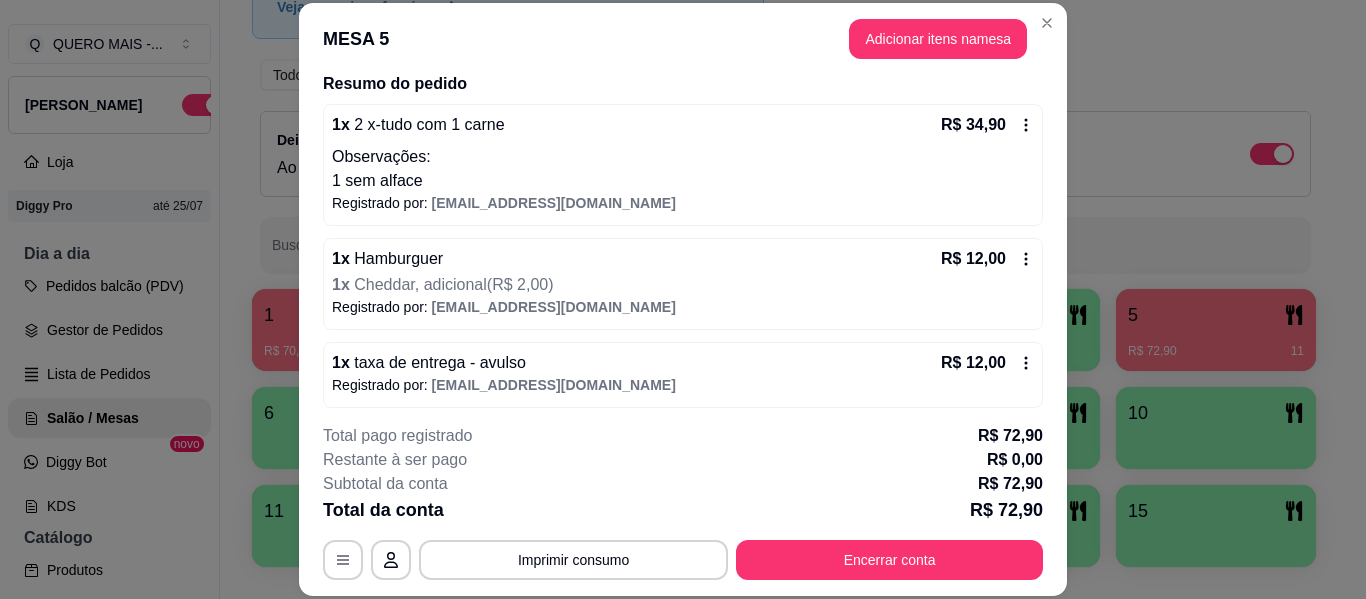 scroll, scrollTop: 246, scrollLeft: 0, axis: vertical 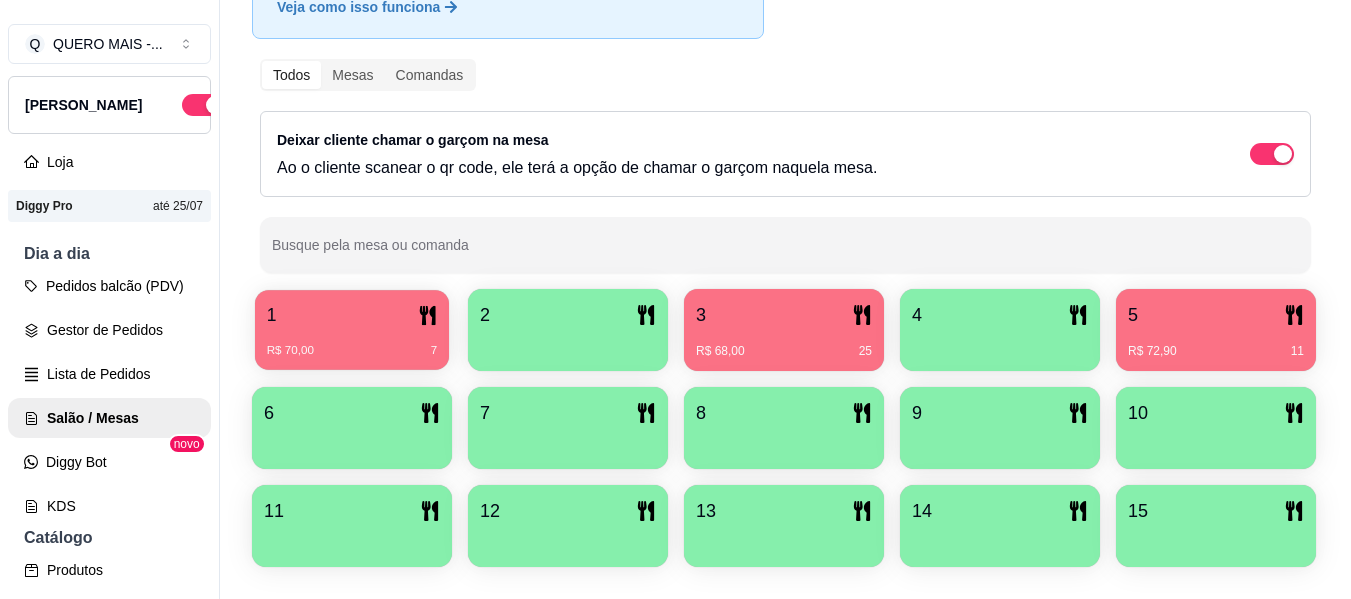 click on "1" at bounding box center [352, 315] 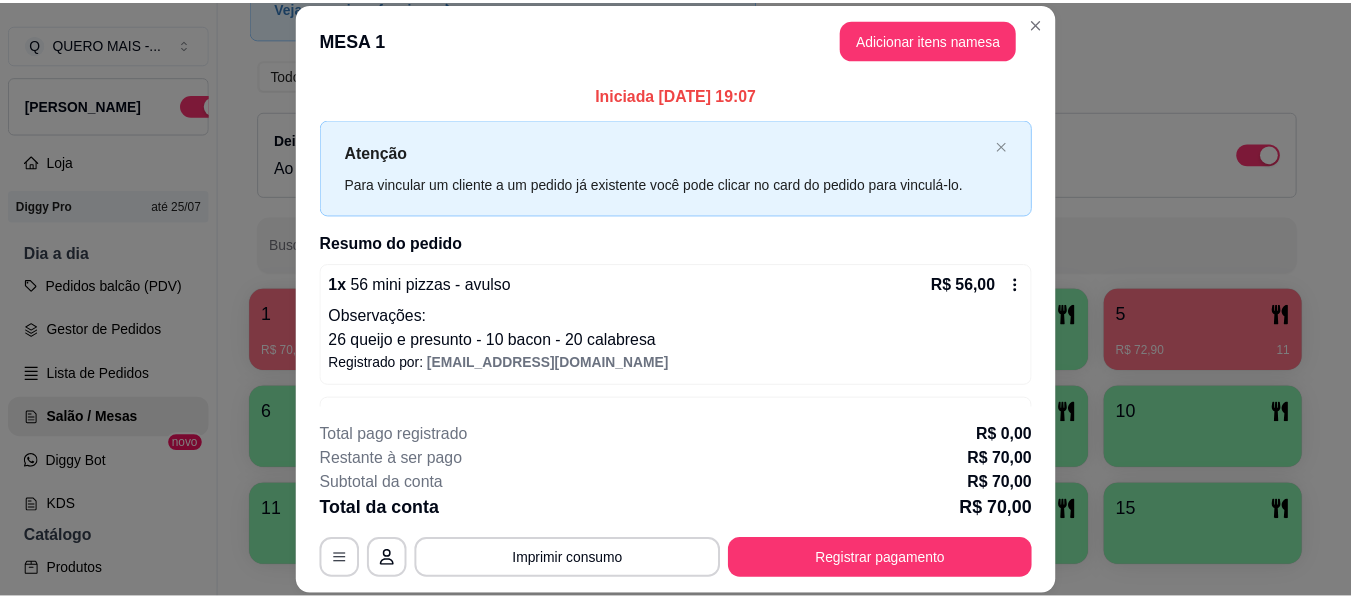 scroll, scrollTop: 142, scrollLeft: 0, axis: vertical 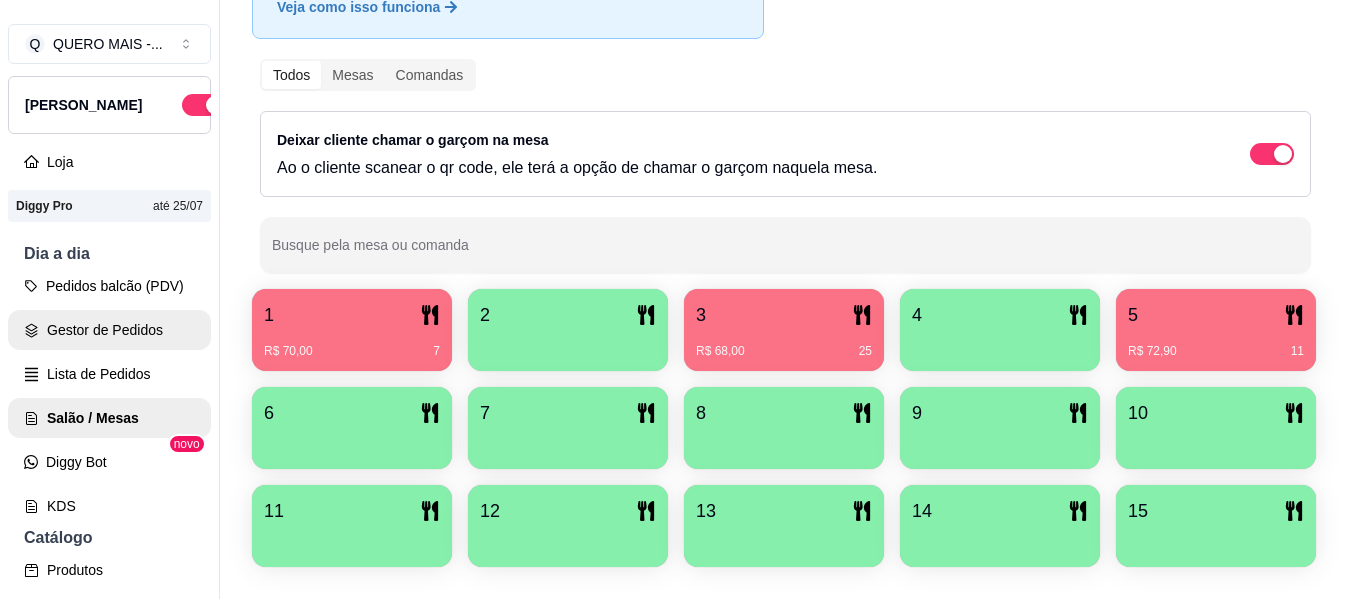 click on "Gestor de Pedidos" at bounding box center [109, 330] 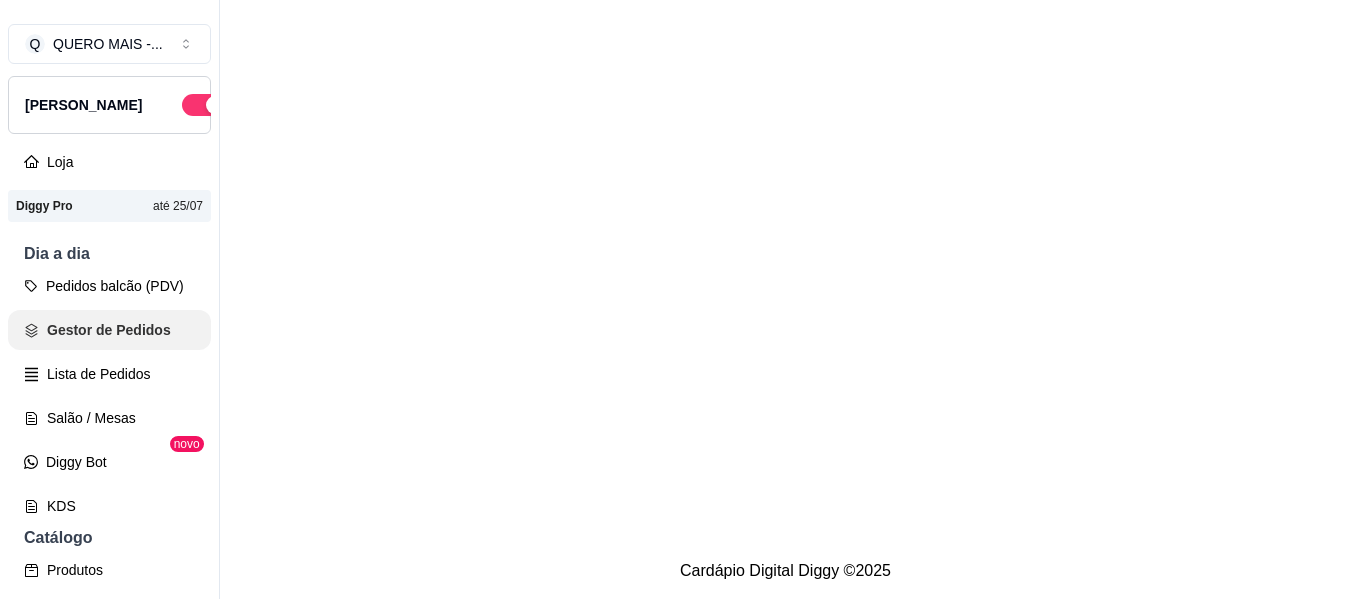 scroll, scrollTop: 0, scrollLeft: 0, axis: both 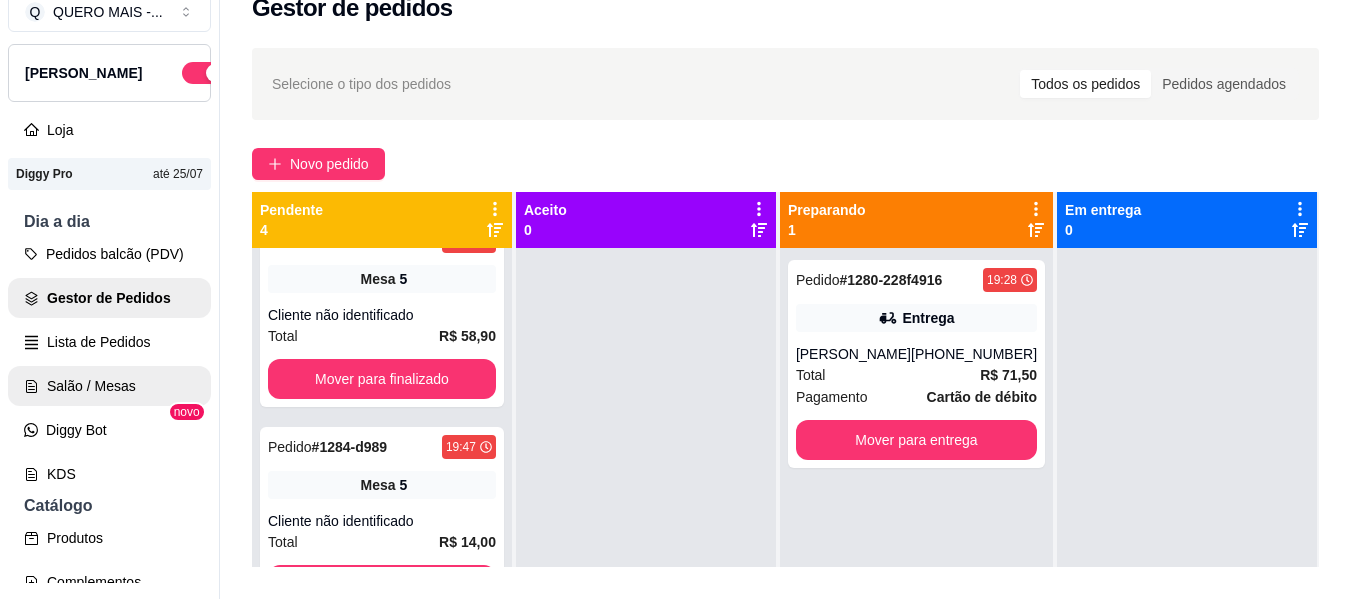 click on "Salão / Mesas" at bounding box center [109, 386] 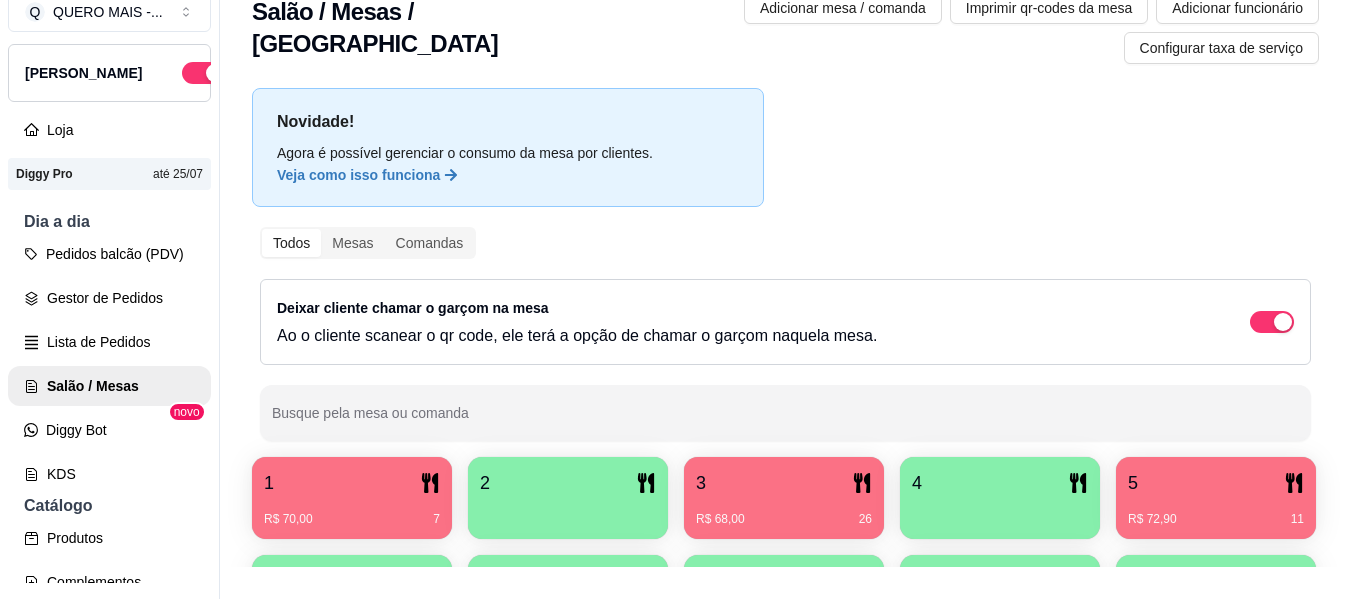 scroll, scrollTop: 0, scrollLeft: 0, axis: both 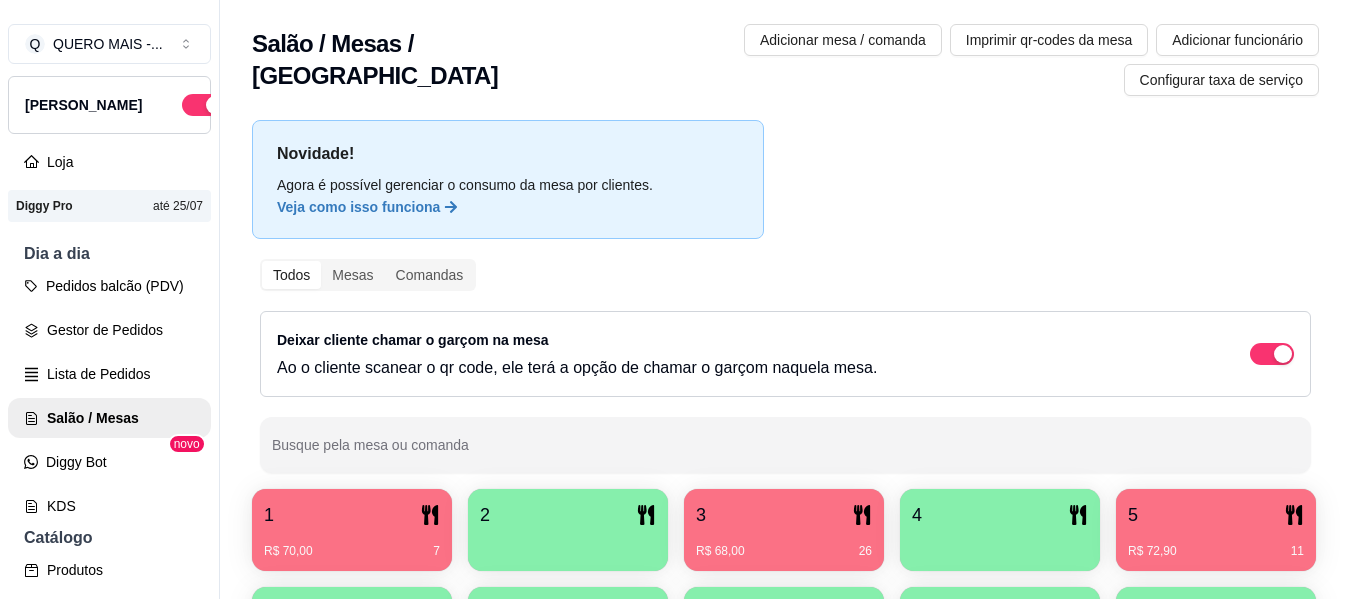 click on "Todos Mesas Comandas Deixar cliente chamar o garçom na mesa Ao o cliente scanear o qr code, ele terá a opção de chamar o garçom naquela mesa. Busque pela mesa ou comanda" at bounding box center (785, 366) 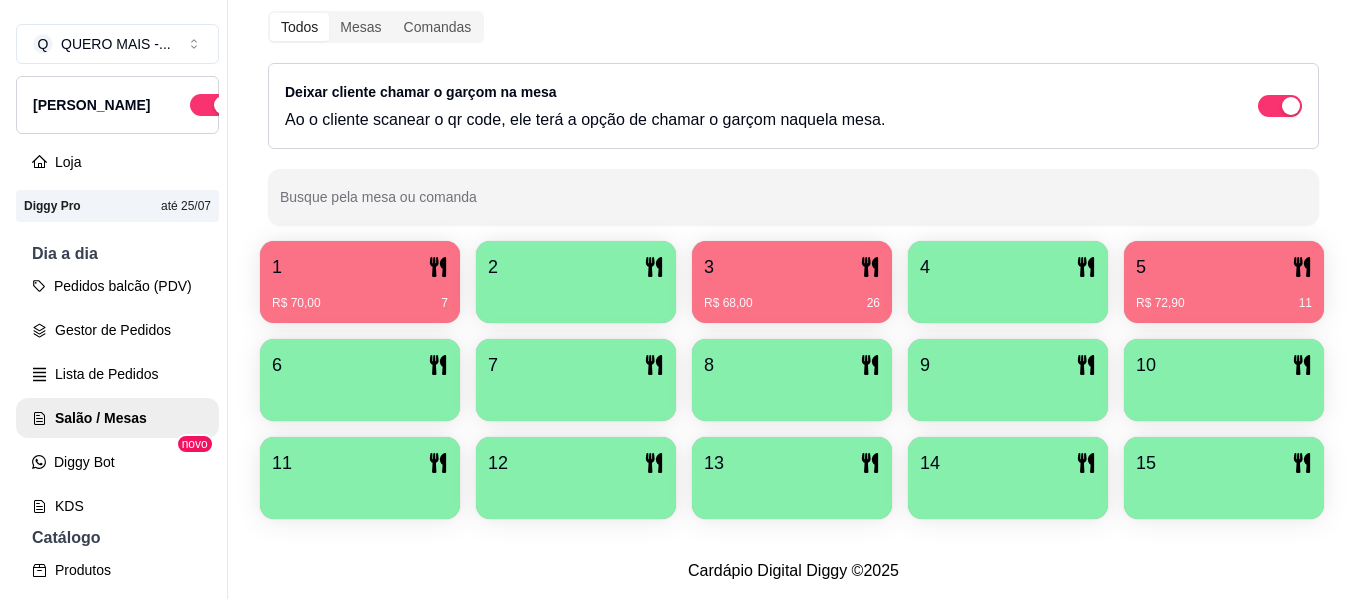 scroll, scrollTop: 361, scrollLeft: 0, axis: vertical 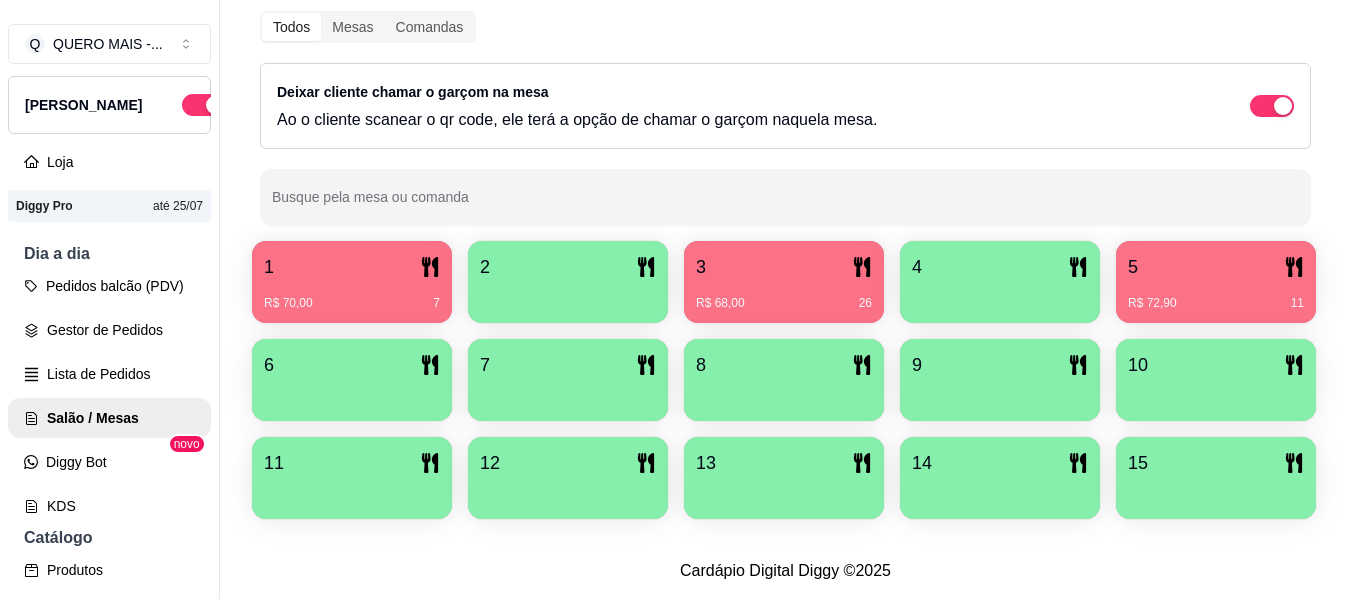 click on "3" at bounding box center [784, 267] 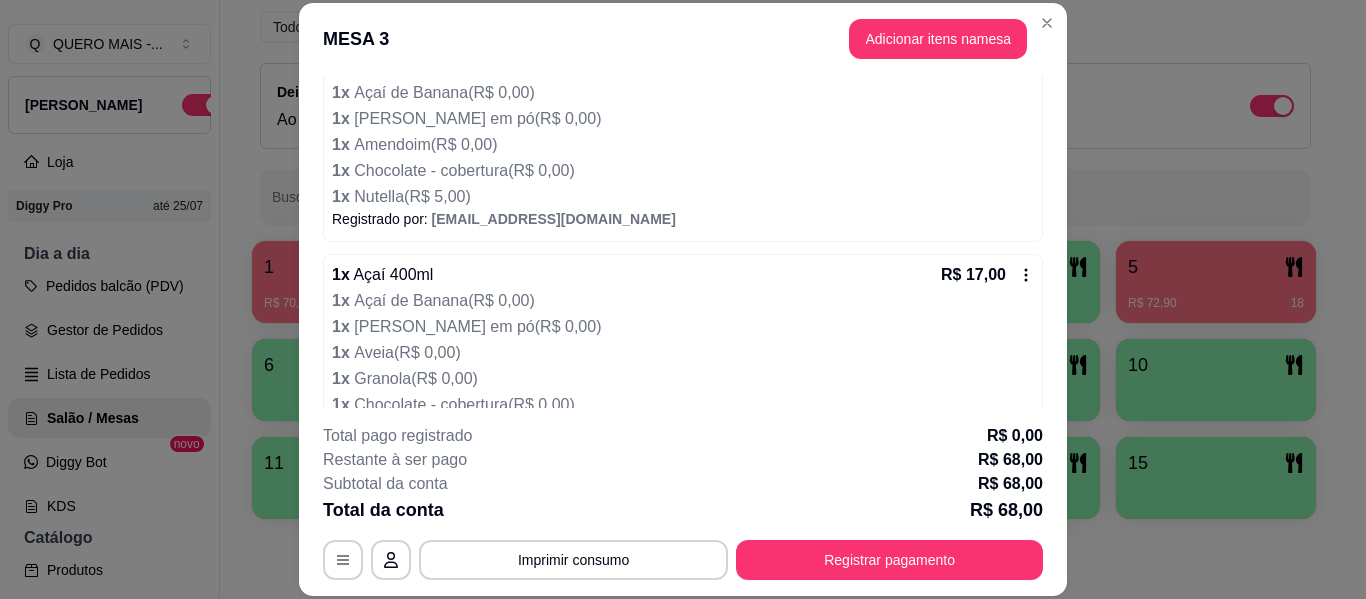 scroll, scrollTop: 476, scrollLeft: 0, axis: vertical 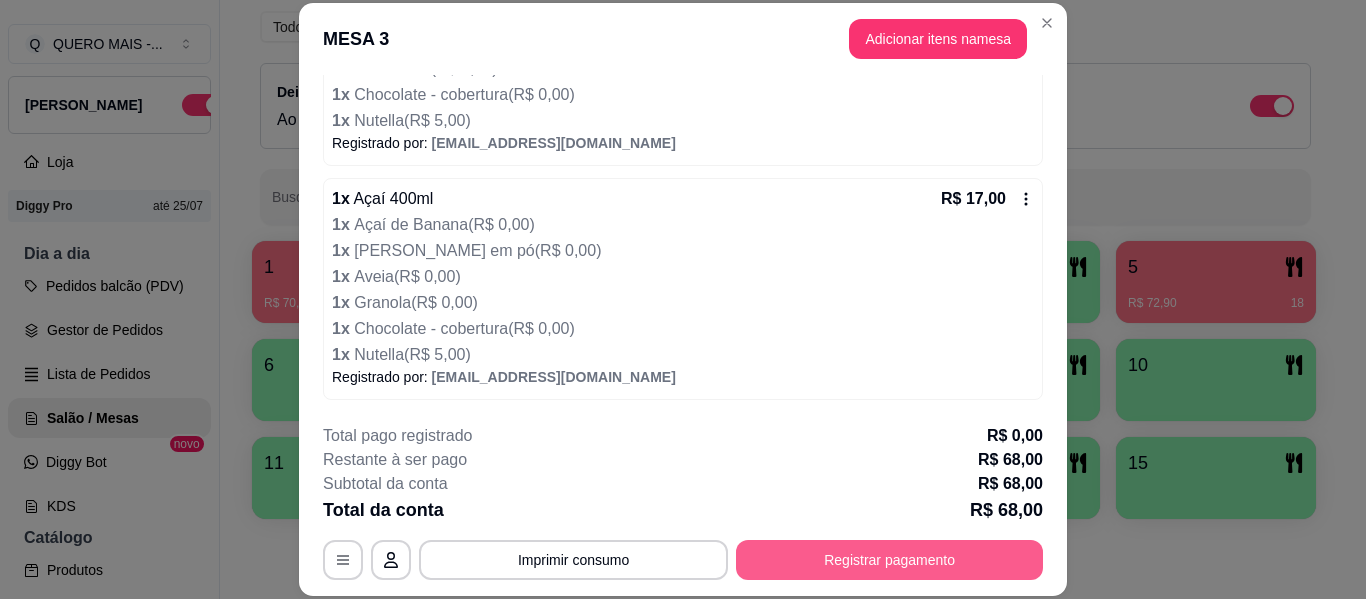 click on "Registrar pagamento" at bounding box center (889, 560) 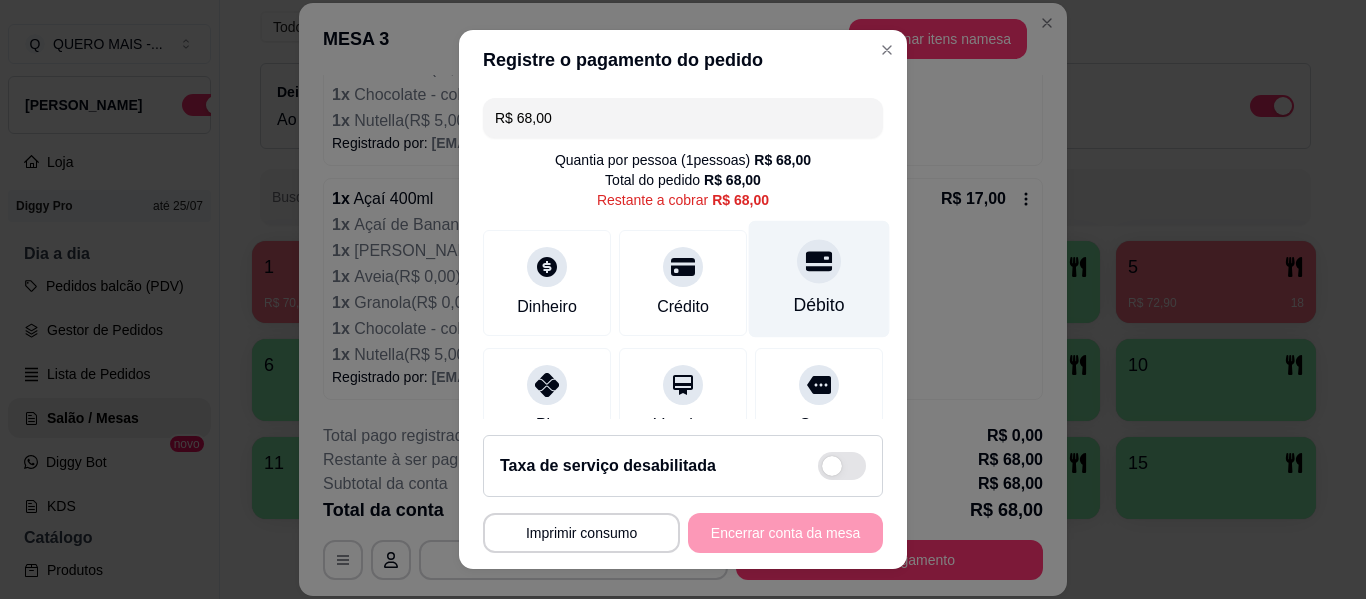 click 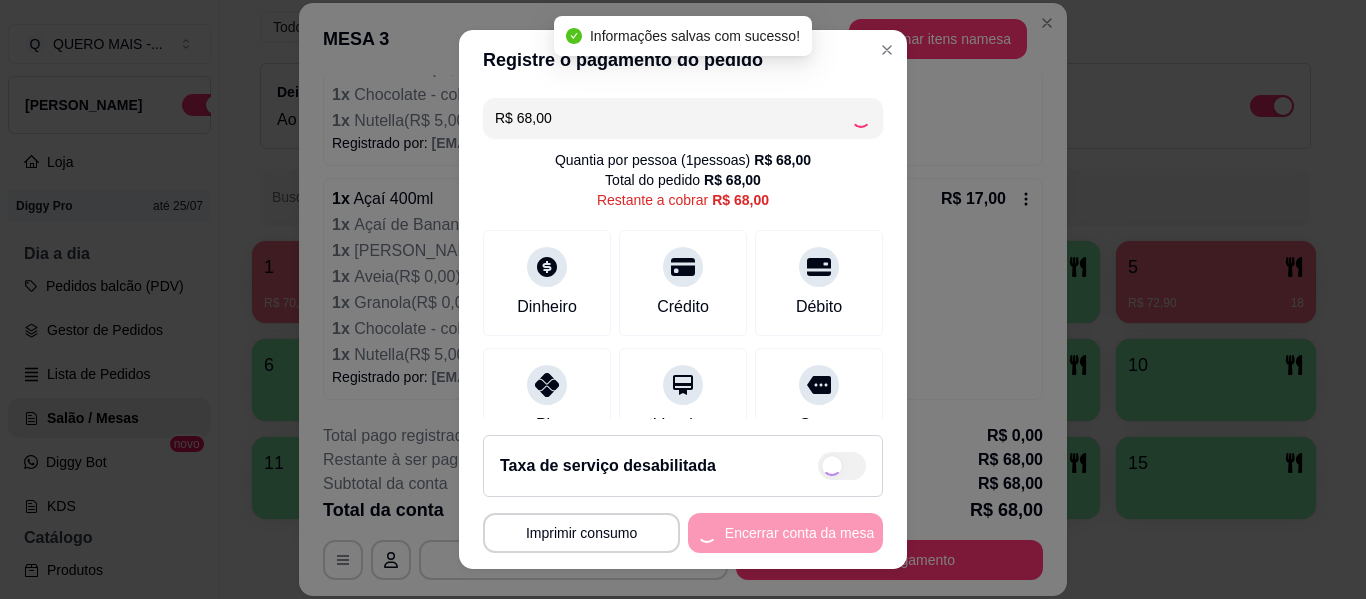 type on "R$ 0,00" 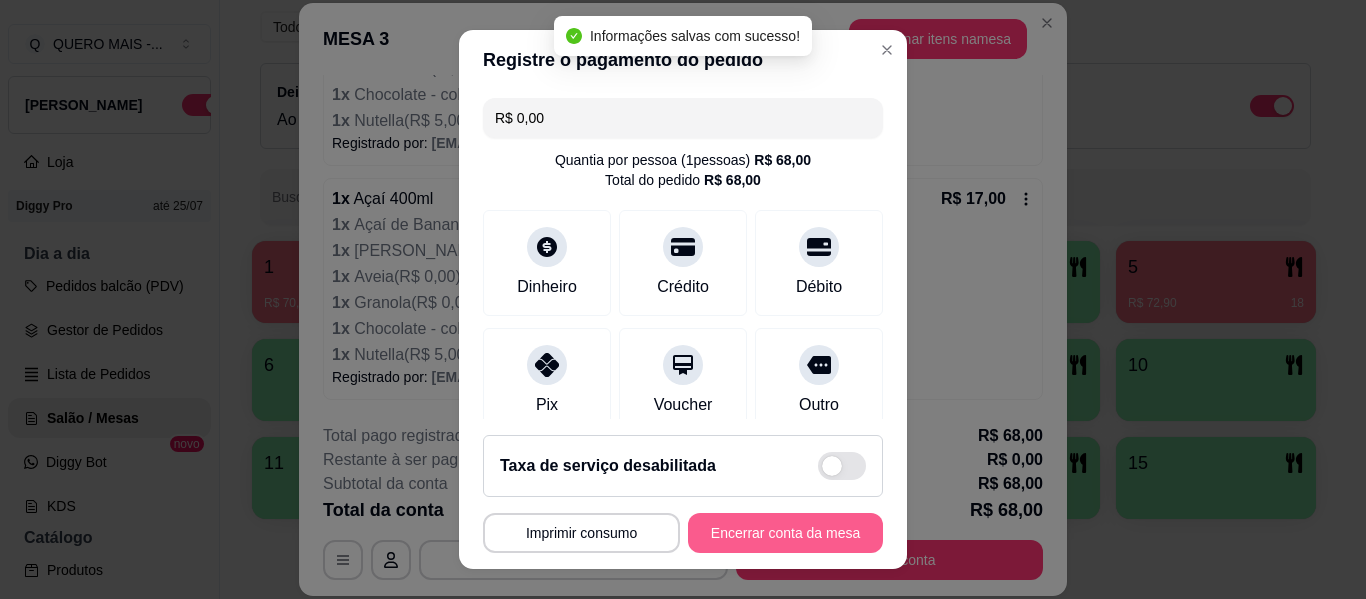 click on "Encerrar conta da mesa" at bounding box center (785, 533) 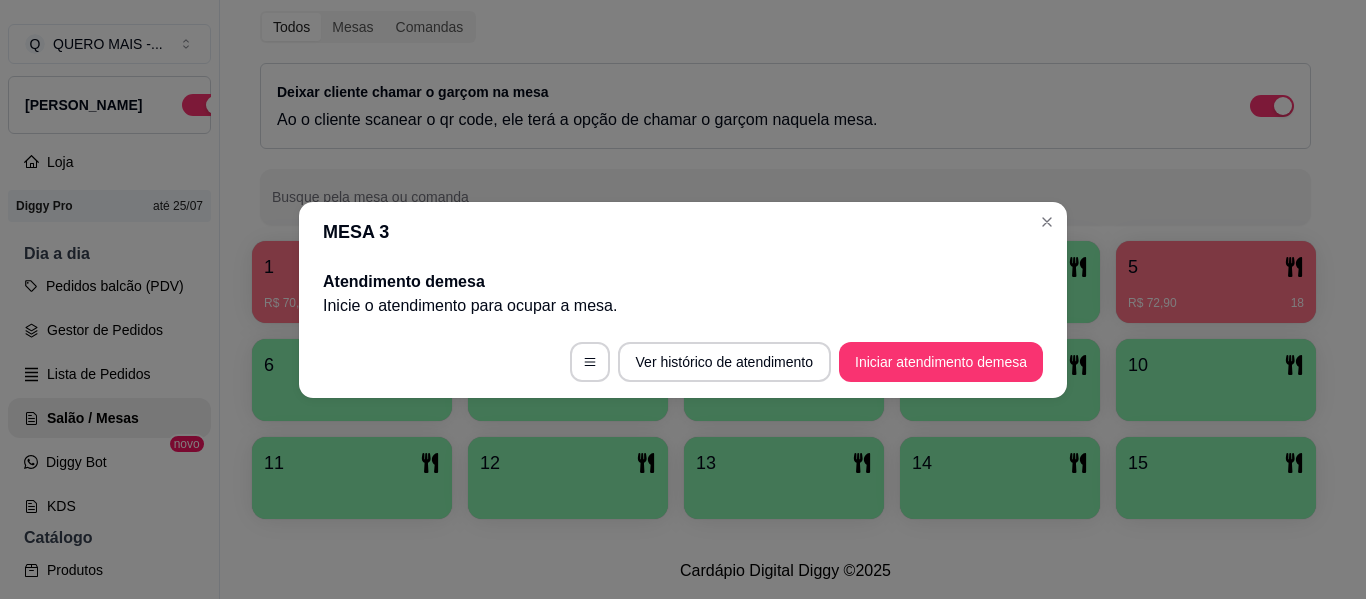 scroll, scrollTop: 0, scrollLeft: 0, axis: both 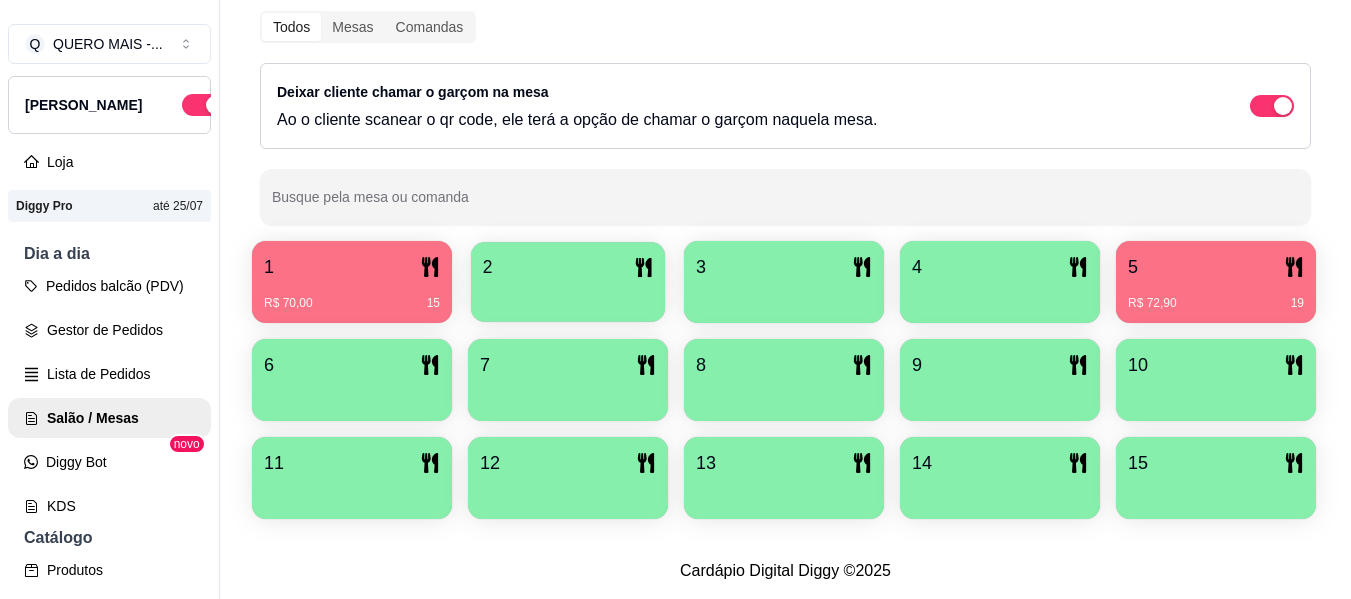 click on "2" at bounding box center (568, 267) 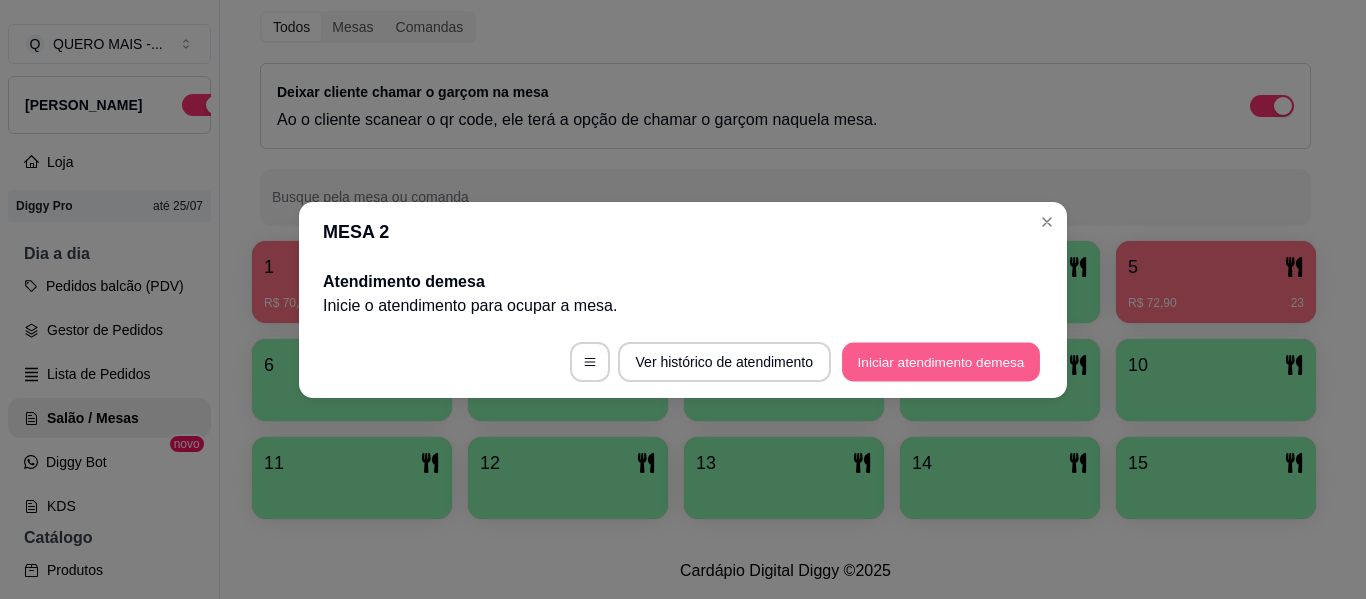click on "Iniciar atendimento de  mesa" at bounding box center [941, 361] 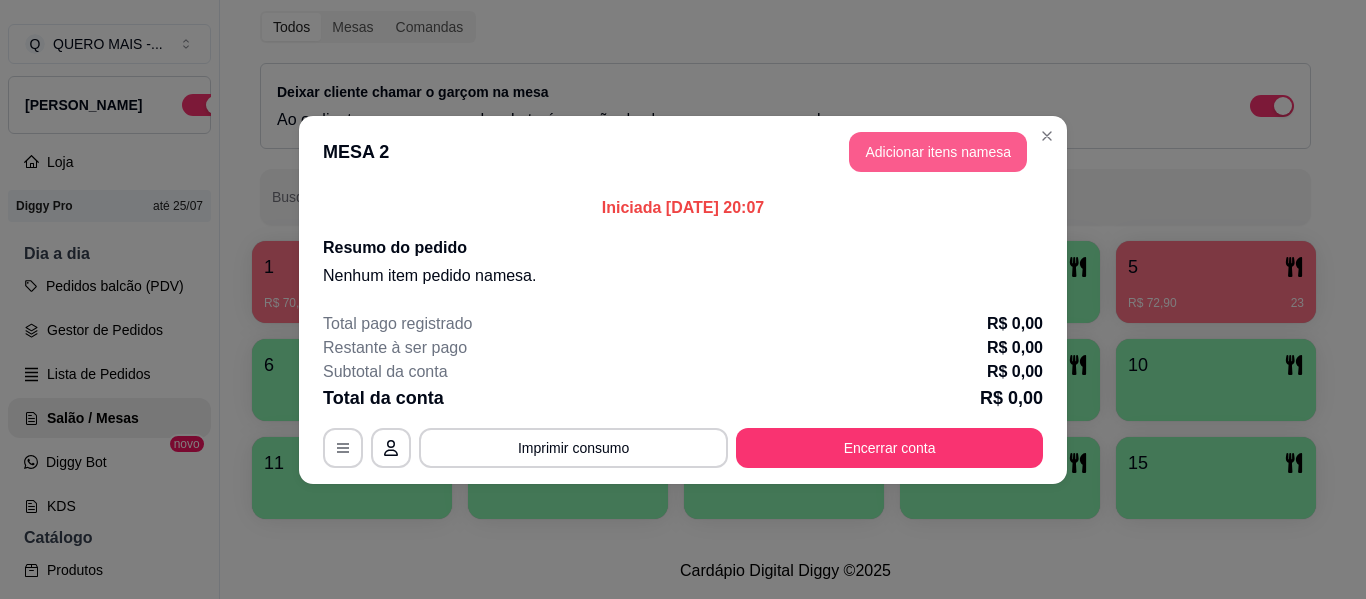 click on "Adicionar itens na  mesa" at bounding box center (938, 152) 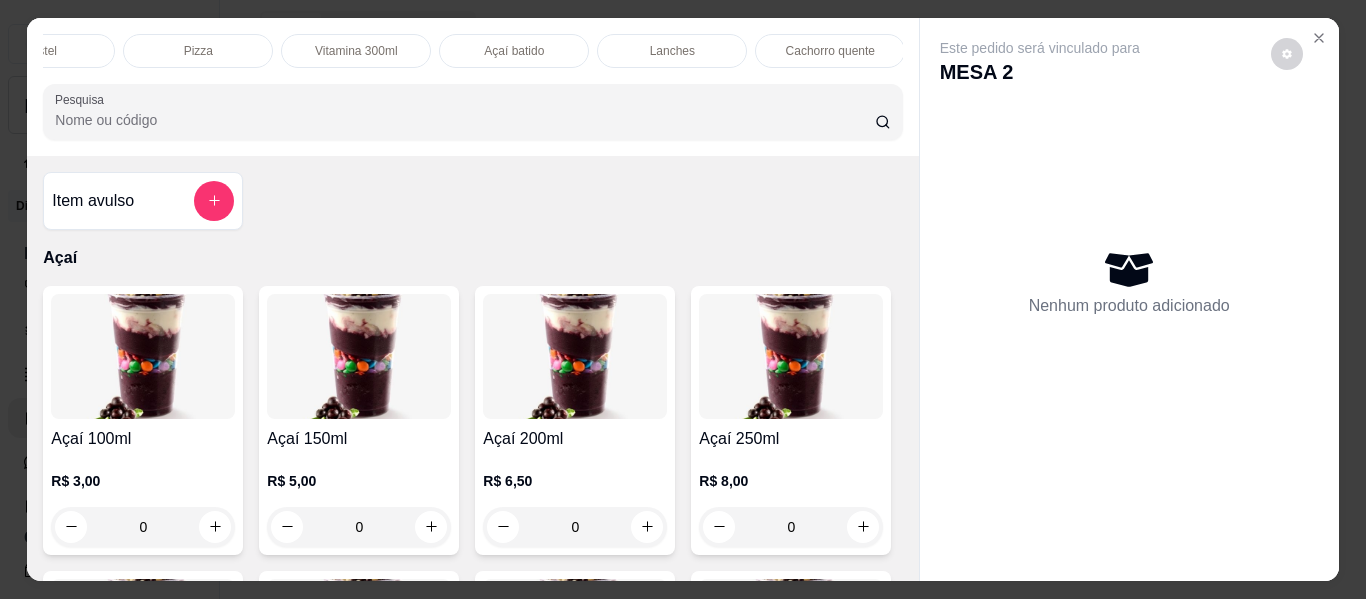 scroll, scrollTop: 0, scrollLeft: 555, axis: horizontal 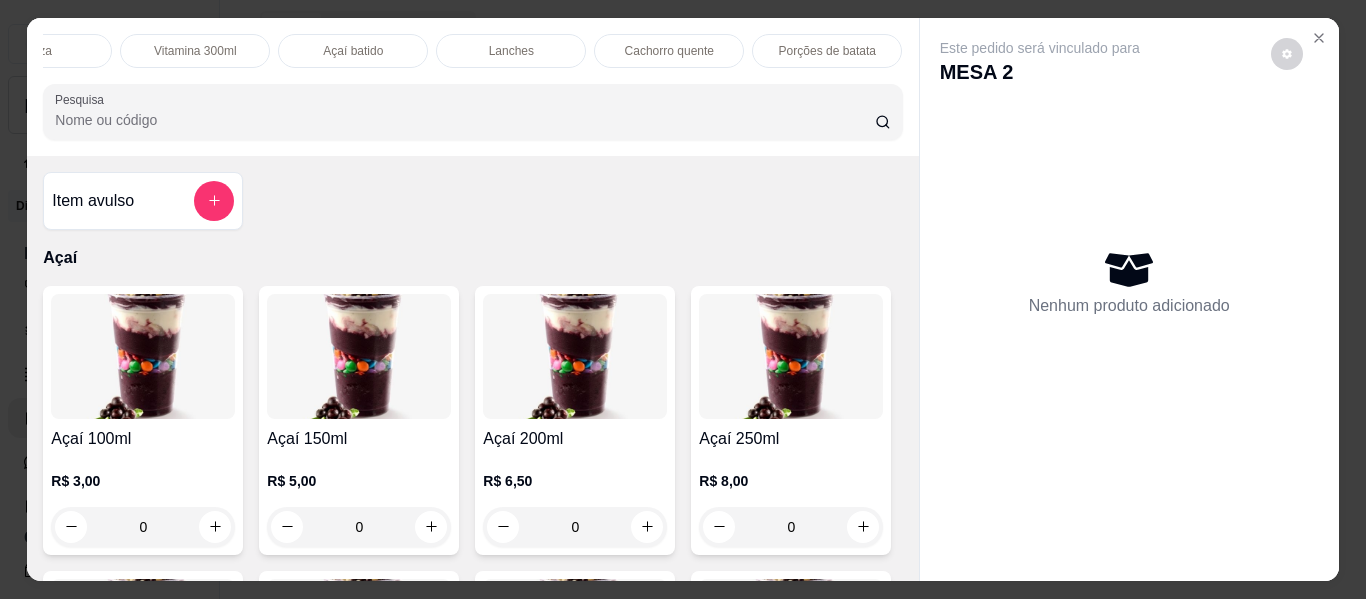 click on "Lanches" at bounding box center (511, 51) 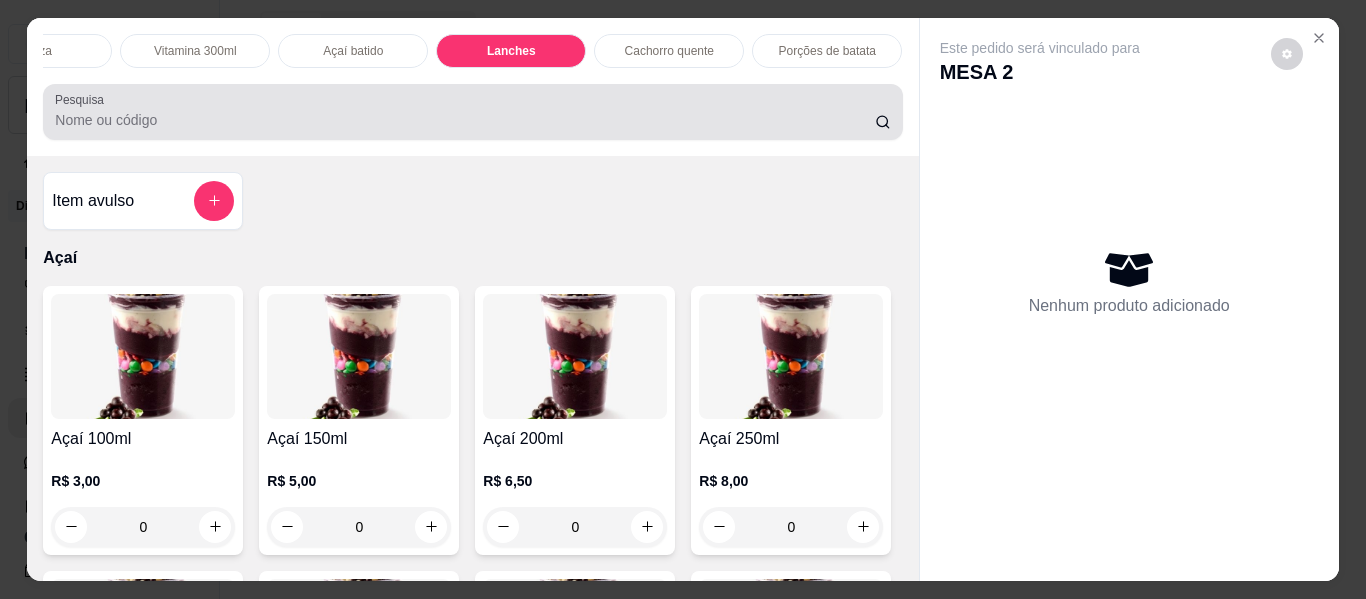 scroll, scrollTop: 3577, scrollLeft: 0, axis: vertical 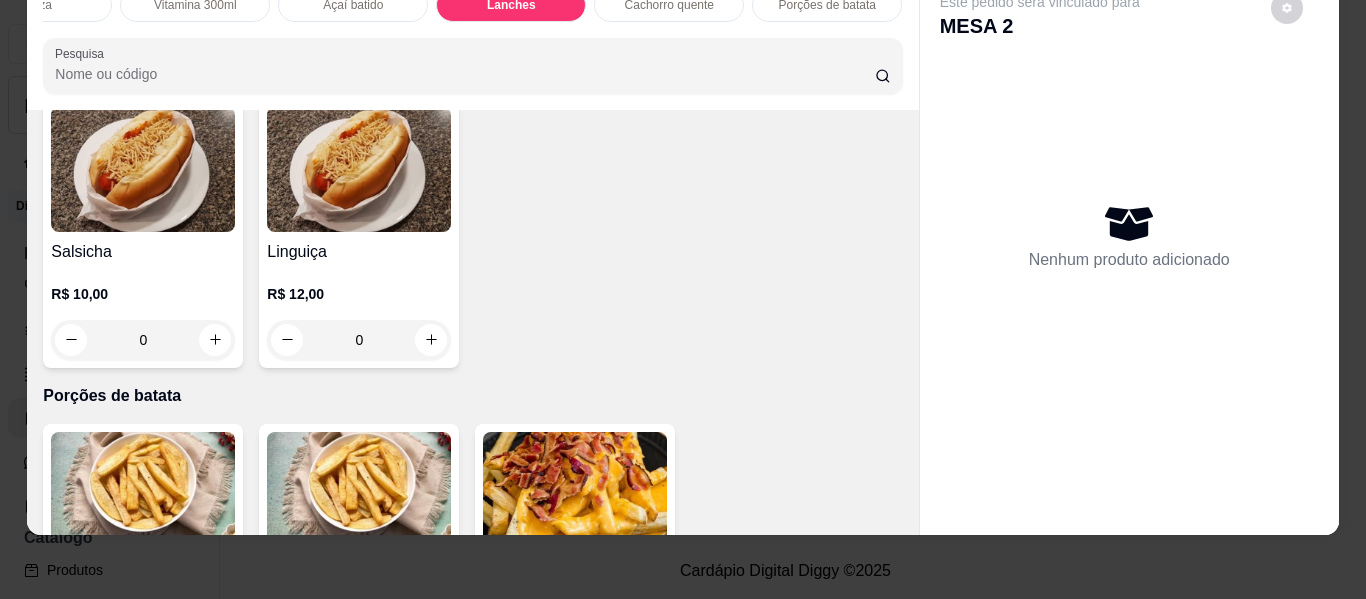 click on "0" at bounding box center [143, -270] 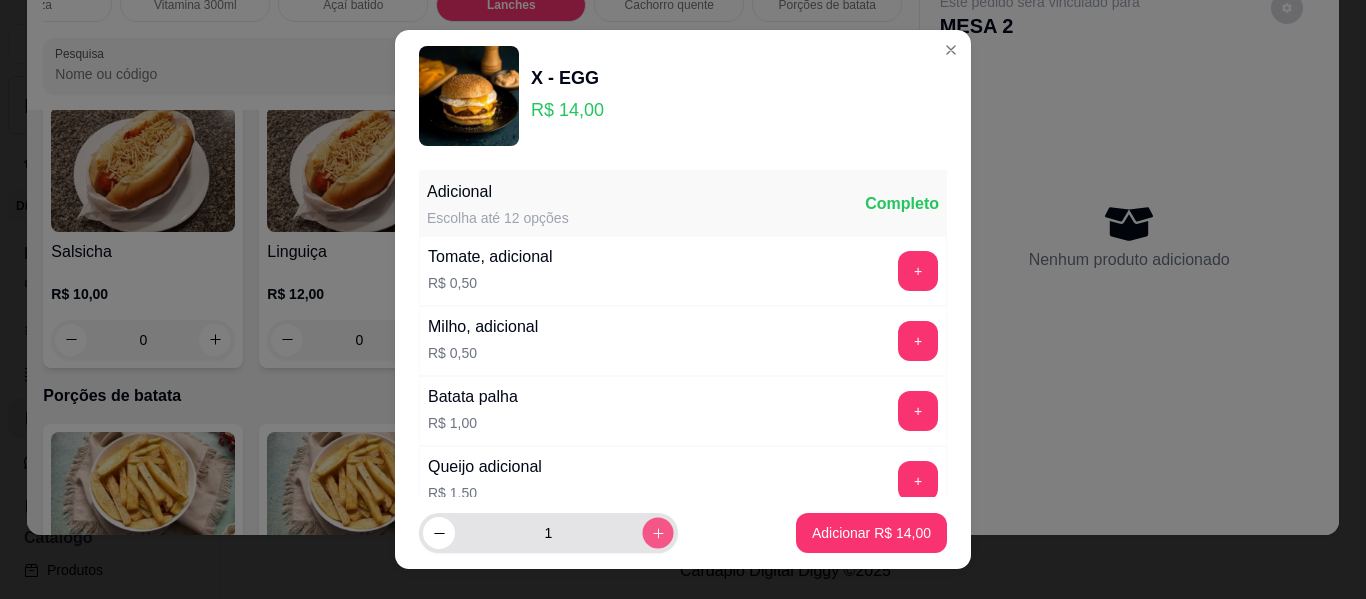 click 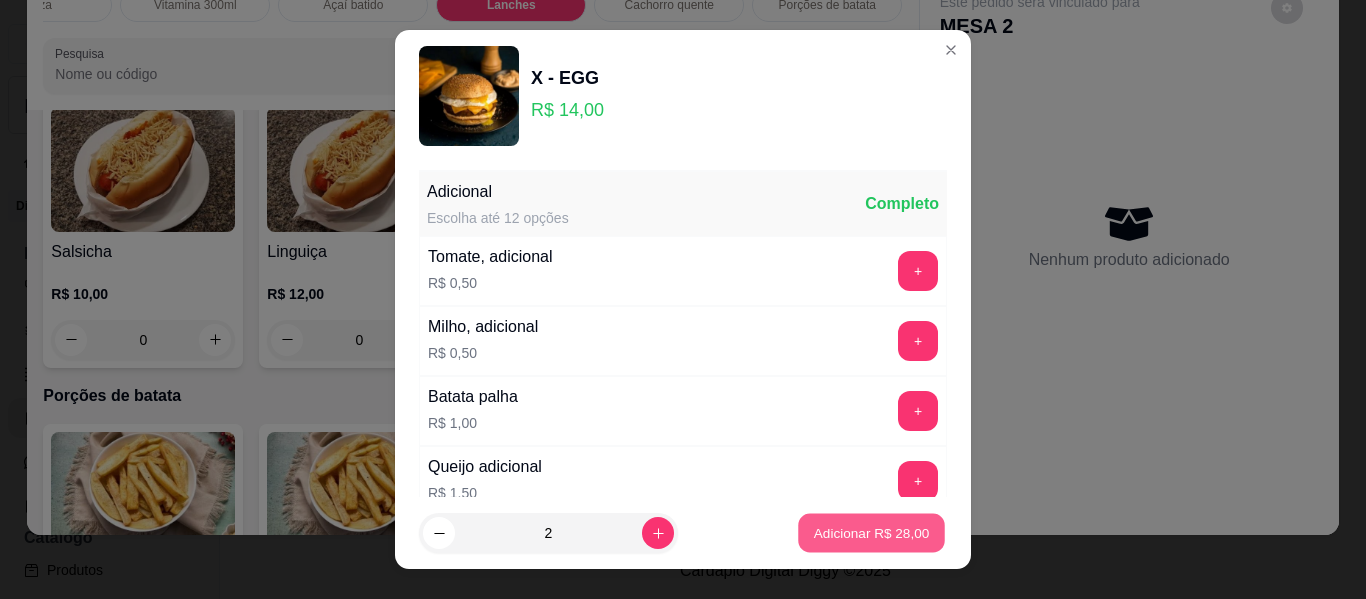 click on "Adicionar   R$ 28,00" at bounding box center [872, 532] 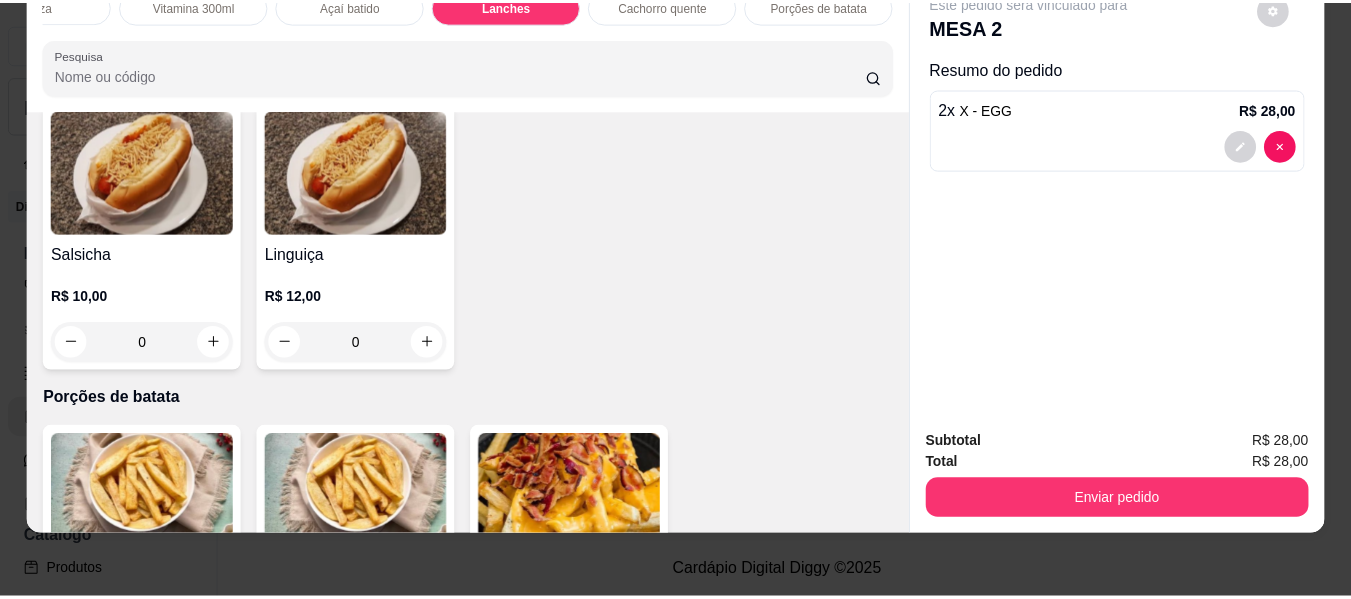 scroll, scrollTop: 0, scrollLeft: 0, axis: both 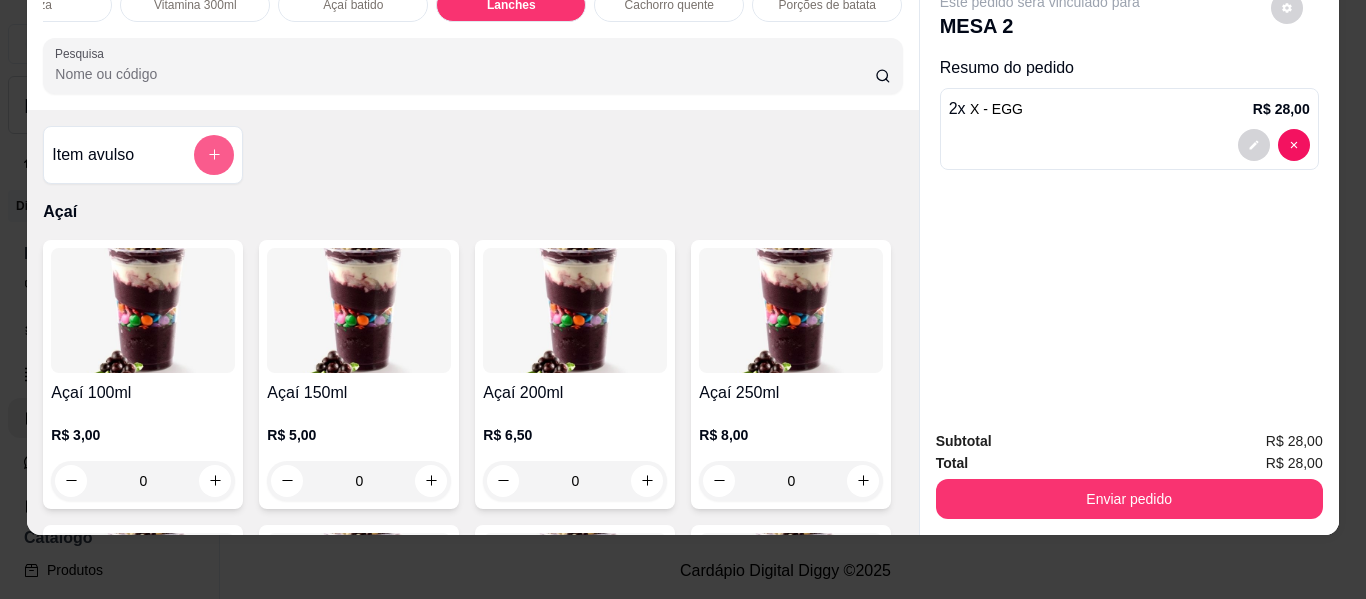 click at bounding box center [214, 155] 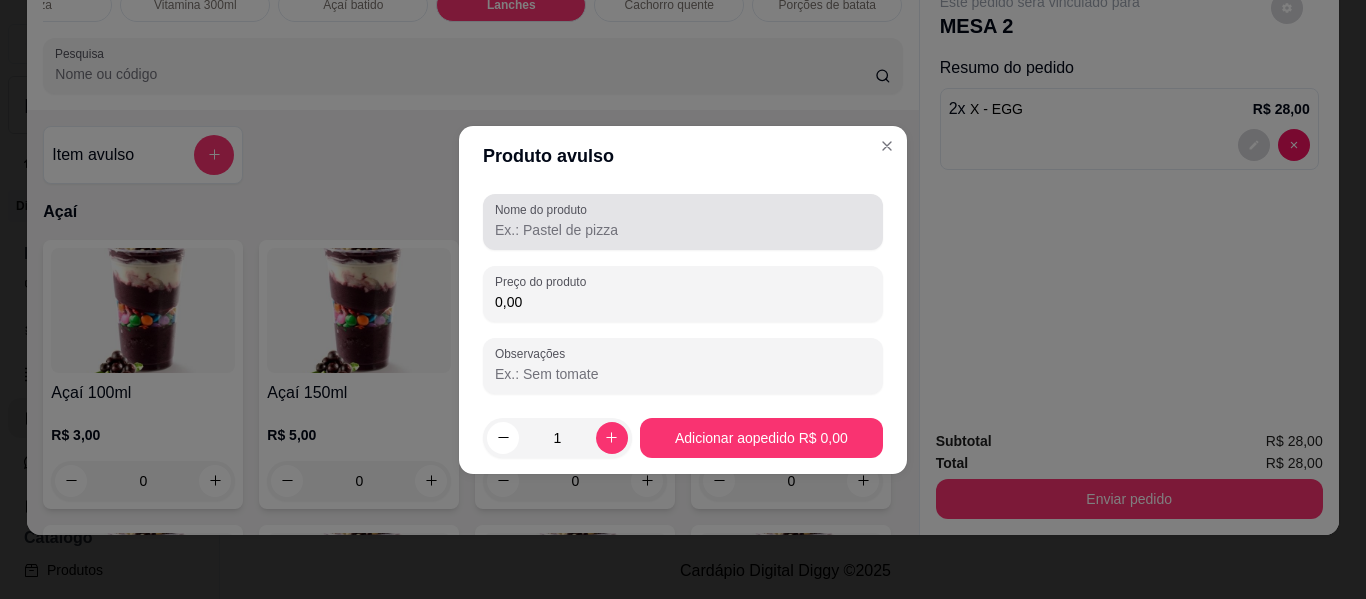 click on "Nome do produto" at bounding box center (683, 230) 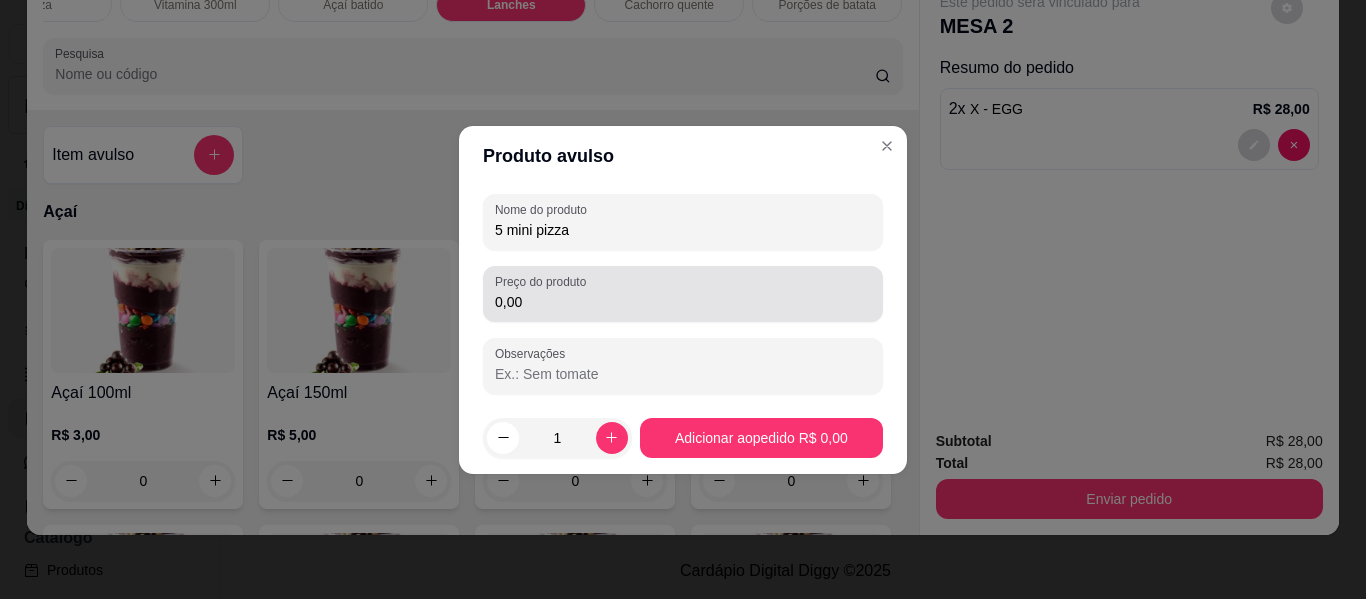 type on "5 mini pizza" 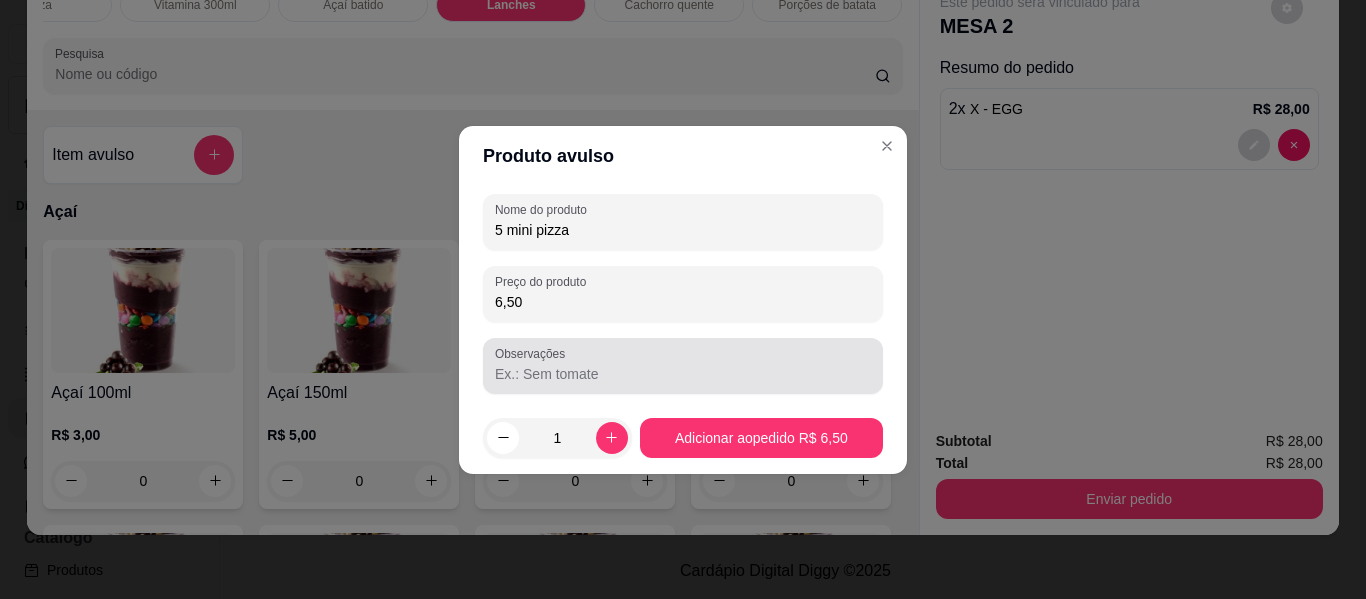 type on "6,50" 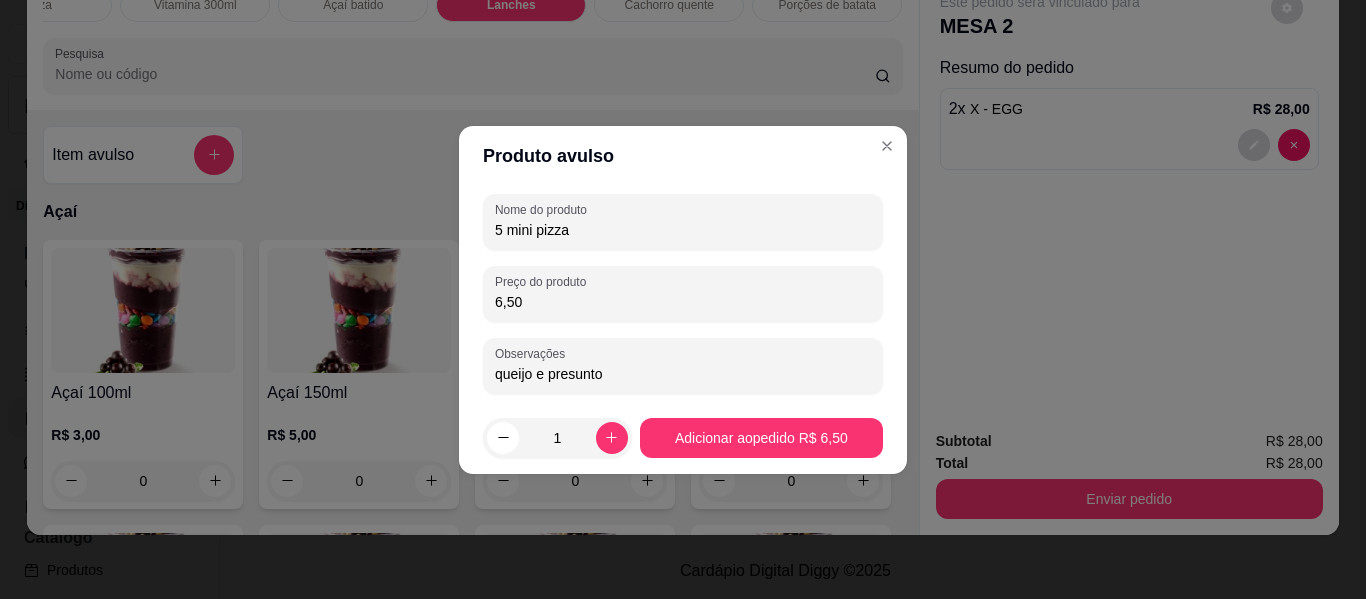 type on "queijo e presunto" 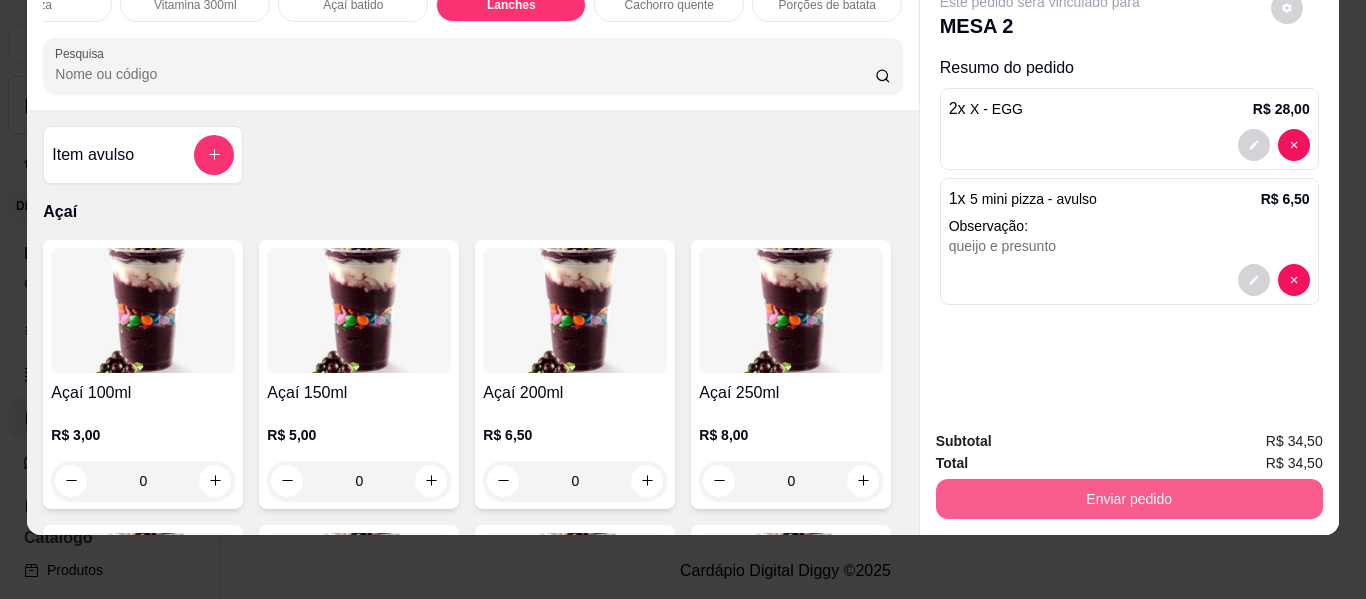 click on "Enviar pedido" at bounding box center [1129, 499] 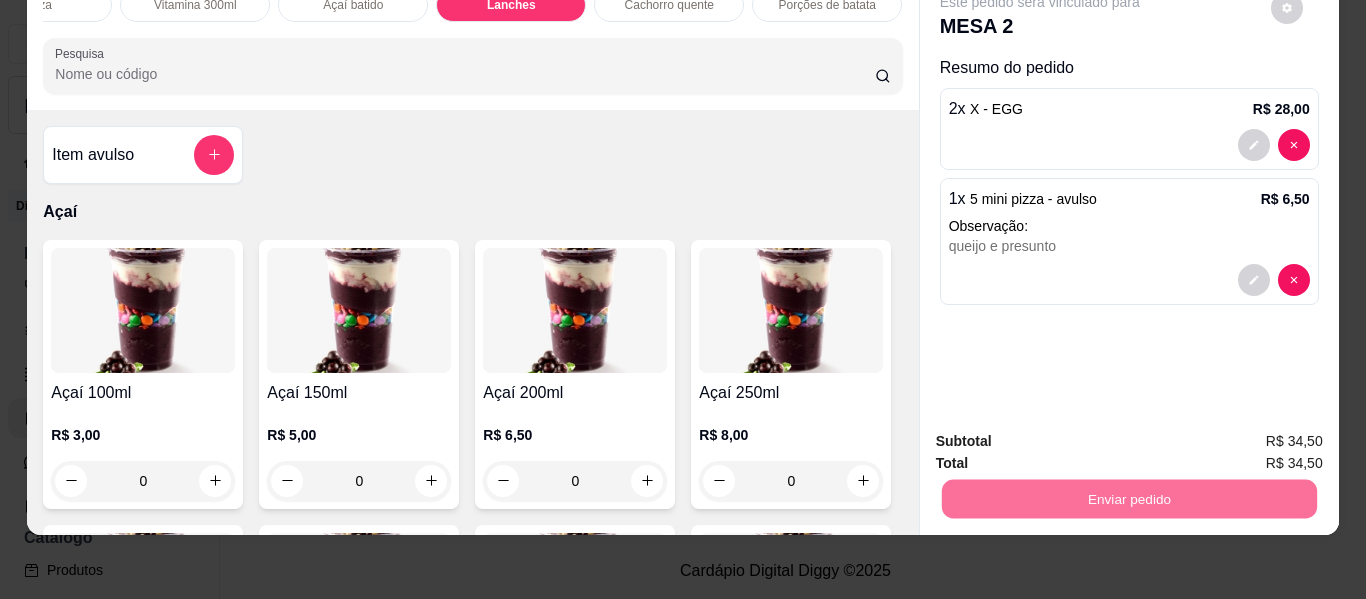 click on "Não registrar e enviar pedido" at bounding box center [1063, 434] 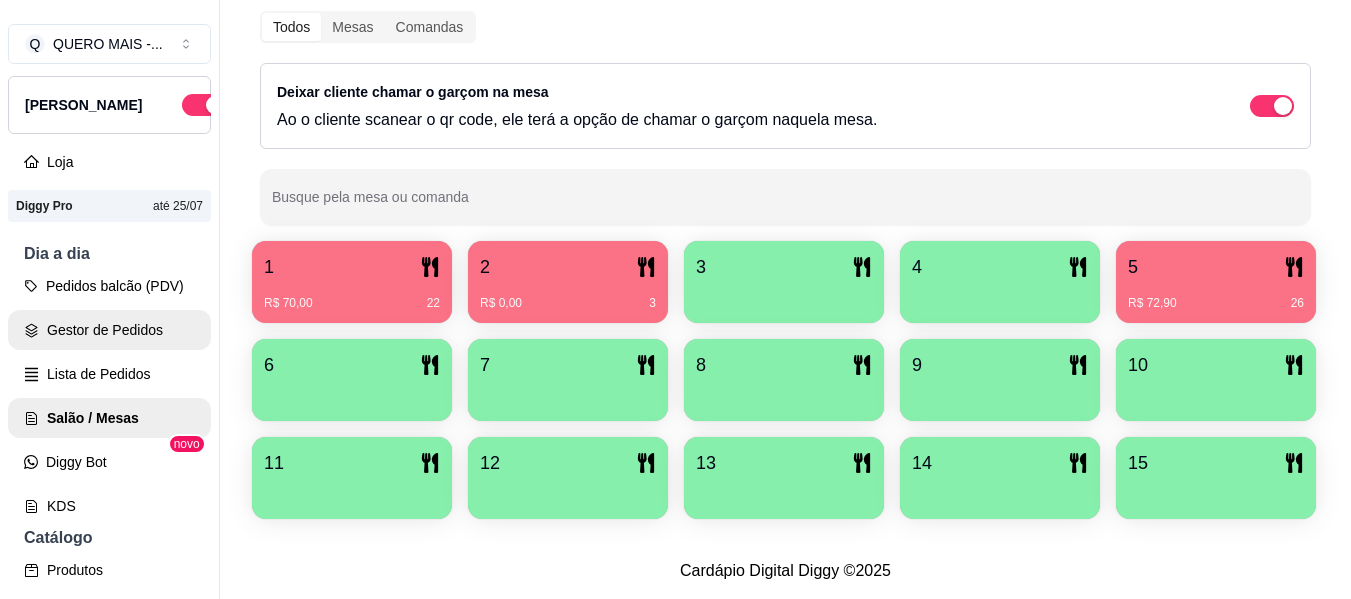 click on "Gestor de Pedidos" at bounding box center (109, 330) 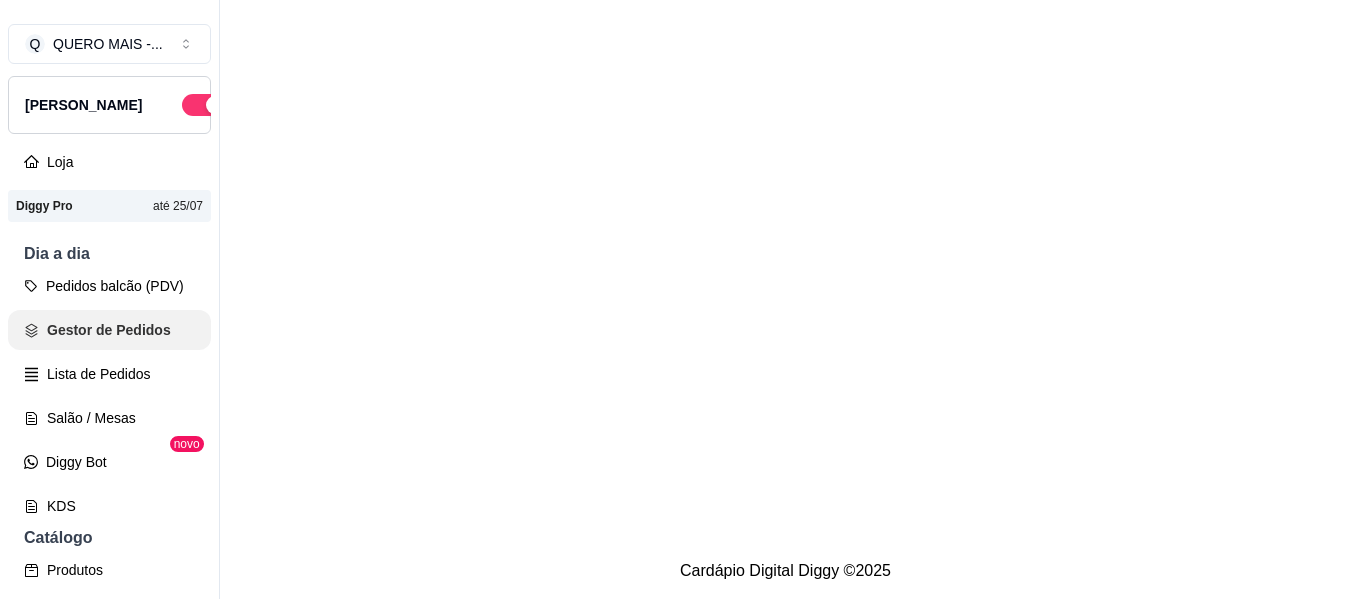 scroll, scrollTop: 0, scrollLeft: 0, axis: both 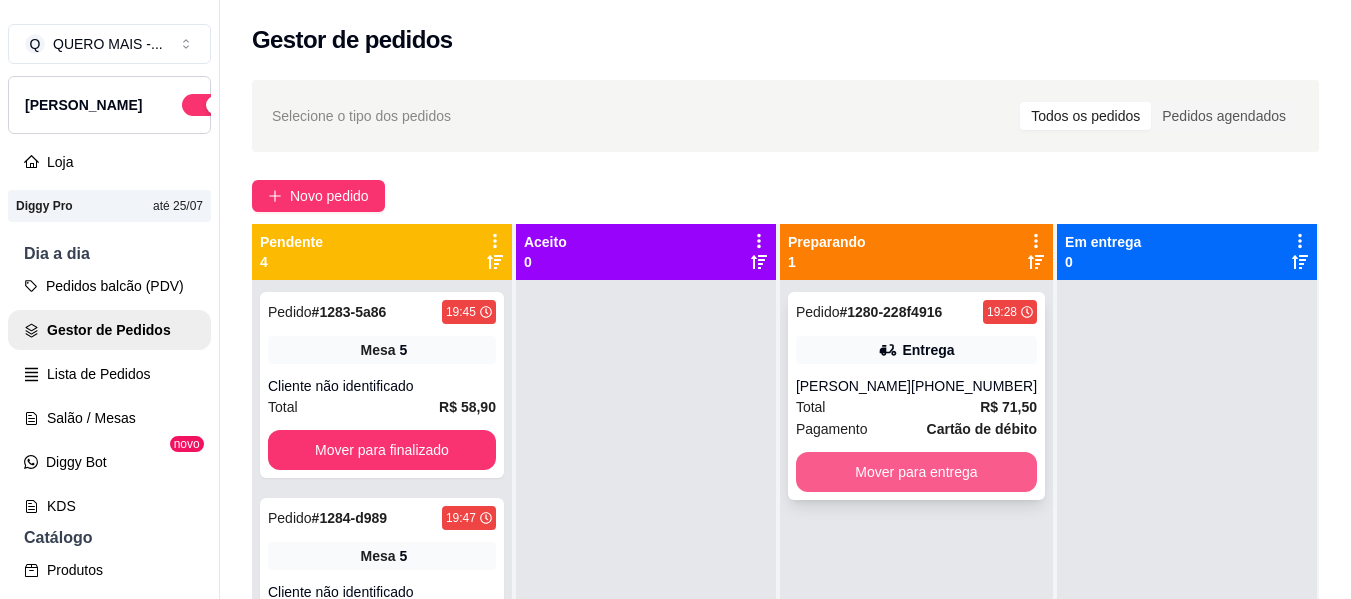 click on "Mover para entrega" at bounding box center (916, 472) 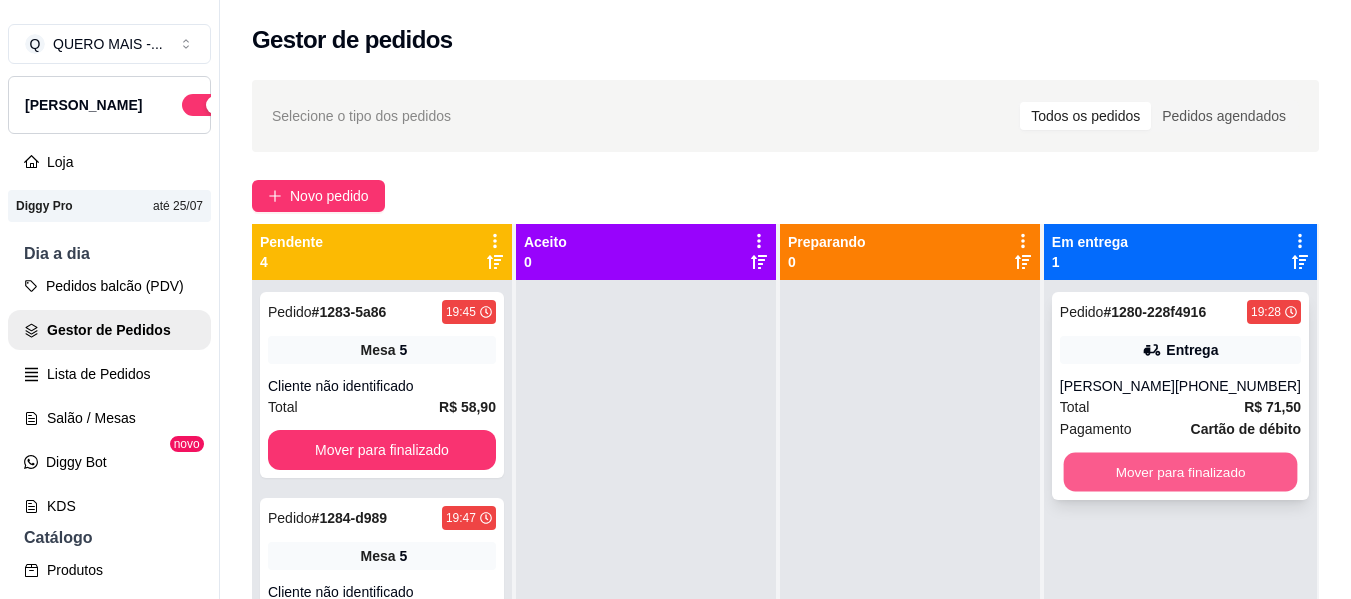 click on "Mover para finalizado" at bounding box center (1180, 472) 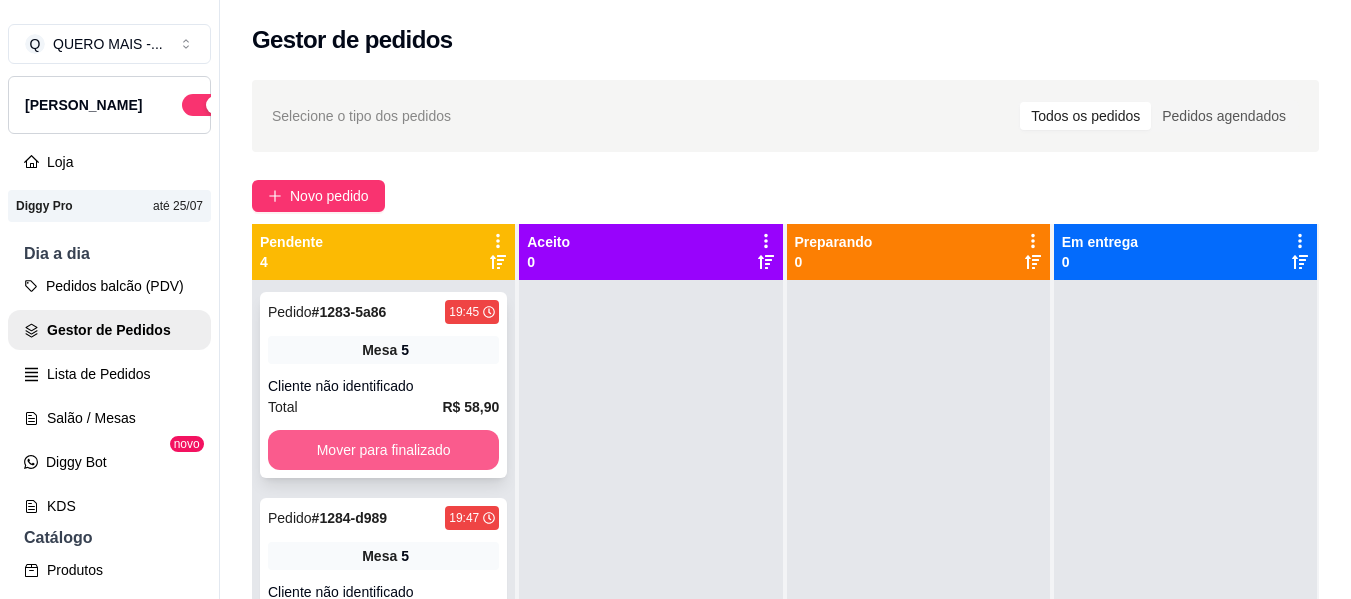 click on "Mover para finalizado" at bounding box center (383, 450) 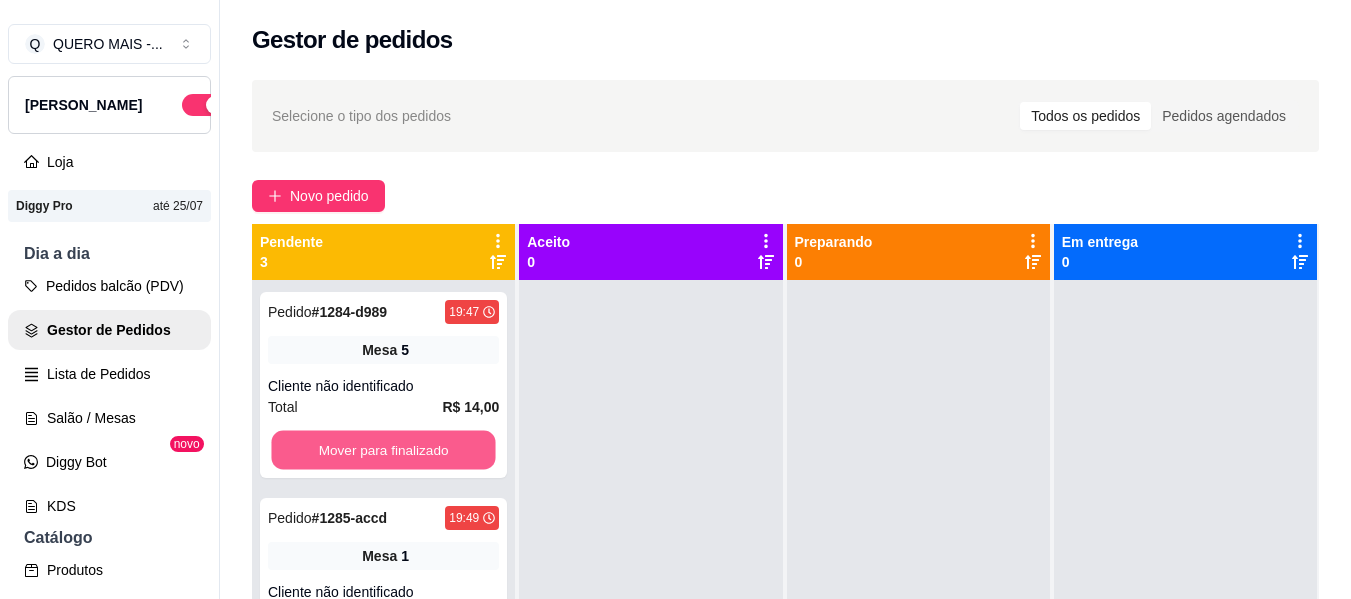 click on "Mover para finalizado" at bounding box center [383, 450] 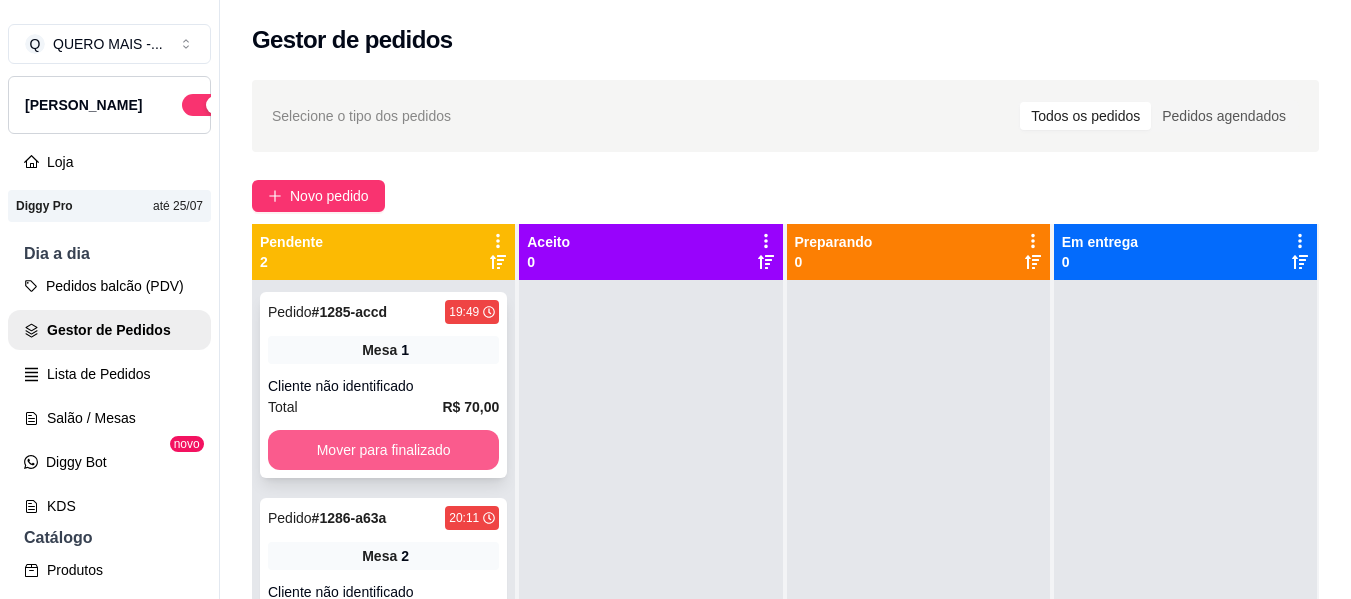 click on "Mover para finalizado" at bounding box center [383, 450] 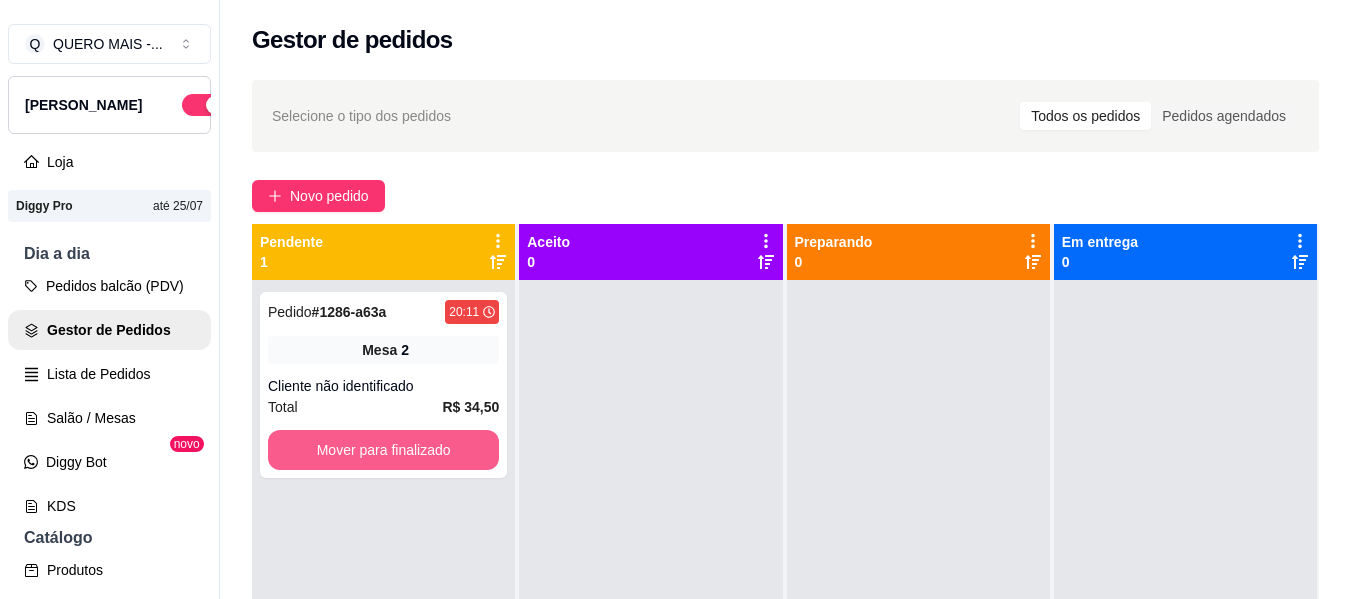 click on "Mover para finalizado" at bounding box center [383, 450] 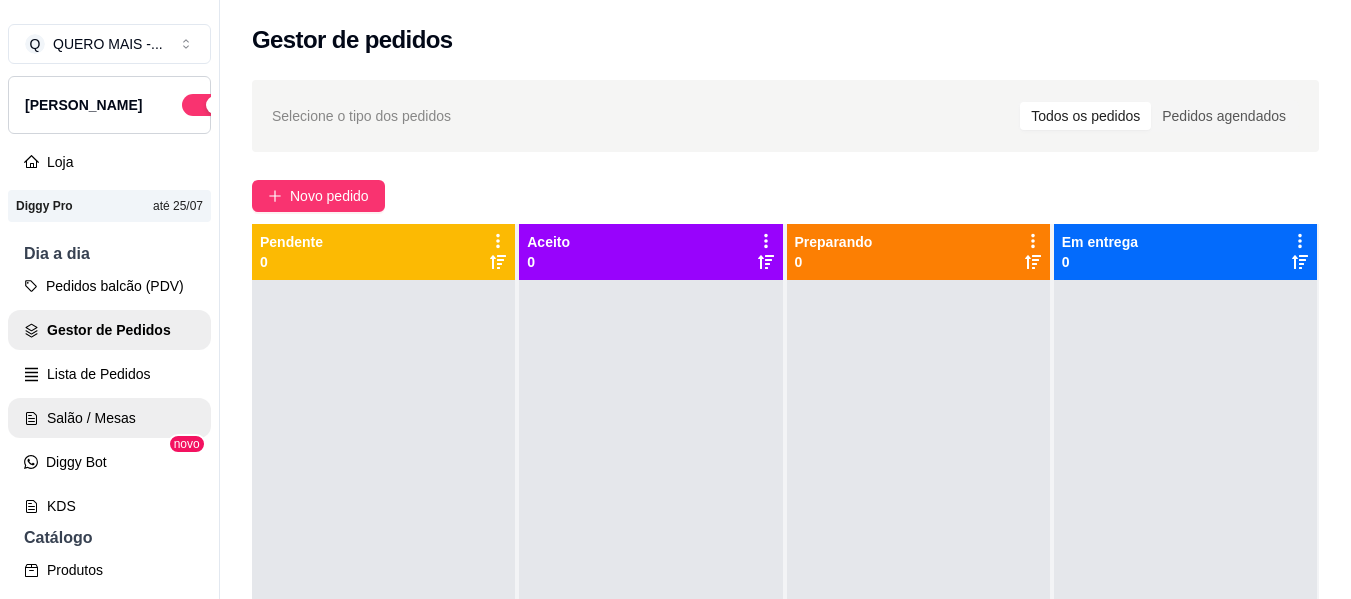 click on "Salão / Mesas" at bounding box center (109, 418) 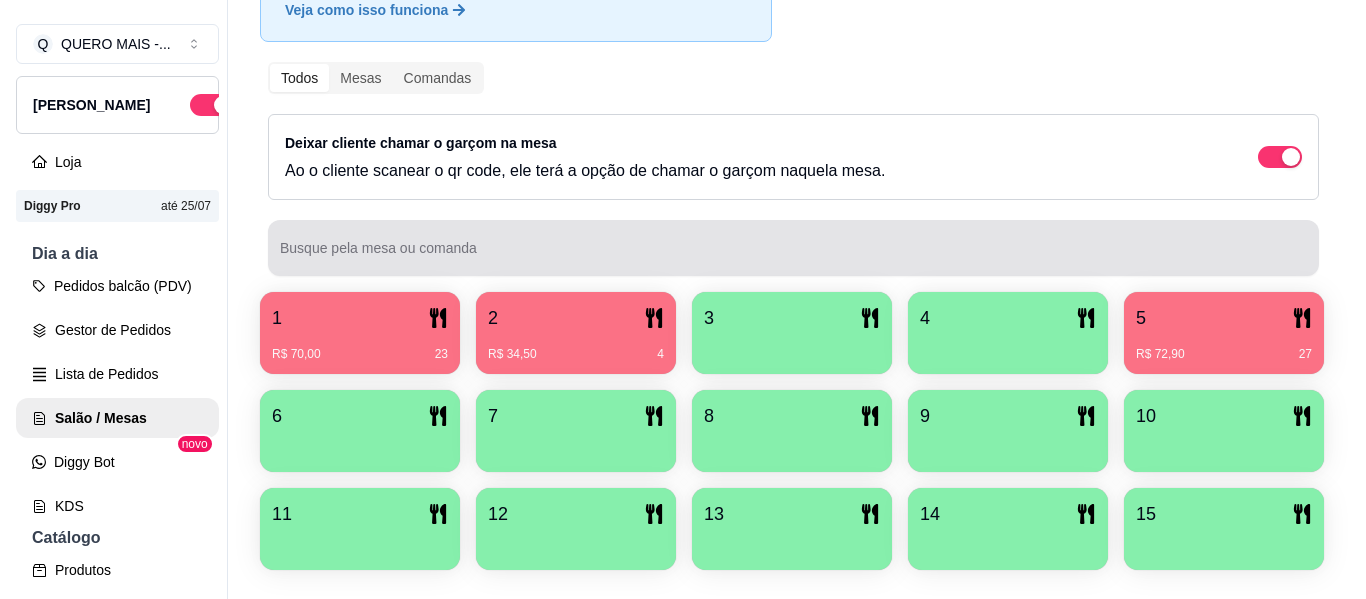 scroll, scrollTop: 200, scrollLeft: 0, axis: vertical 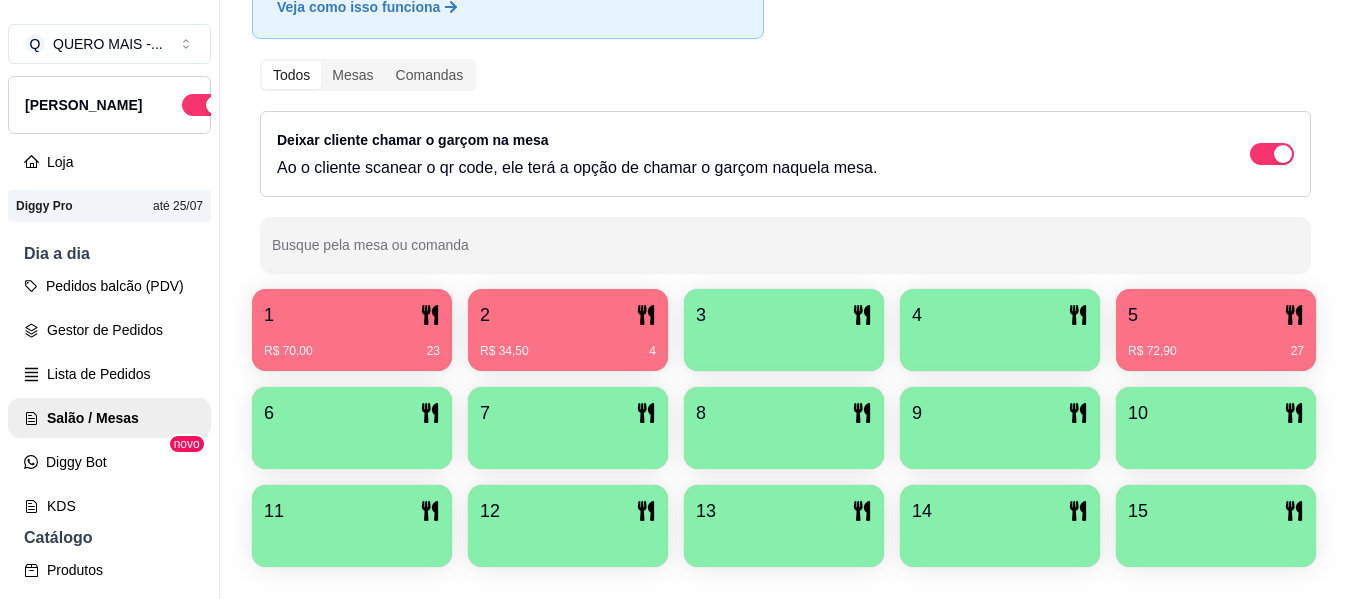 click on "3" at bounding box center (784, 315) 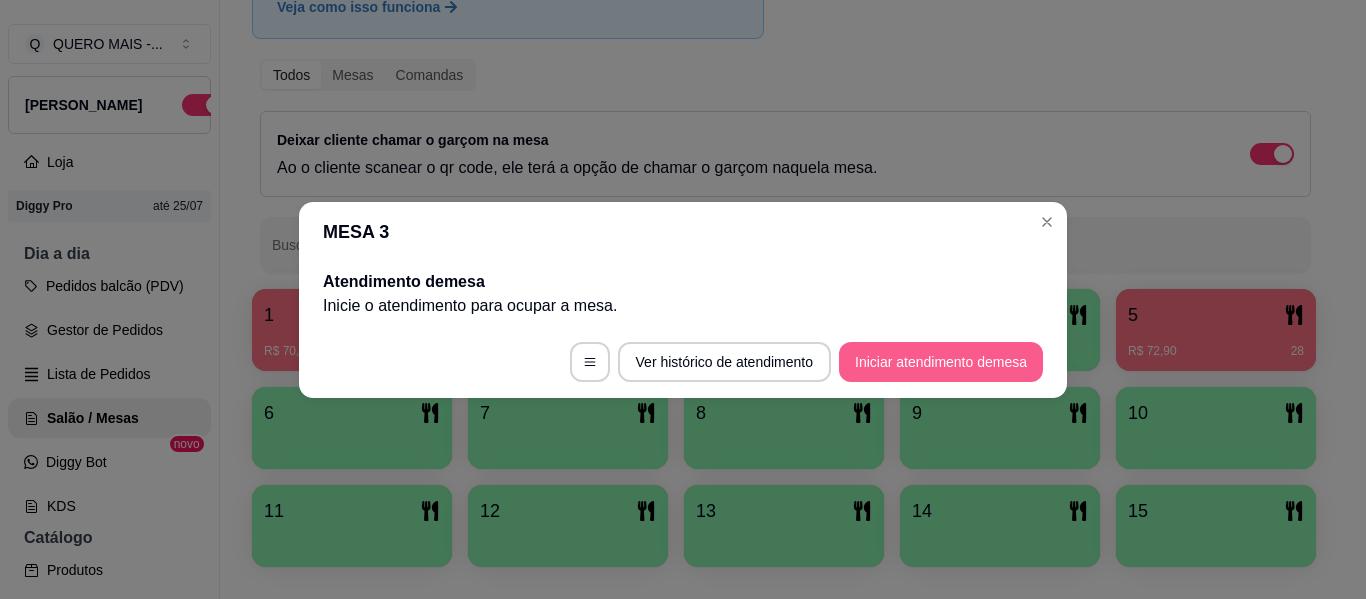 click on "Iniciar atendimento de  mesa" at bounding box center (941, 362) 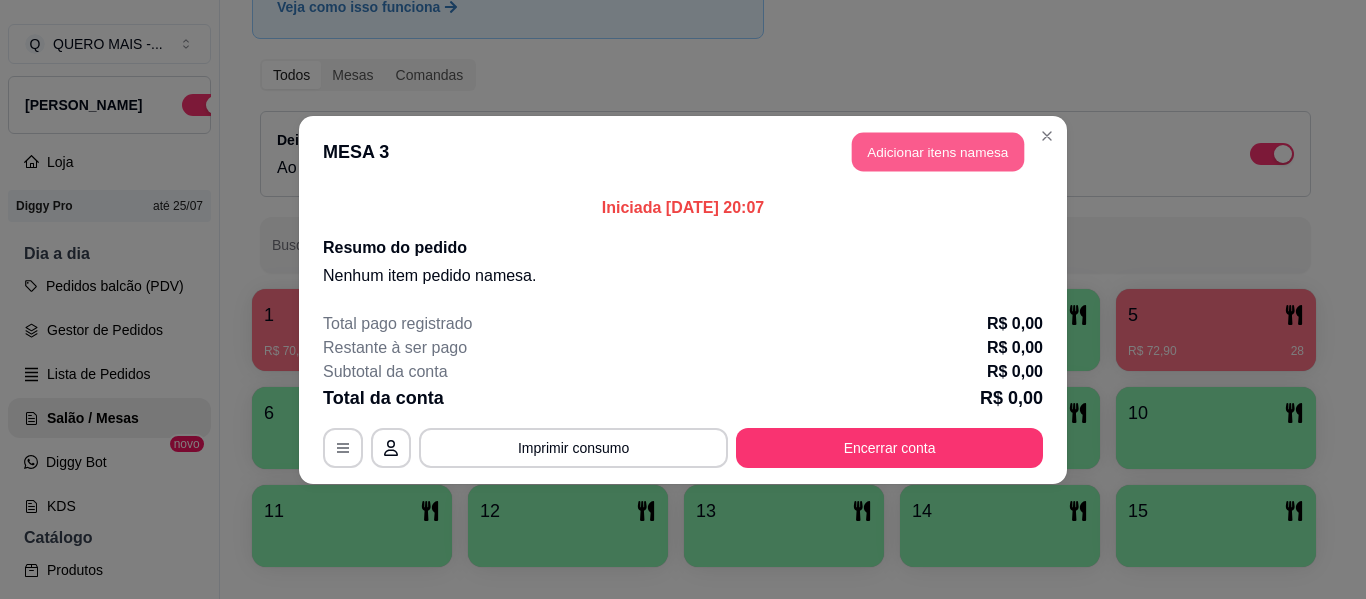 click on "Adicionar itens na  mesa" at bounding box center [938, 151] 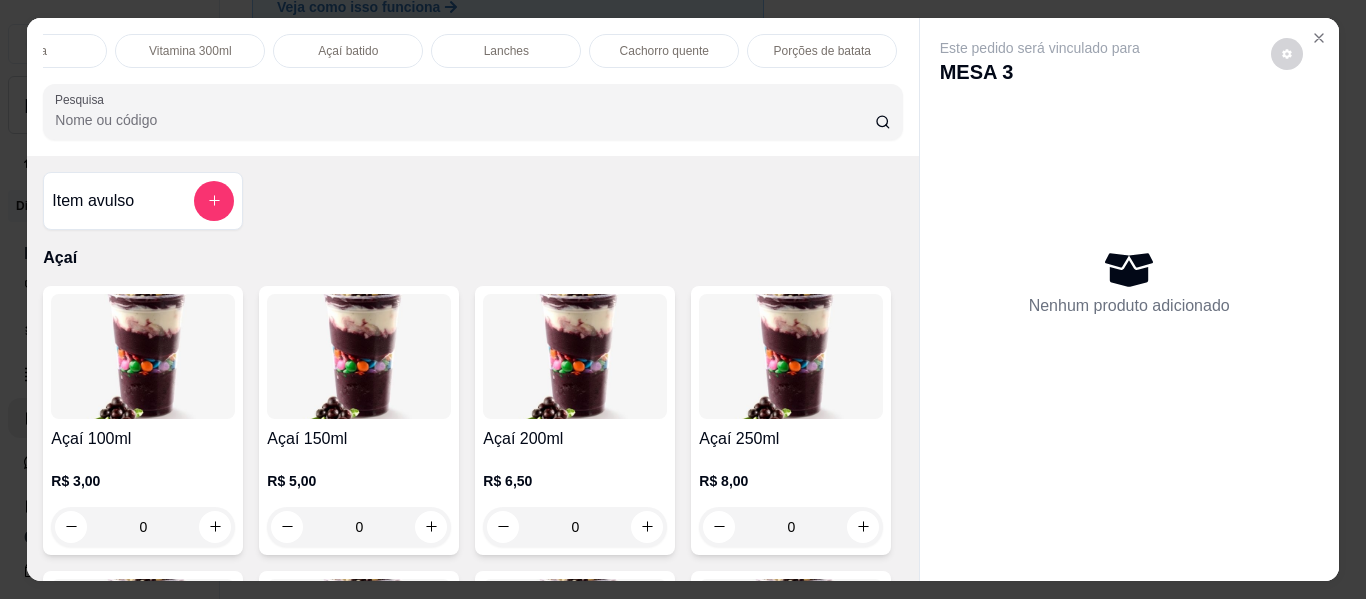 scroll, scrollTop: 0, scrollLeft: 605, axis: horizontal 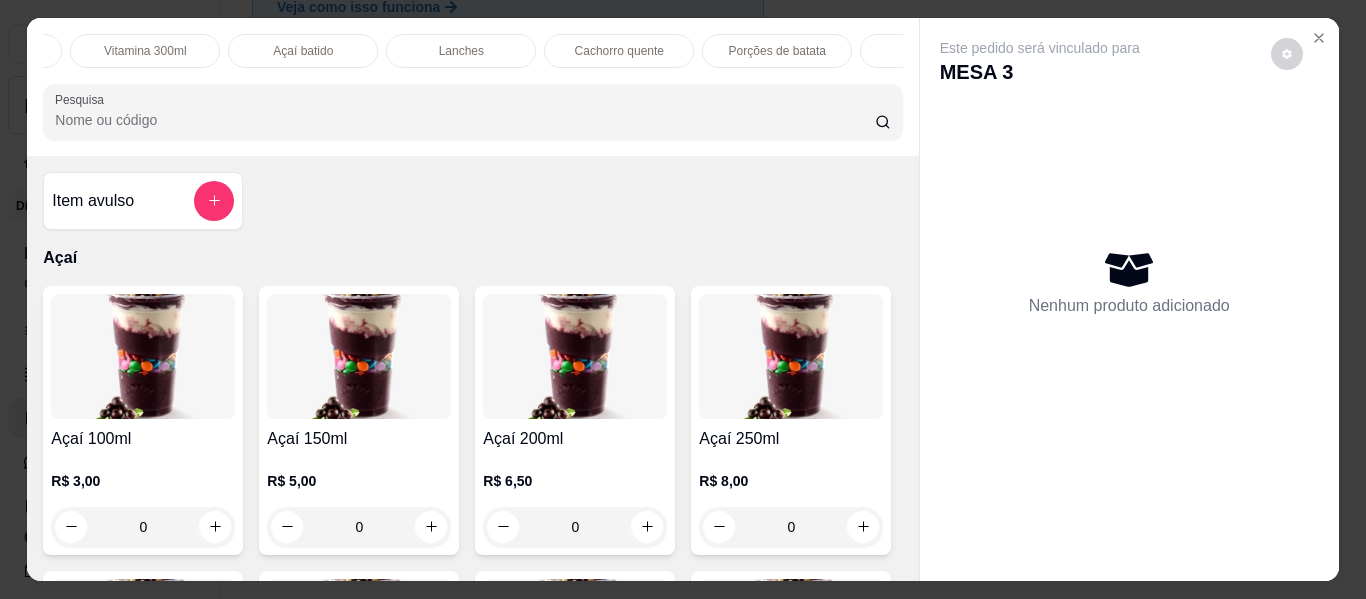 click on "Lanches" at bounding box center [461, 51] 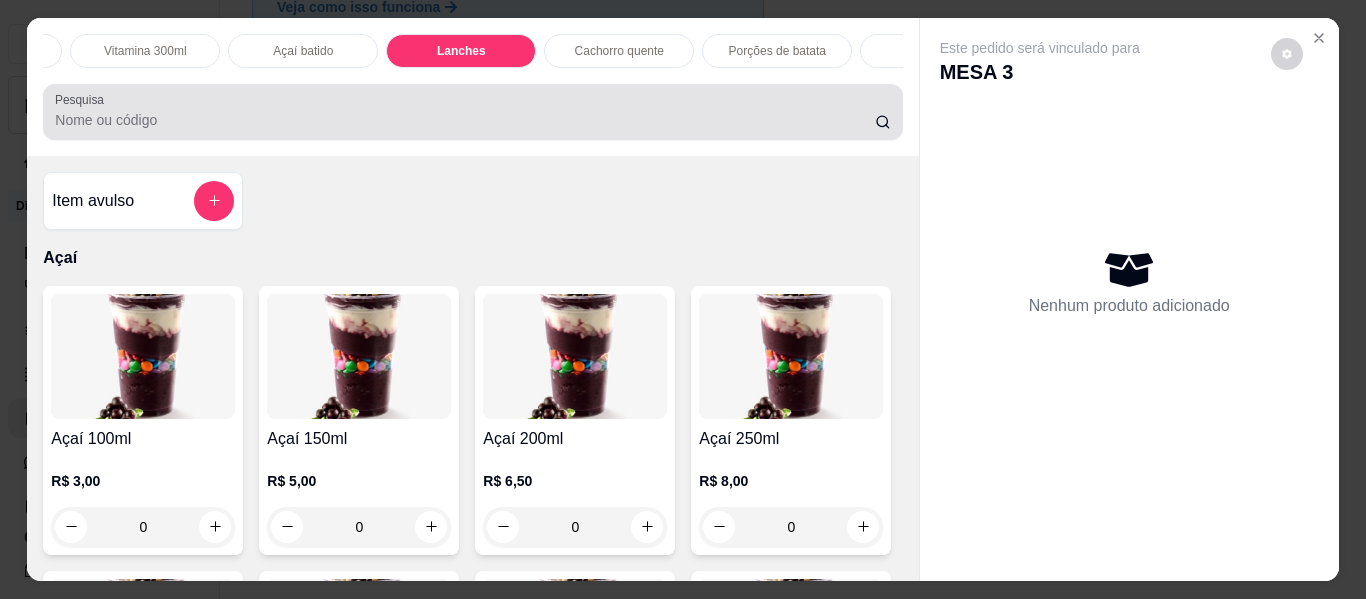 scroll, scrollTop: 3577, scrollLeft: 0, axis: vertical 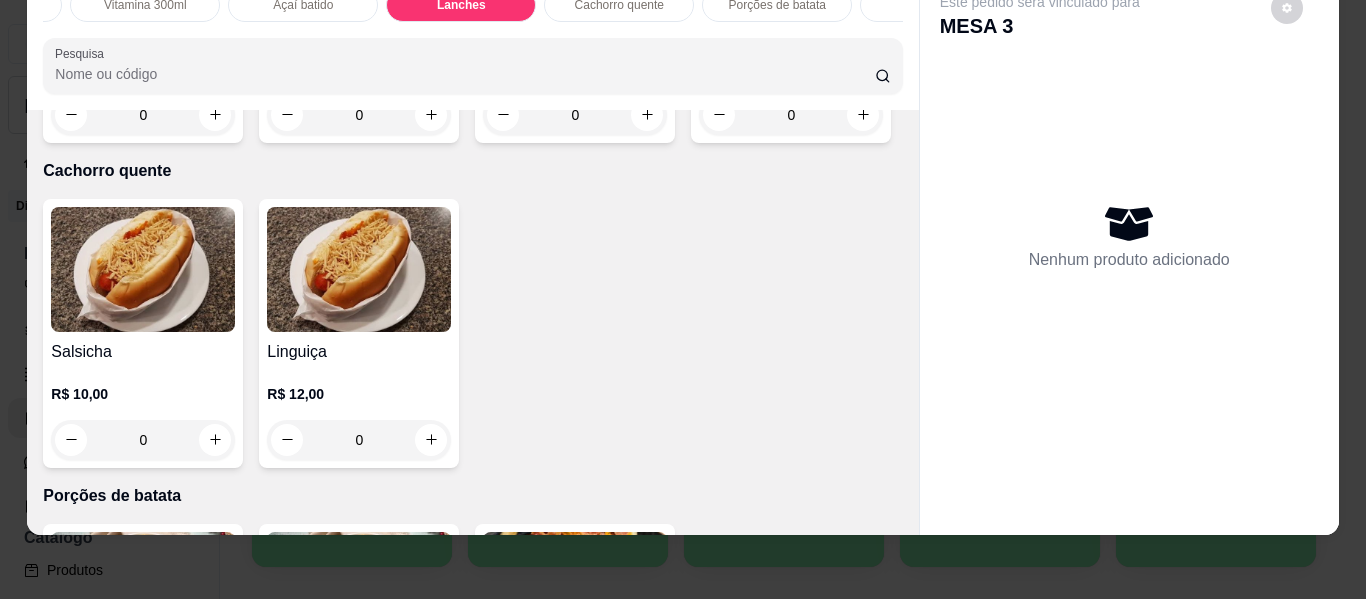 click on "0" at bounding box center [143, -170] 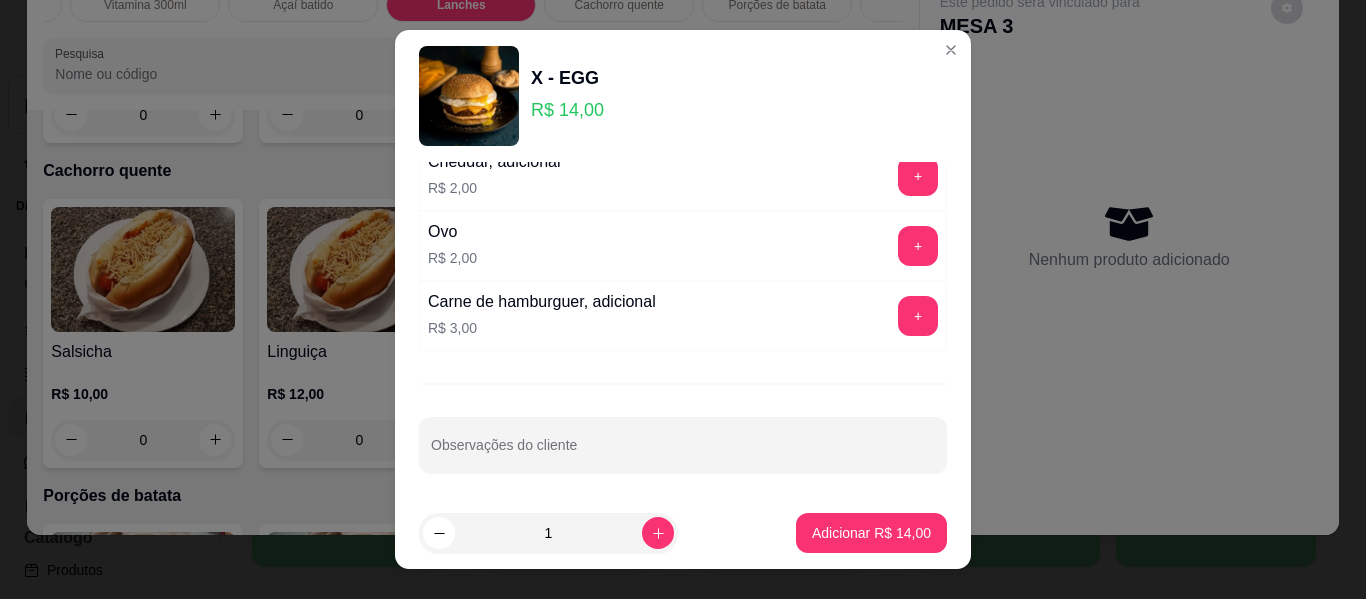 scroll, scrollTop: 449, scrollLeft: 0, axis: vertical 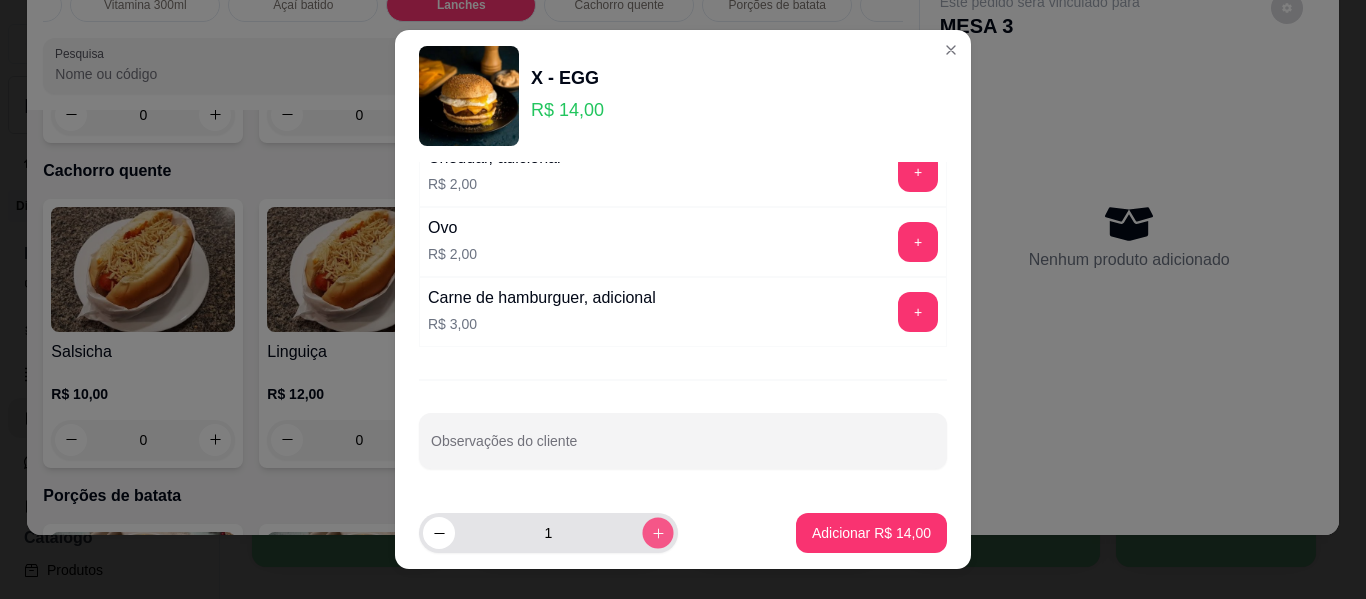 click 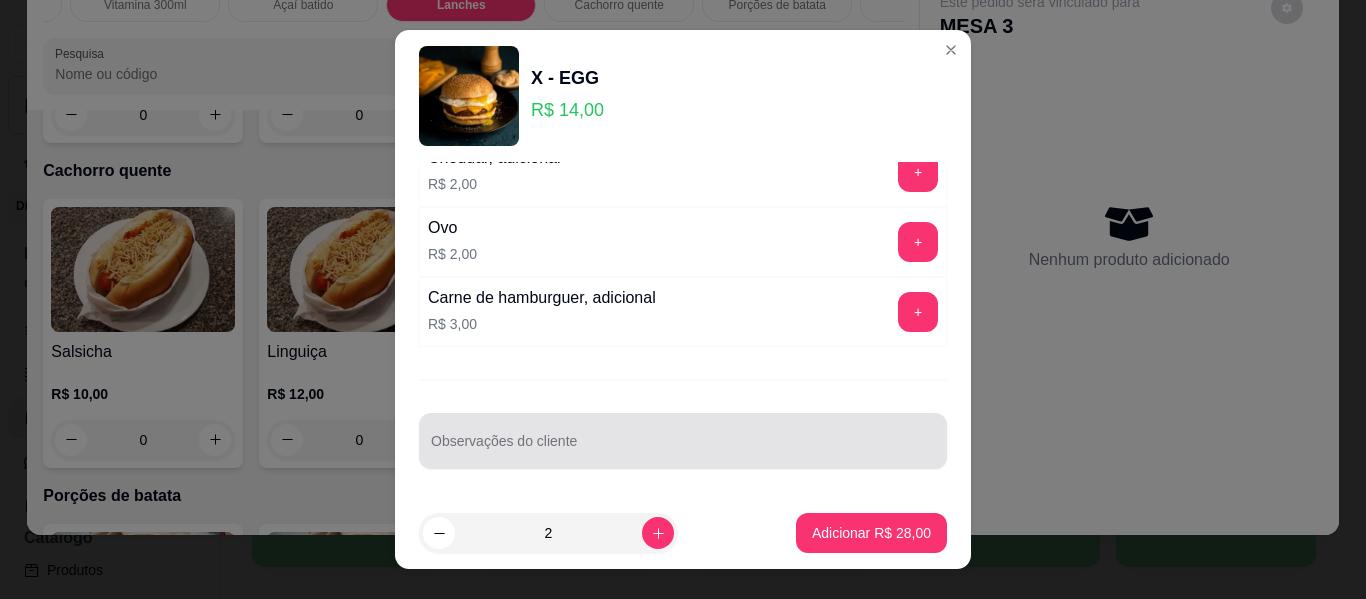 click on "Observações do cliente" at bounding box center (683, 449) 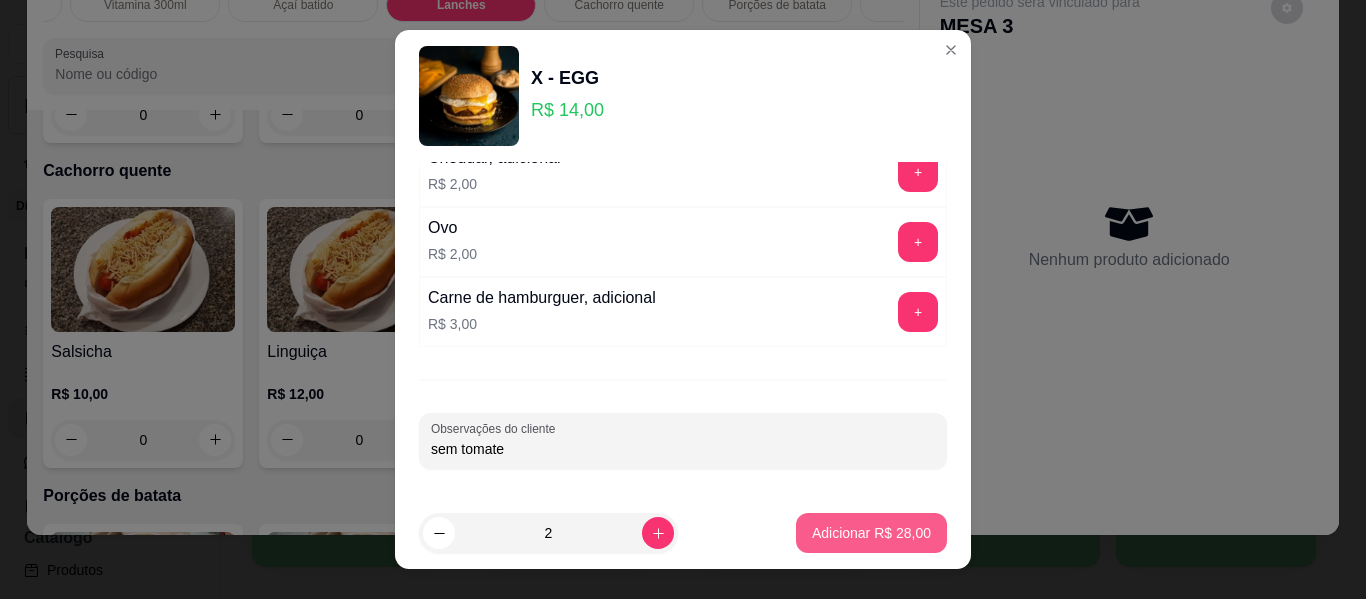 type on "sem tomate" 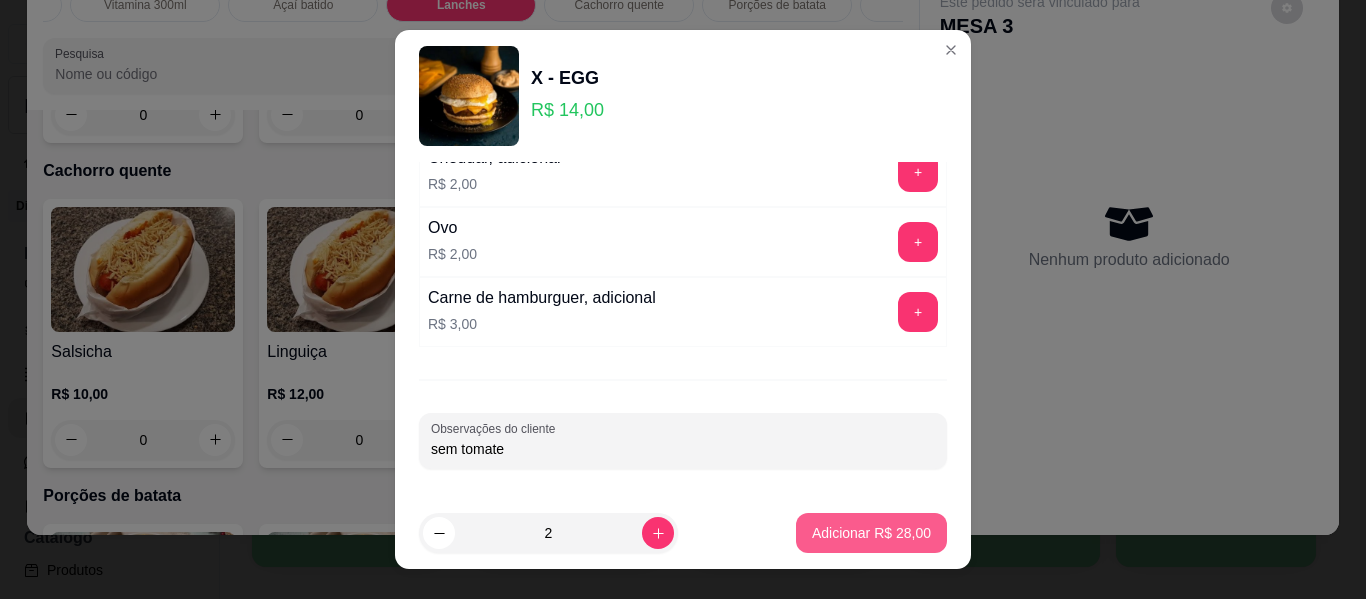 click on "Adicionar   R$ 28,00" at bounding box center [871, 533] 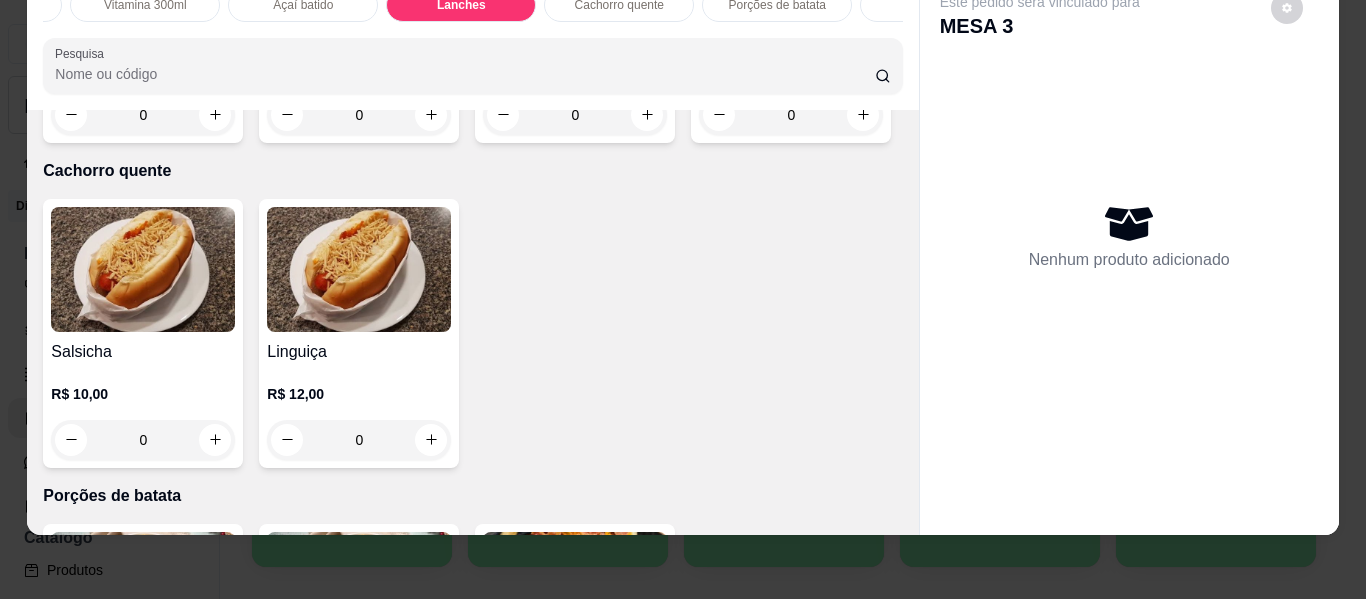 click on "0" at bounding box center [143, -170] 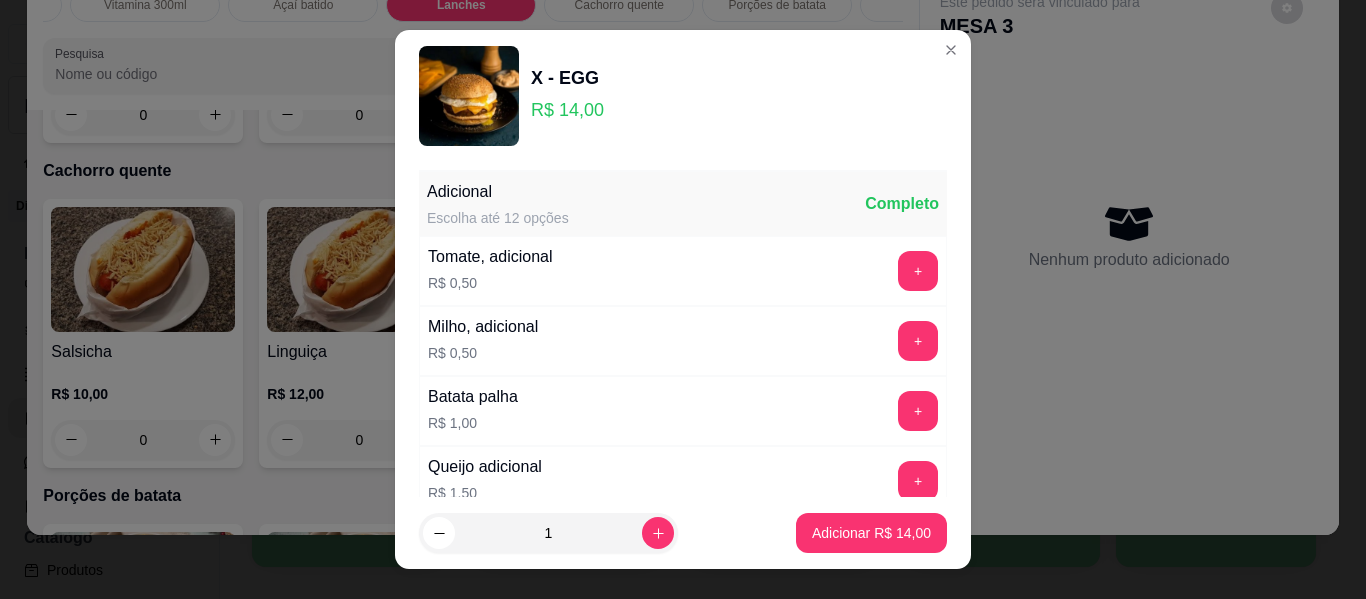 scroll, scrollTop: 449, scrollLeft: 0, axis: vertical 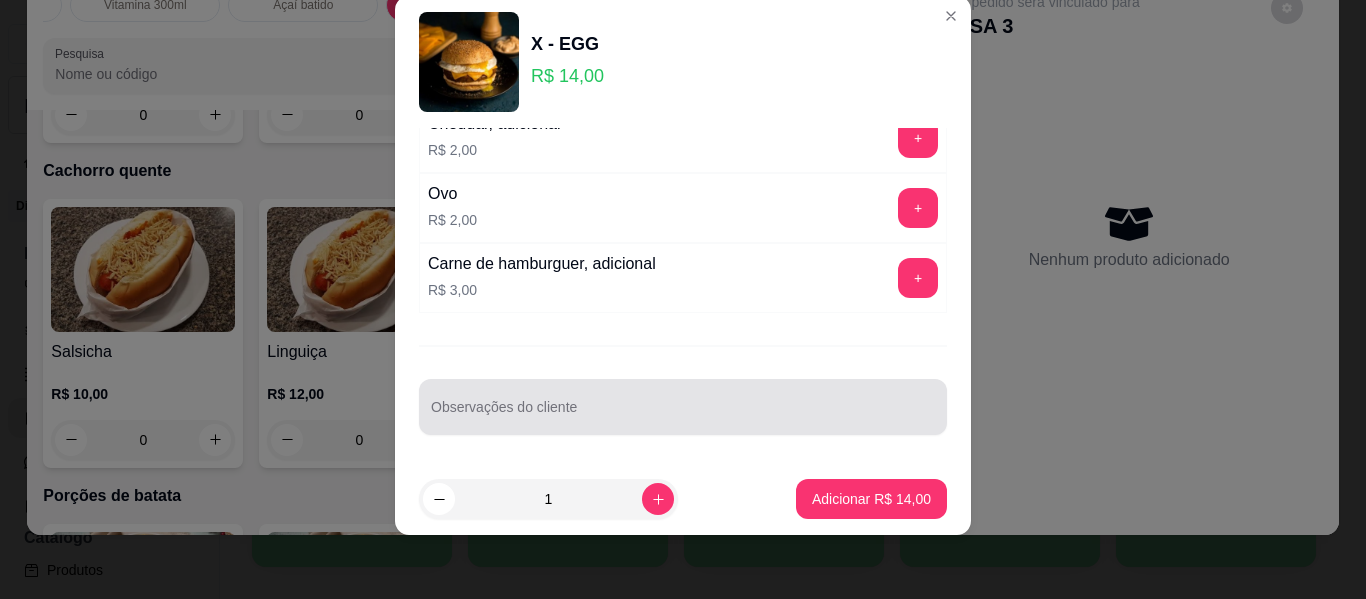 click on "Observações do cliente" at bounding box center (683, 407) 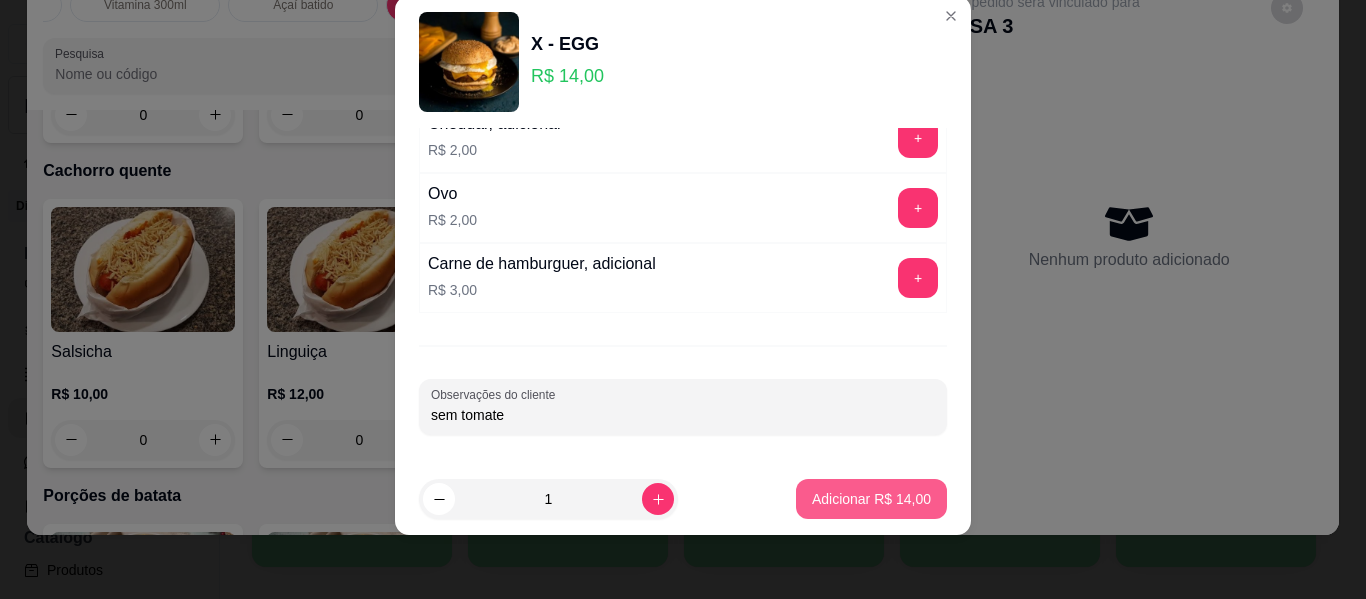 type on "sem tomate" 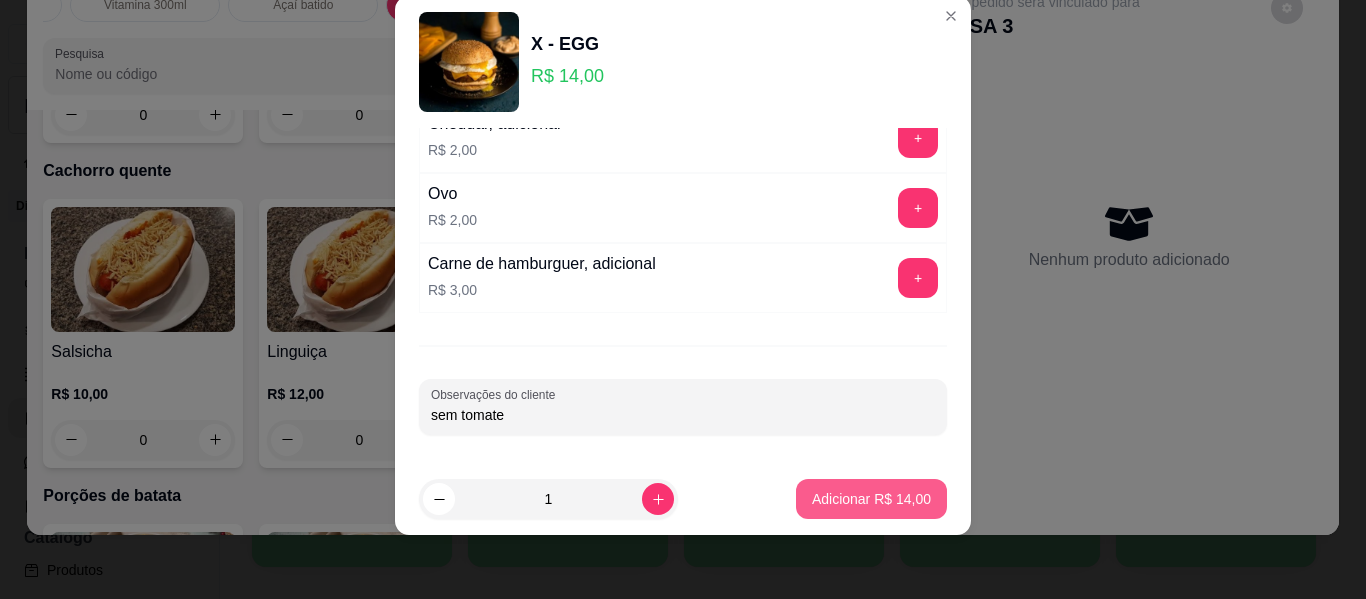 click on "Adicionar   R$ 14,00" at bounding box center (871, 499) 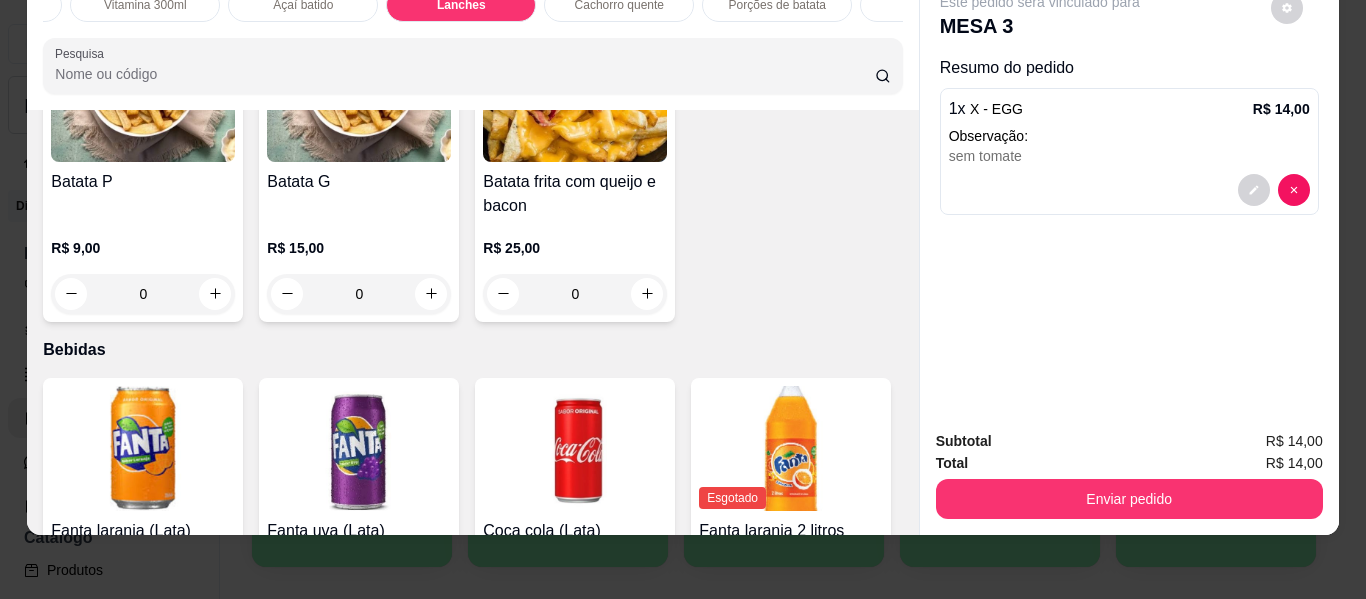 scroll, scrollTop: 4377, scrollLeft: 0, axis: vertical 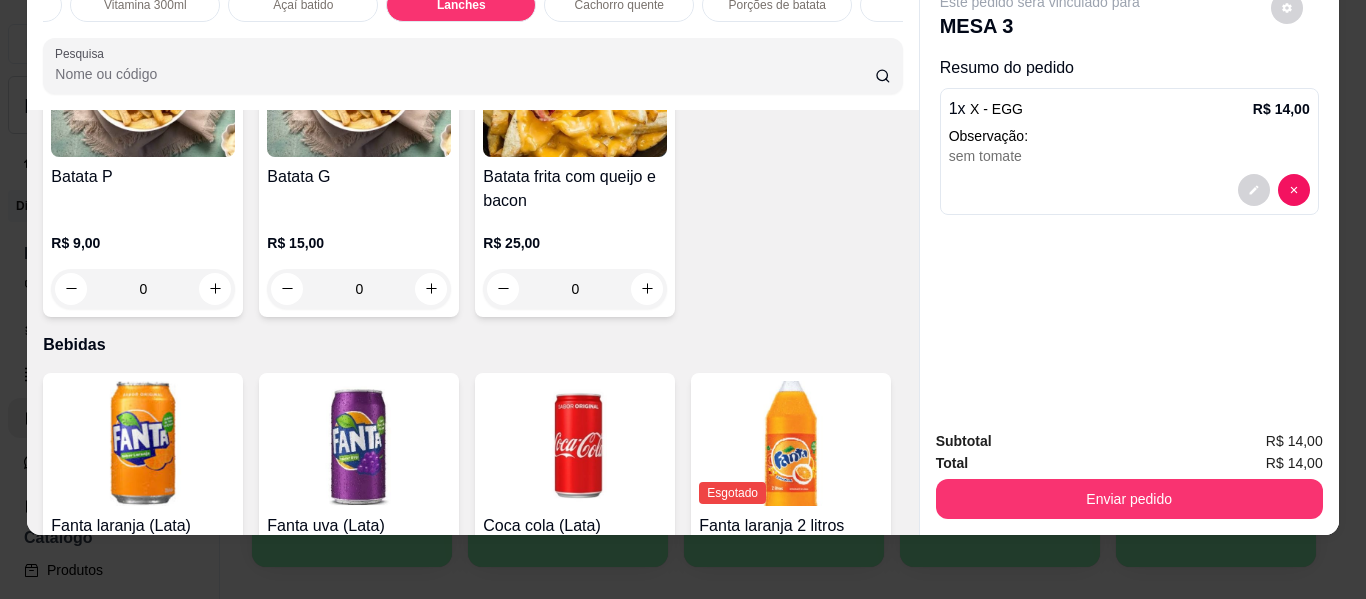 click on "0" at bounding box center (575, -385) 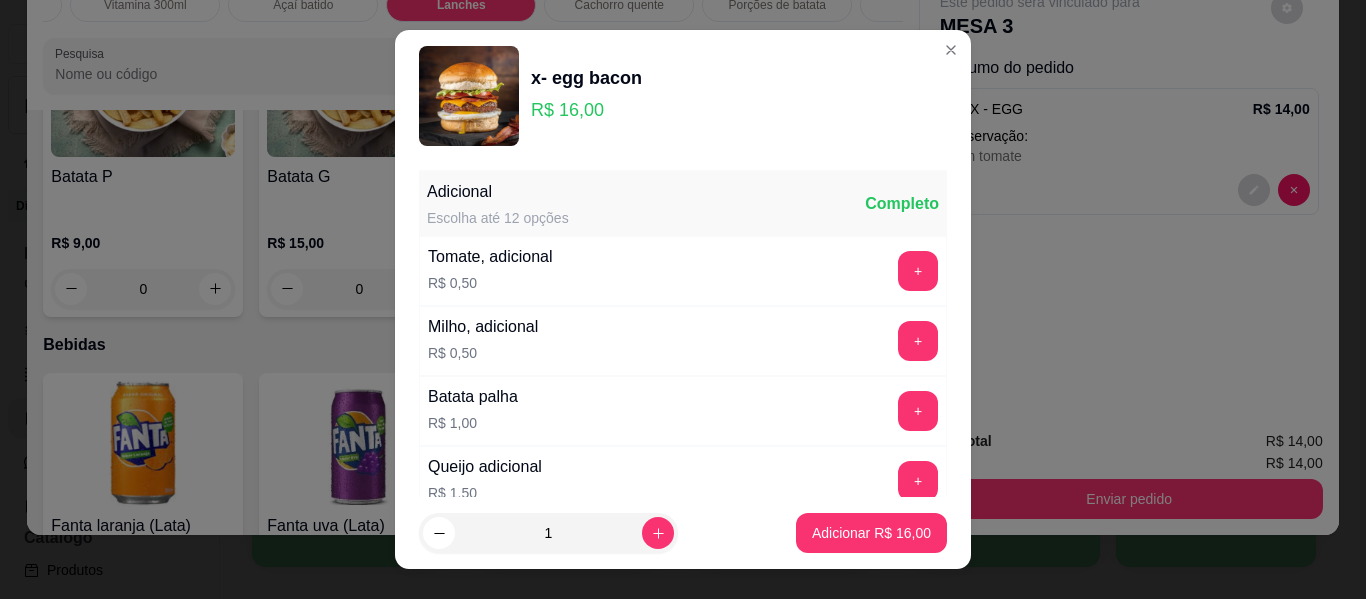 scroll, scrollTop: 449, scrollLeft: 0, axis: vertical 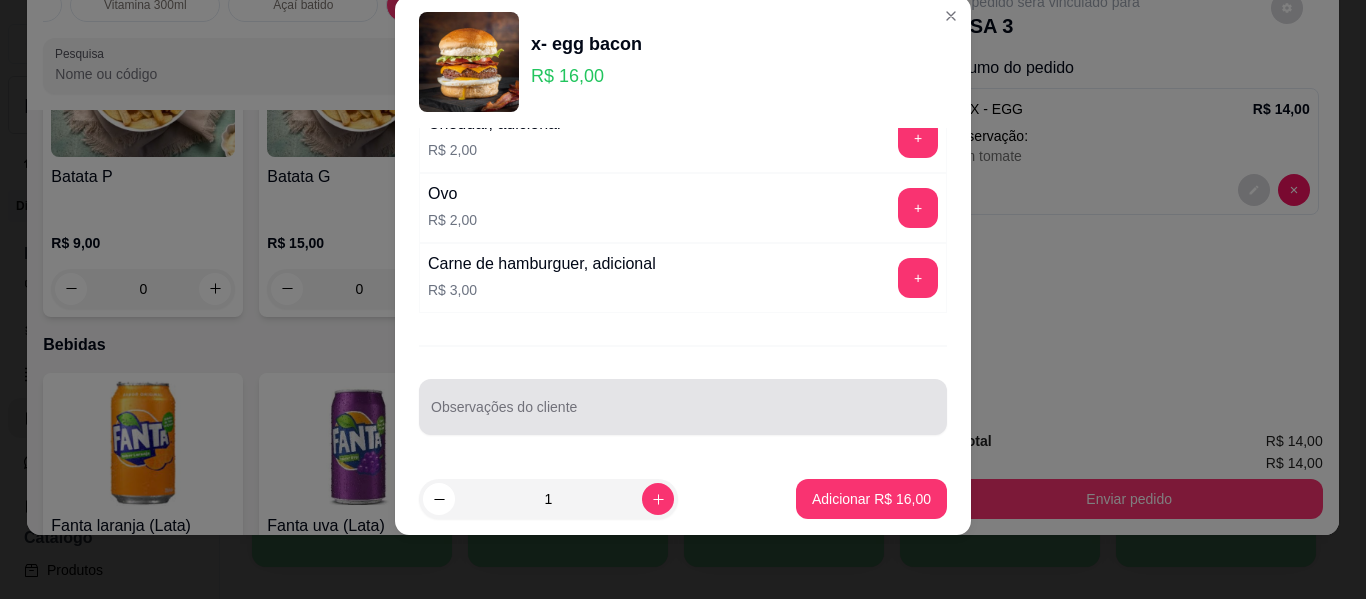 click on "Observações do cliente" at bounding box center (683, 415) 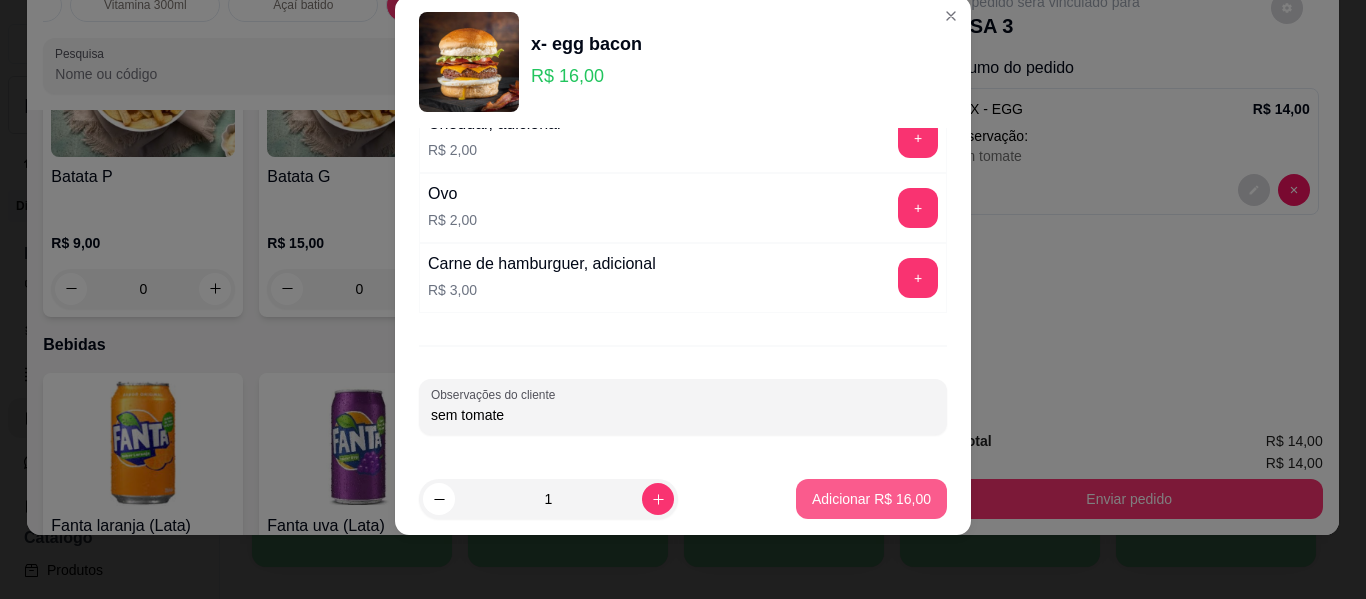 type on "sem tomate" 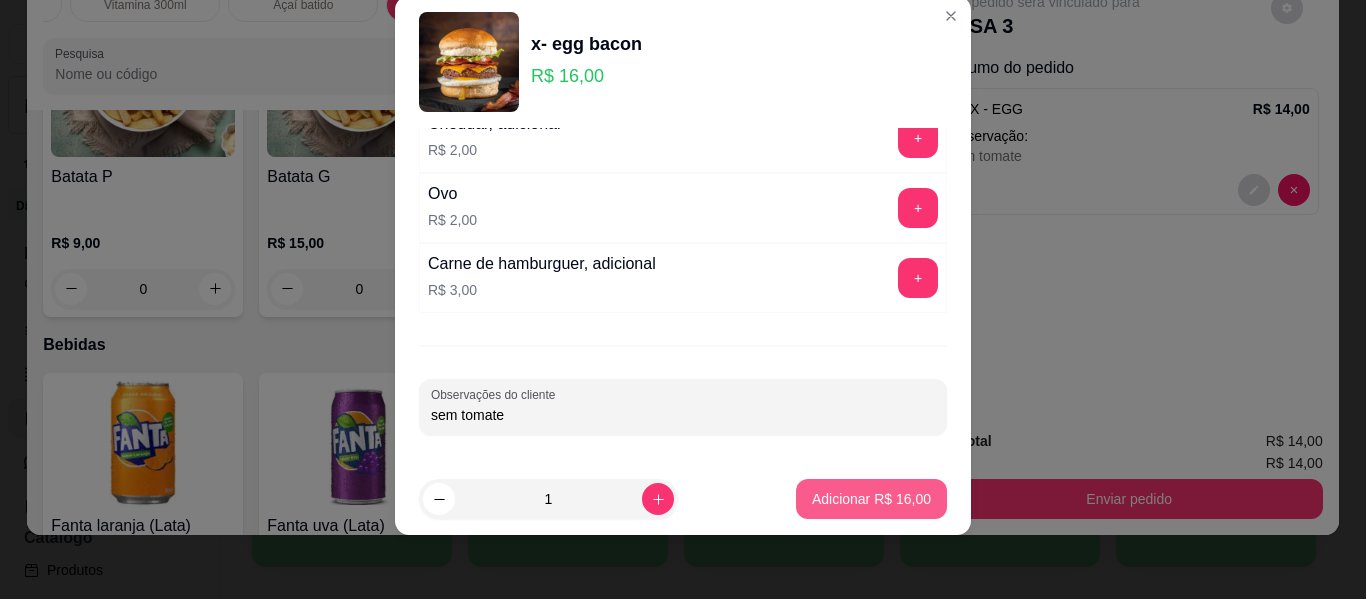 click on "Adicionar   R$ 16,00" at bounding box center [871, 499] 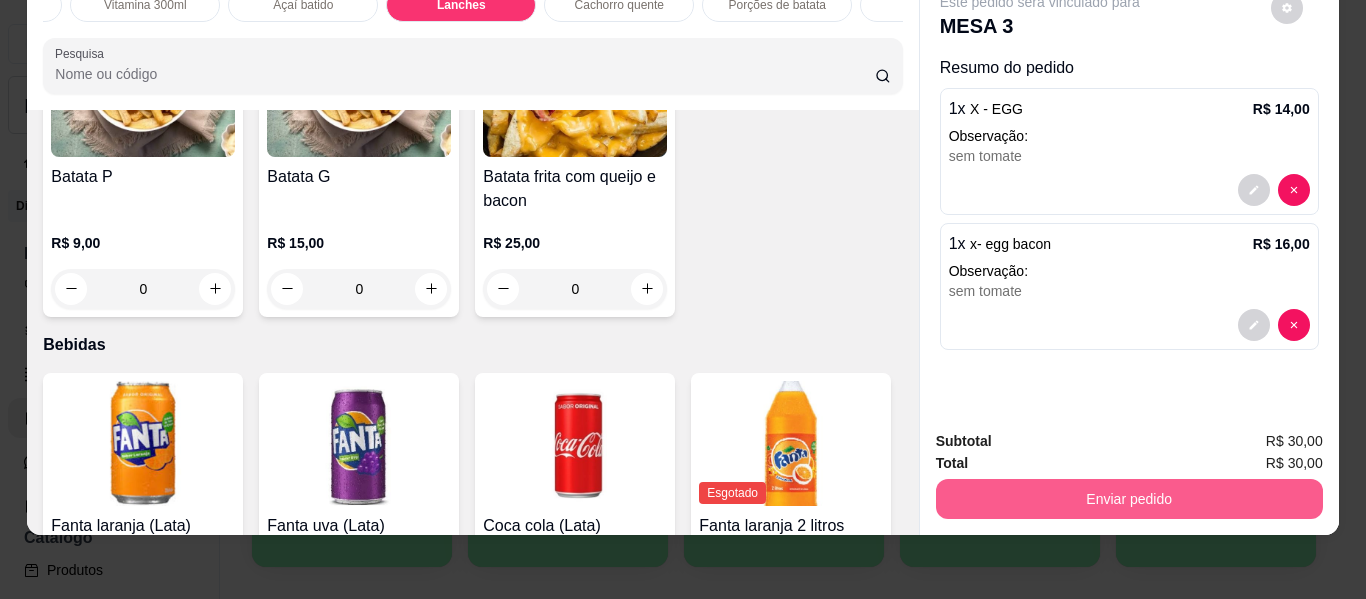 click on "Enviar pedido" at bounding box center (1129, 496) 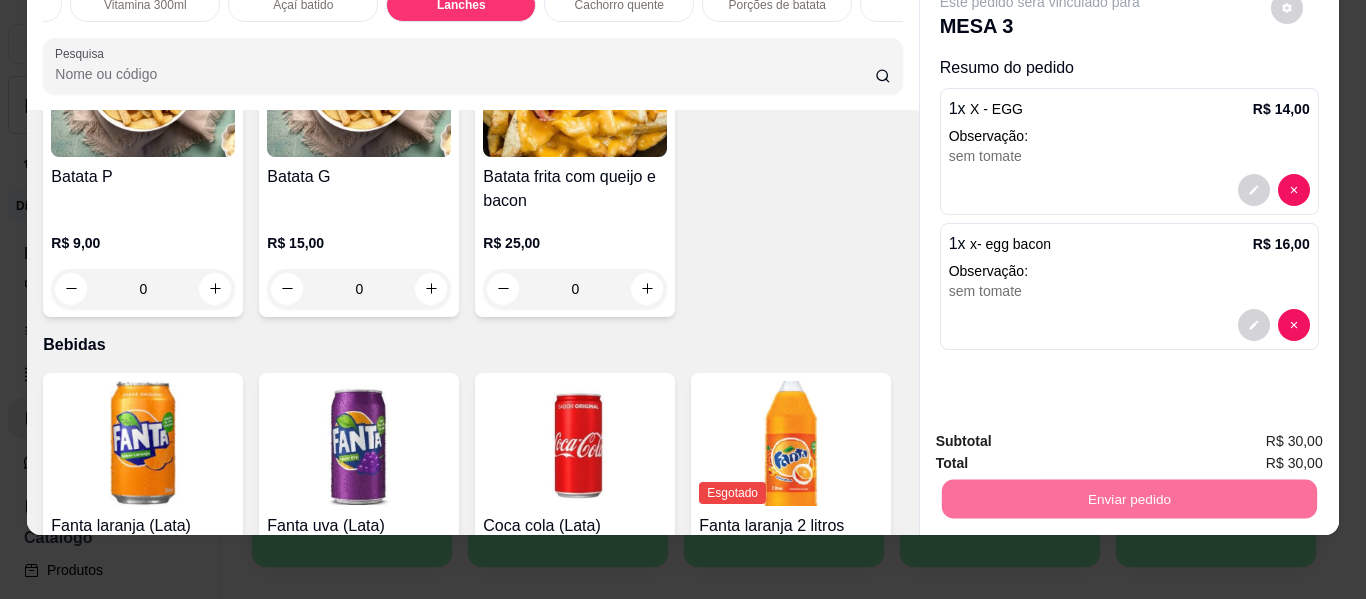 click on "Não registrar e enviar pedido" at bounding box center (1063, 434) 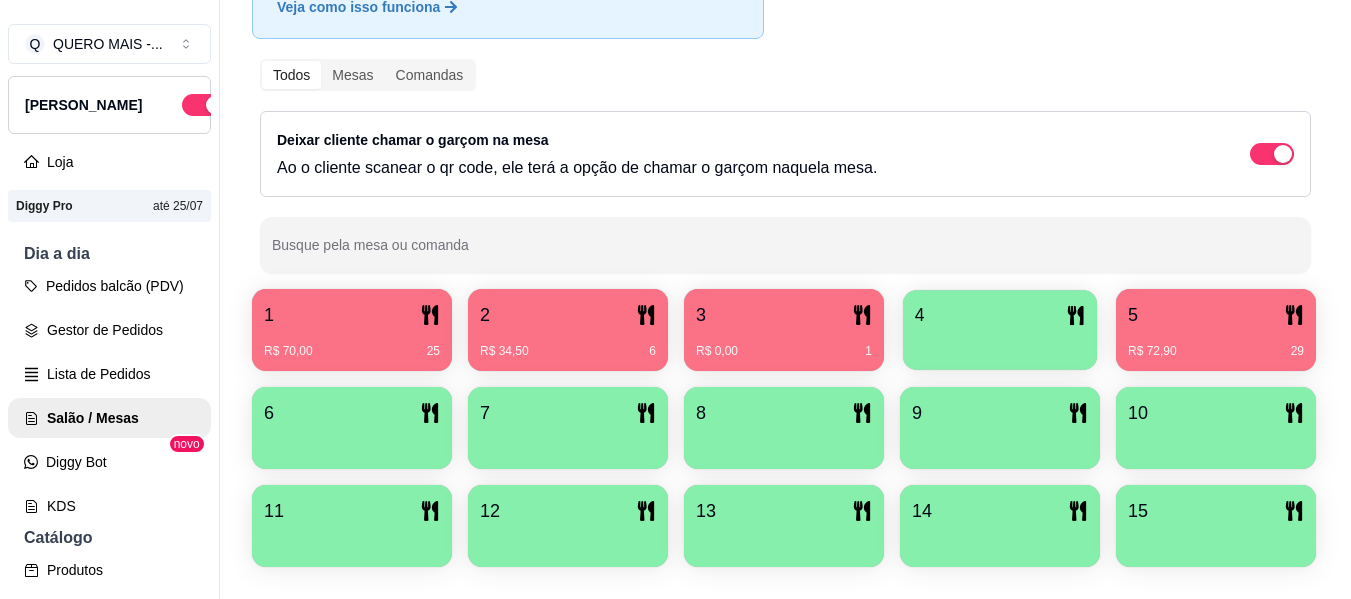 click on "4" at bounding box center (1000, 315) 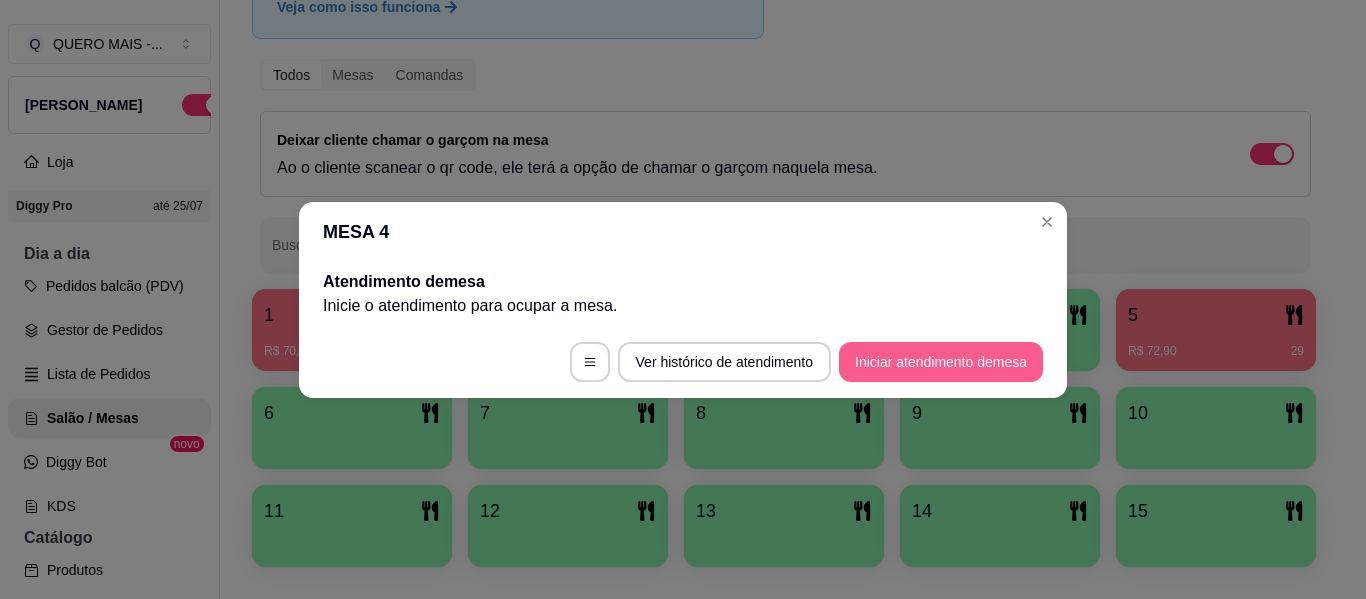 click on "Iniciar atendimento de  mesa" at bounding box center (941, 362) 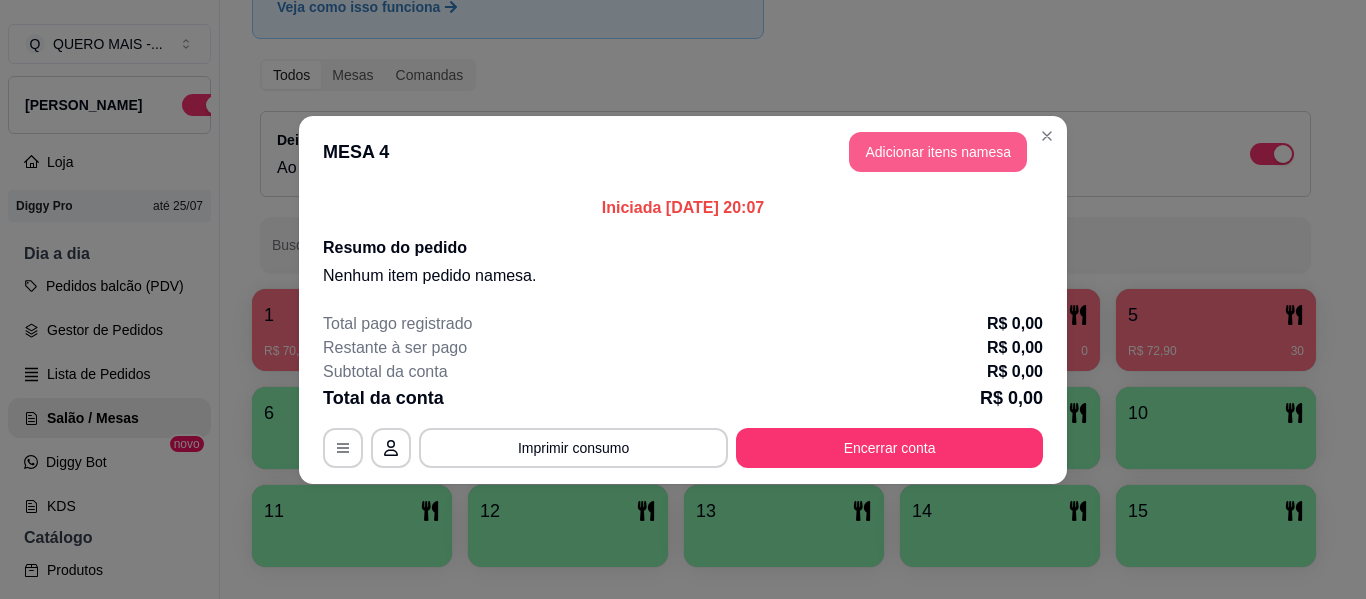 click on "Adicionar itens na  mesa" at bounding box center [938, 152] 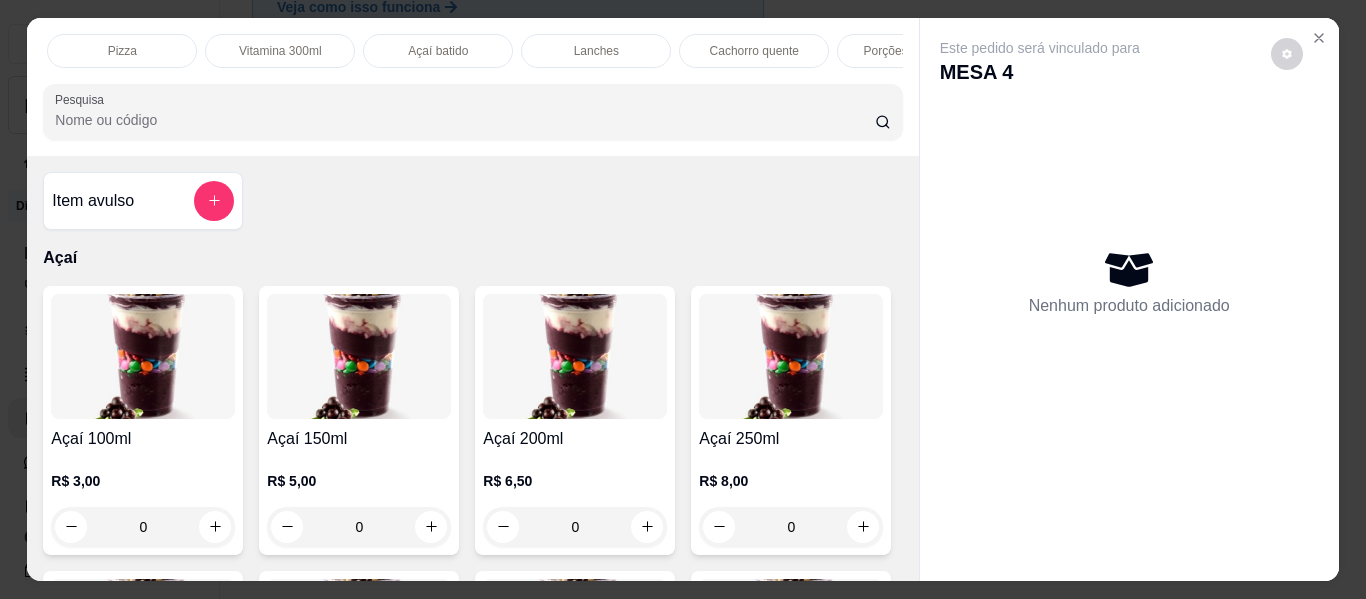 scroll, scrollTop: 0, scrollLeft: 567, axis: horizontal 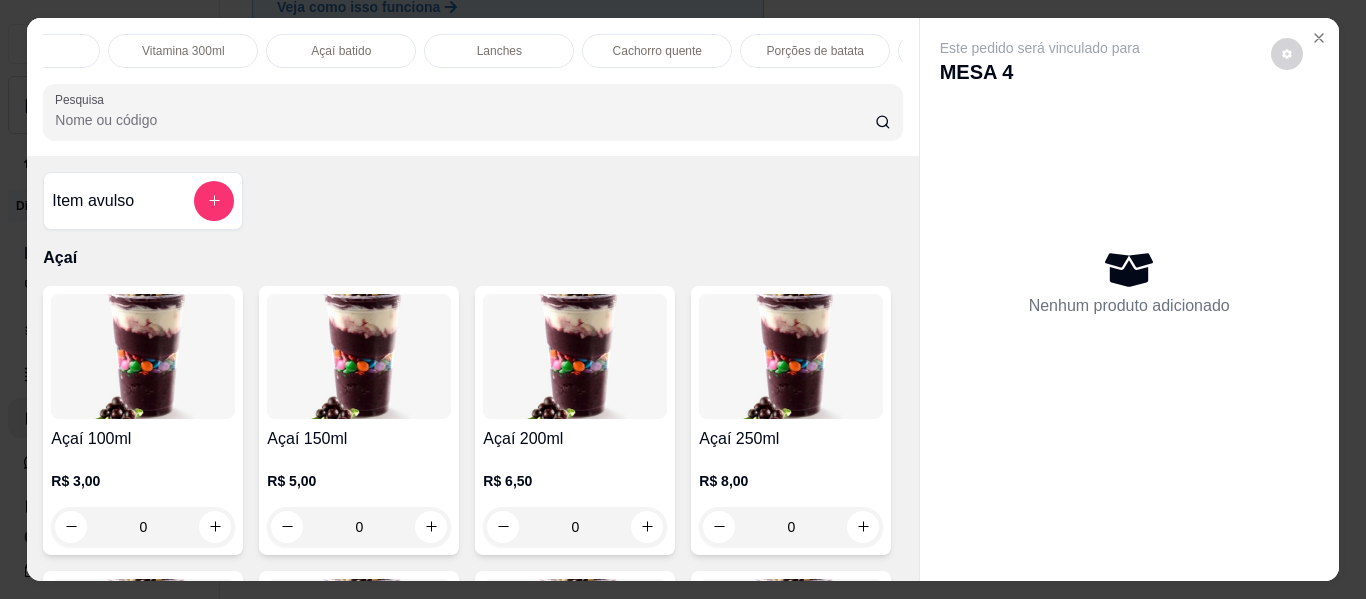 click on "Lanches" at bounding box center (499, 51) 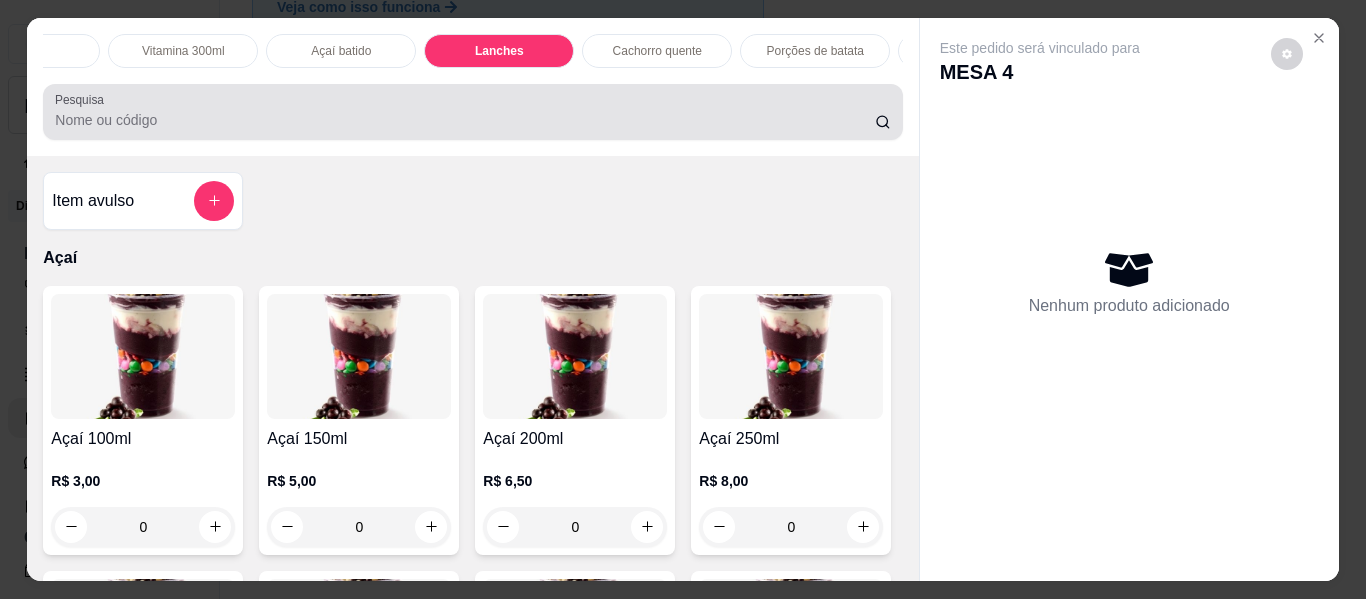scroll, scrollTop: 3577, scrollLeft: 0, axis: vertical 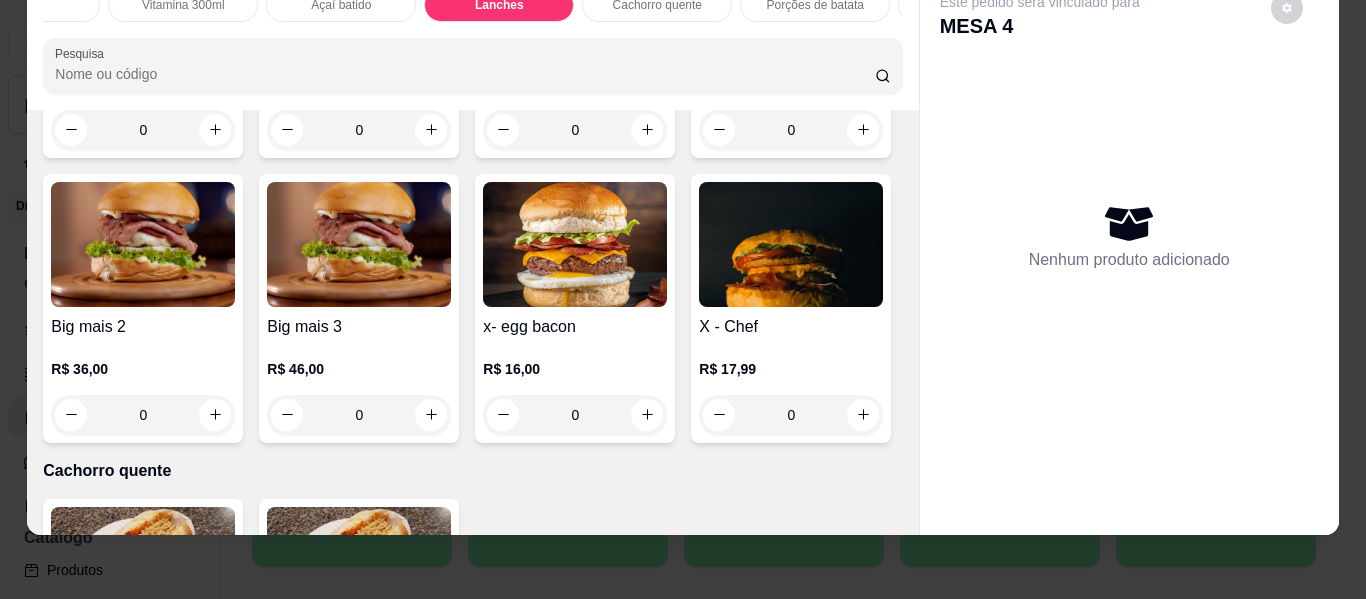 click on "0" at bounding box center (143, -155) 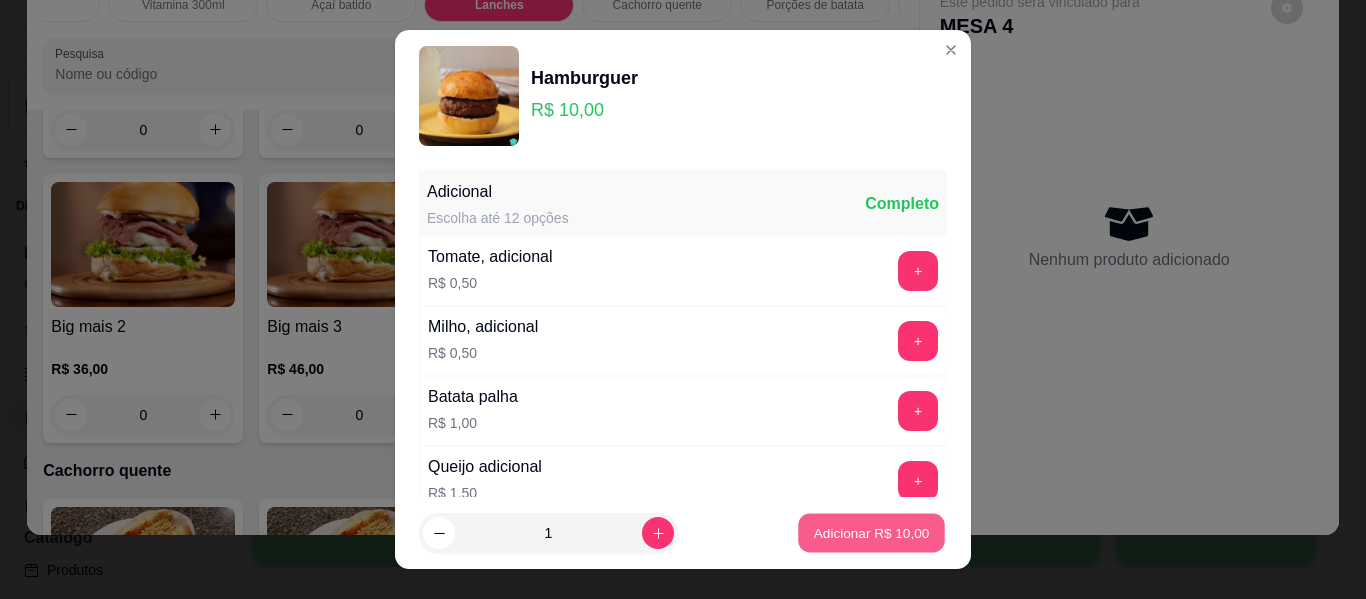 click on "Adicionar   R$ 10,00" at bounding box center [872, 532] 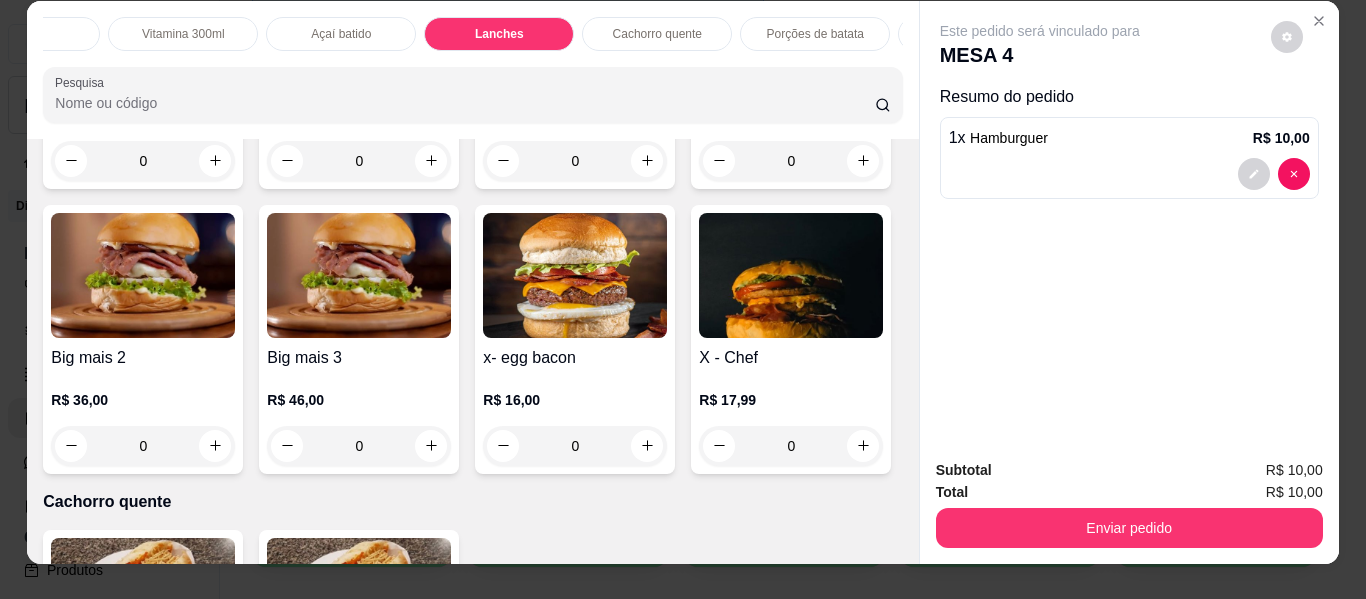 scroll, scrollTop: 0, scrollLeft: 0, axis: both 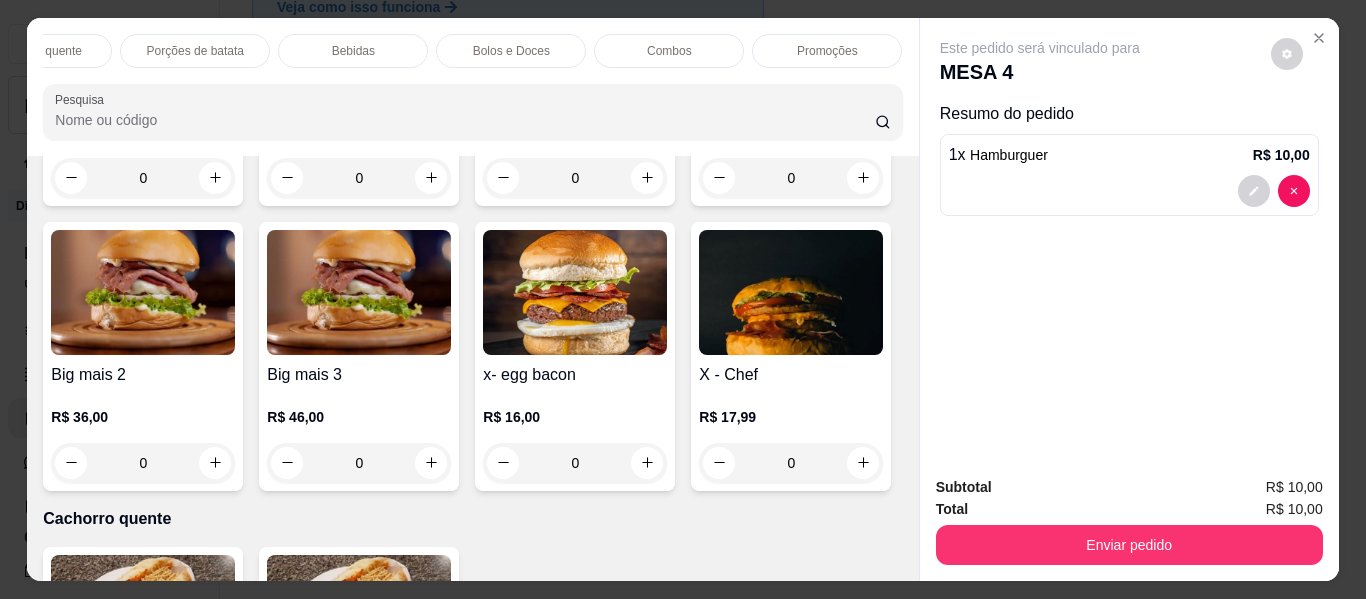 click on "Promoções" at bounding box center [827, 51] 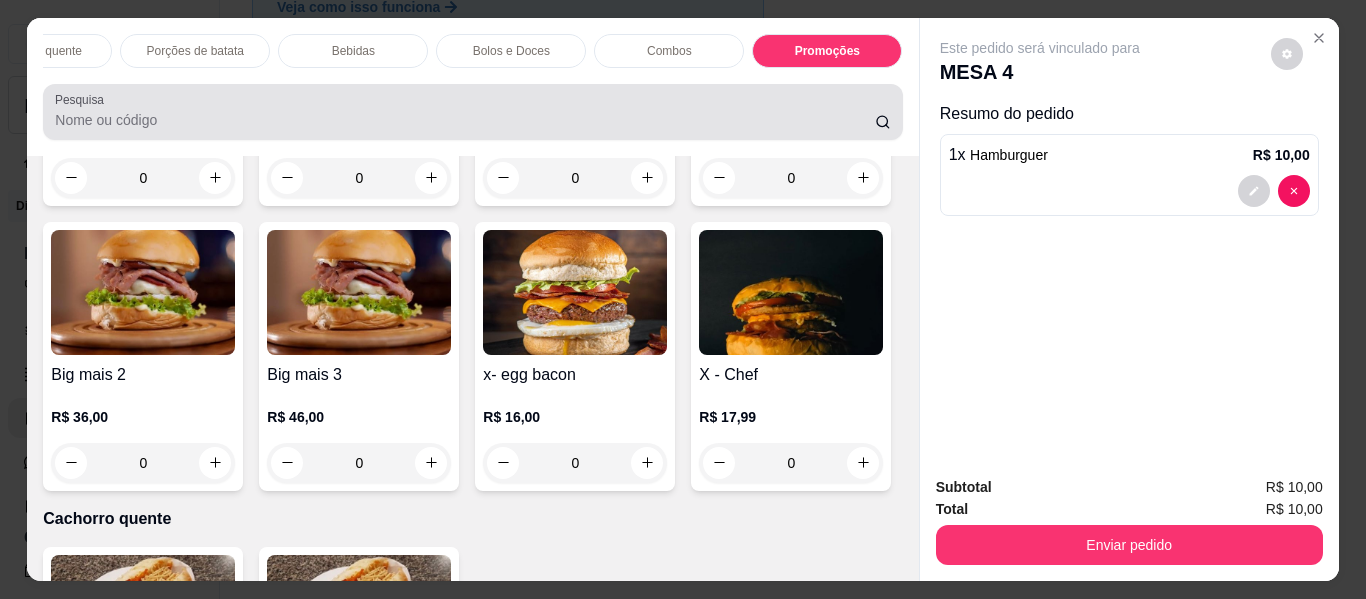scroll, scrollTop: 8166, scrollLeft: 0, axis: vertical 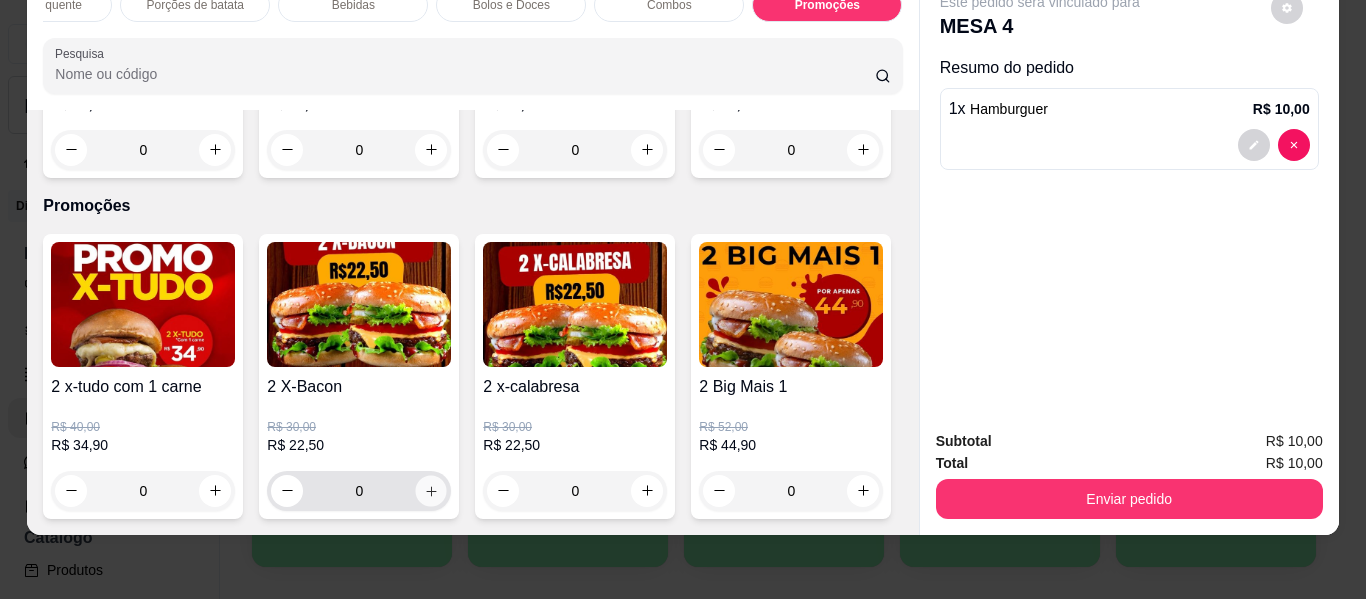 click 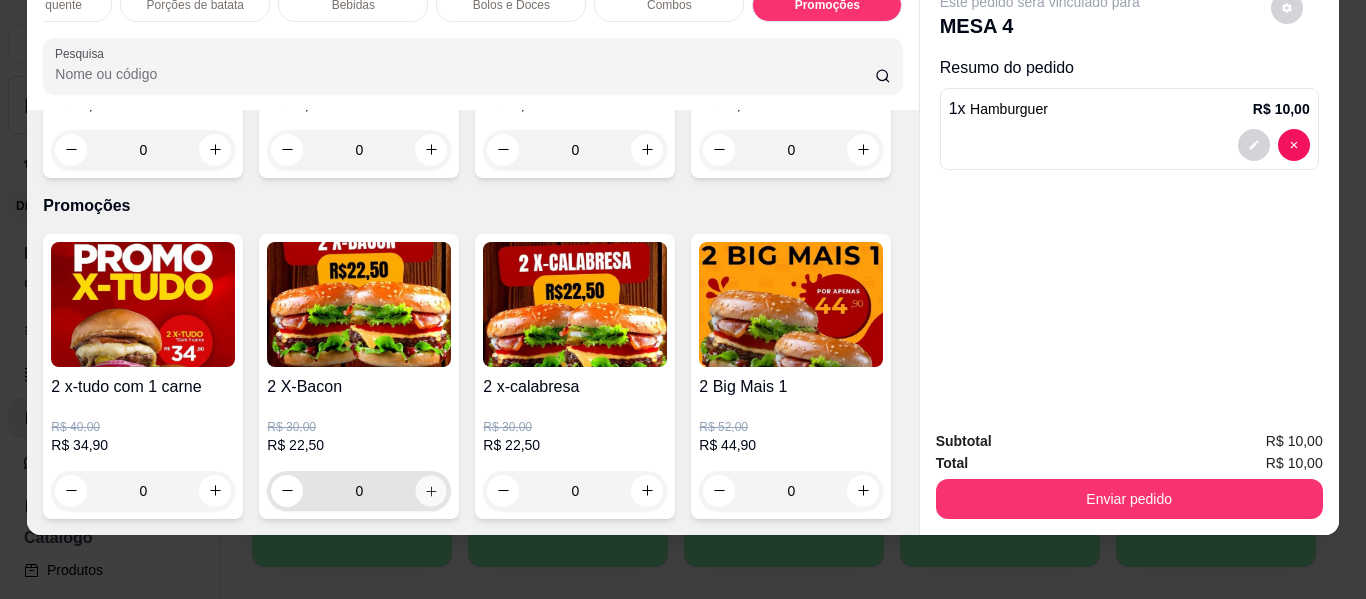 type on "1" 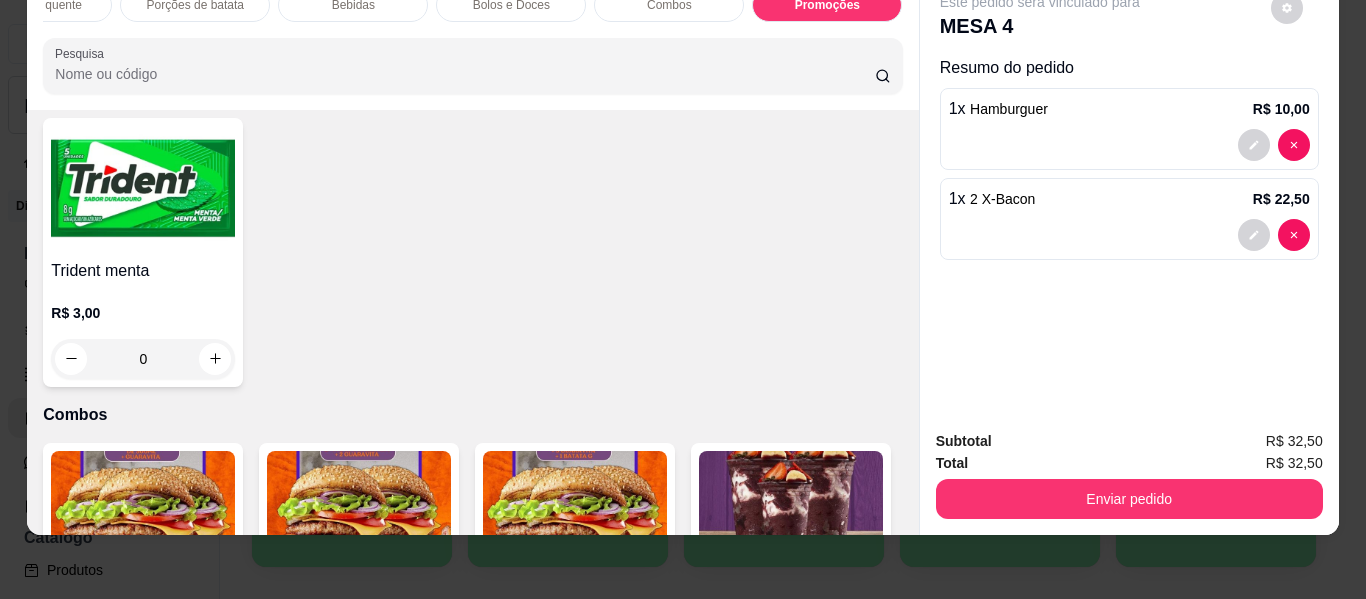 scroll, scrollTop: 6199, scrollLeft: 0, axis: vertical 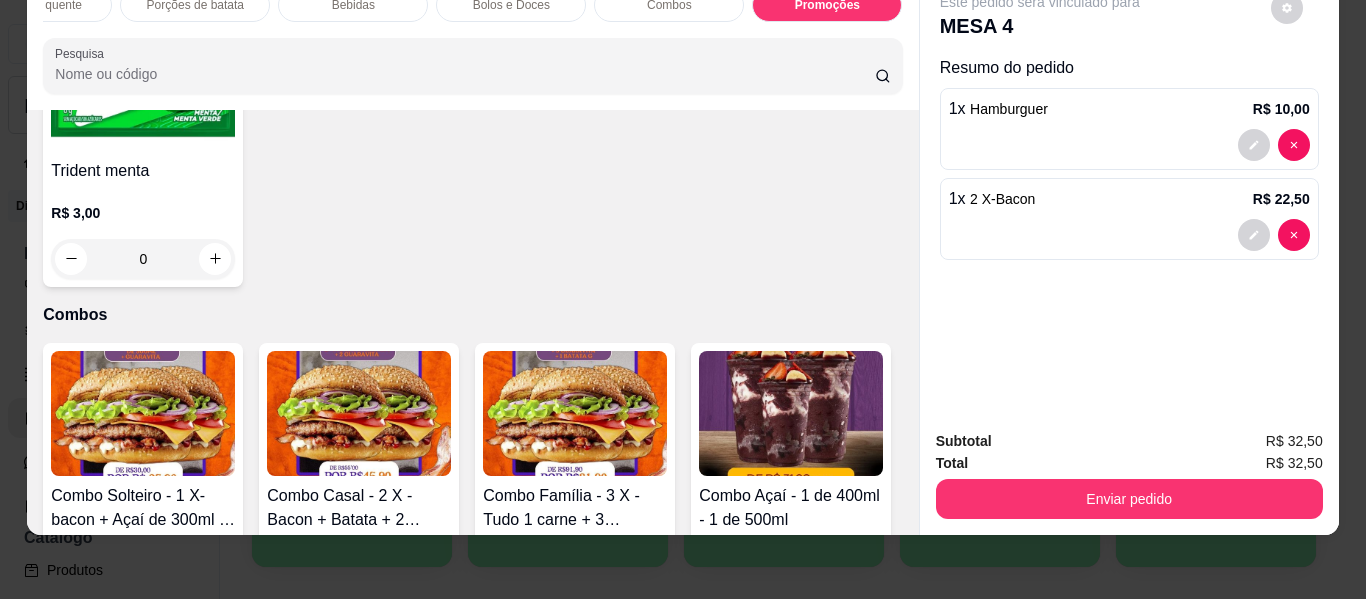 click 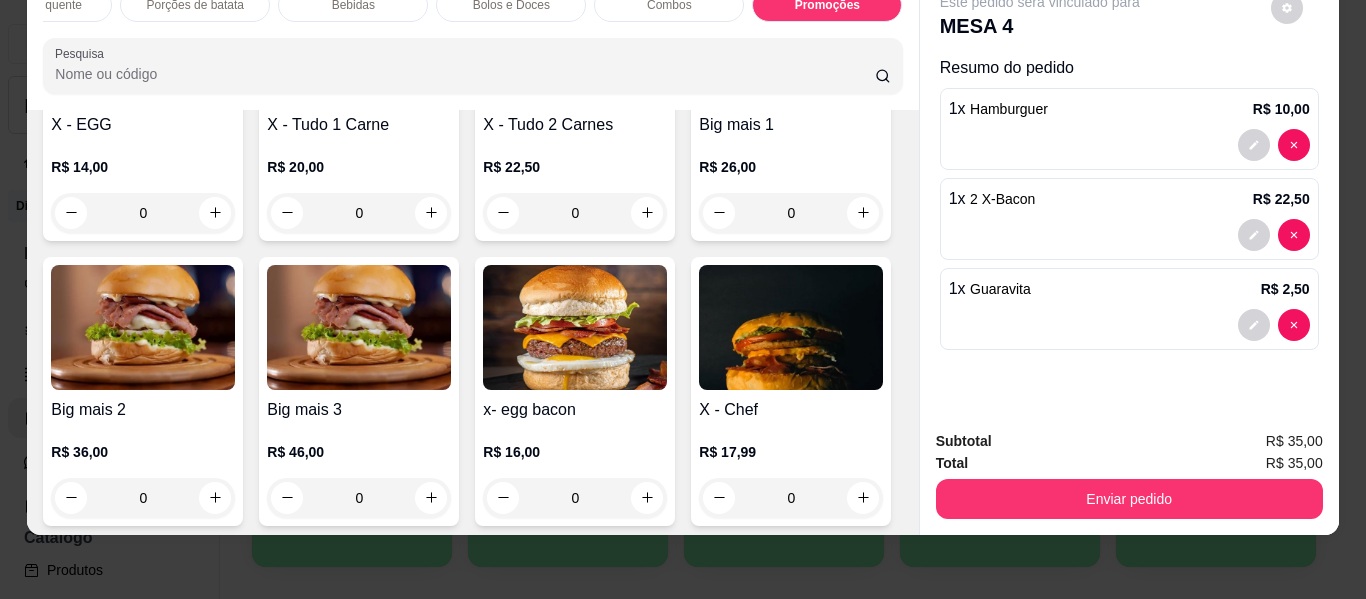 scroll, scrollTop: 0, scrollLeft: 0, axis: both 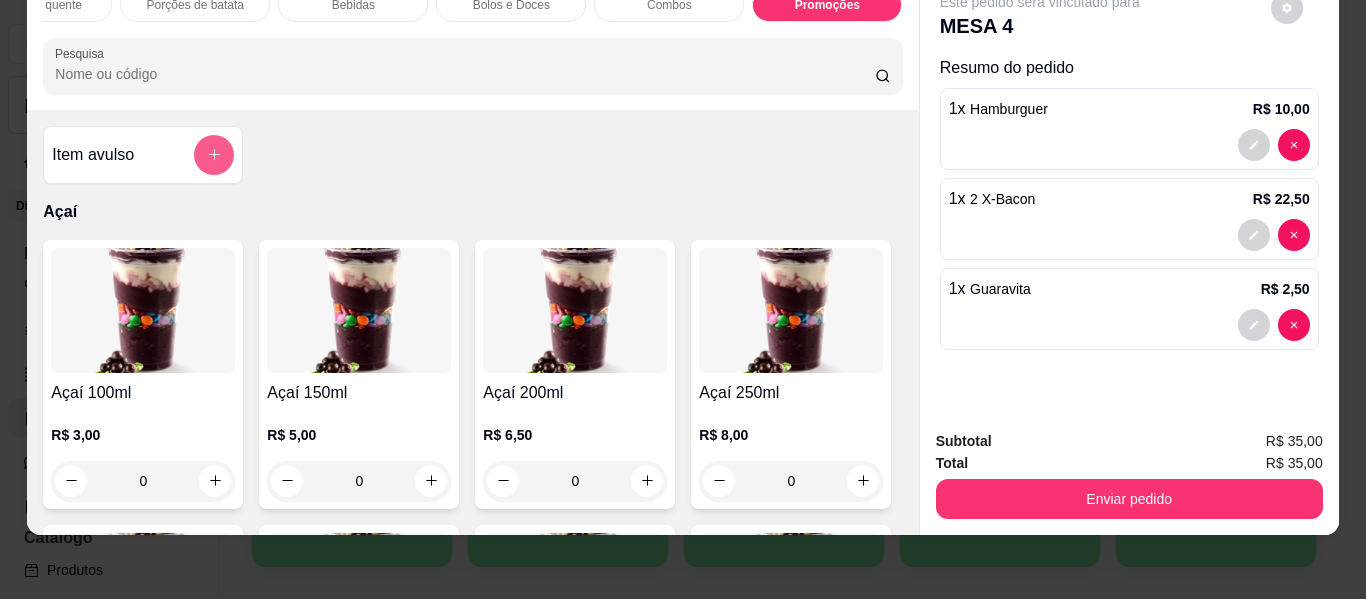 click at bounding box center (214, 155) 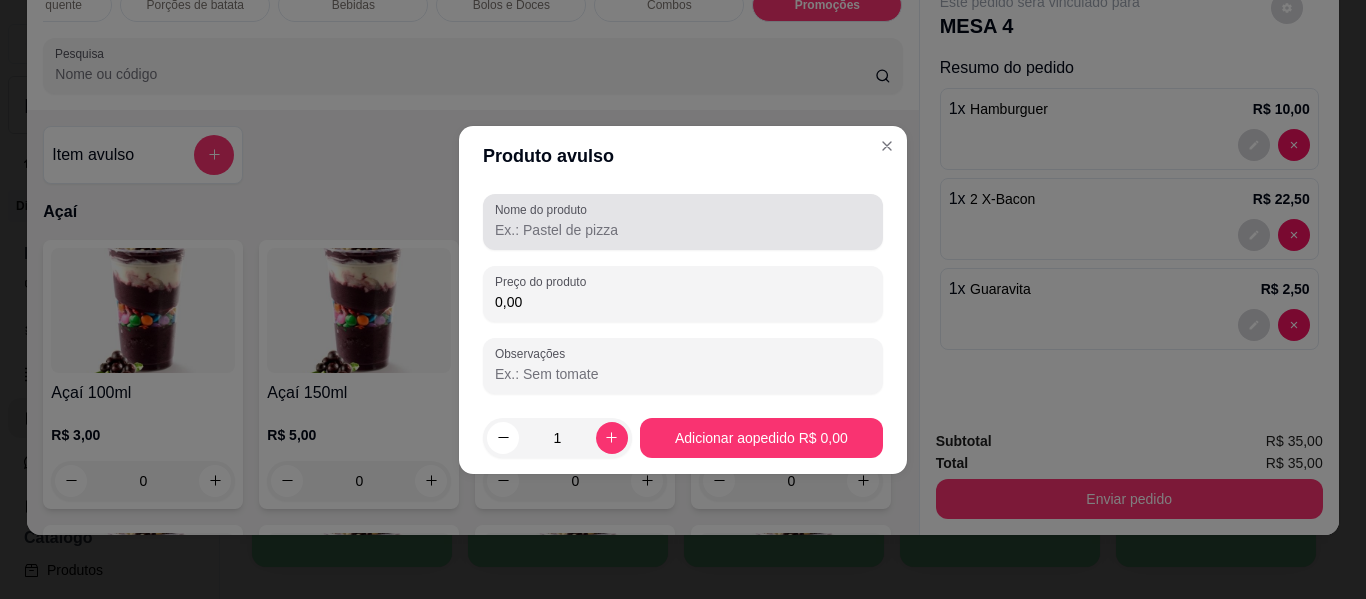 click on "Nome do produto" at bounding box center [683, 230] 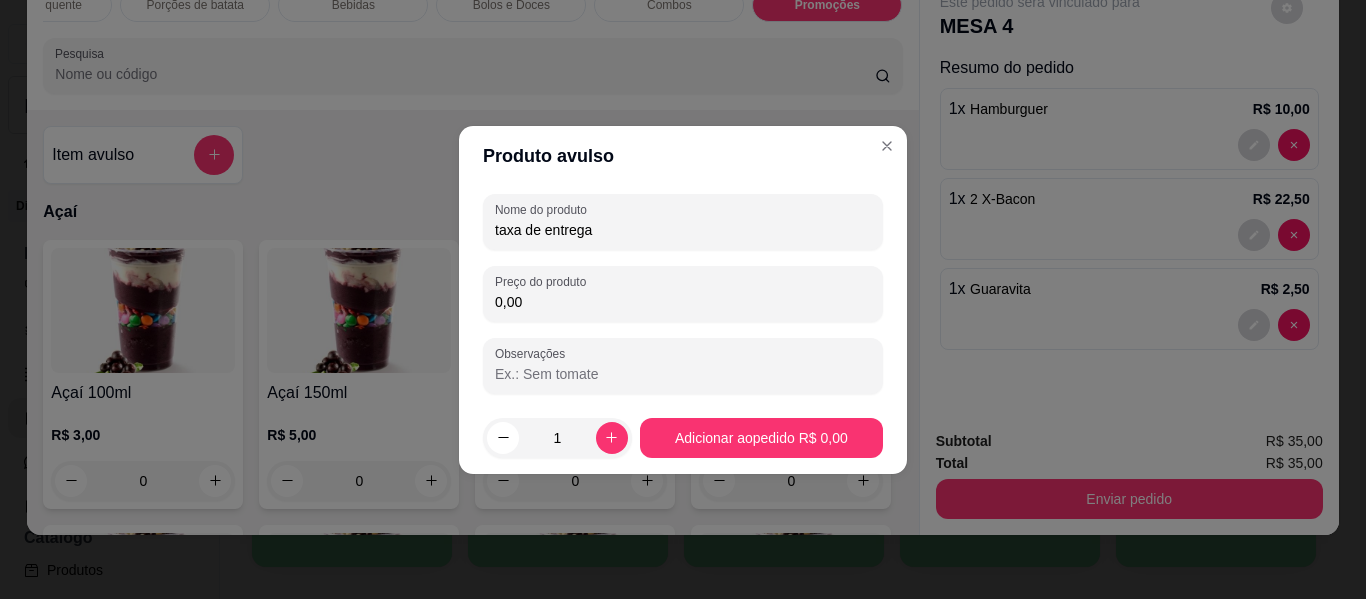 type on "taxa de entrega" 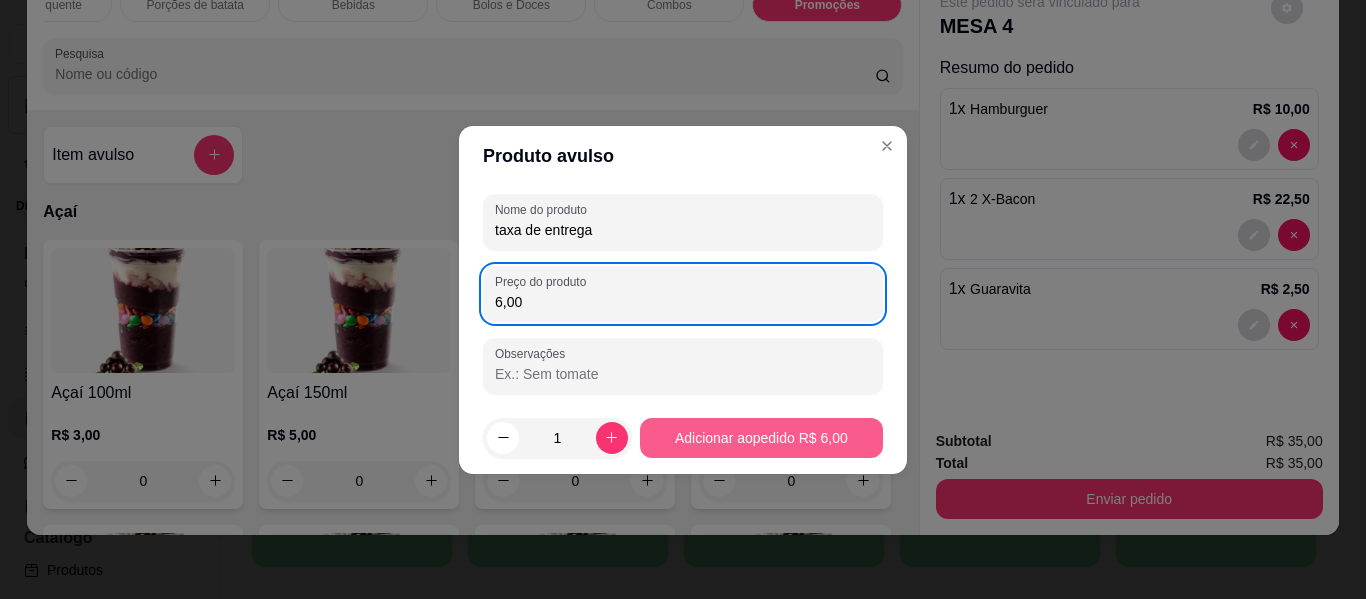 type on "6,00" 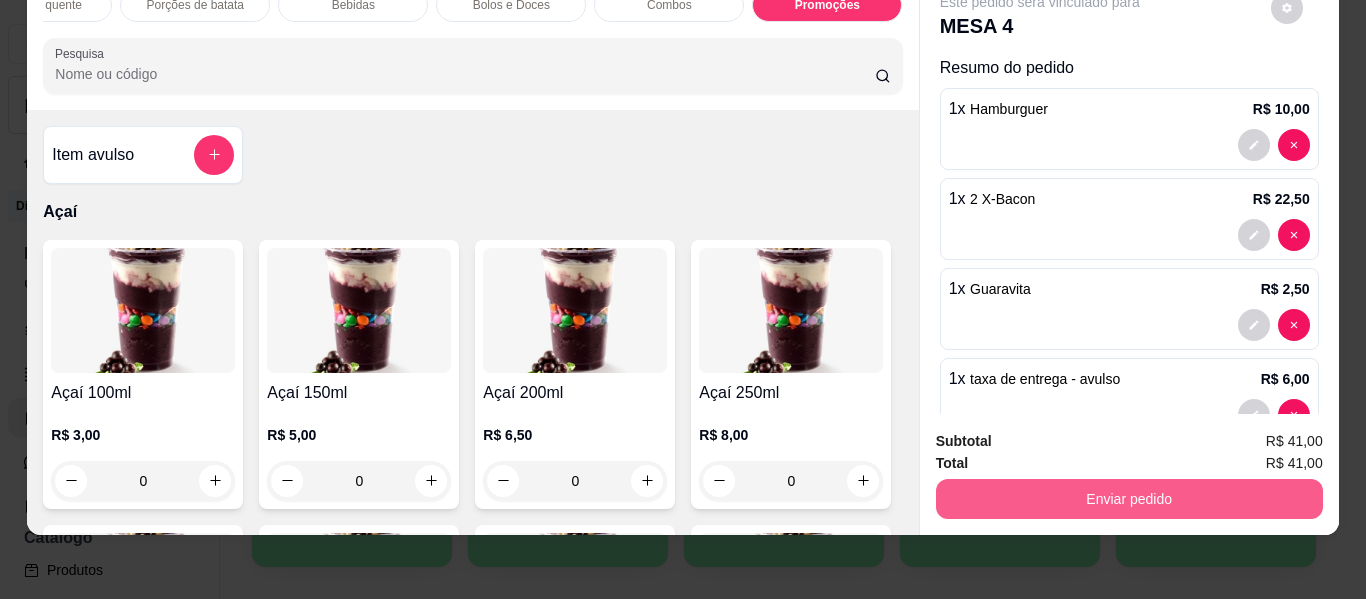 click on "Enviar pedido" at bounding box center [1129, 499] 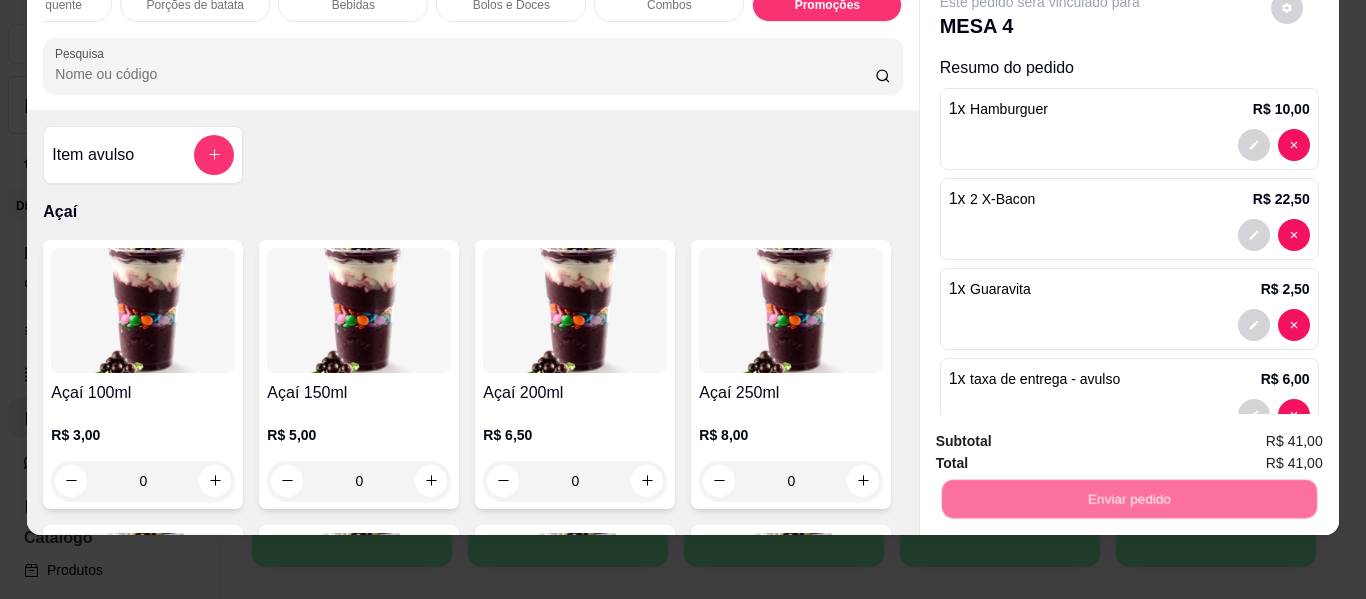 click on "Não registrar e enviar pedido" at bounding box center (1063, 434) 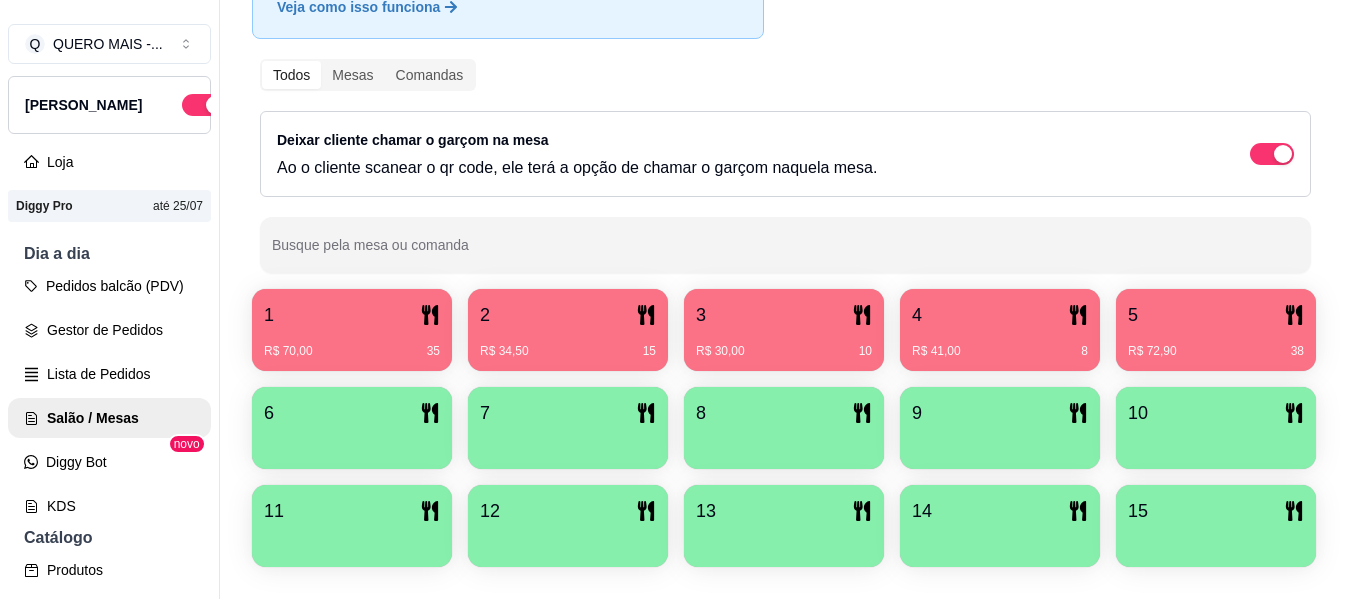click on "2" at bounding box center (568, 315) 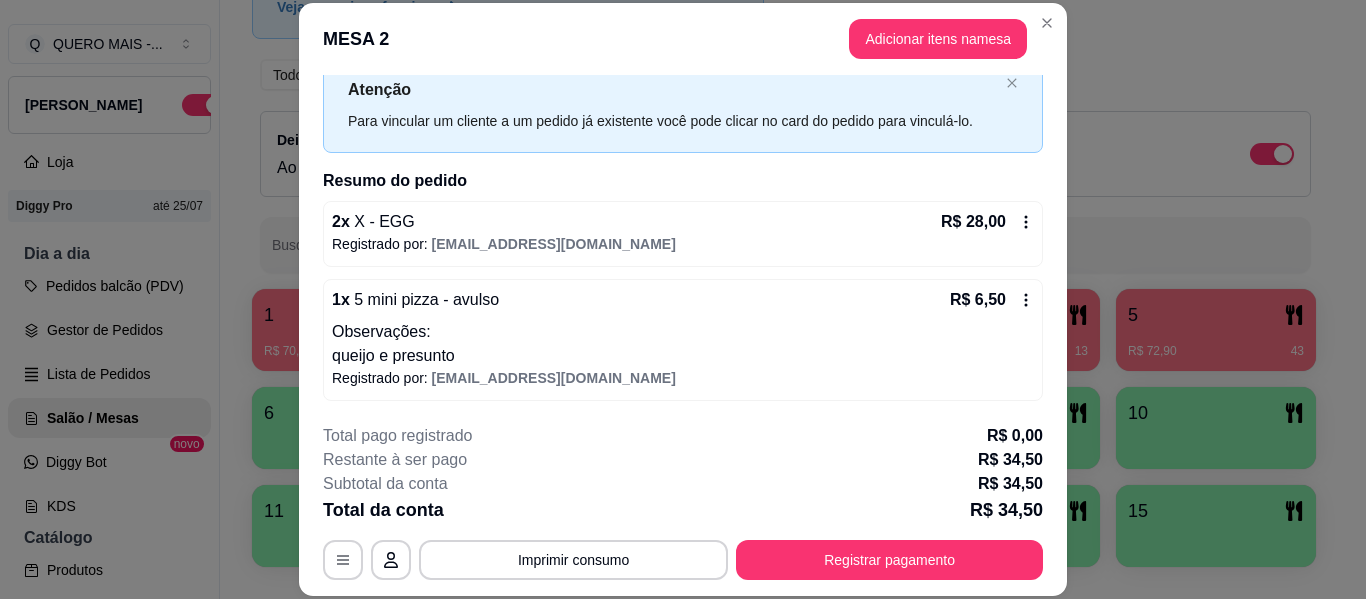 scroll, scrollTop: 64, scrollLeft: 0, axis: vertical 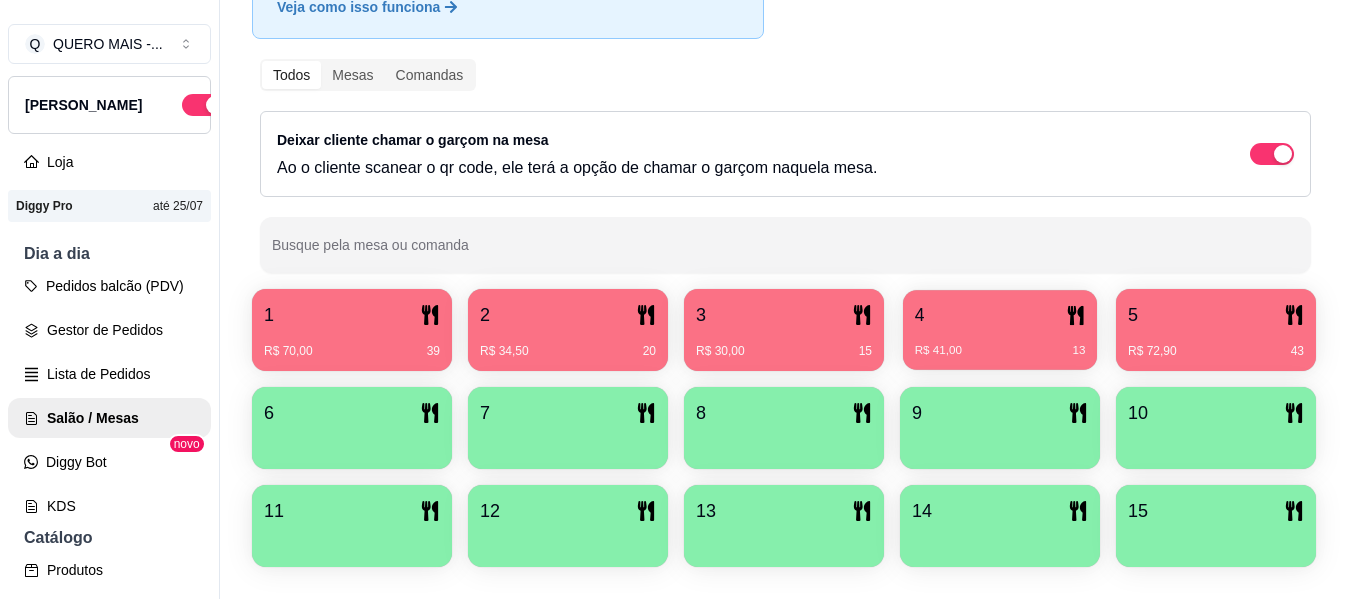 click on "R$ 41,00" at bounding box center (938, 351) 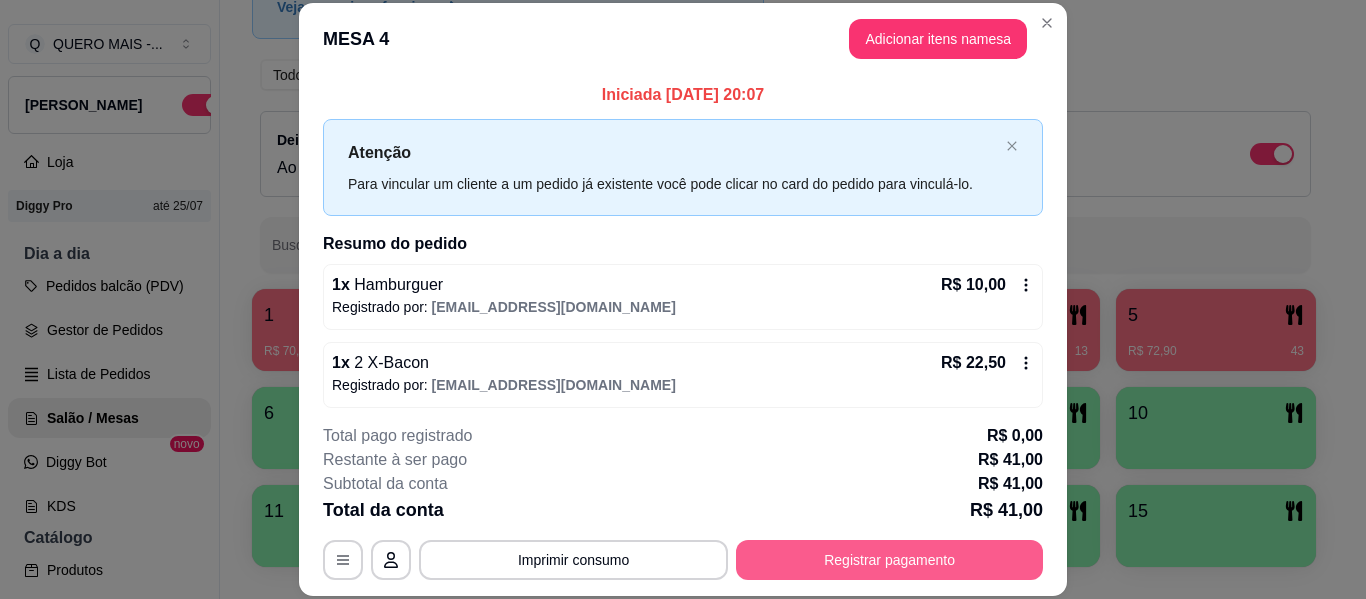 click on "Registrar pagamento" at bounding box center [889, 560] 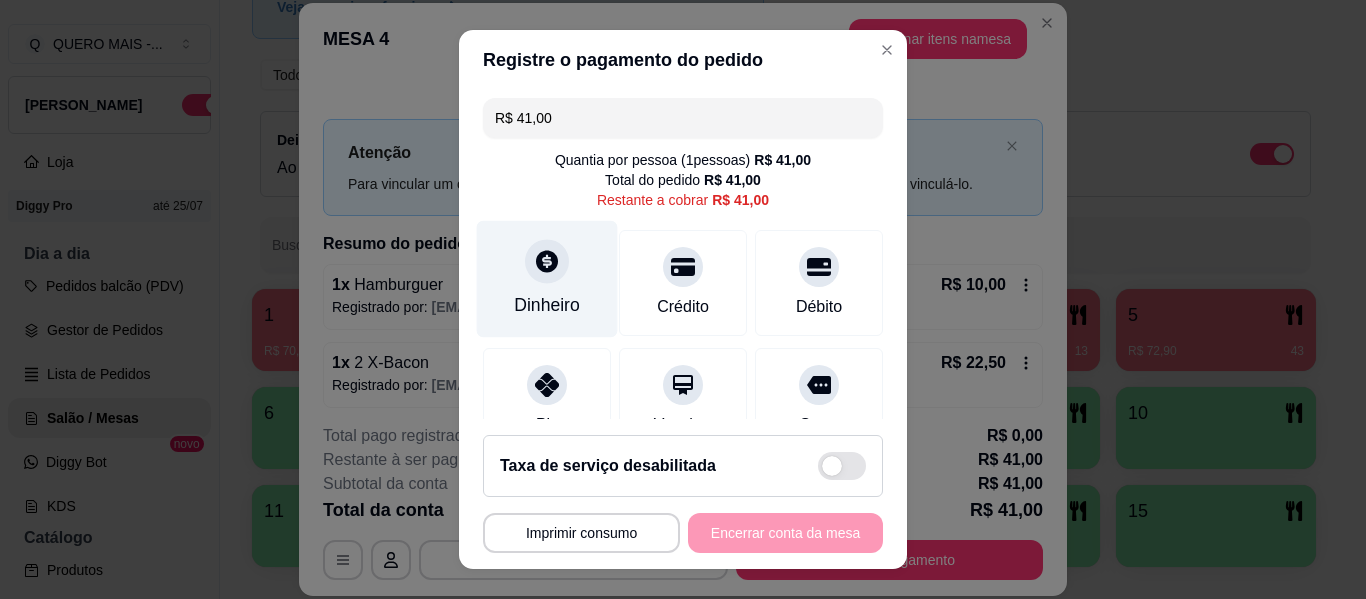 click on "Dinheiro" at bounding box center (547, 279) 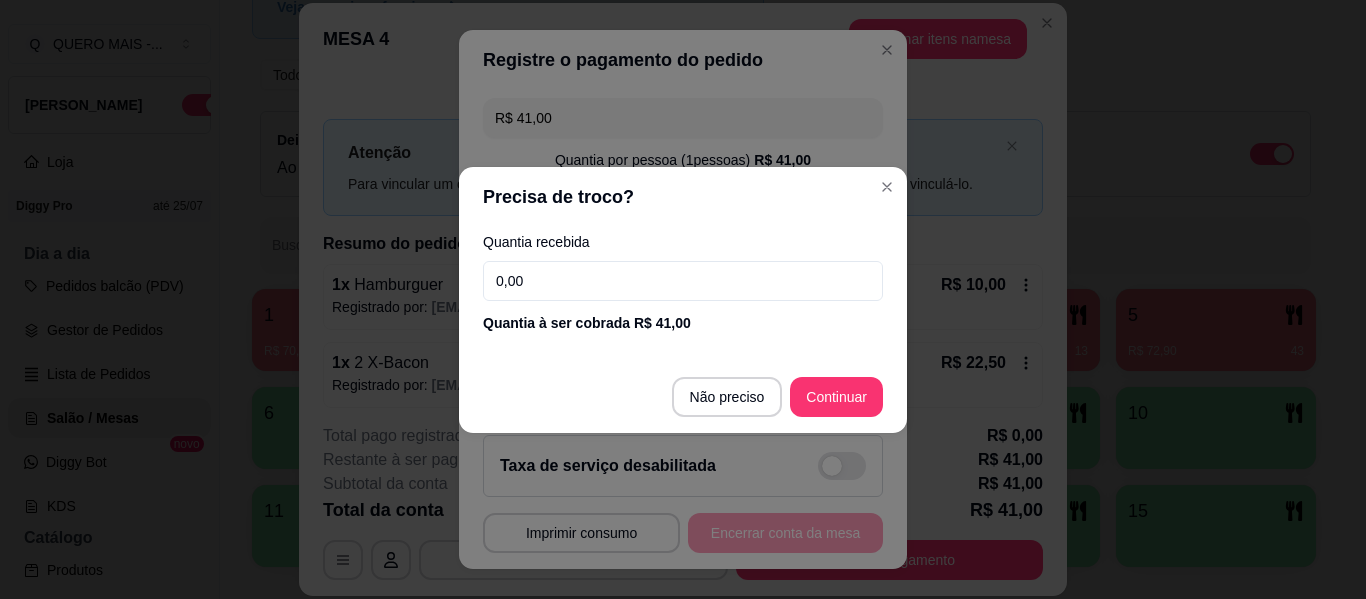 click on "0,00" at bounding box center (683, 281) 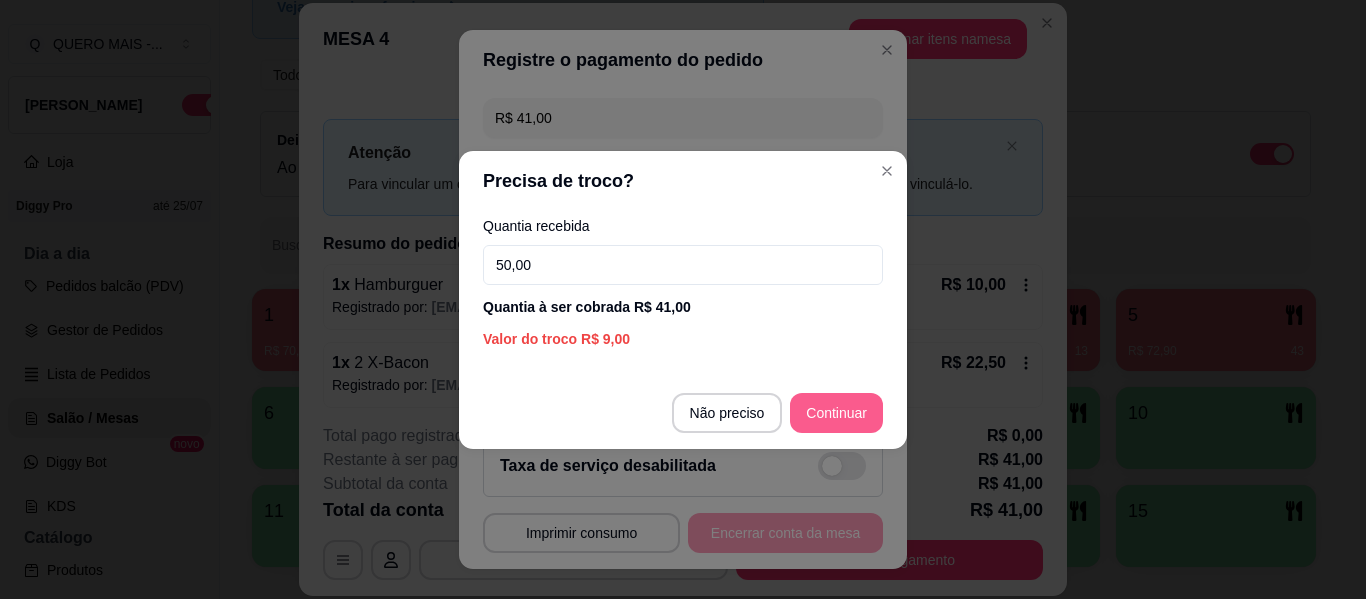 type on "50,00" 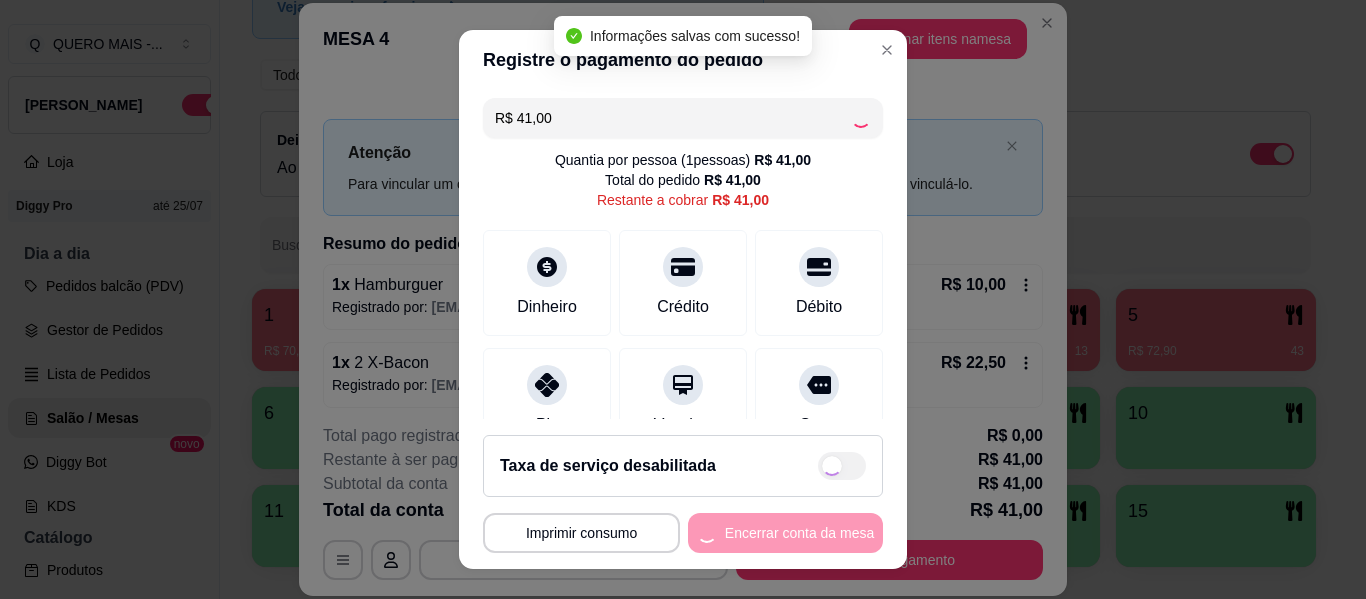 type on "R$ 0,00" 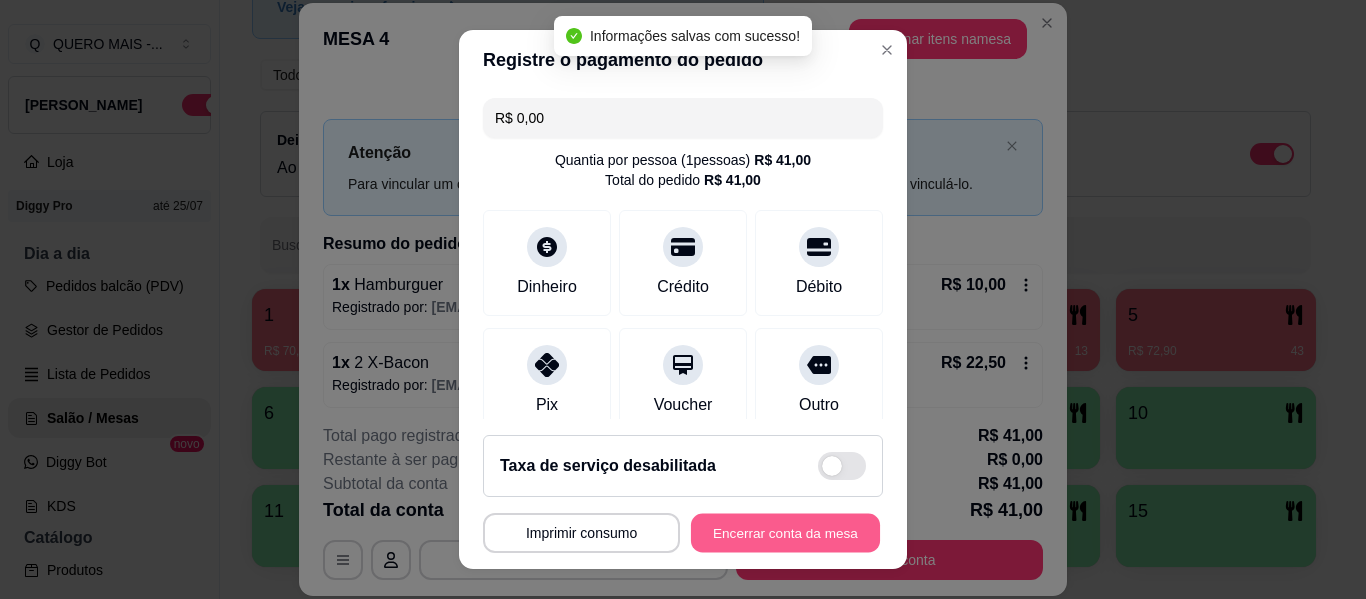 click on "Encerrar conta da mesa" at bounding box center (785, 533) 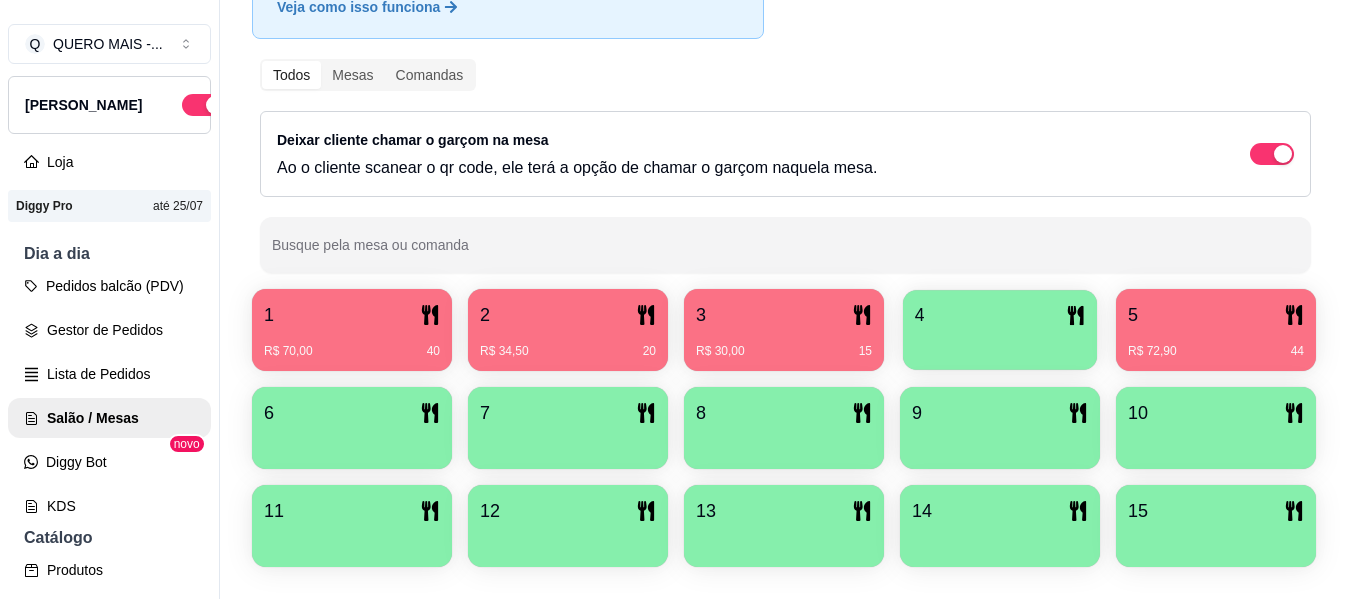 click at bounding box center [1000, 343] 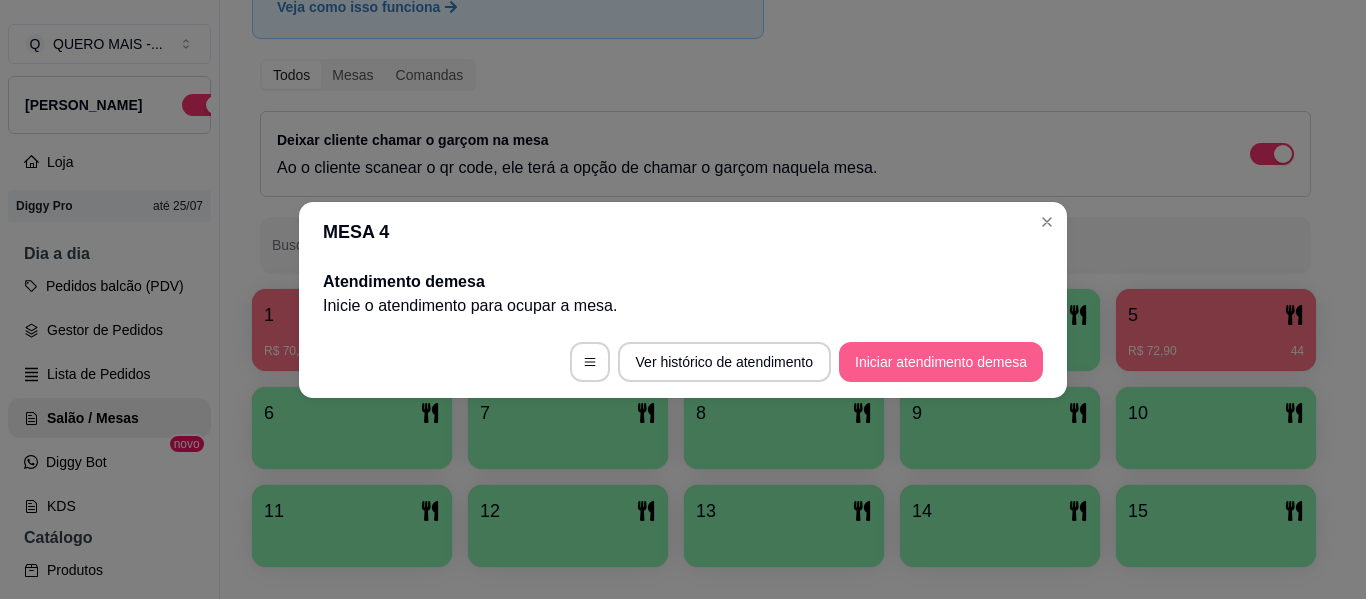 click on "Iniciar atendimento de  mesa" at bounding box center (941, 362) 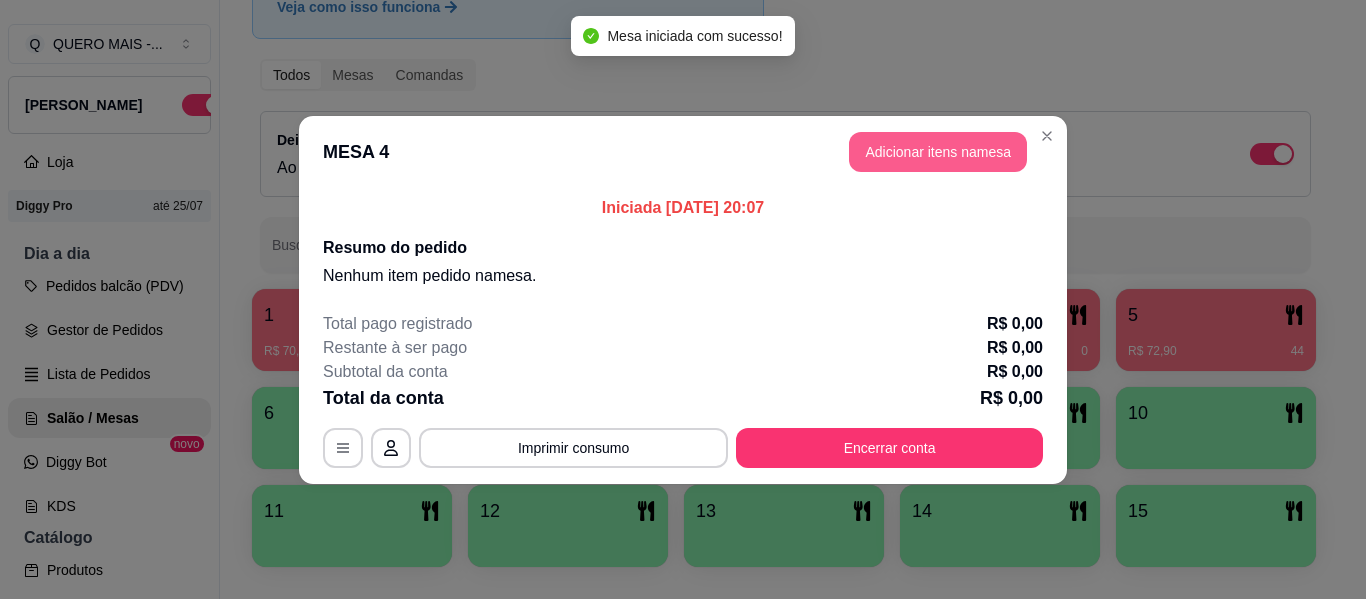 click on "Adicionar itens na  mesa" at bounding box center [938, 152] 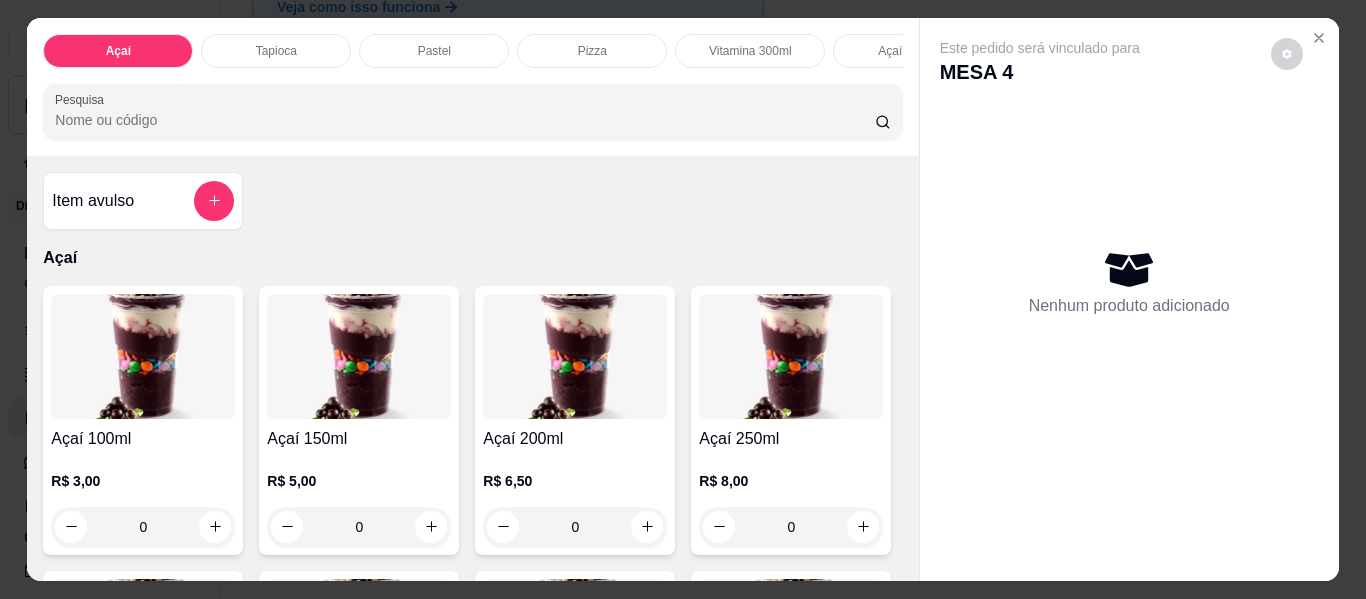 scroll, scrollTop: 0, scrollLeft: 473, axis: horizontal 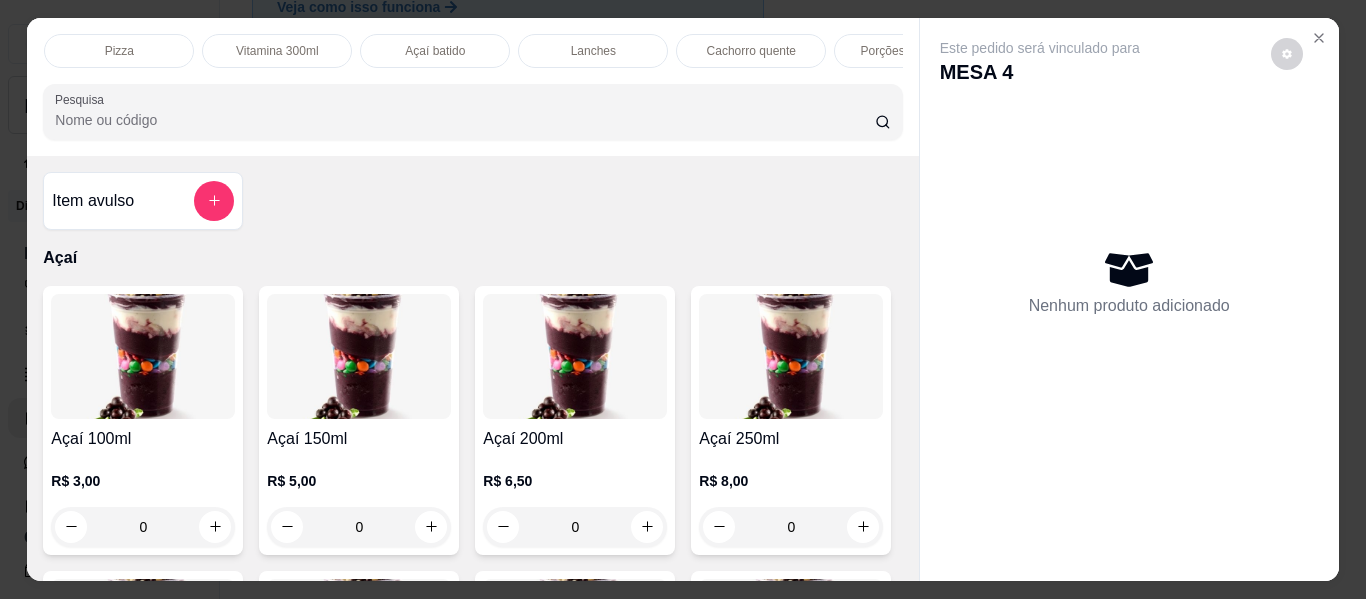 click on "Lanches" at bounding box center (593, 51) 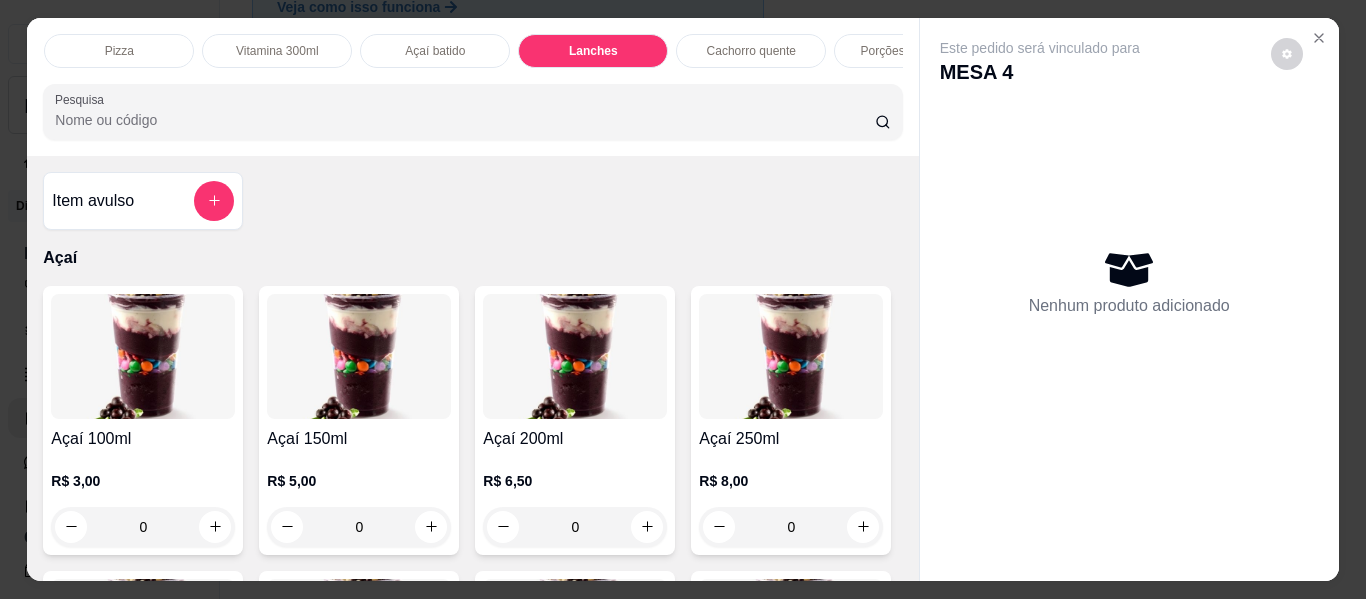 scroll, scrollTop: 3577, scrollLeft: 0, axis: vertical 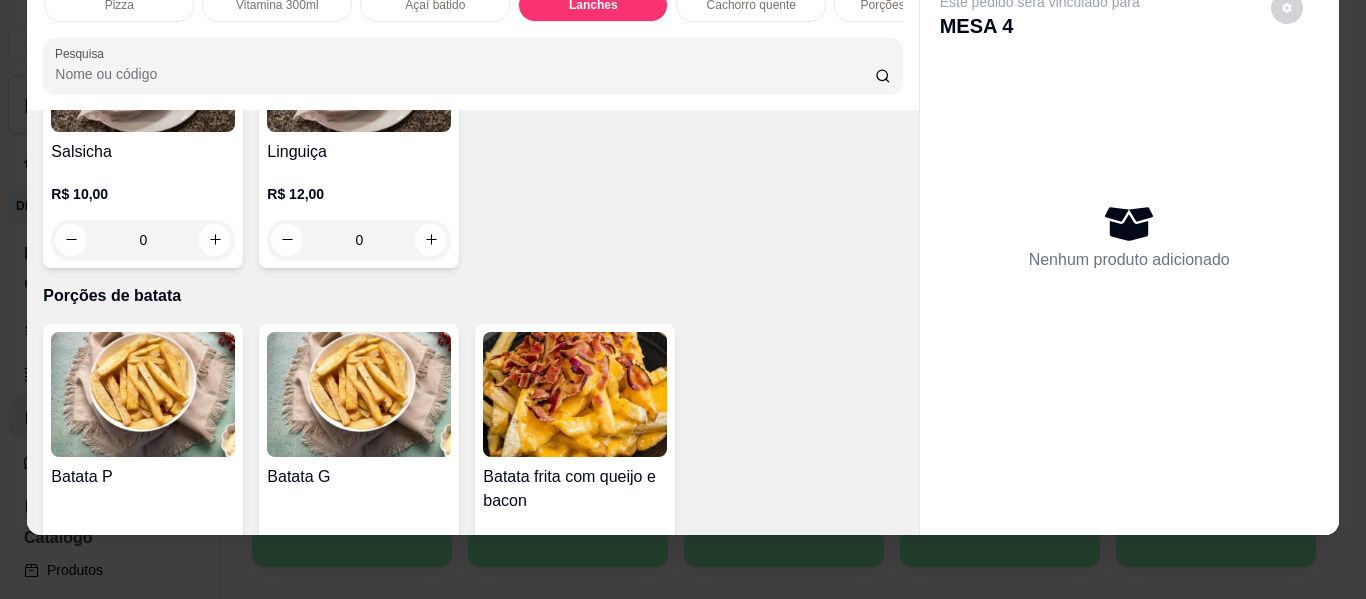 click on "0" at bounding box center [791, -370] 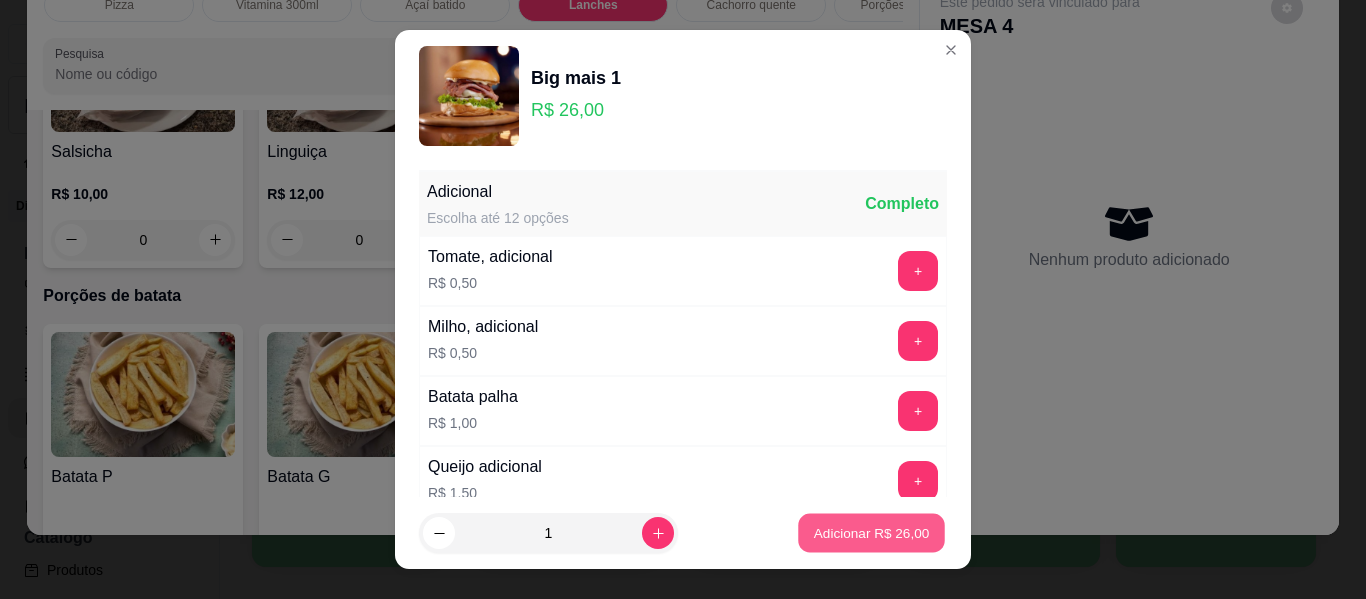 click on "Adicionar   R$ 26,00" at bounding box center [872, 532] 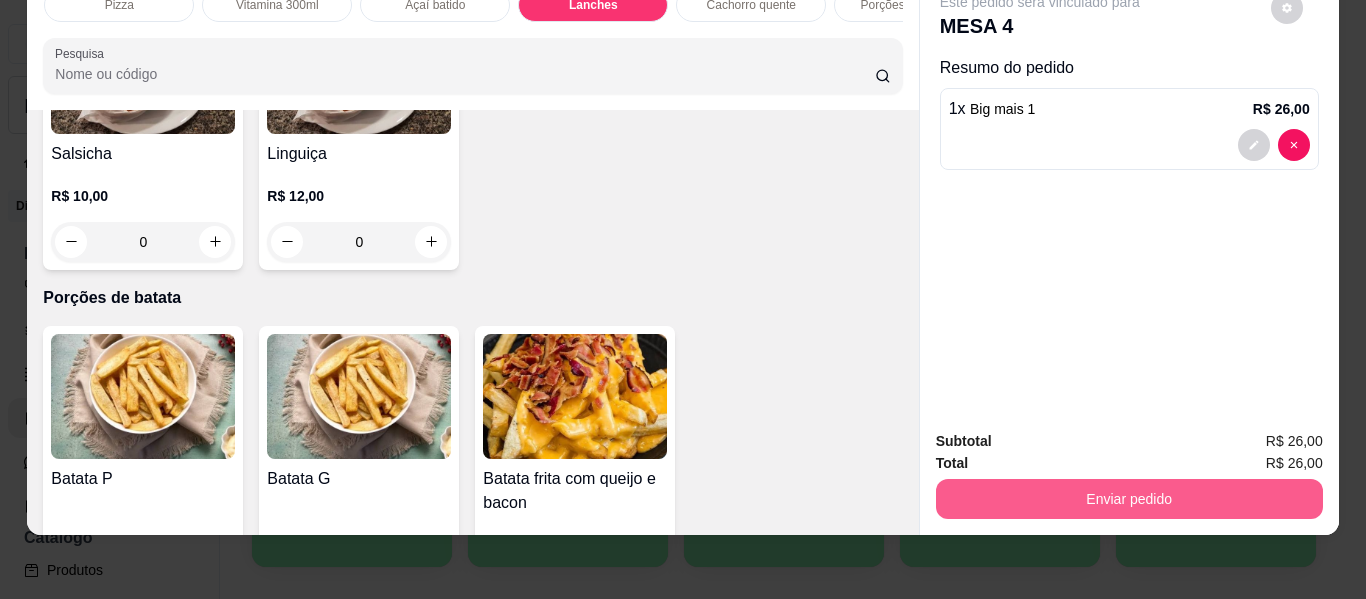 click on "Enviar pedido" at bounding box center (1129, 499) 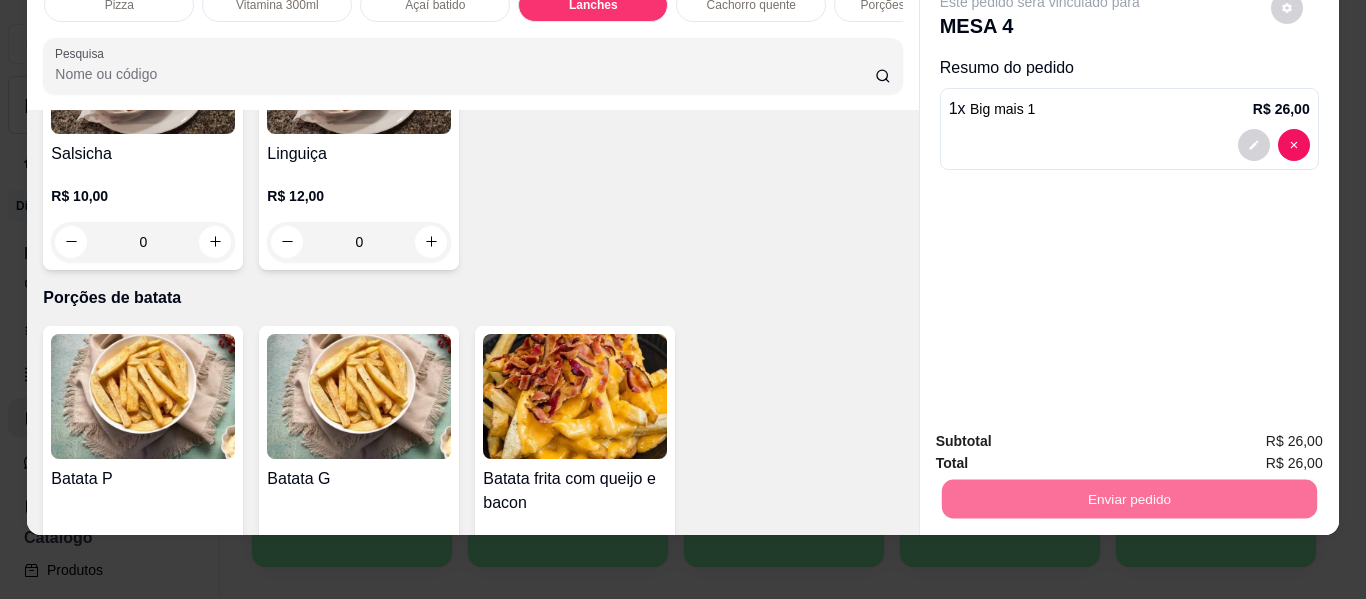 click on "Não registrar e enviar pedido" at bounding box center (1063, 433) 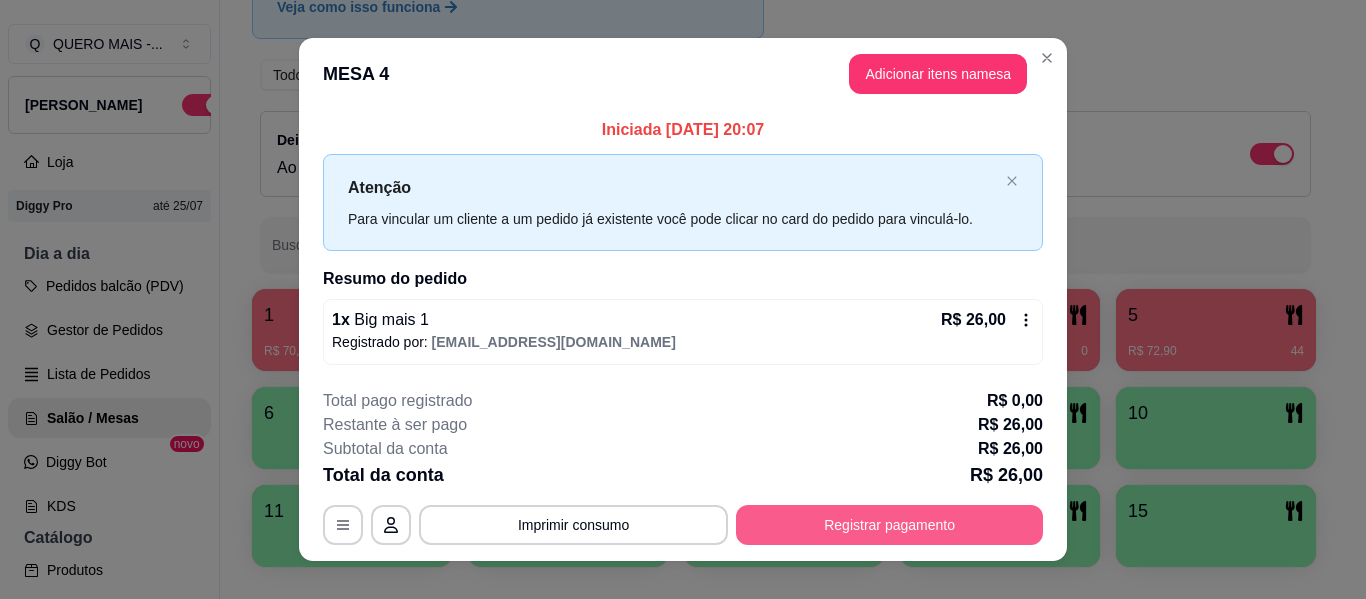 click on "Registrar pagamento" at bounding box center [889, 525] 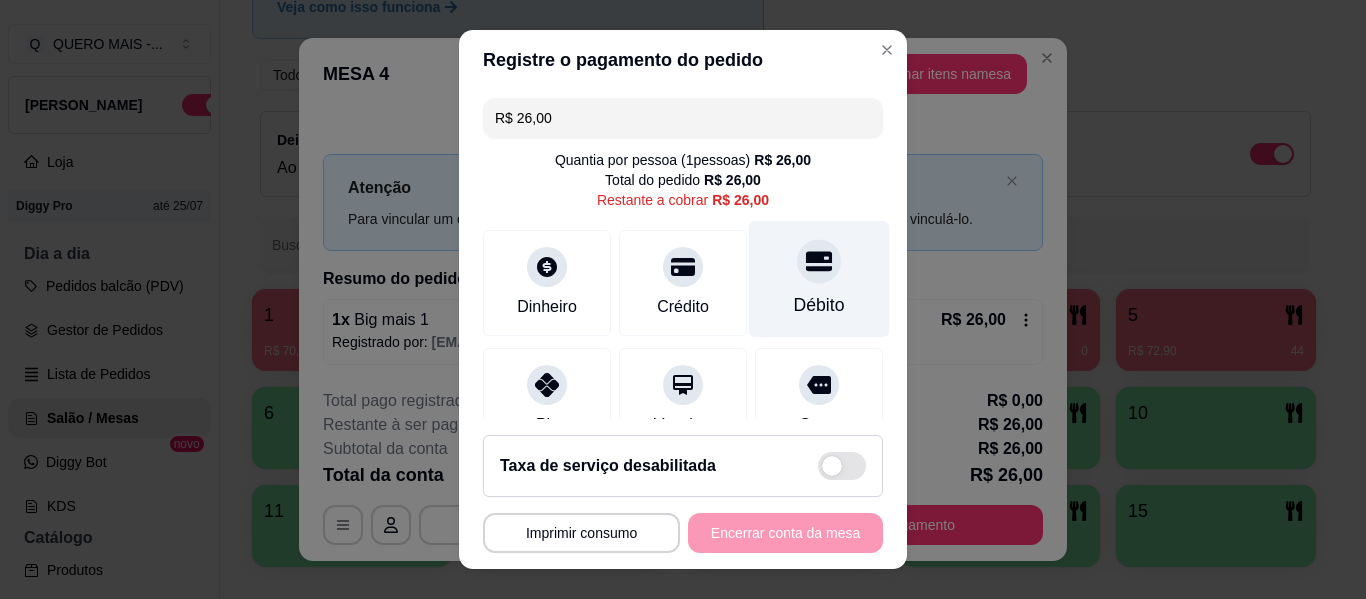 click 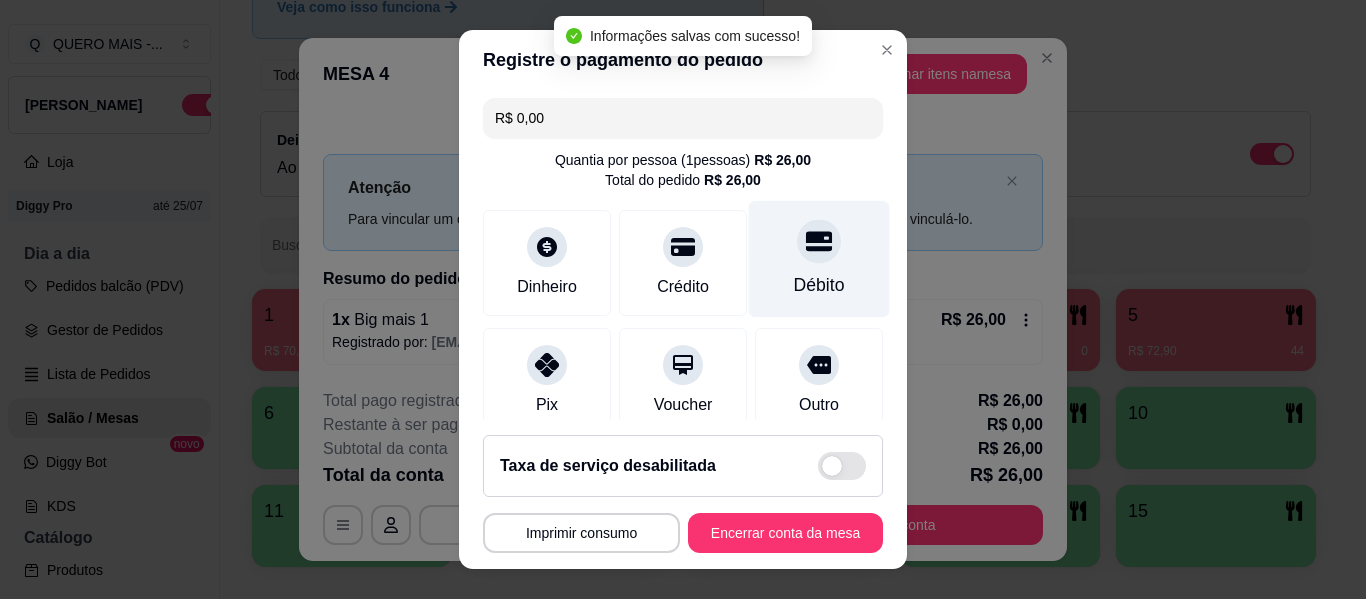 type on "R$ 0,00" 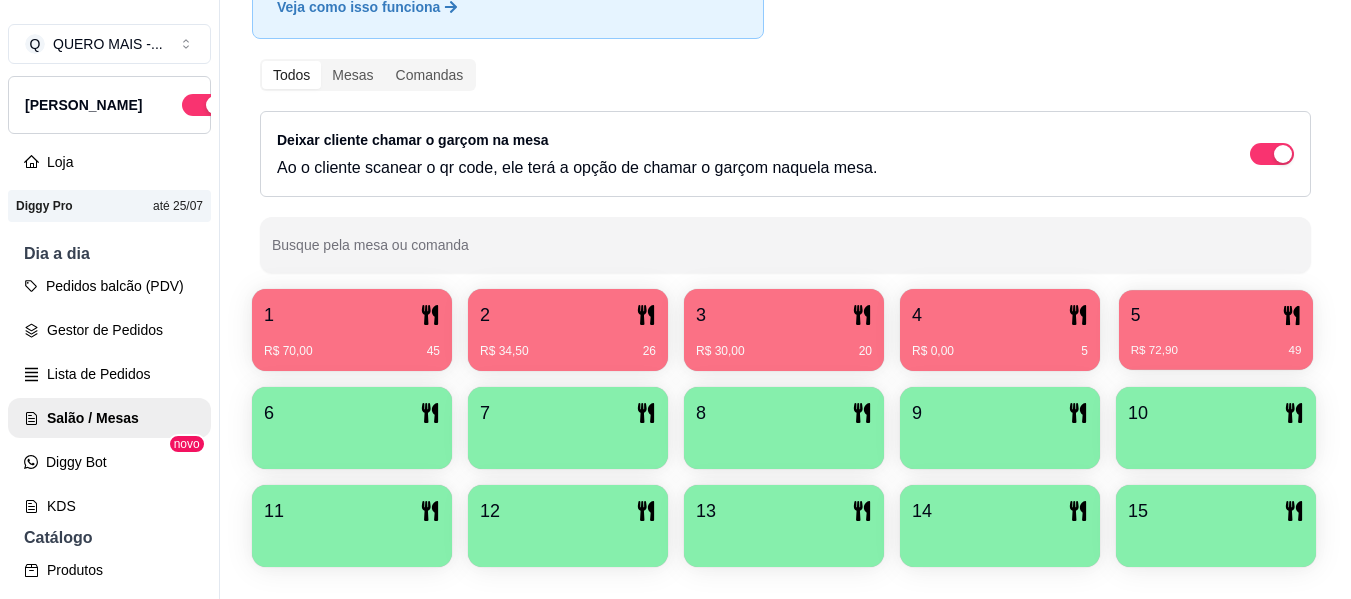 click on "R$ 72,90 49" at bounding box center (1216, 351) 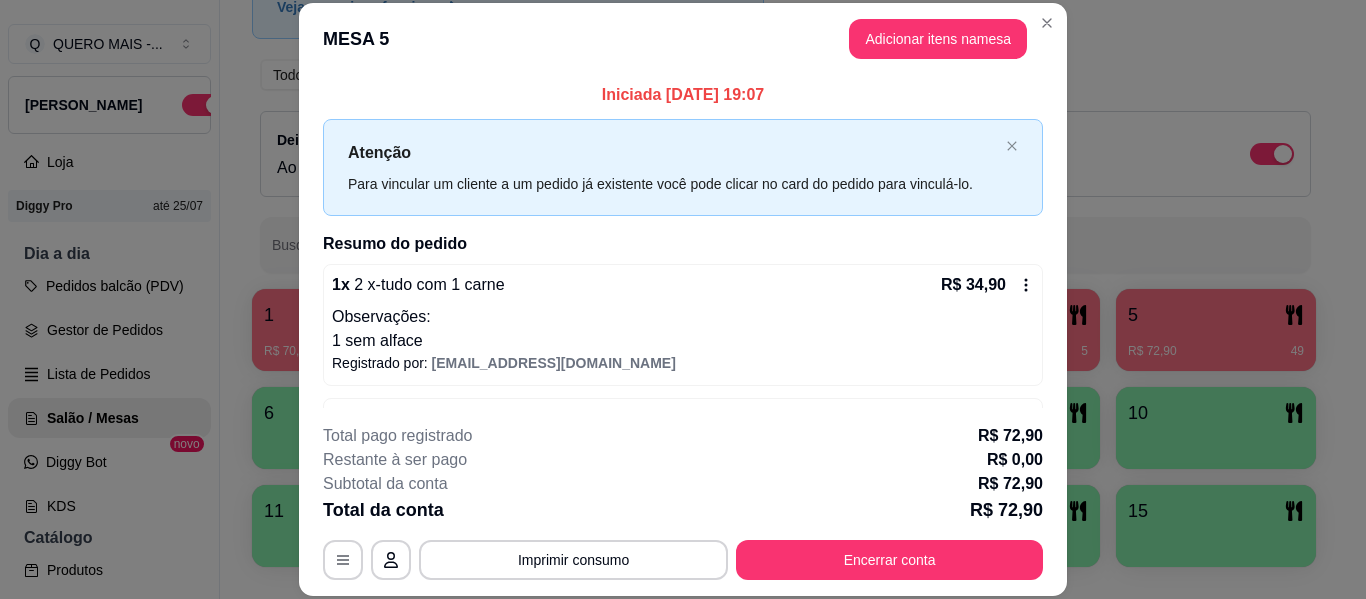 scroll, scrollTop: 246, scrollLeft: 0, axis: vertical 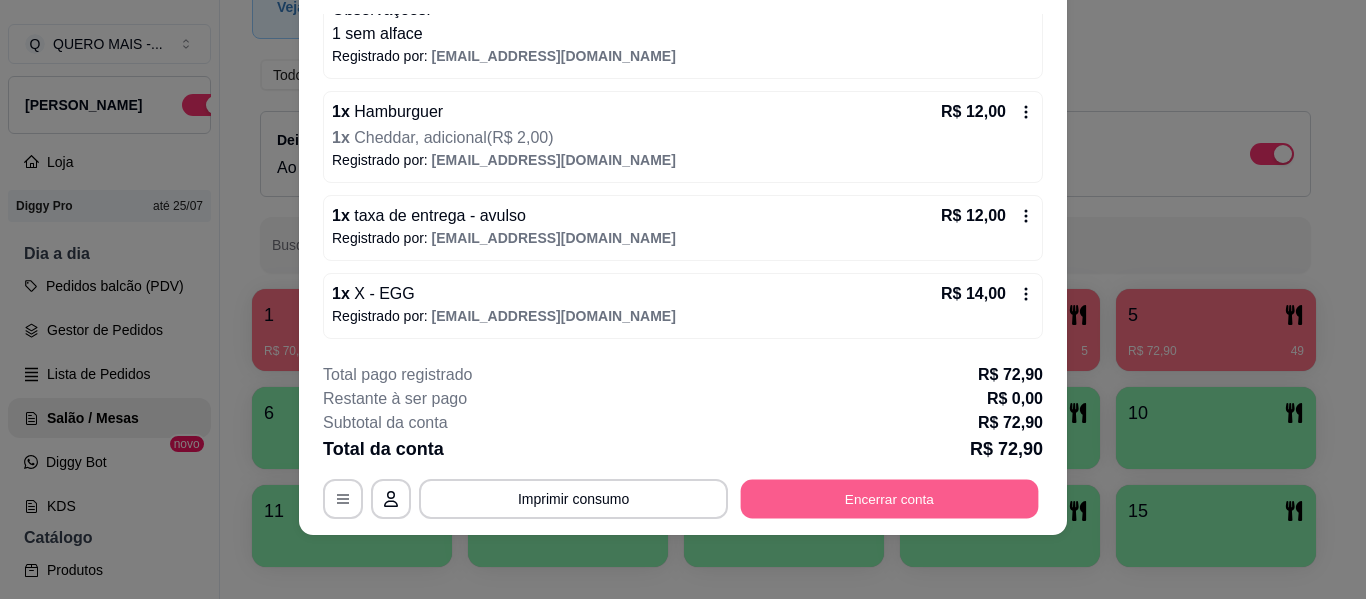 click on "Encerrar conta" at bounding box center (890, 499) 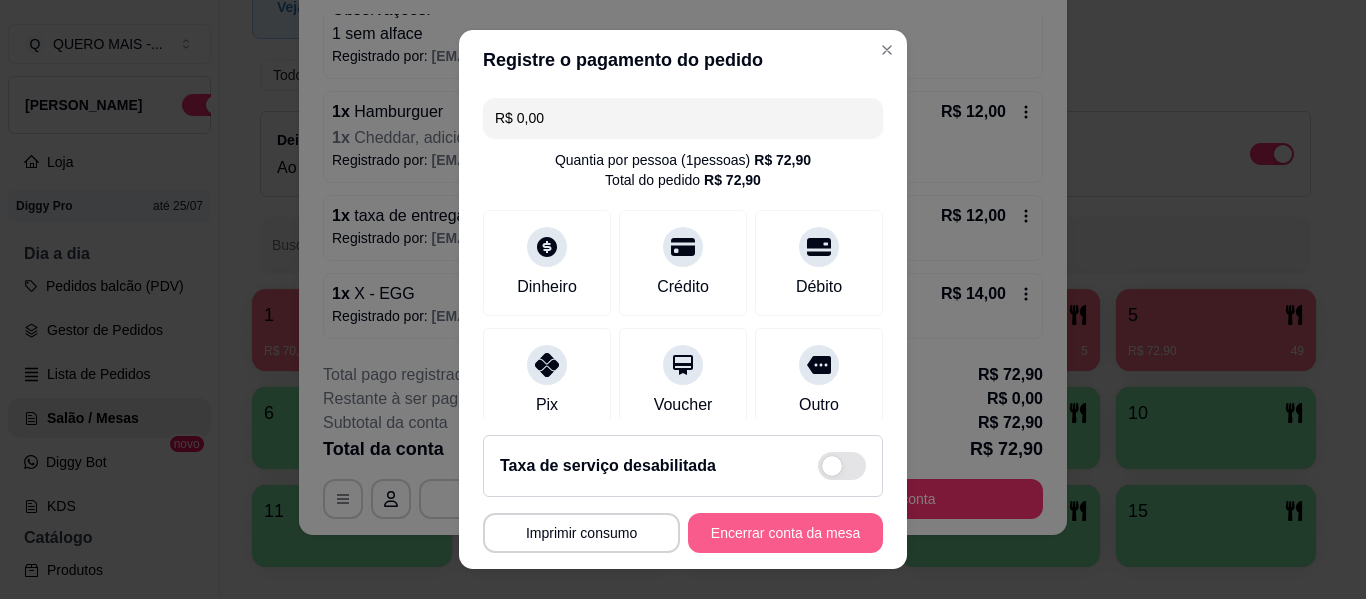 click on "Encerrar conta da mesa" at bounding box center [785, 533] 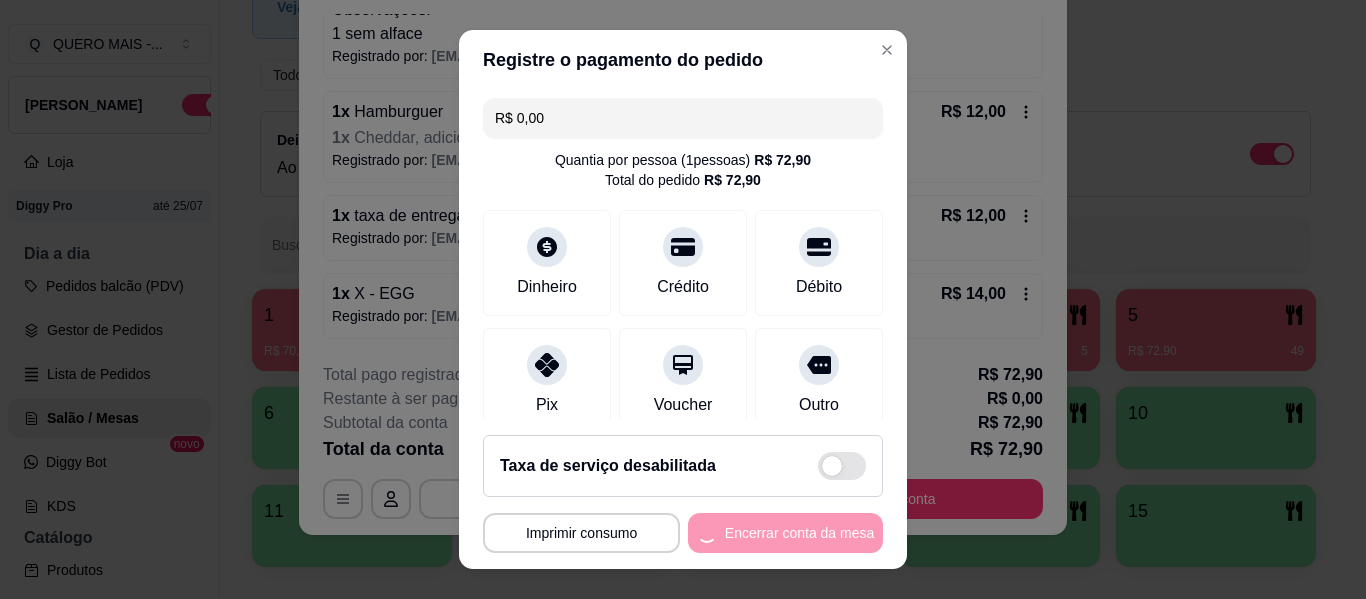 scroll, scrollTop: 0, scrollLeft: 0, axis: both 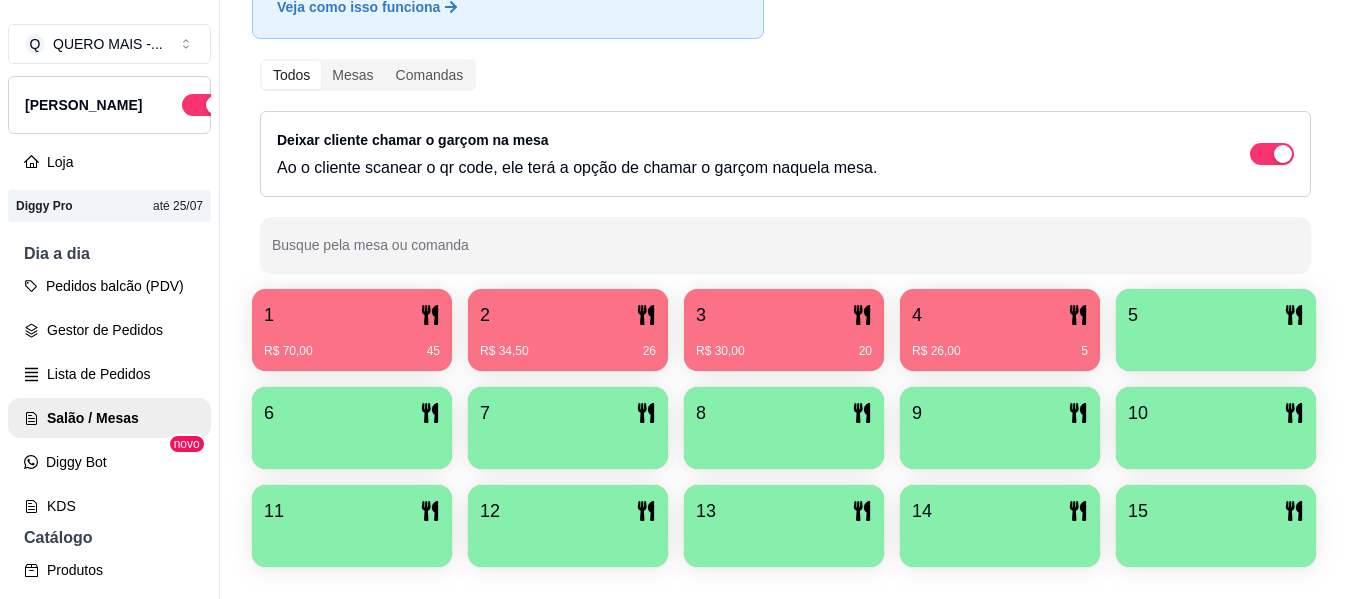 click on "R$ 34,50 26" at bounding box center (568, 344) 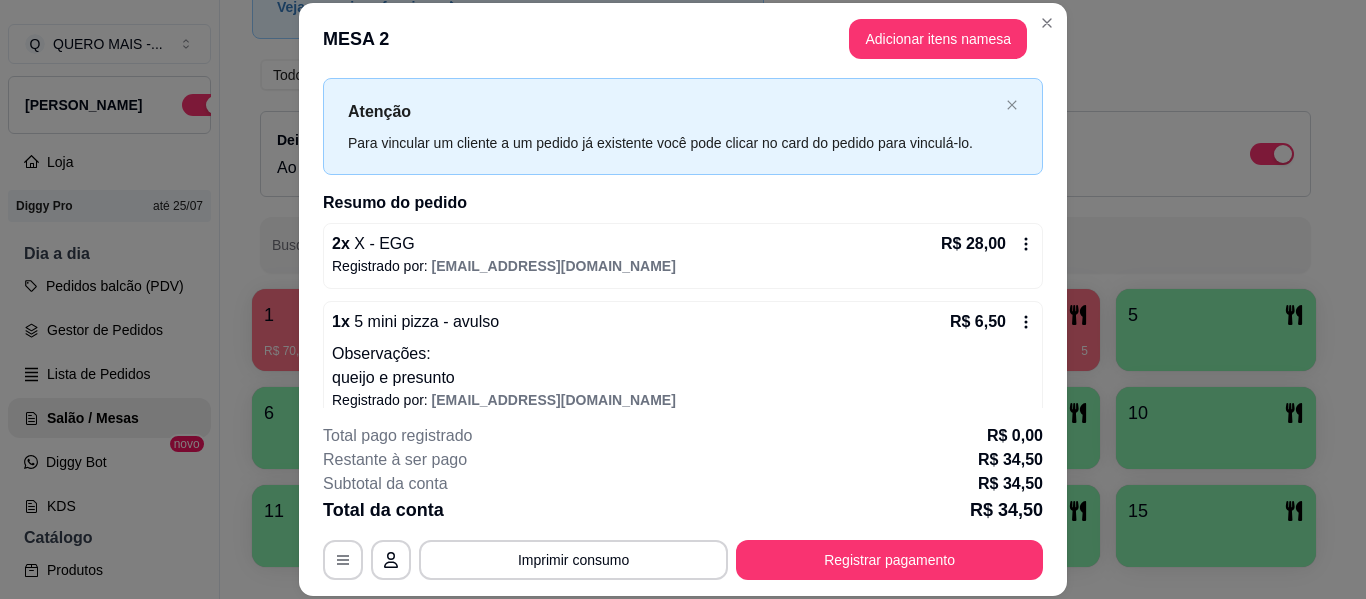 scroll, scrollTop: 64, scrollLeft: 0, axis: vertical 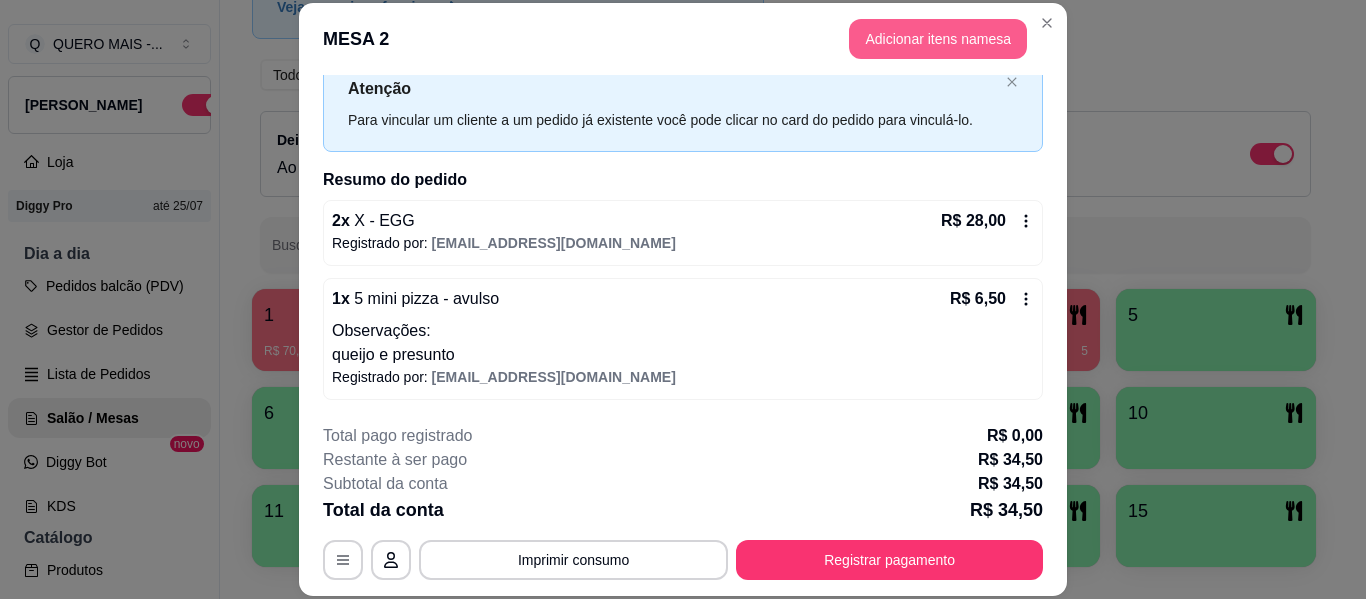 click on "Adicionar itens na  mesa" at bounding box center (938, 39) 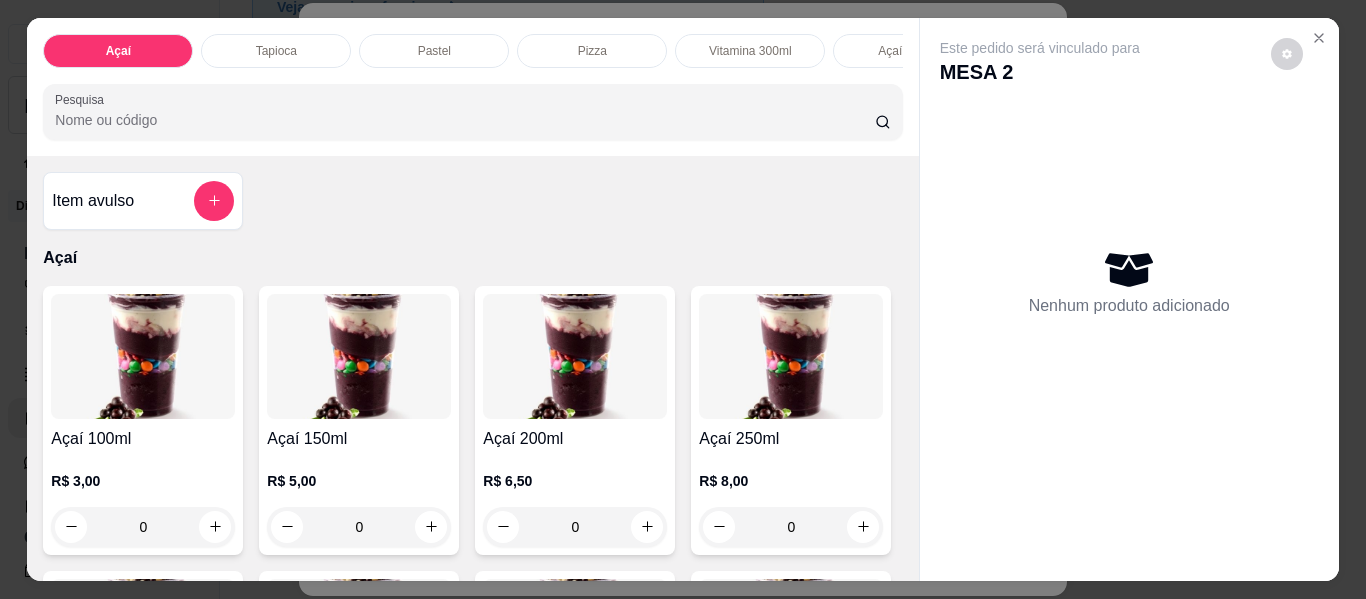 scroll, scrollTop: 0, scrollLeft: 737, axis: horizontal 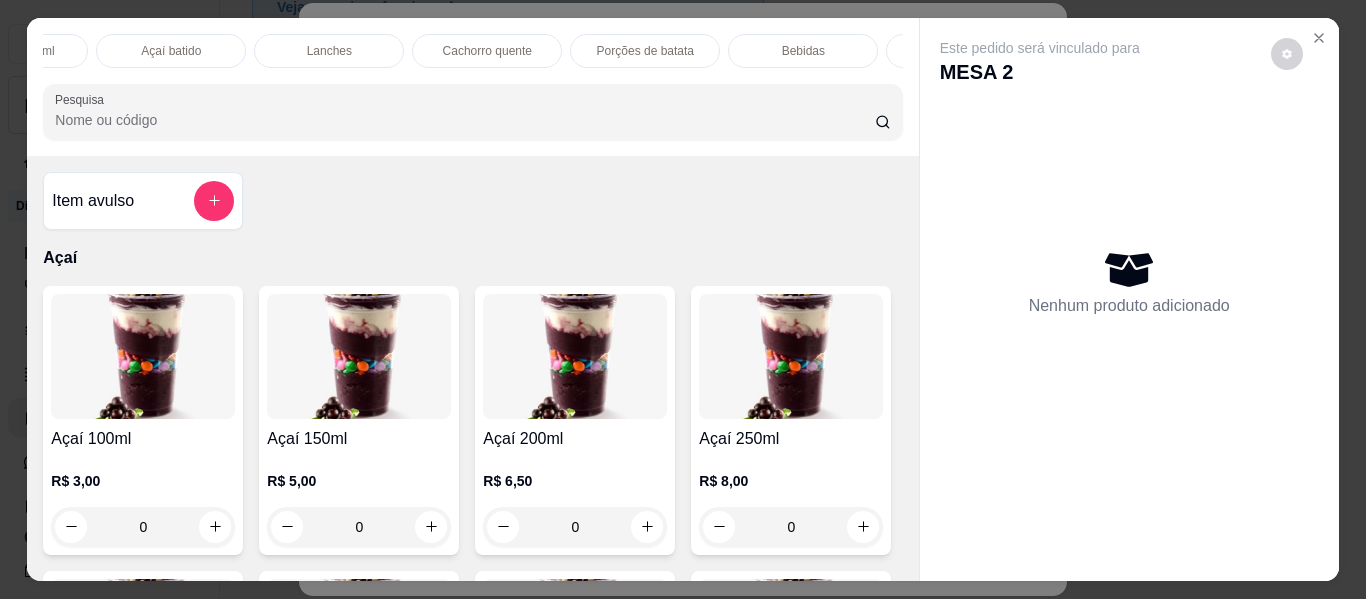 click on "Bebidas" at bounding box center (803, 51) 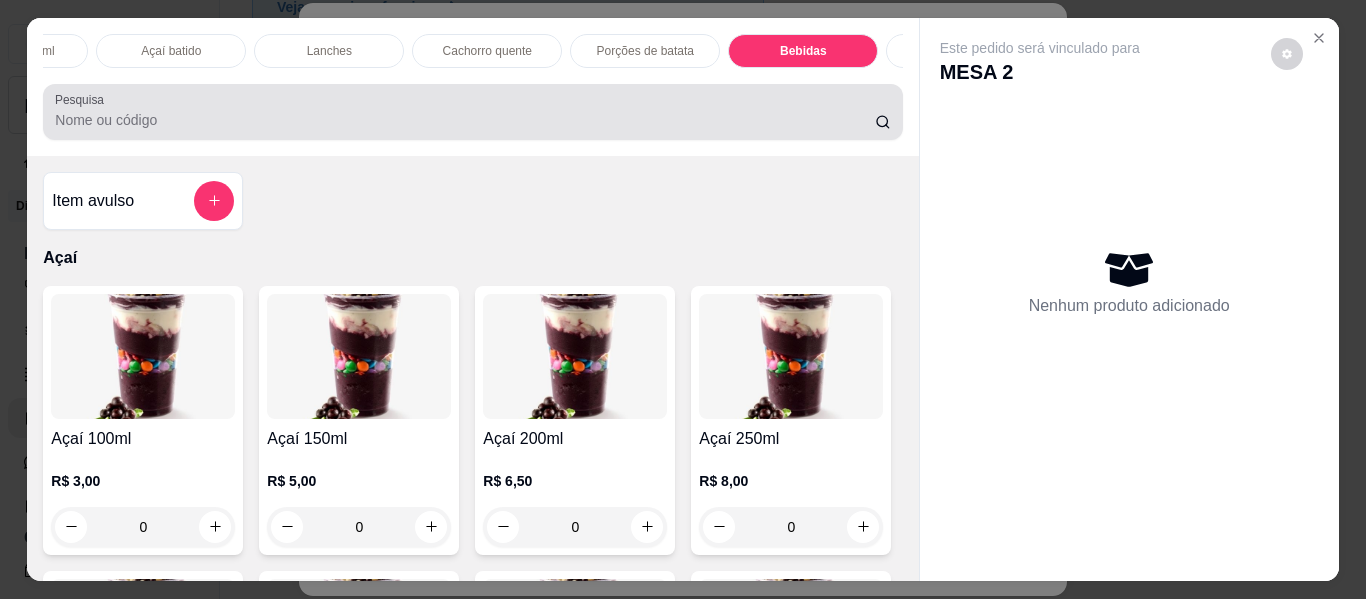 scroll, scrollTop: 5431, scrollLeft: 0, axis: vertical 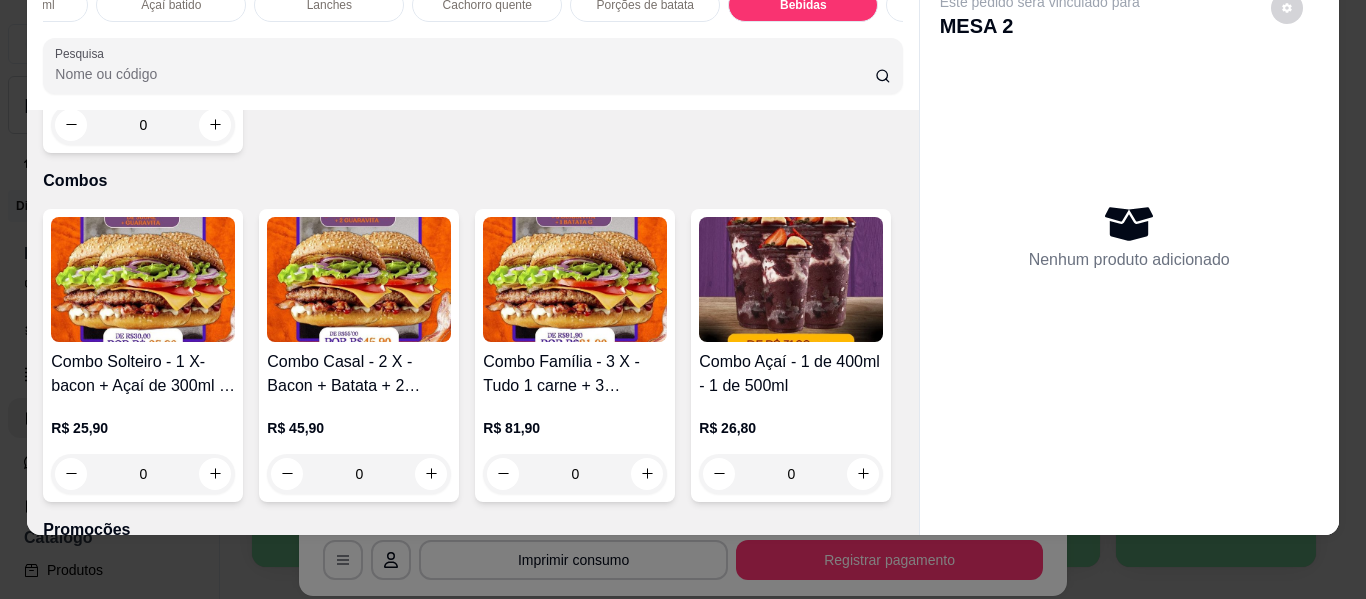 click 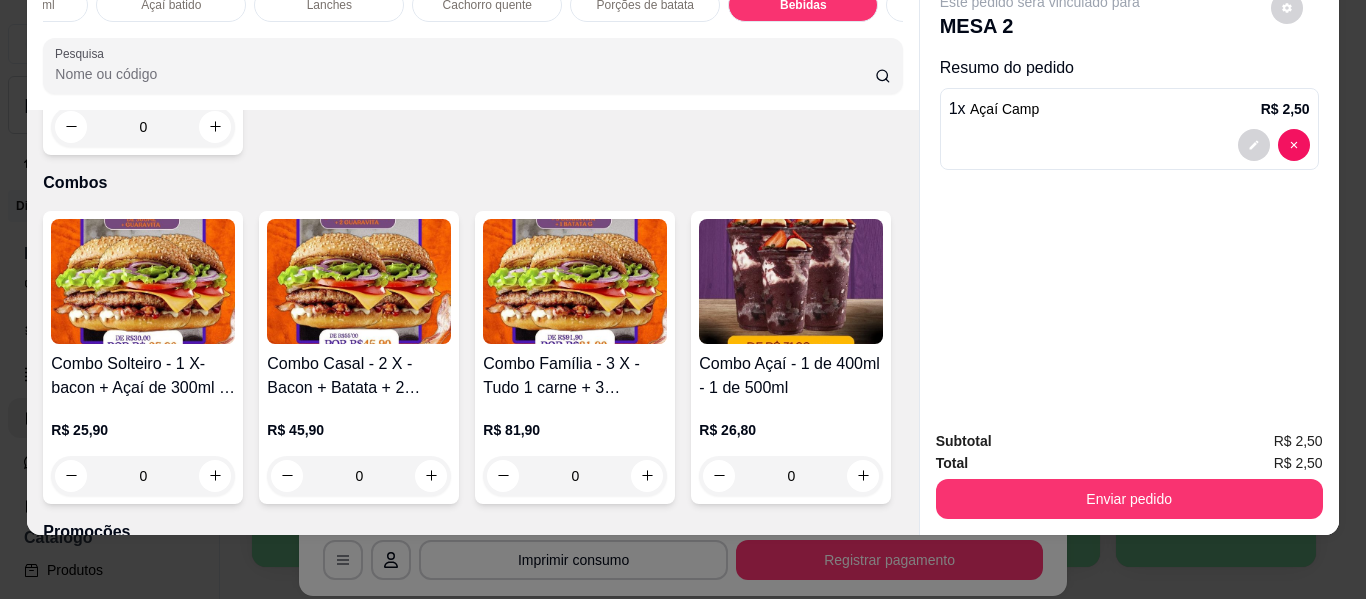 click 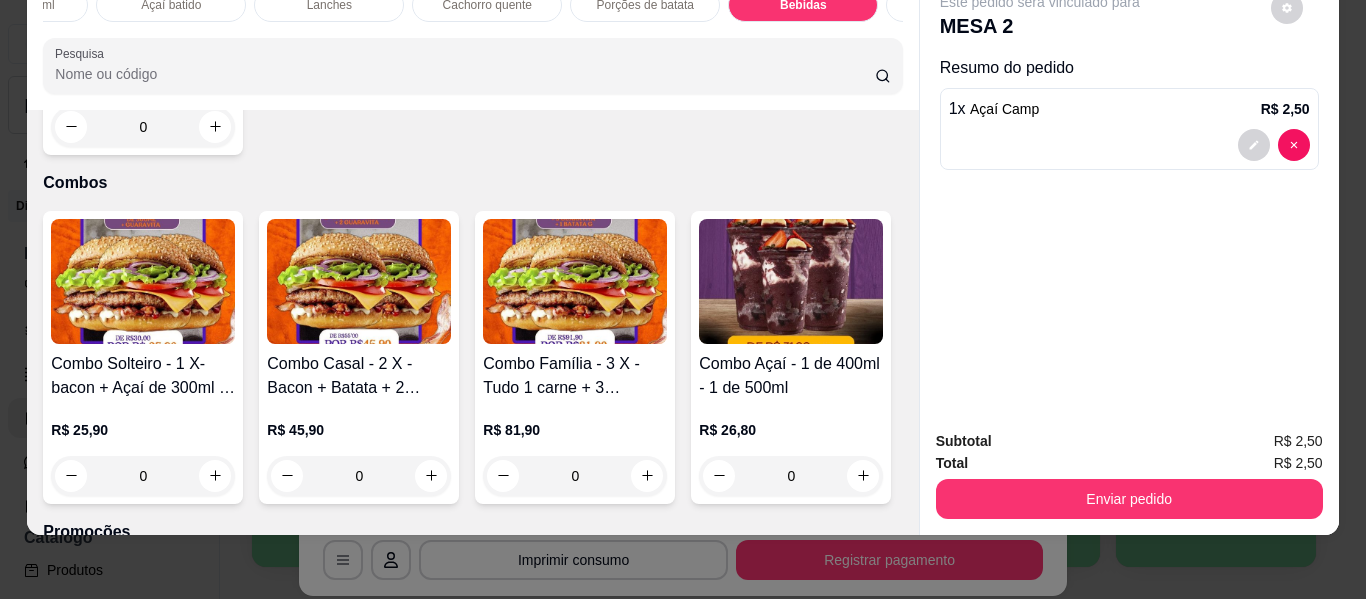 type on "2" 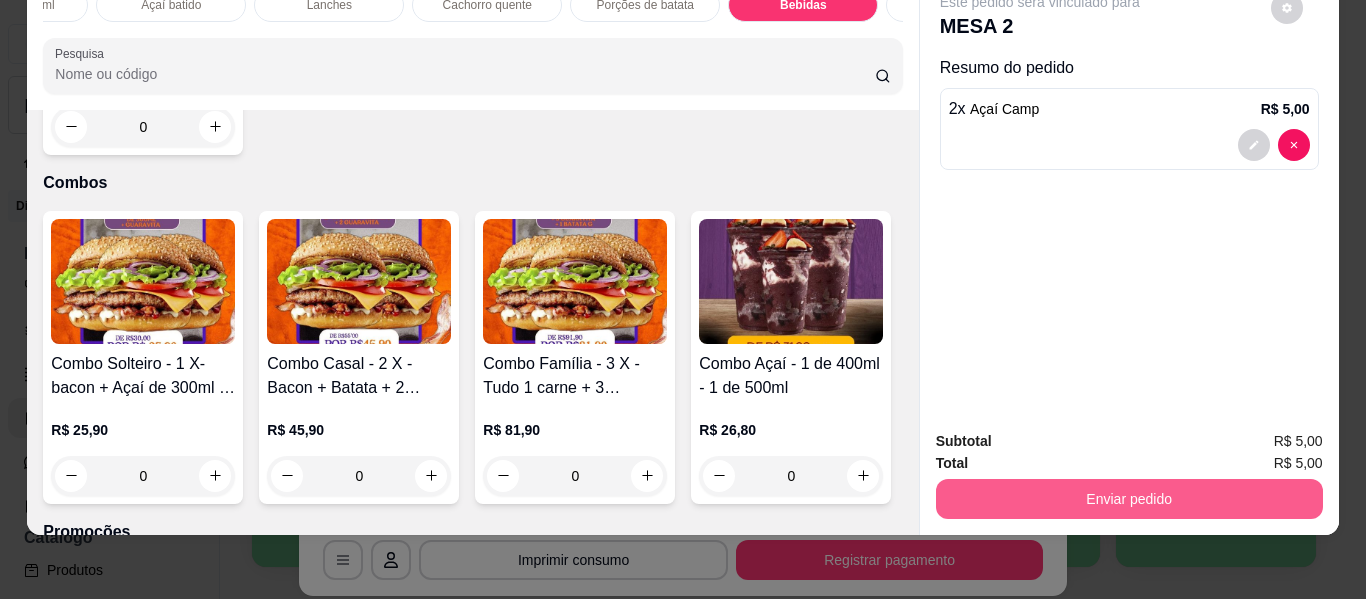 click on "Enviar pedido" at bounding box center [1129, 499] 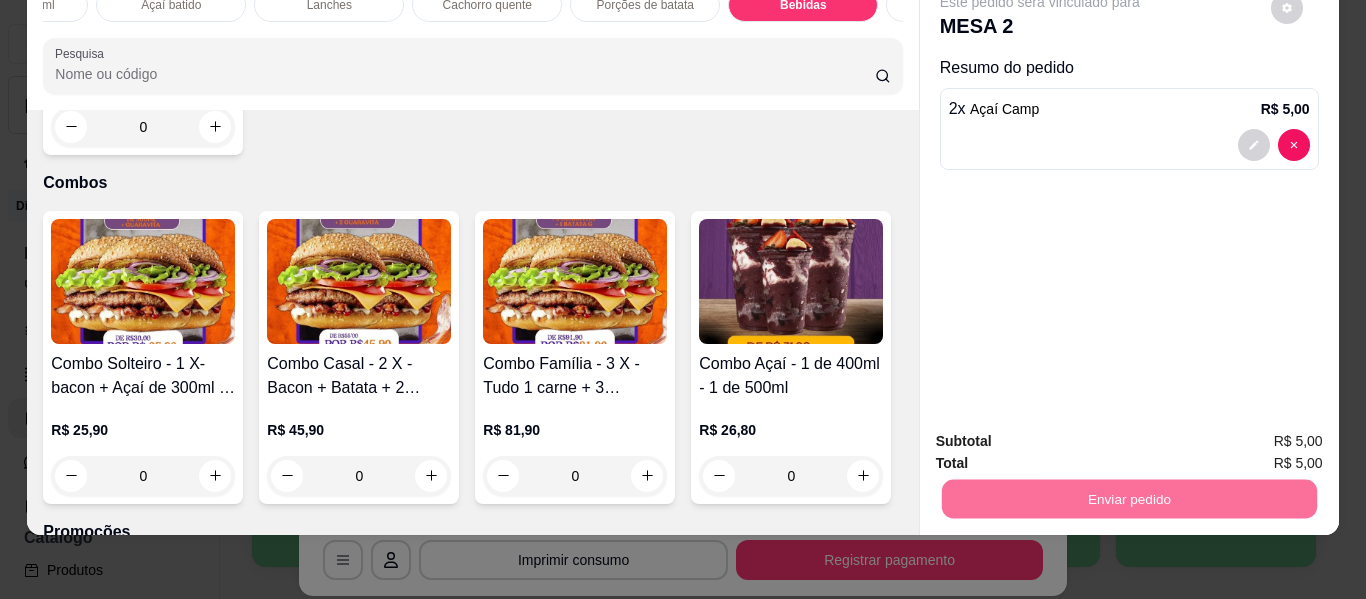 click on "Não registrar e enviar pedido" at bounding box center [1063, 433] 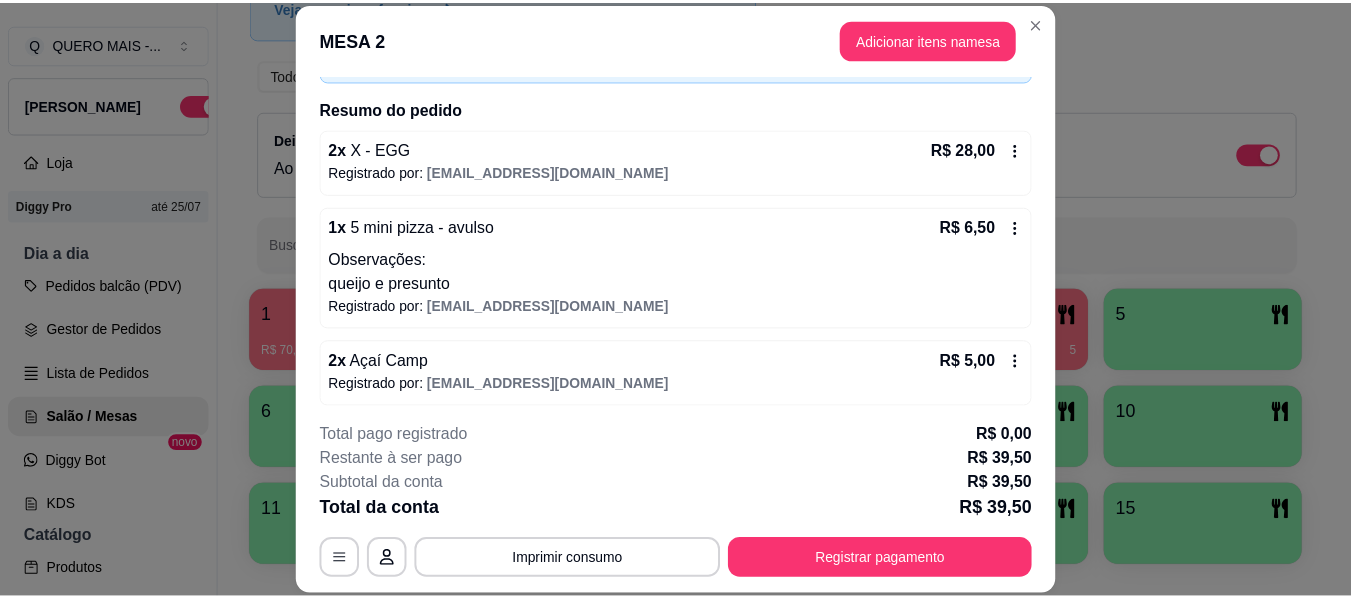 scroll, scrollTop: 142, scrollLeft: 0, axis: vertical 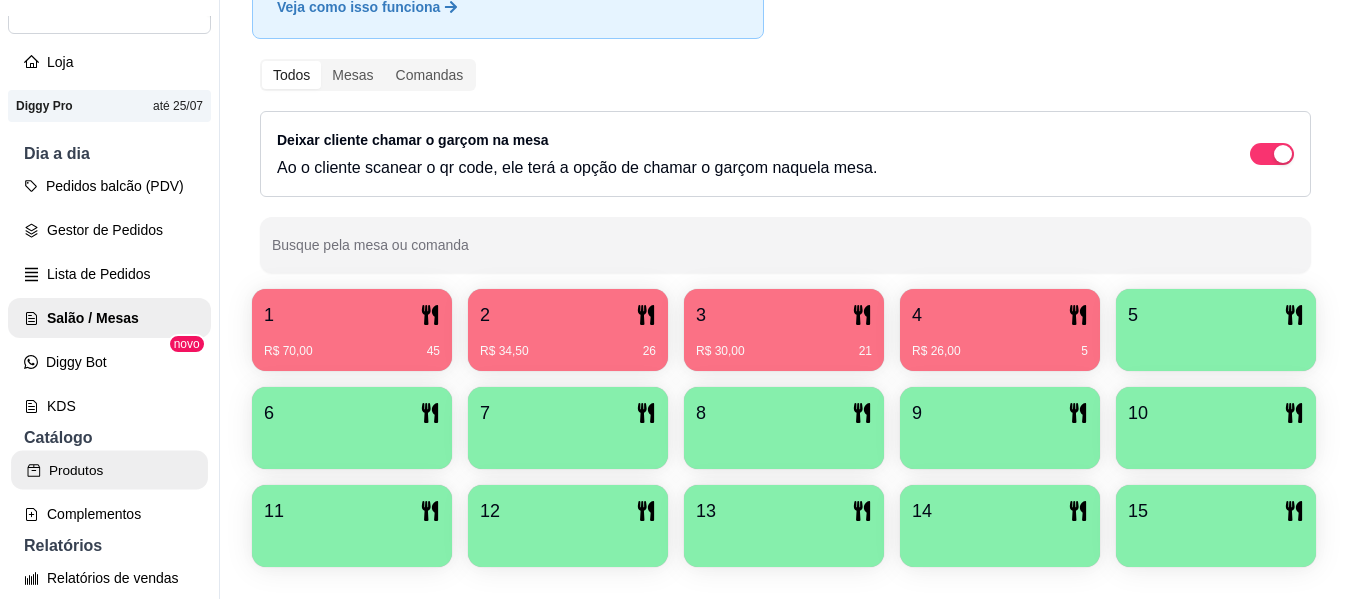 click on "Produtos" at bounding box center [109, 470] 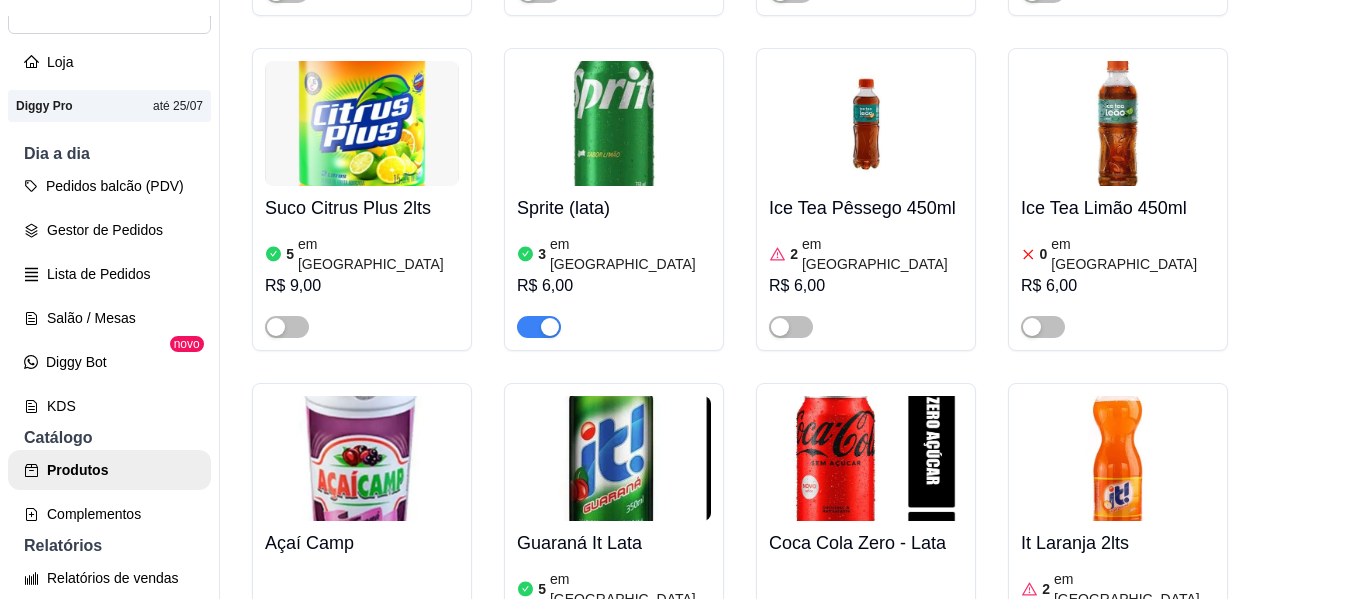 scroll, scrollTop: 10800, scrollLeft: 0, axis: vertical 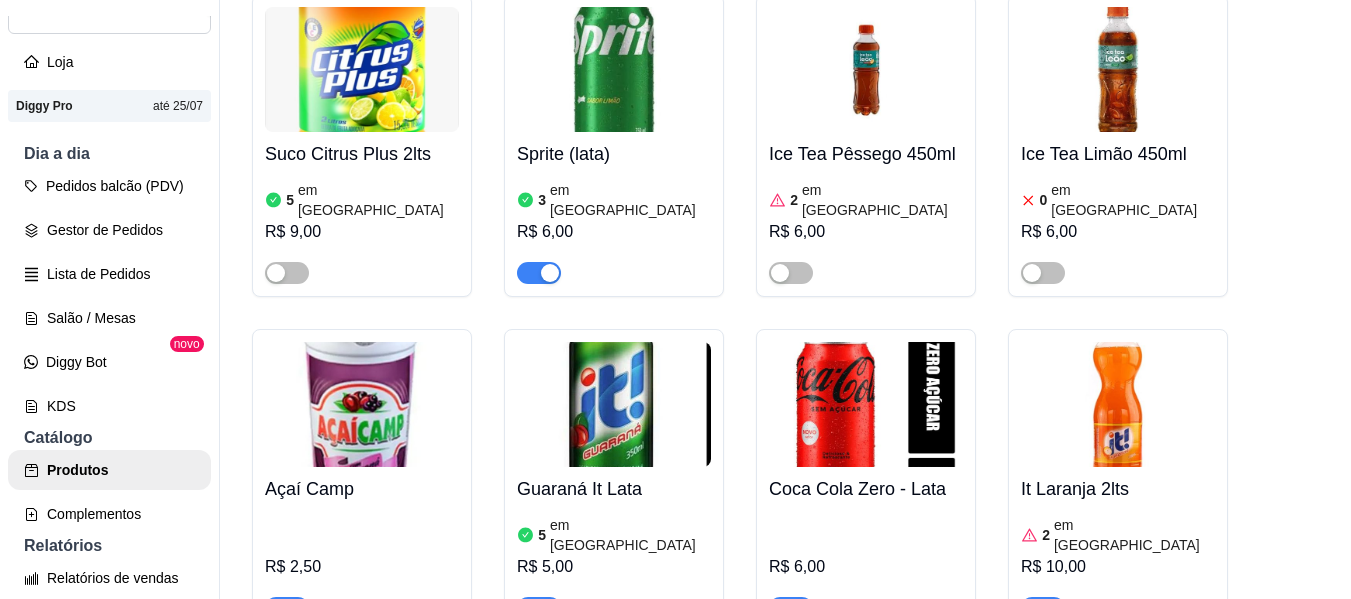 click at bounding box center [298, 608] 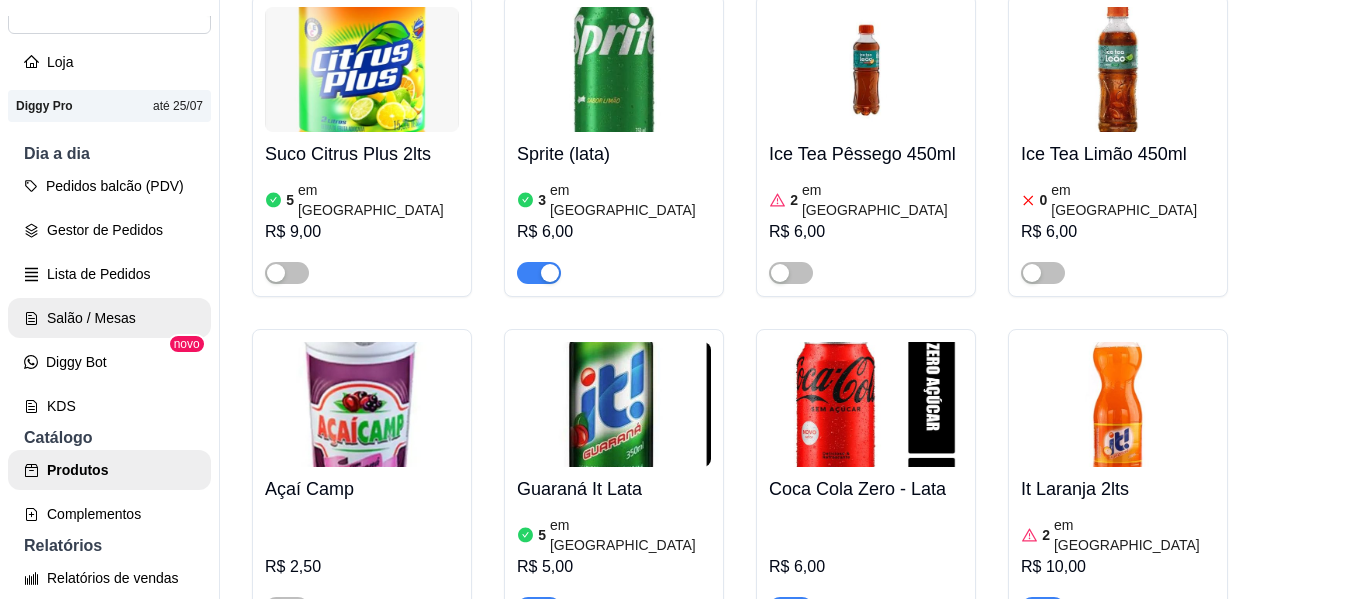 click on "Salão / Mesas" at bounding box center (109, 318) 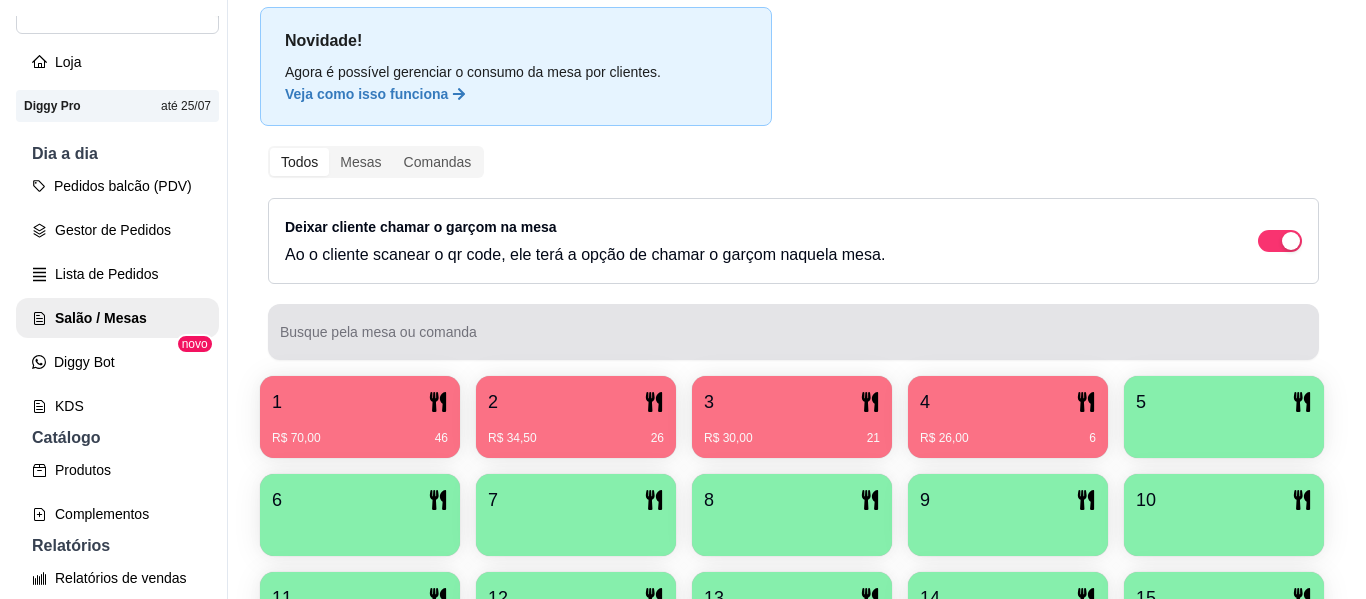 scroll, scrollTop: 200, scrollLeft: 0, axis: vertical 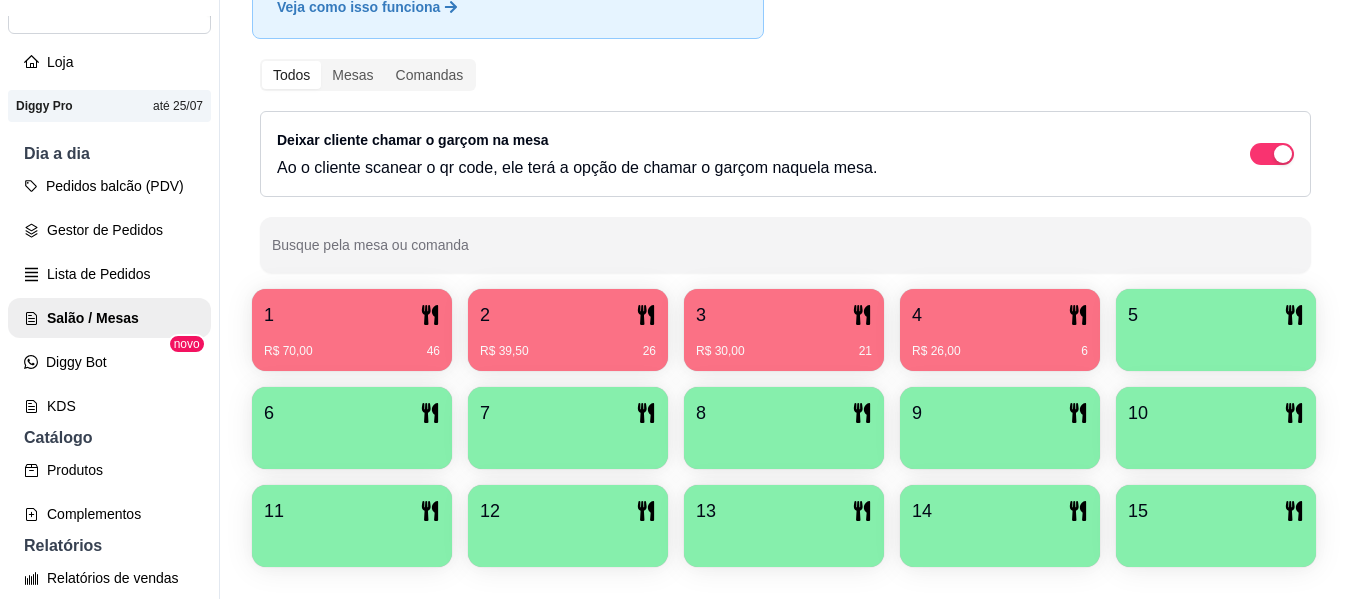 click on "R$ 30,00 21" at bounding box center [784, 351] 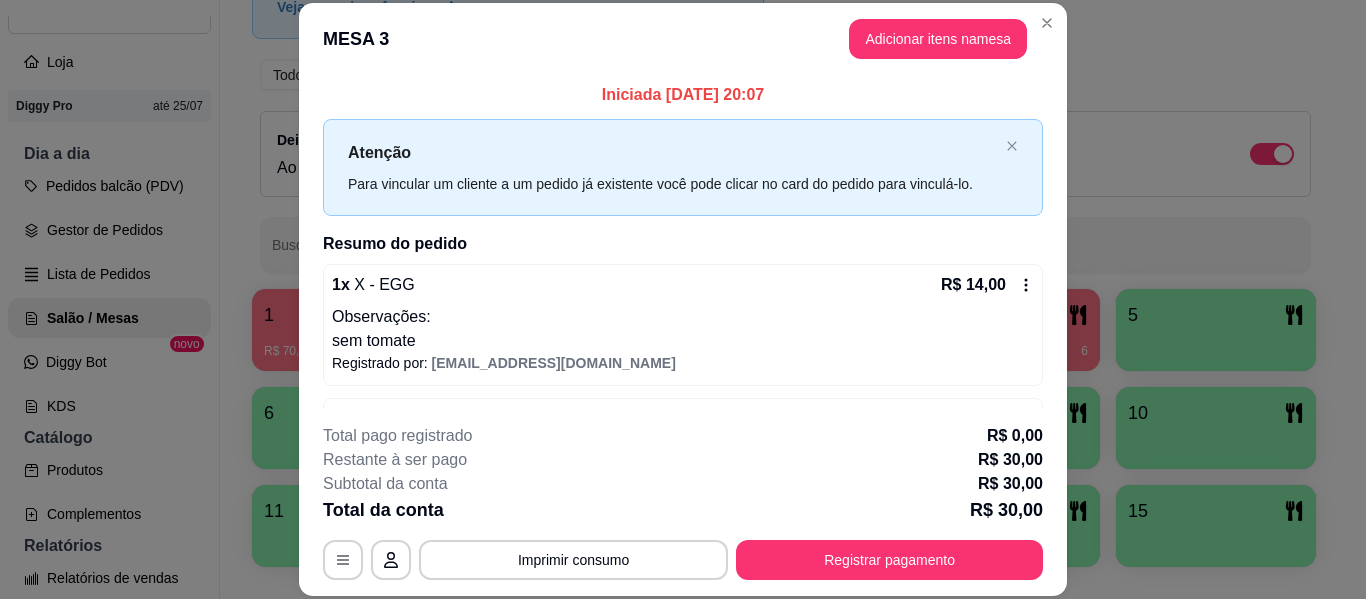 scroll, scrollTop: 120, scrollLeft: 0, axis: vertical 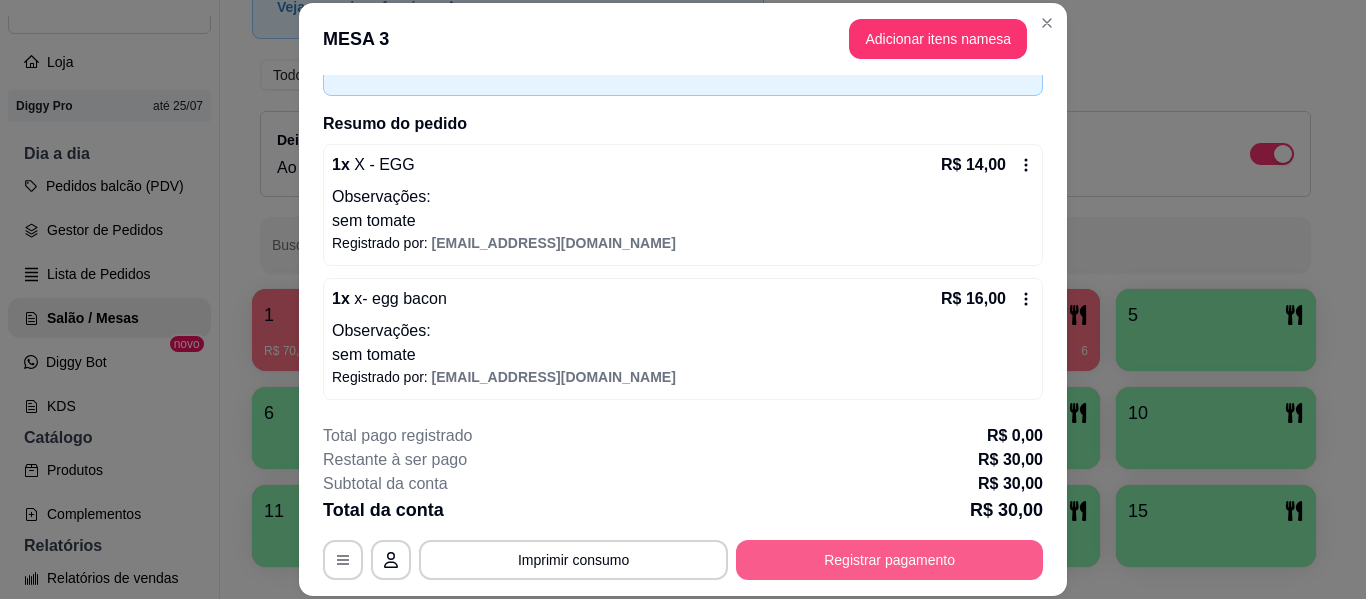 click on "Registrar pagamento" at bounding box center [889, 560] 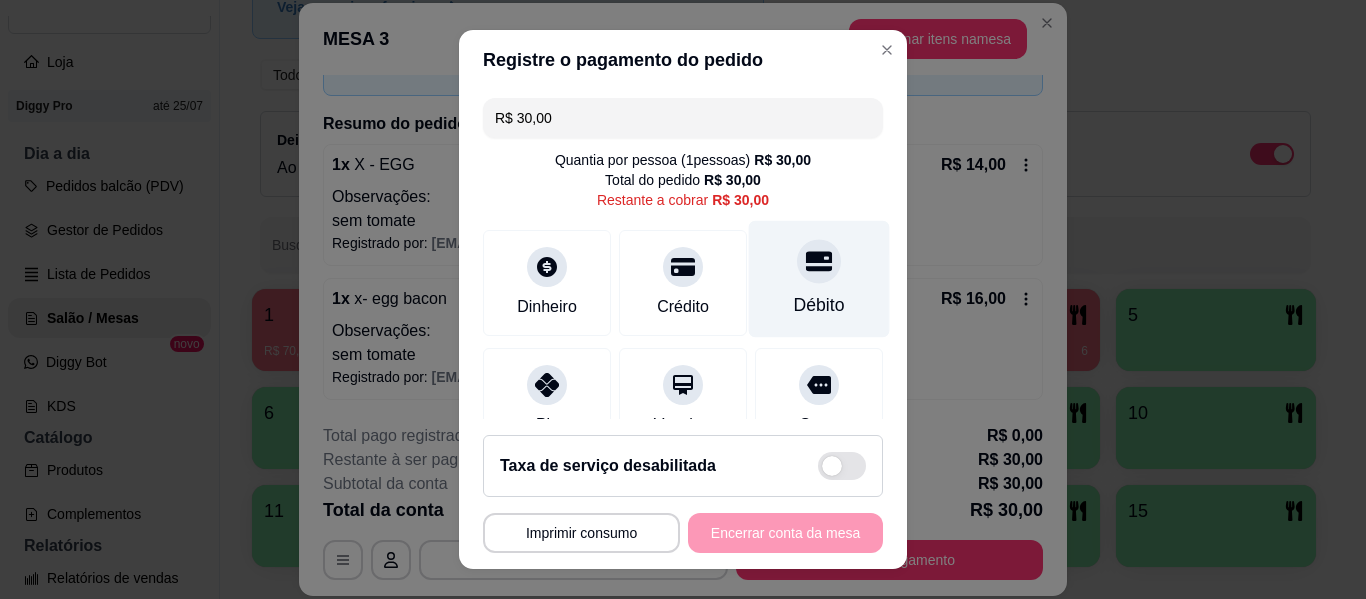 click on "Débito" at bounding box center (819, 279) 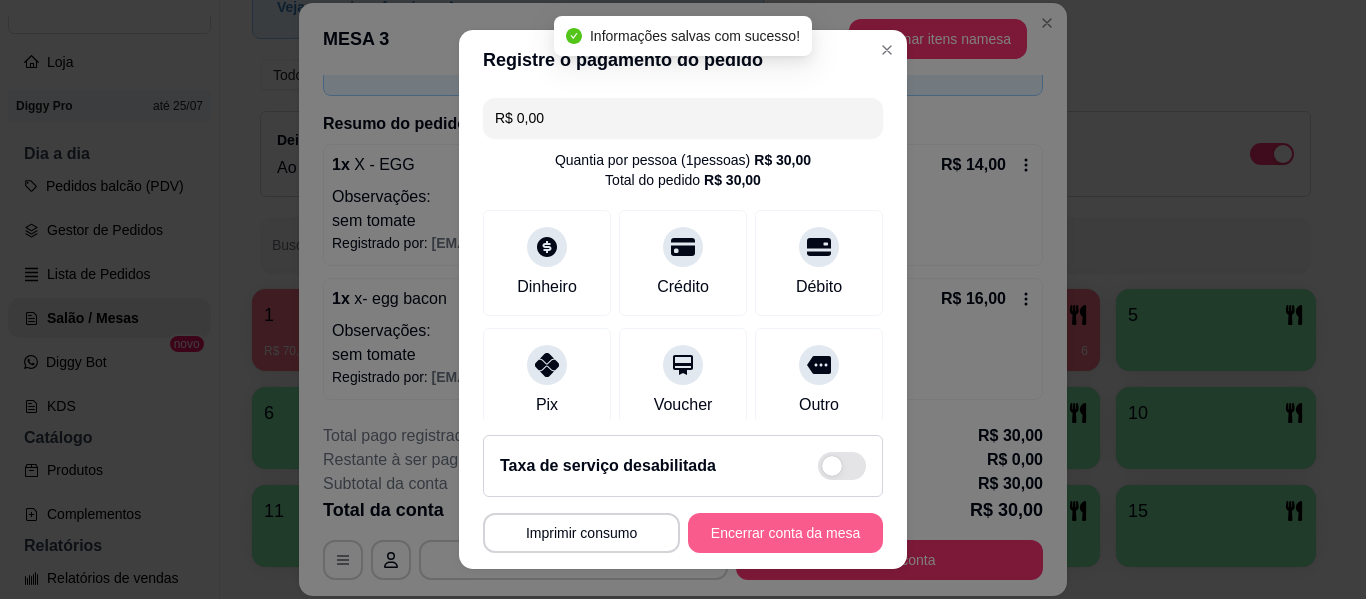 type on "R$ 0,00" 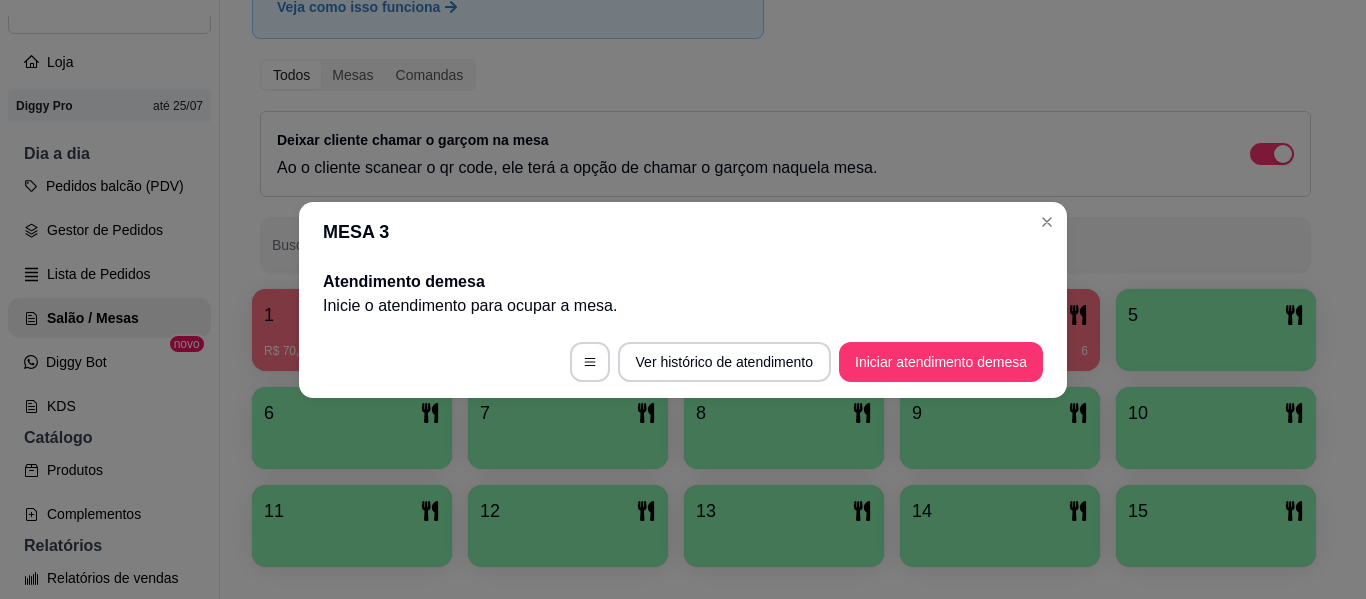 scroll, scrollTop: 0, scrollLeft: 0, axis: both 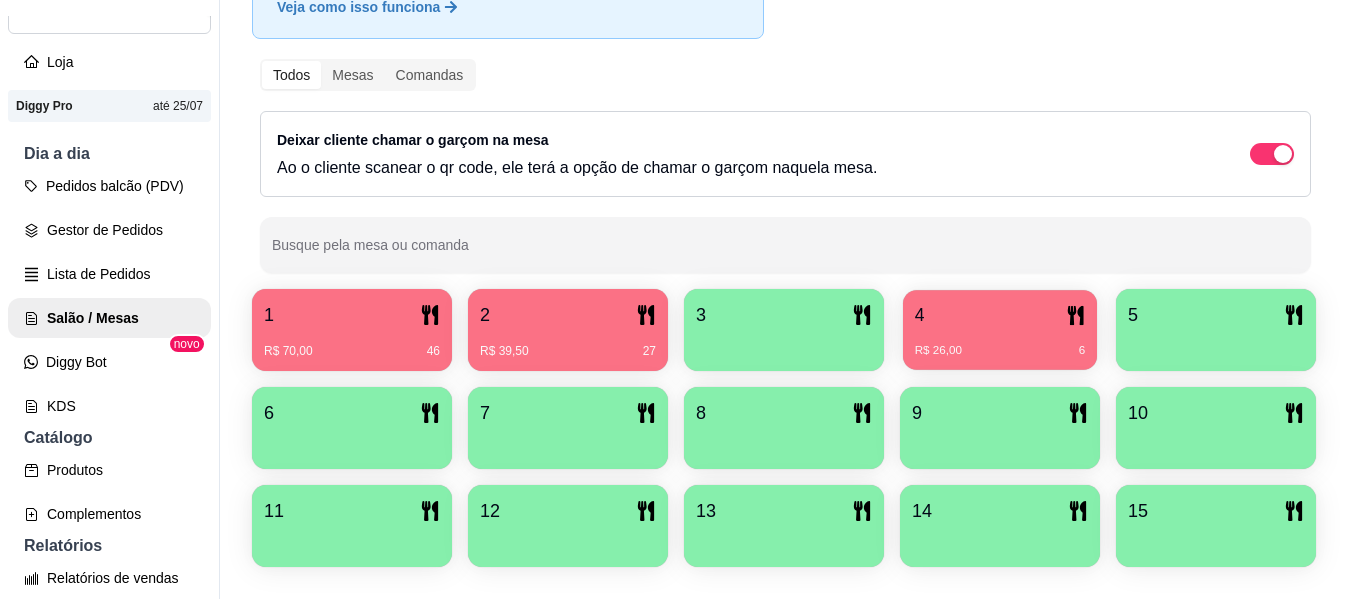click on "4 R$ 26,00 6" at bounding box center (1000, 330) 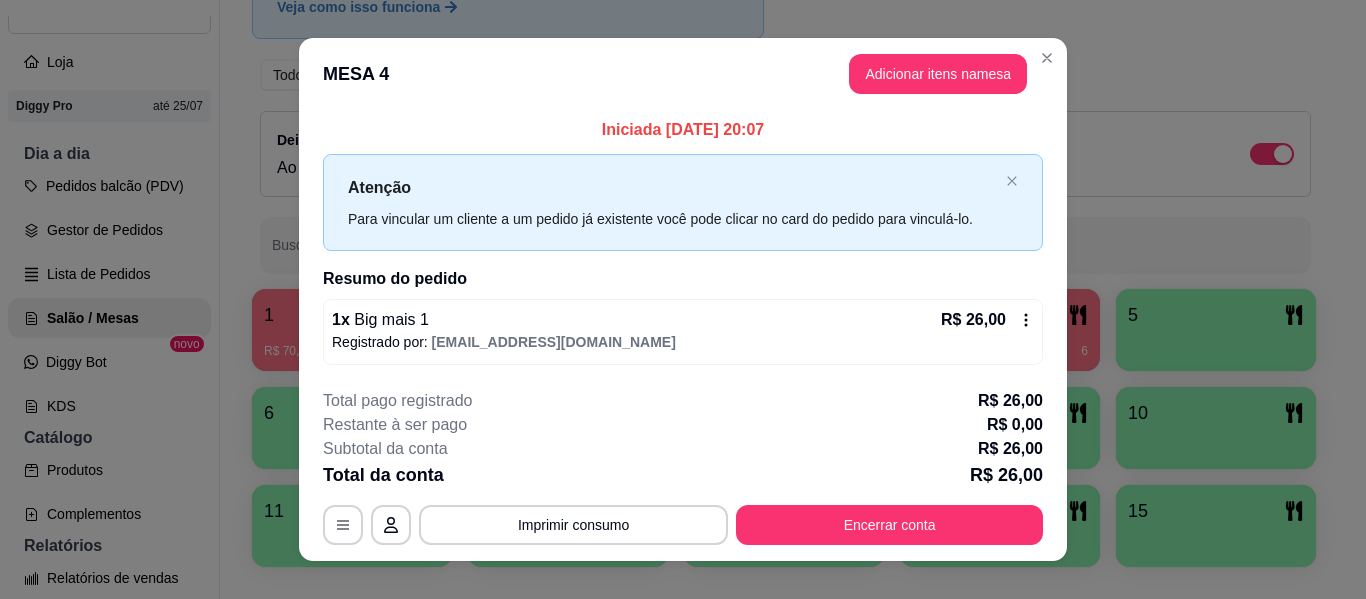 scroll, scrollTop: 26, scrollLeft: 0, axis: vertical 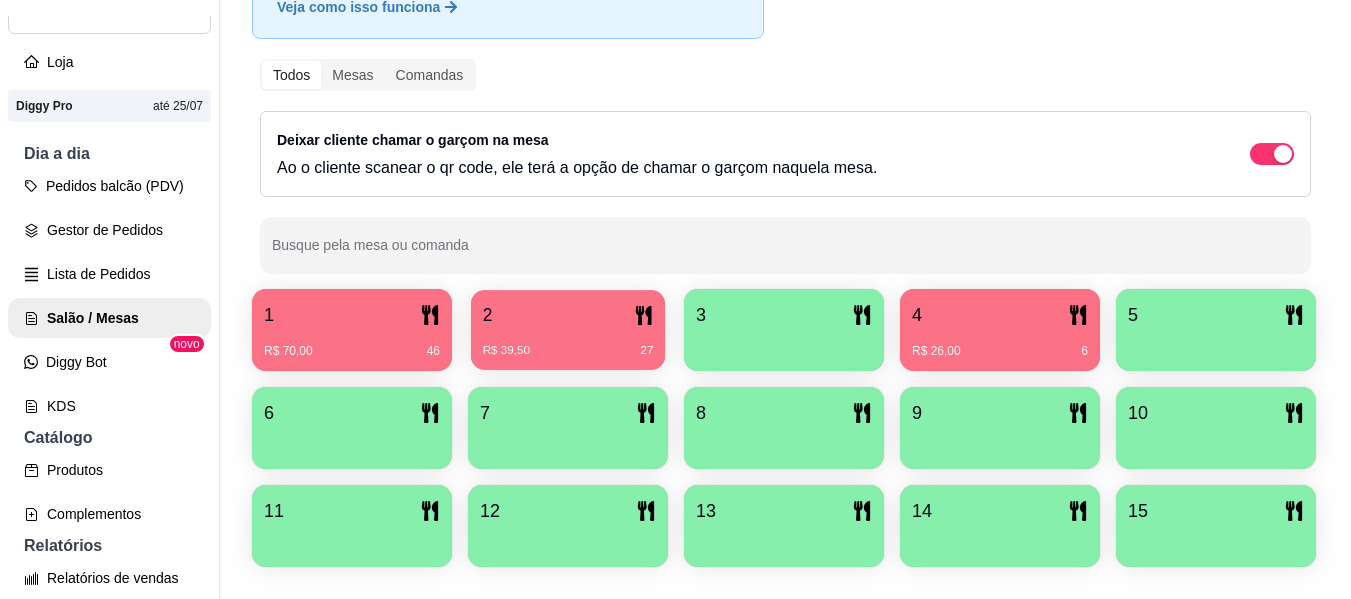 click on "R$ 39,50 27" at bounding box center [568, 343] 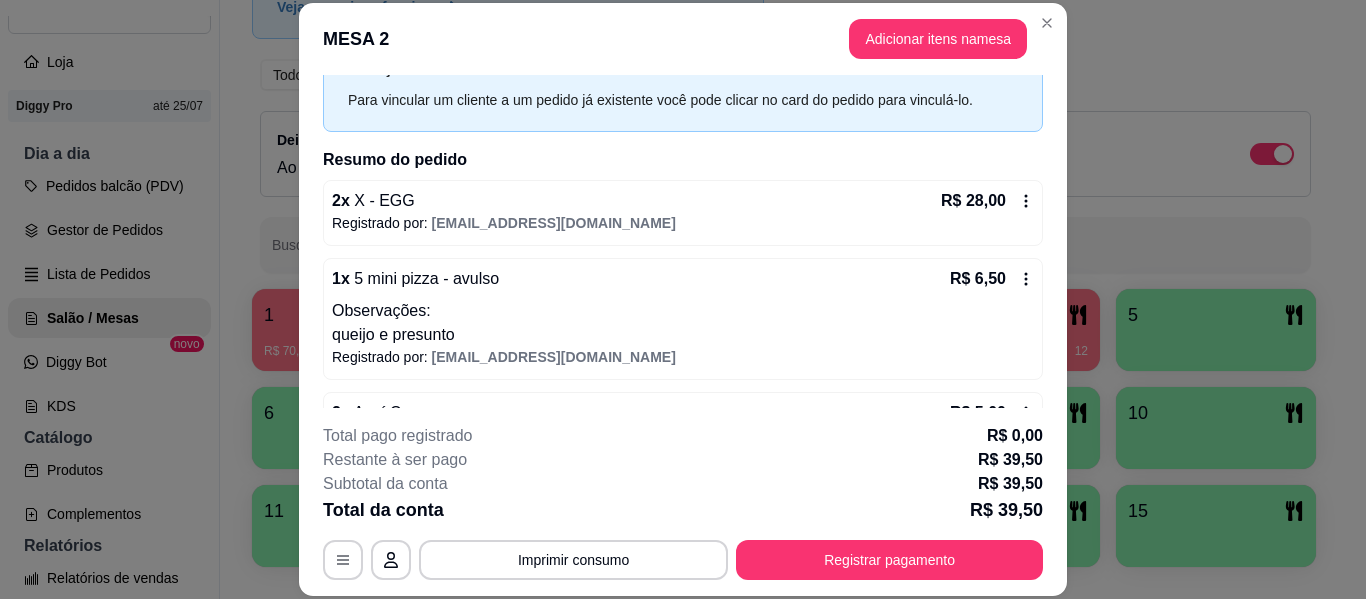 scroll, scrollTop: 142, scrollLeft: 0, axis: vertical 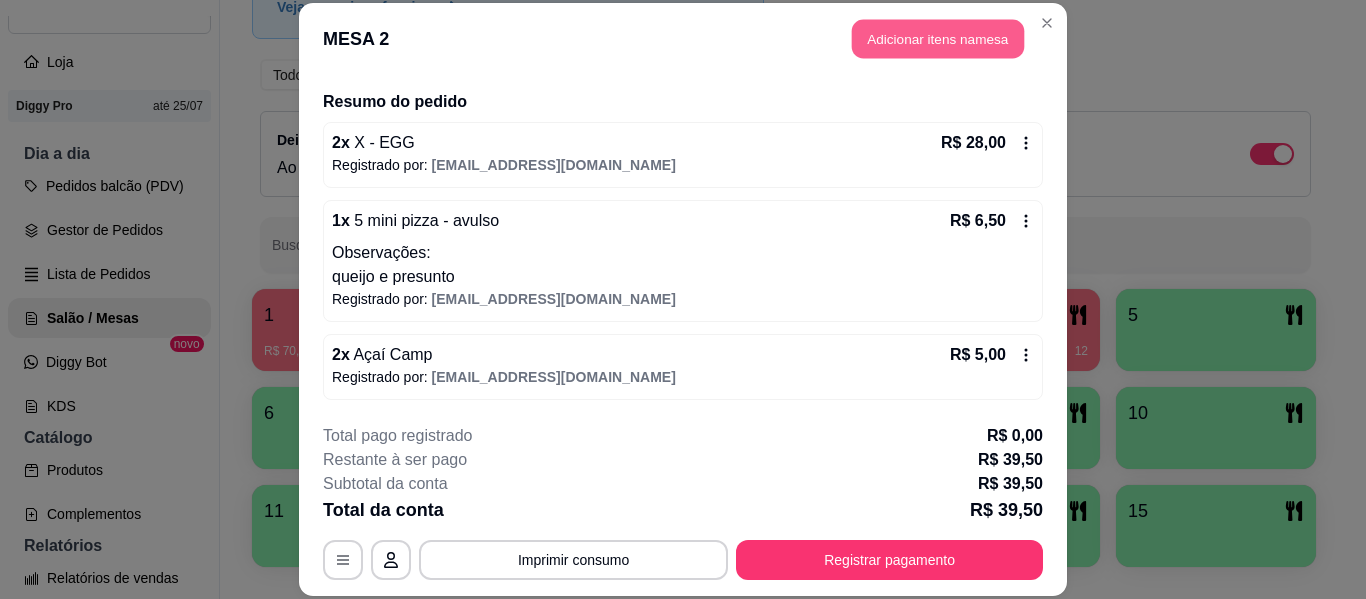 click on "Adicionar itens na  mesa" at bounding box center [938, 39] 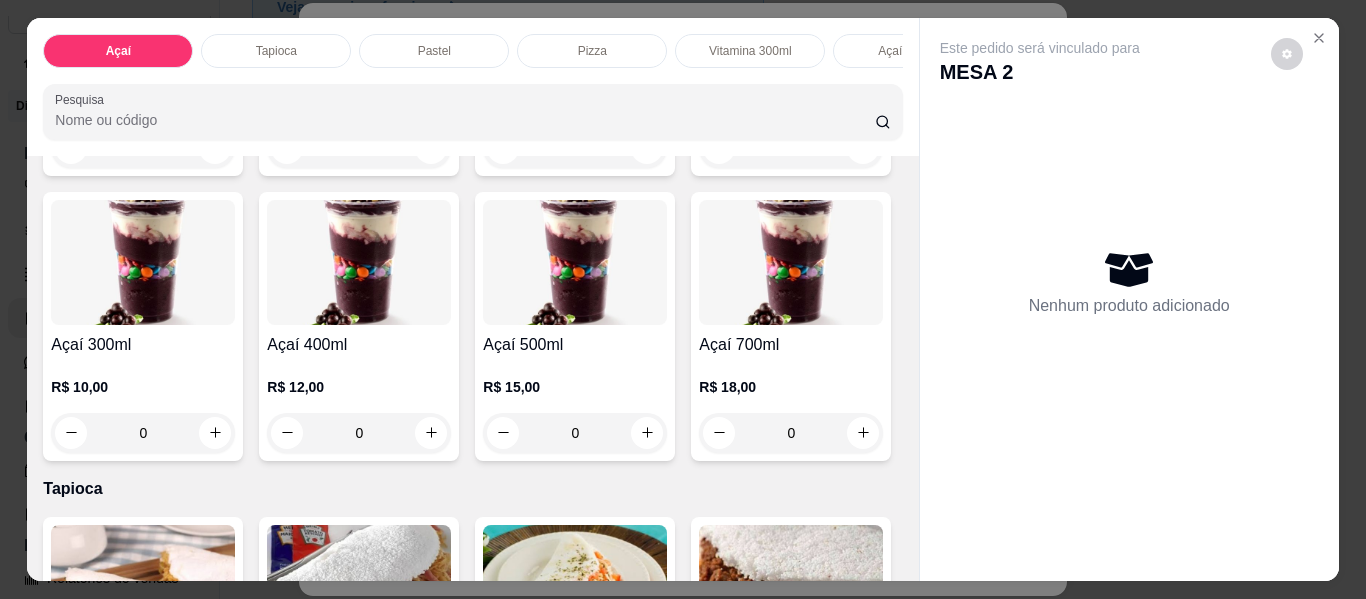 scroll, scrollTop: 400, scrollLeft: 0, axis: vertical 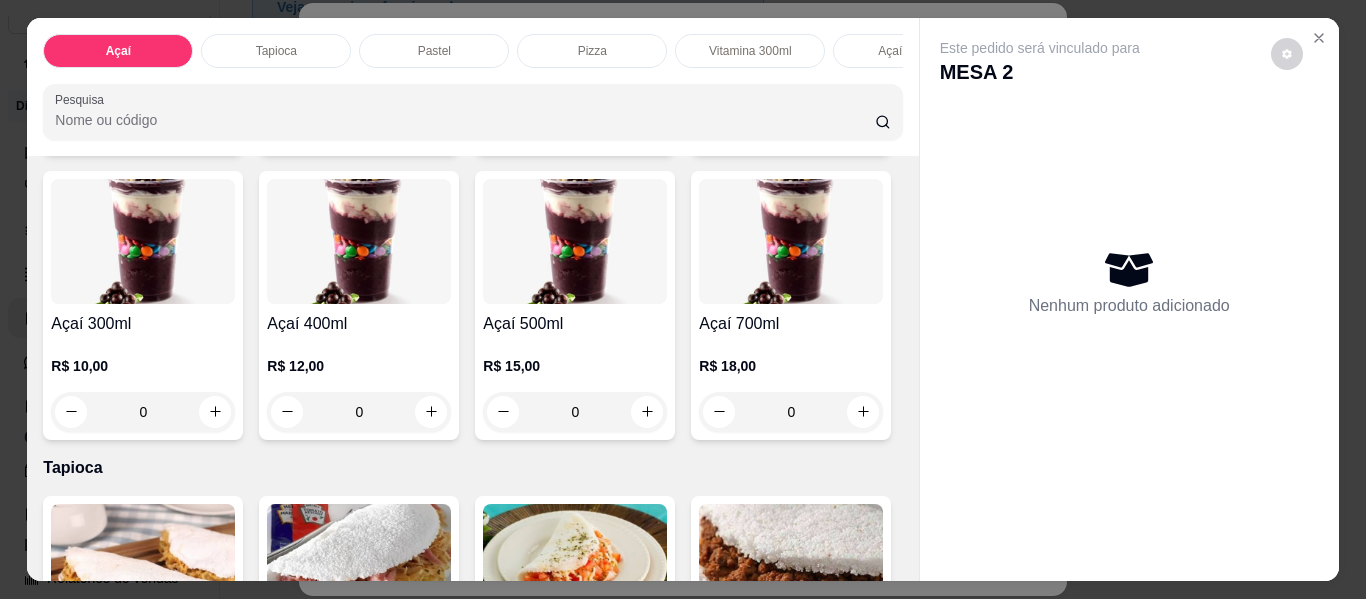 click on "0" at bounding box center (791, 127) 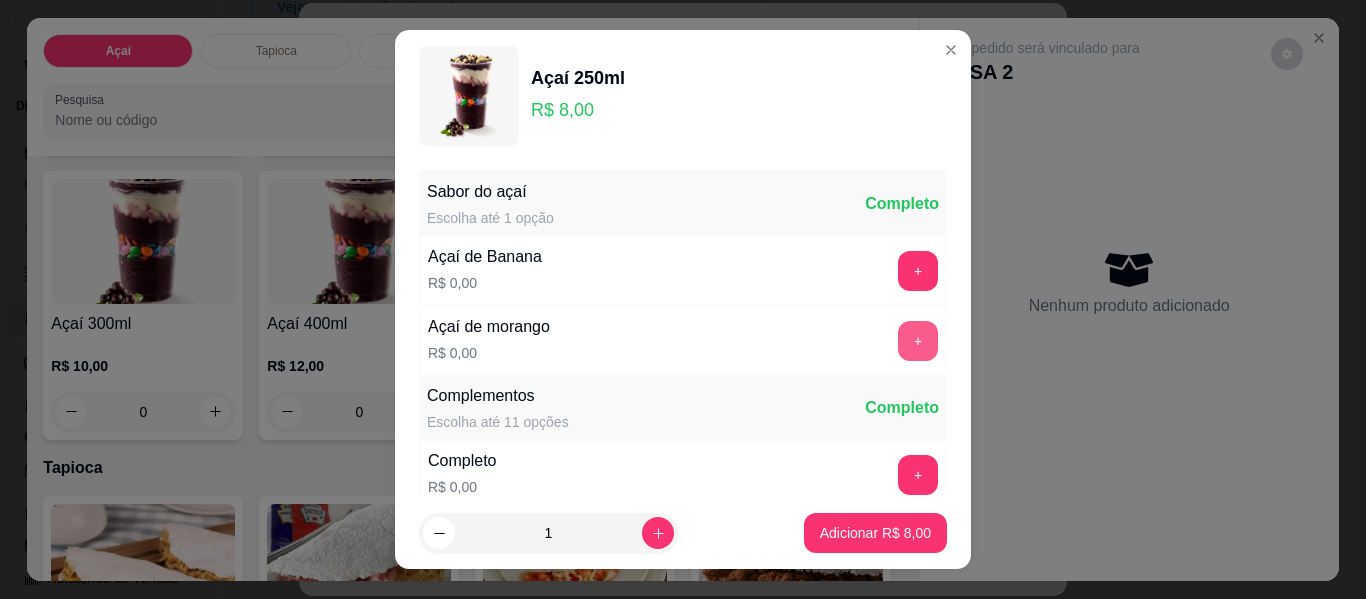 click on "+" at bounding box center [918, 341] 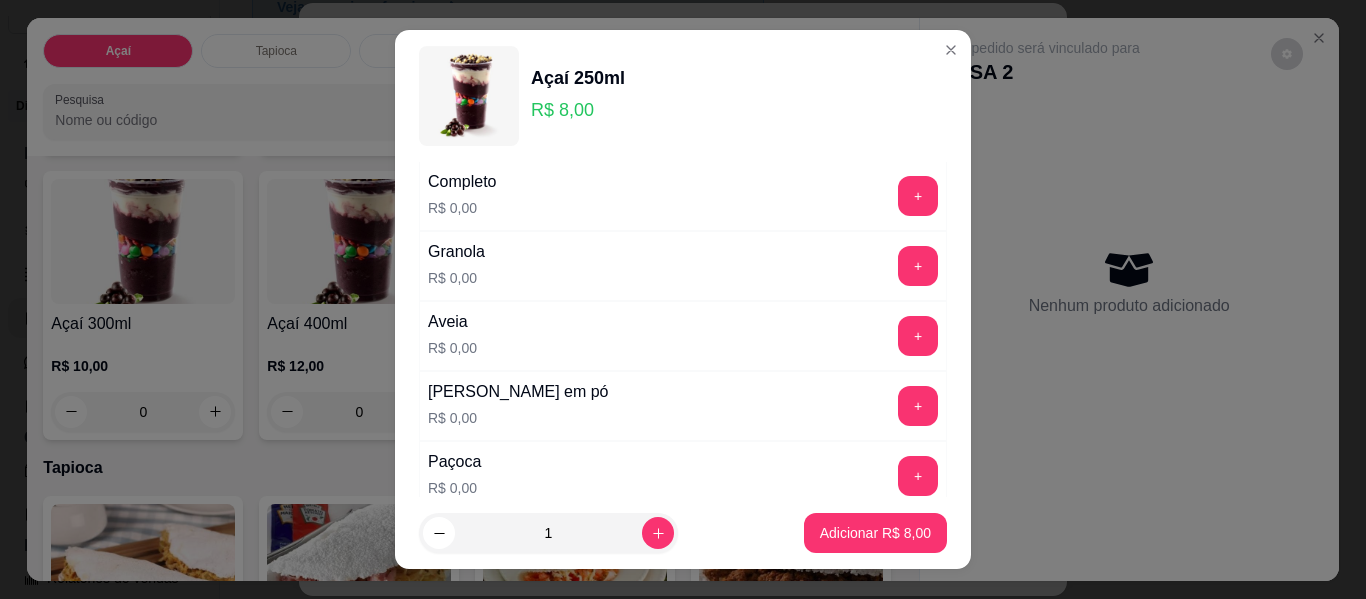 scroll, scrollTop: 300, scrollLeft: 0, axis: vertical 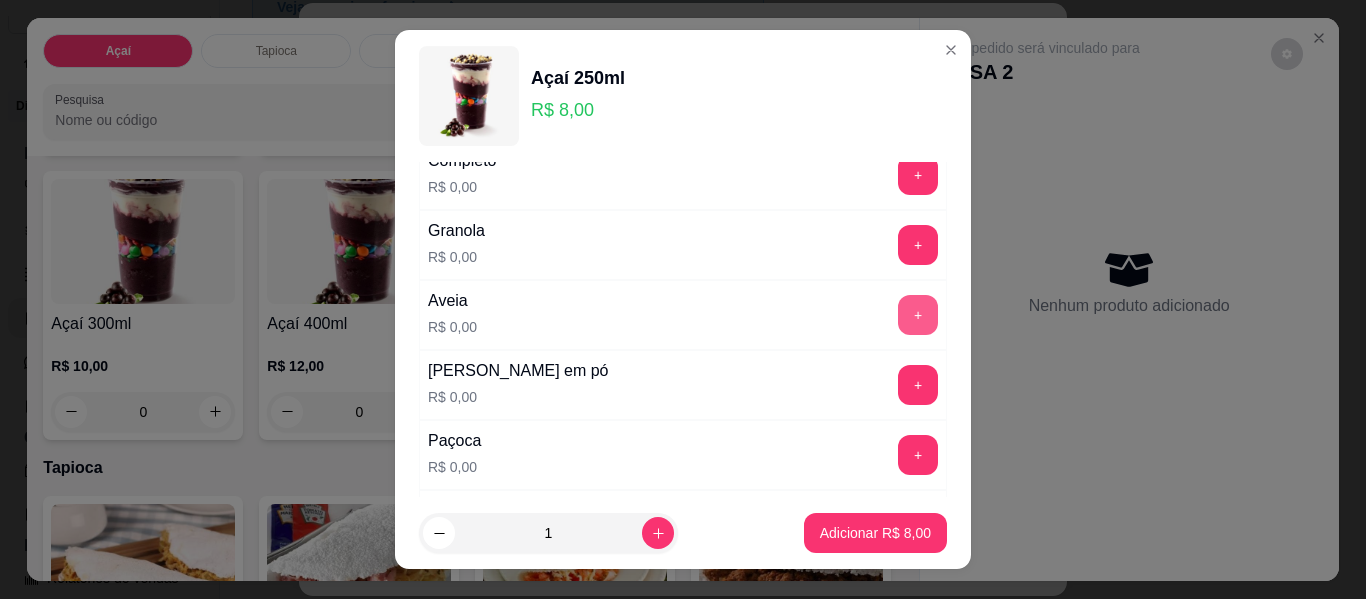 click on "+" at bounding box center [918, 315] 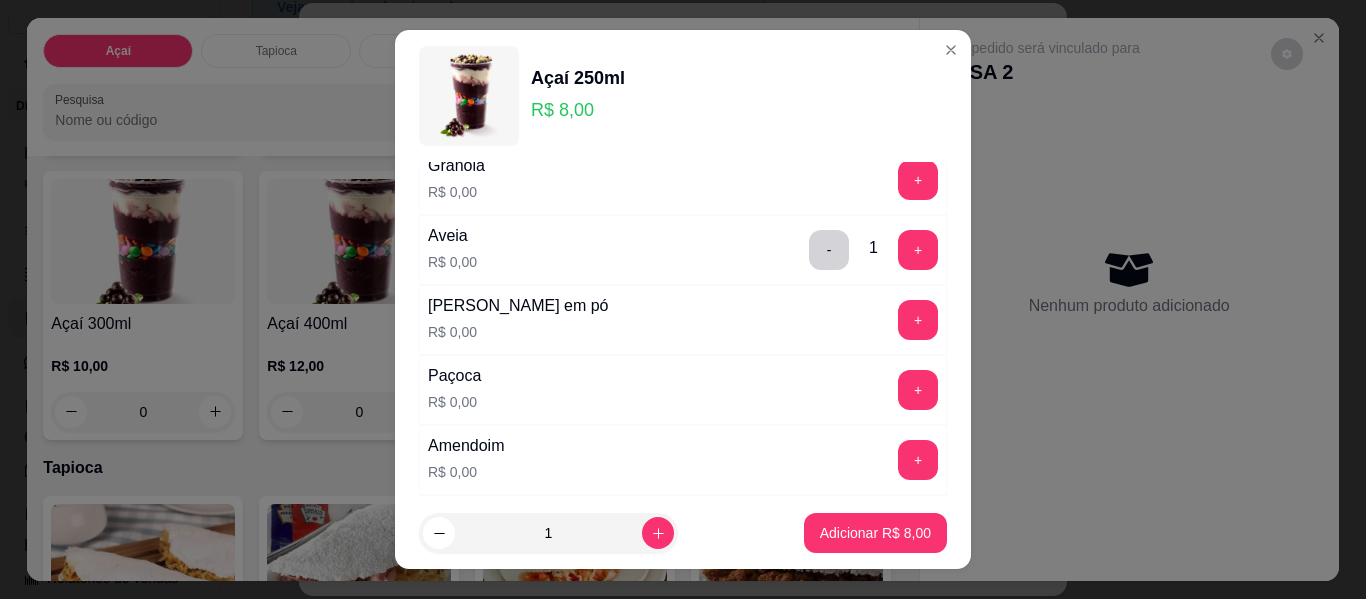 scroll, scrollTop: 400, scrollLeft: 0, axis: vertical 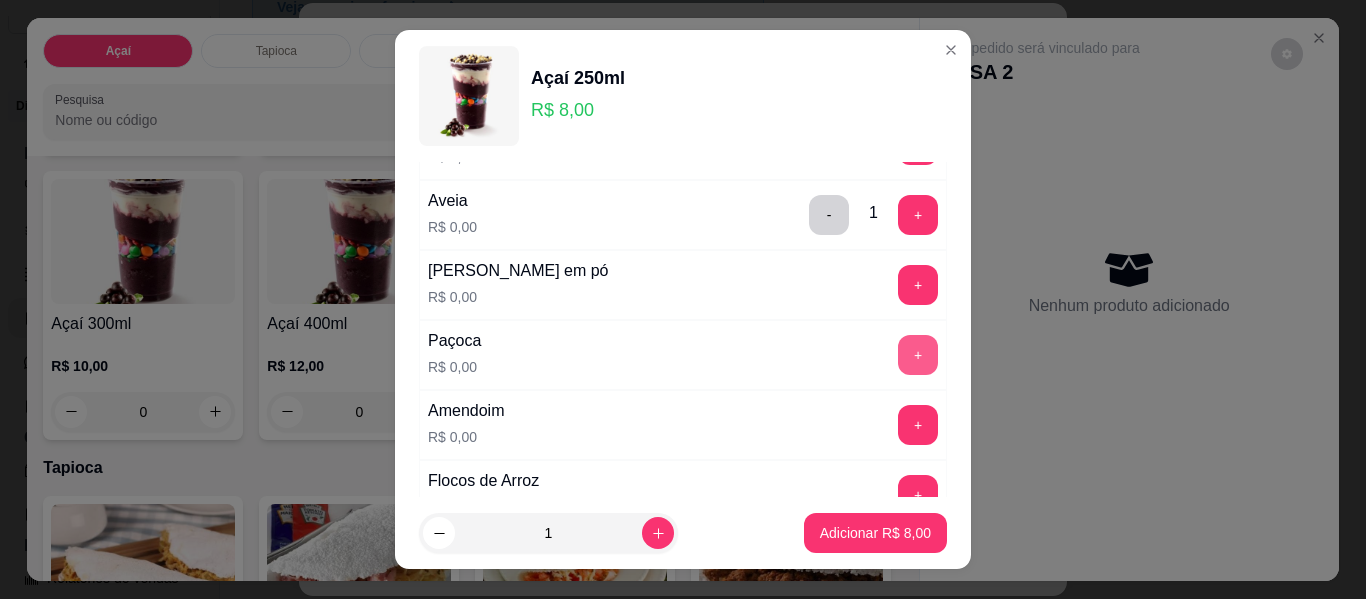 click on "+" at bounding box center (918, 355) 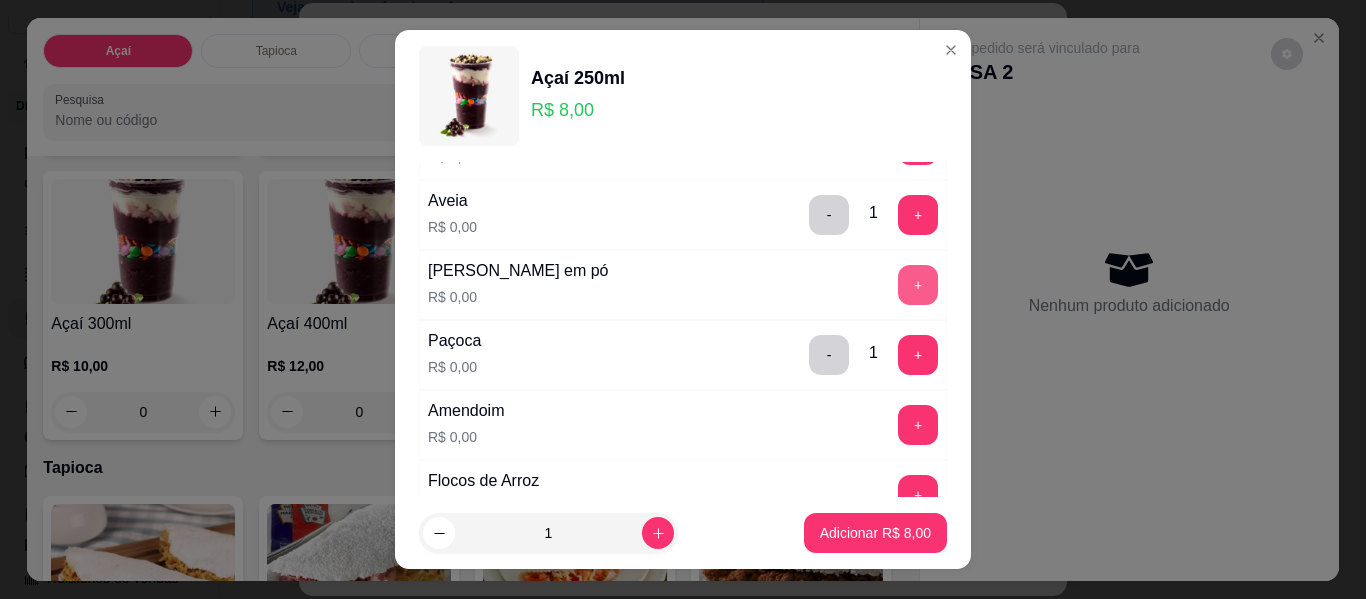 click on "+" at bounding box center [918, 285] 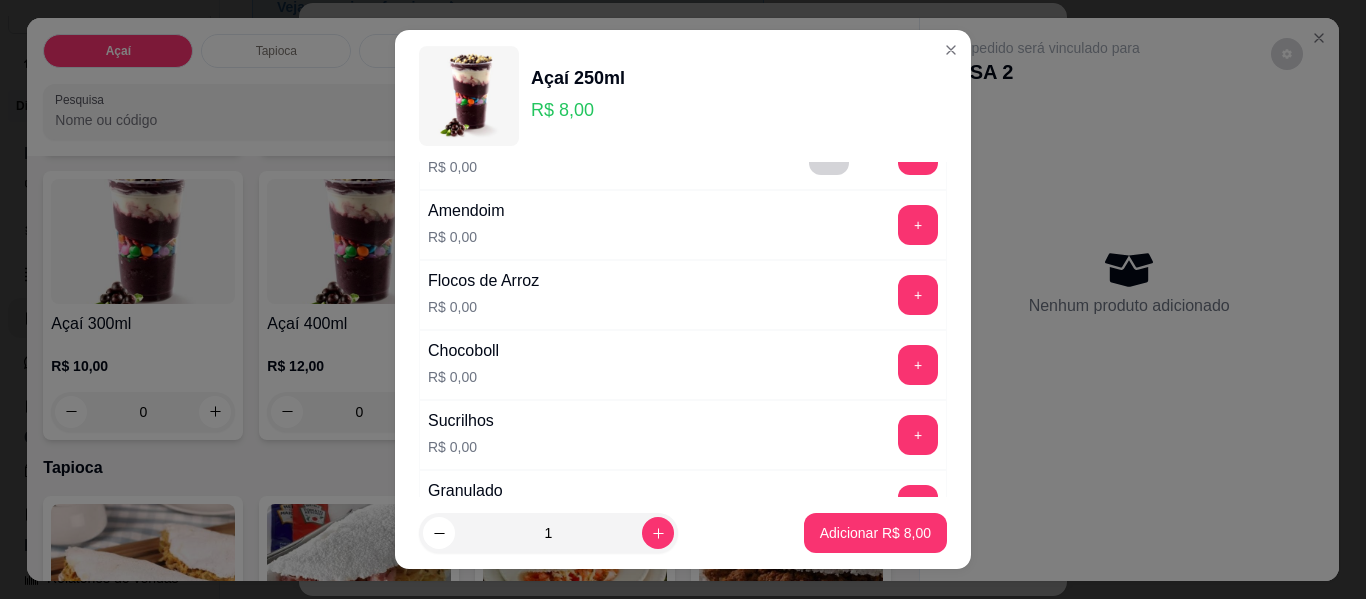 scroll, scrollTop: 700, scrollLeft: 0, axis: vertical 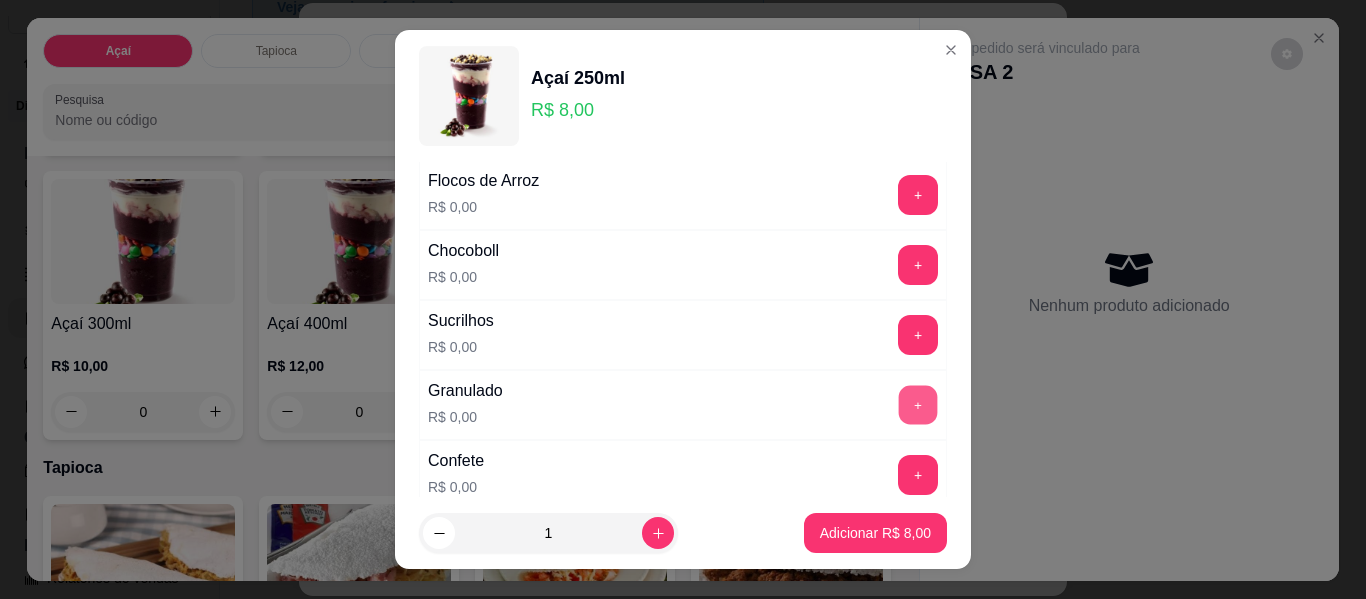 click on "+" at bounding box center (918, 405) 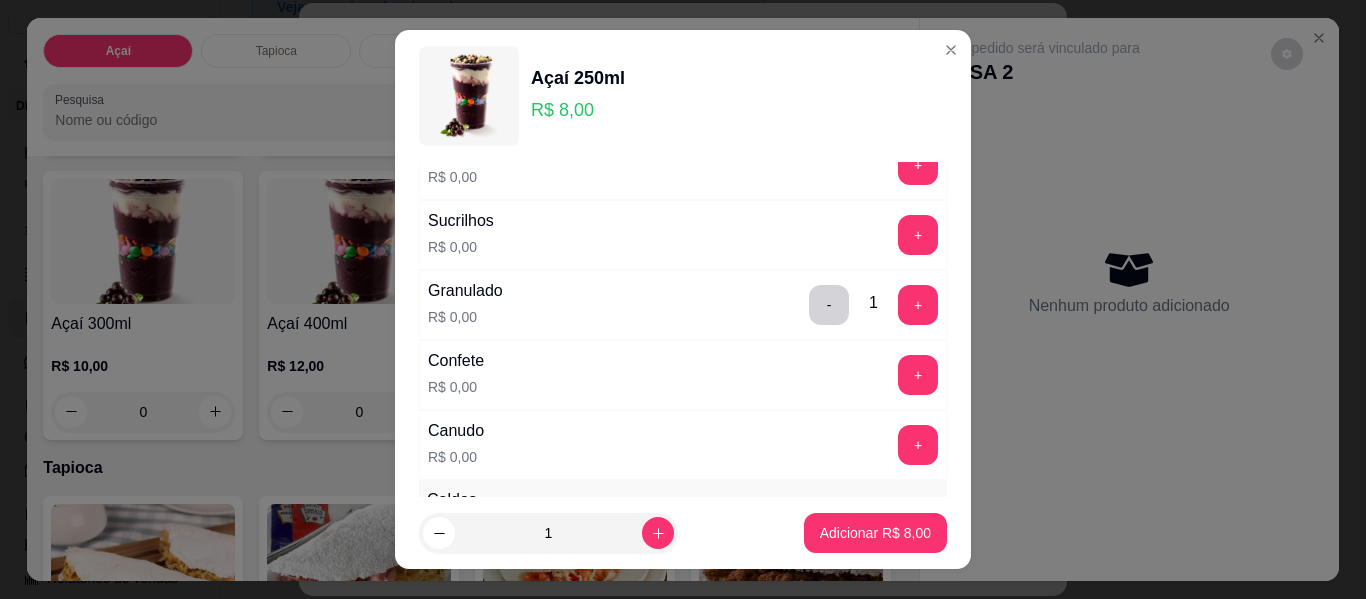 scroll, scrollTop: 900, scrollLeft: 0, axis: vertical 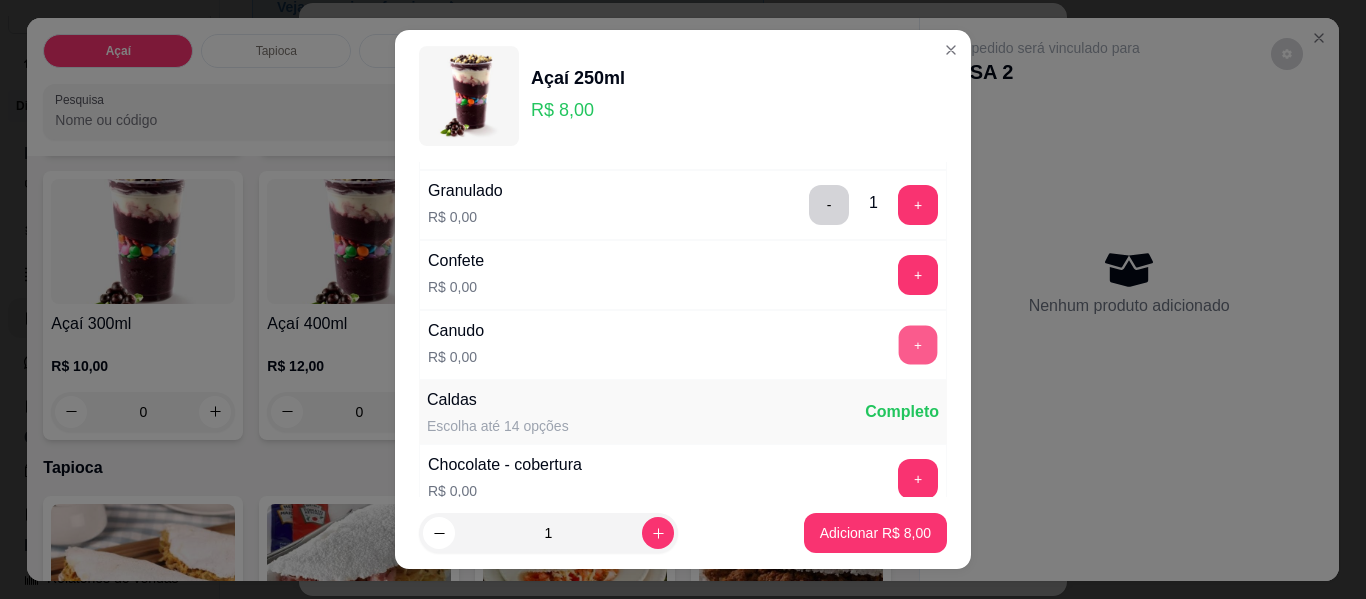 click on "+" at bounding box center [918, 345] 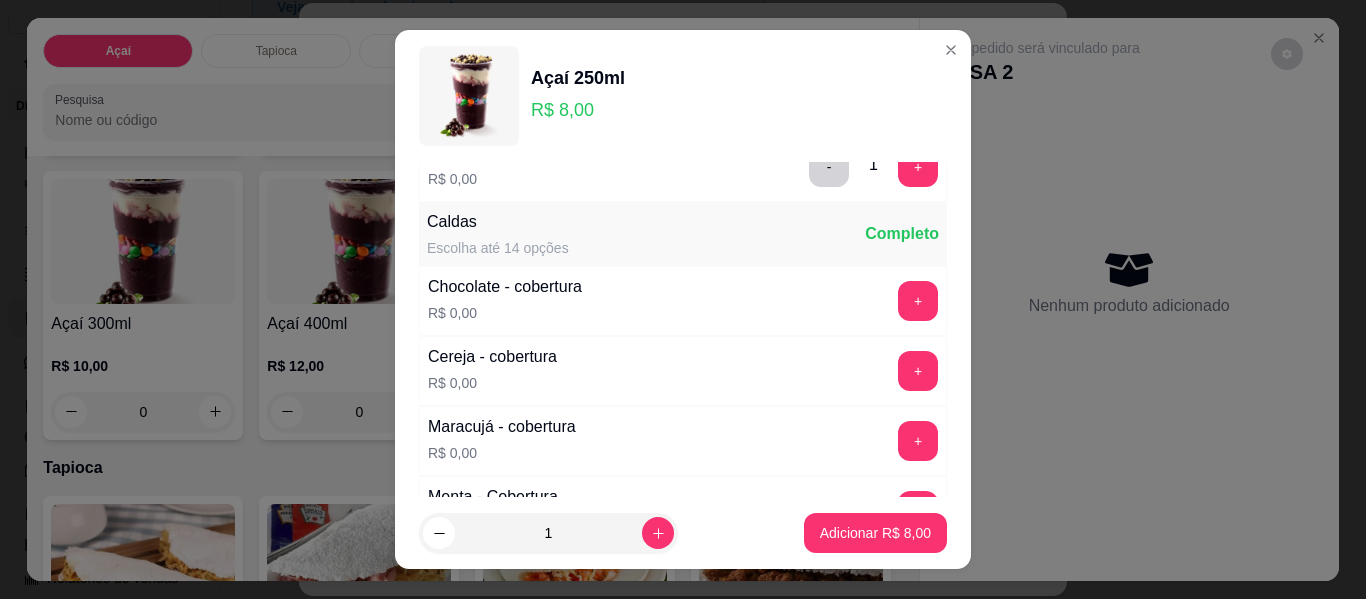 scroll, scrollTop: 1100, scrollLeft: 0, axis: vertical 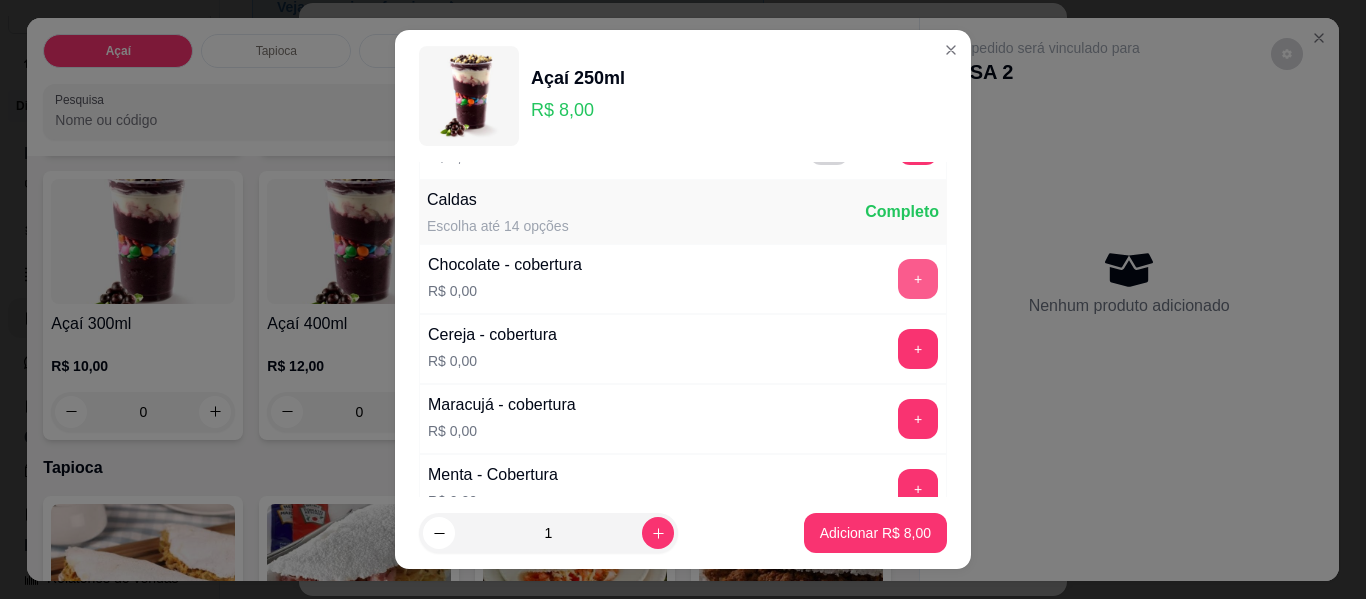 click on "+" at bounding box center [918, 279] 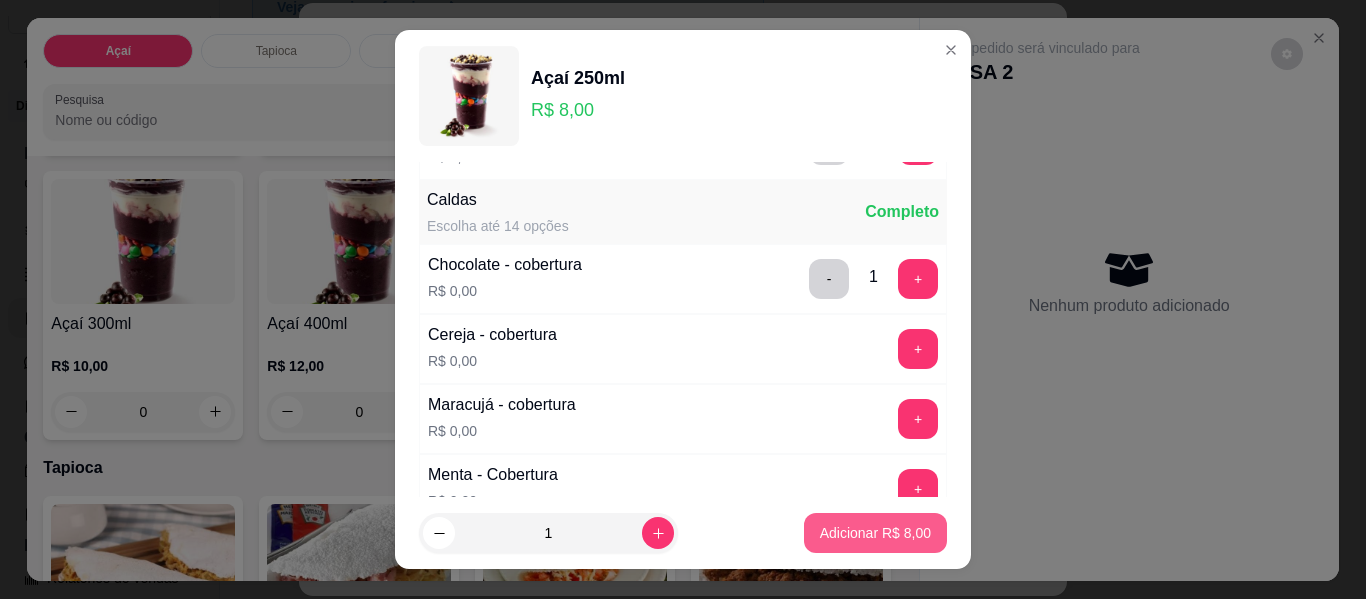 click on "Adicionar   R$ 8,00" at bounding box center [875, 533] 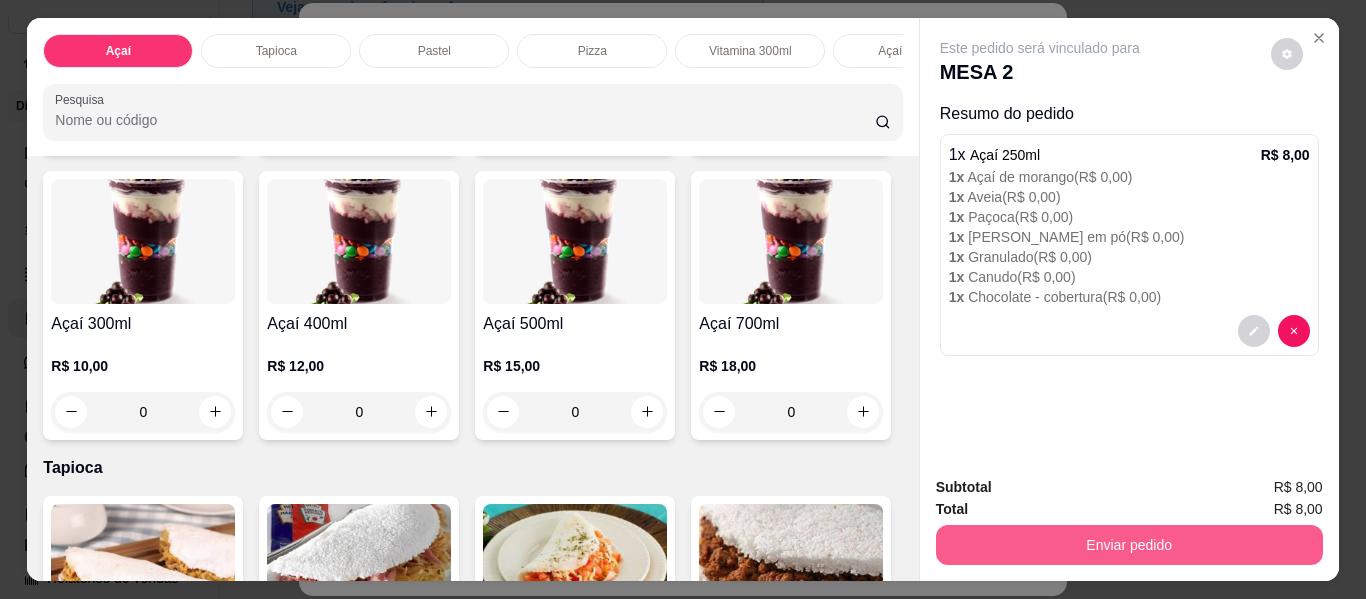 click on "Enviar pedido" at bounding box center (1129, 545) 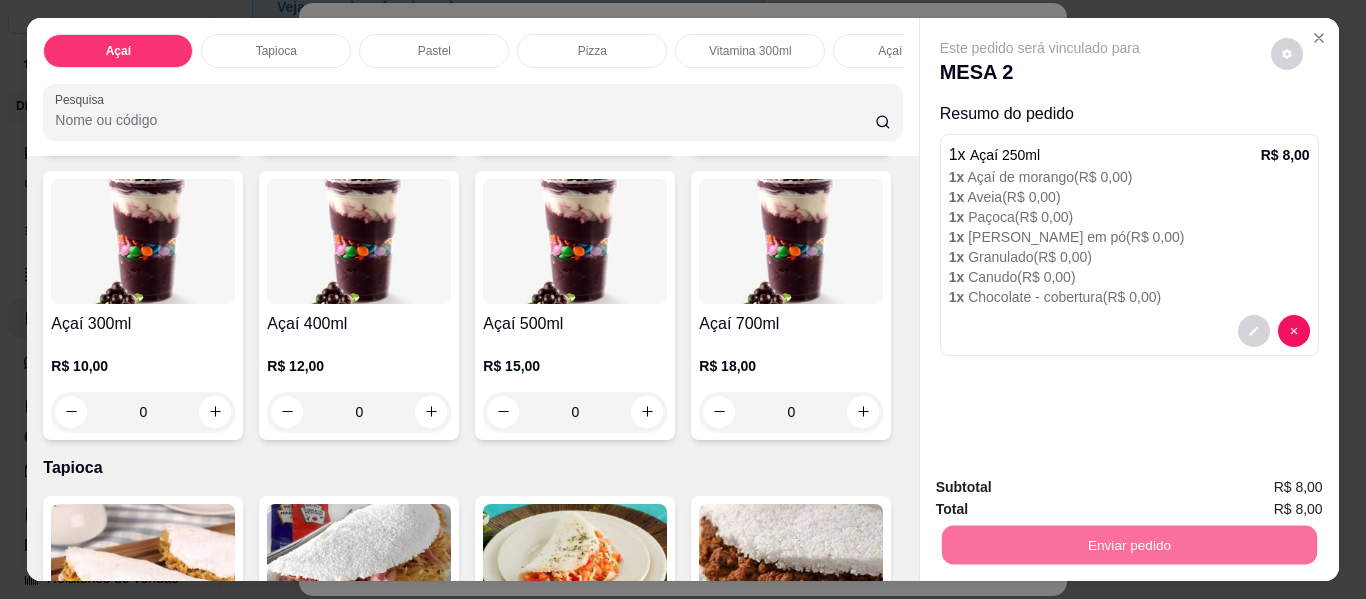 click on "Não registrar e enviar pedido" at bounding box center [1063, 488] 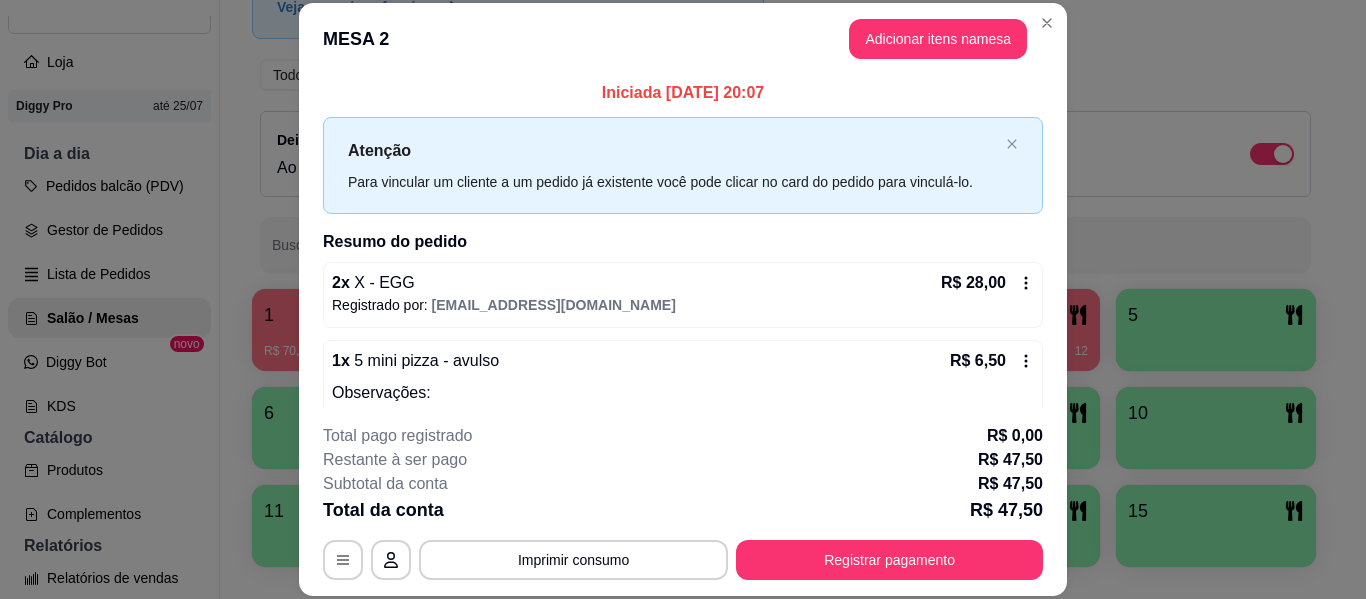 scroll, scrollTop: 0, scrollLeft: 0, axis: both 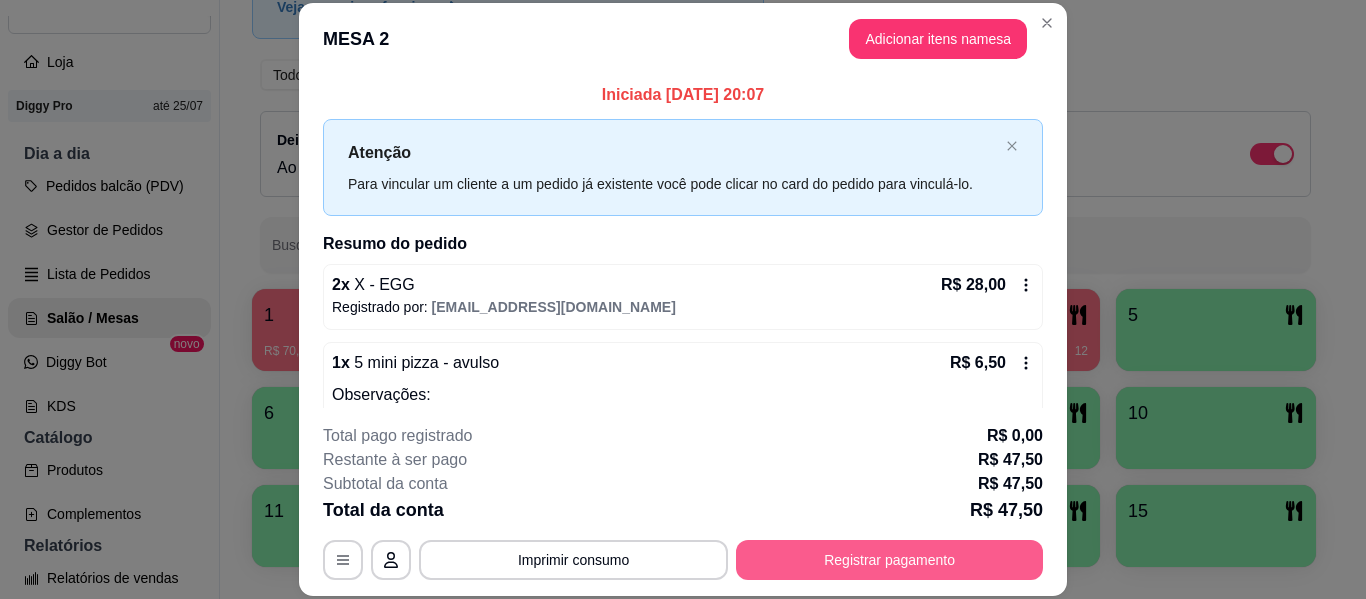 click on "Registrar pagamento" at bounding box center (889, 560) 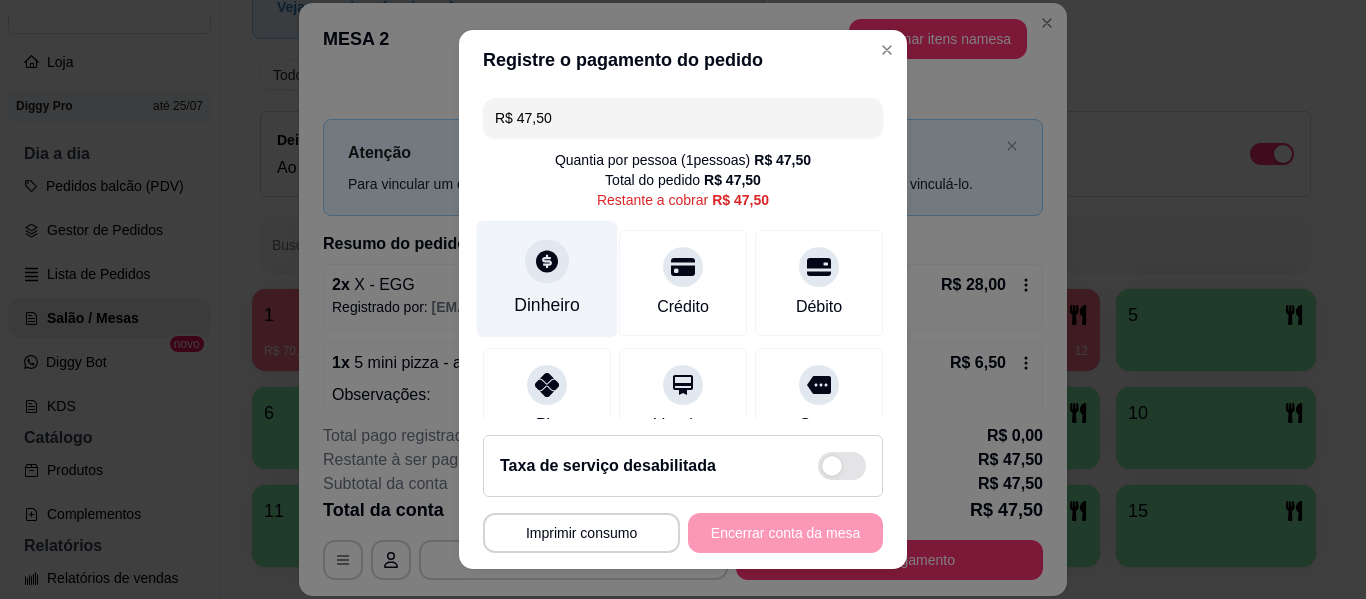 click 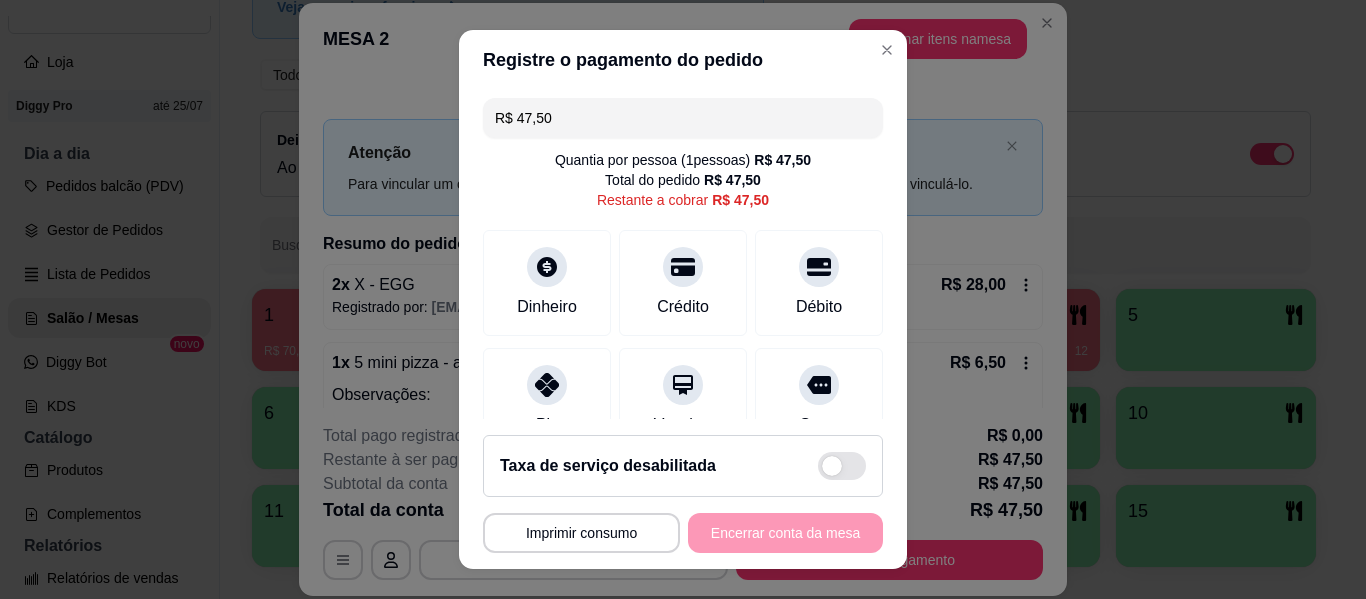 click on "0,00" at bounding box center [683, 281] 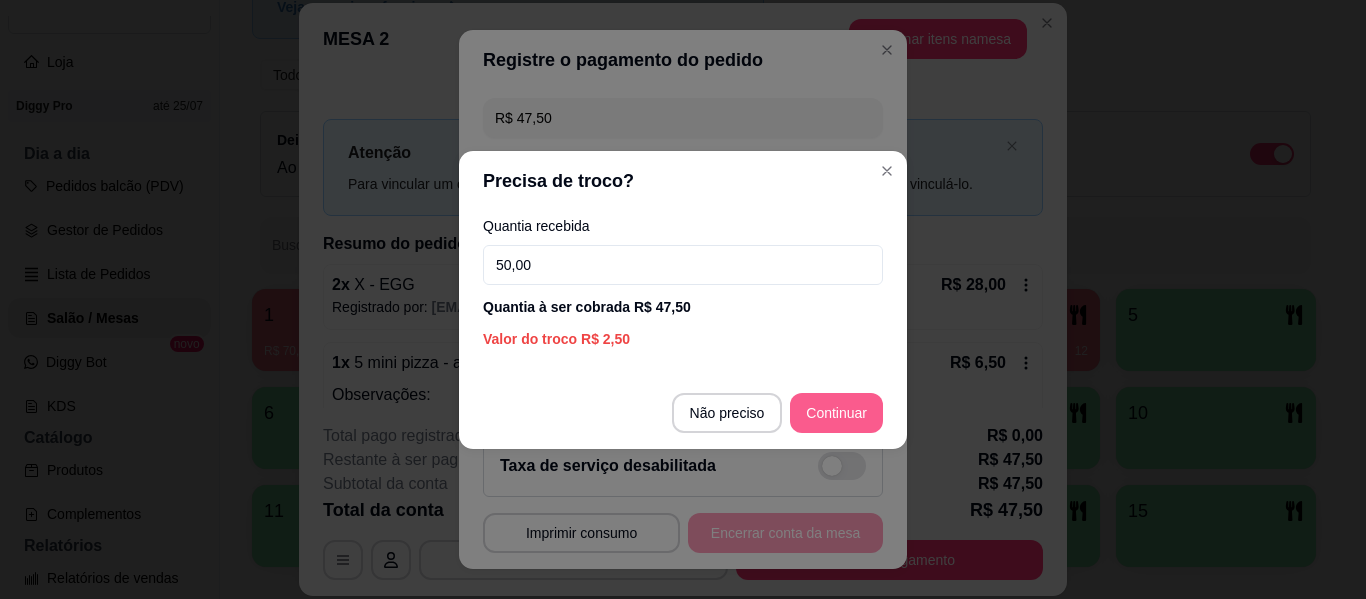 type on "50,00" 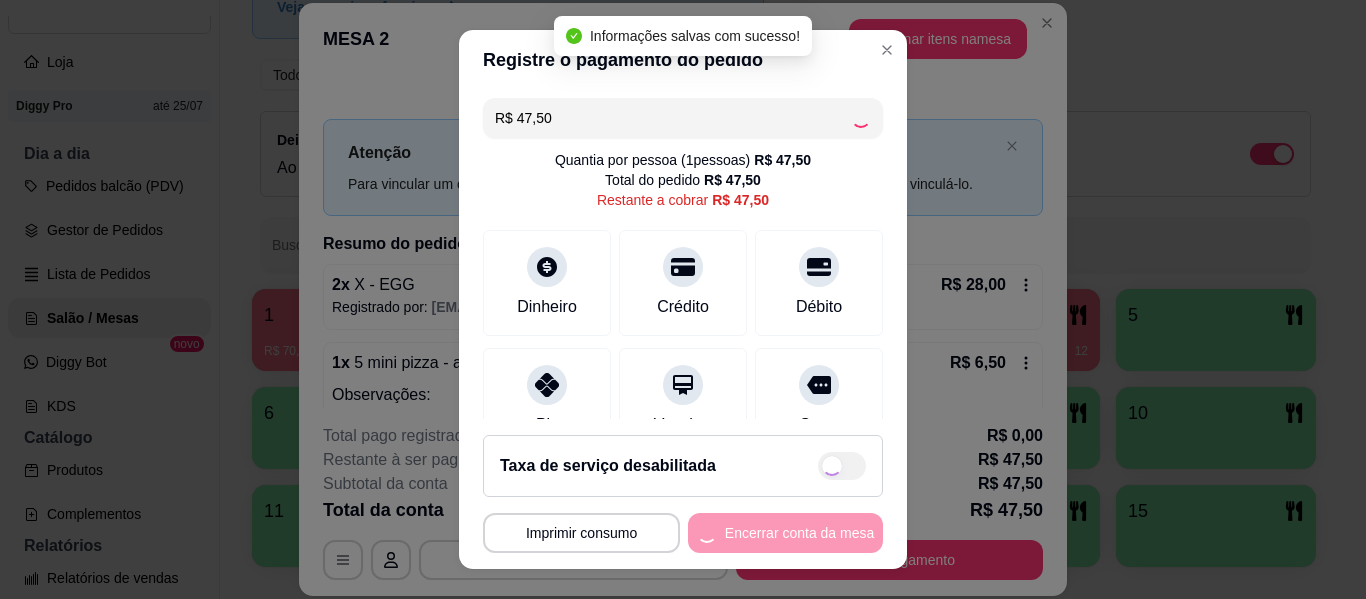 type on "R$ 0,00" 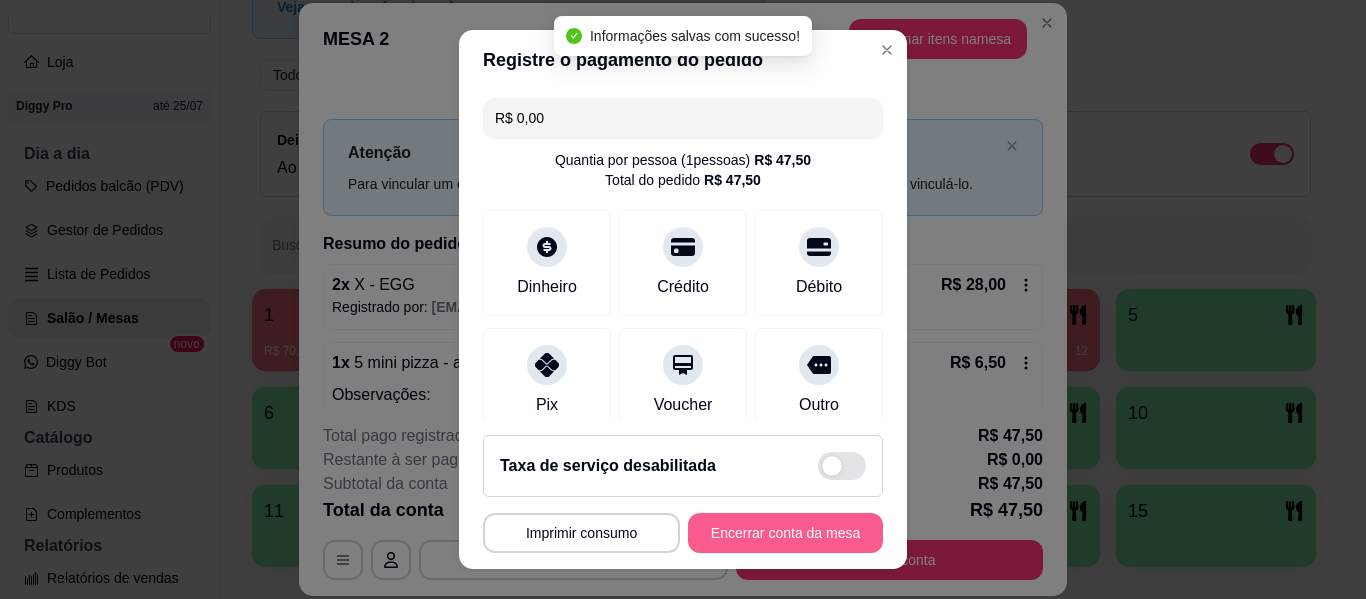 click on "Encerrar conta da mesa" at bounding box center [785, 533] 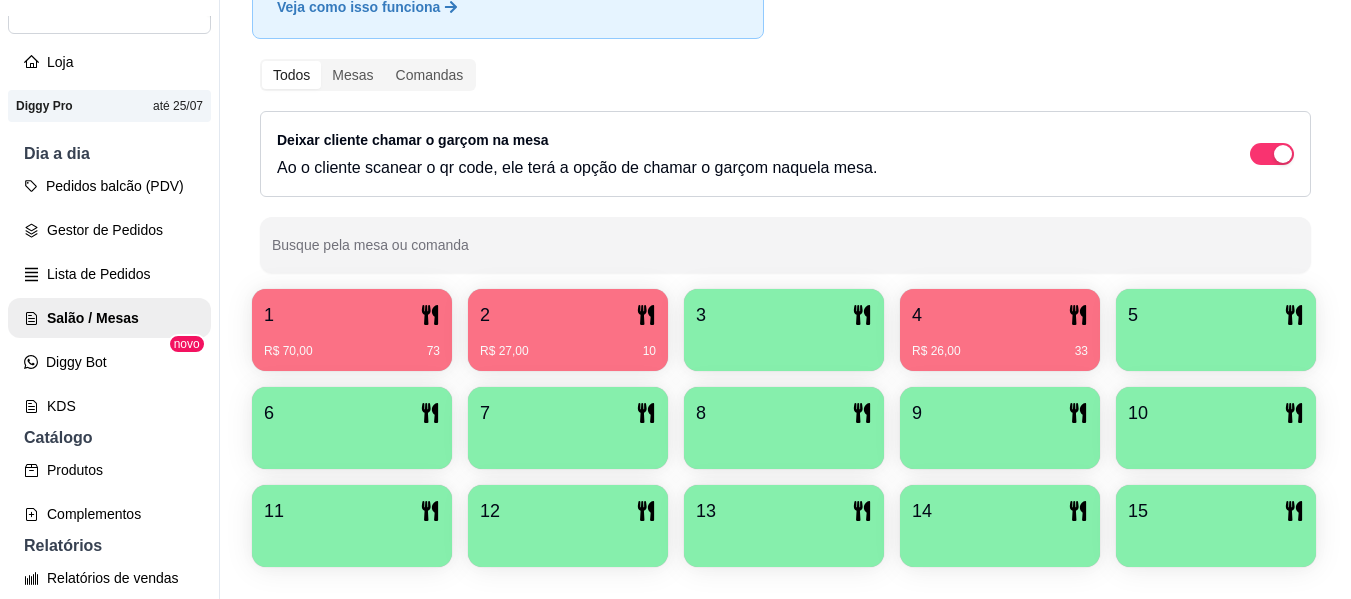 click at bounding box center [784, 344] 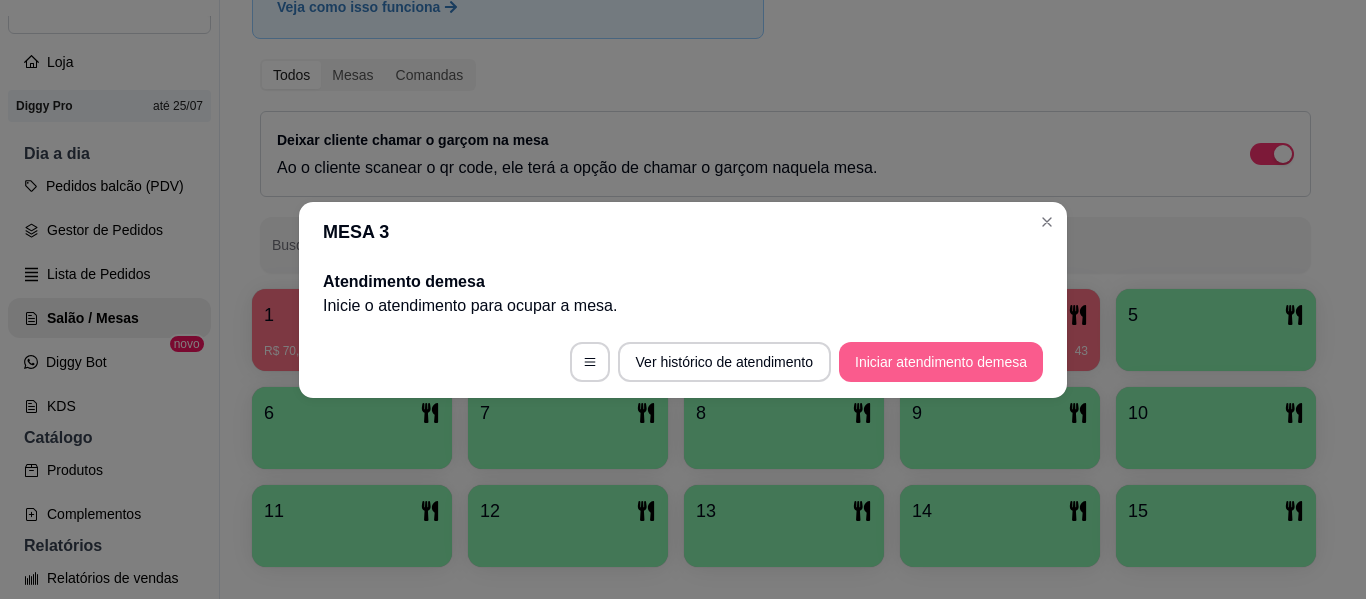click on "Iniciar atendimento de  mesa" at bounding box center (941, 362) 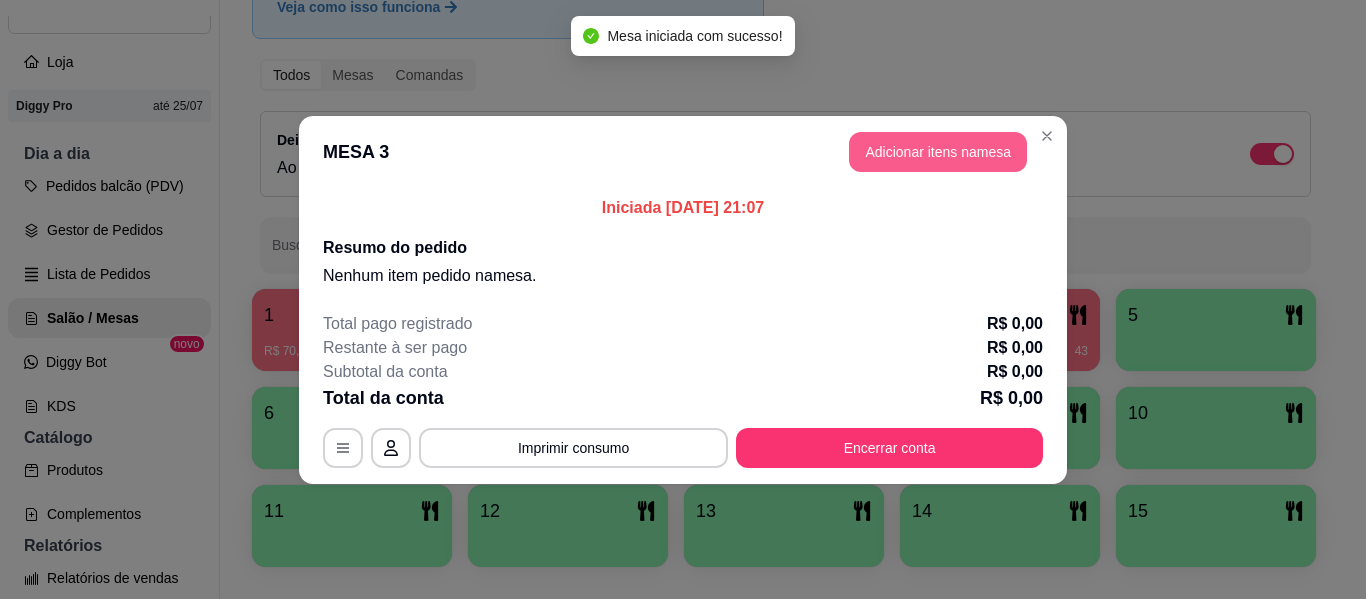 click on "Adicionar itens na  mesa" at bounding box center (938, 152) 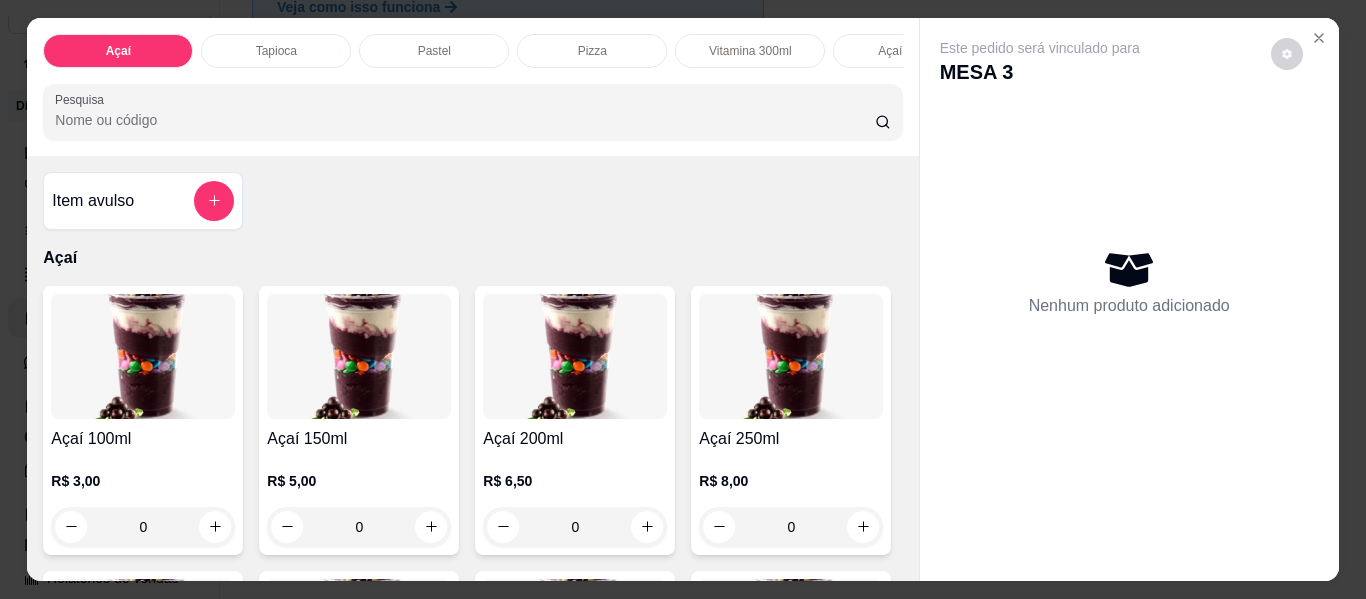 scroll, scrollTop: 0, scrollLeft: 344, axis: horizontal 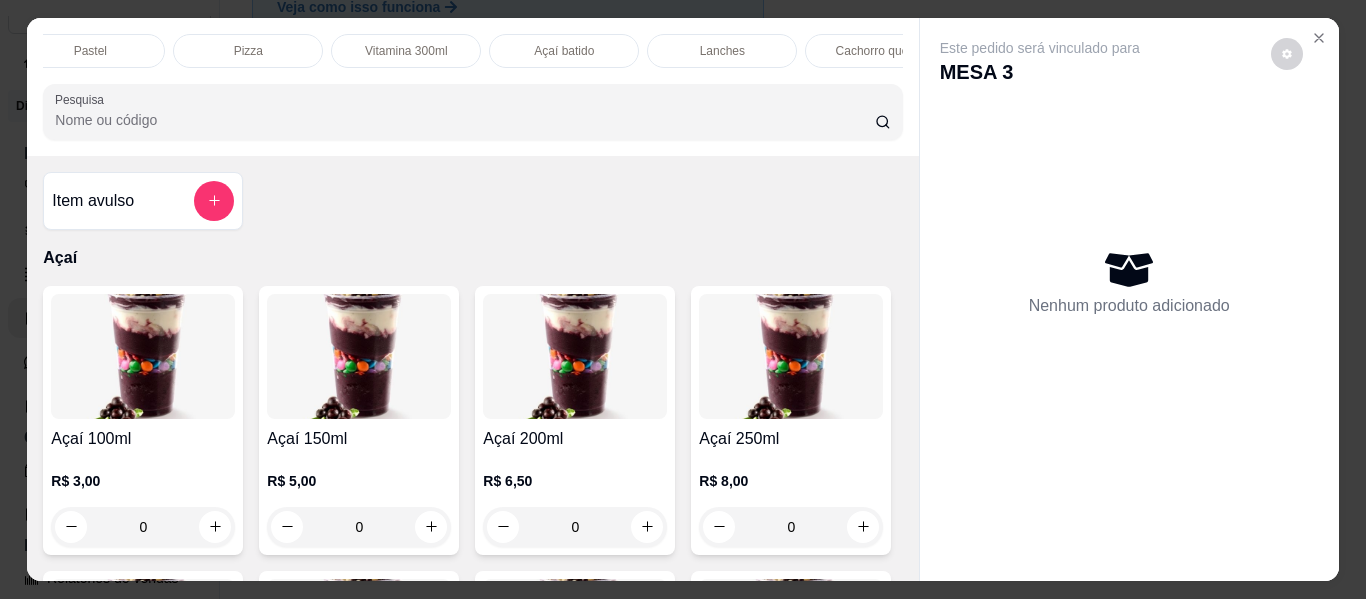drag, startPoint x: 671, startPoint y: 47, endPoint x: 330, endPoint y: 372, distance: 471.069 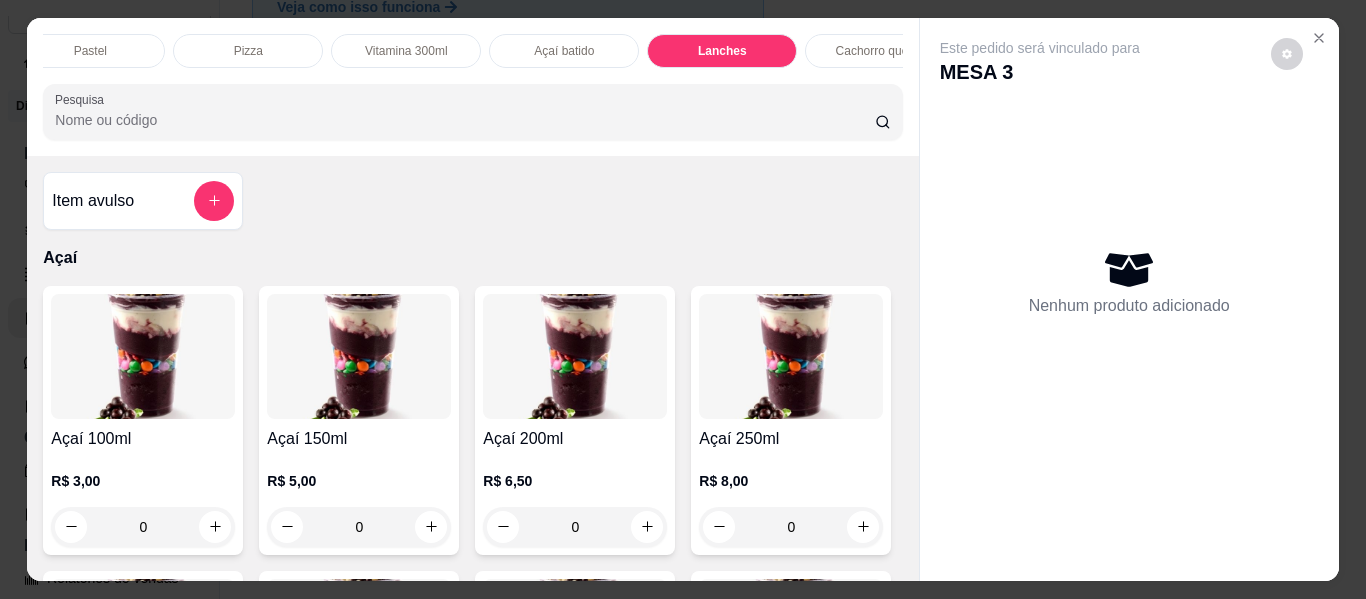 scroll, scrollTop: 3577, scrollLeft: 0, axis: vertical 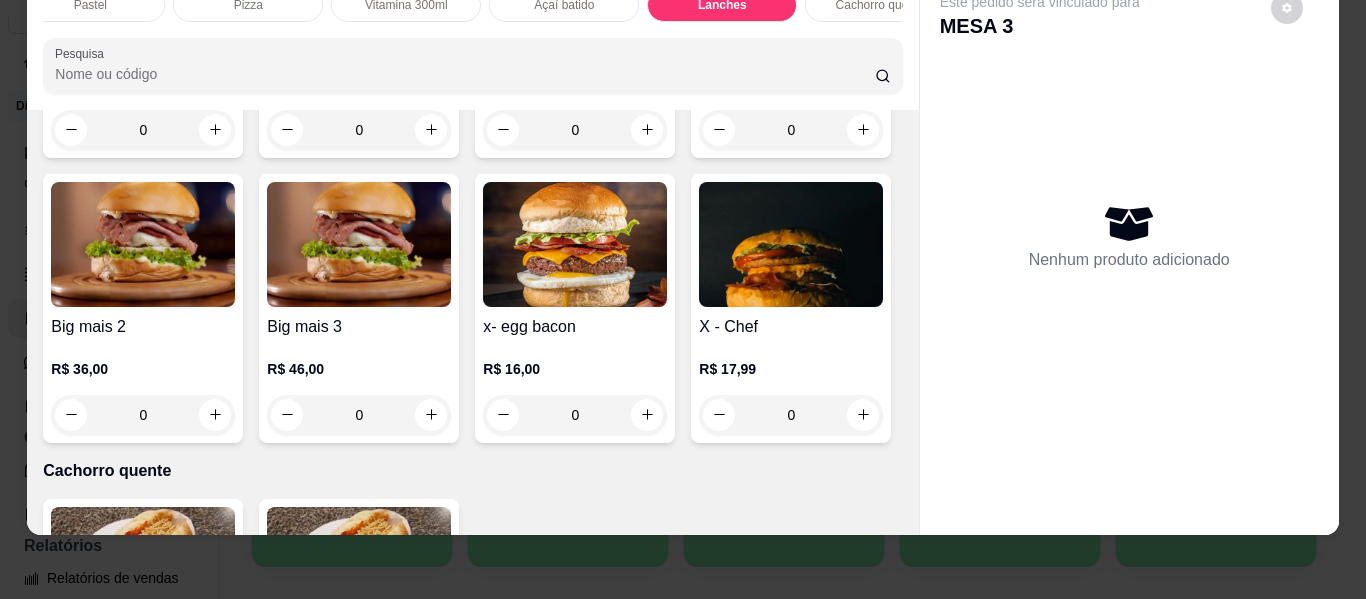 click on "0" at bounding box center [143, -155] 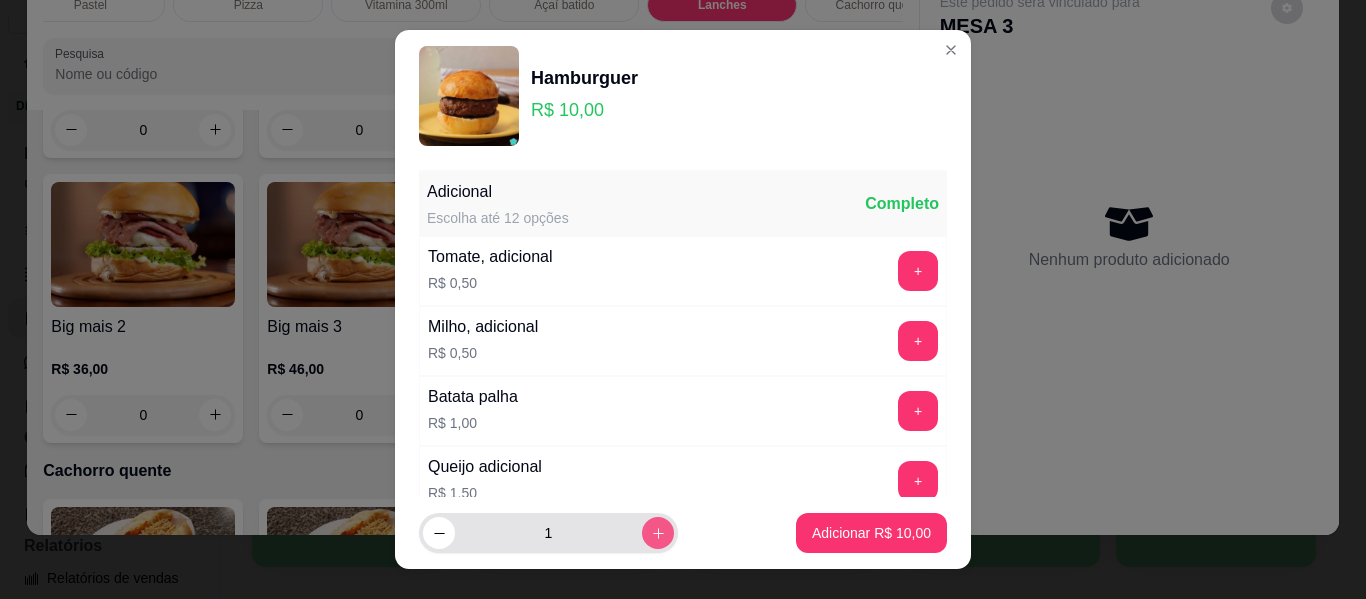 click 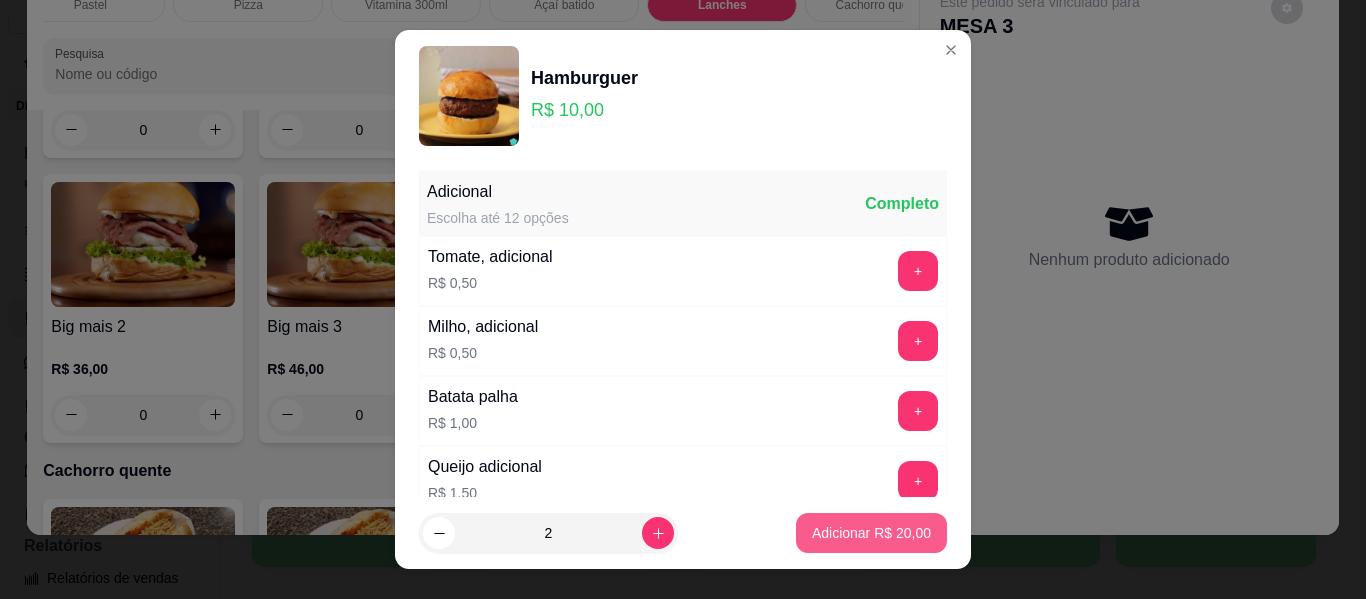 click on "Adicionar   R$ 20,00" at bounding box center (871, 533) 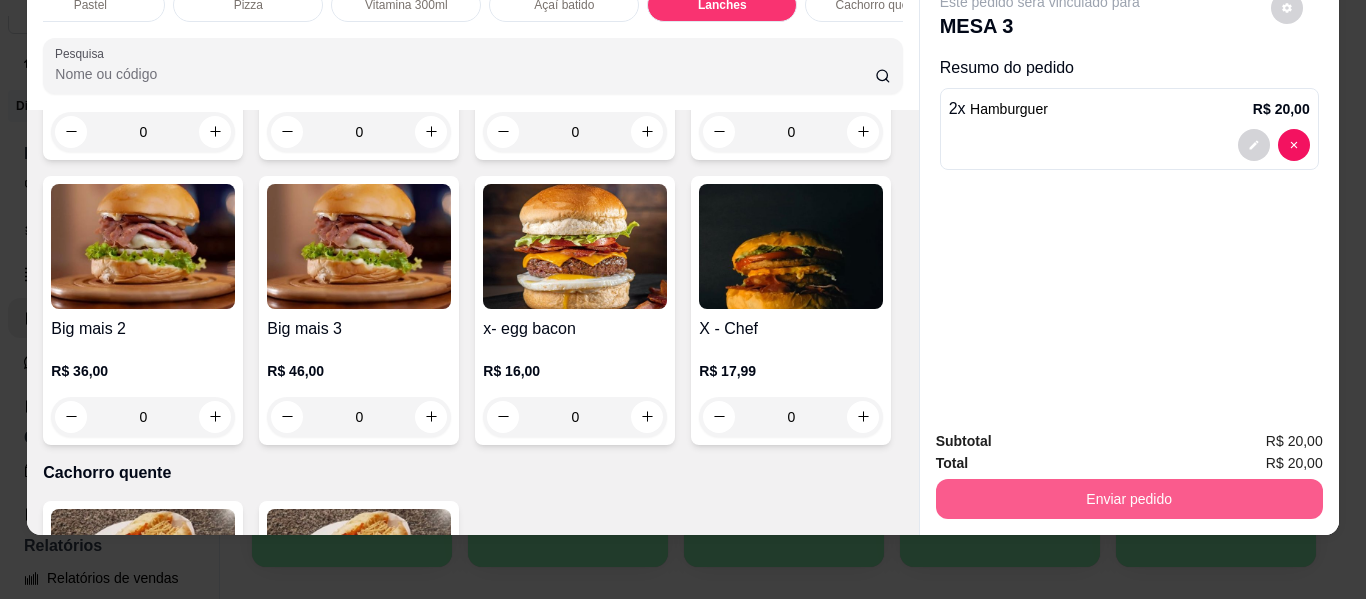 click on "Enviar pedido" at bounding box center (1129, 496) 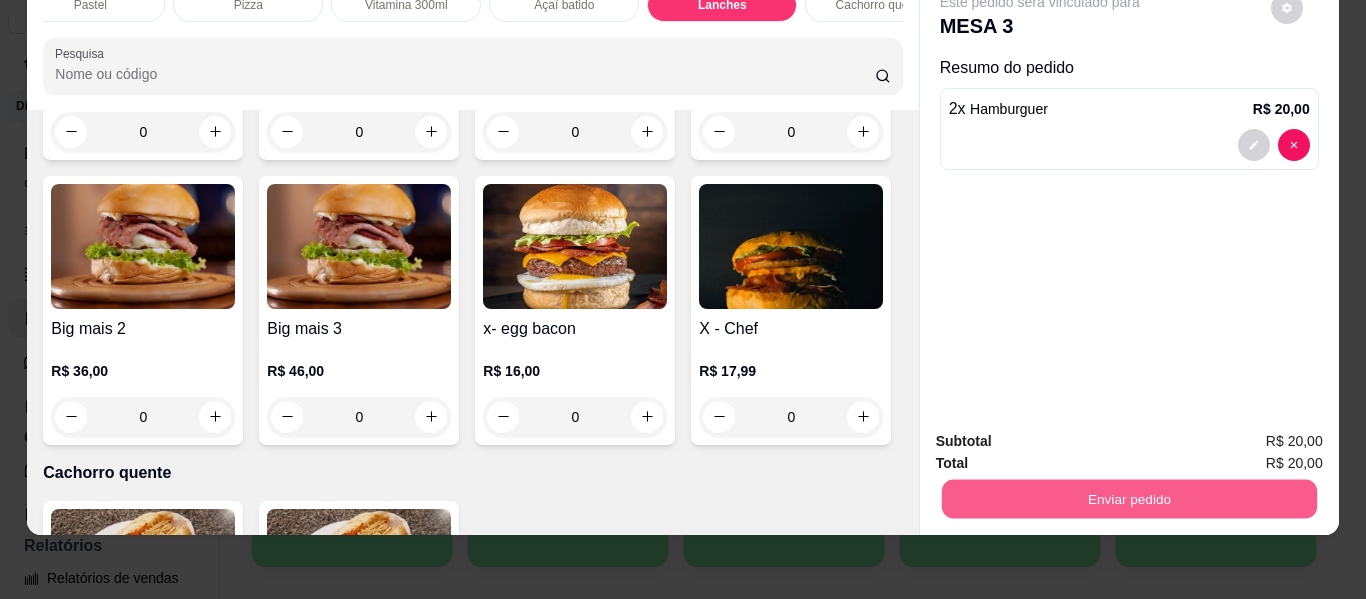click on "Enviar pedido" at bounding box center (1128, 499) 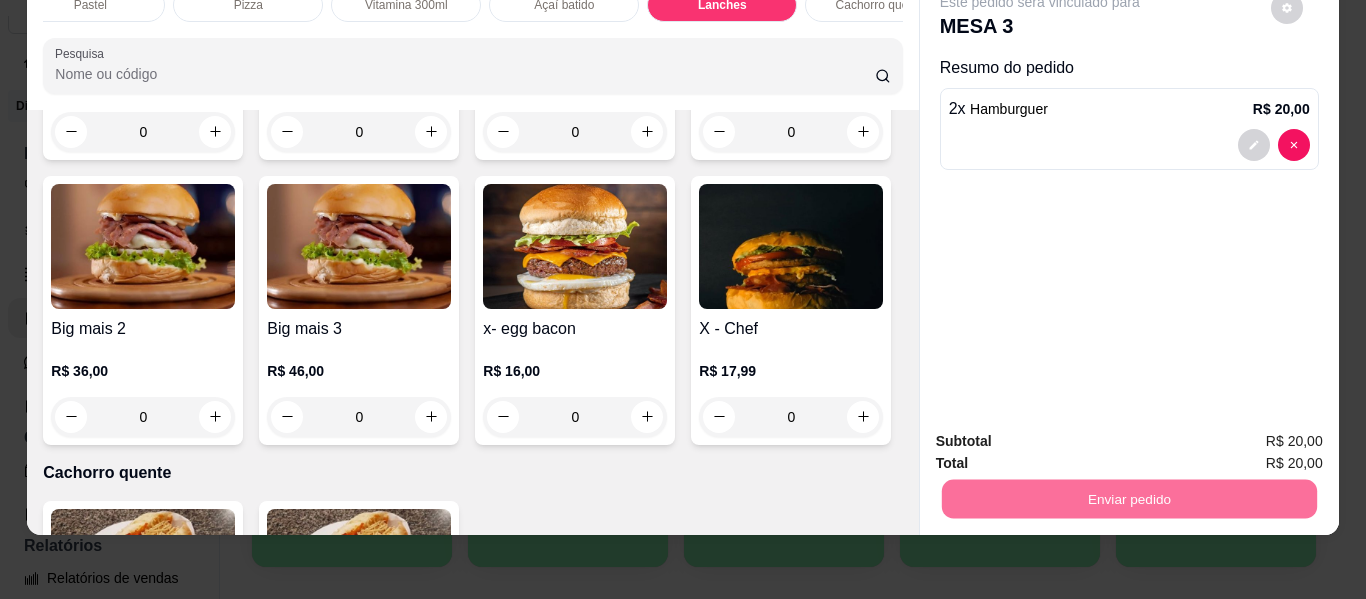 click on "Não registrar e enviar pedido" at bounding box center (1063, 434) 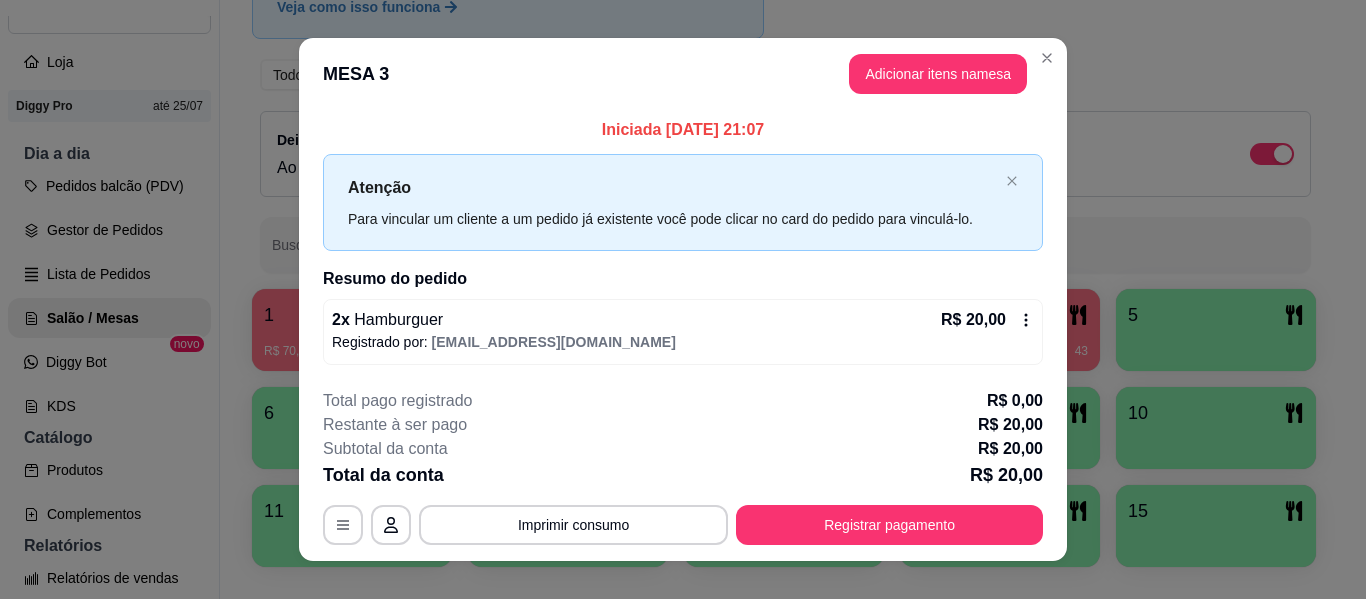 click on "**********" at bounding box center [683, 525] 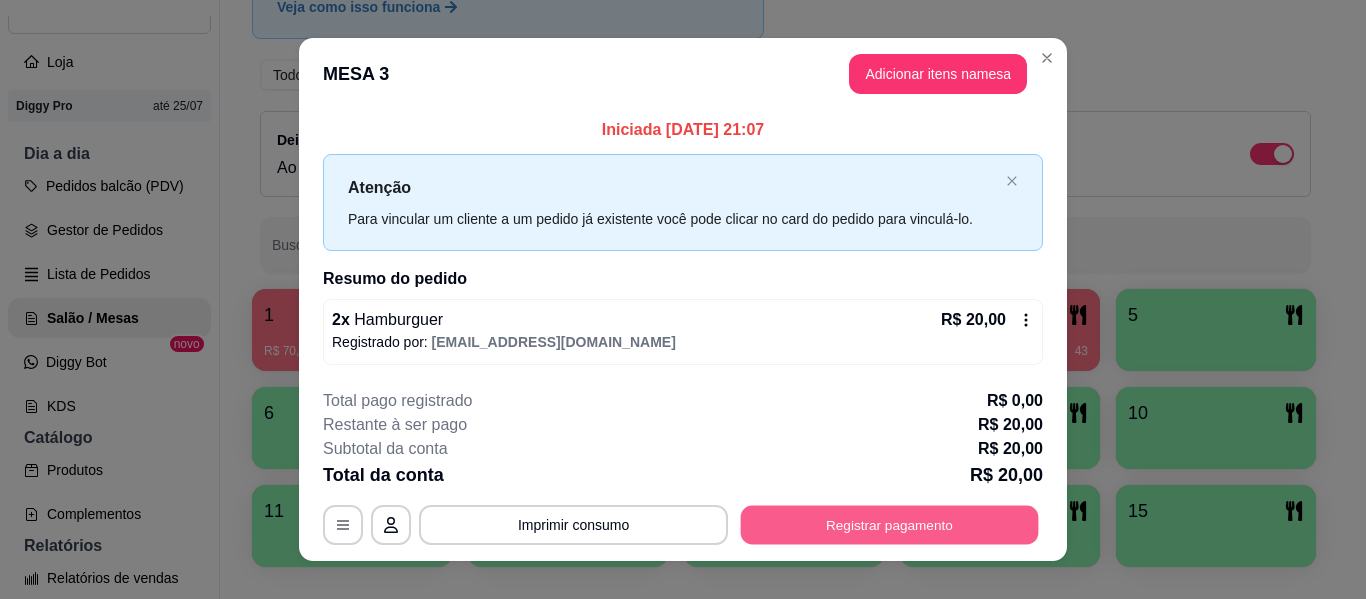 click on "Registrar pagamento" at bounding box center [890, 525] 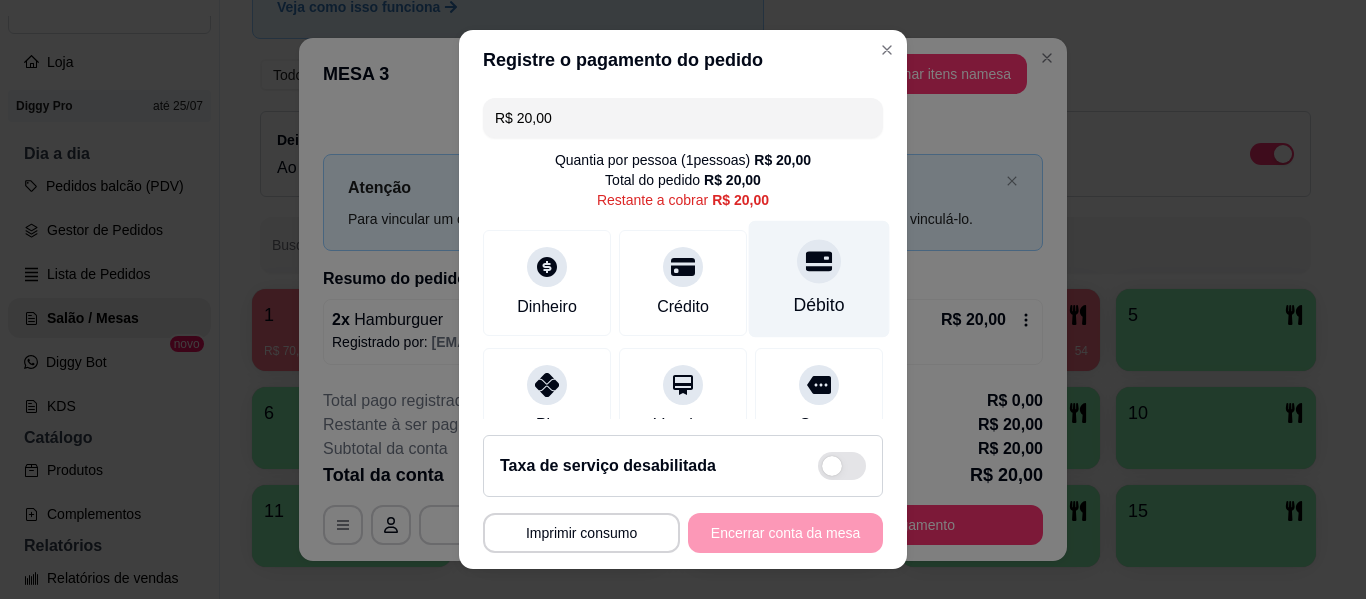 click on "Débito" at bounding box center (819, 305) 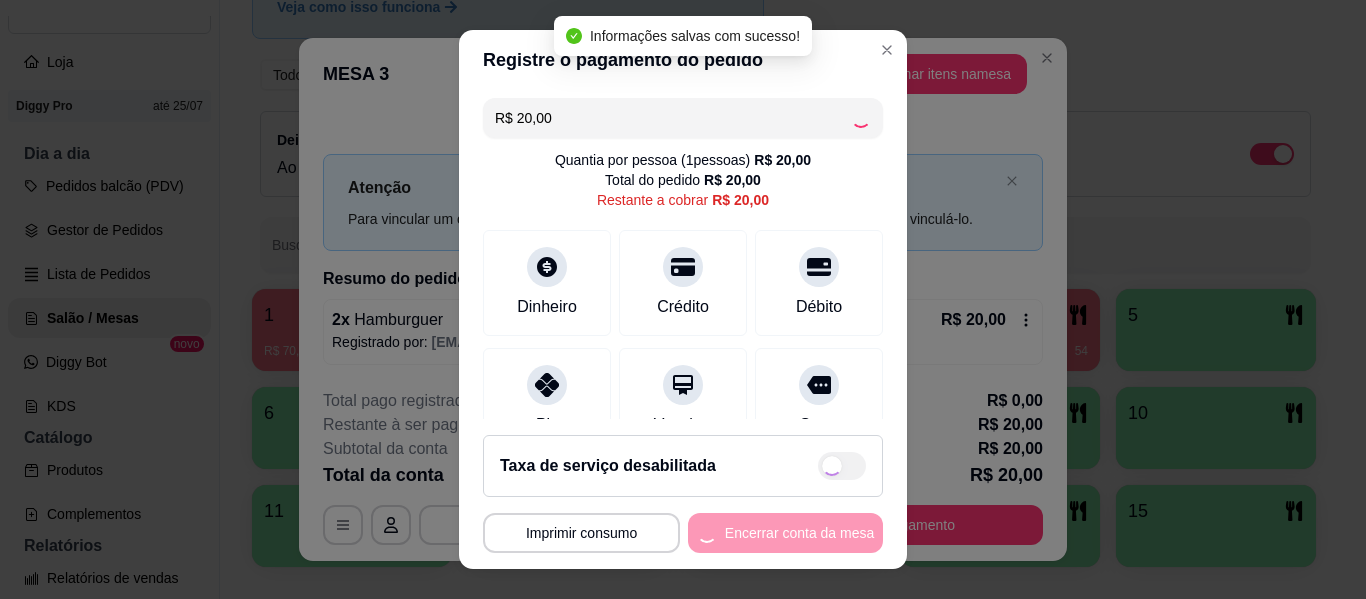 type on "R$ 0,00" 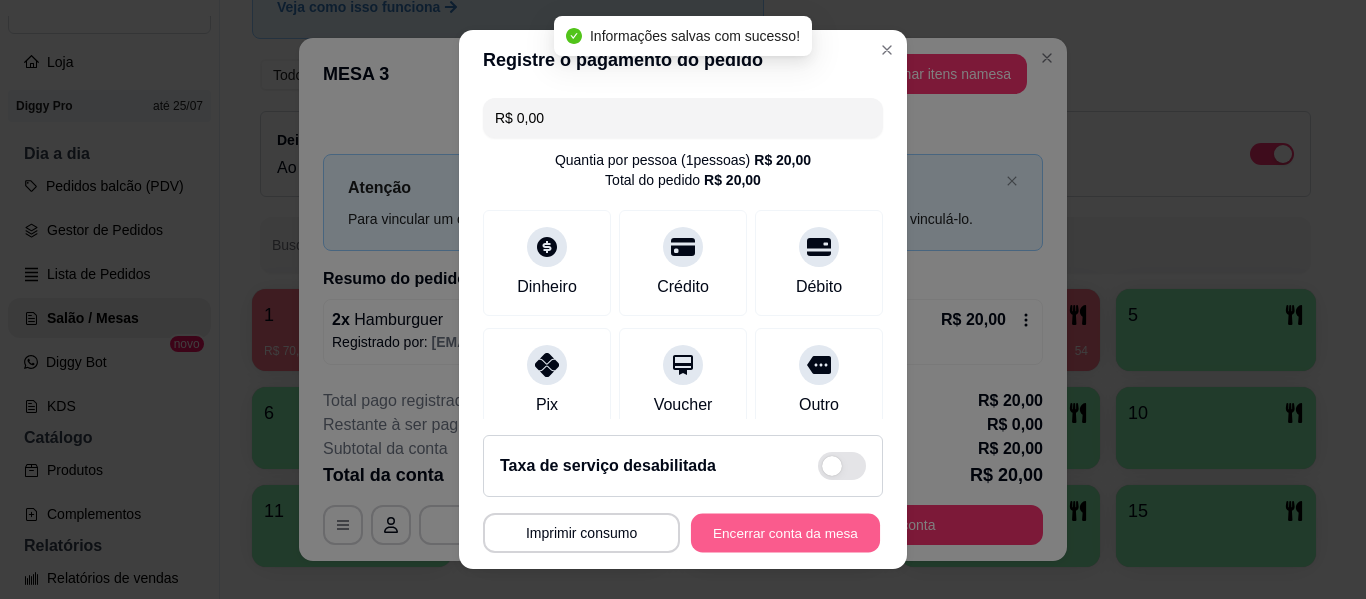 click on "Encerrar conta da mesa" at bounding box center (785, 533) 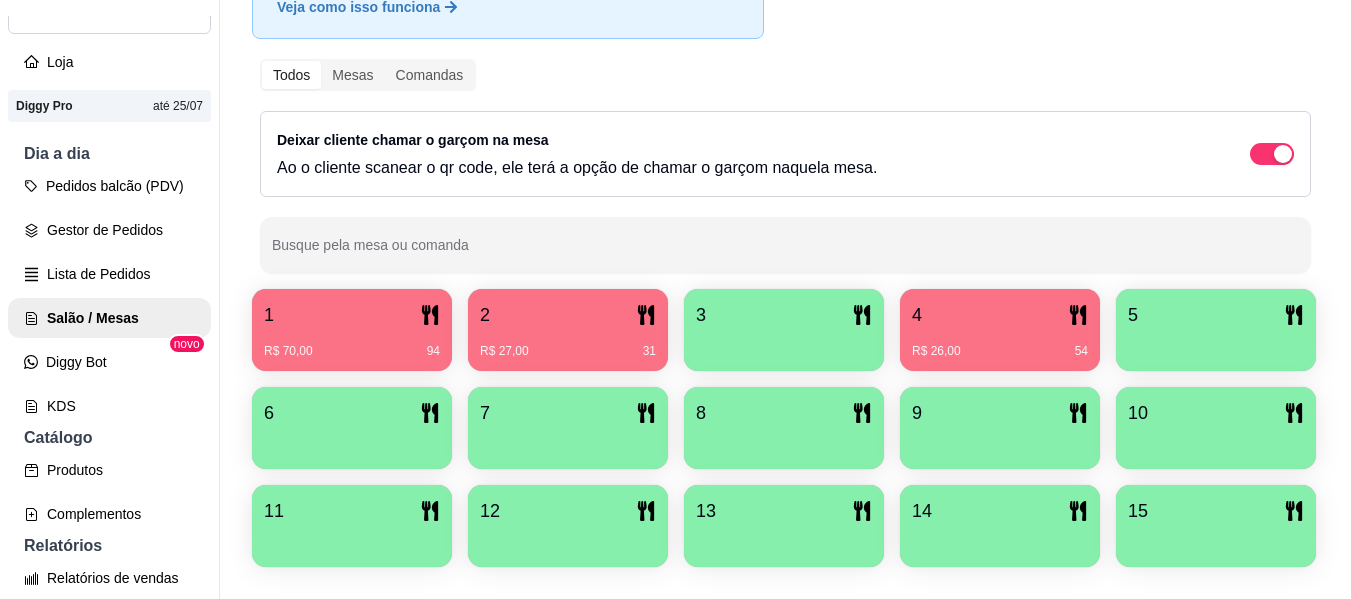 click on "R$ 26,00 54" at bounding box center (1000, 344) 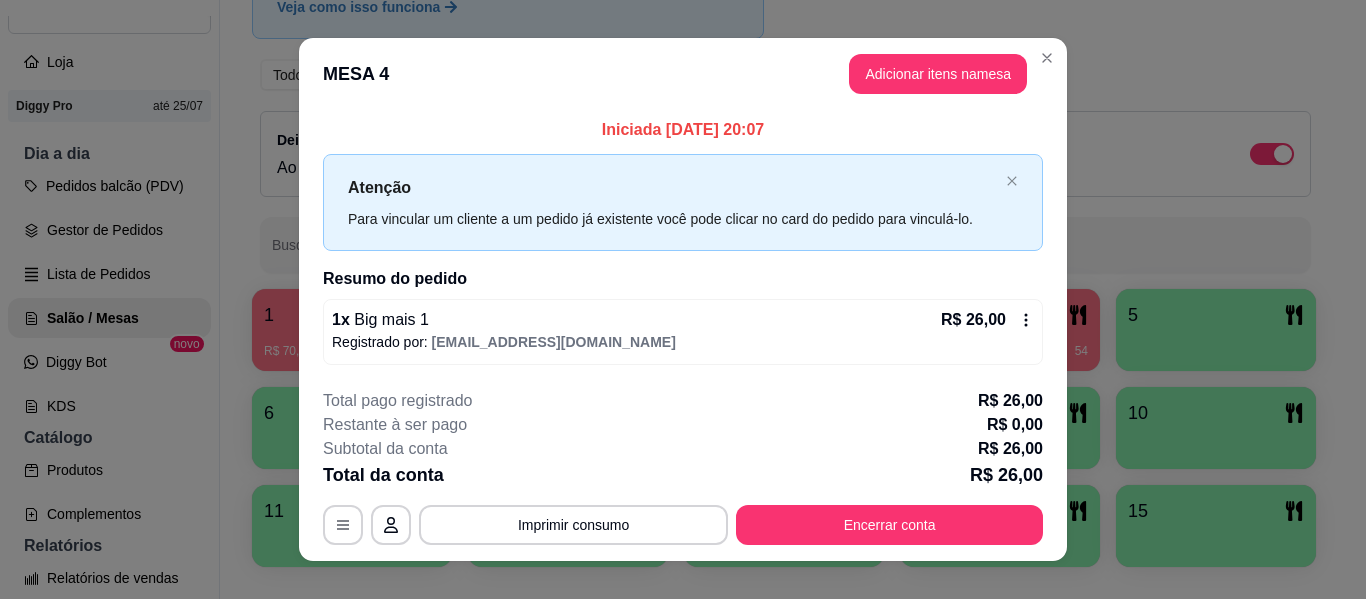 scroll, scrollTop: 26, scrollLeft: 0, axis: vertical 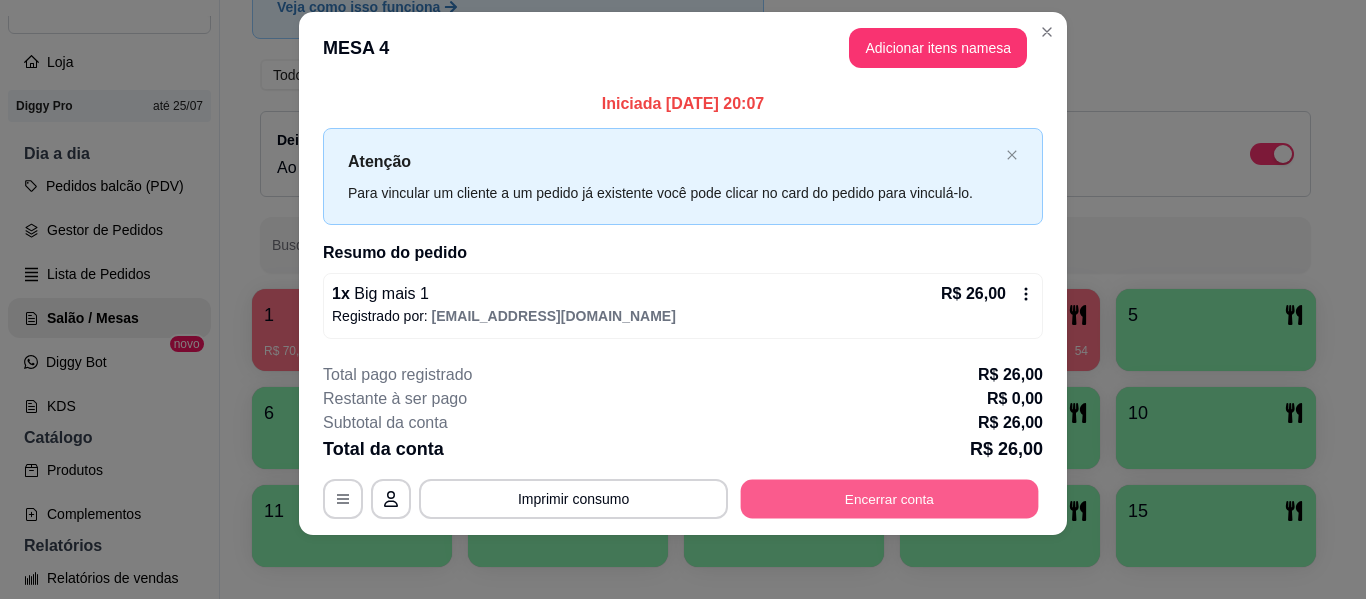 click on "Encerrar conta" at bounding box center (890, 499) 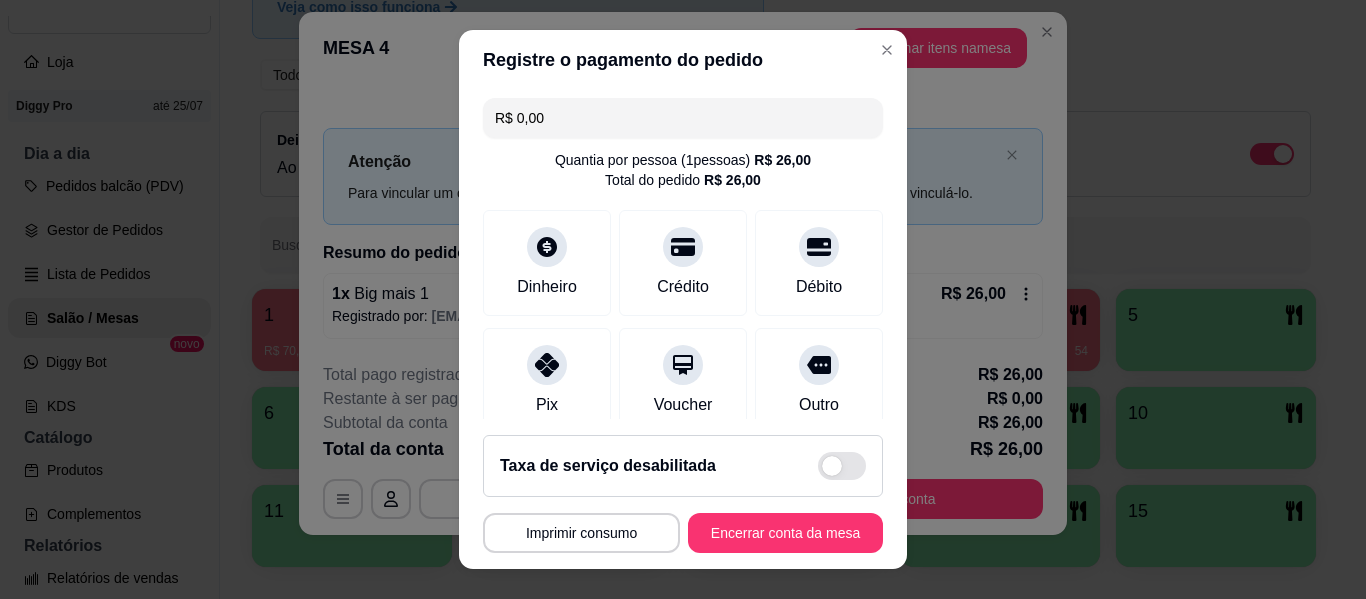 click on "**********" at bounding box center (683, 494) 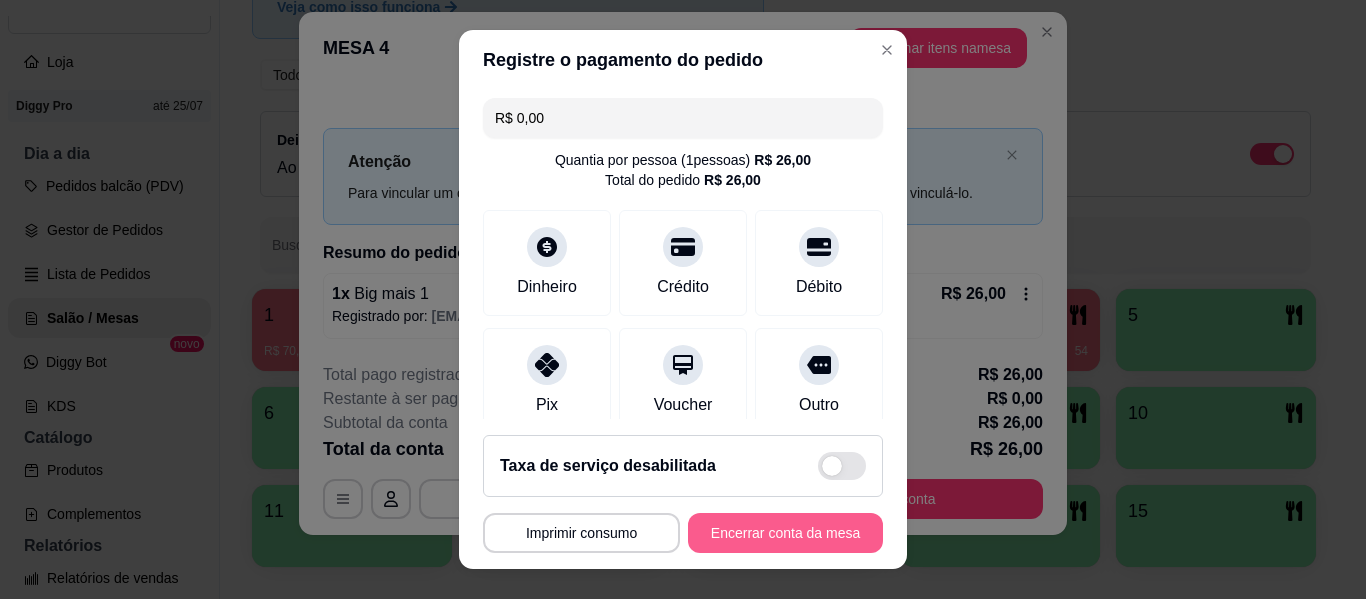 click on "Encerrar conta da mesa" at bounding box center [785, 533] 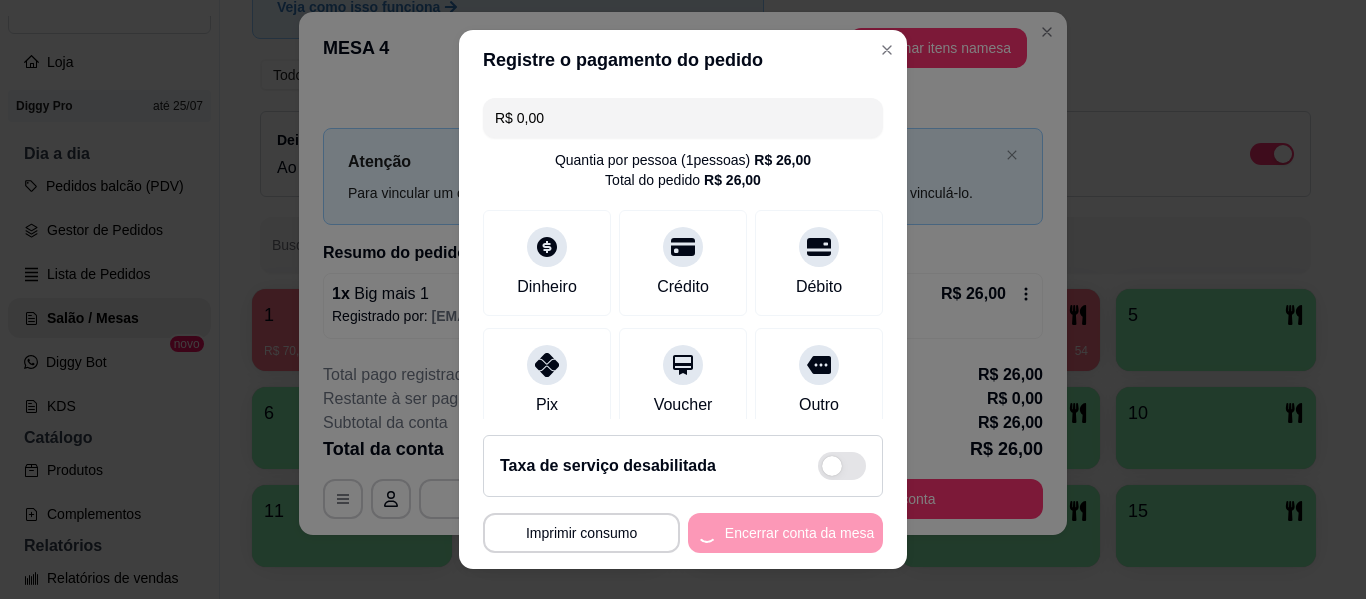 scroll, scrollTop: 0, scrollLeft: 0, axis: both 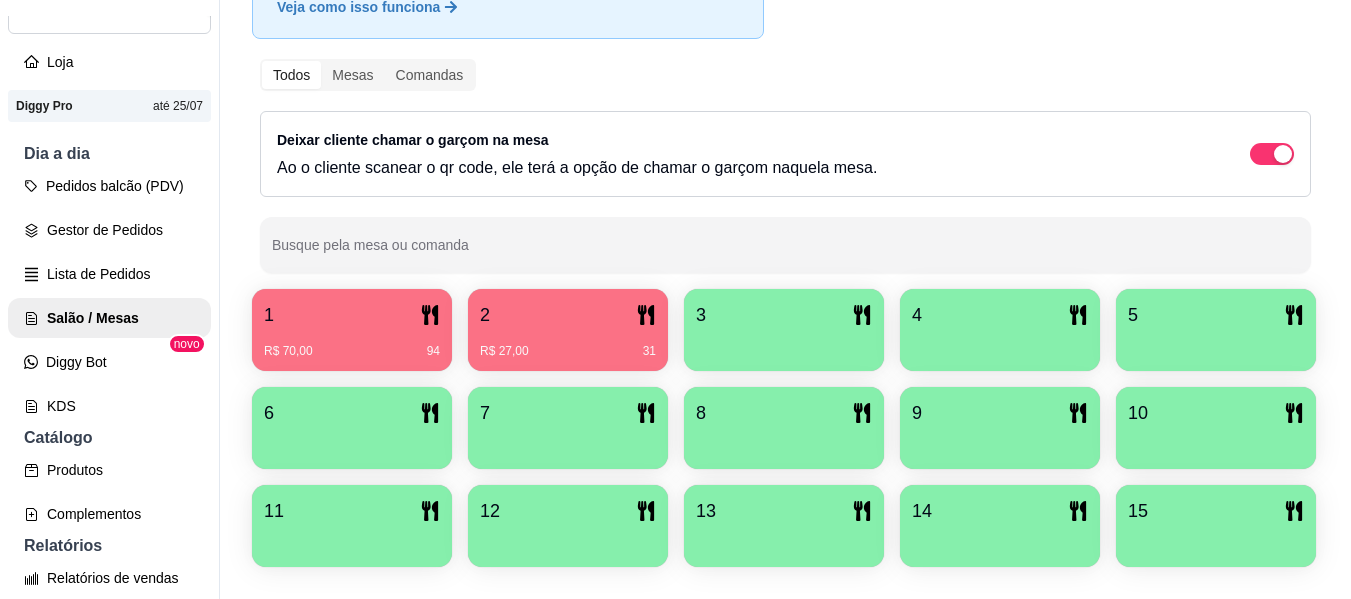 click on "2 R$ 27,00 31" at bounding box center (568, 330) 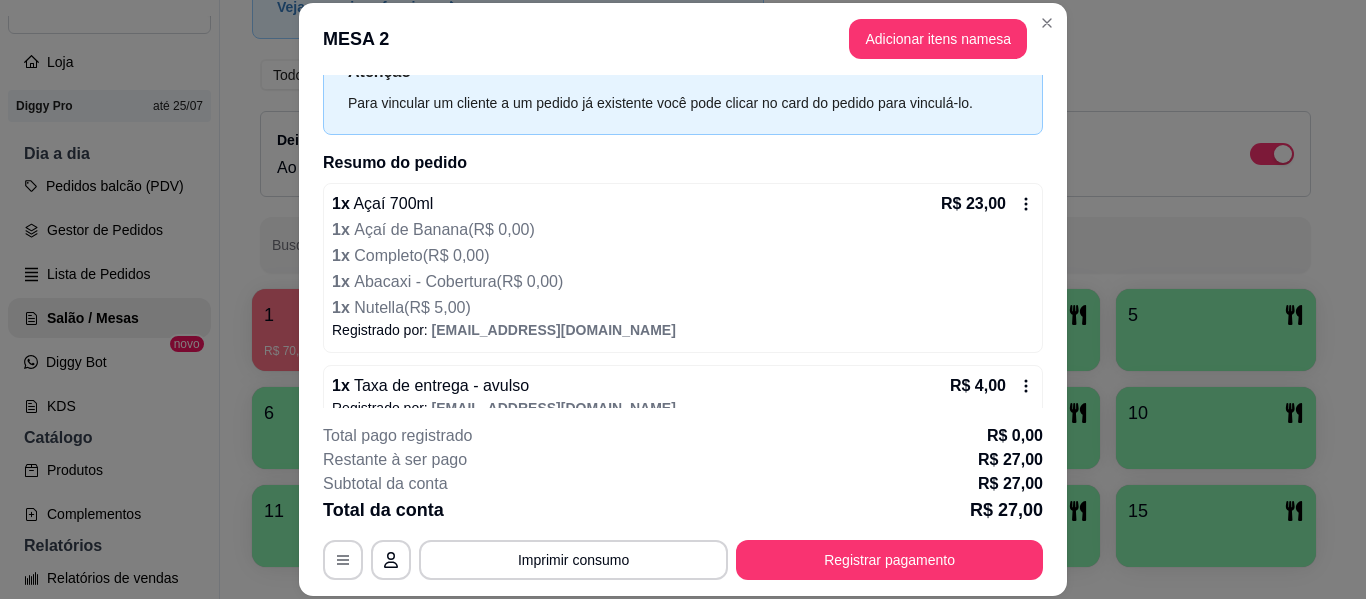 scroll, scrollTop: 112, scrollLeft: 0, axis: vertical 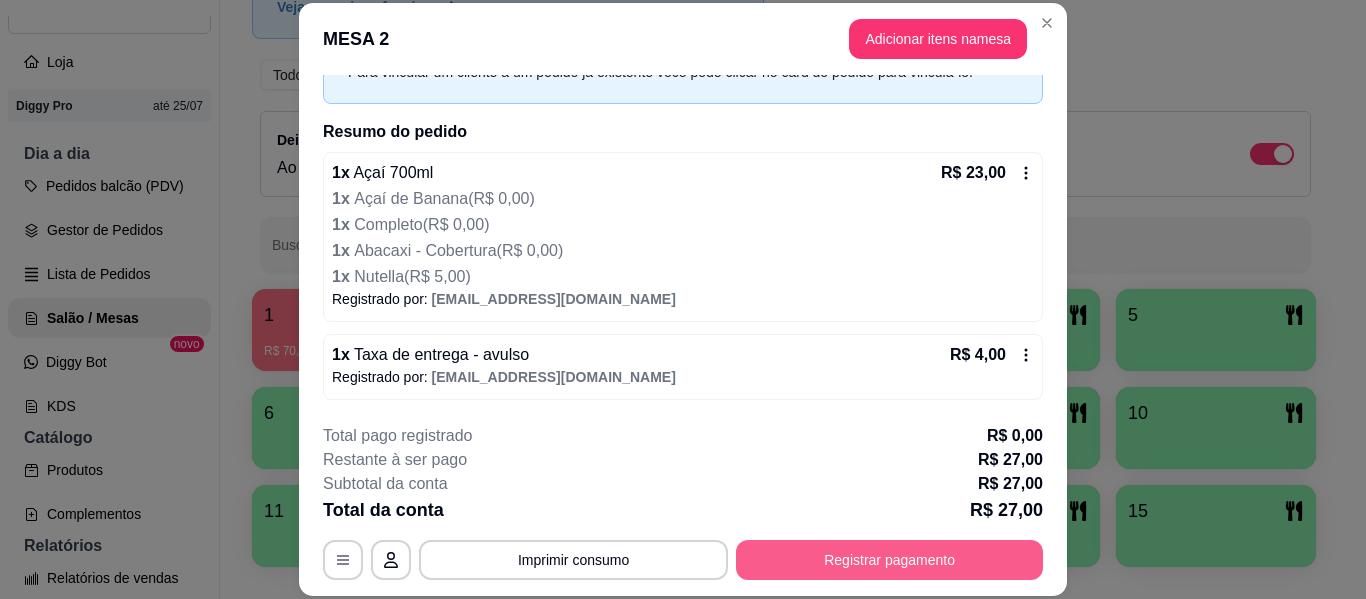 click on "Registrar pagamento" at bounding box center [889, 560] 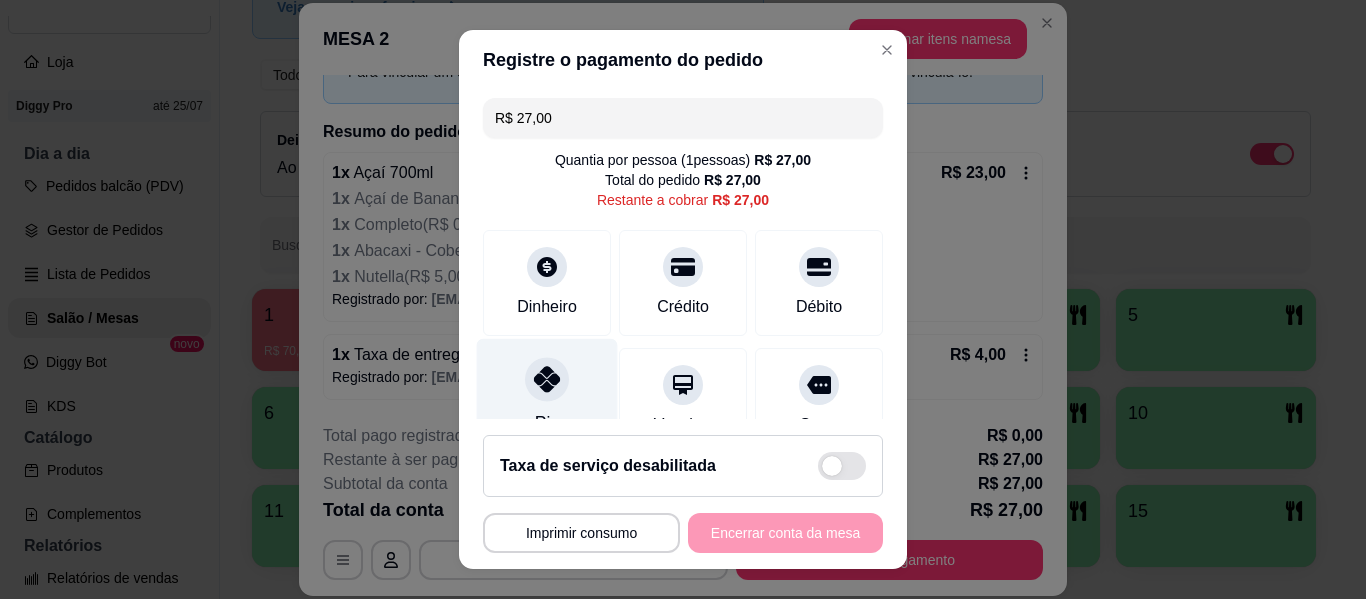 click 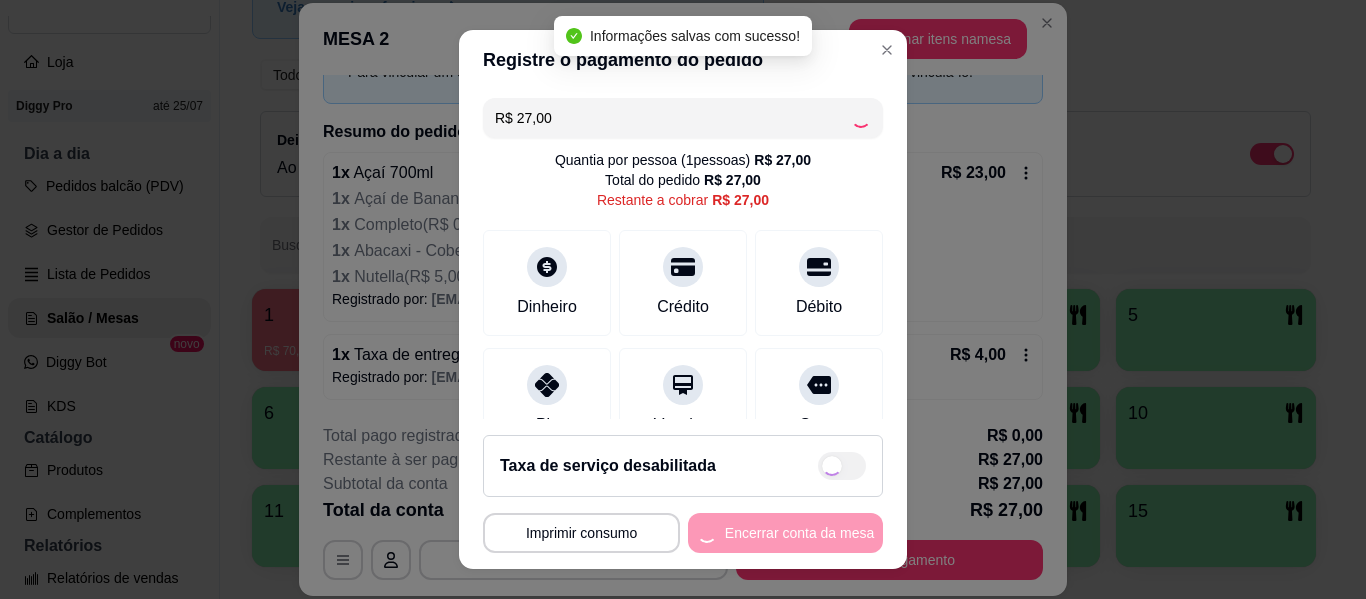 type on "R$ 0,00" 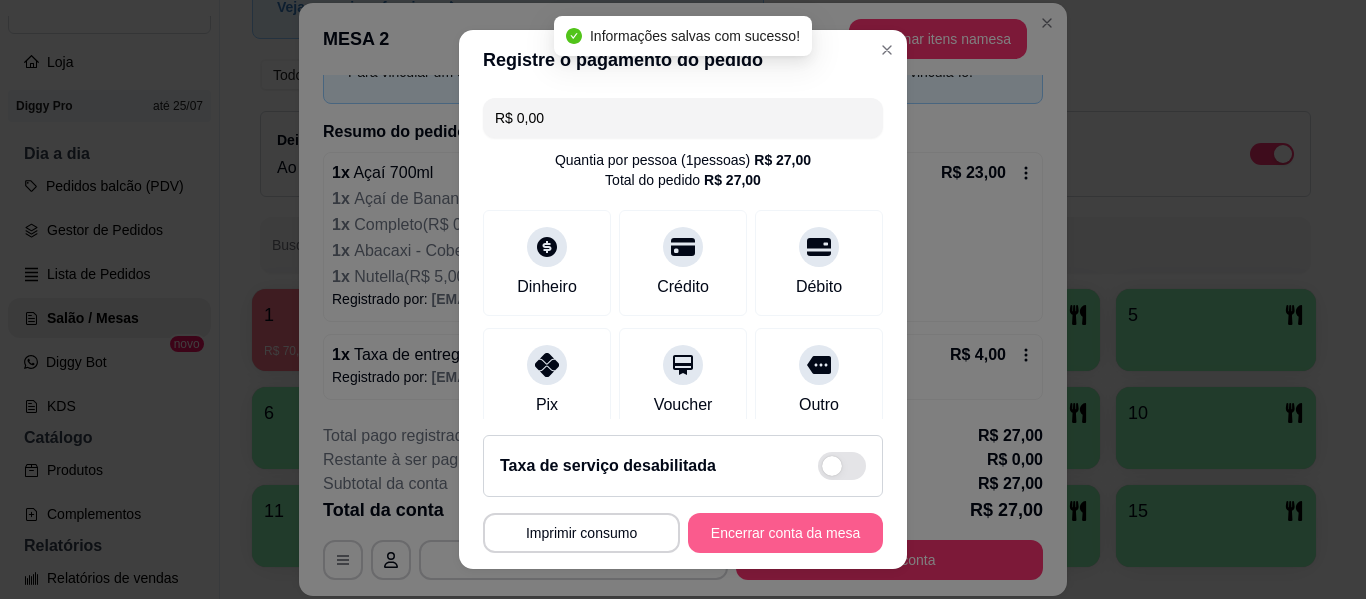 click on "Encerrar conta da mesa" at bounding box center (785, 533) 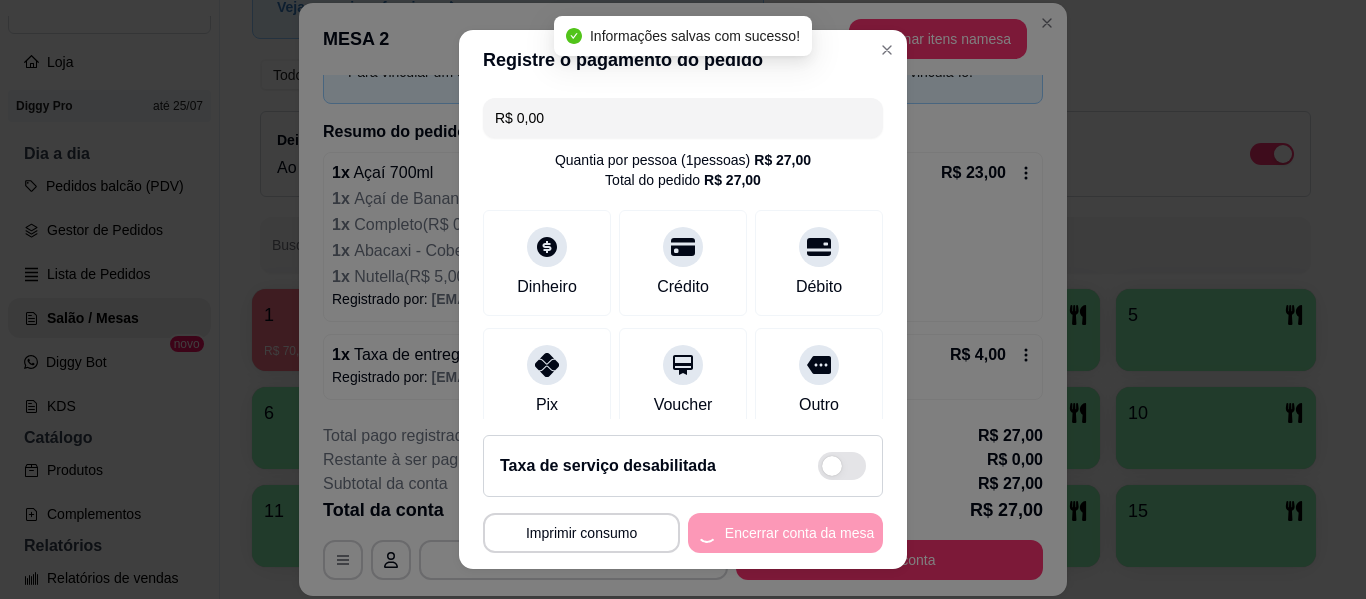 scroll, scrollTop: 0, scrollLeft: 0, axis: both 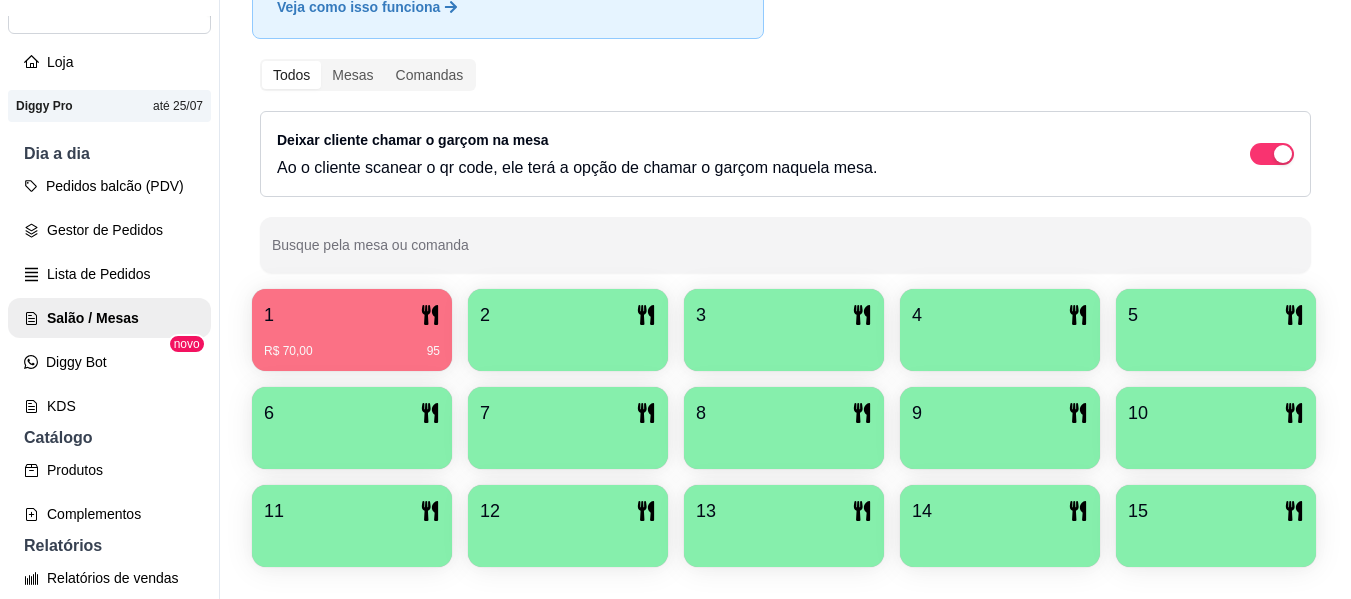 click on "1" at bounding box center [352, 315] 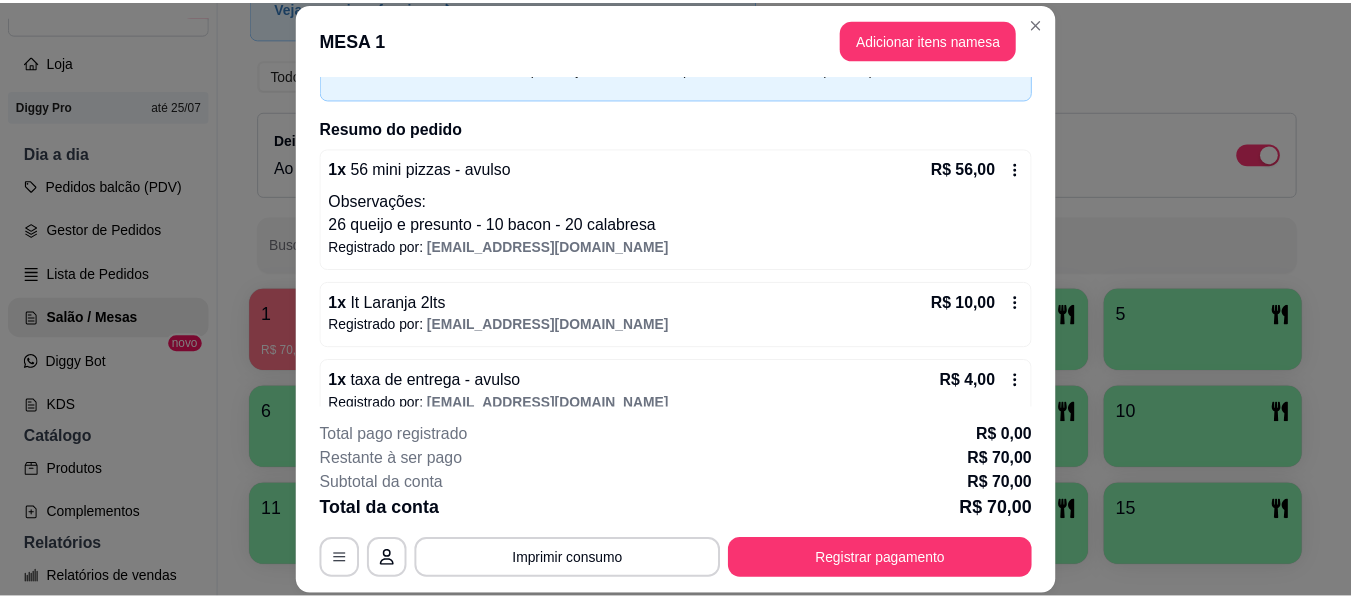 scroll, scrollTop: 142, scrollLeft: 0, axis: vertical 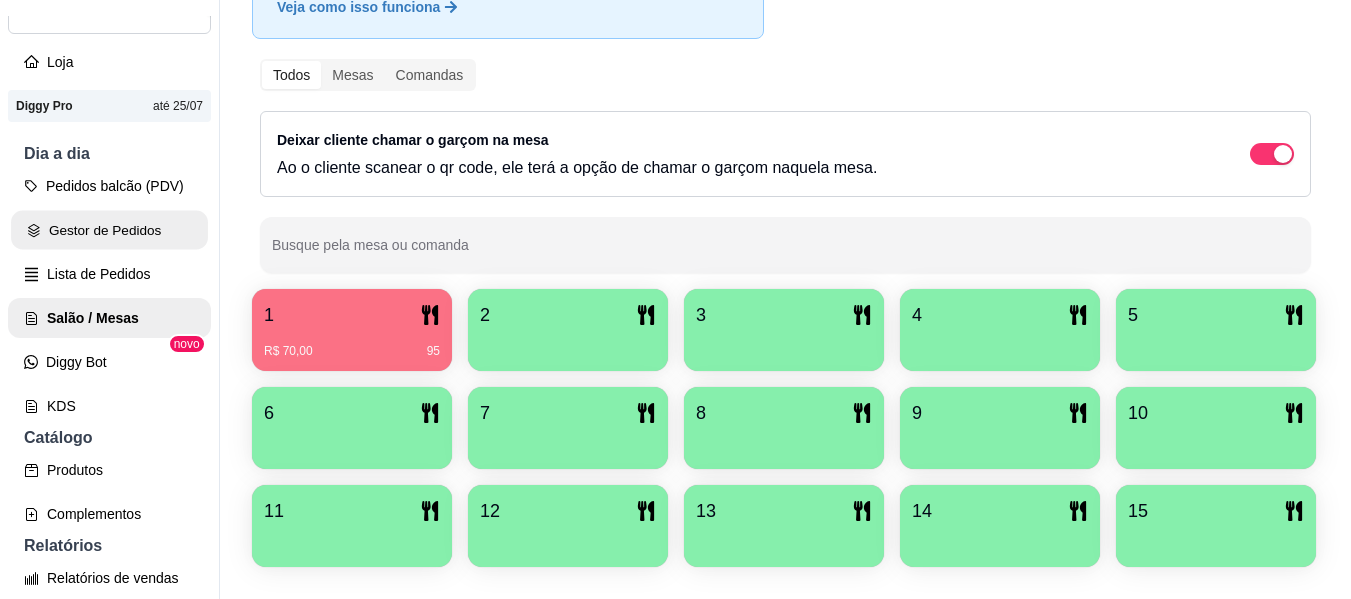 click on "Gestor de Pedidos" at bounding box center [109, 230] 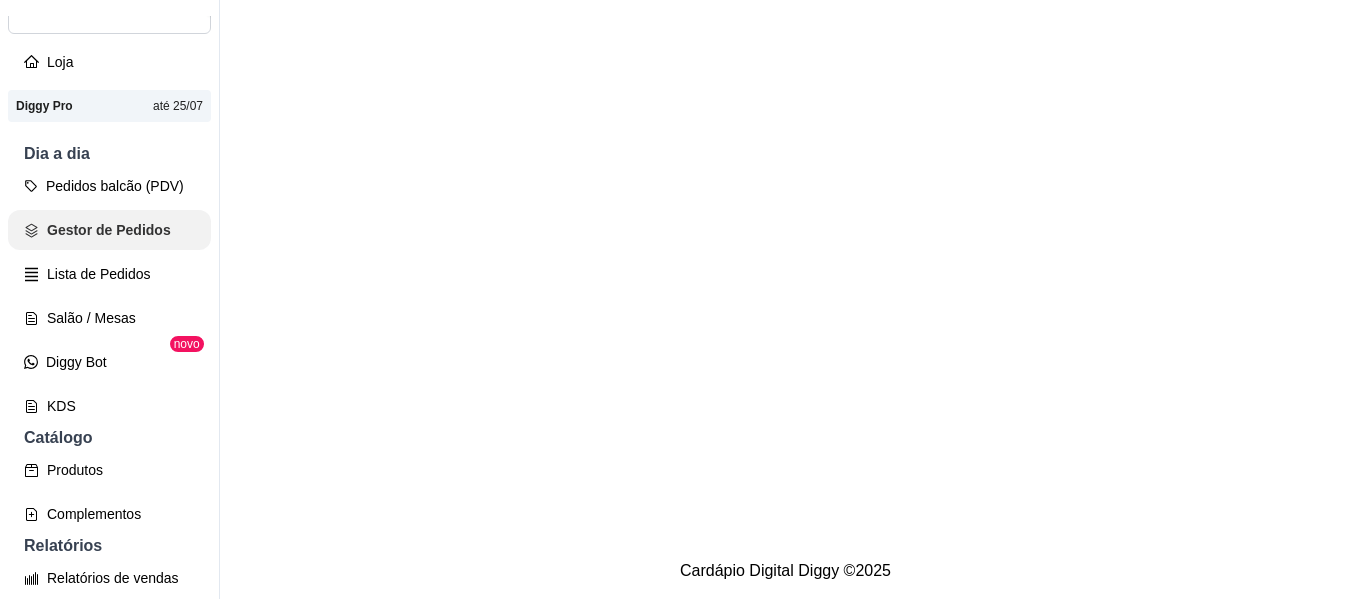 scroll, scrollTop: 0, scrollLeft: 0, axis: both 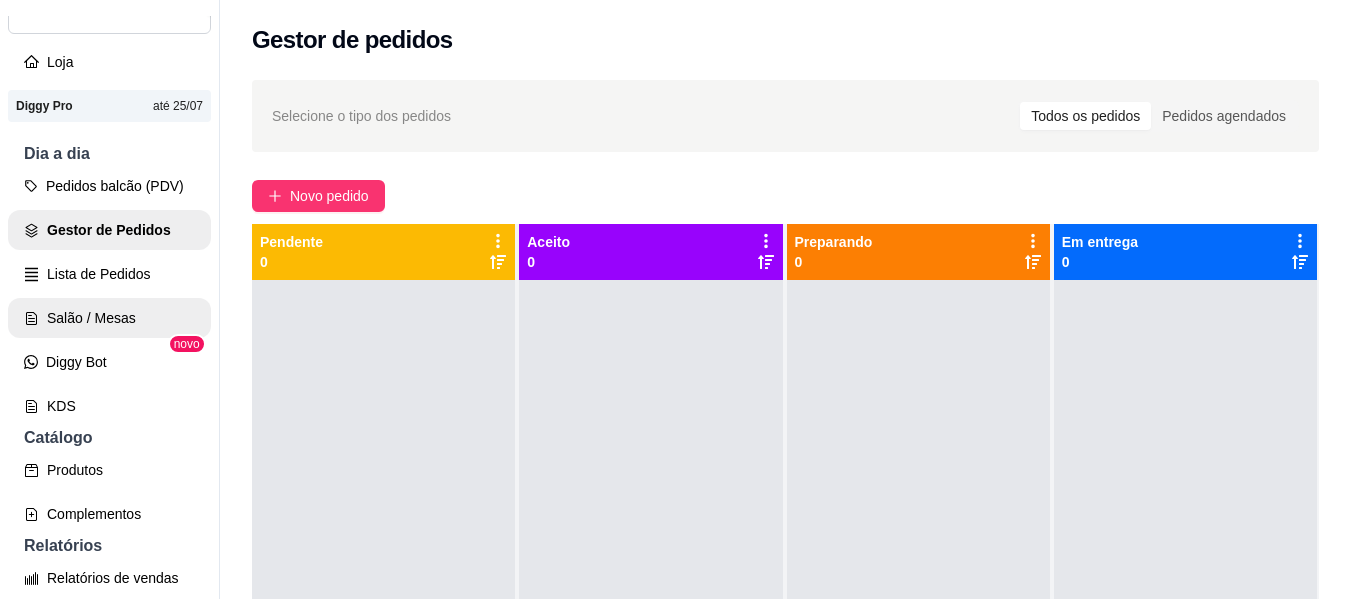 click on "Salão / Mesas" at bounding box center (109, 318) 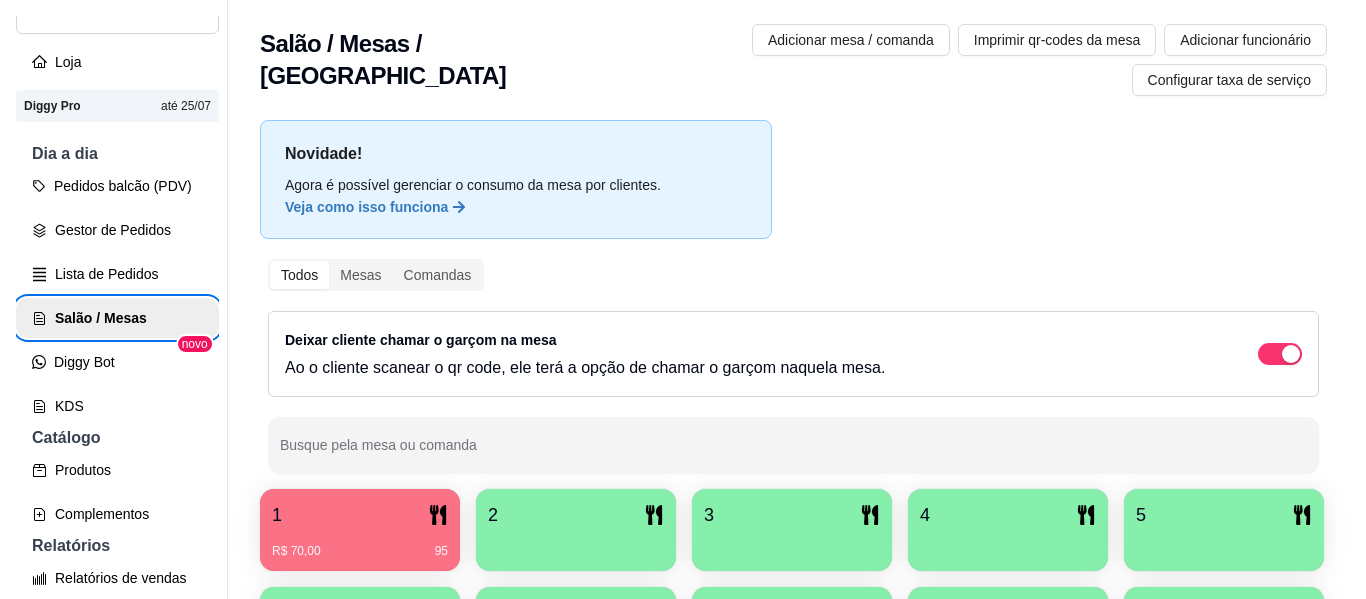 scroll, scrollTop: 624, scrollLeft: 0, axis: vertical 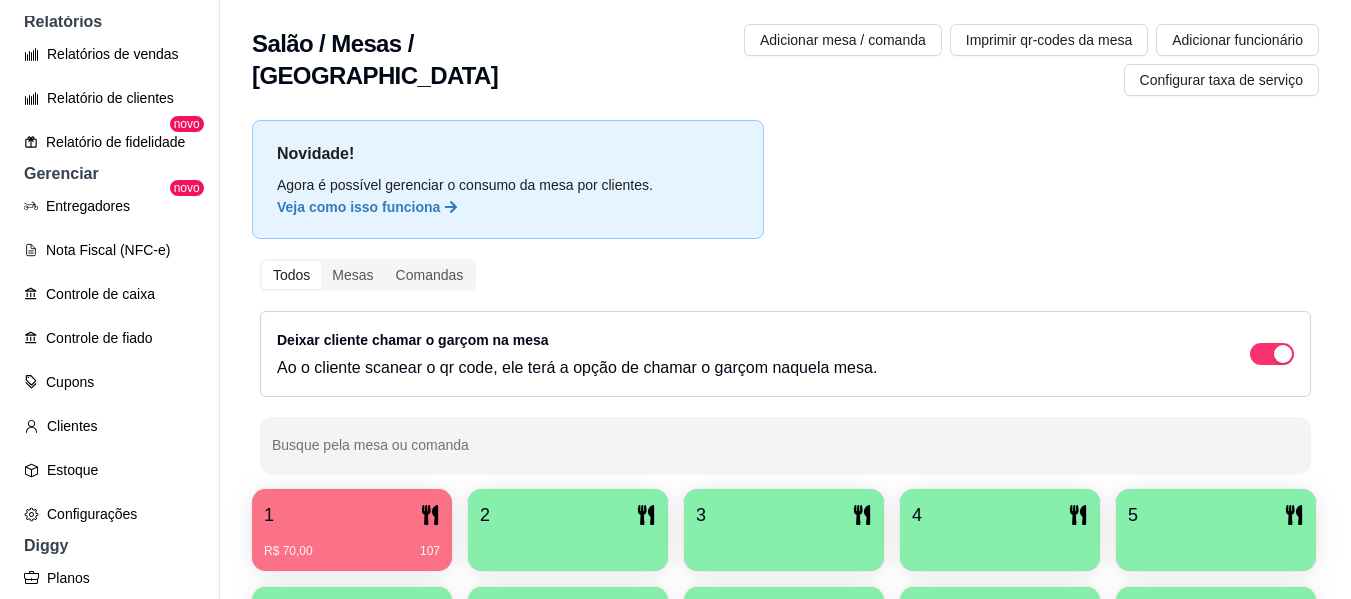 click at bounding box center [568, 544] 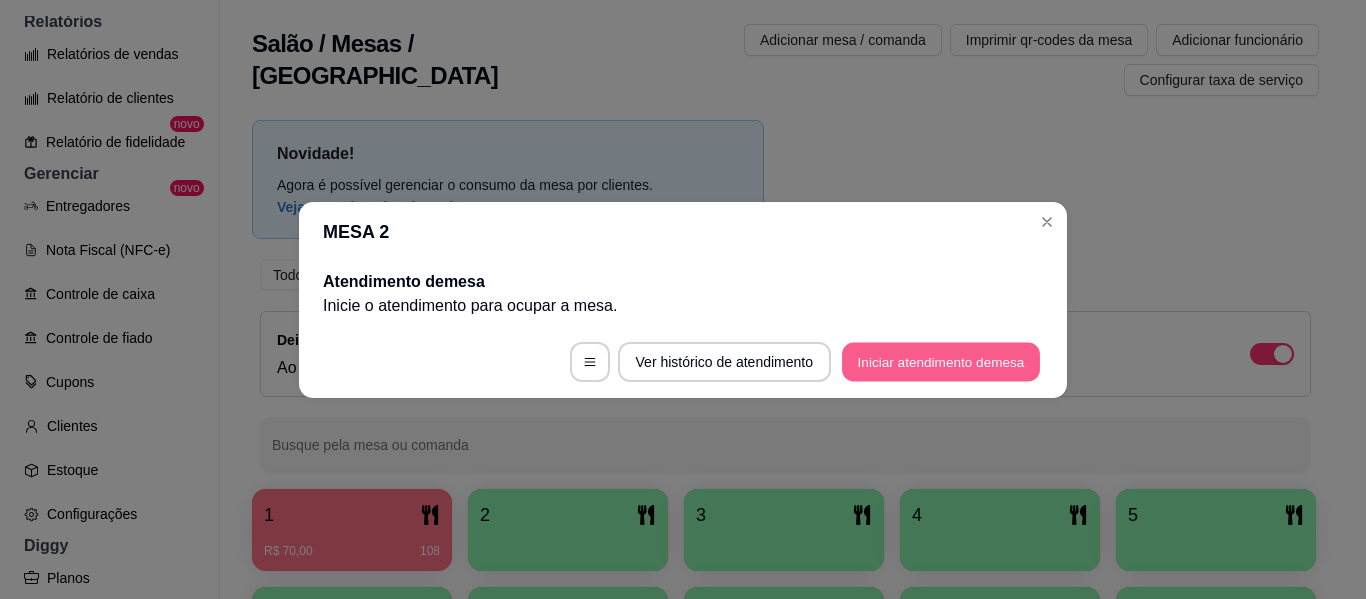 click on "Iniciar atendimento de  mesa" at bounding box center [941, 361] 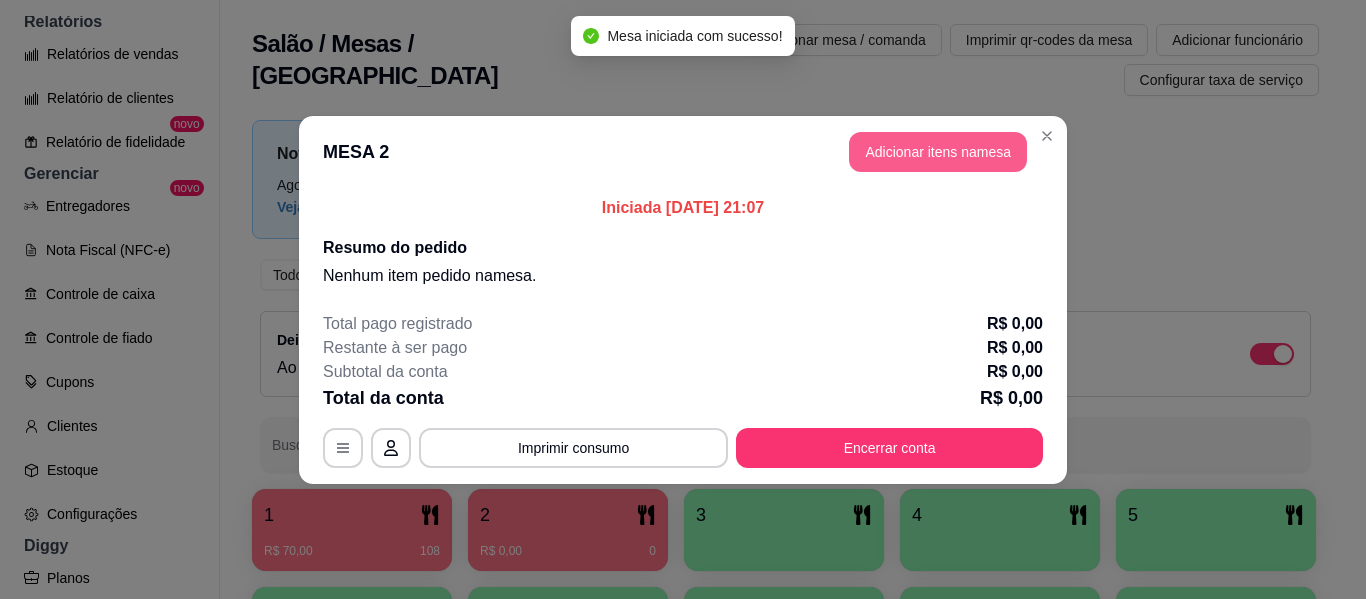 click on "Adicionar itens na  mesa" at bounding box center (938, 152) 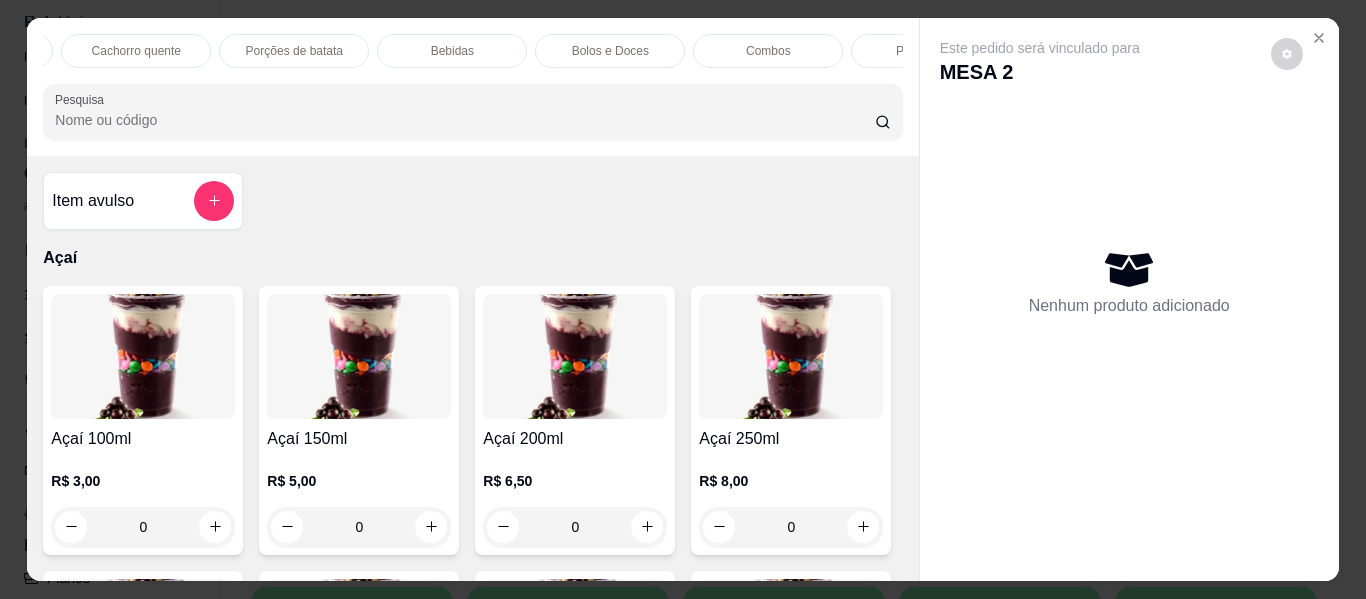 scroll, scrollTop: 0, scrollLeft: 1187, axis: horizontal 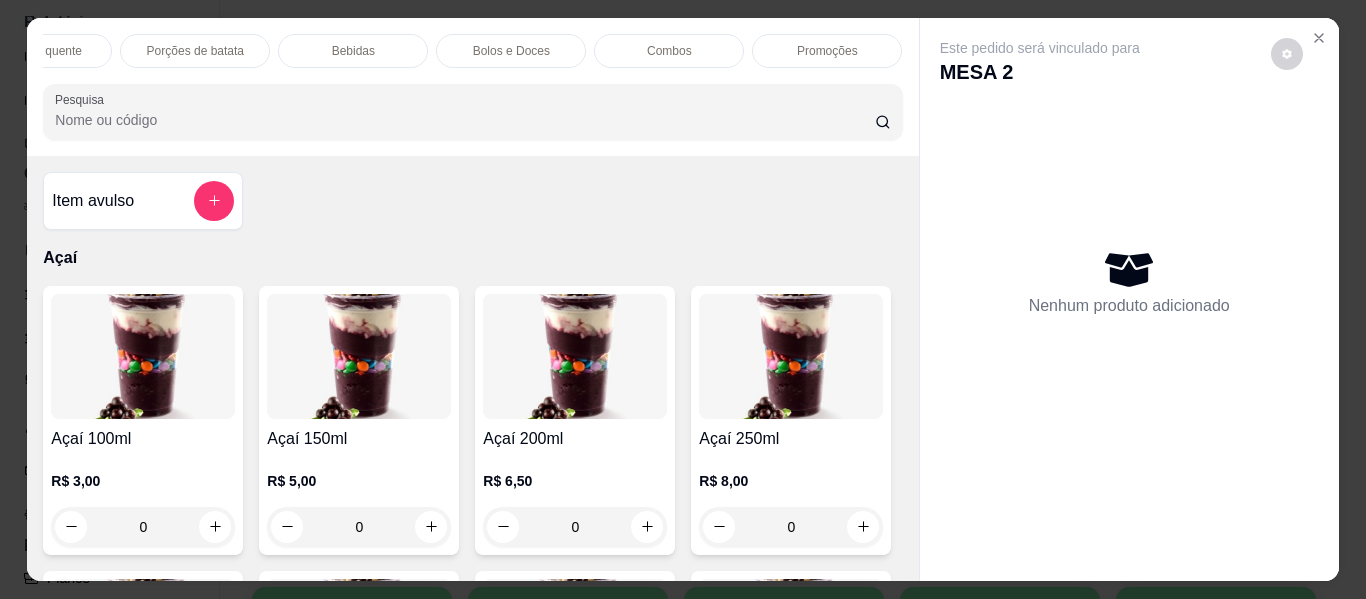 drag, startPoint x: 828, startPoint y: 40, endPoint x: 785, endPoint y: 117, distance: 88.19297 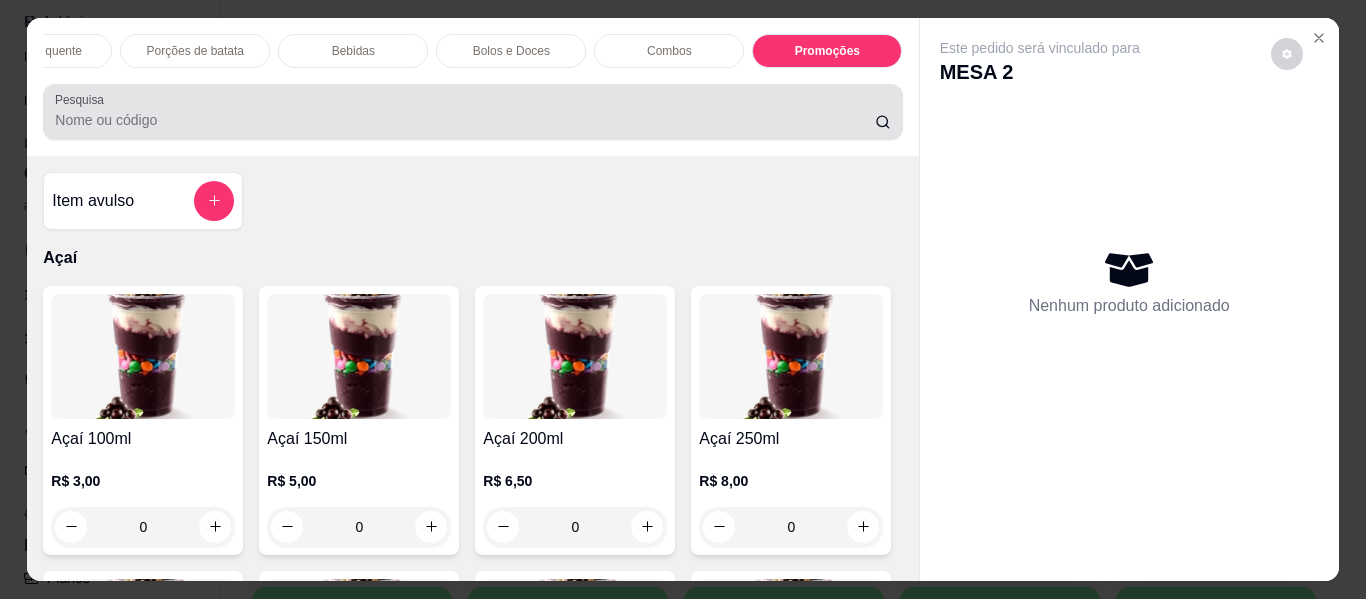 scroll, scrollTop: 8164, scrollLeft: 0, axis: vertical 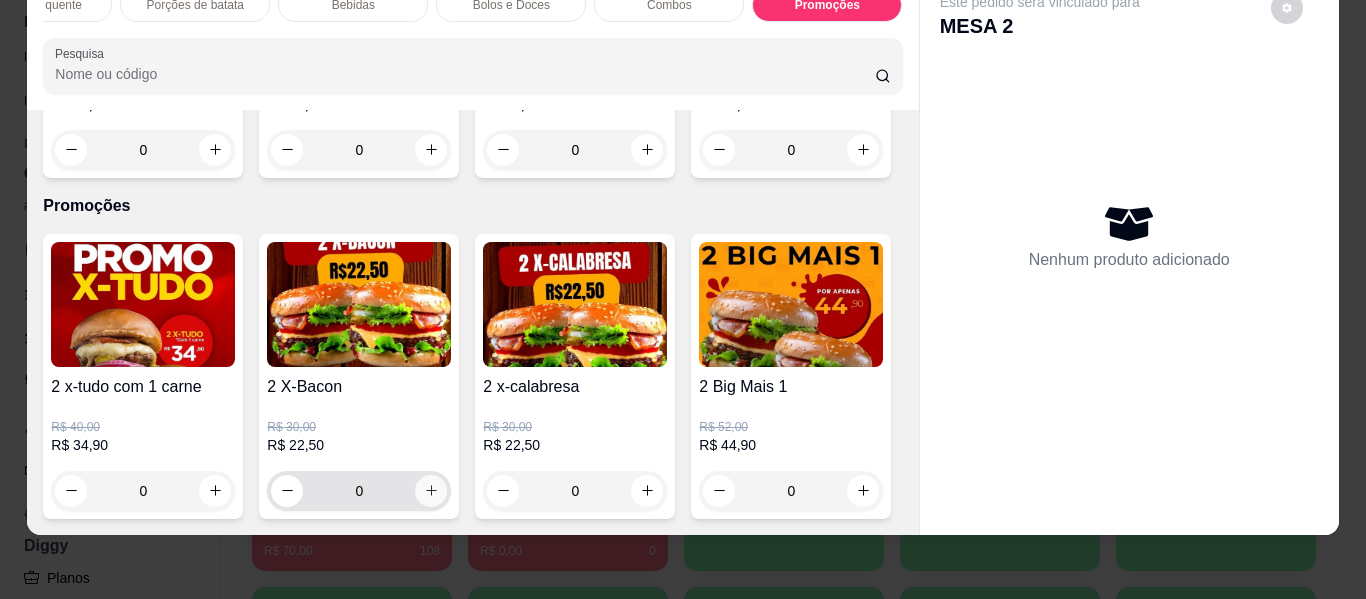 click 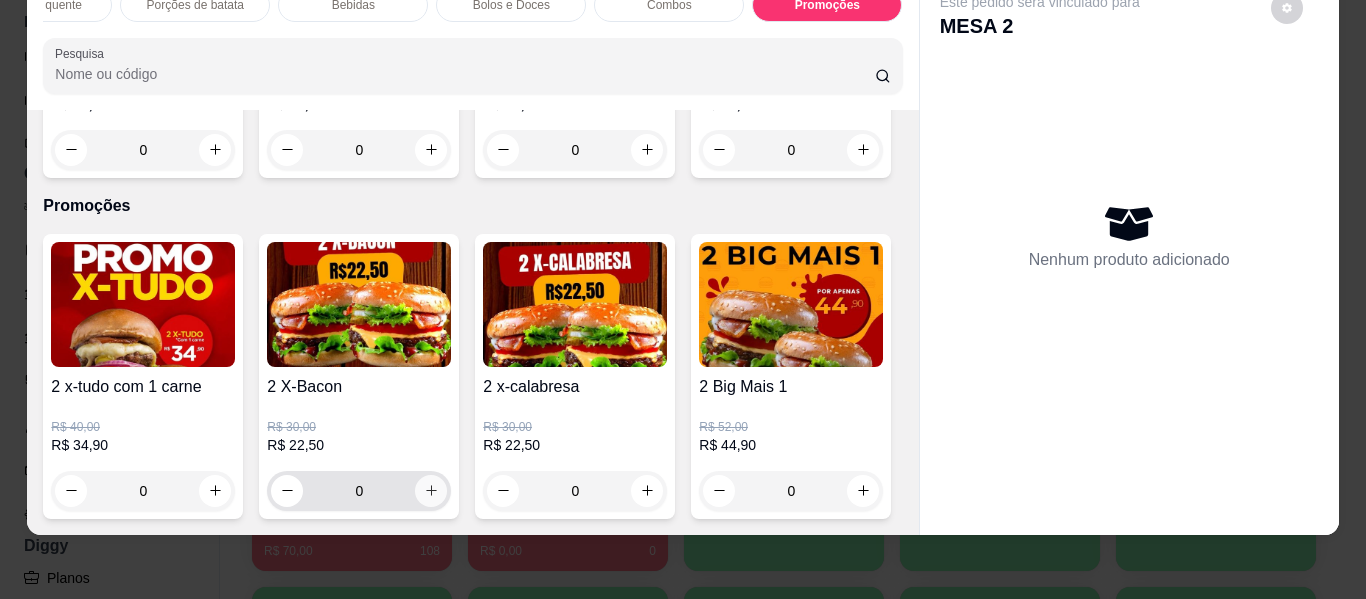 type on "1" 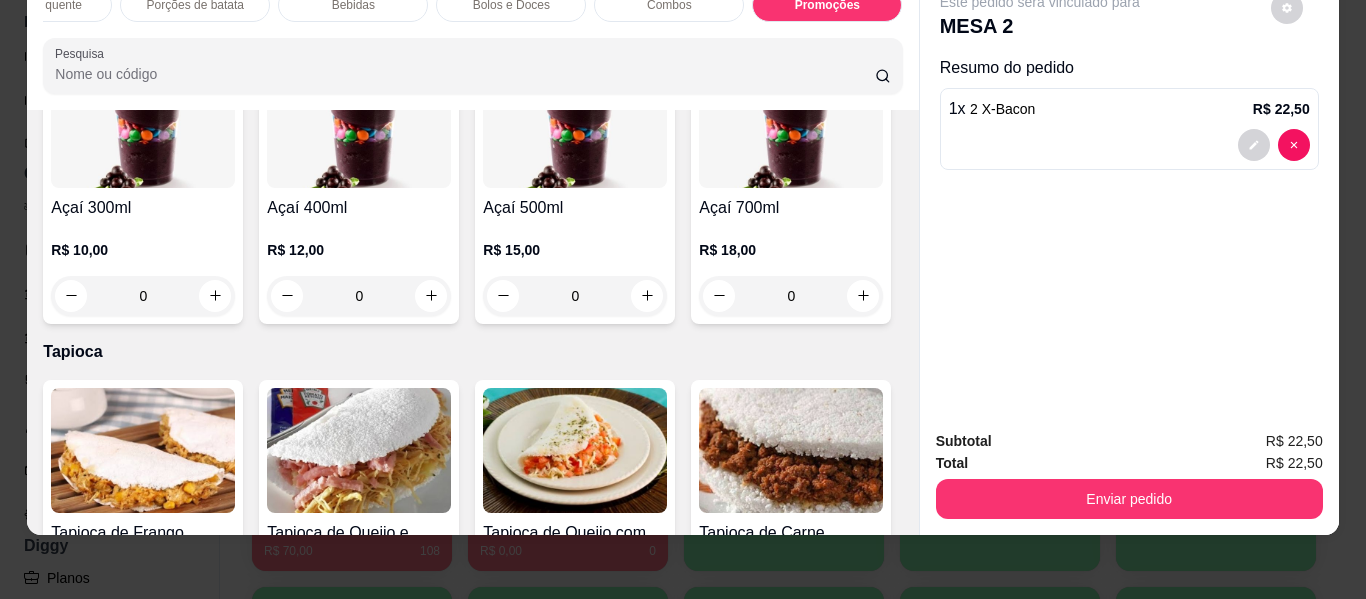 scroll, scrollTop: 0, scrollLeft: 0, axis: both 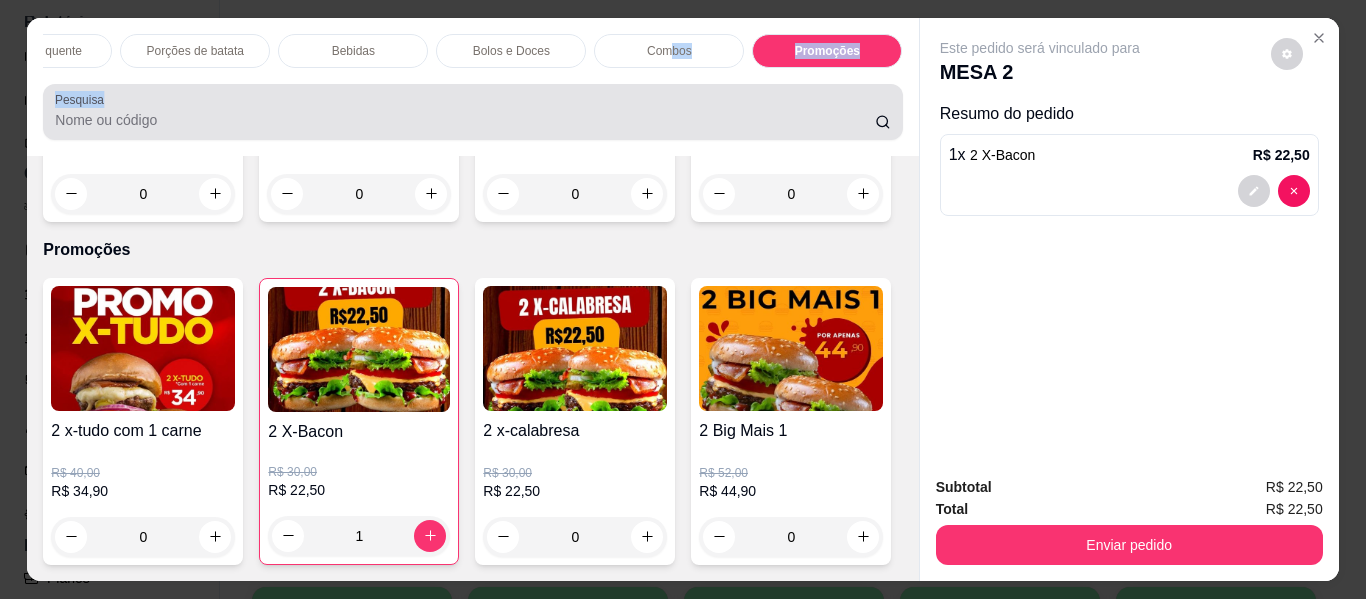 drag, startPoint x: 621, startPoint y: 81, endPoint x: 530, endPoint y: 94, distance: 91.92388 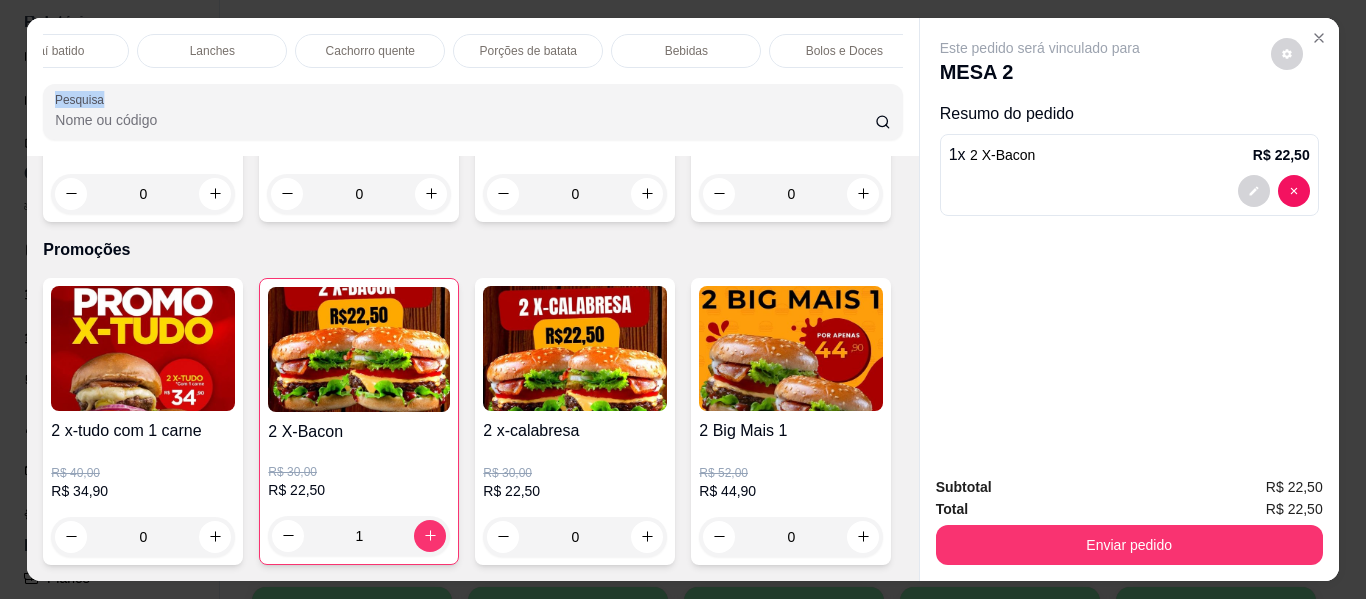 scroll, scrollTop: 0, scrollLeft: 851, axis: horizontal 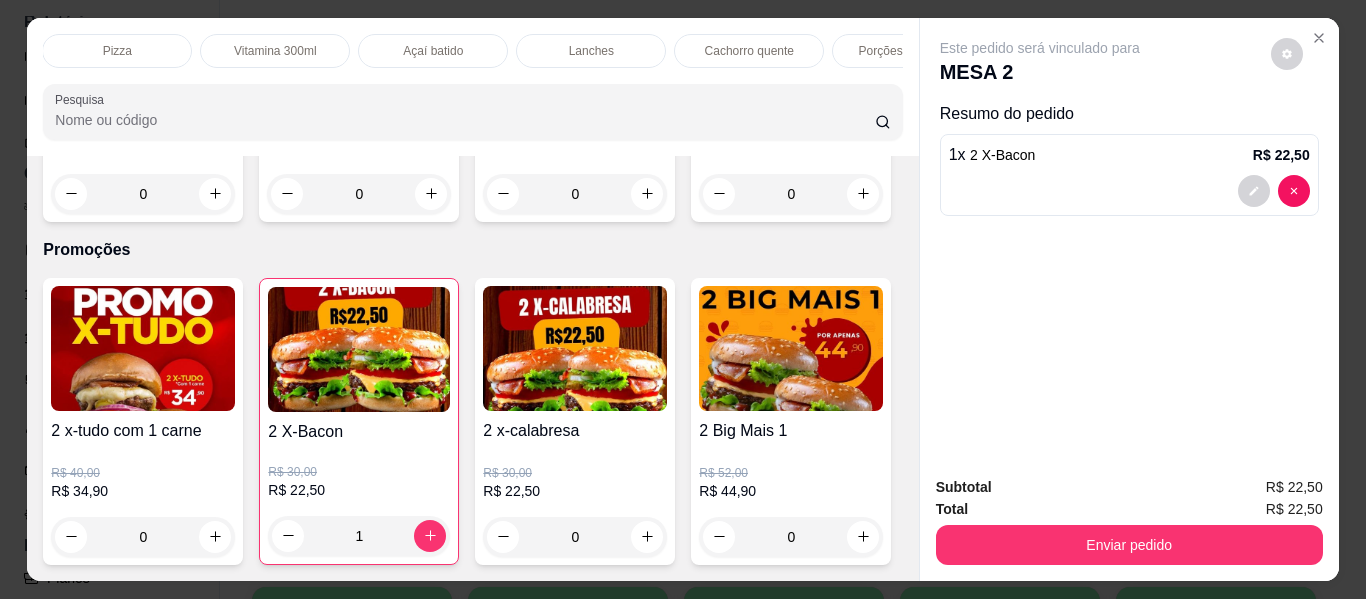 click on "Lanches" at bounding box center [591, 51] 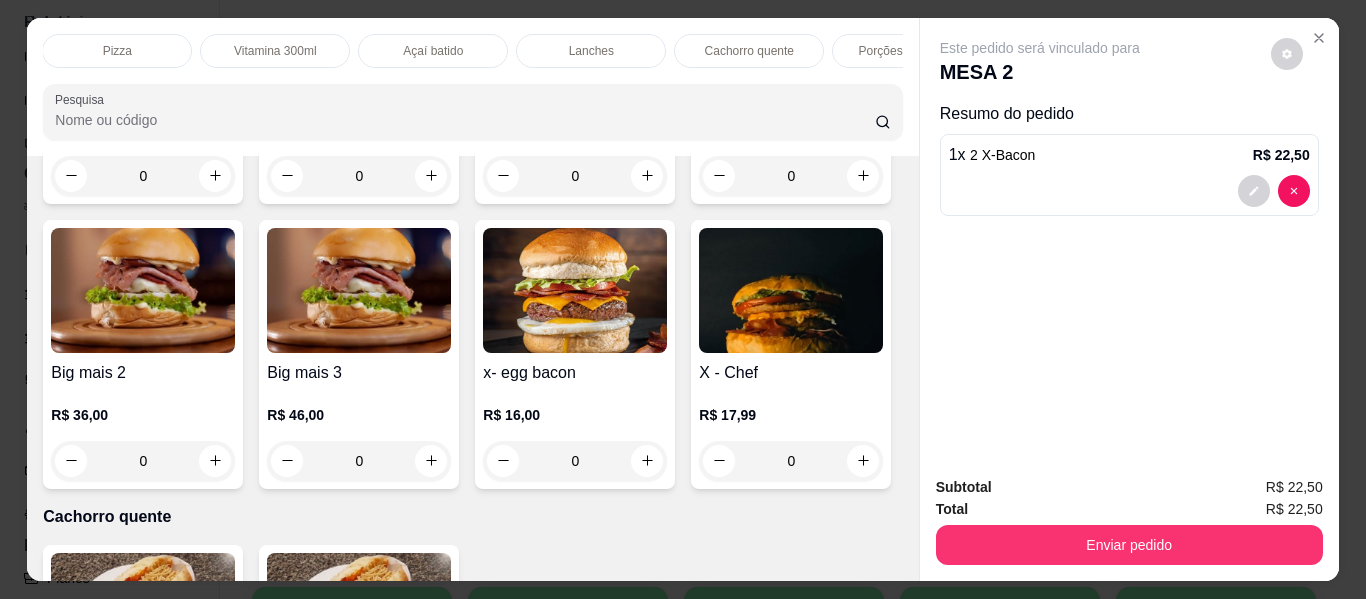 scroll, scrollTop: 54, scrollLeft: 0, axis: vertical 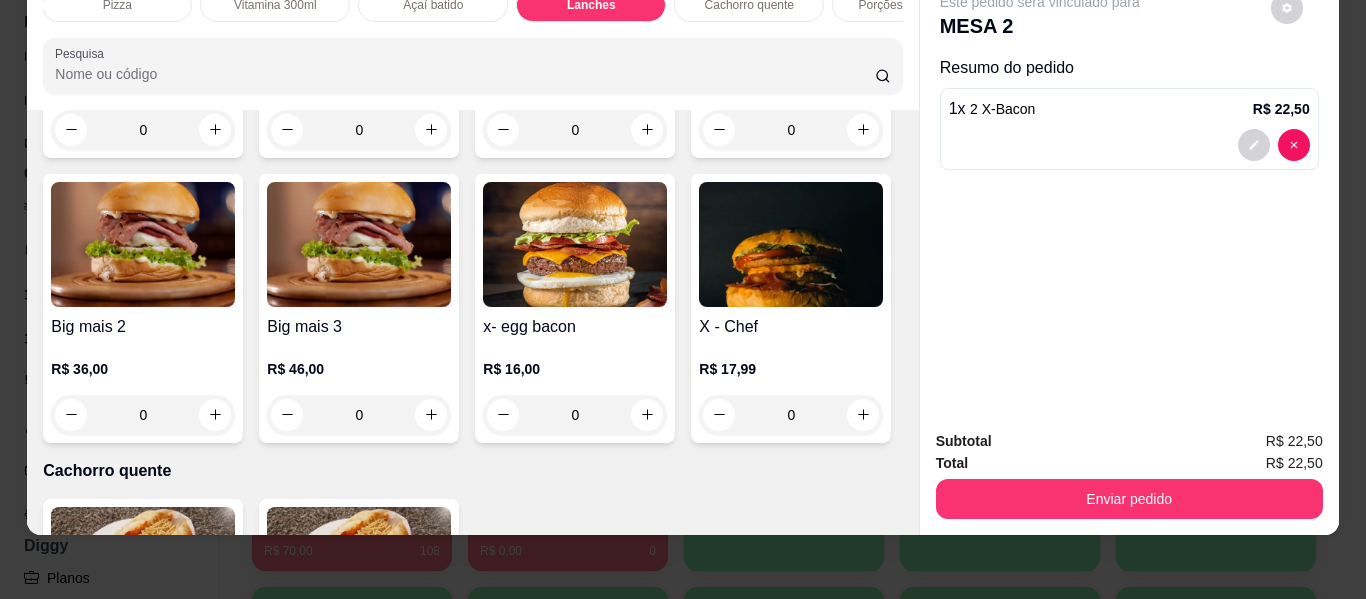 click on "0" at bounding box center (359, -155) 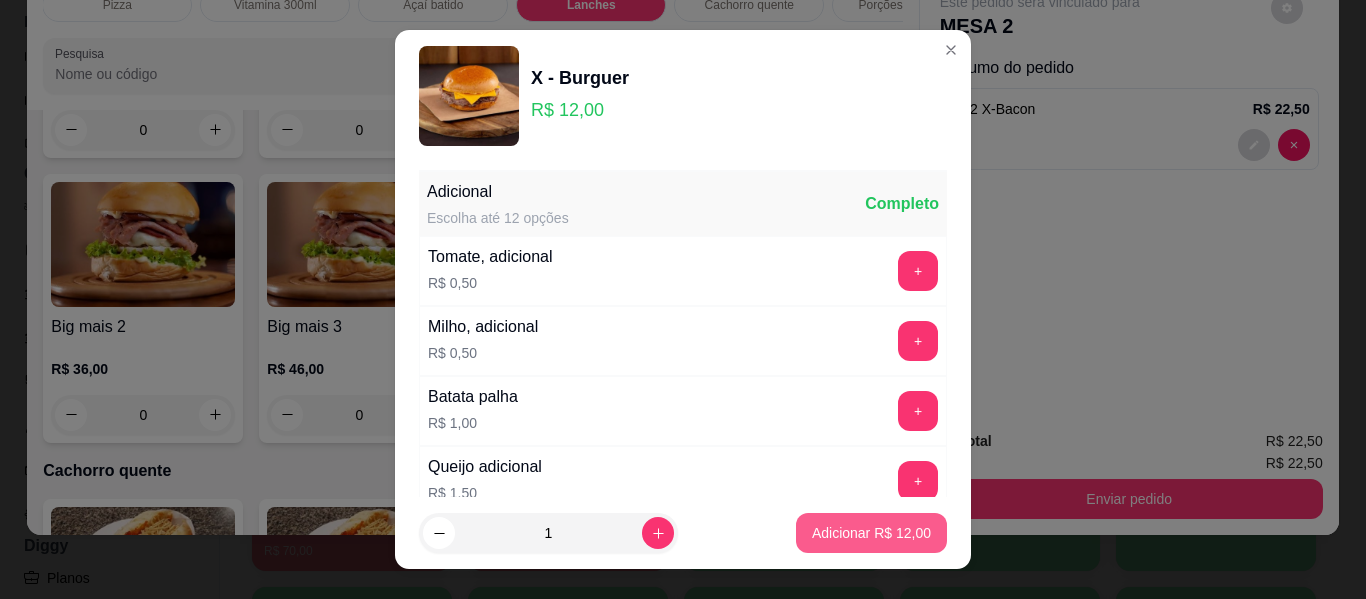 click on "Adicionar   R$ 12,00" at bounding box center [871, 533] 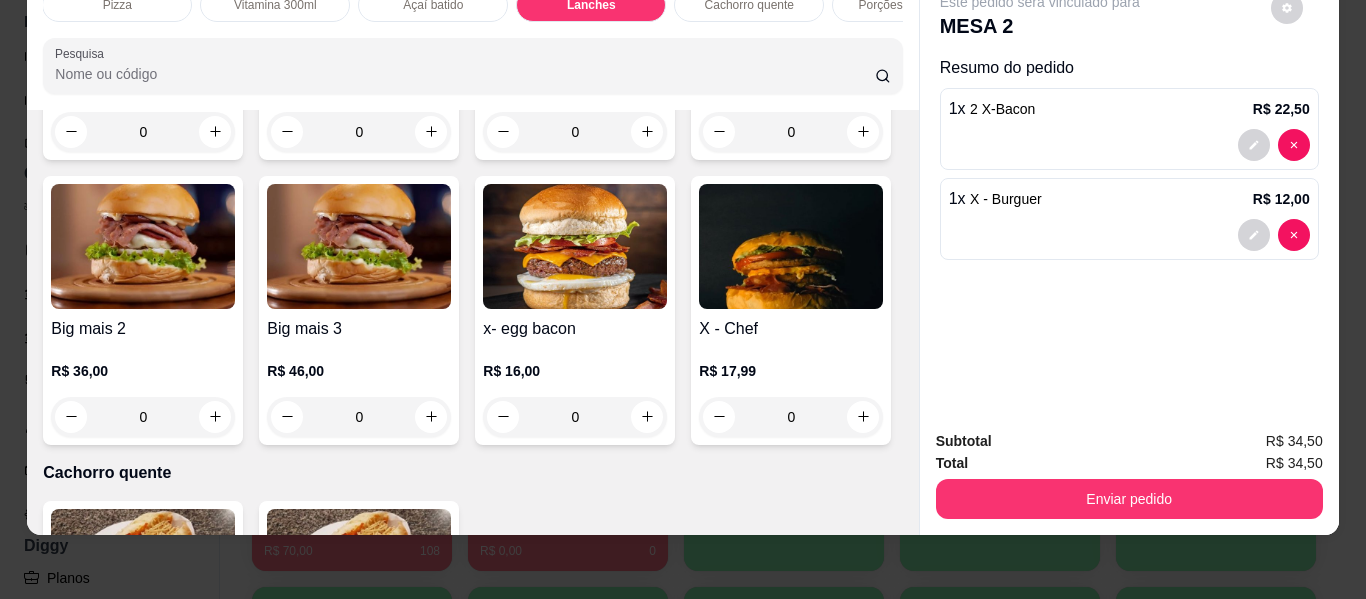 scroll, scrollTop: 0, scrollLeft: 0, axis: both 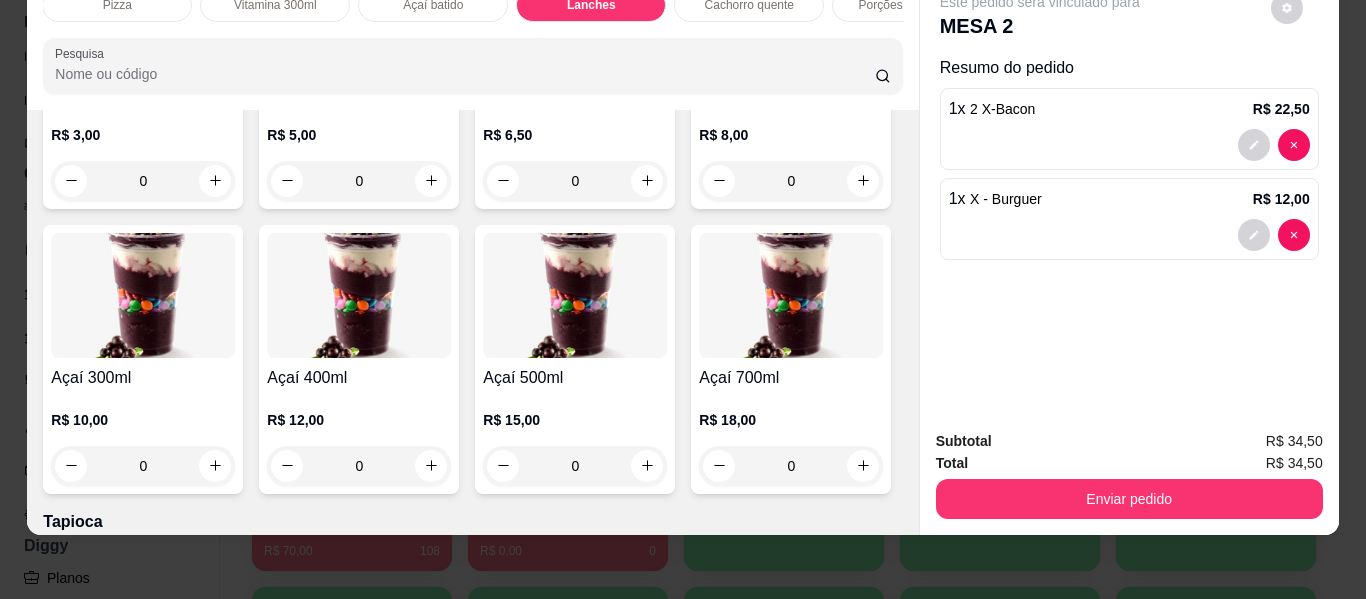 click on "0" at bounding box center [143, 466] 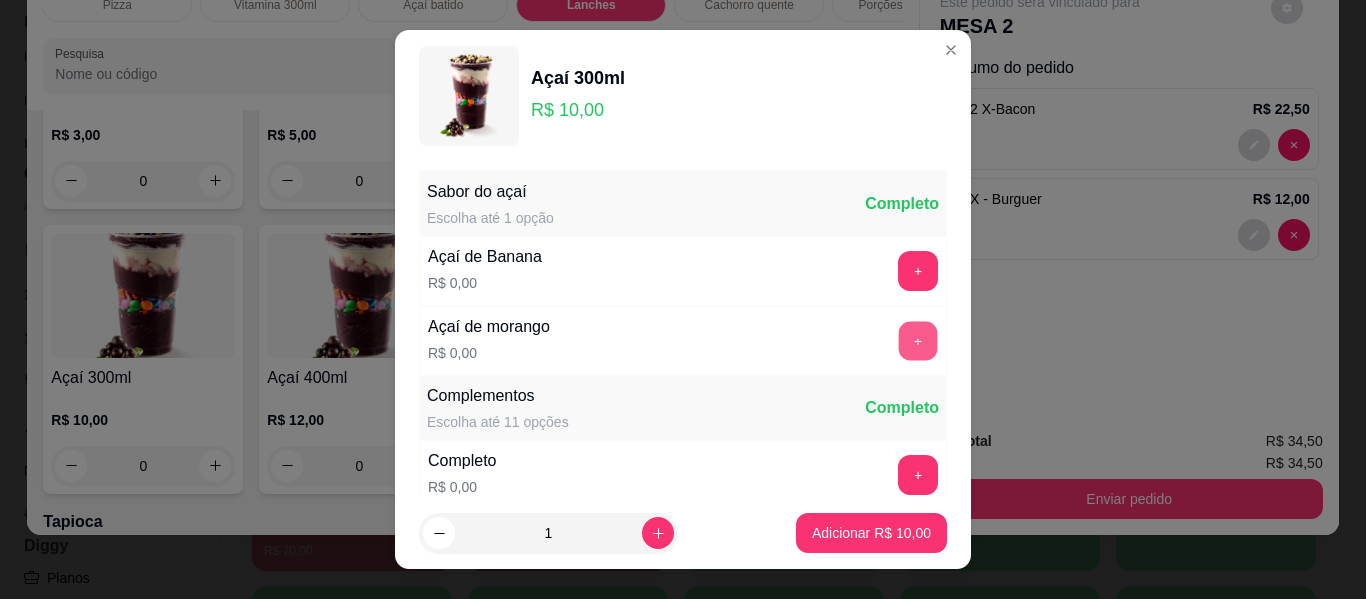 click on "+" at bounding box center [918, 341] 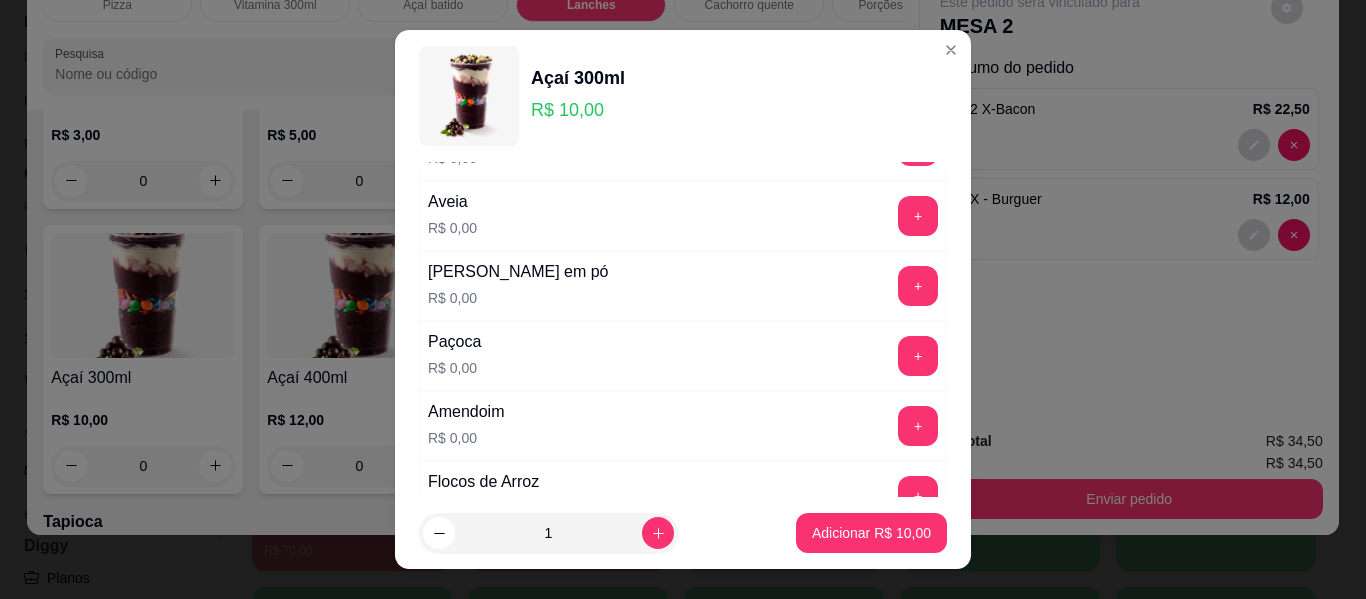 scroll, scrollTop: 400, scrollLeft: 0, axis: vertical 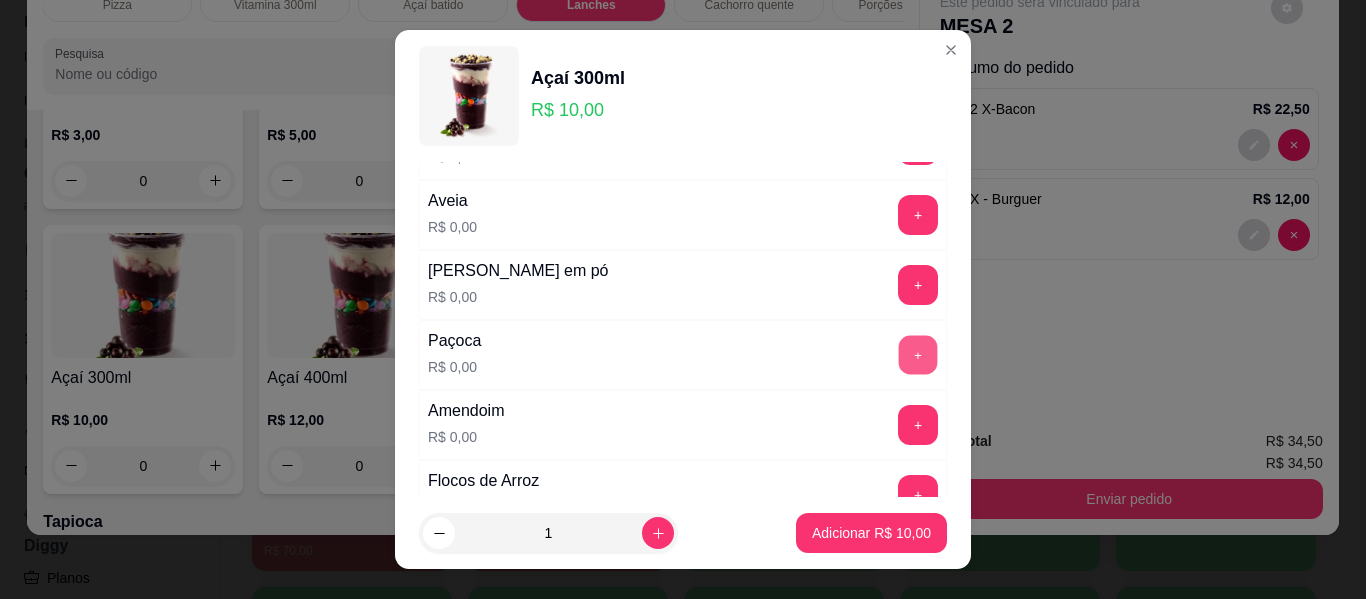 click on "+" at bounding box center [918, 355] 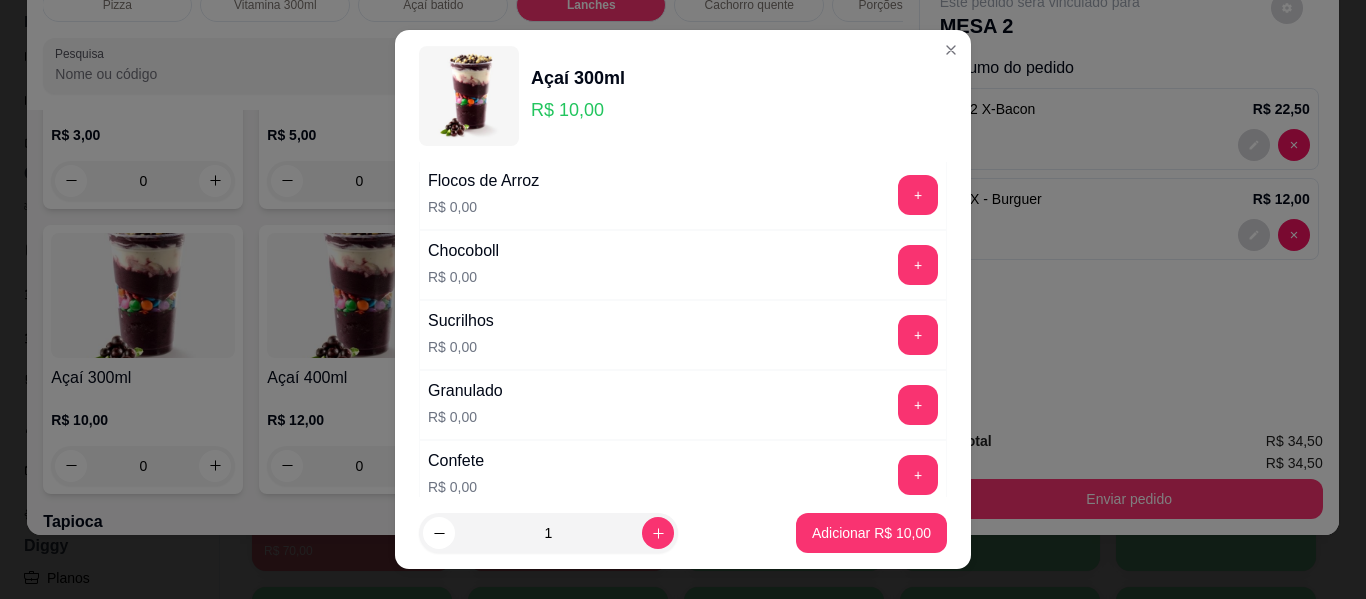 scroll, scrollTop: 800, scrollLeft: 0, axis: vertical 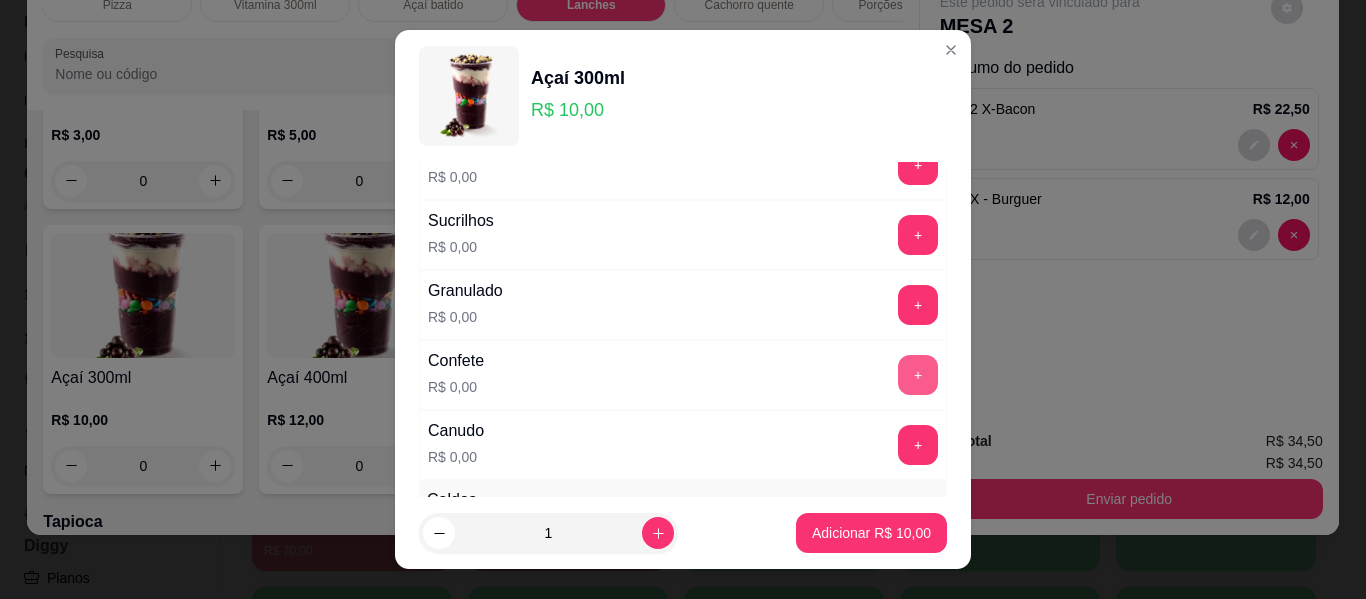 click on "+" at bounding box center [918, 375] 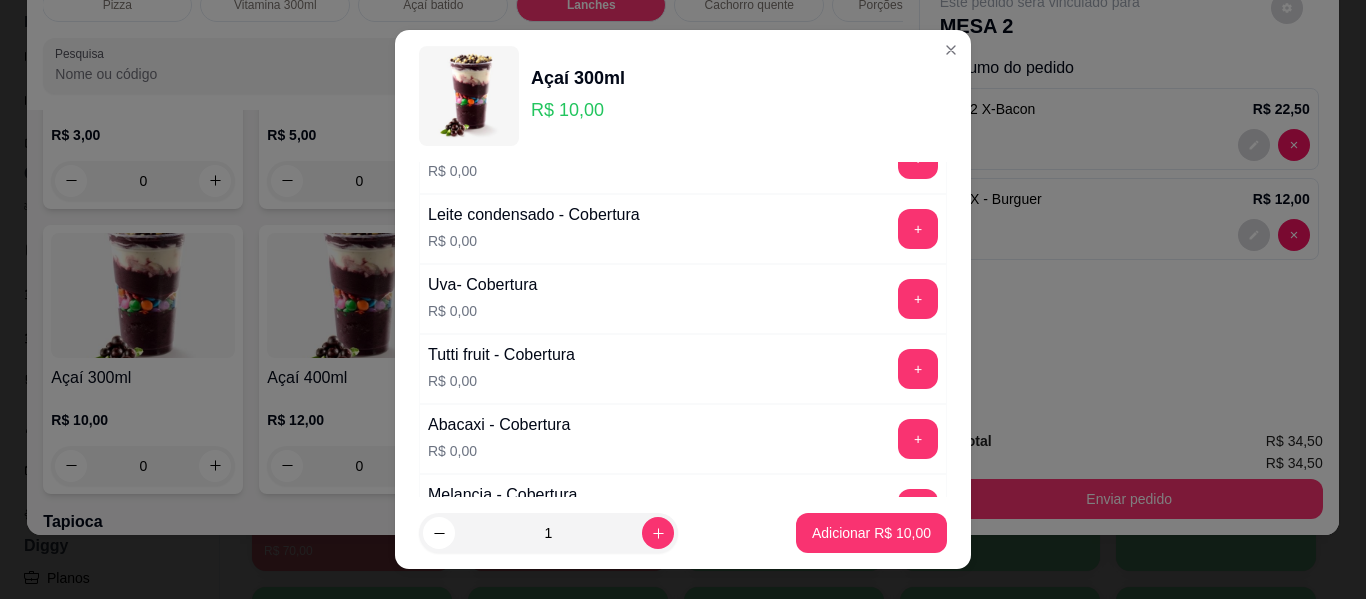 scroll, scrollTop: 1400, scrollLeft: 0, axis: vertical 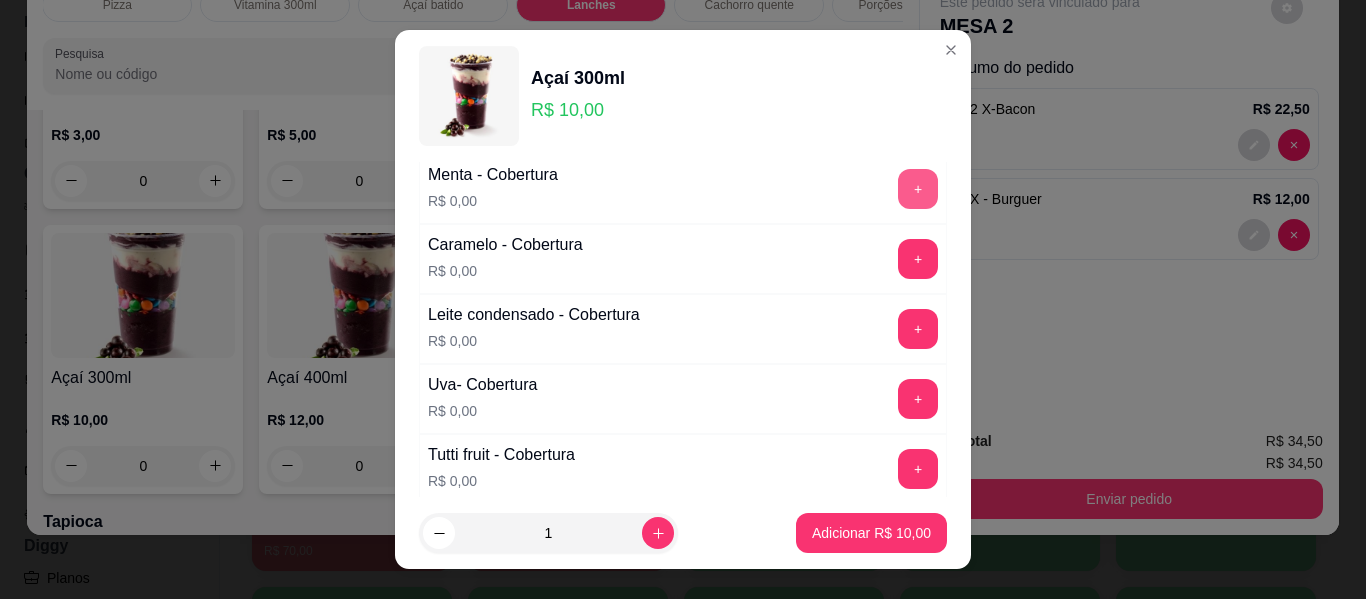 click on "+" at bounding box center [918, 189] 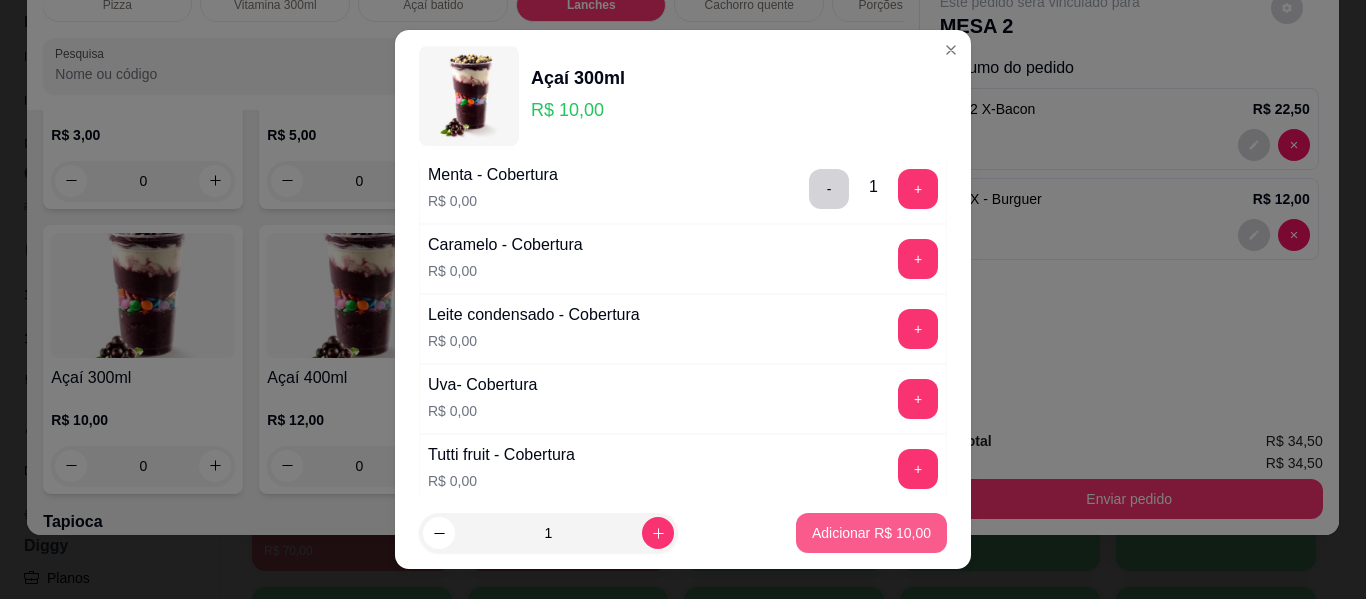 click on "Adicionar   R$ 10,00" at bounding box center [871, 533] 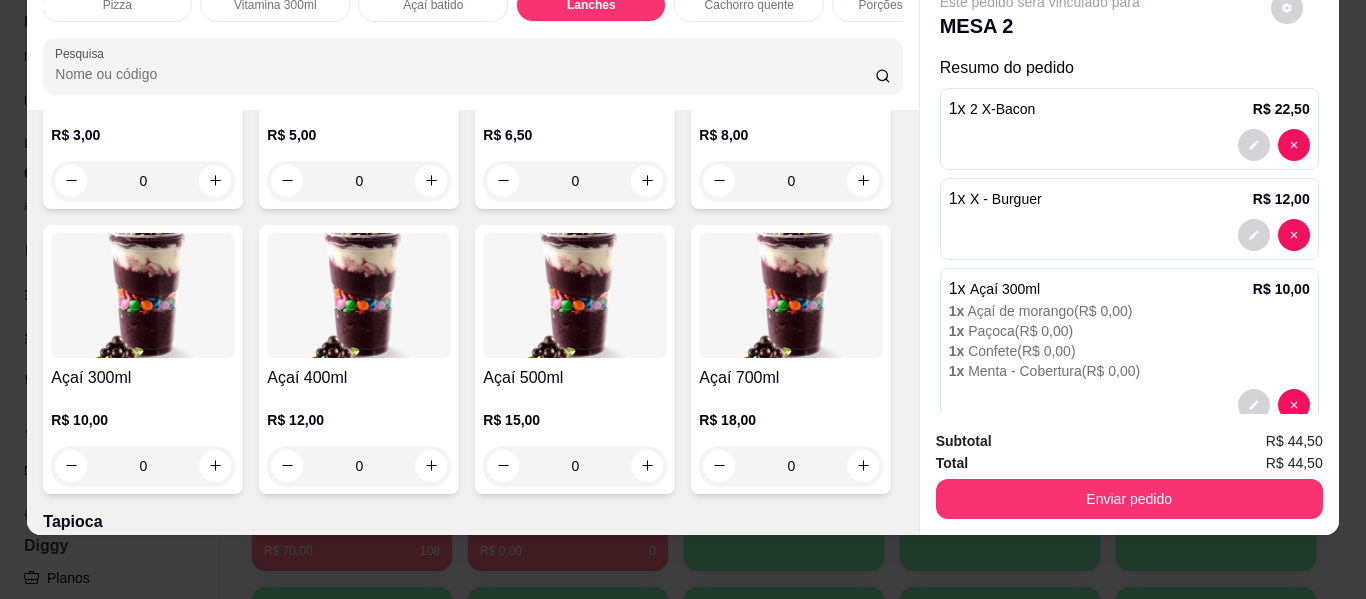 click on "0" at bounding box center [359, 466] 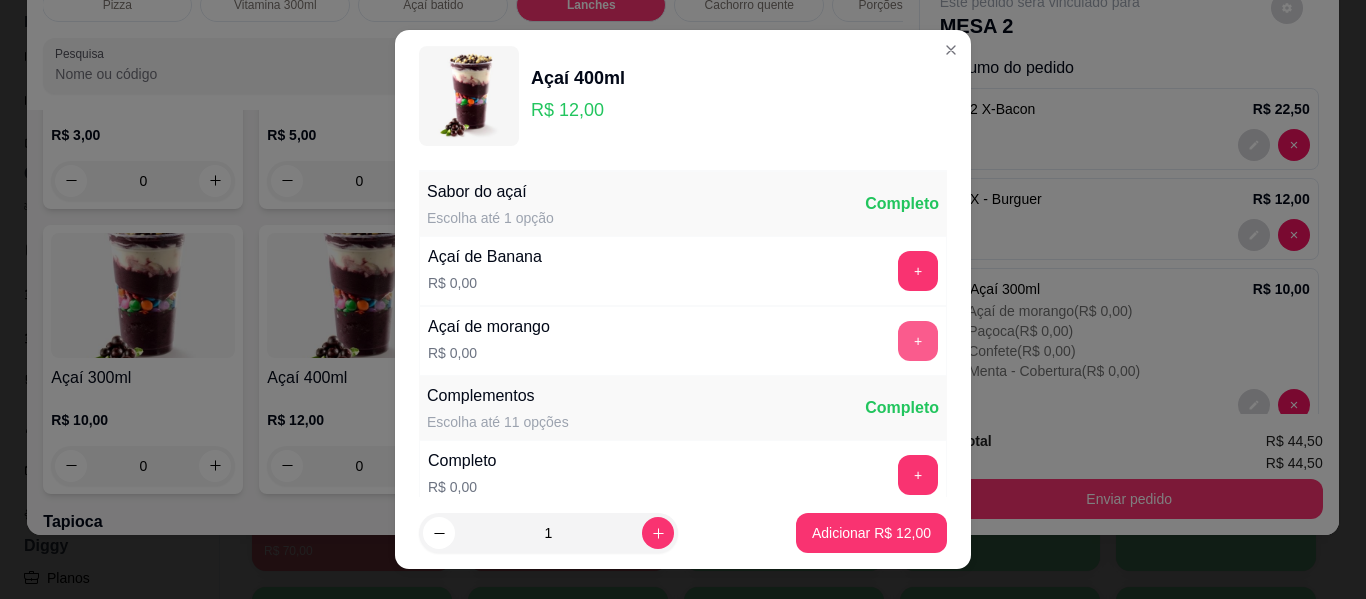 click on "+" at bounding box center (918, 341) 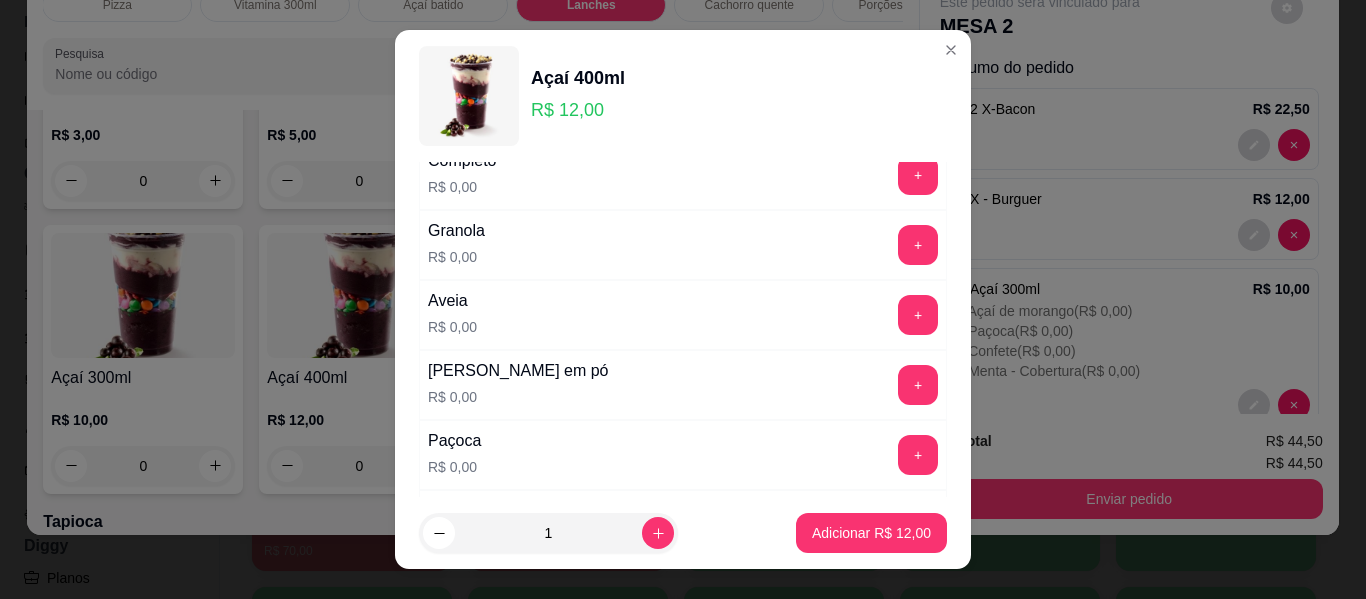 scroll, scrollTop: 400, scrollLeft: 0, axis: vertical 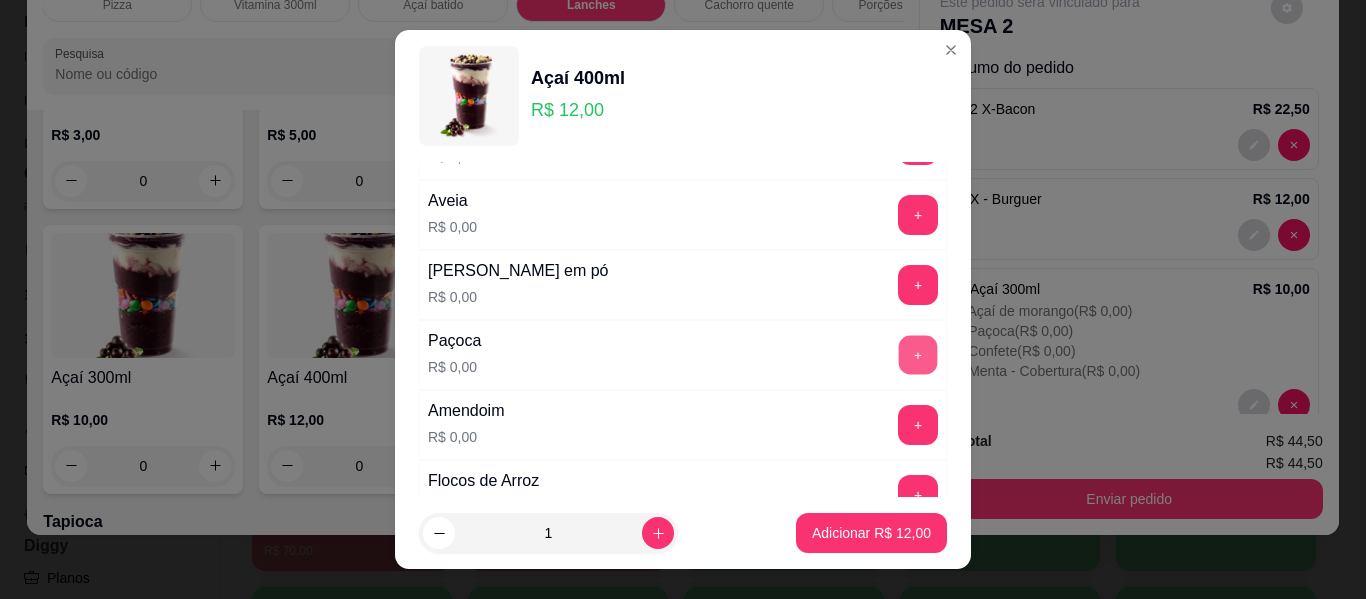 click on "+" at bounding box center [918, 355] 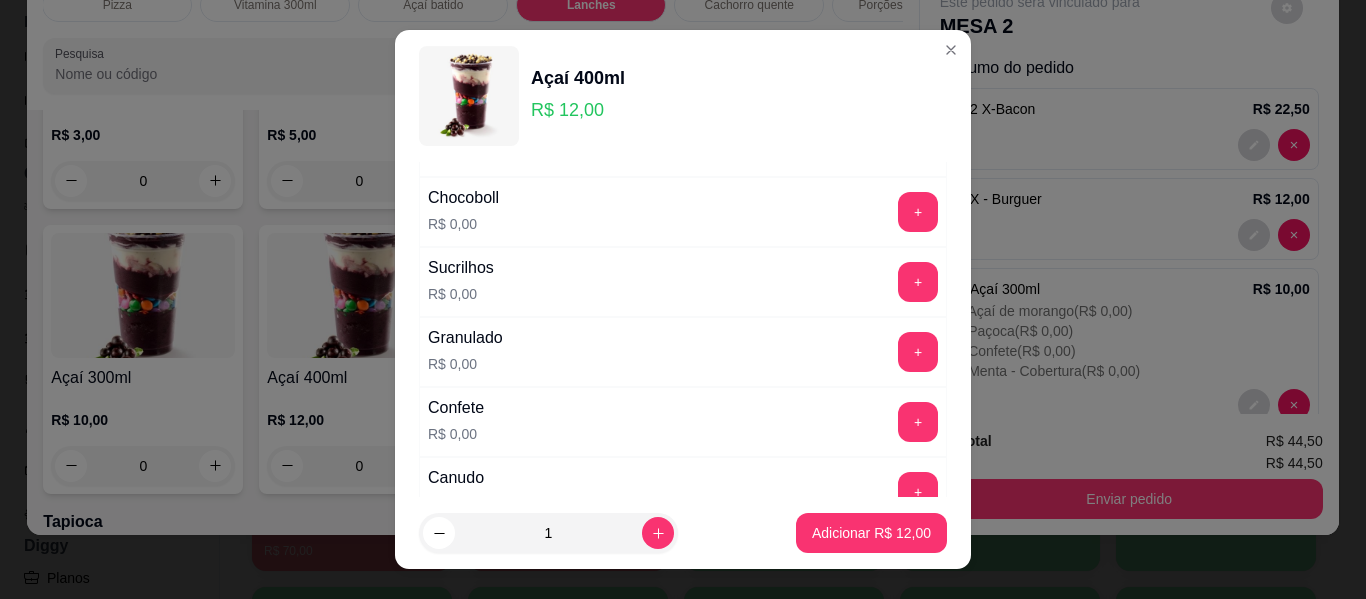 scroll, scrollTop: 800, scrollLeft: 0, axis: vertical 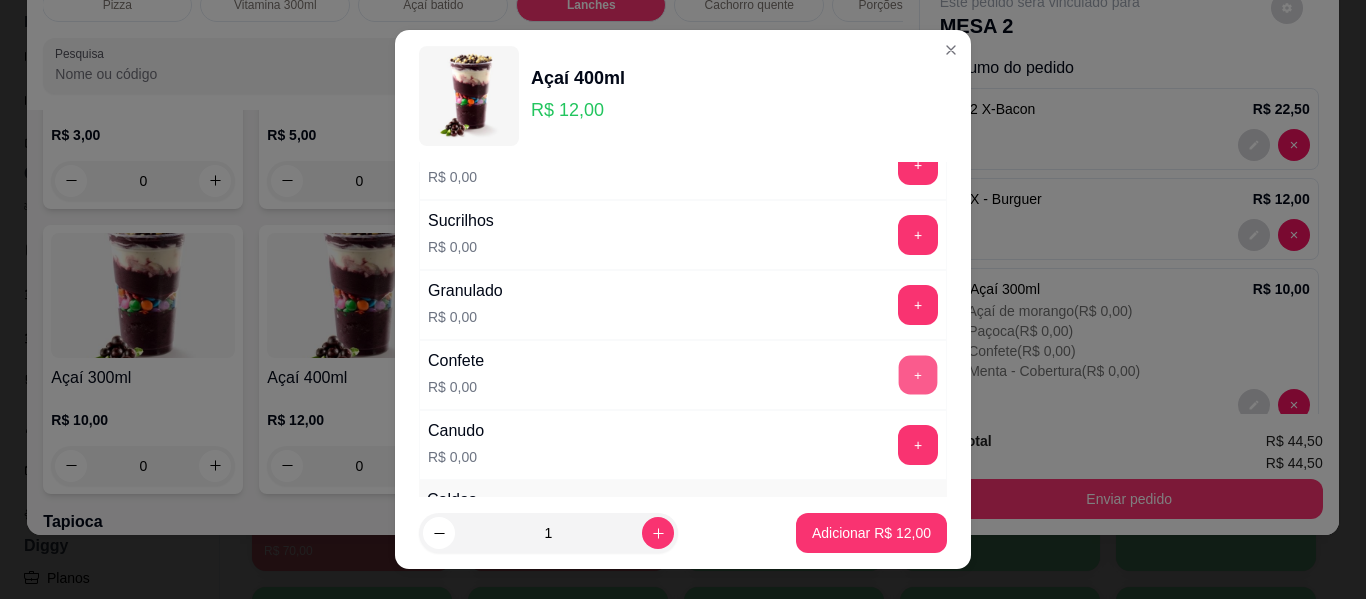 click on "+" at bounding box center [918, 375] 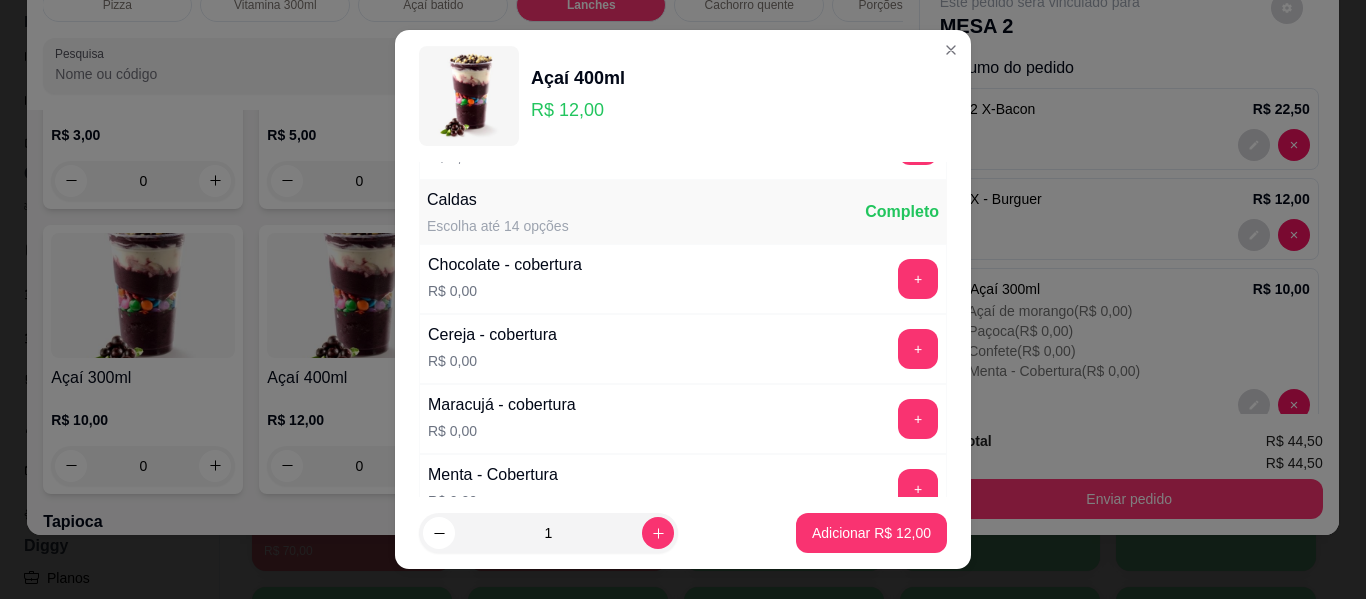 scroll, scrollTop: 1200, scrollLeft: 0, axis: vertical 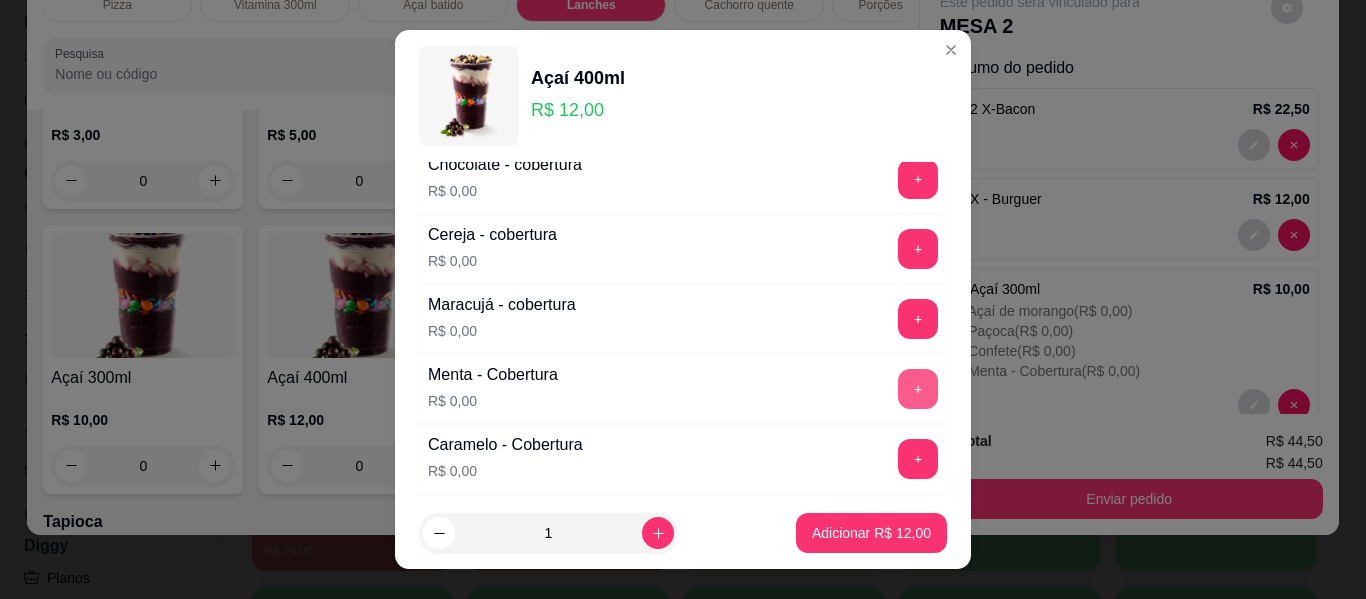 click on "+" at bounding box center [918, 389] 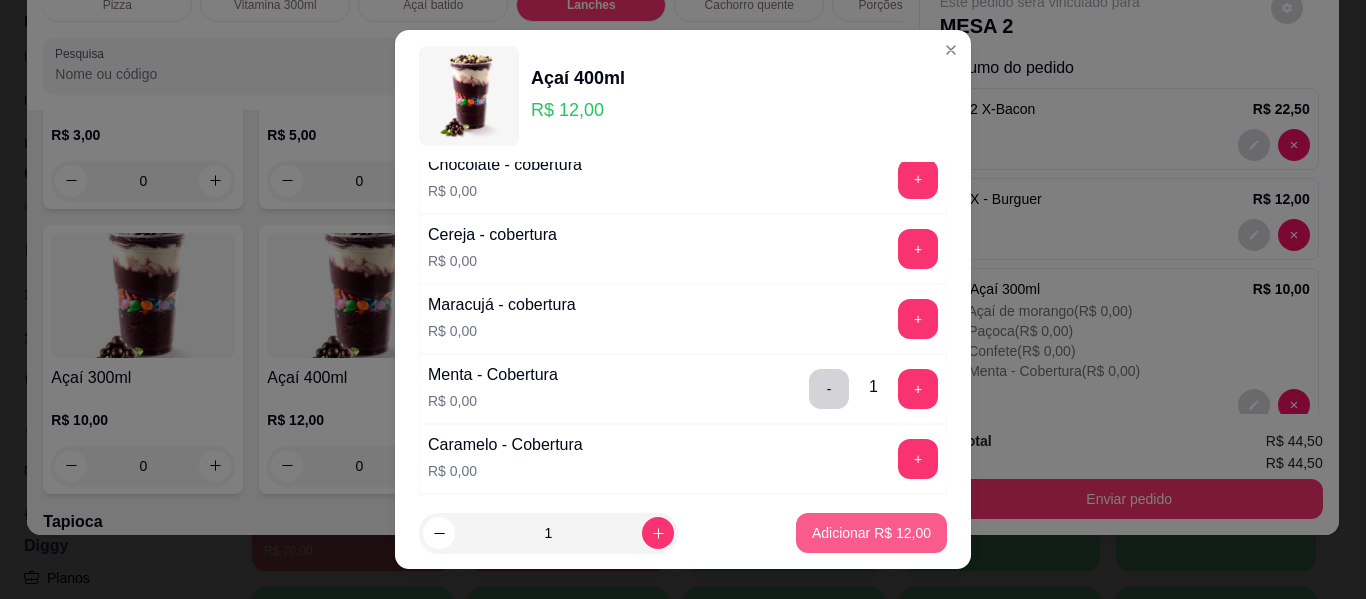 click on "Adicionar   R$ 12,00" at bounding box center (871, 533) 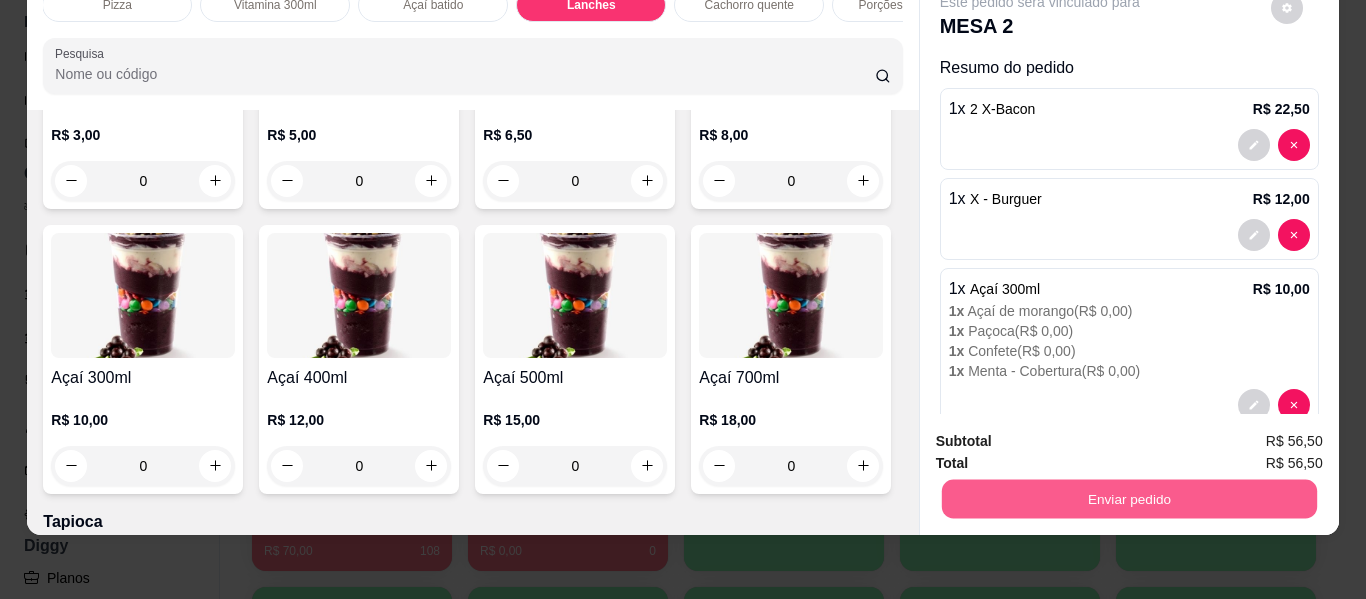 click on "Enviar pedido" at bounding box center [1128, 499] 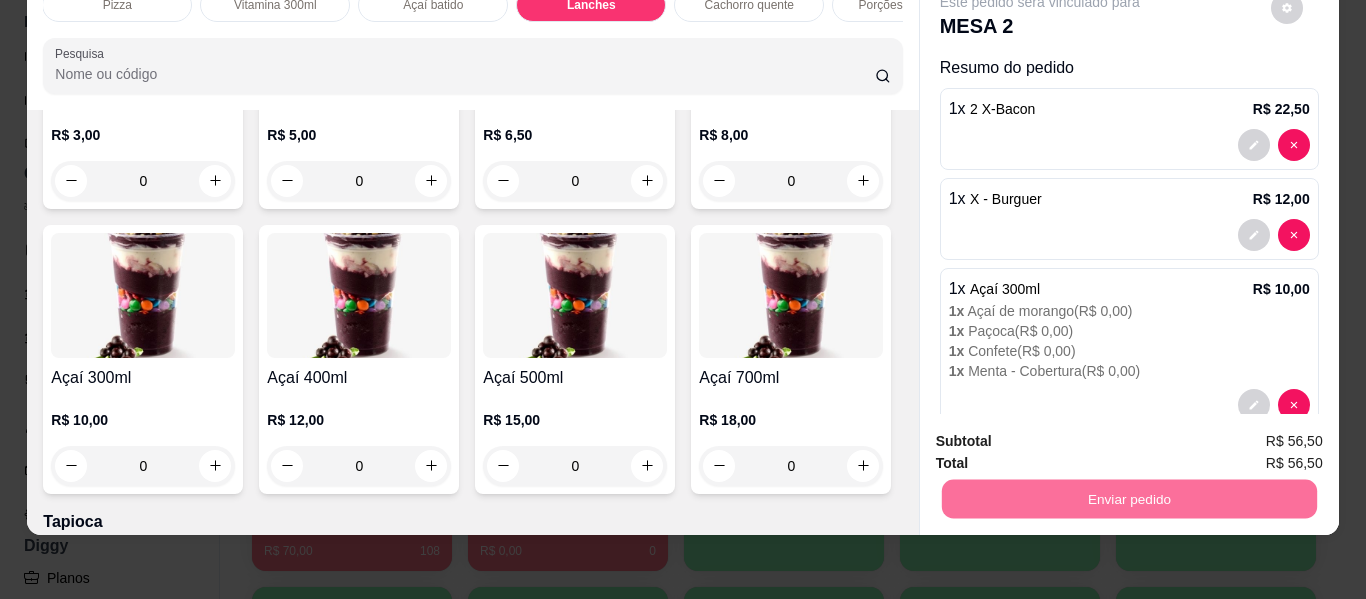 click on "Não registrar e enviar pedido" at bounding box center (1063, 434) 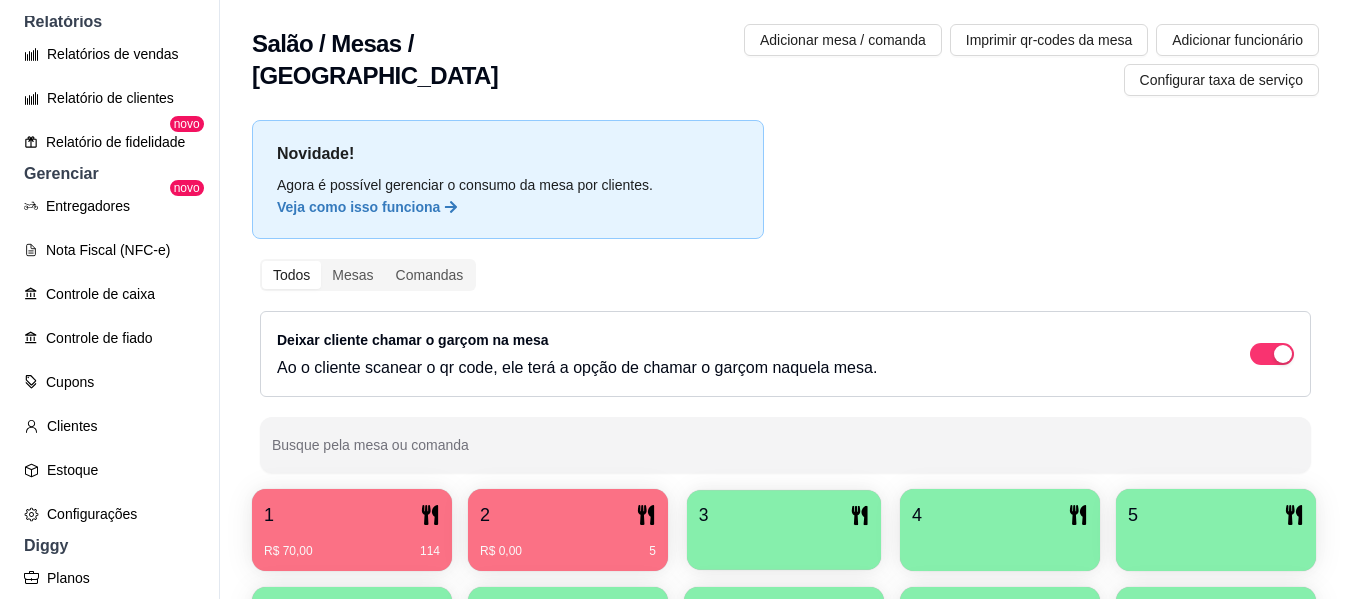 click at bounding box center [784, 543] 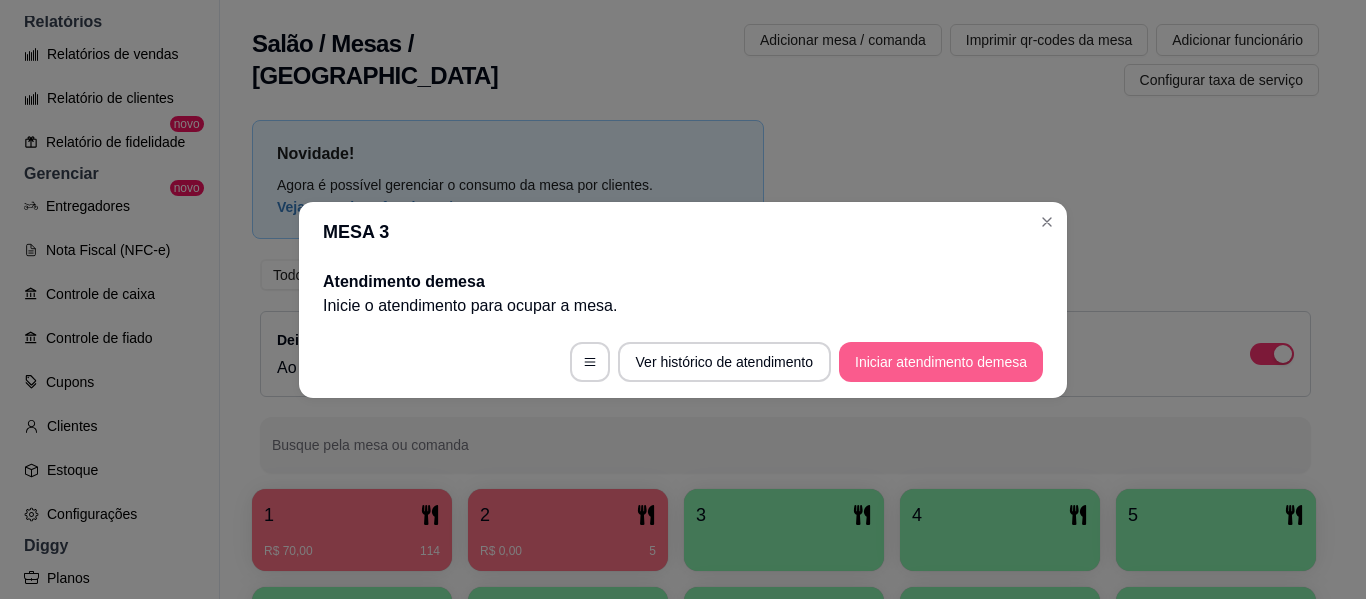 click on "Iniciar atendimento de  mesa" at bounding box center [941, 362] 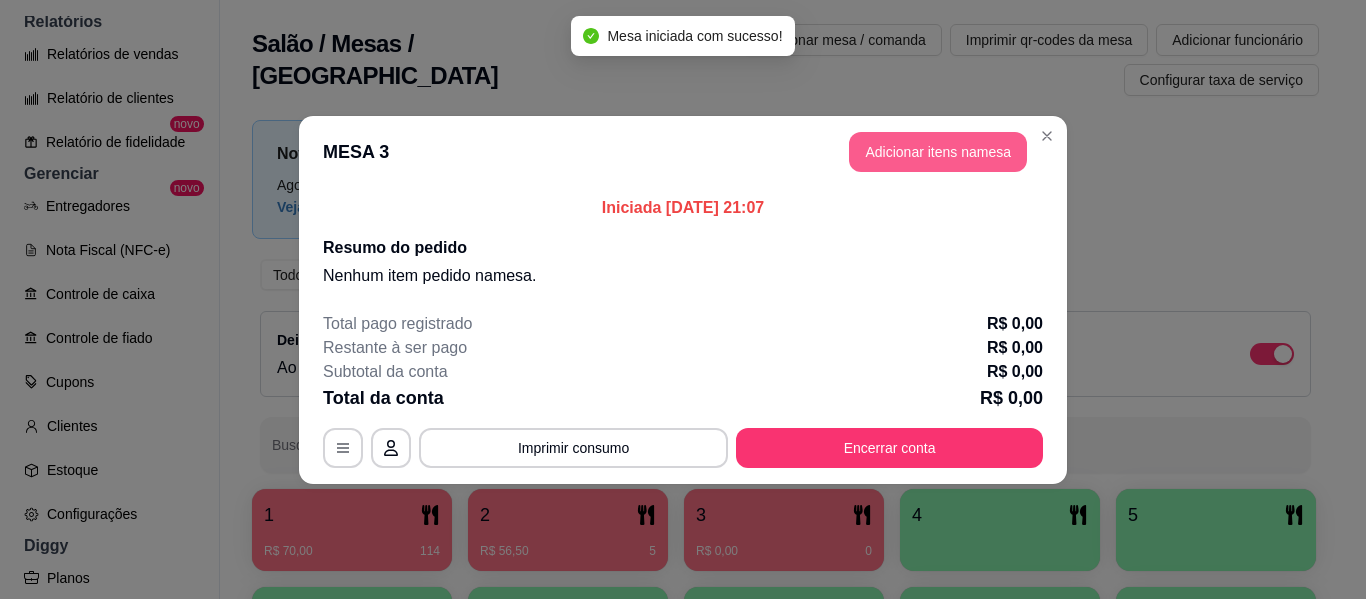 click on "Adicionar itens na  mesa" at bounding box center (938, 152) 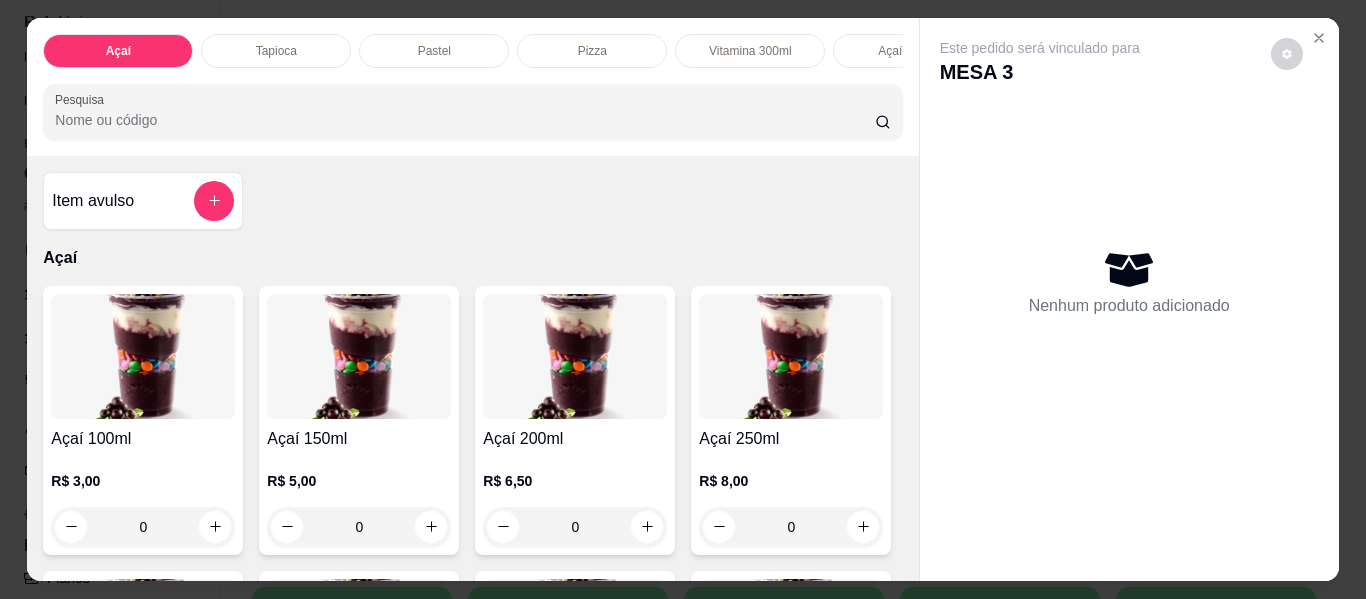 click on "Pizza" at bounding box center [592, 51] 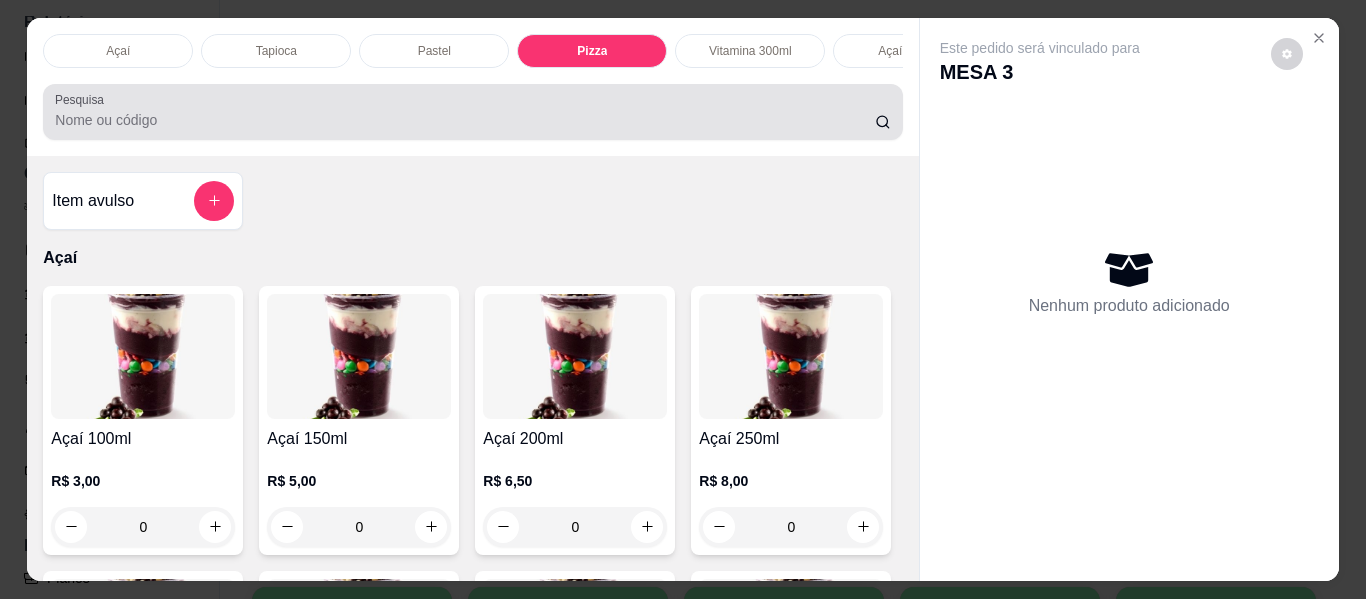 scroll, scrollTop: 2277, scrollLeft: 0, axis: vertical 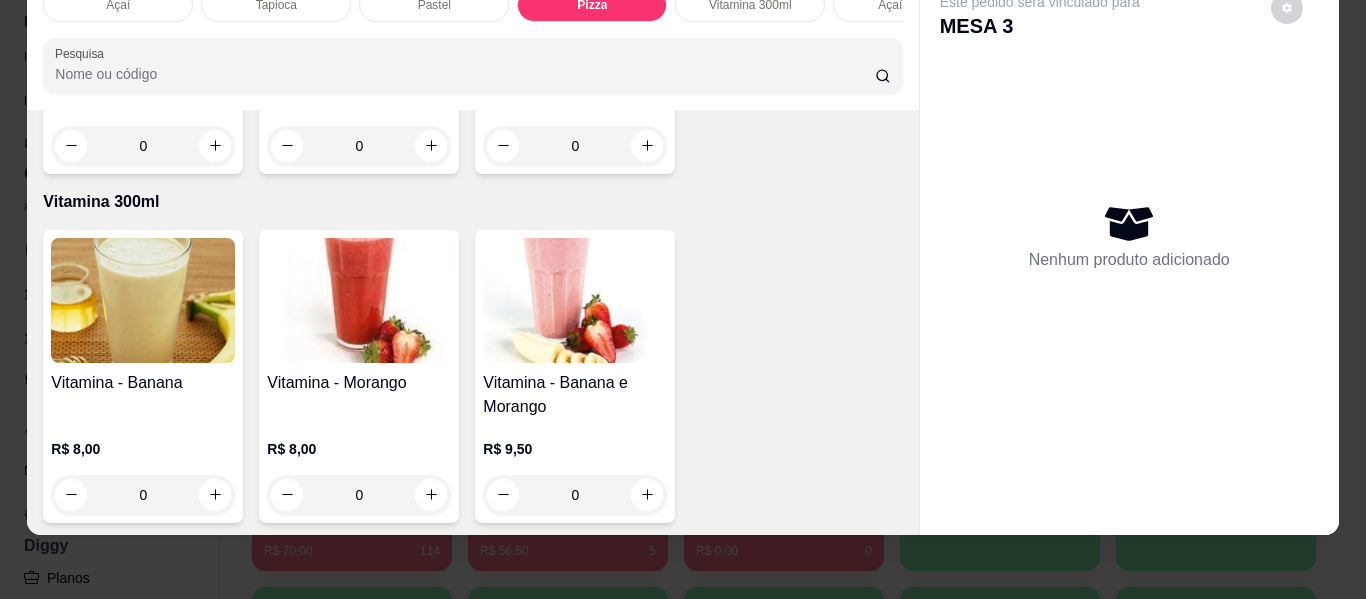 click on "0" at bounding box center (143, 146) 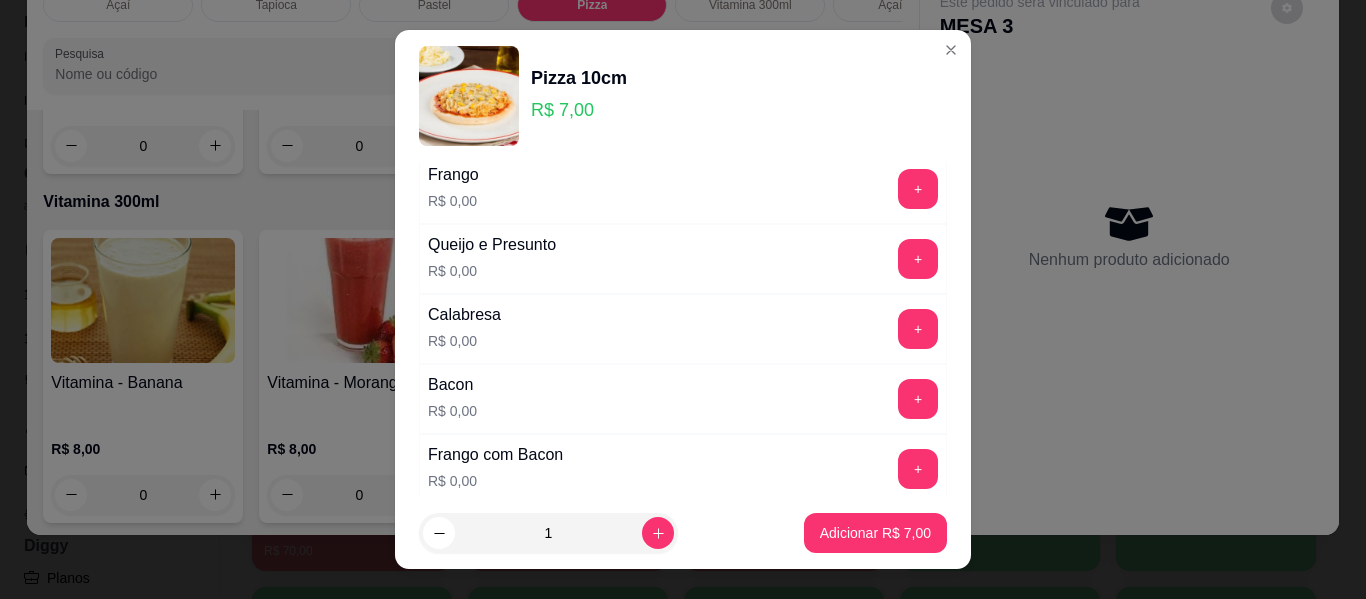scroll, scrollTop: 100, scrollLeft: 0, axis: vertical 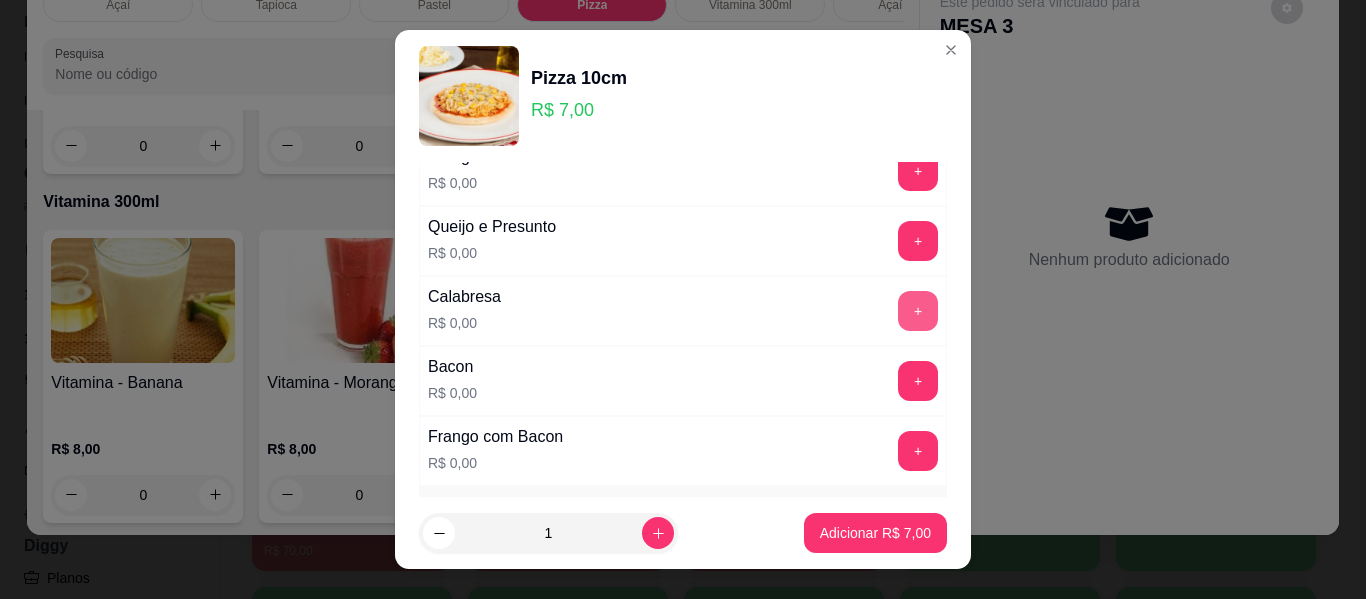 click on "+" at bounding box center (918, 311) 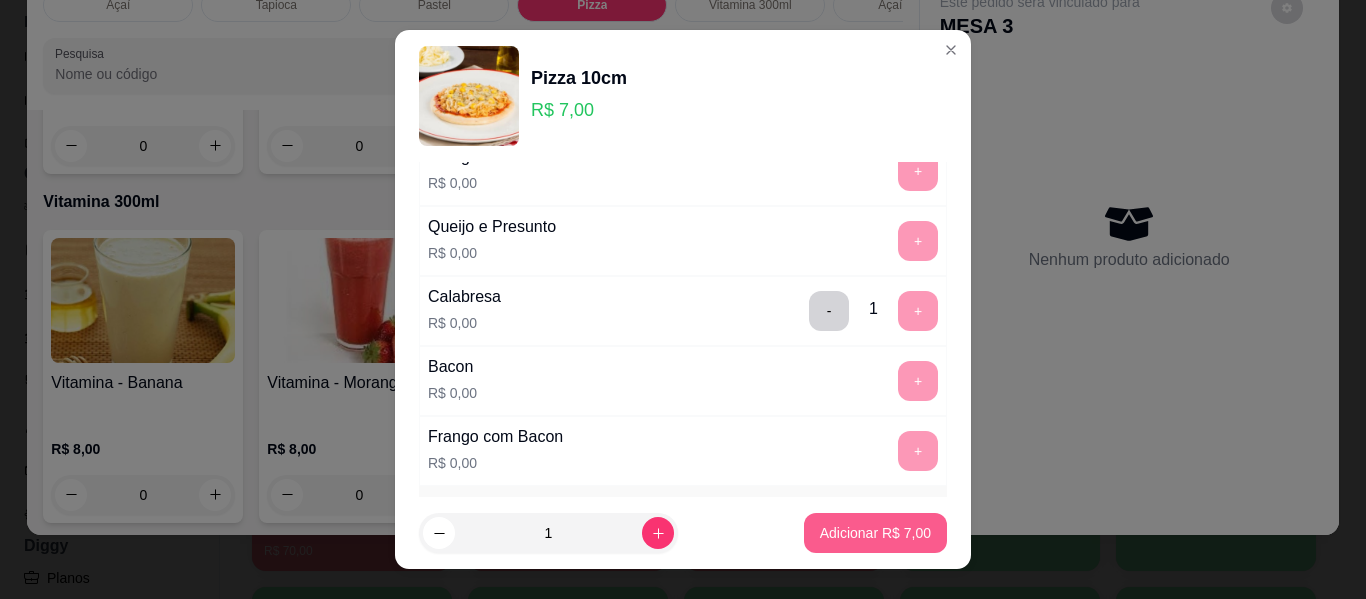 click on "Adicionar   R$ 7,00" at bounding box center [875, 533] 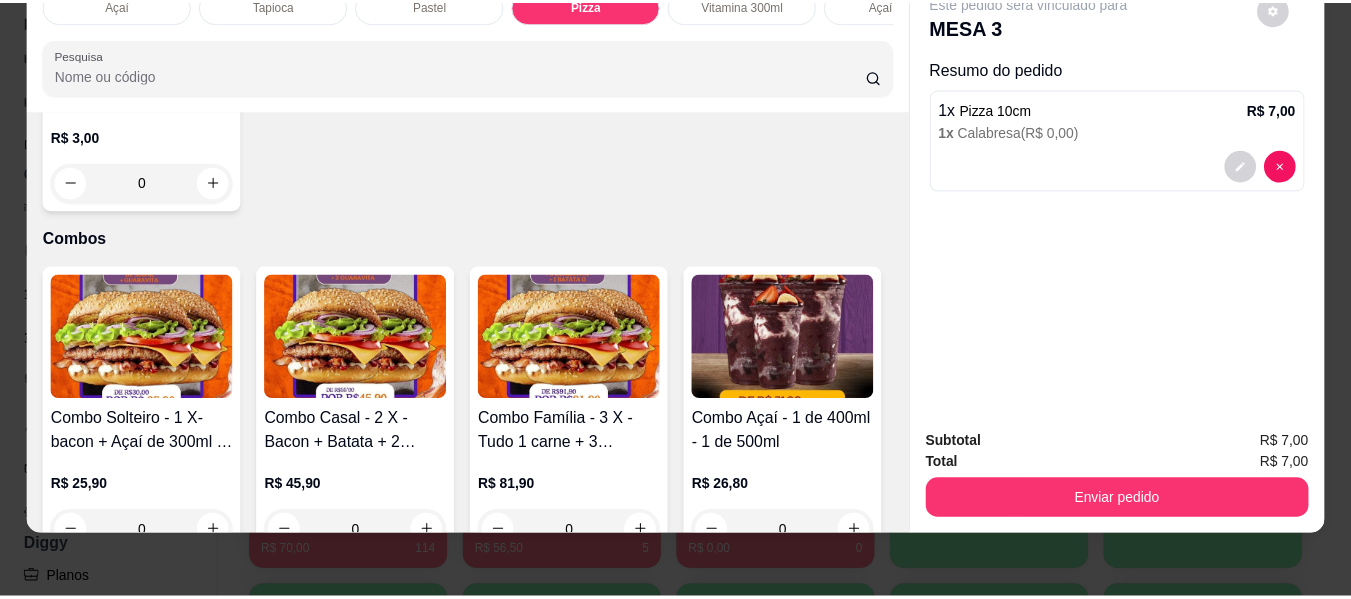 scroll, scrollTop: 6277, scrollLeft: 0, axis: vertical 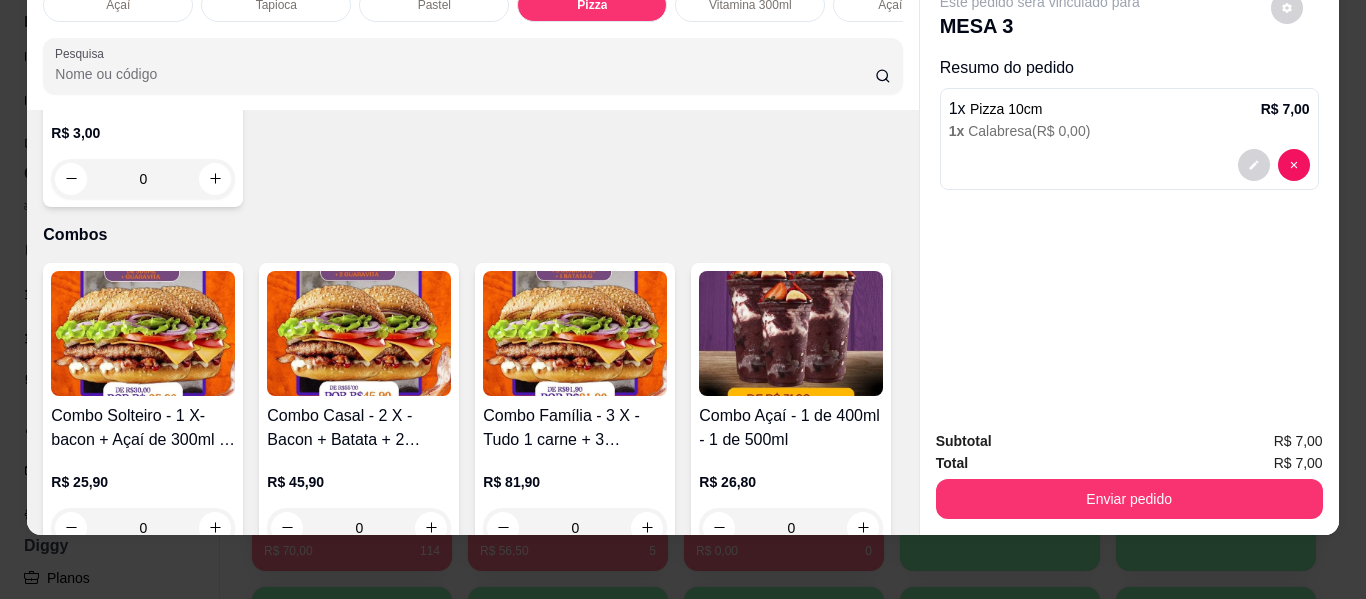 click at bounding box center [431, -717] 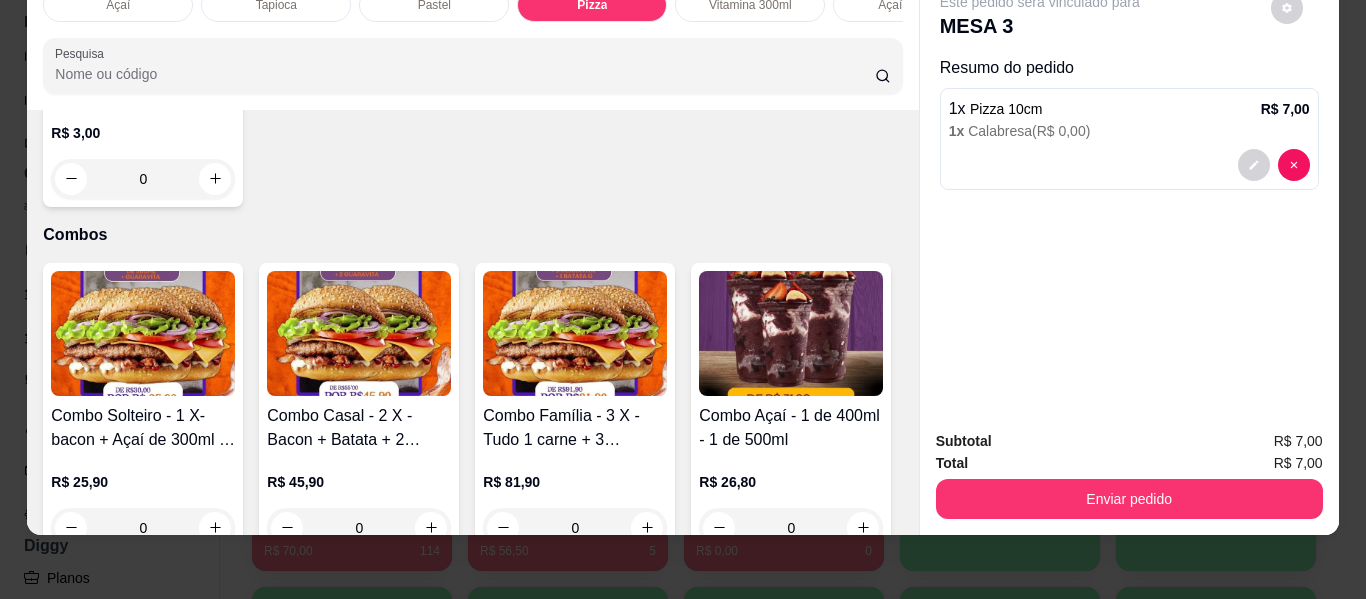 type on "1" 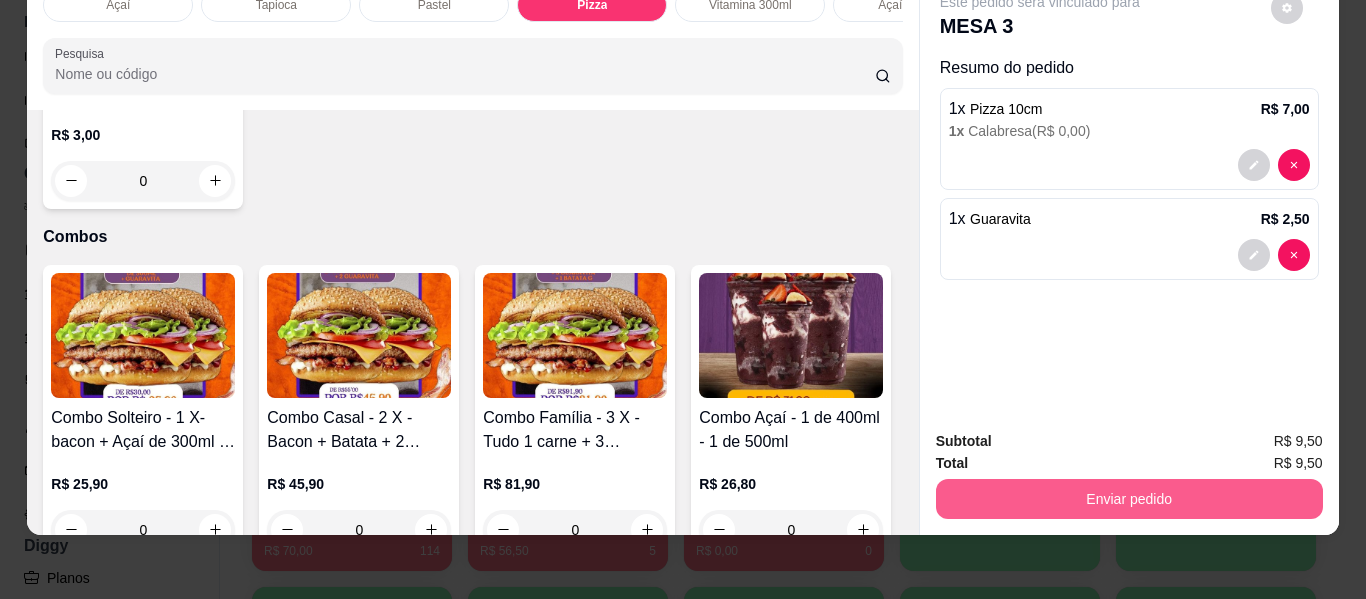 click on "Enviar pedido" at bounding box center (1129, 499) 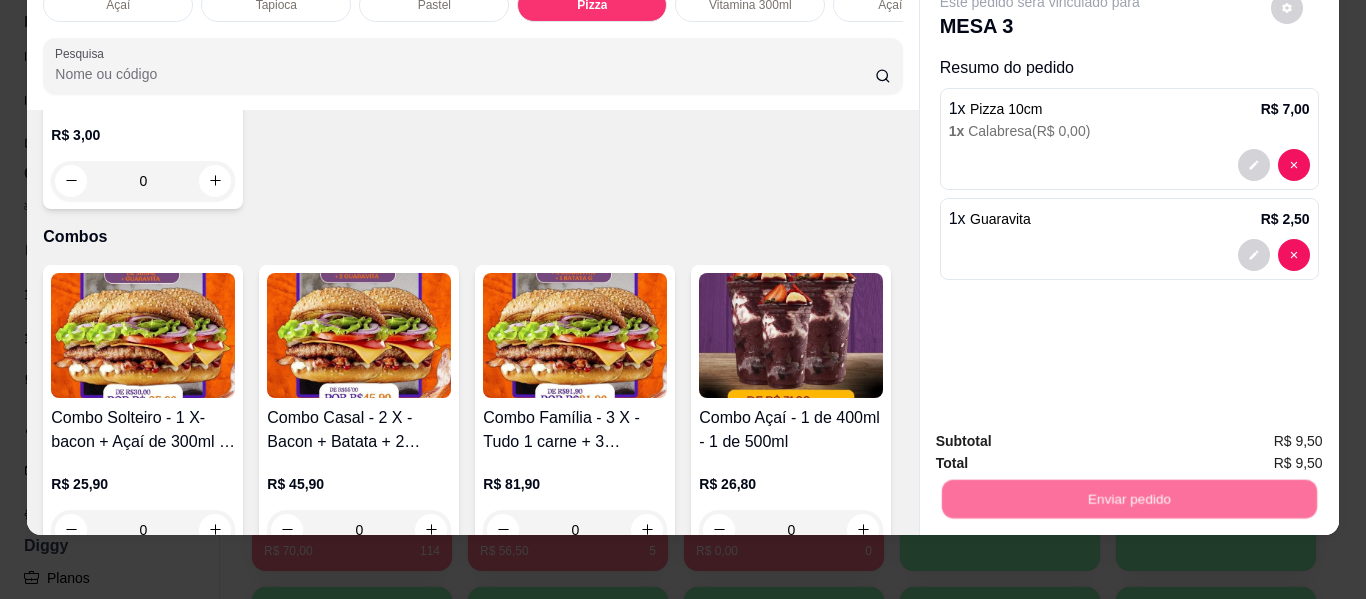 click on "Não registrar e enviar pedido" at bounding box center [1063, 435] 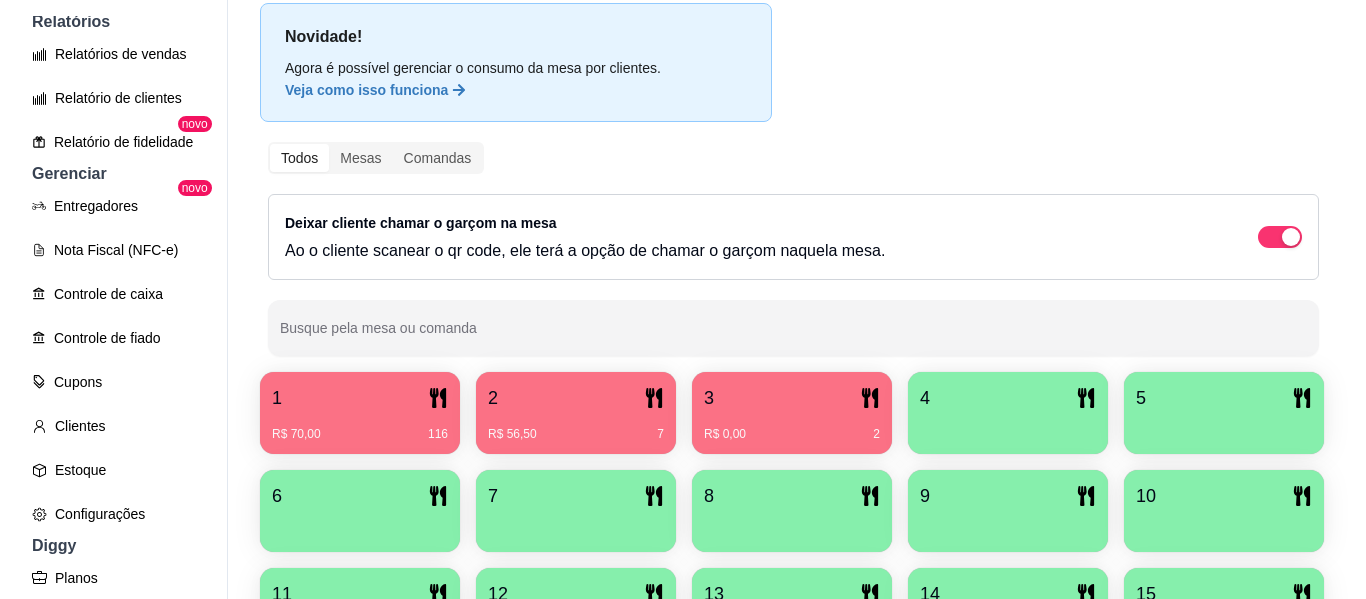 scroll, scrollTop: 200, scrollLeft: 0, axis: vertical 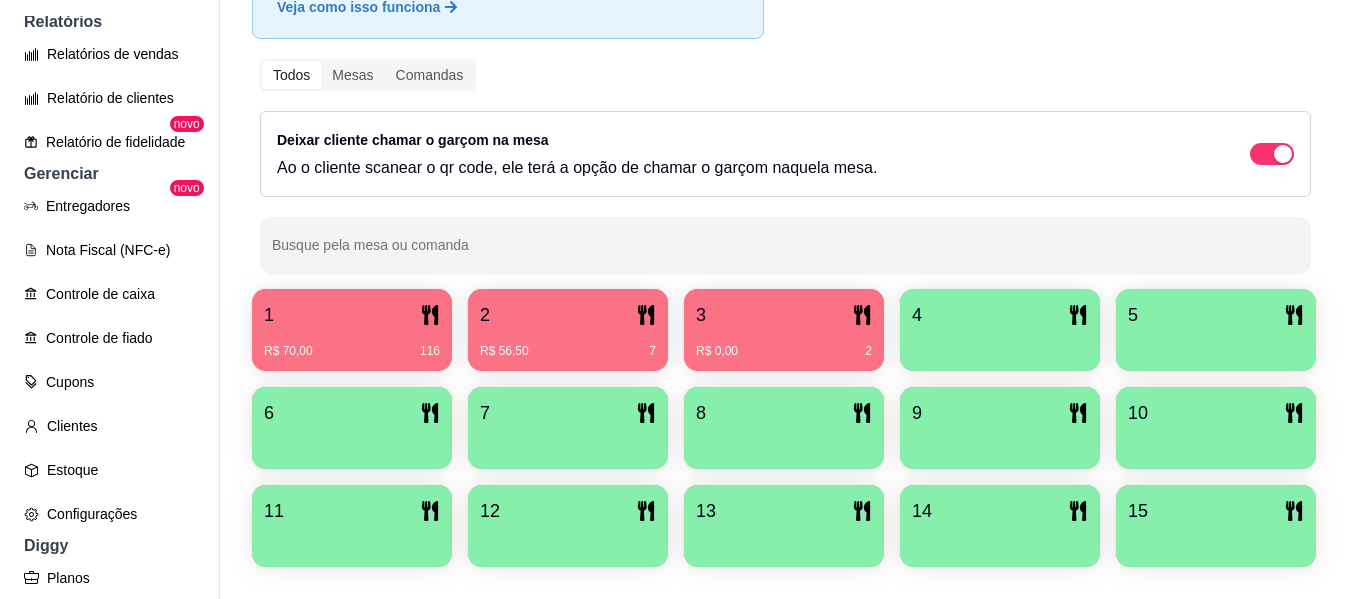 click on "2" at bounding box center (568, 315) 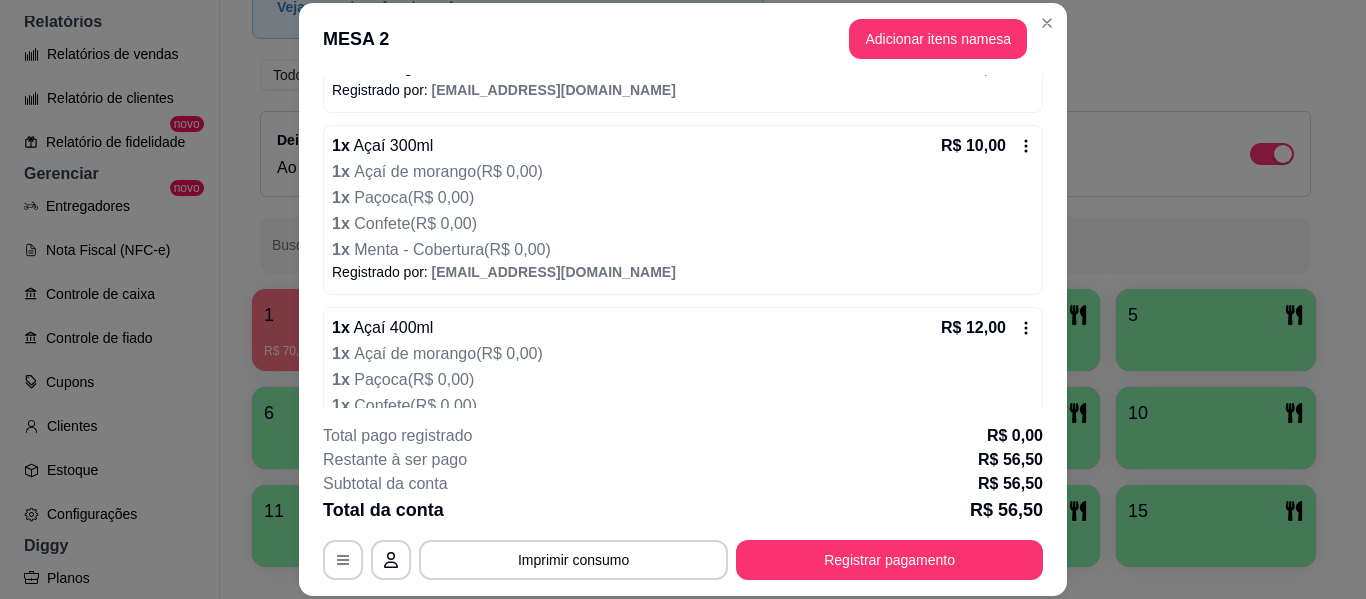 scroll, scrollTop: 372, scrollLeft: 0, axis: vertical 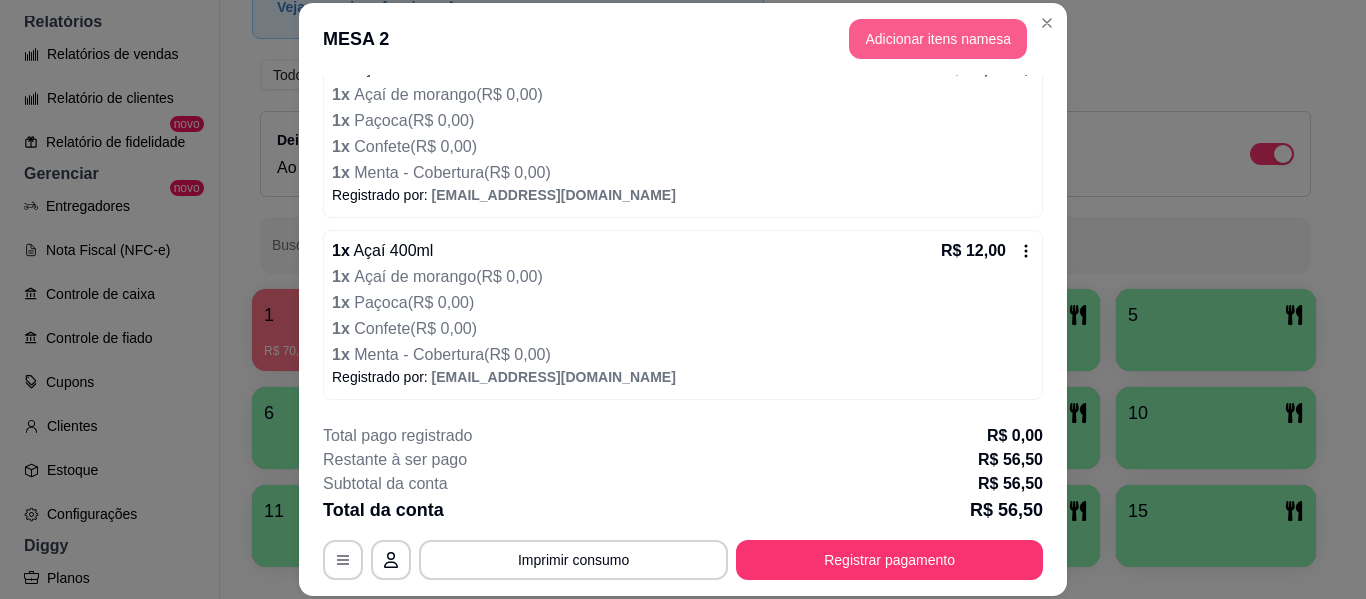 click on "Adicionar itens na  mesa" at bounding box center [938, 39] 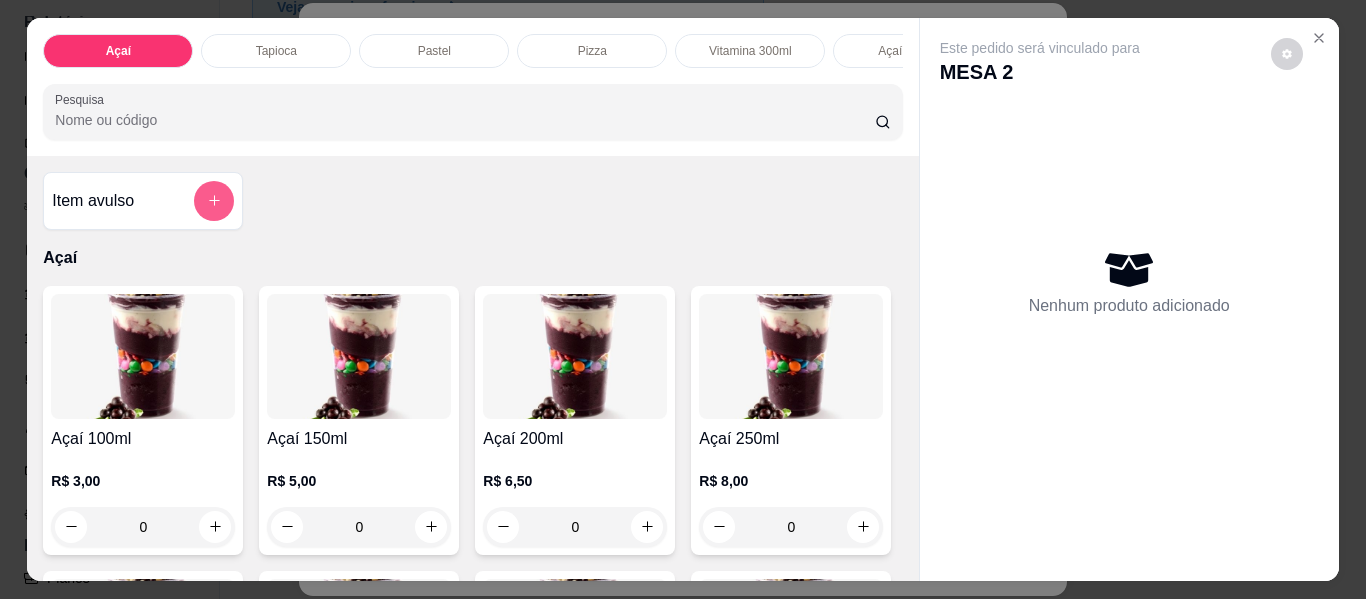 click at bounding box center [214, 201] 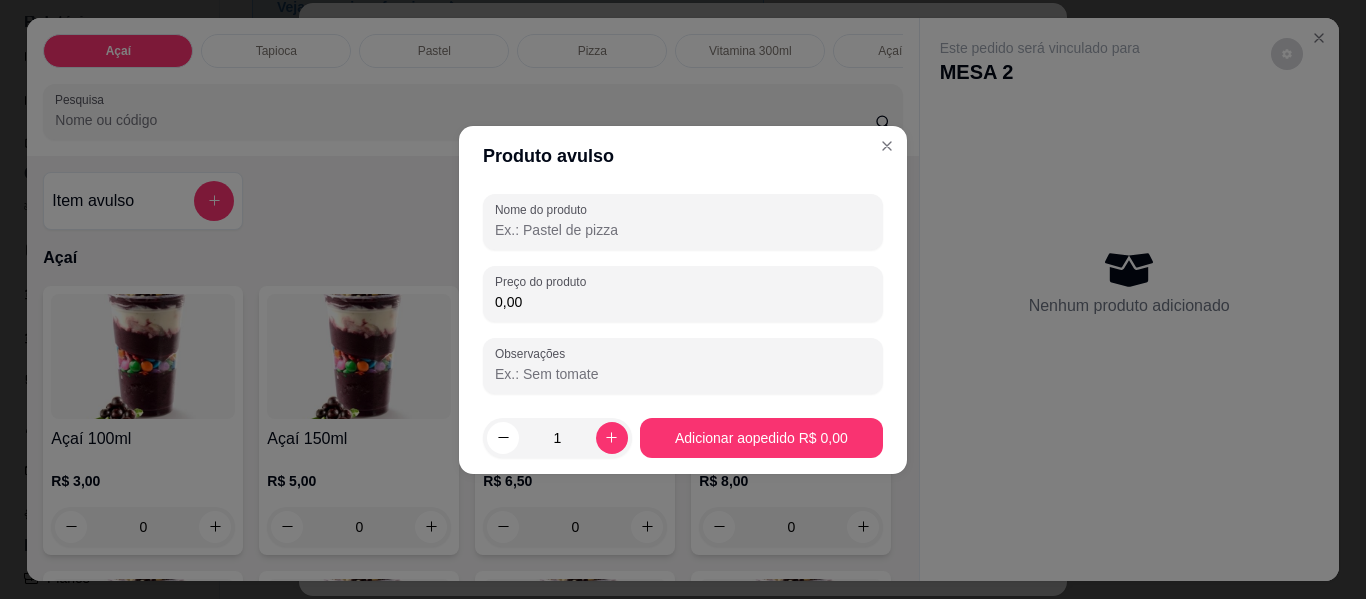 click on "Nome do produto" at bounding box center [683, 230] 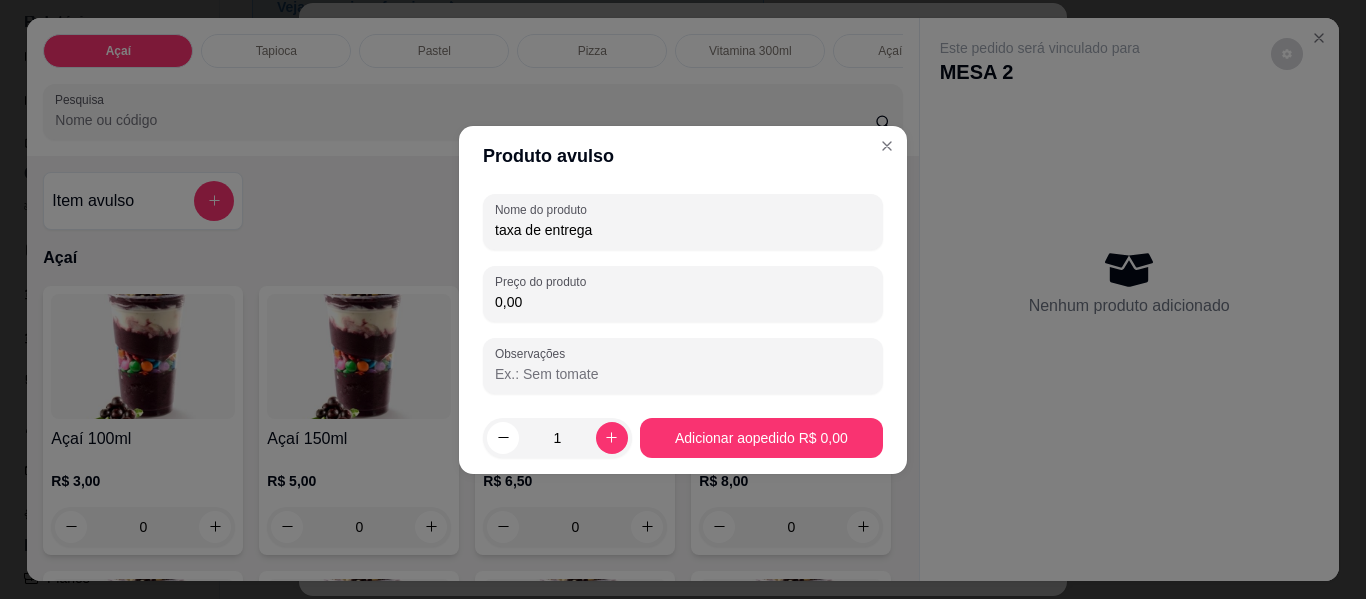 type on "taxa de entrega" 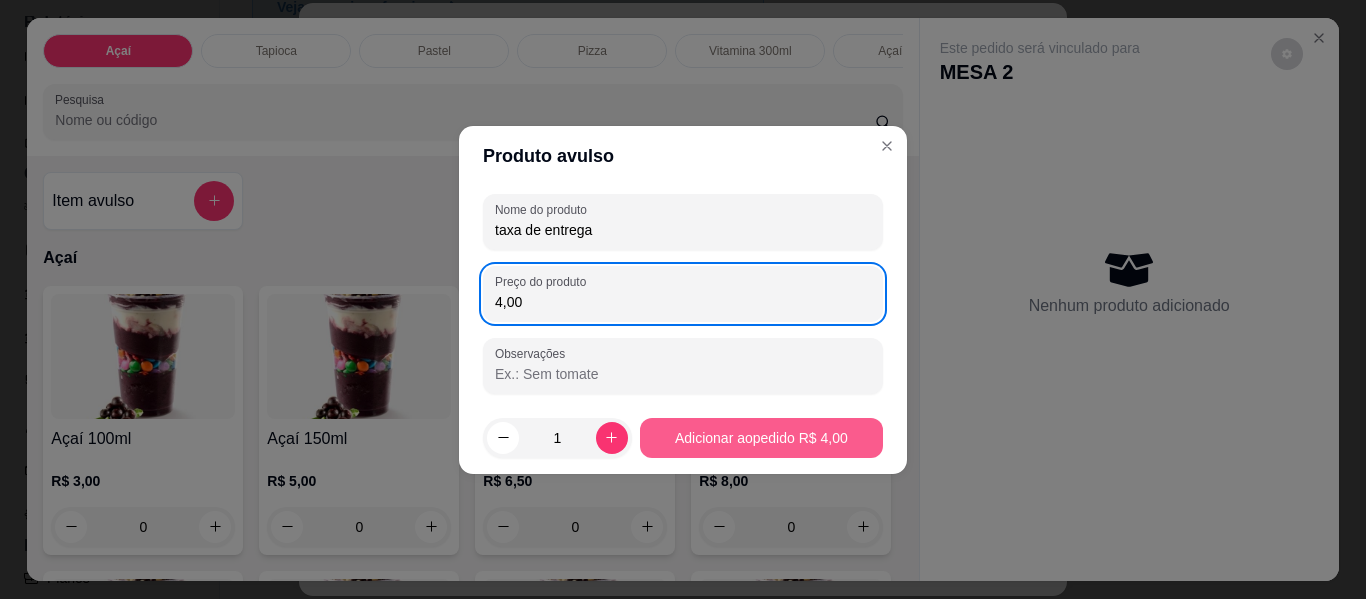 type on "4,00" 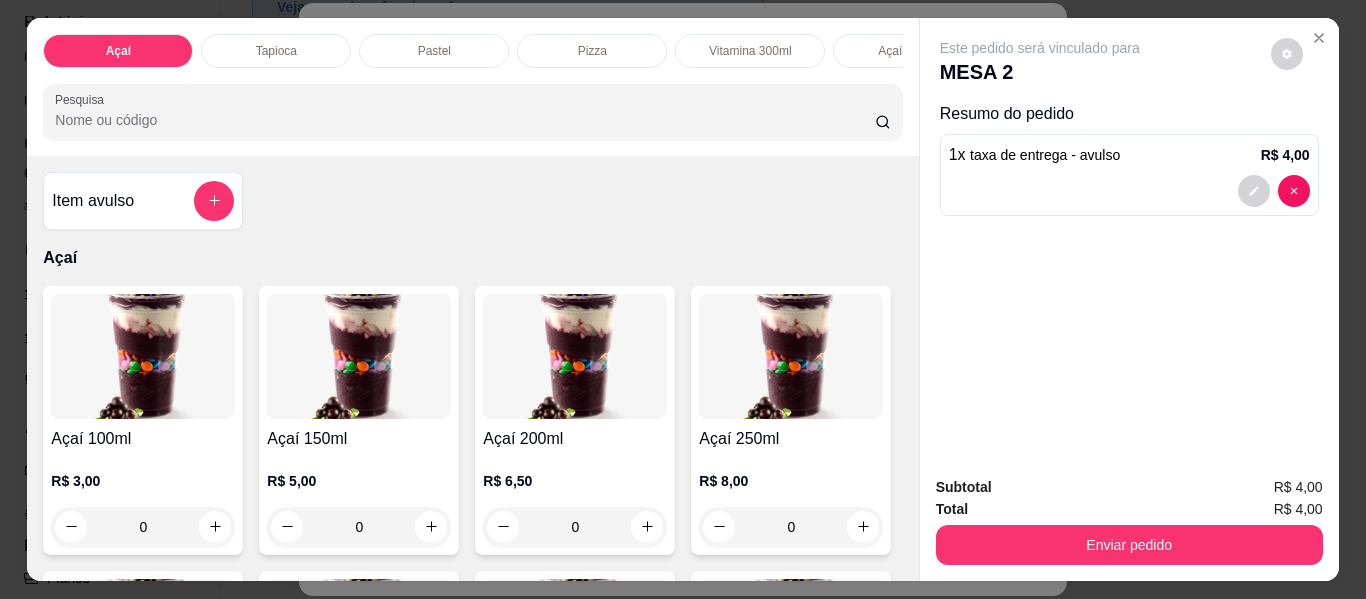 click on "Subtotal R$ 4,00 Total R$ 4,00 Enviar pedido" at bounding box center (1129, 520) 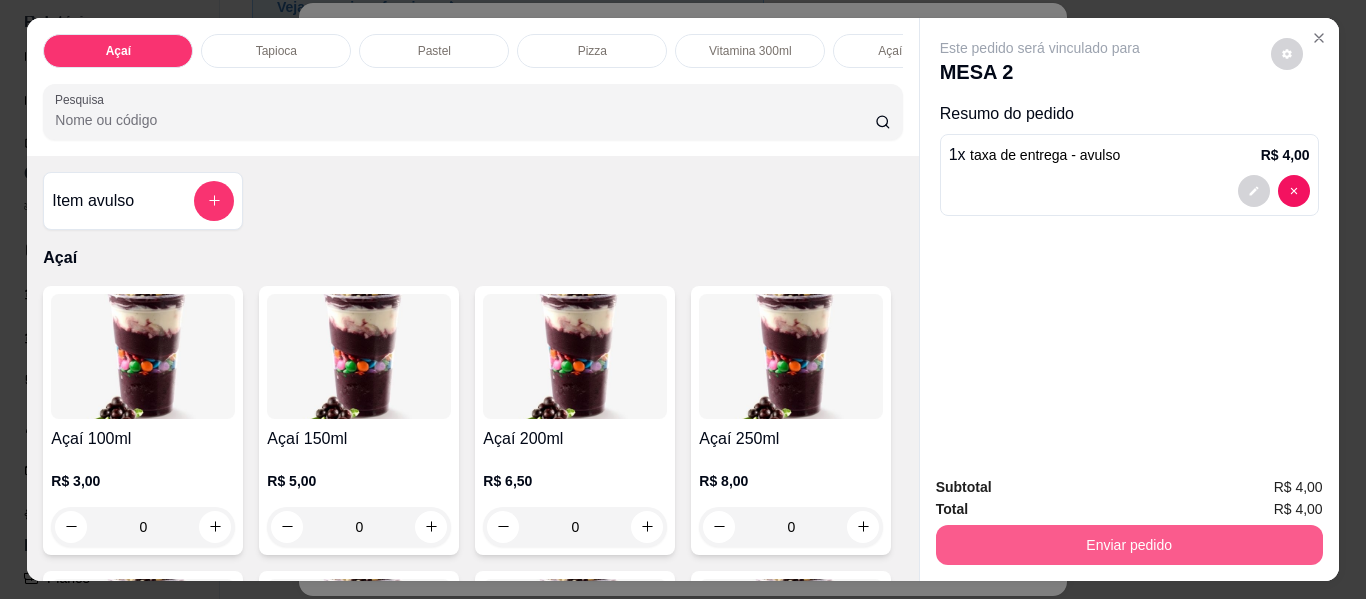 click on "Enviar pedido" at bounding box center (1129, 545) 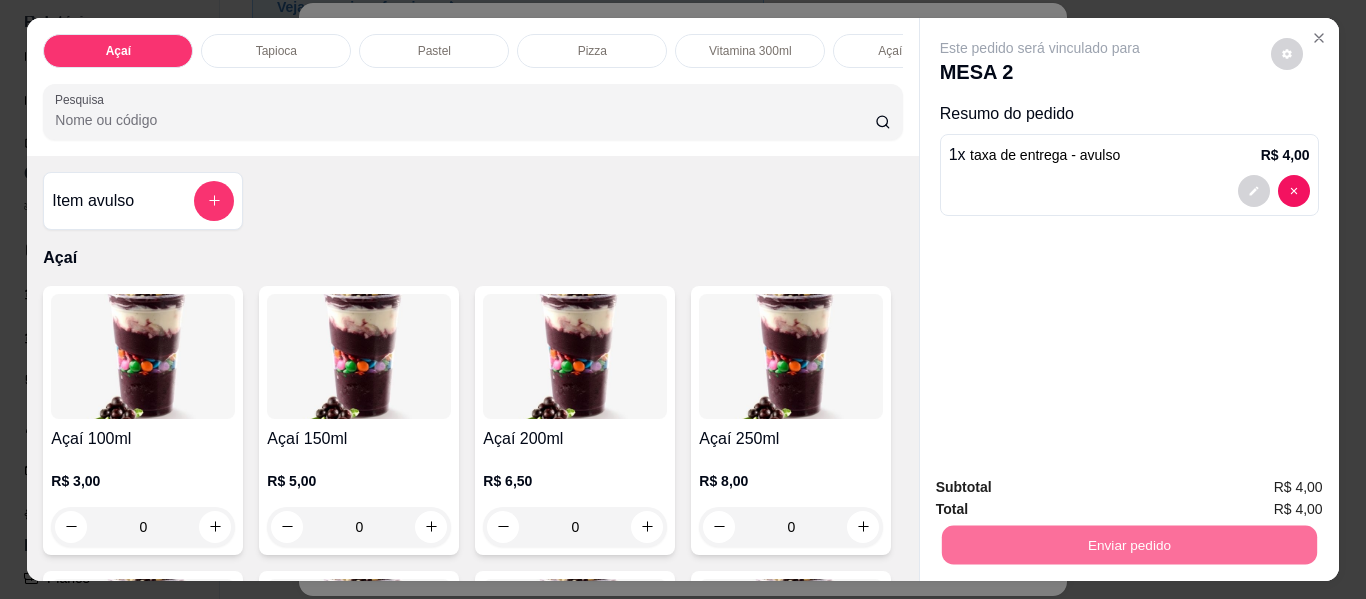 click on "Não registrar e enviar pedido" at bounding box center (1063, 488) 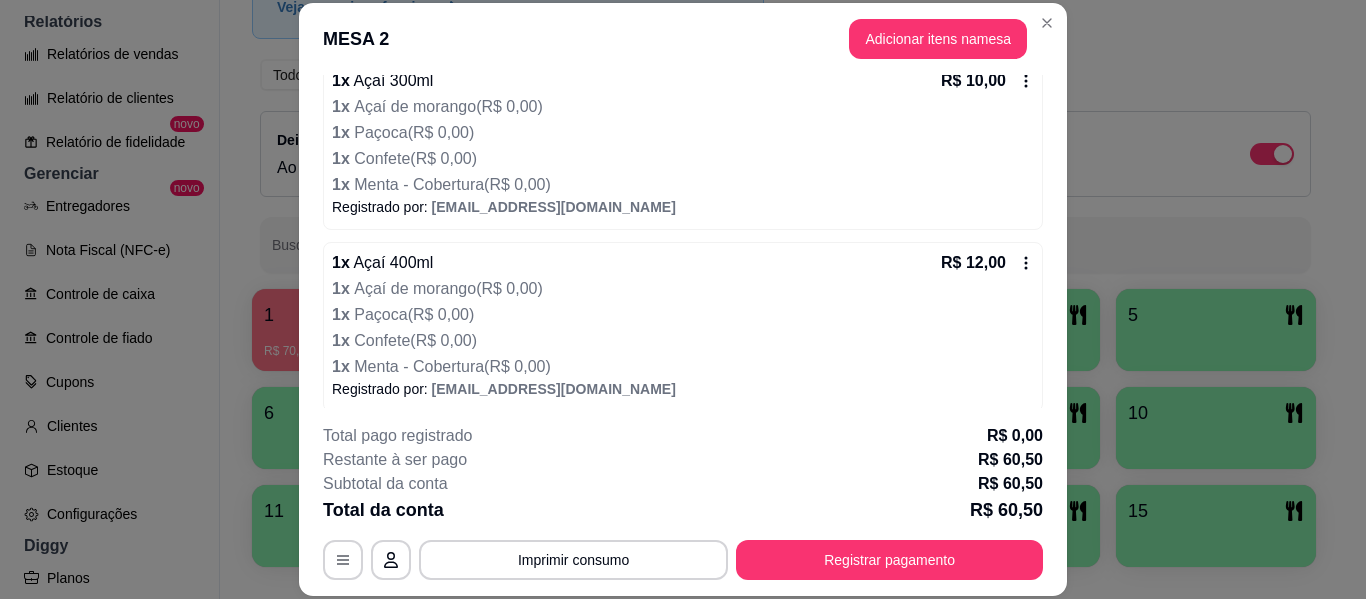 scroll, scrollTop: 450, scrollLeft: 0, axis: vertical 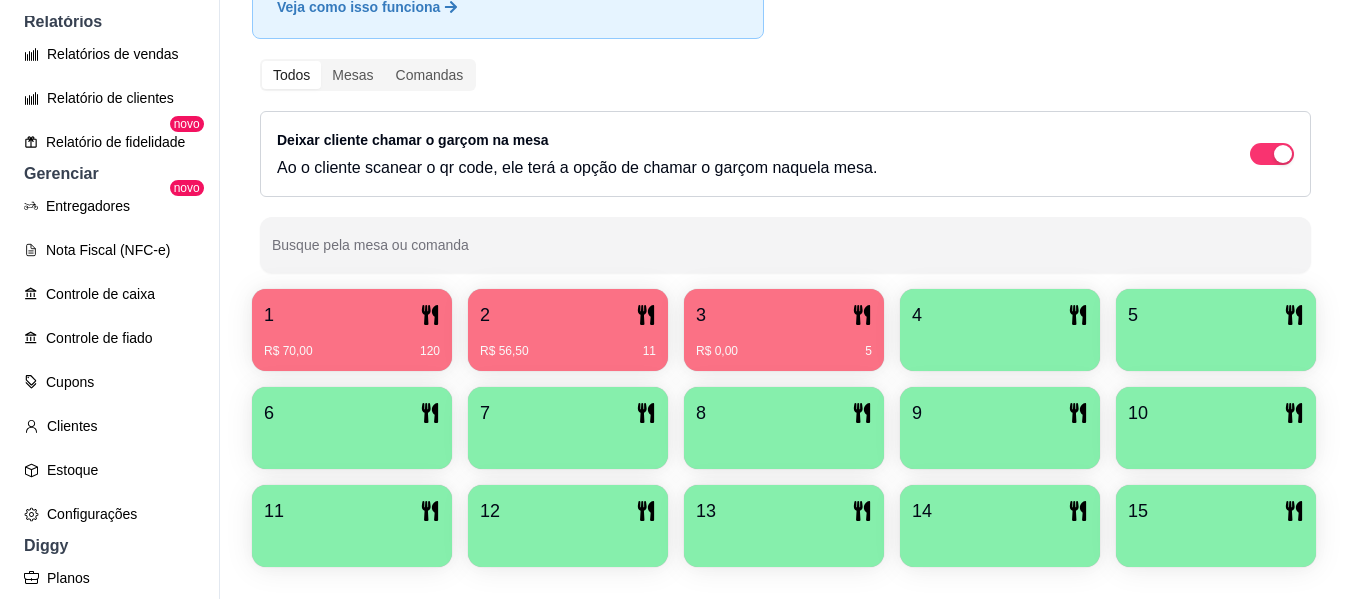 click at bounding box center [1000, 344] 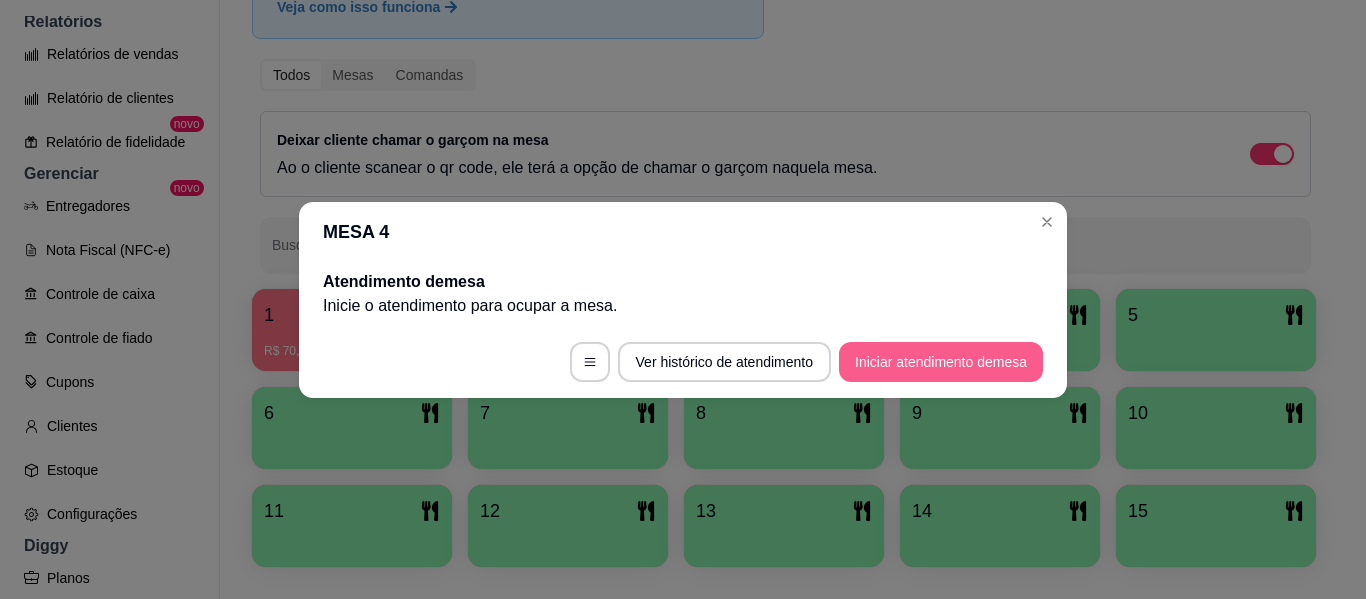 click on "Iniciar atendimento de  mesa" at bounding box center [941, 362] 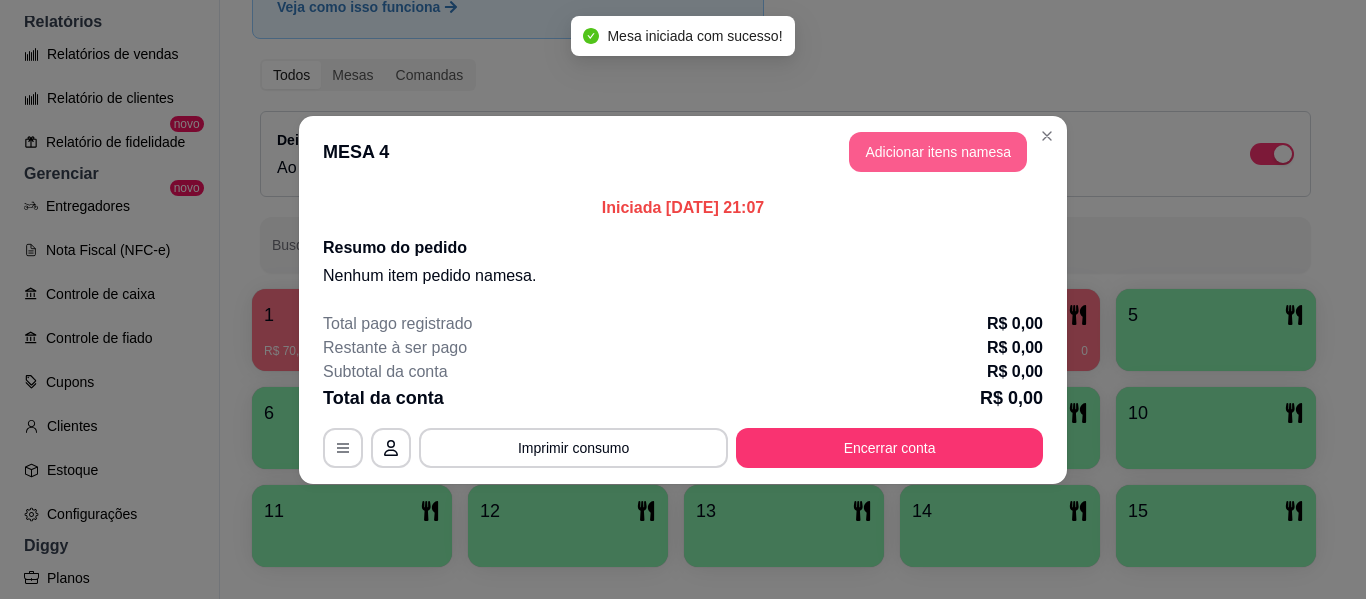 click on "Adicionar itens na  mesa" at bounding box center (938, 152) 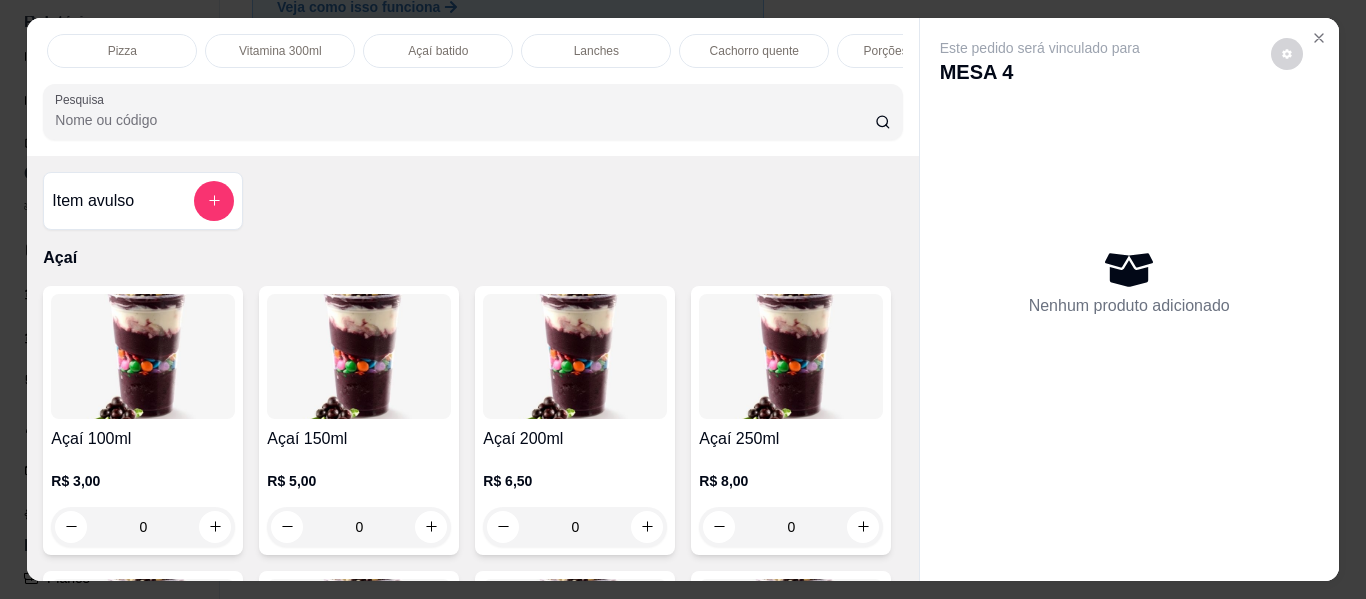 scroll, scrollTop: 0, scrollLeft: 520, axis: horizontal 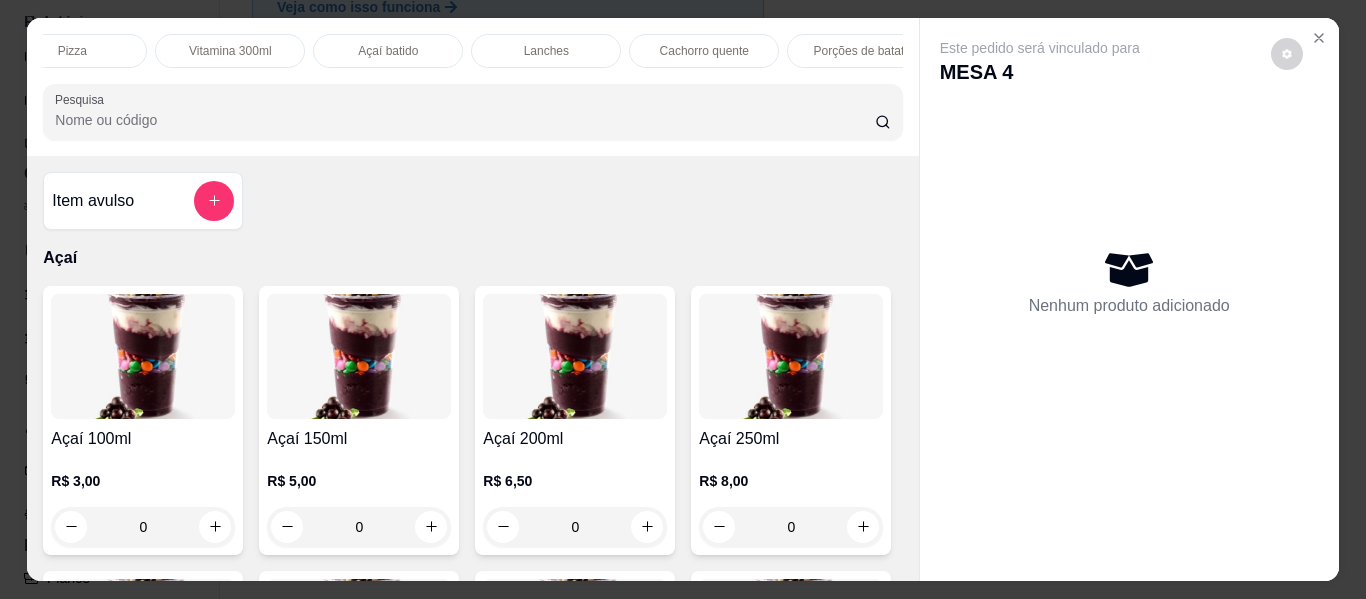 click on "Lanches" at bounding box center (546, 51) 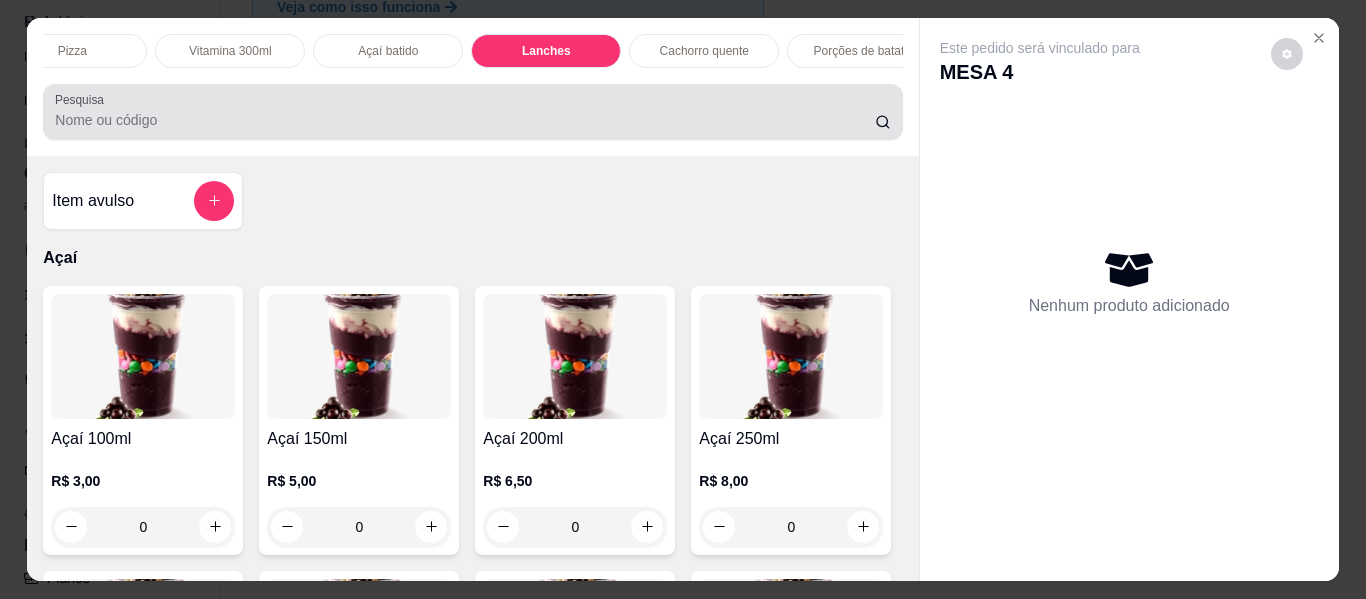 scroll, scrollTop: 3577, scrollLeft: 0, axis: vertical 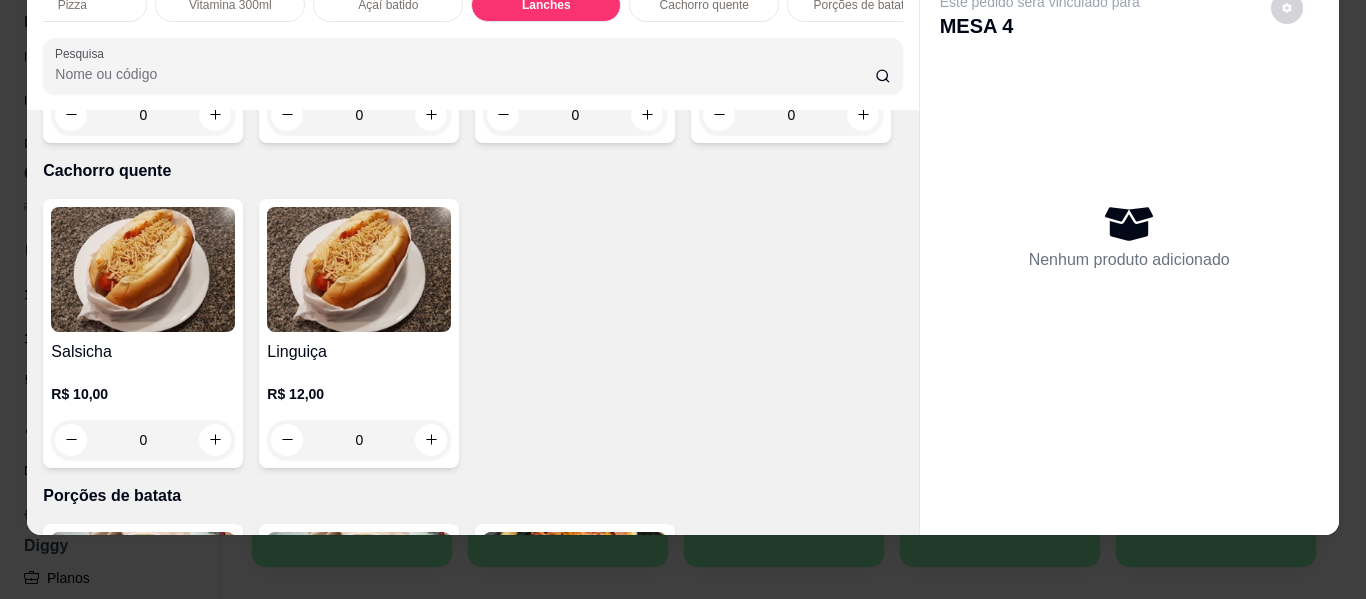 click on "0" at bounding box center (791, -455) 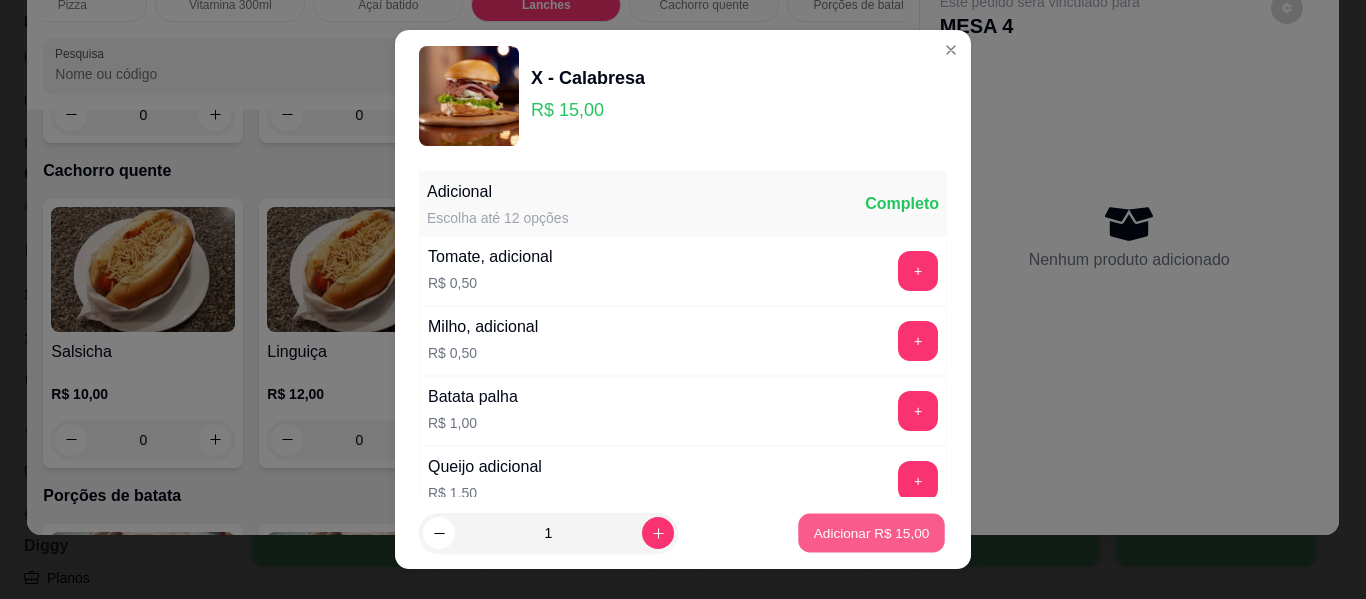 click on "Adicionar   R$ 15,00" at bounding box center [872, 532] 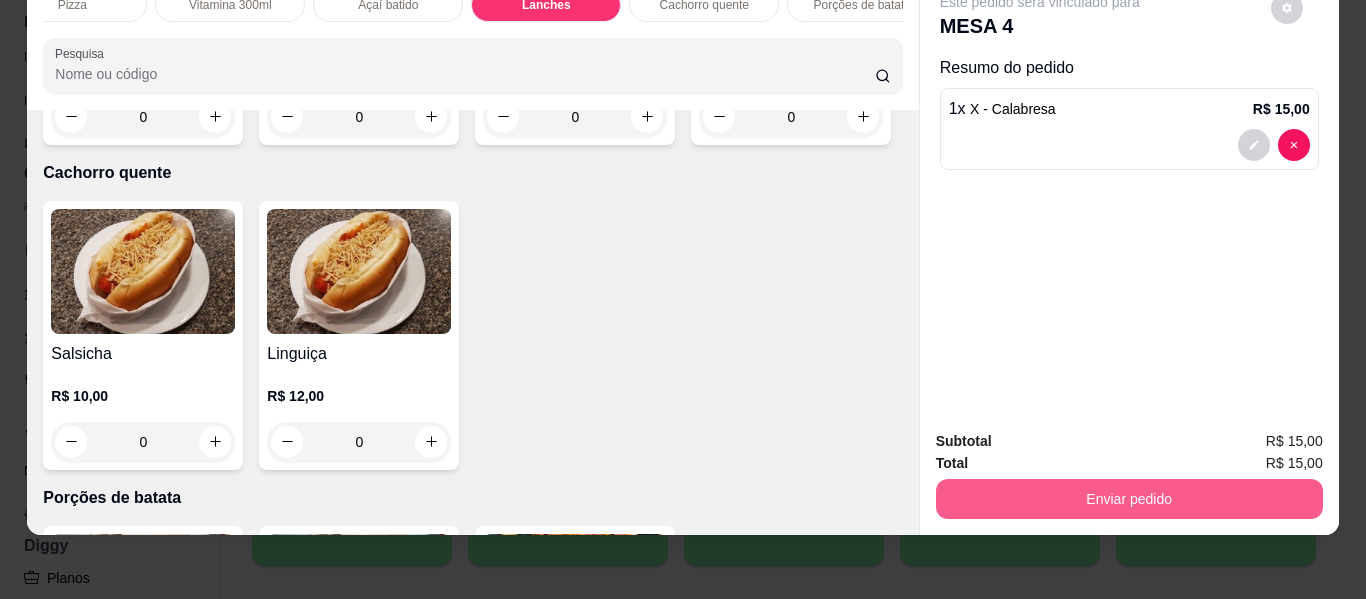 click on "Enviar pedido" at bounding box center [1129, 499] 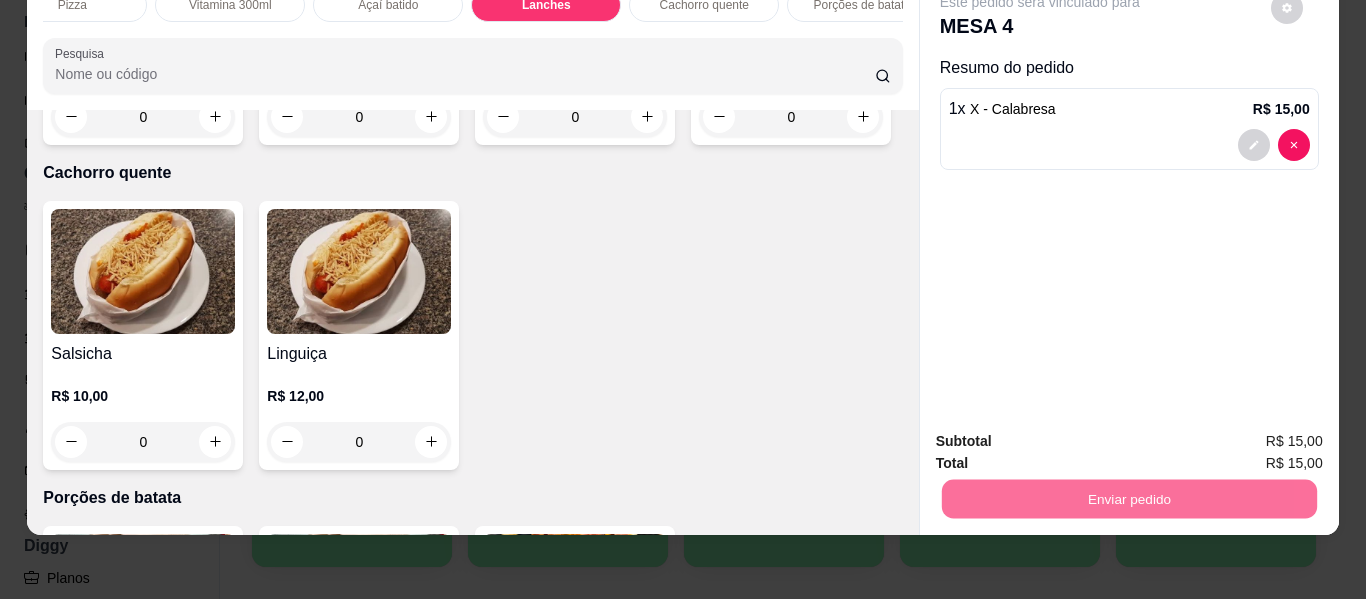 click on "Não registrar e enviar pedido" at bounding box center (1063, 434) 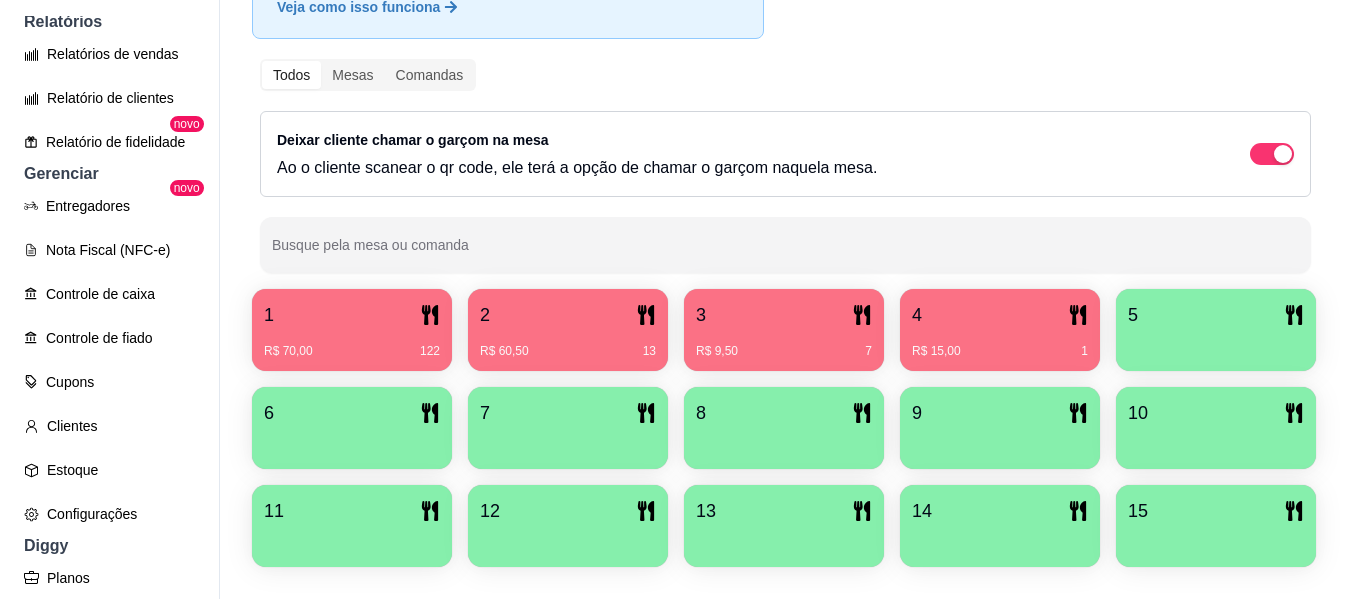 click on "R$ 70,00 122" at bounding box center [352, 344] 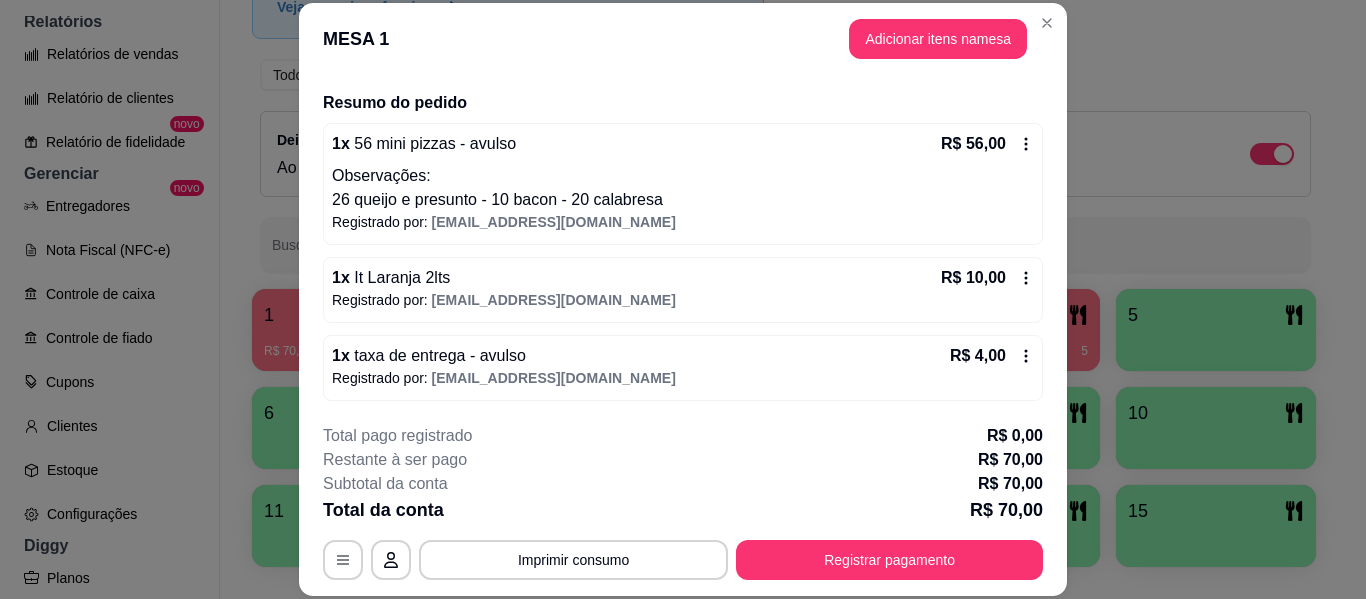 scroll, scrollTop: 142, scrollLeft: 0, axis: vertical 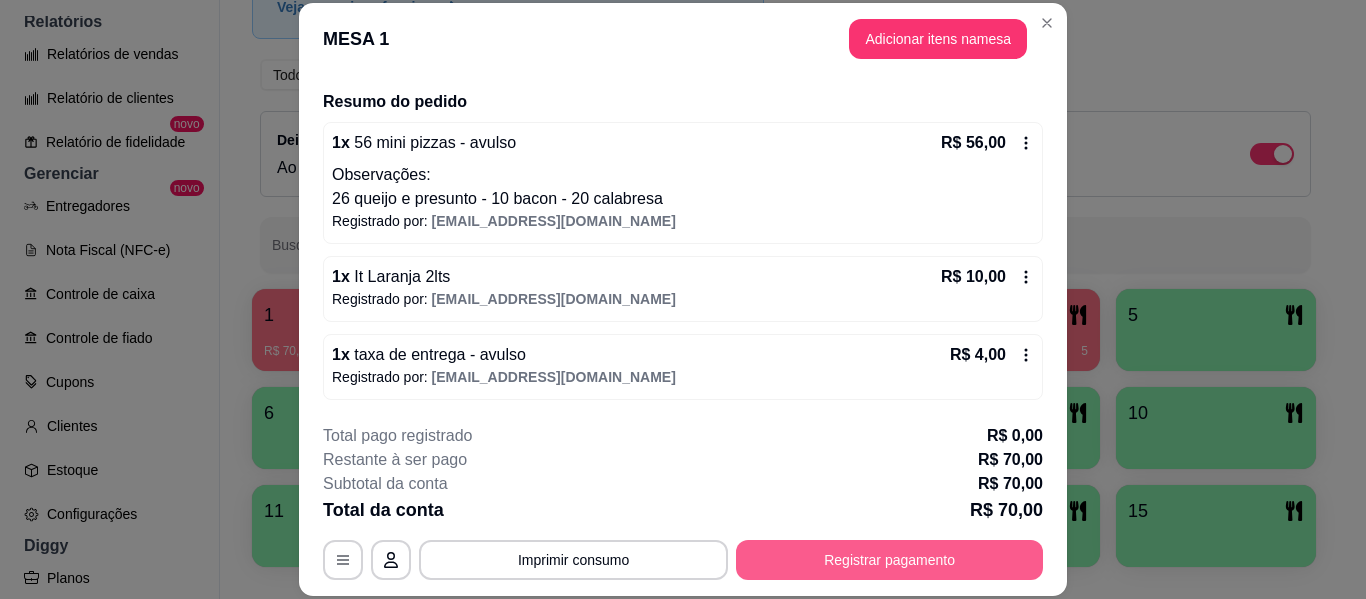 click on "Registrar pagamento" at bounding box center [889, 560] 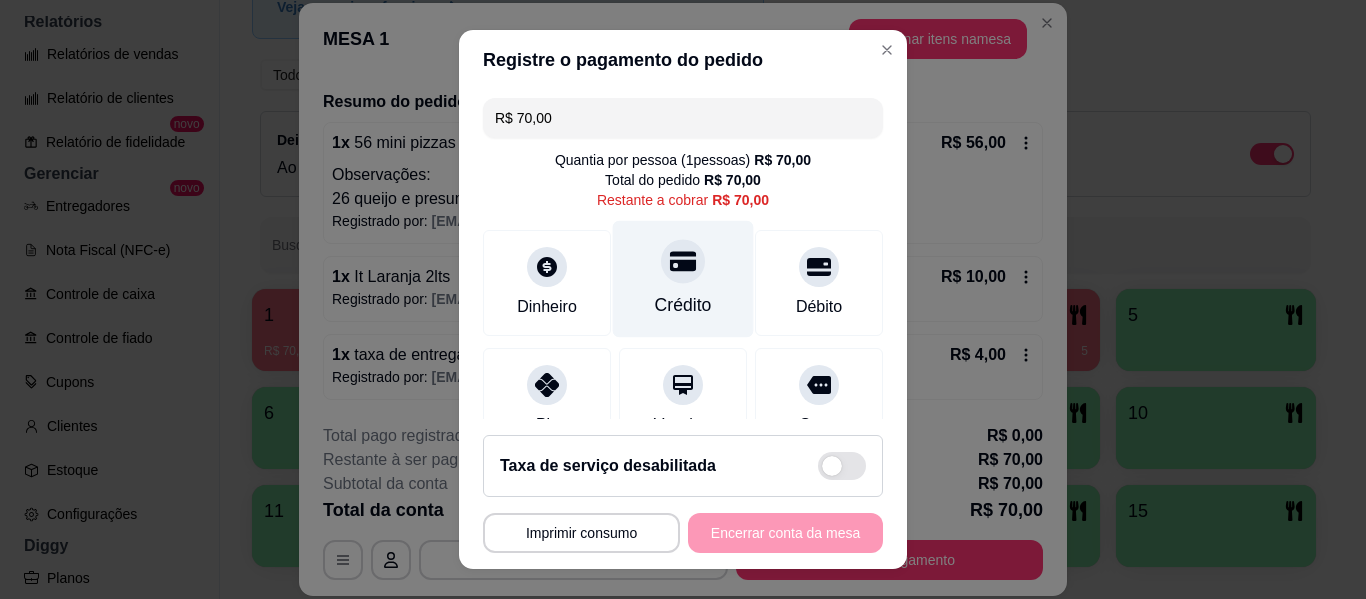 click at bounding box center [683, 261] 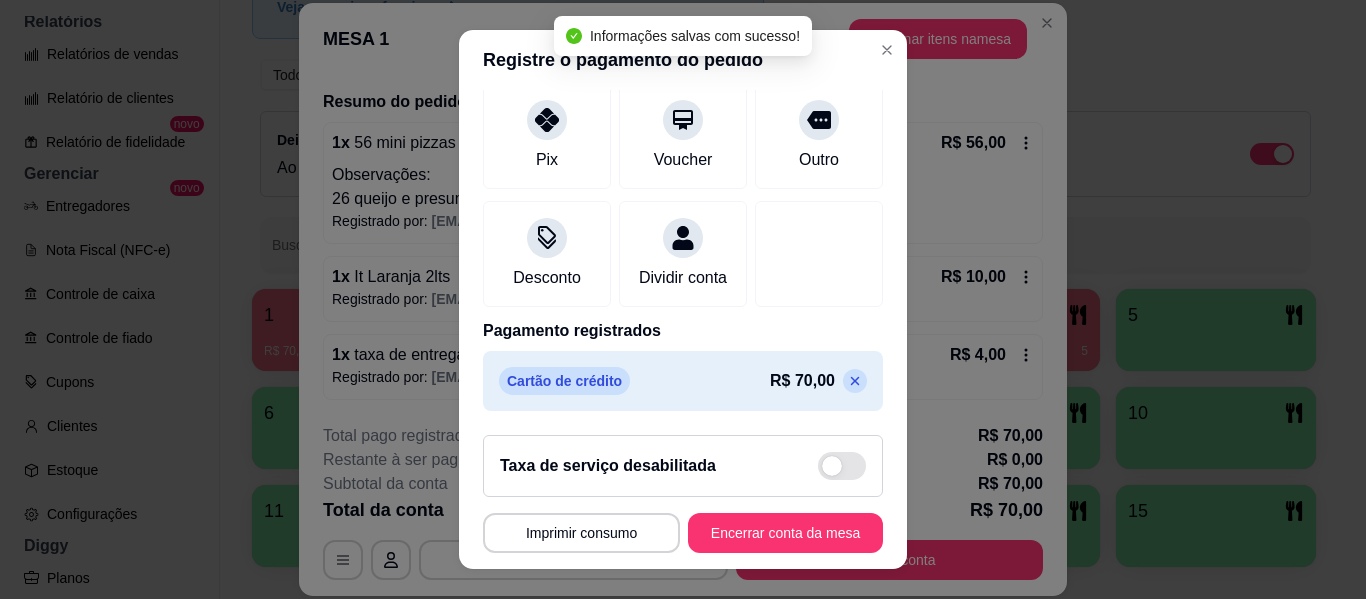 scroll, scrollTop: 269, scrollLeft: 0, axis: vertical 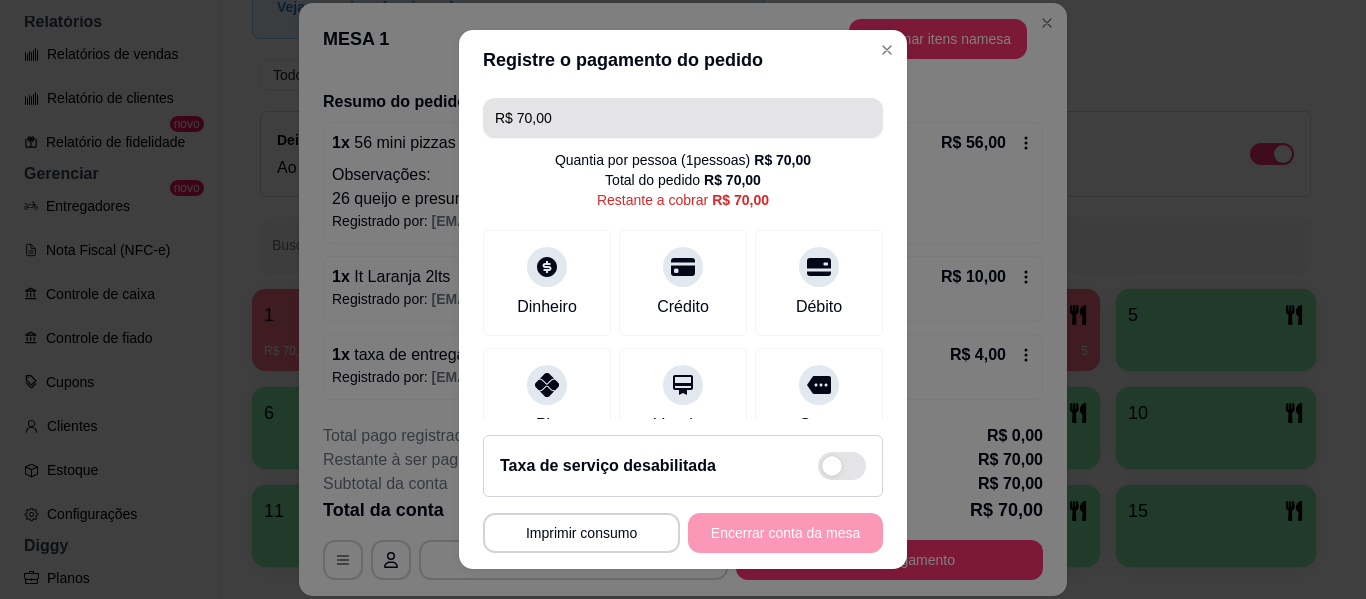 click on "R$ 70,00" at bounding box center (683, 118) 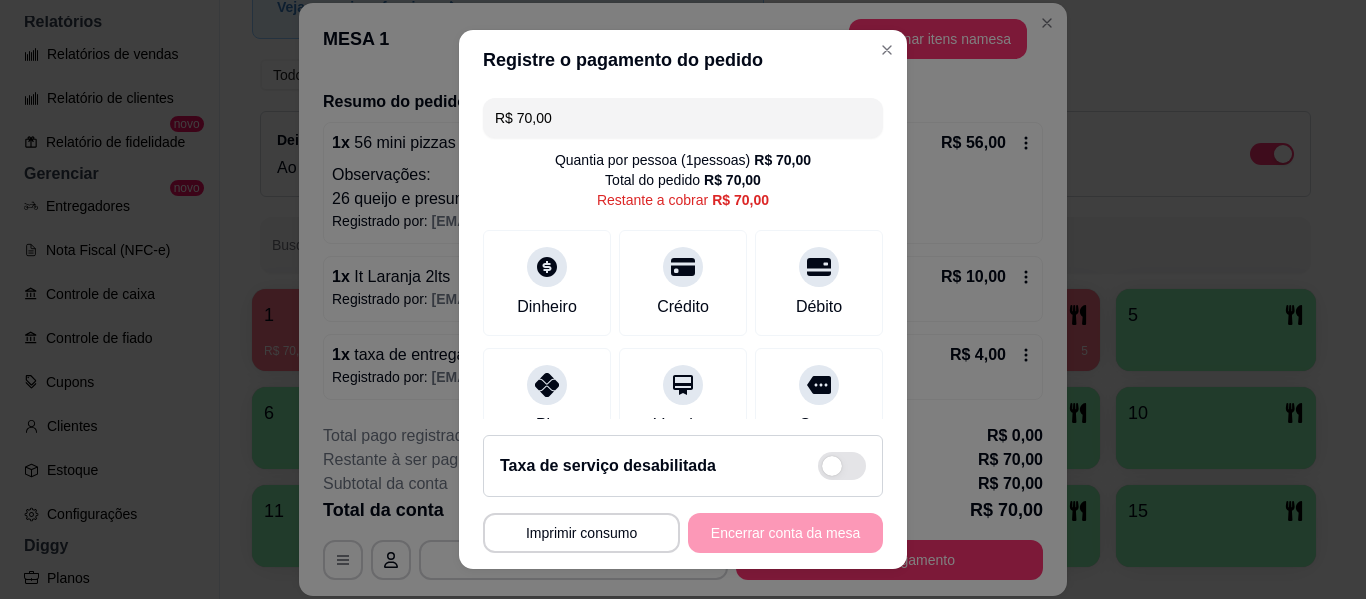 click on "R$ 70,00" at bounding box center (683, 118) 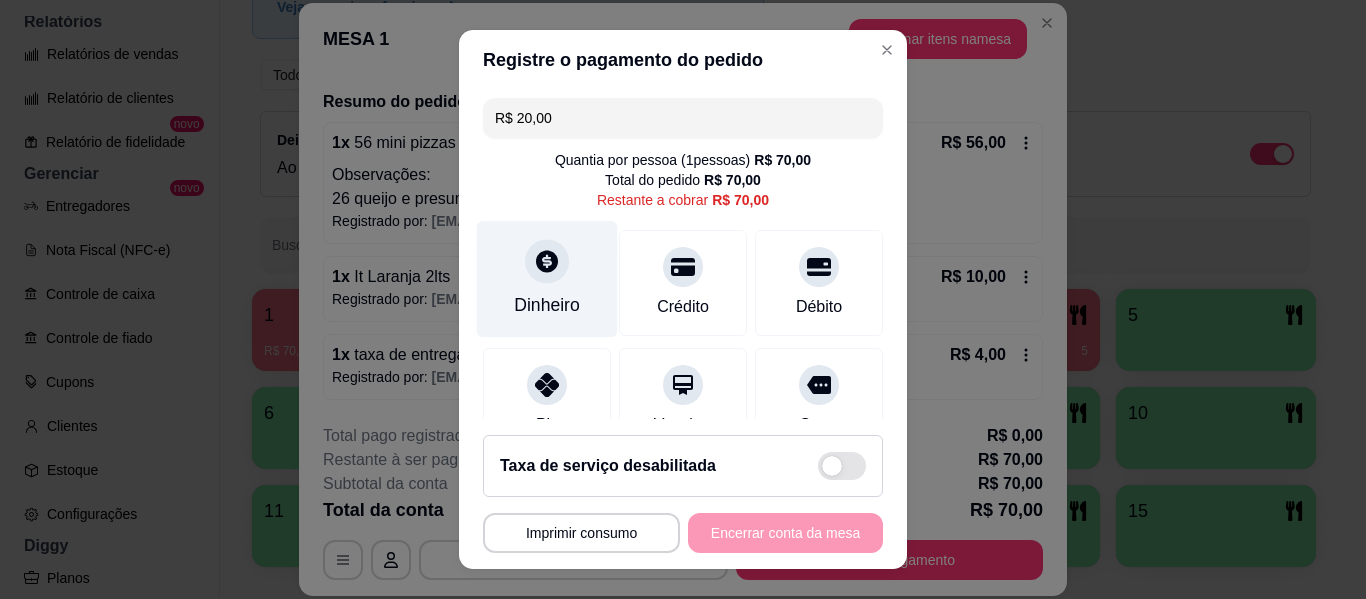 type on "R$ 20,00" 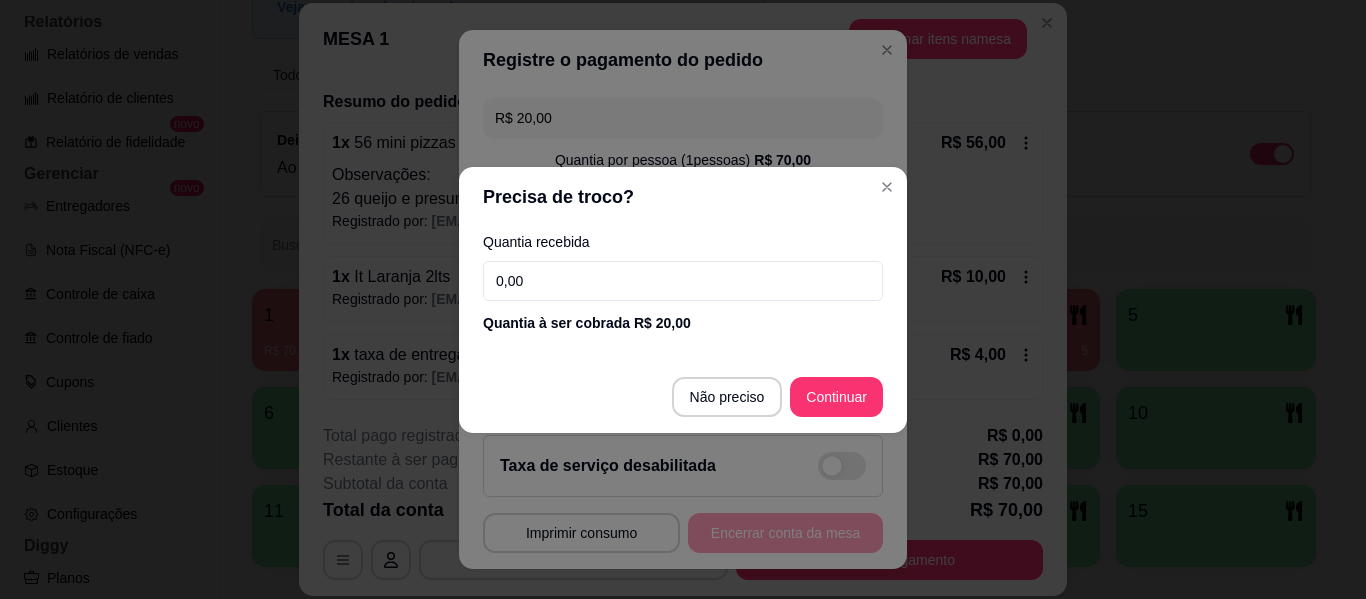 click on "0,00" at bounding box center (683, 281) 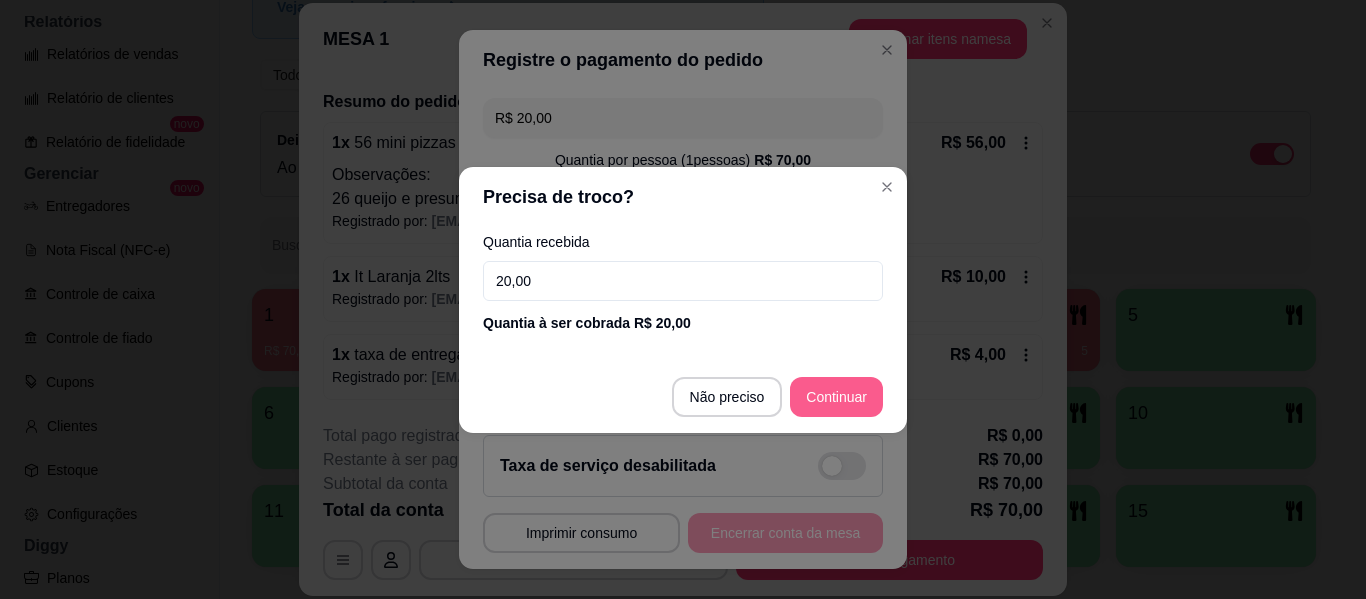 type on "20,00" 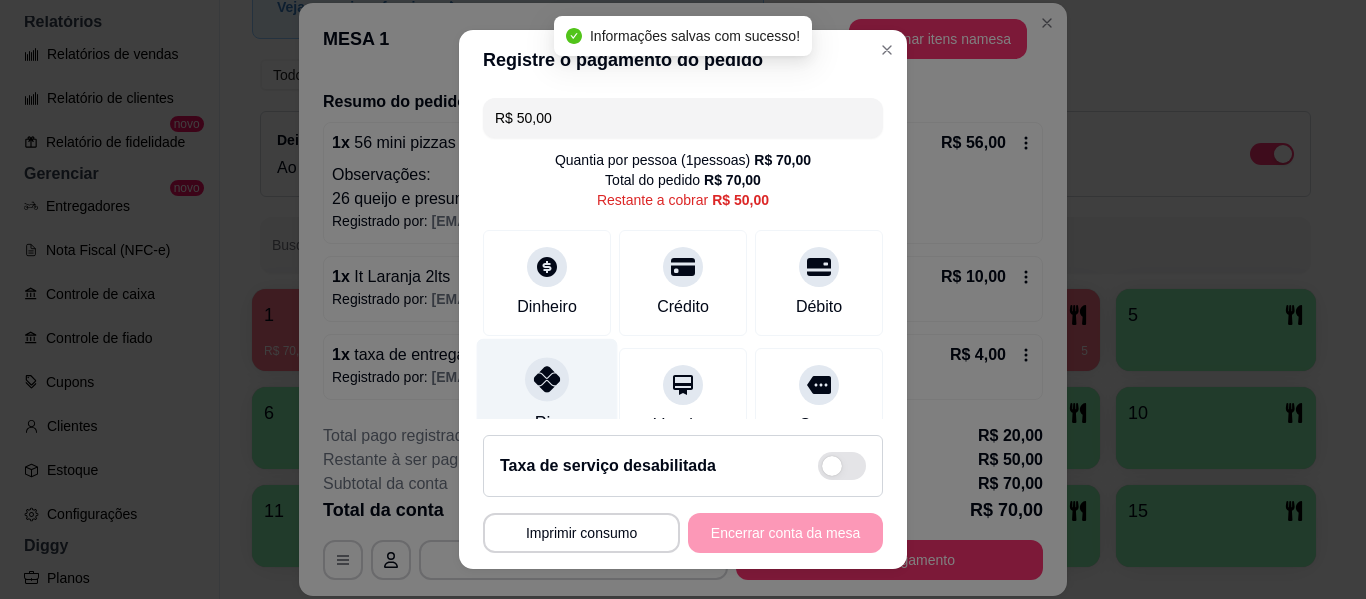 click at bounding box center [547, 379] 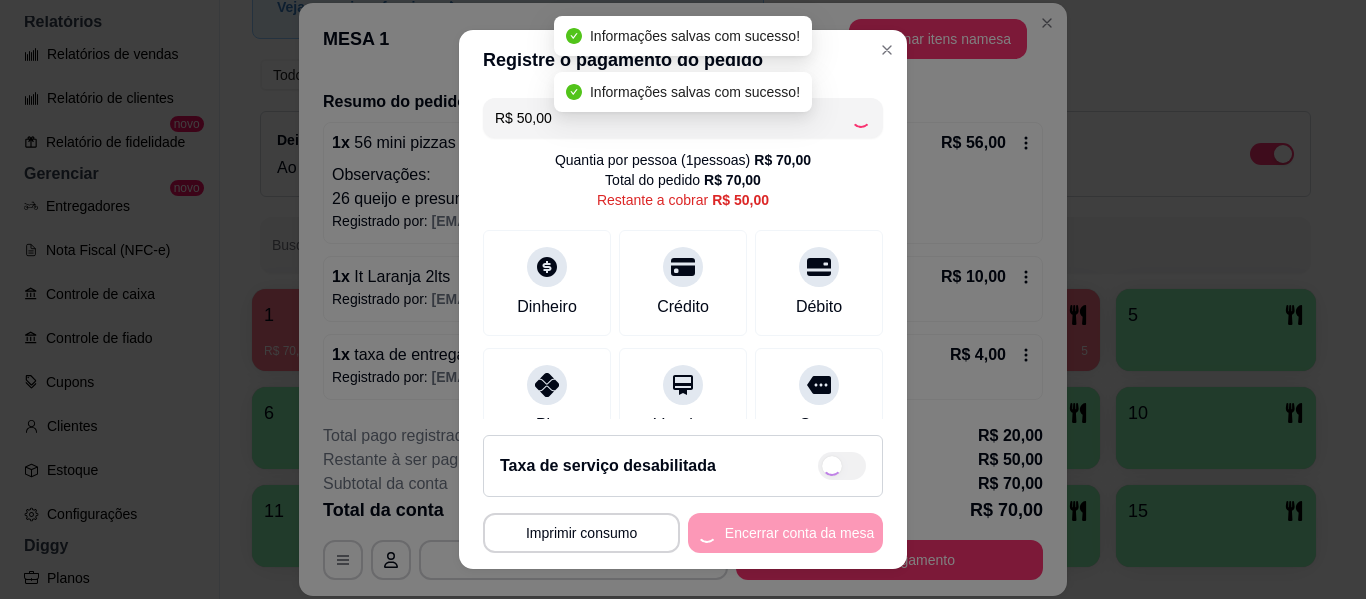 type on "R$ 0,00" 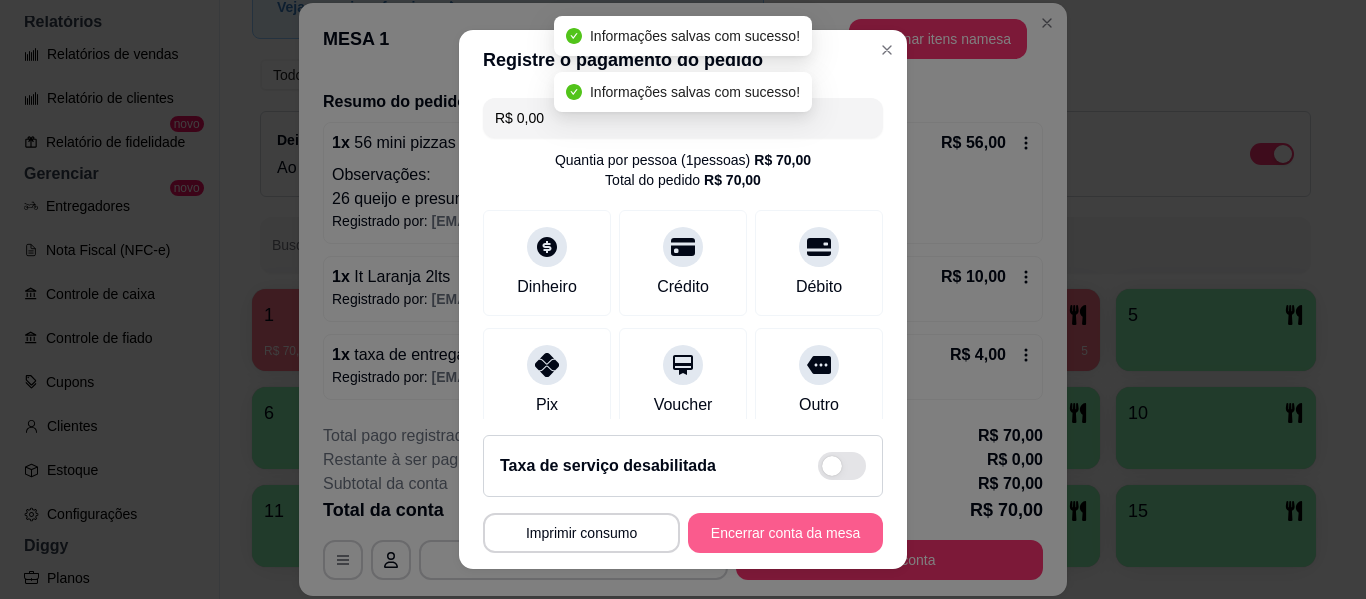 click on "Encerrar conta da mesa" at bounding box center (785, 533) 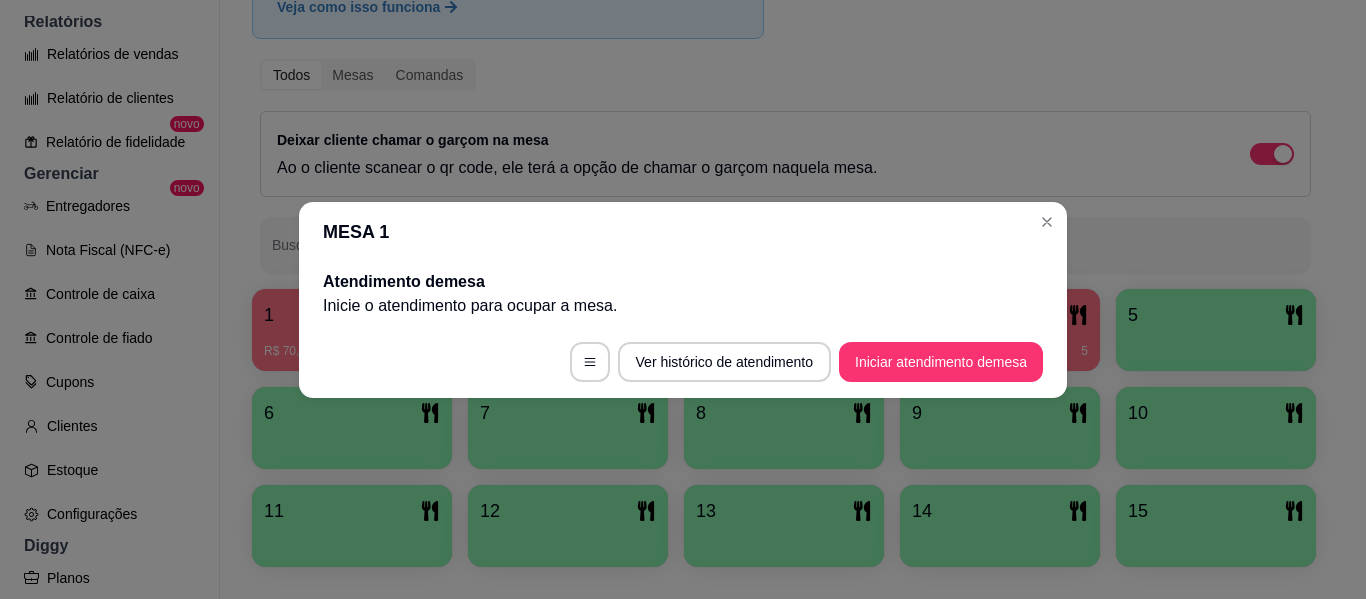 scroll, scrollTop: 0, scrollLeft: 0, axis: both 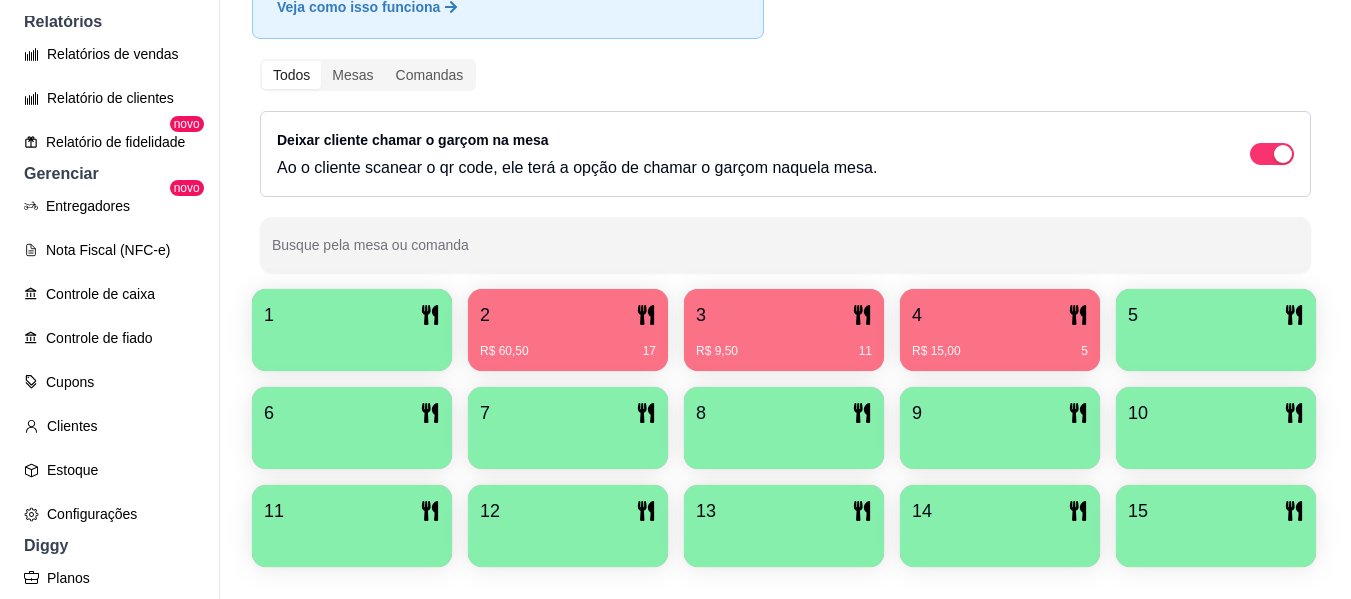 click at bounding box center (352, 344) 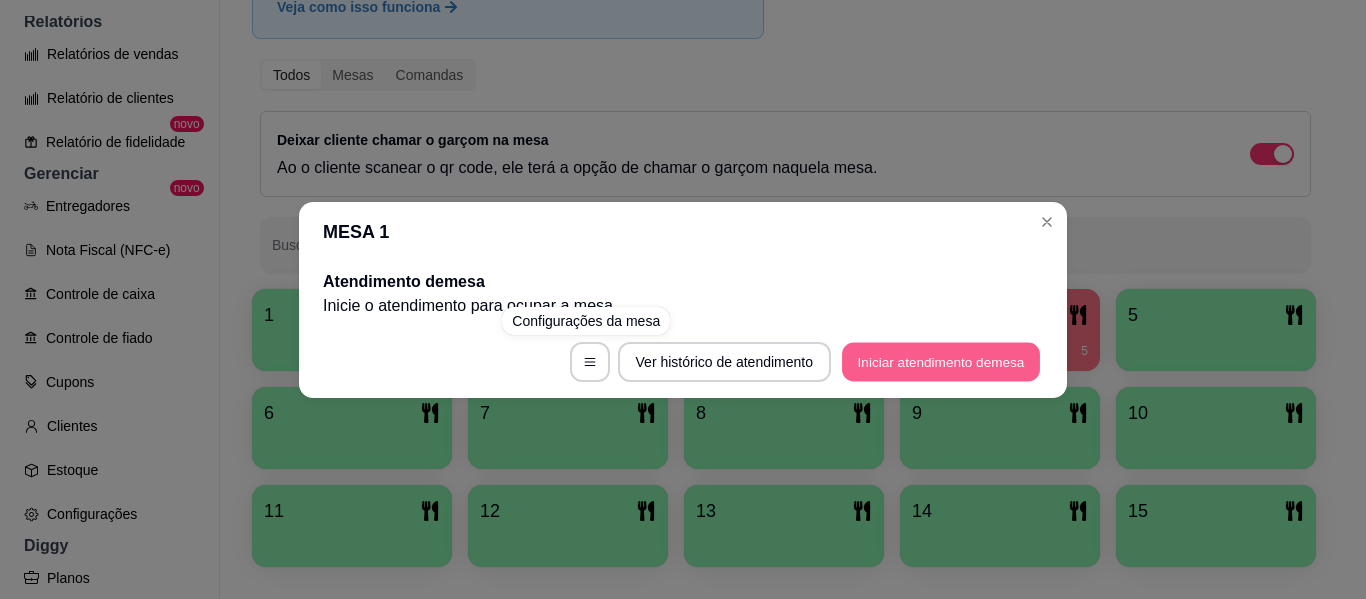 click on "Iniciar atendimento de  mesa" at bounding box center (941, 361) 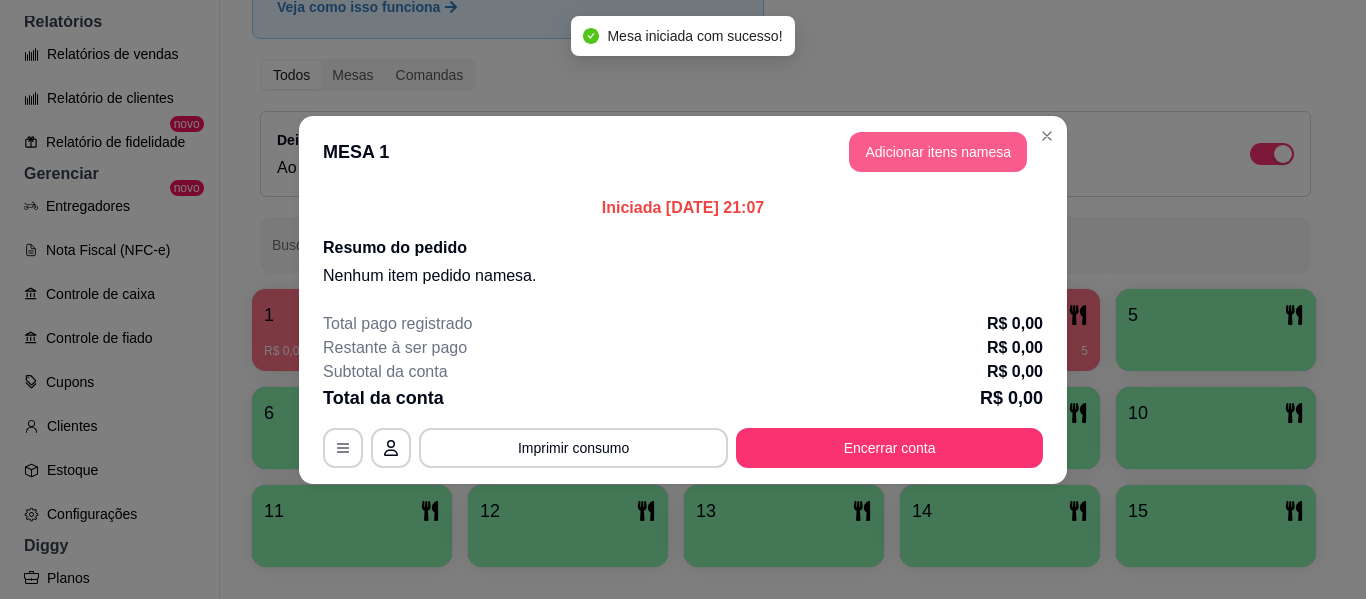 click on "Adicionar itens na  mesa" at bounding box center [938, 152] 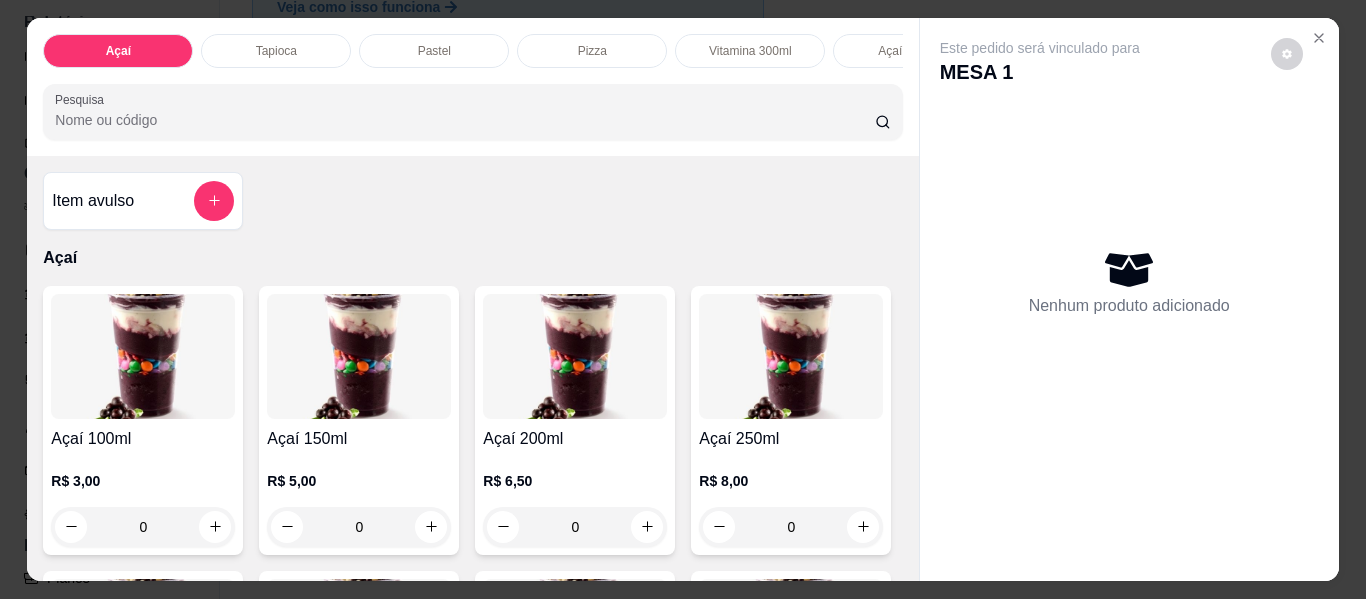 scroll, scrollTop: 0, scrollLeft: 368, axis: horizontal 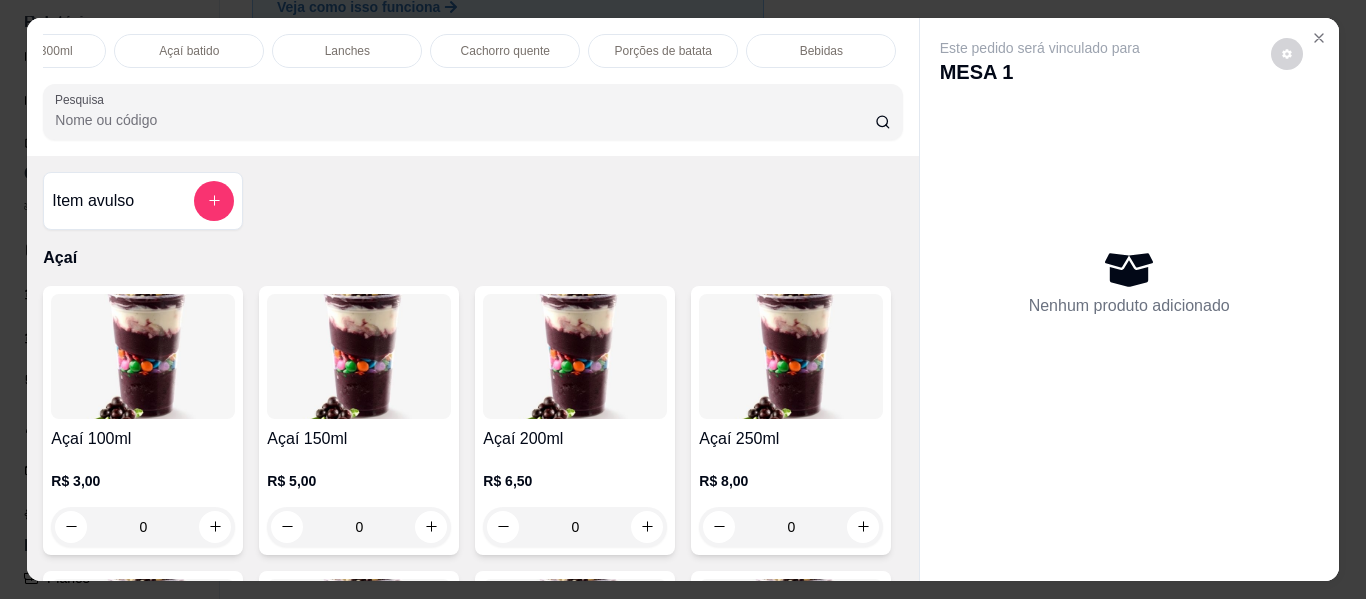 click on "Porções de batata" at bounding box center (663, 51) 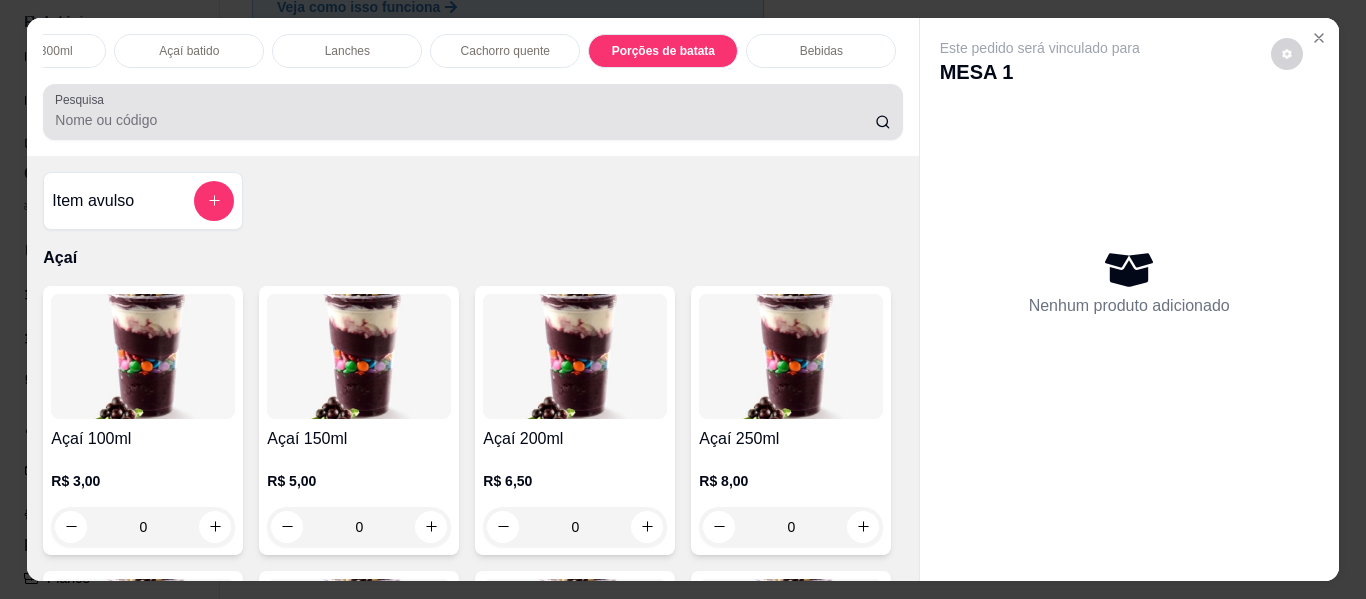 scroll, scrollTop: 5082, scrollLeft: 0, axis: vertical 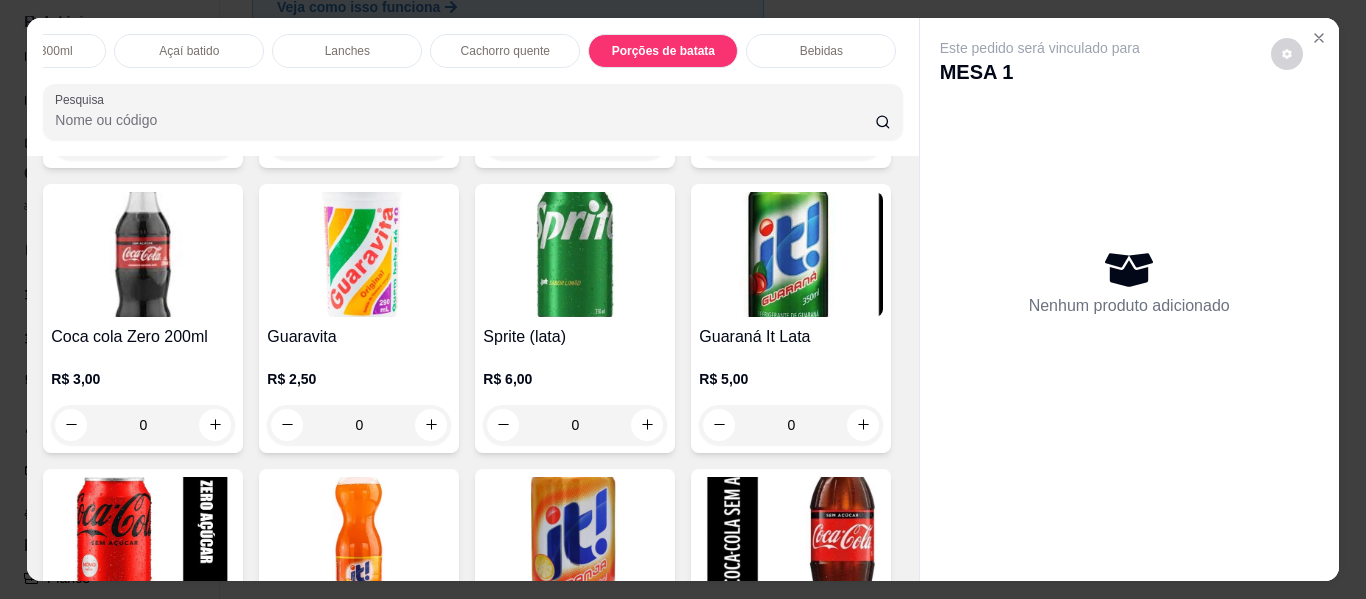 click on "Lanches" at bounding box center (347, 51) 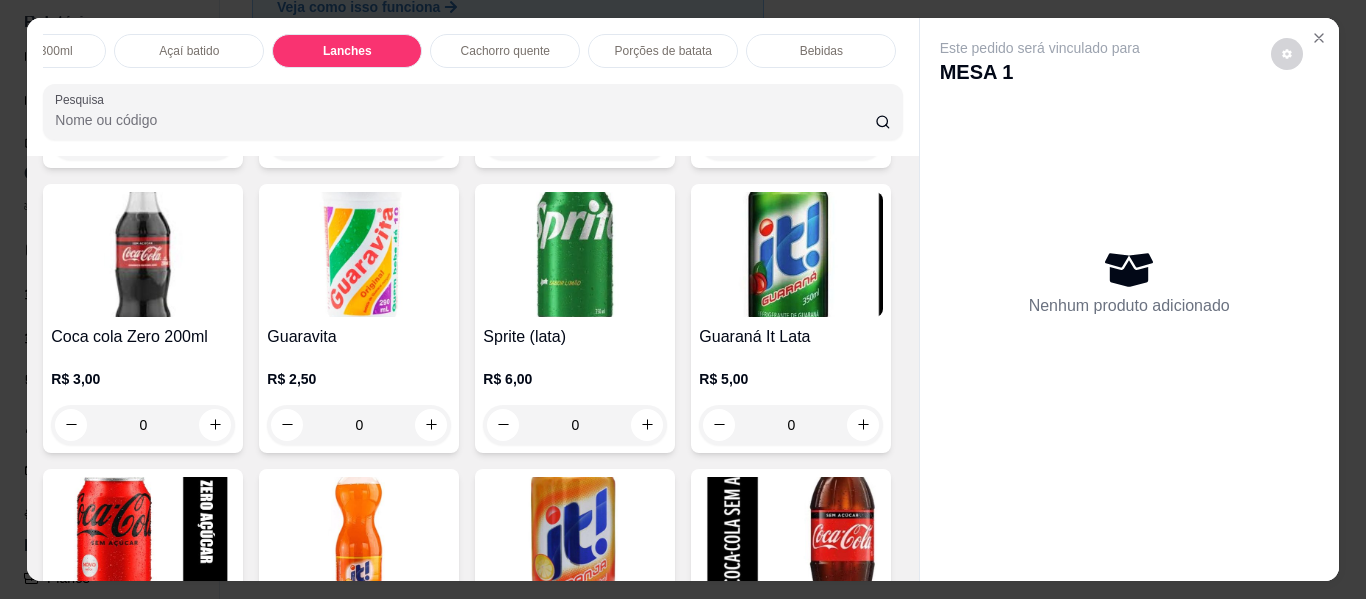 scroll, scrollTop: 3577, scrollLeft: 0, axis: vertical 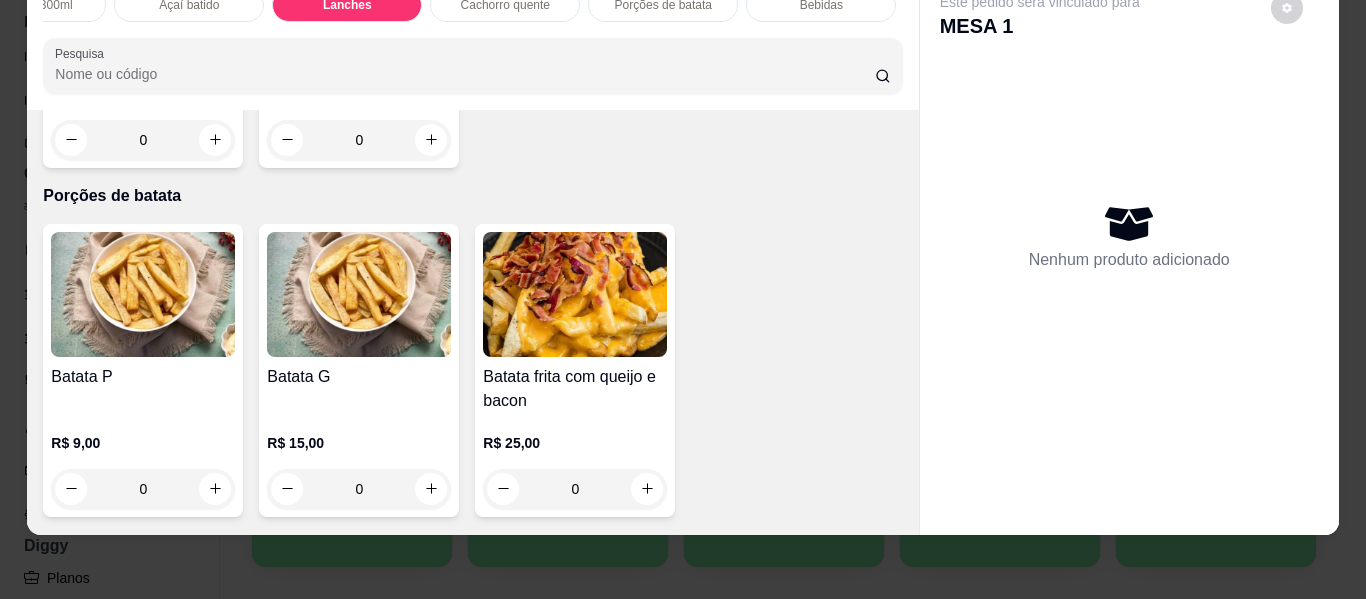 click on "0" at bounding box center (575, -470) 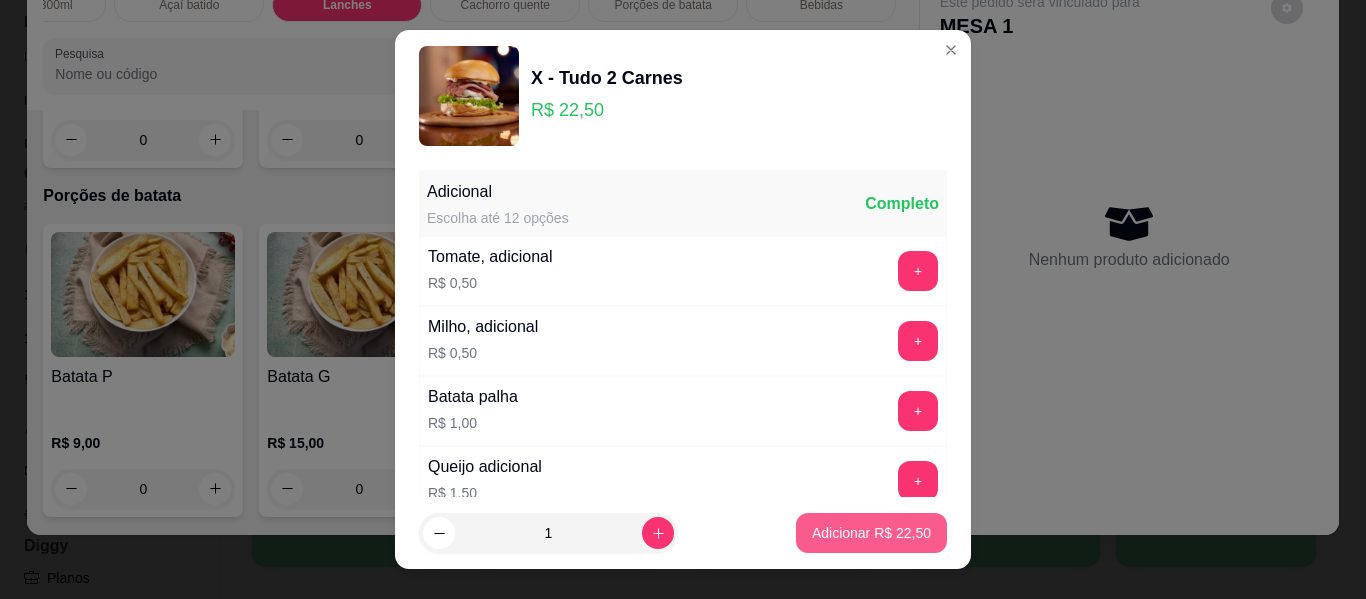 click on "Adicionar   R$ 22,50" at bounding box center [871, 533] 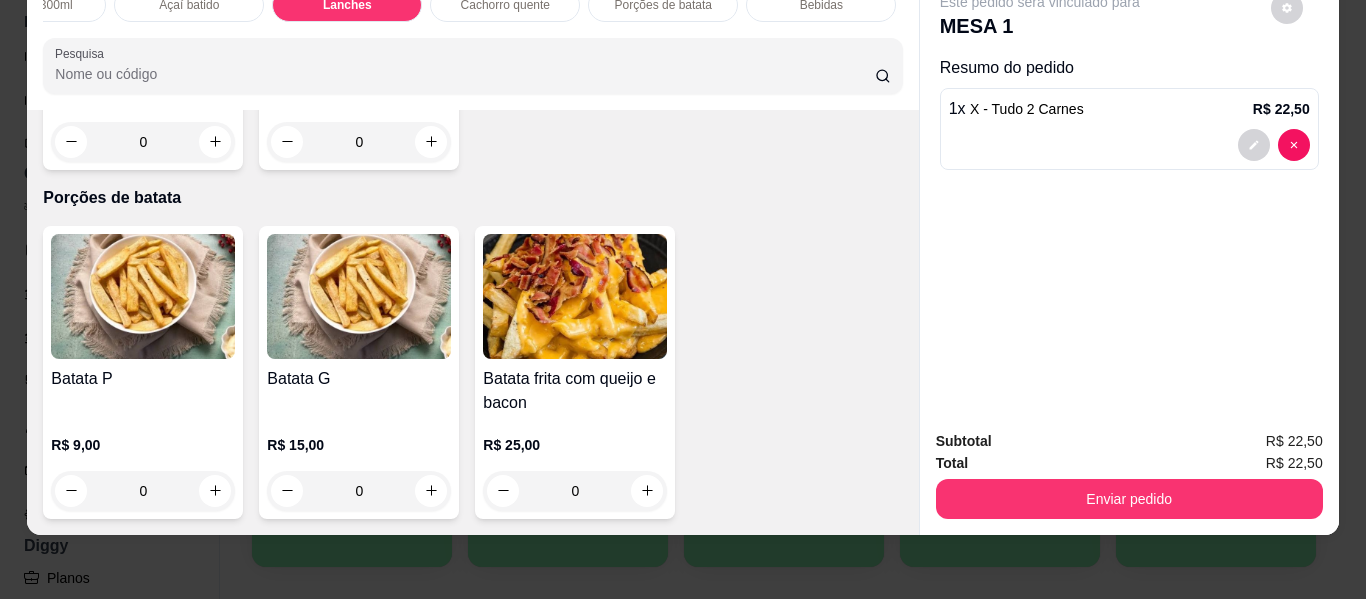 click on "0" at bounding box center (791, -468) 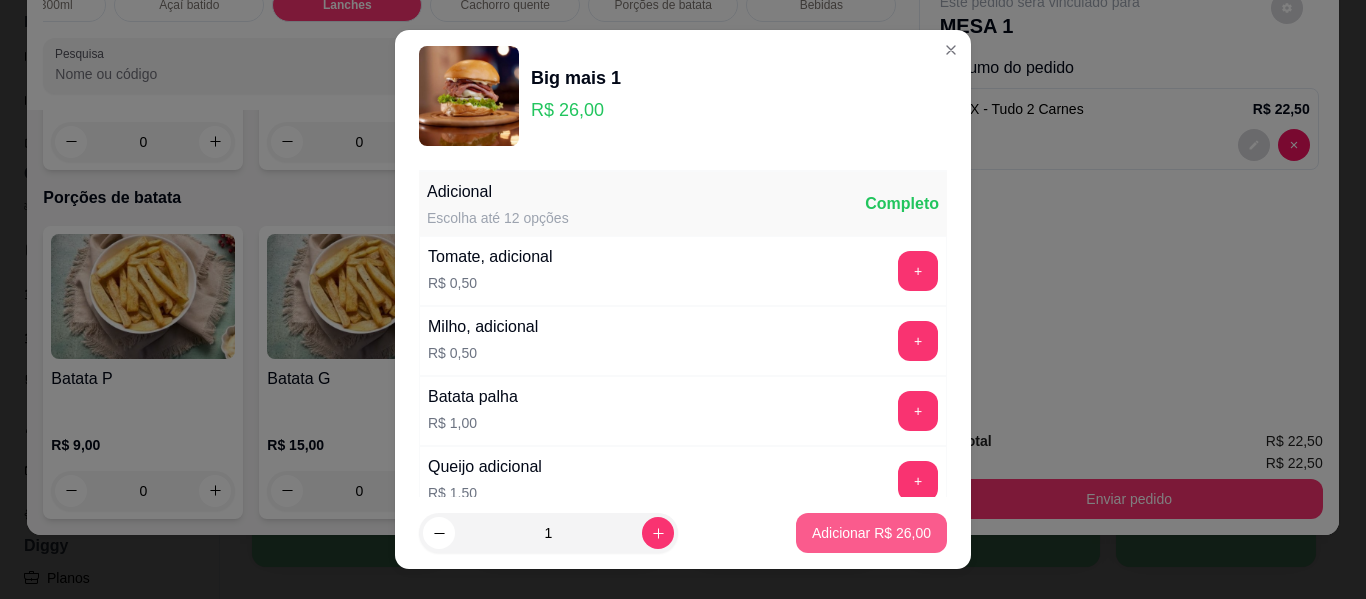 click on "Adicionar   R$ 26,00" at bounding box center (871, 533) 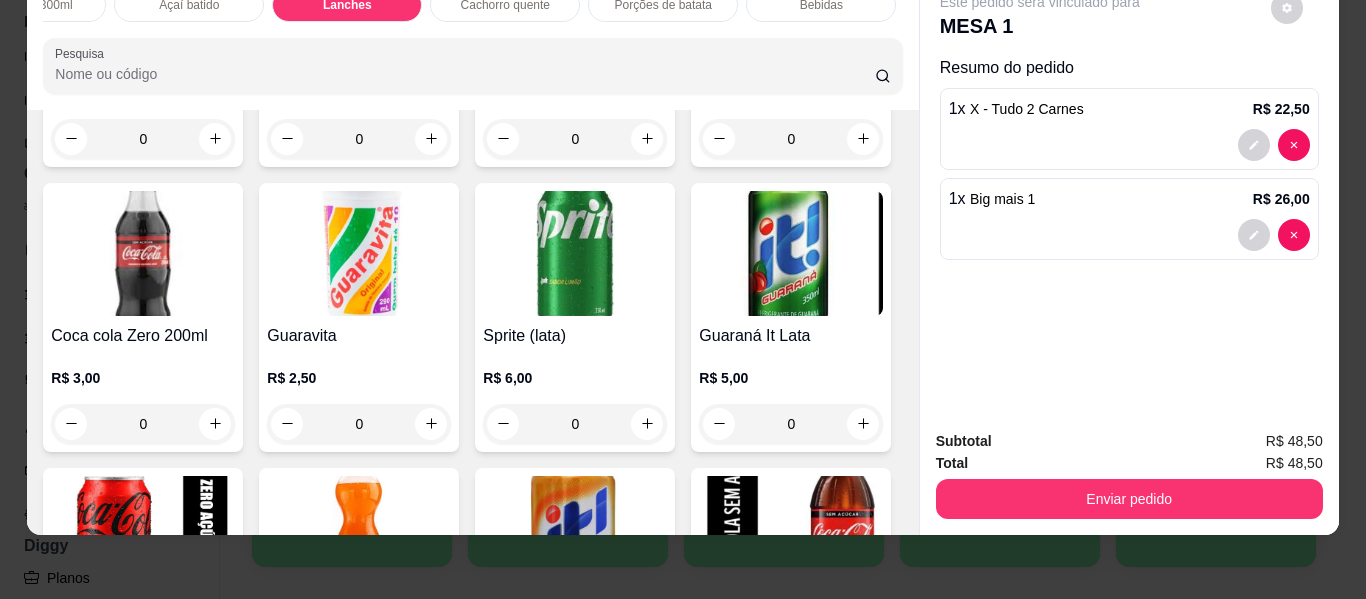 scroll, scrollTop: 5177, scrollLeft: 0, axis: vertical 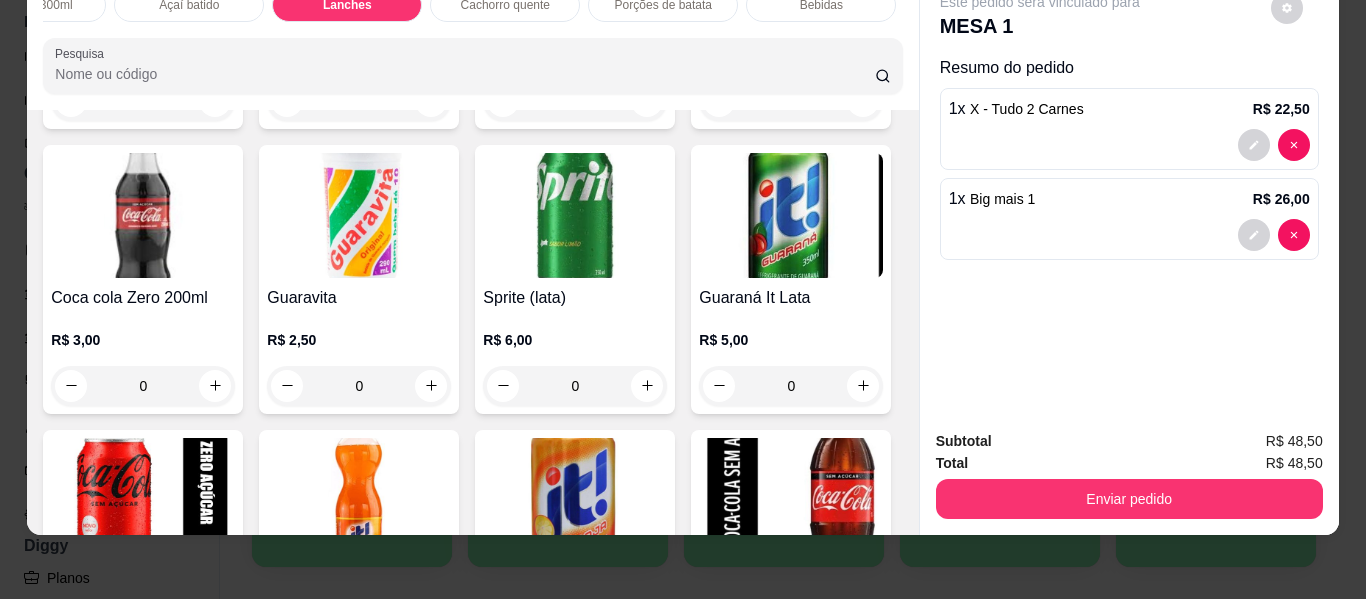 click 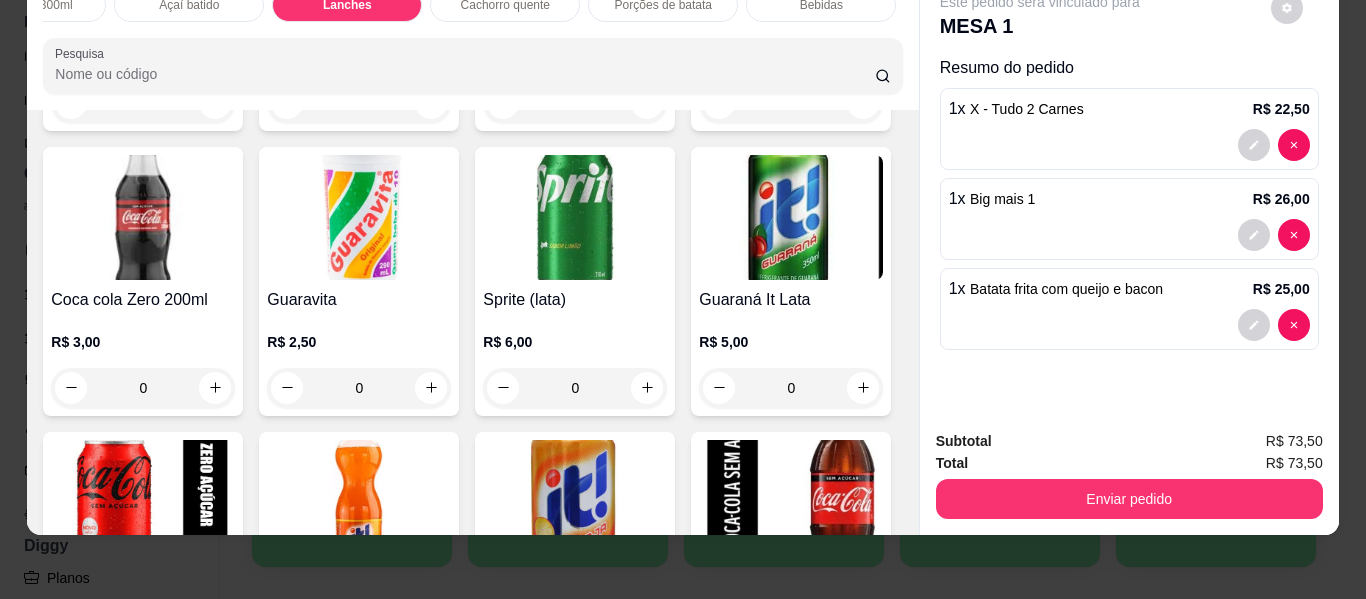 type on "1" 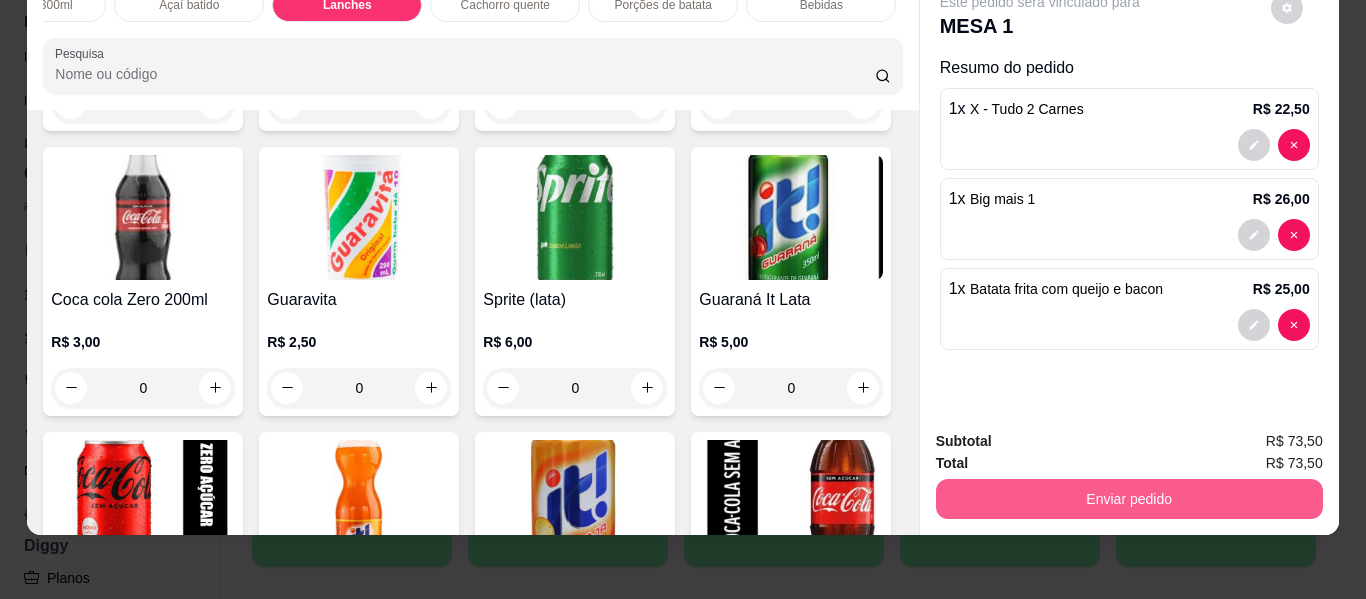 click on "Enviar pedido" at bounding box center [1129, 499] 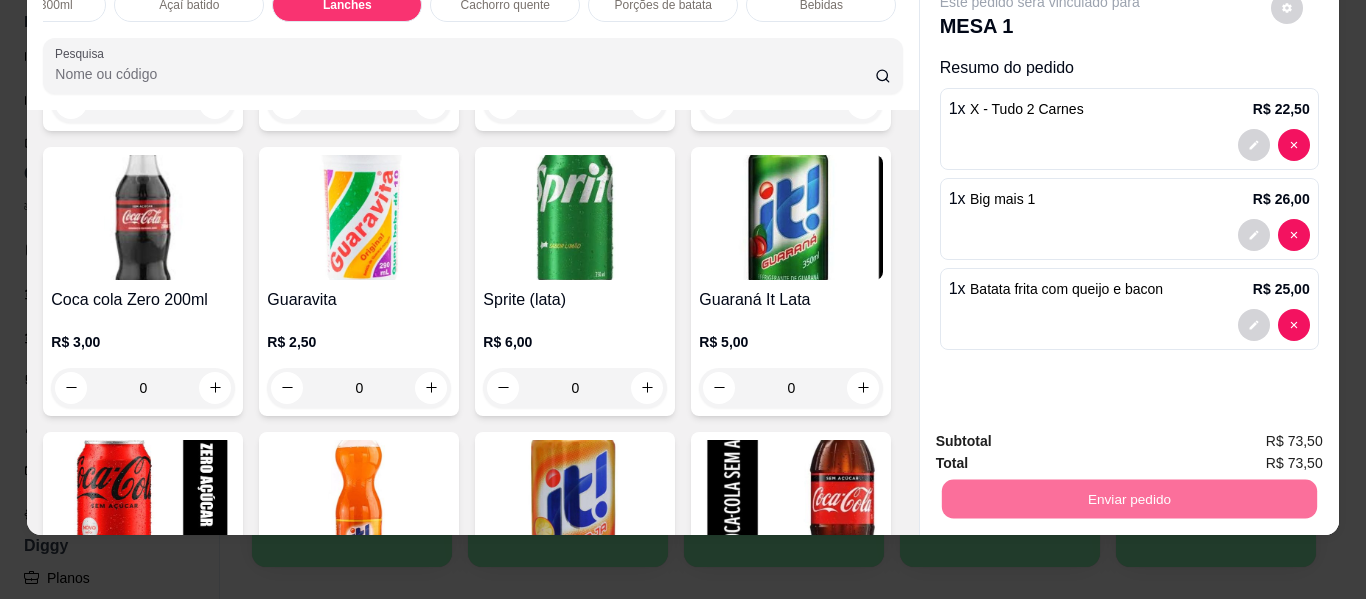 click on "Não registrar e enviar pedido" at bounding box center [1063, 434] 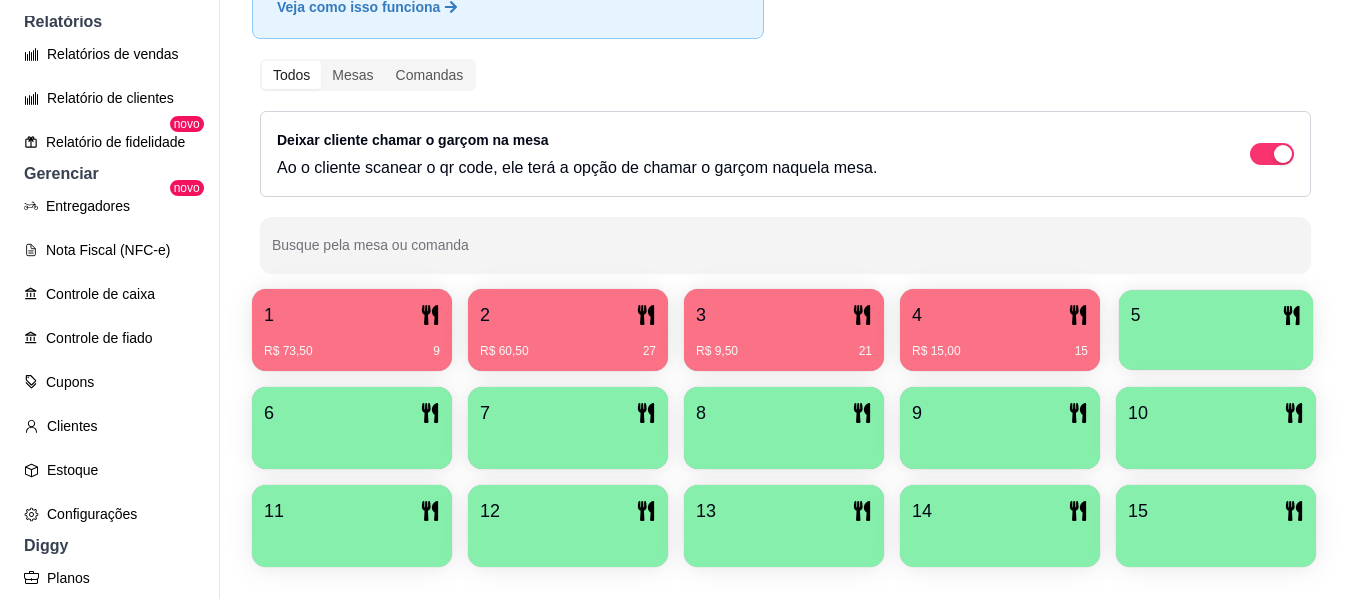 click on "5" at bounding box center [1216, 315] 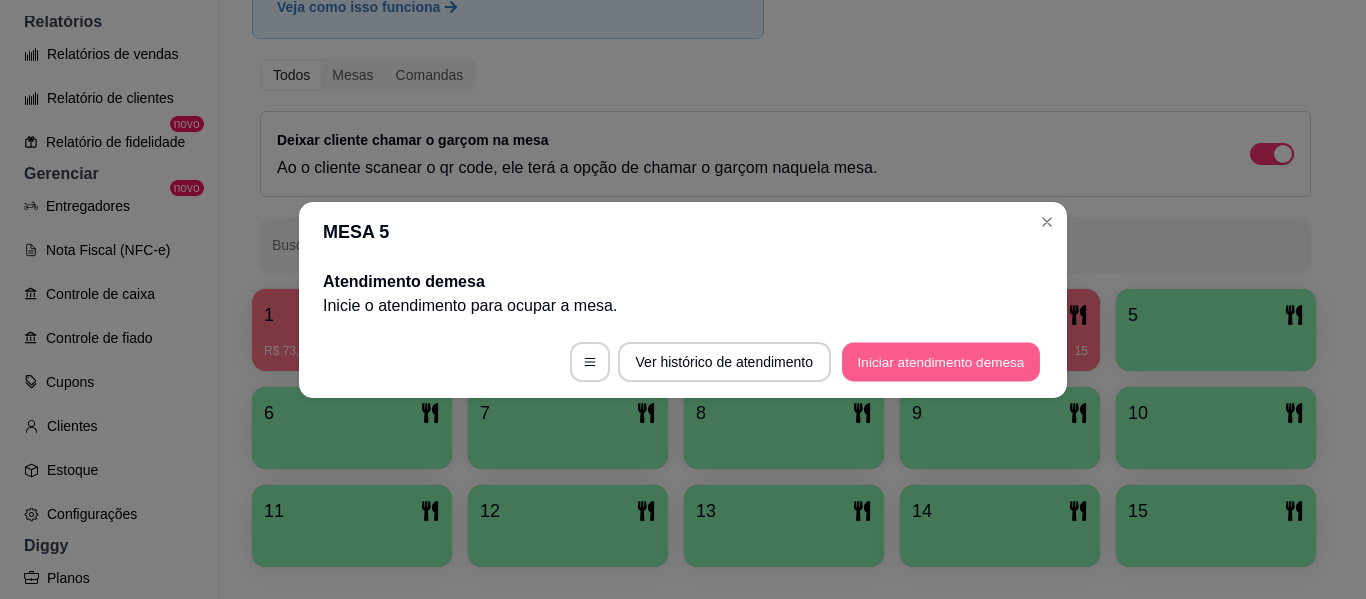 click on "Iniciar atendimento de  mesa" at bounding box center (941, 361) 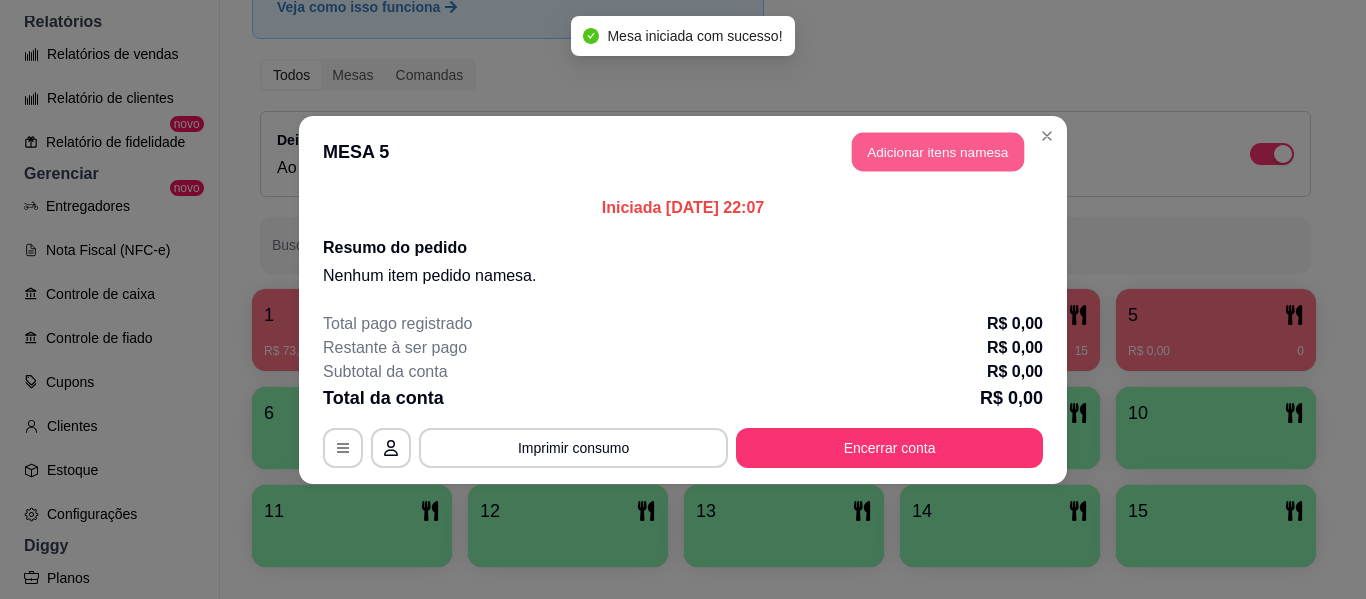 click on "Adicionar itens na  mesa" at bounding box center (938, 151) 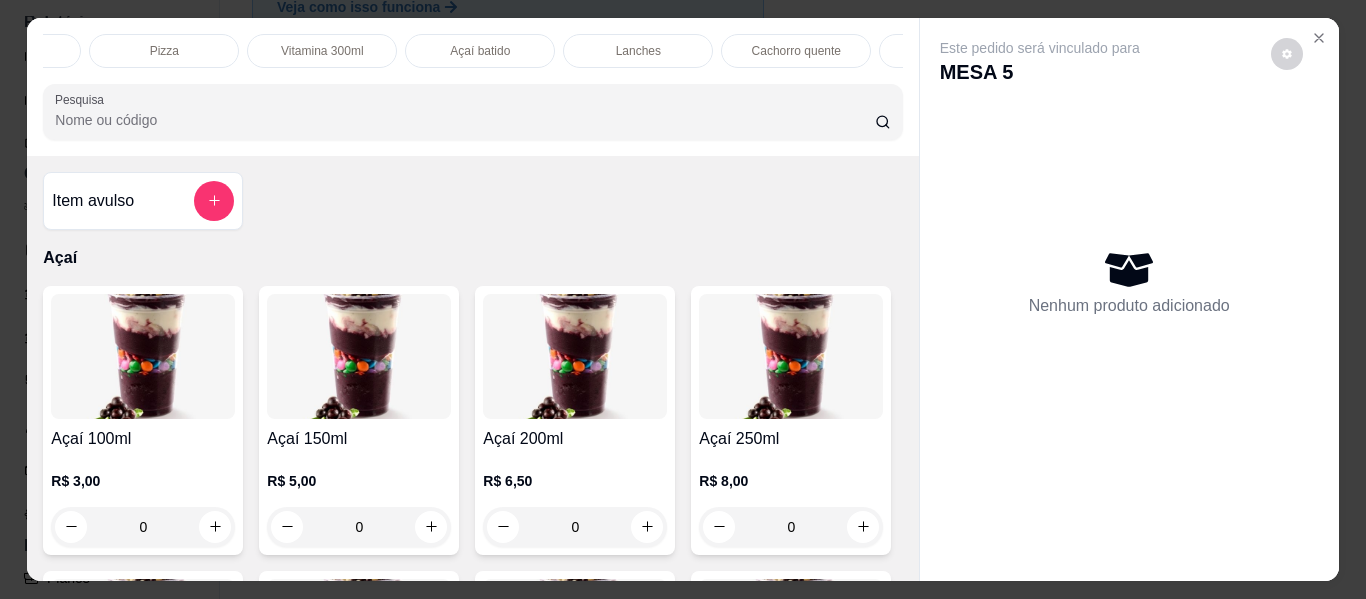 scroll, scrollTop: 0, scrollLeft: 463, axis: horizontal 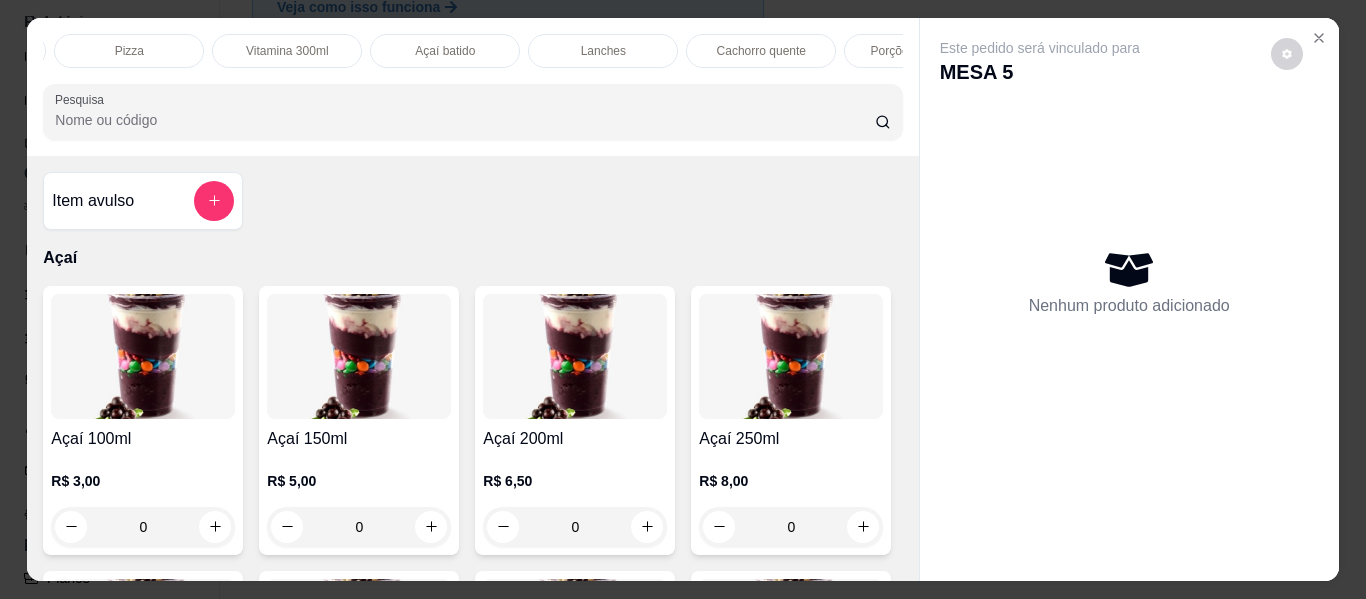 drag, startPoint x: 584, startPoint y: 38, endPoint x: 576, endPoint y: 51, distance: 15.264338 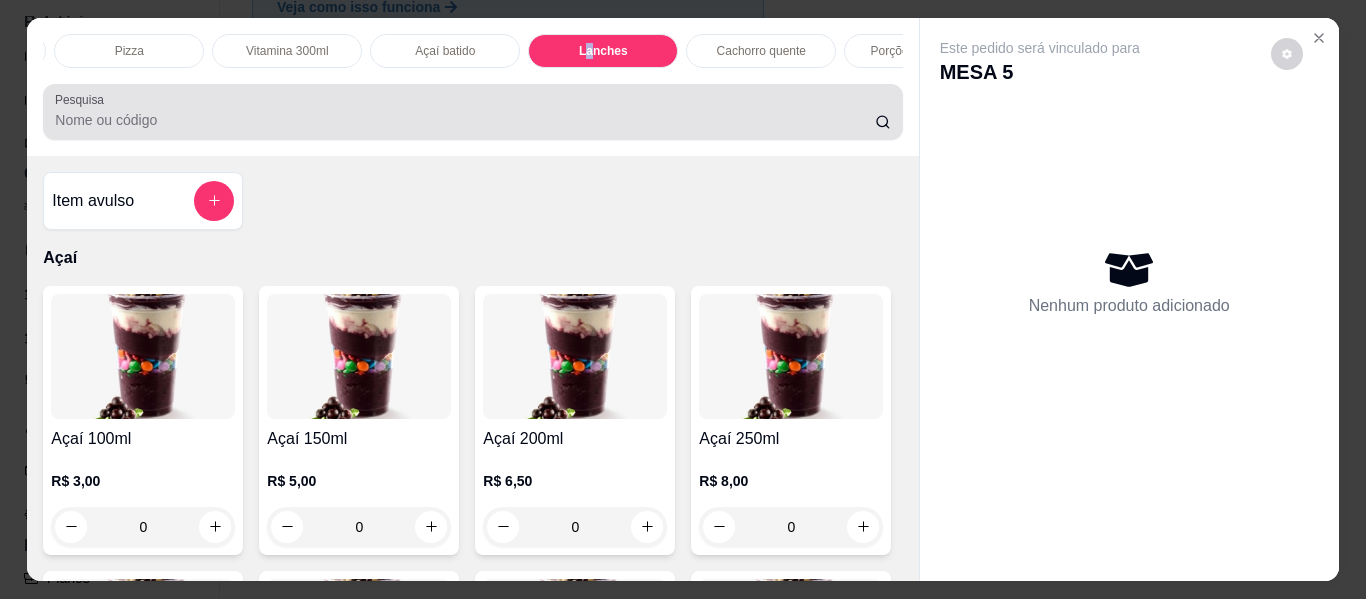 scroll, scrollTop: 3577, scrollLeft: 0, axis: vertical 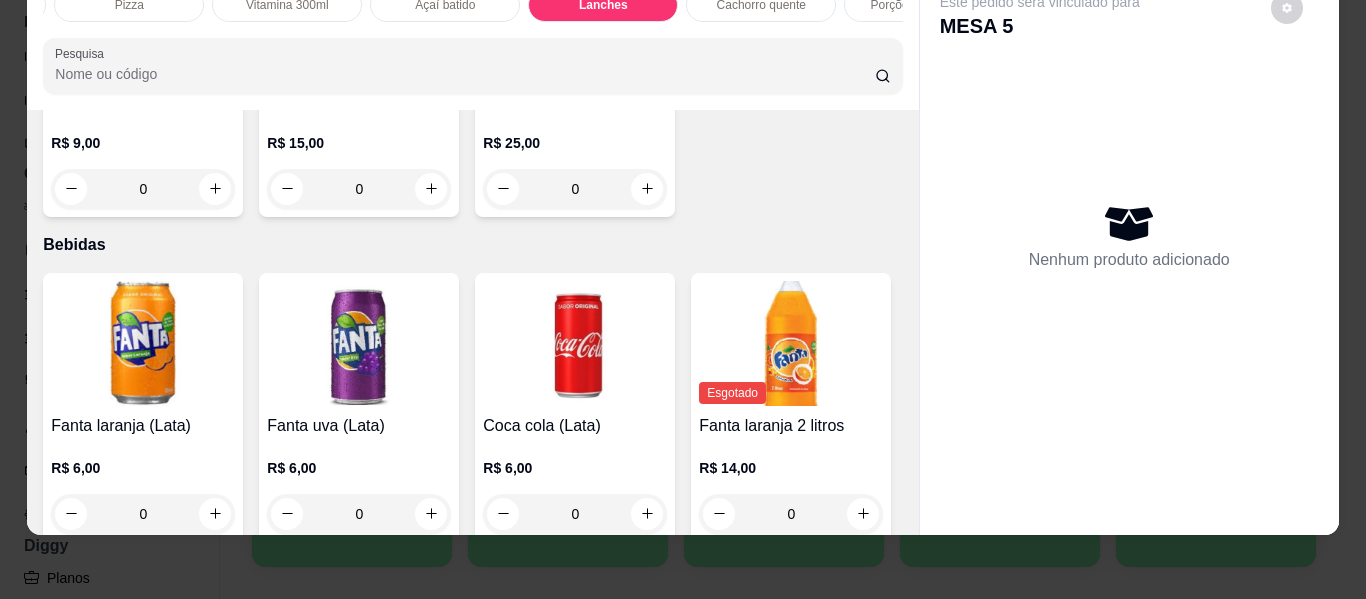 click on "0" at bounding box center (575, -485) 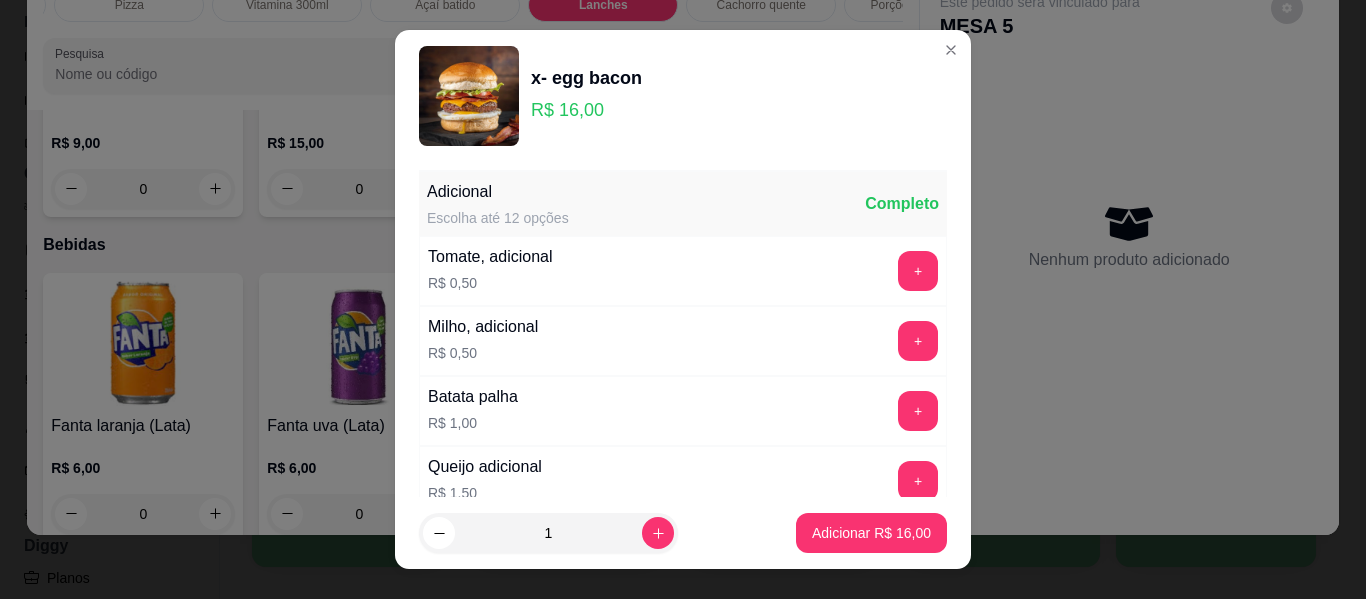 scroll, scrollTop: 449, scrollLeft: 0, axis: vertical 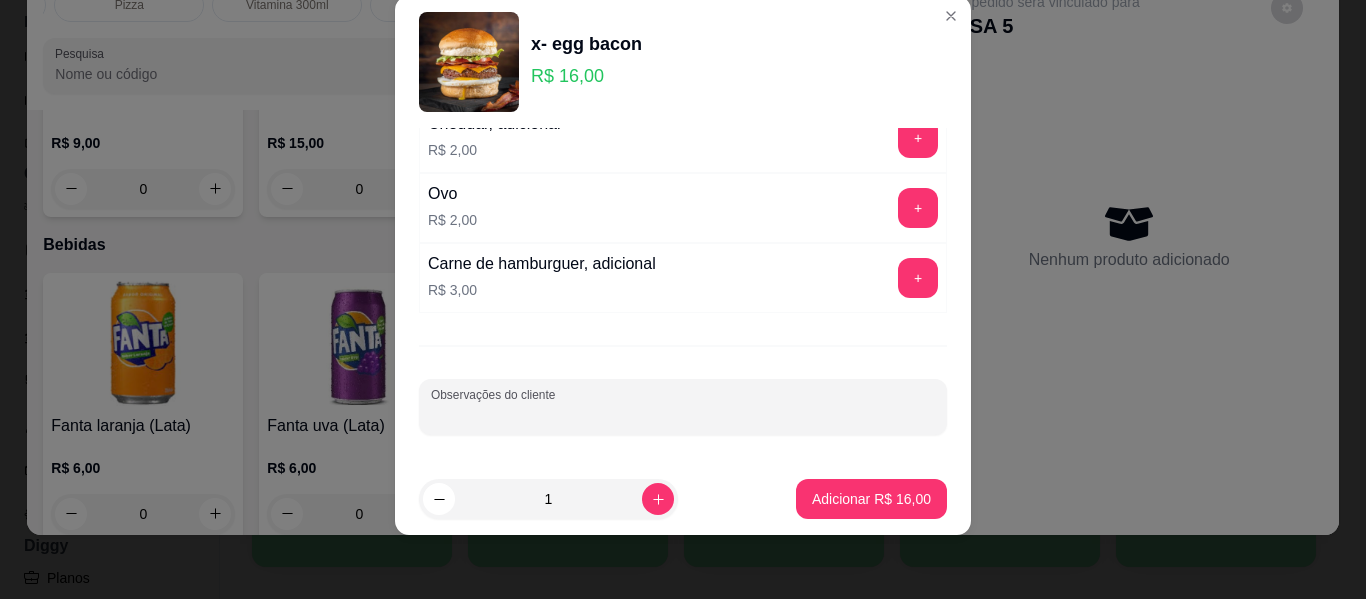 click on "Observações do cliente" at bounding box center (683, 415) 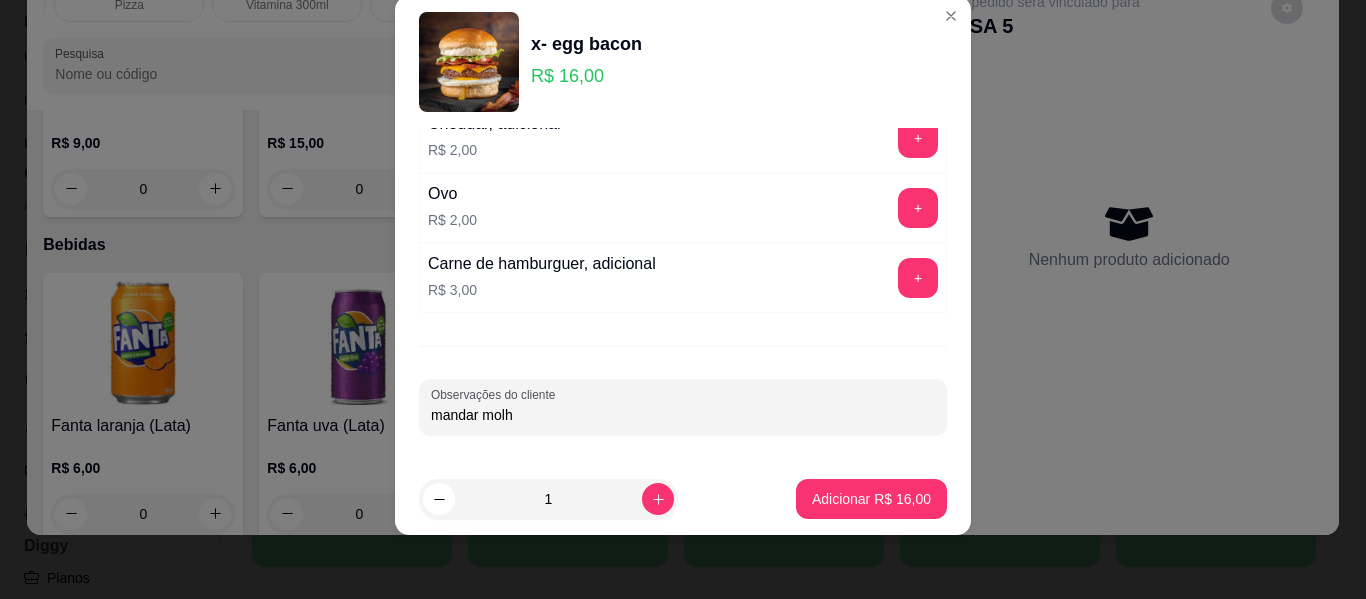 type on "mandar molho" 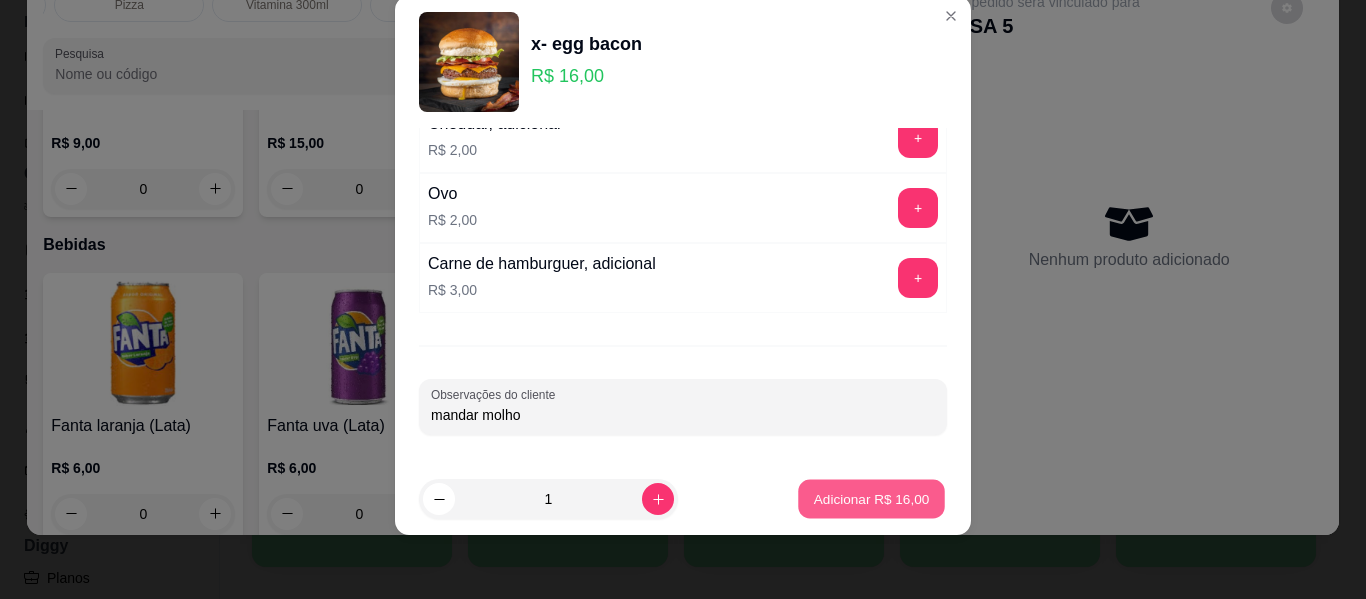 click on "Adicionar   R$ 16,00" at bounding box center (872, 498) 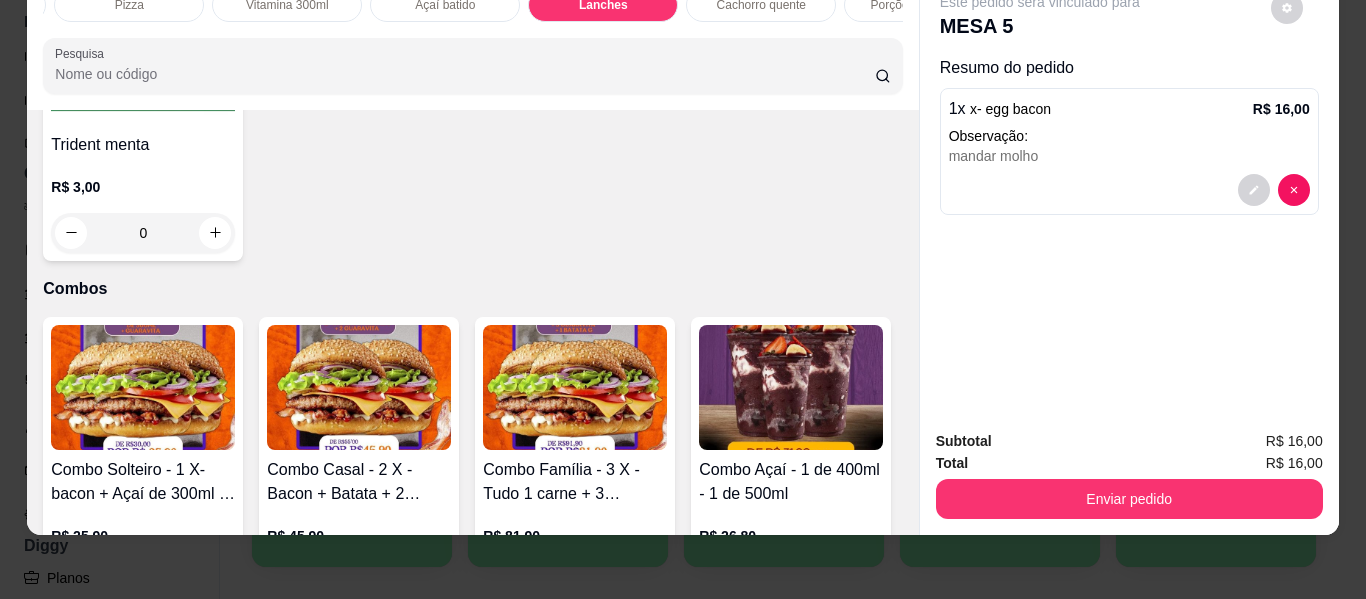 scroll, scrollTop: 6059, scrollLeft: 0, axis: vertical 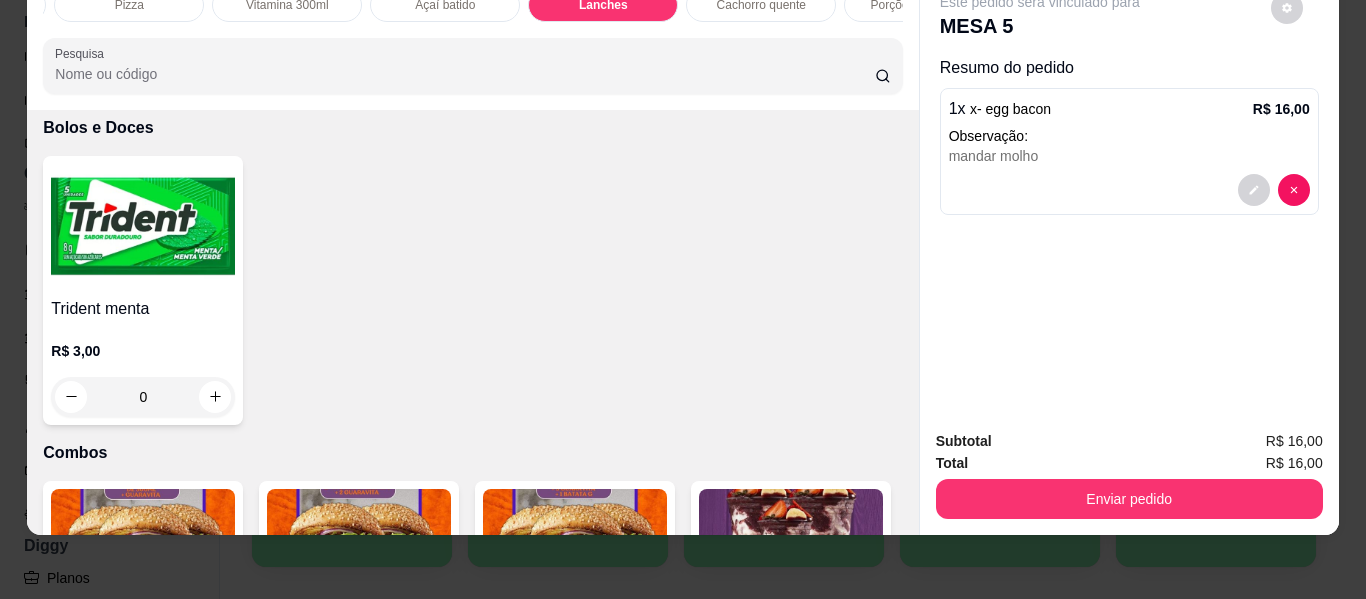 click 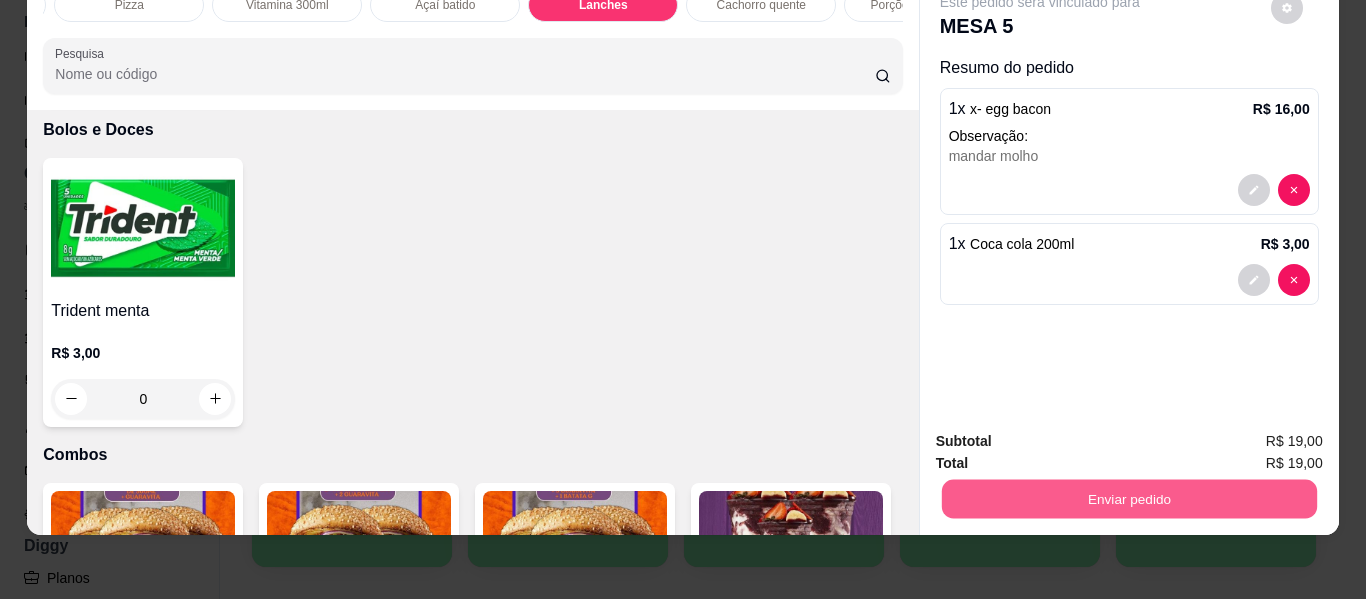 click on "Enviar pedido" at bounding box center [1128, 499] 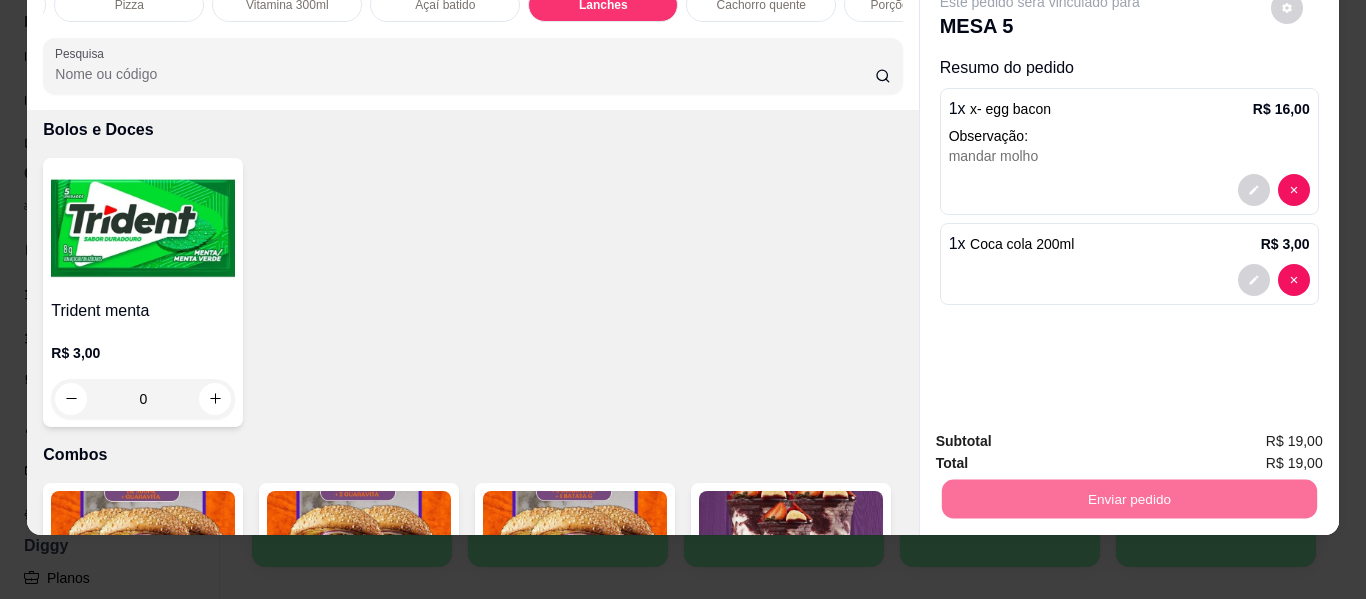 click on "Não registrar e enviar pedido" at bounding box center [1063, 435] 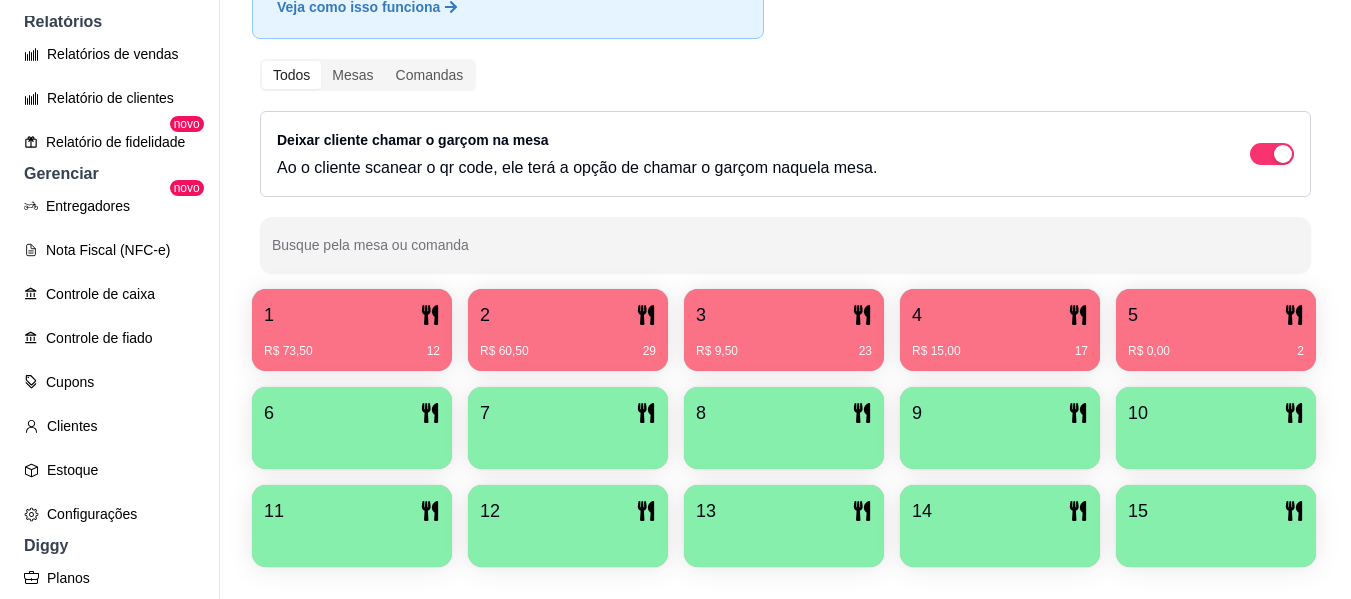 click on "R$ 15,00" at bounding box center [936, 351] 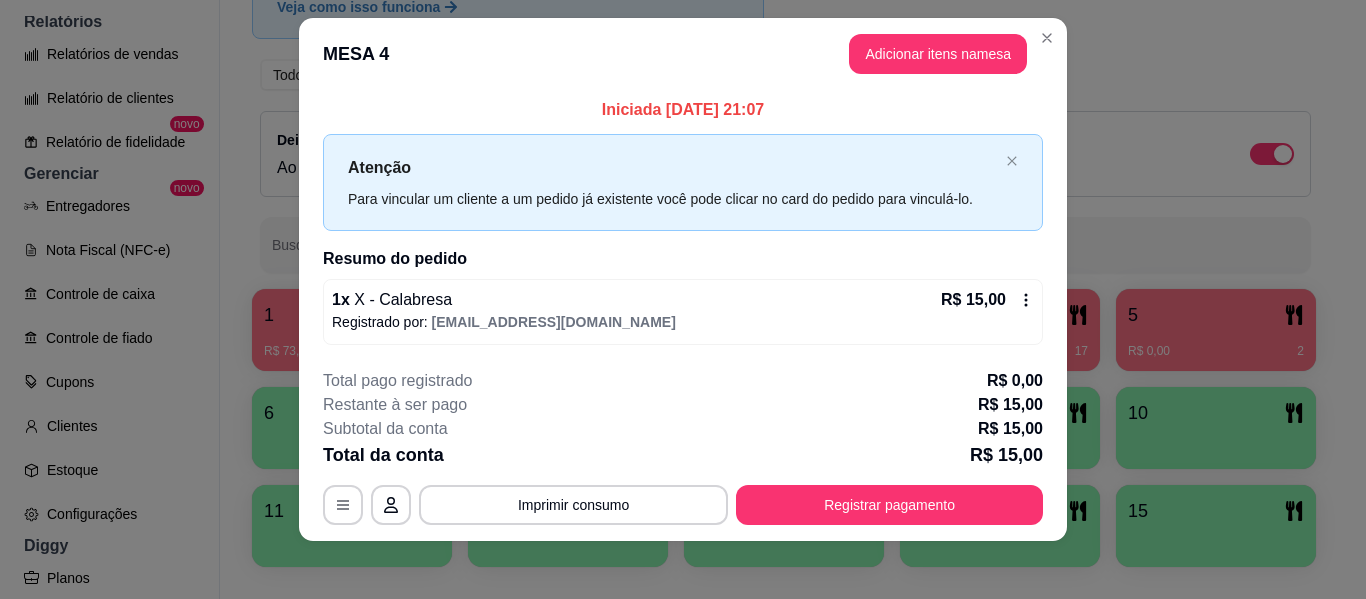 scroll, scrollTop: 26, scrollLeft: 0, axis: vertical 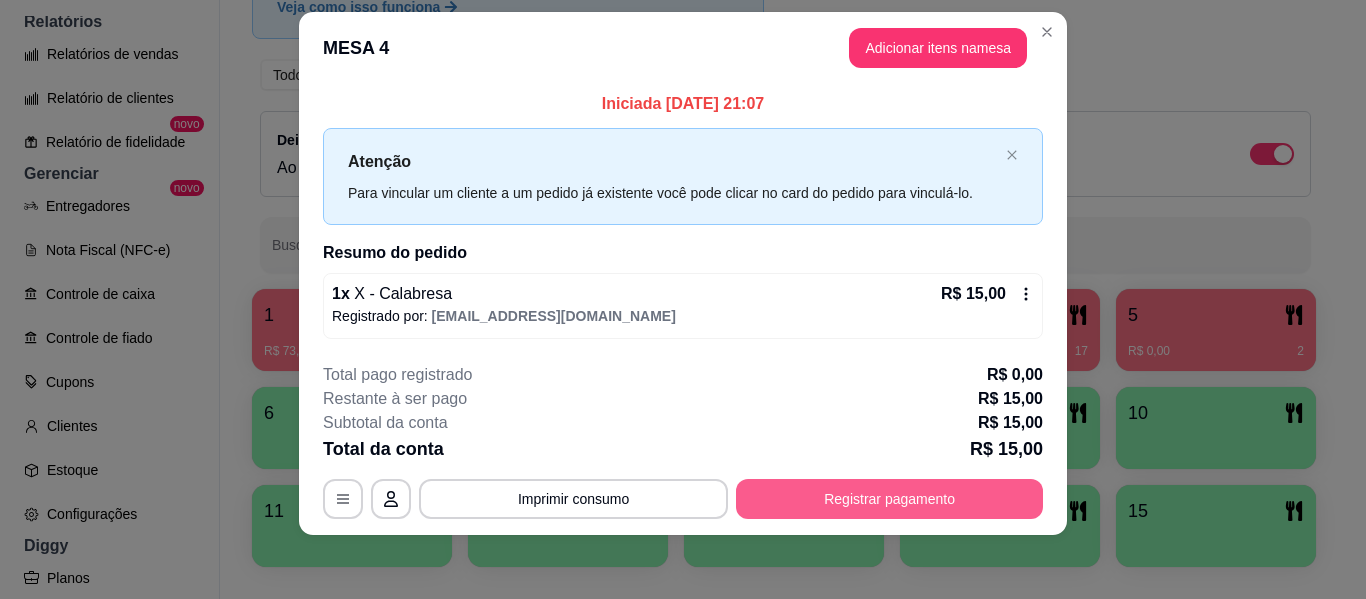 click on "Registrar pagamento" at bounding box center (889, 499) 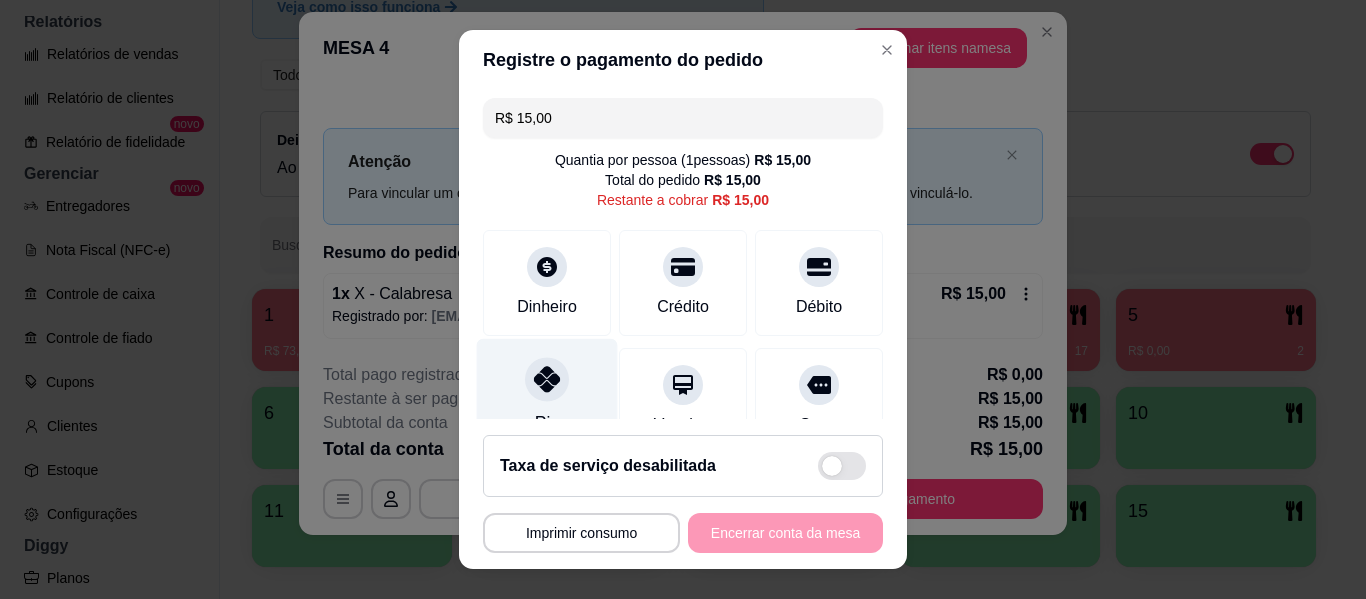 click at bounding box center [547, 379] 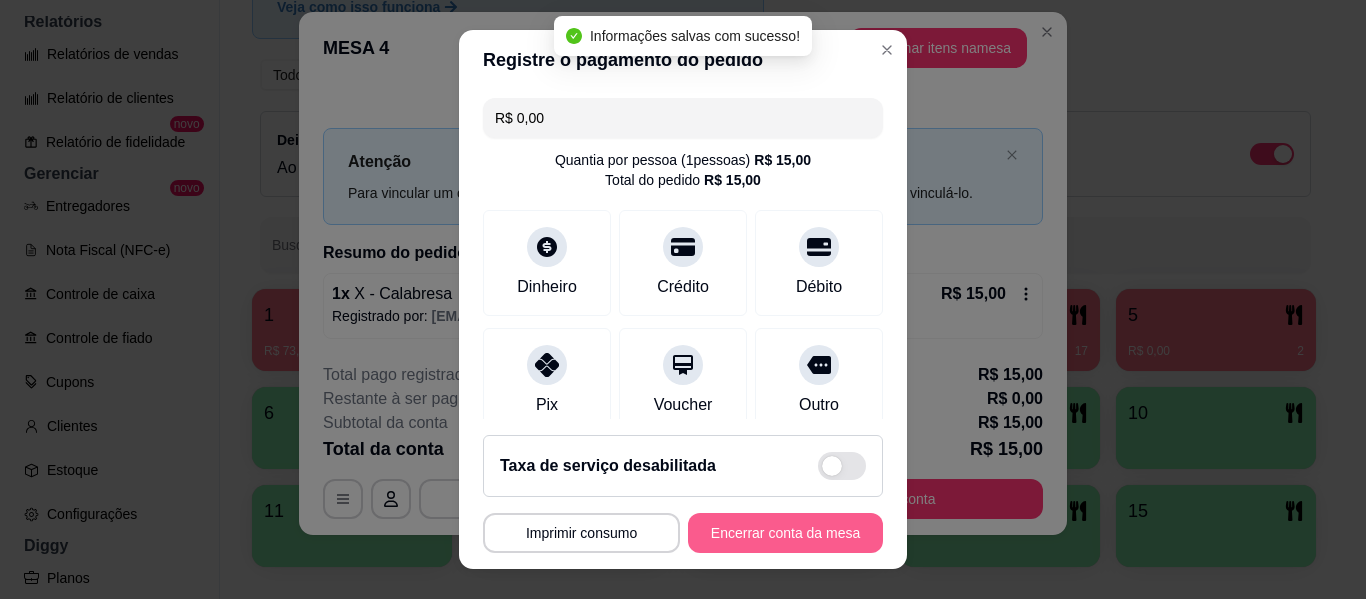 type on "R$ 0,00" 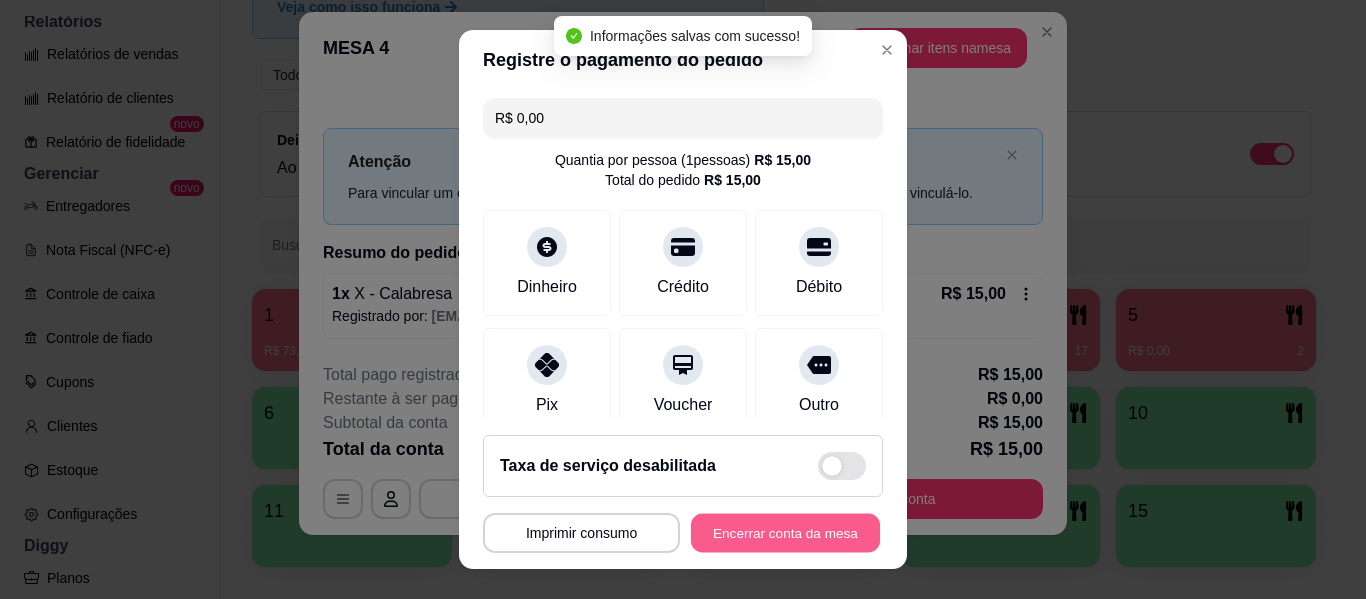 click on "Encerrar conta da mesa" at bounding box center [785, 533] 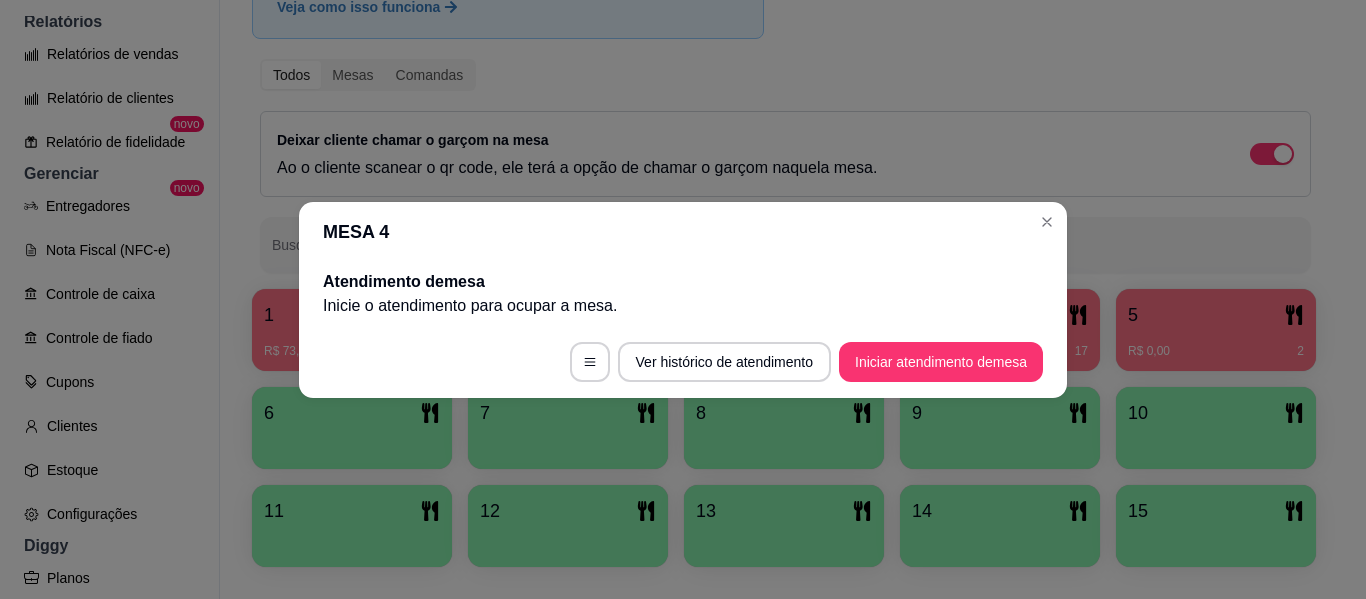scroll, scrollTop: 0, scrollLeft: 0, axis: both 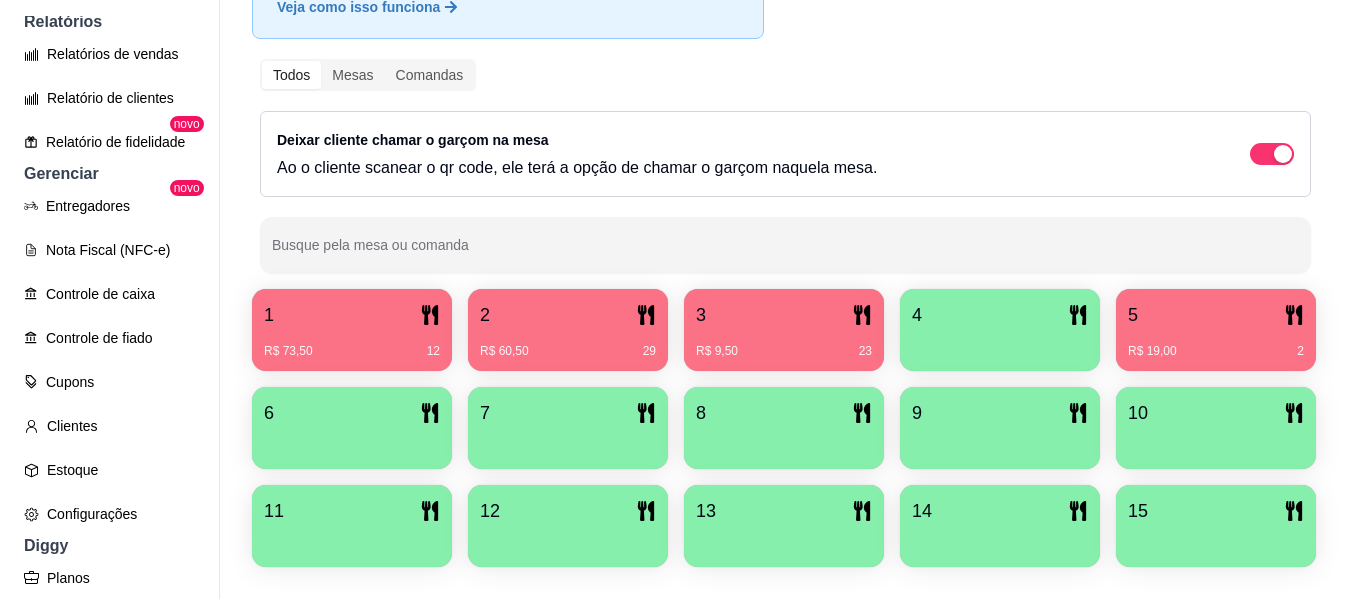 click on "R$ 60,50 29" at bounding box center [568, 344] 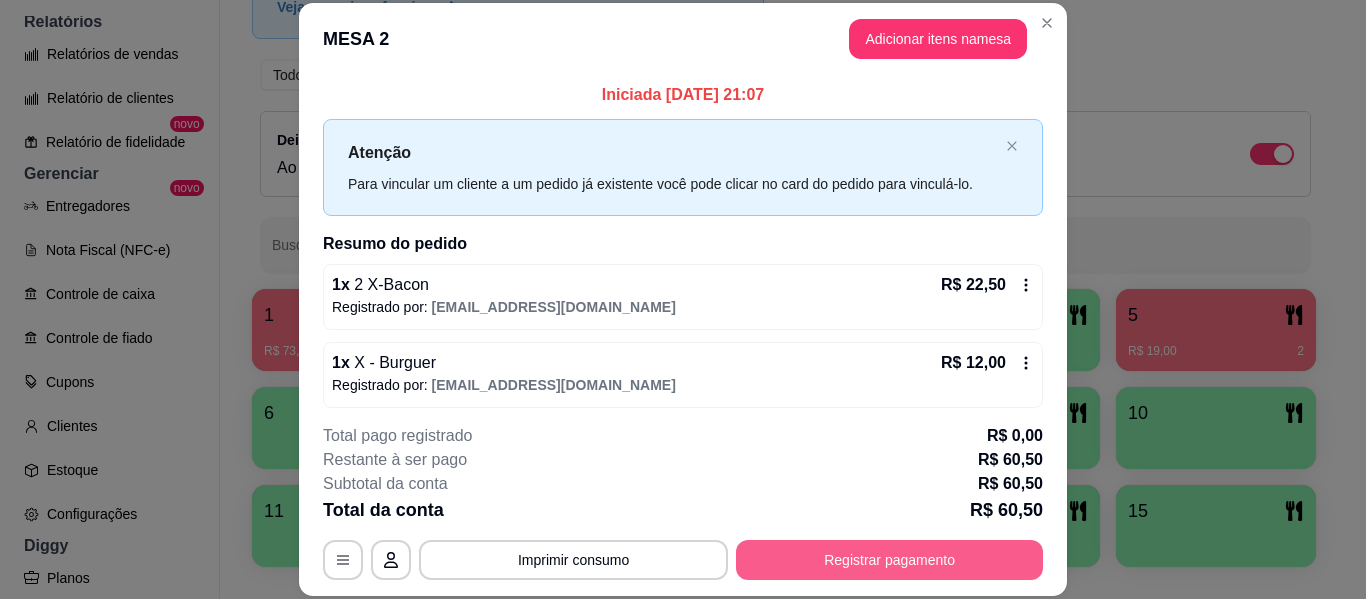 click on "Registrar pagamento" at bounding box center (889, 560) 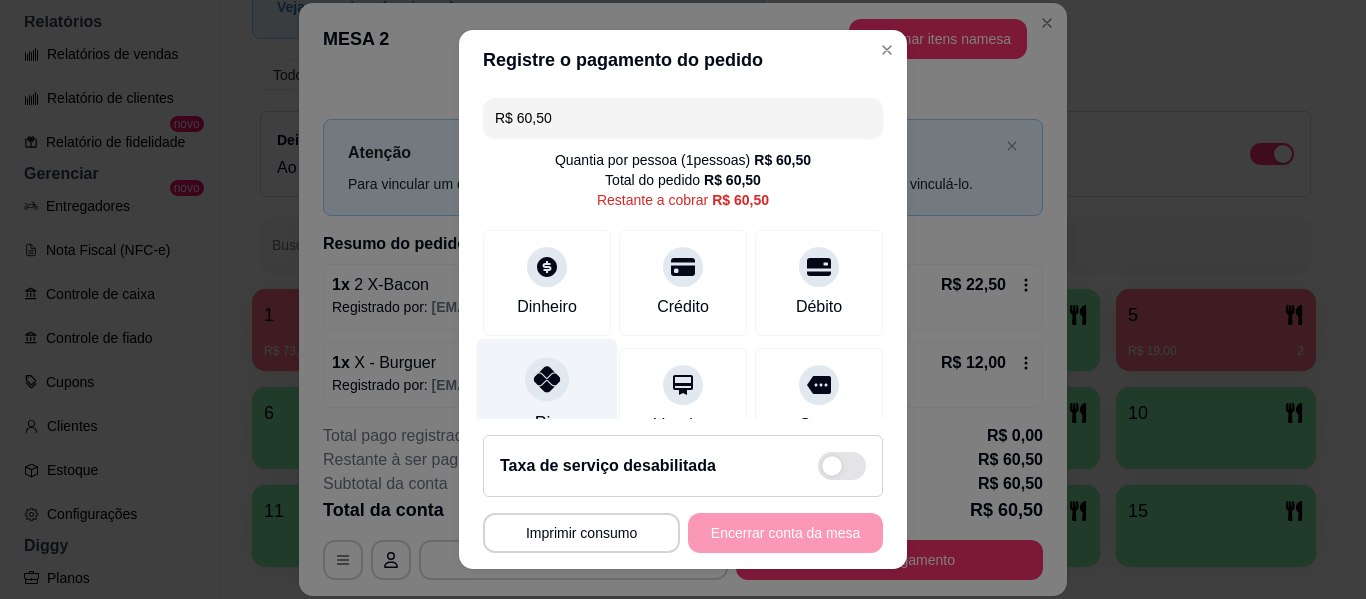 click 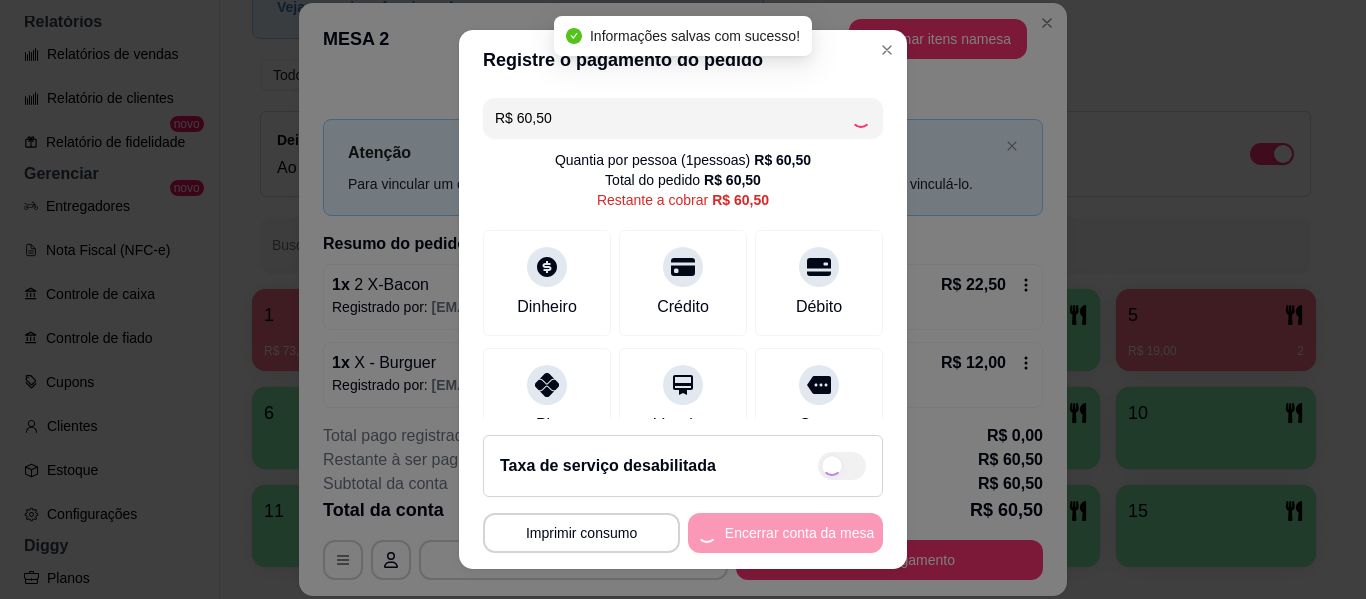 type on "R$ 0,00" 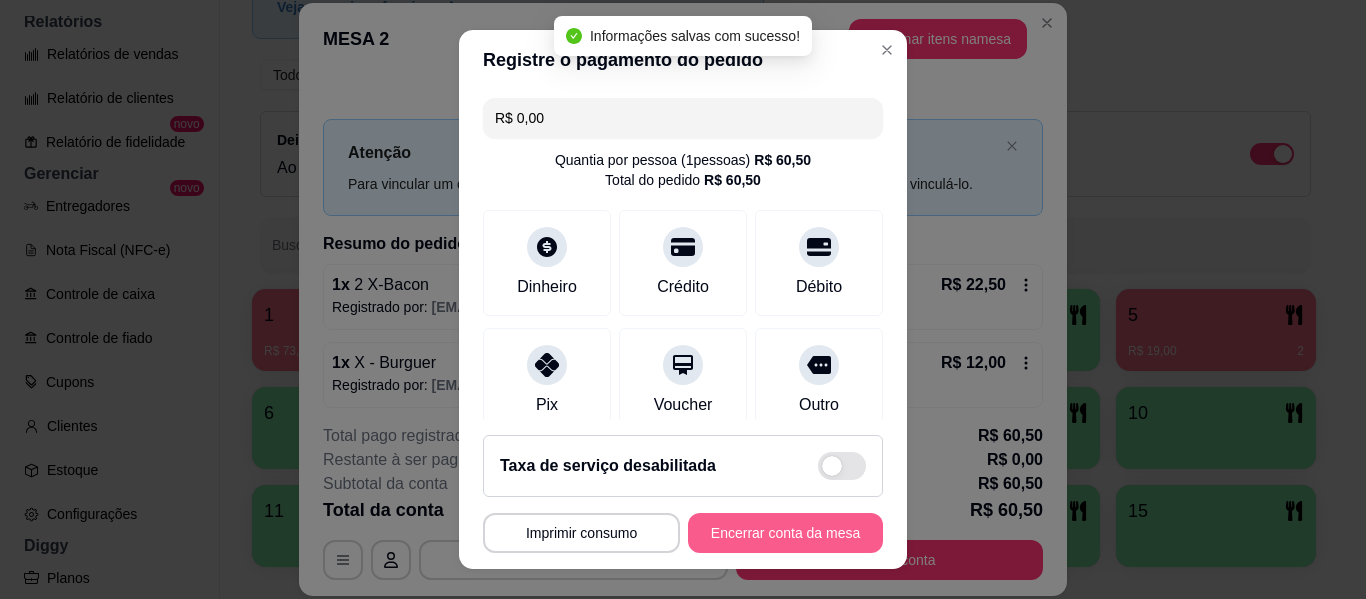 click on "Encerrar conta da mesa" at bounding box center [785, 533] 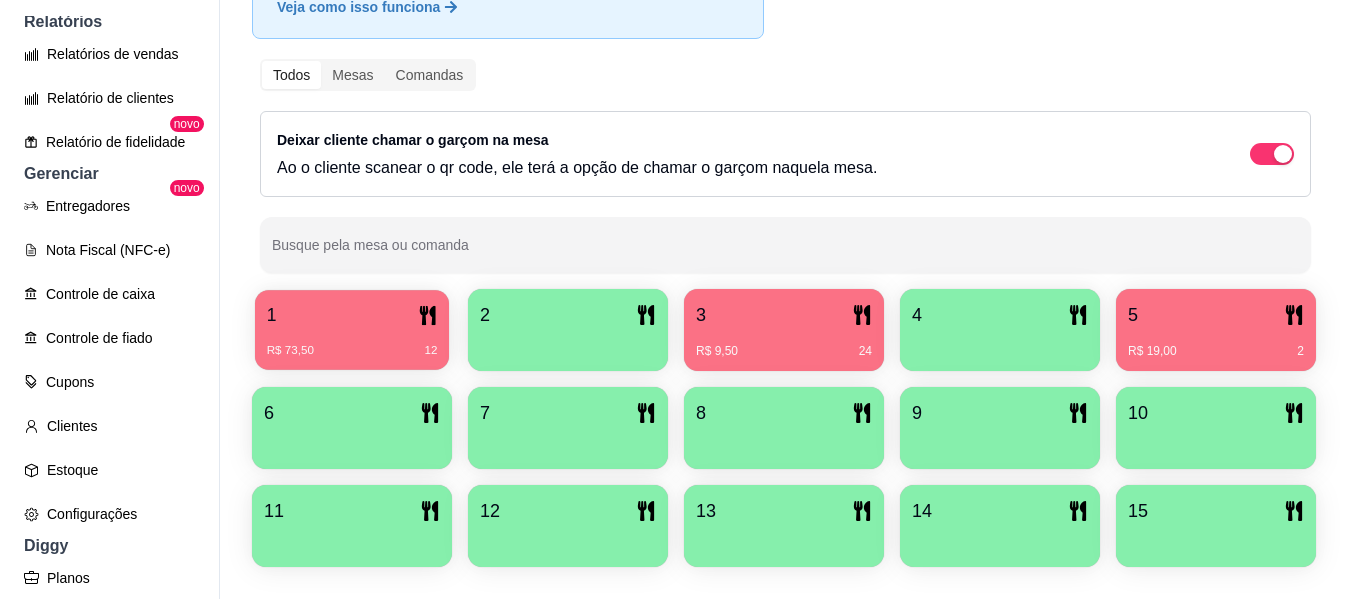 click on "1" at bounding box center [352, 315] 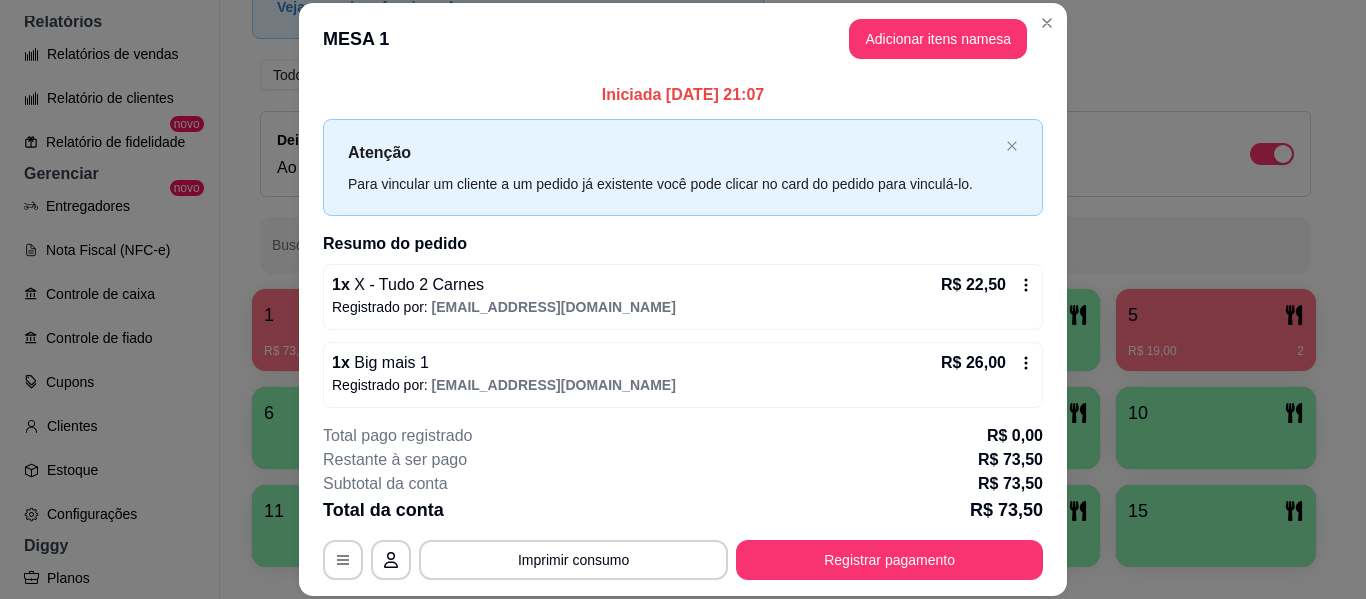 scroll, scrollTop: 86, scrollLeft: 0, axis: vertical 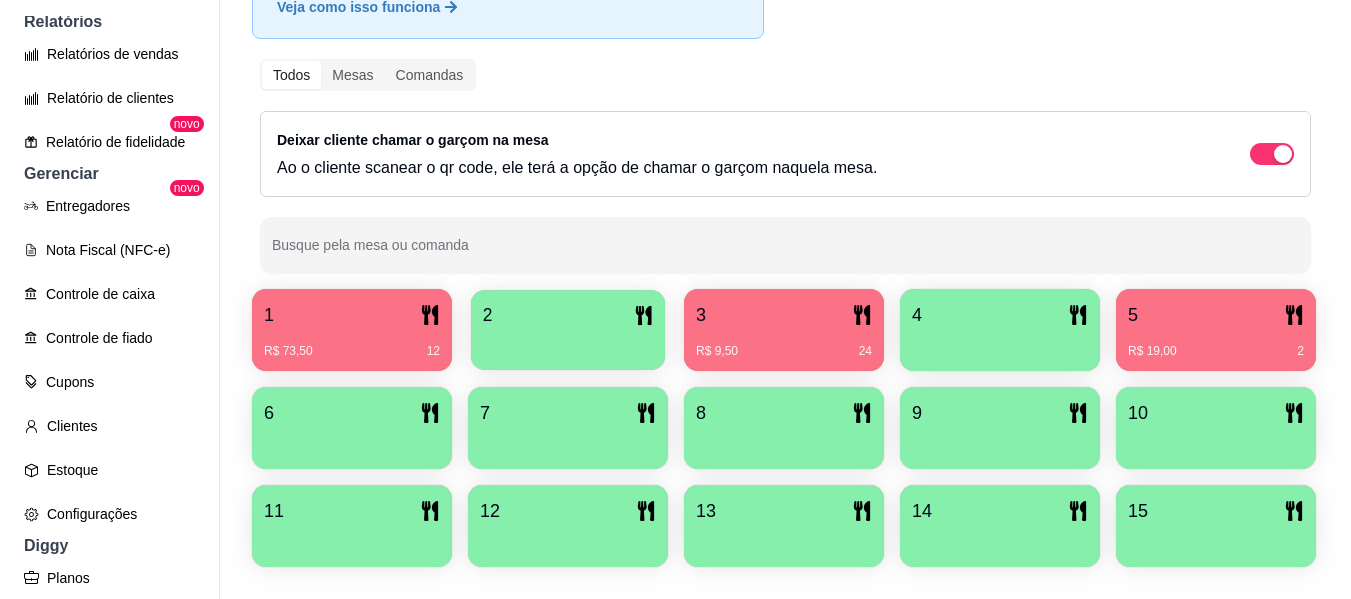 click at bounding box center (568, 343) 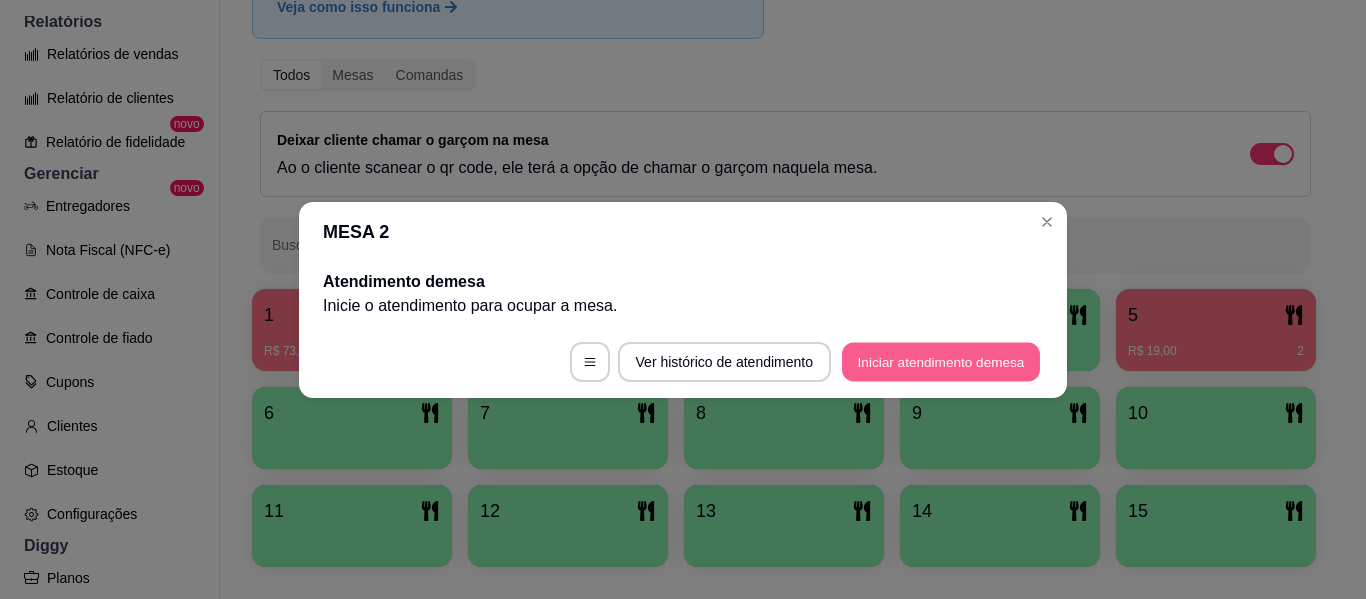 click on "Iniciar atendimento de  mesa" at bounding box center (941, 361) 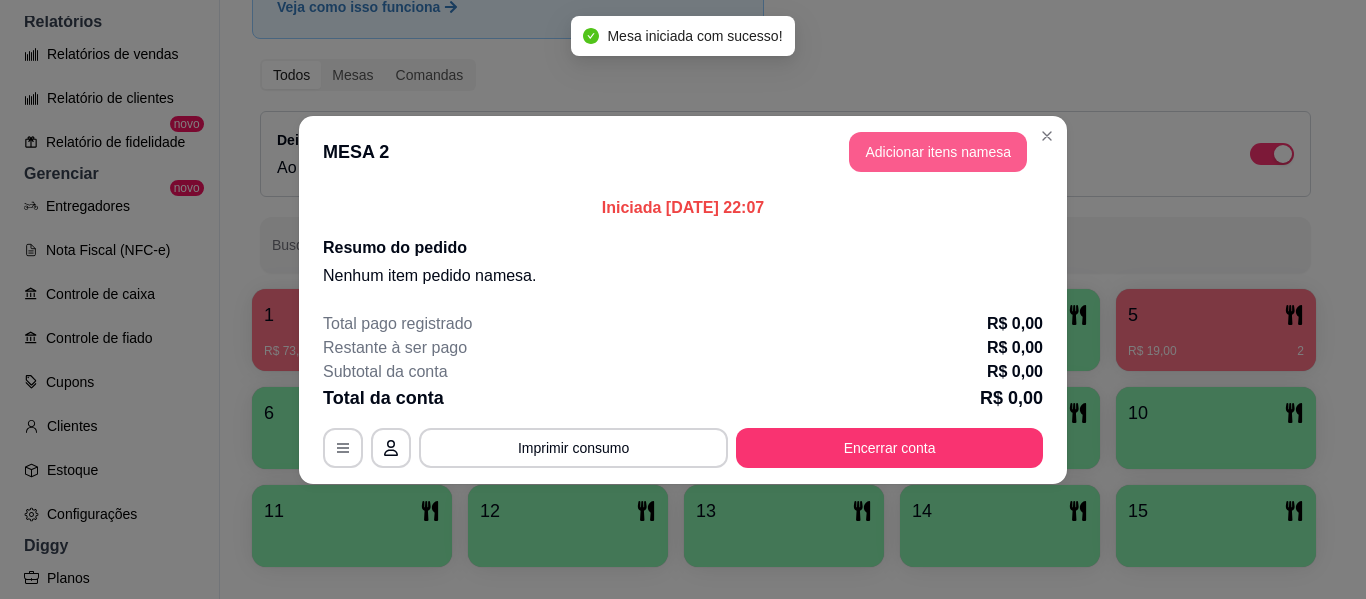 click on "Adicionar itens na  mesa" at bounding box center [938, 152] 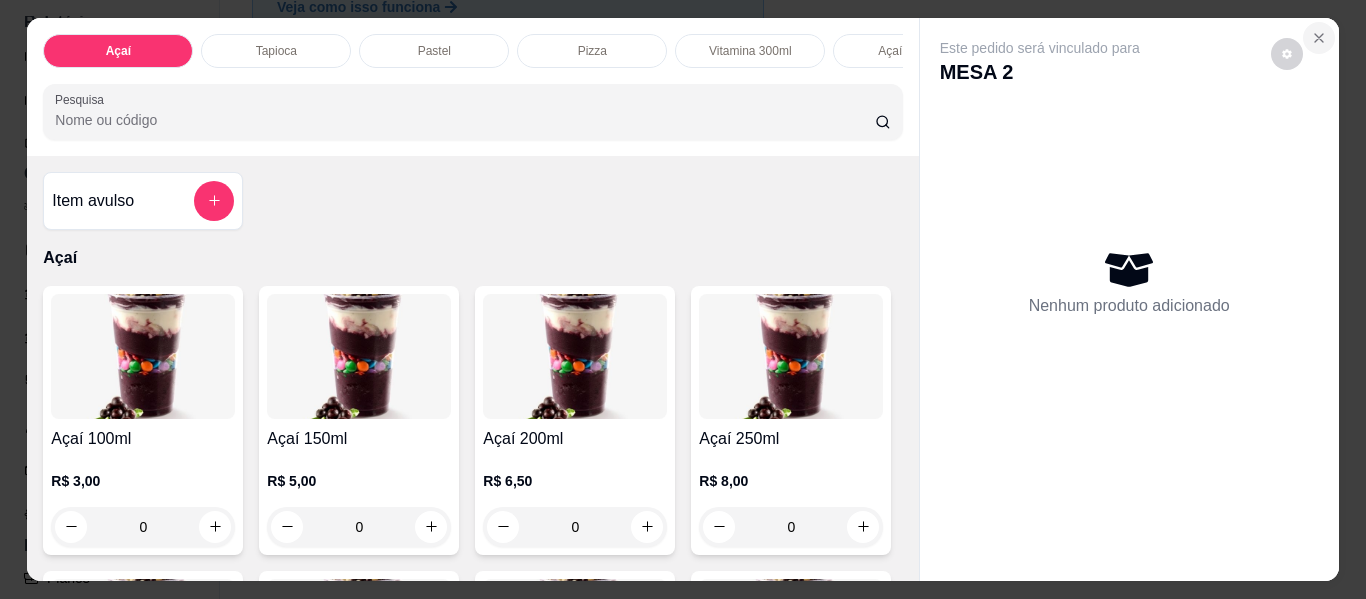 click 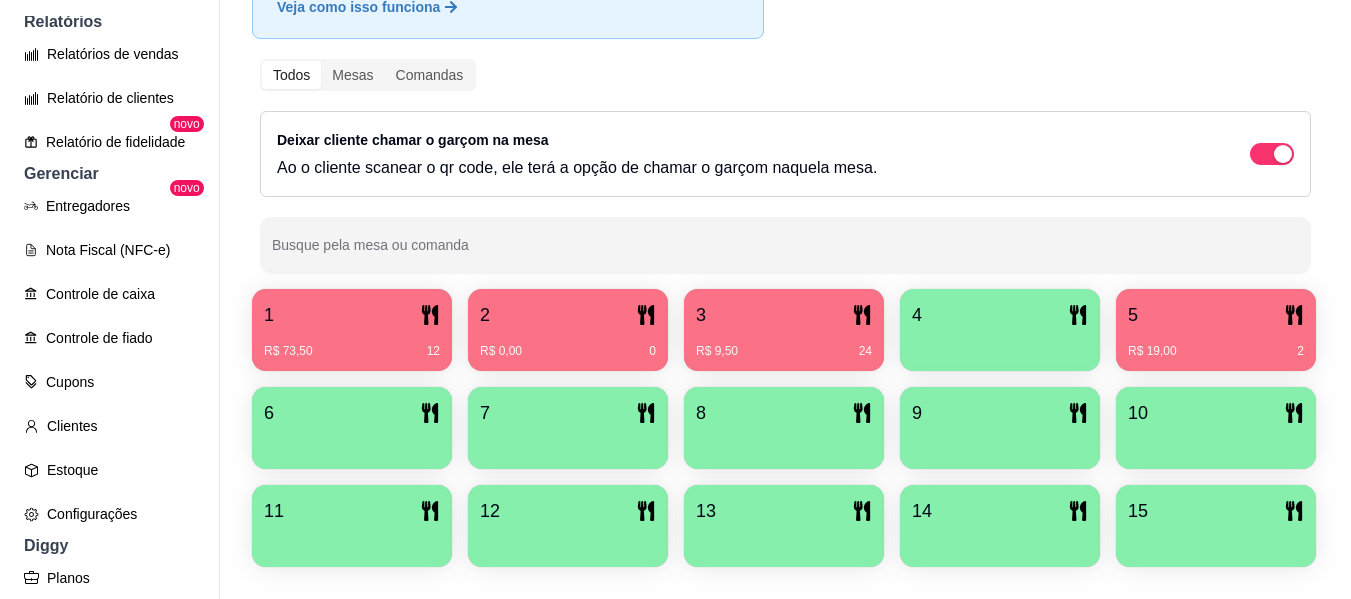 click on "R$ 9,50 24" at bounding box center (784, 344) 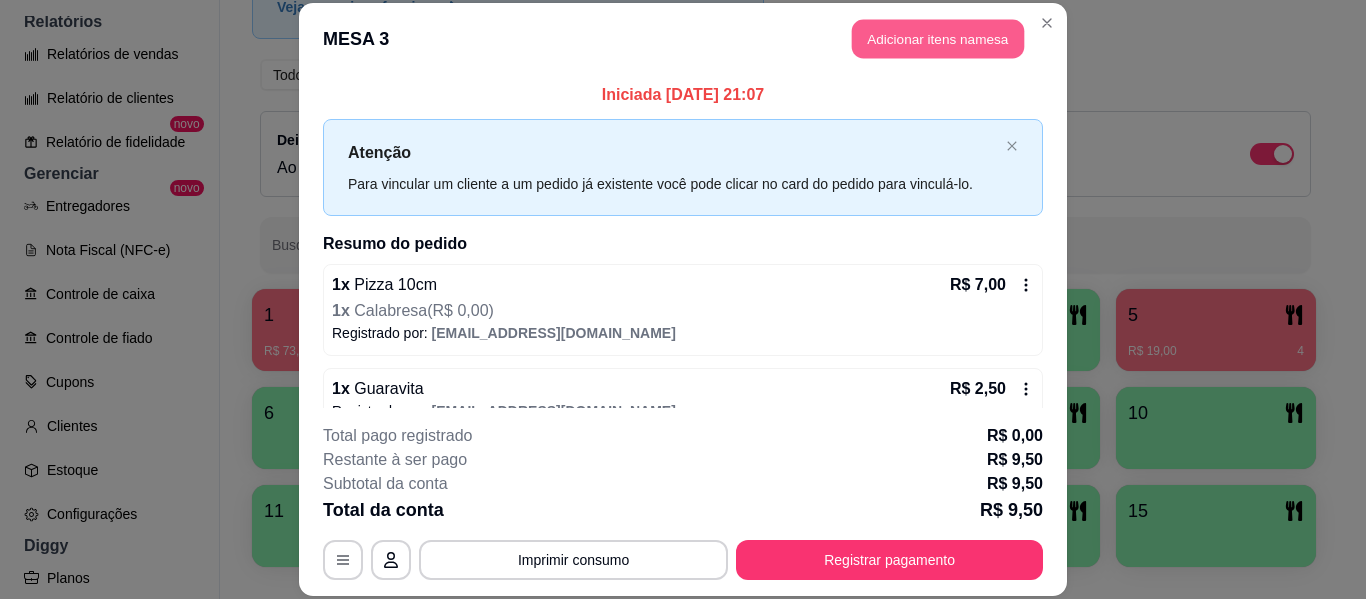 click on "Adicionar itens na  mesa" at bounding box center (938, 39) 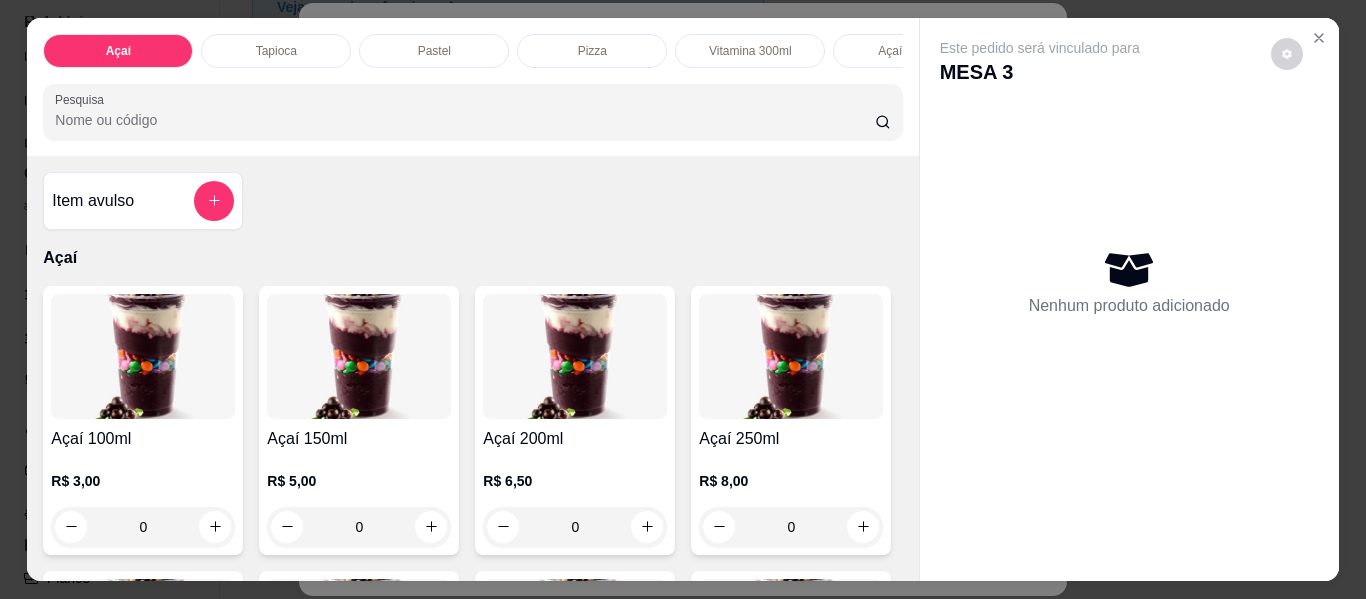 scroll, scrollTop: 0, scrollLeft: 629, axis: horizontal 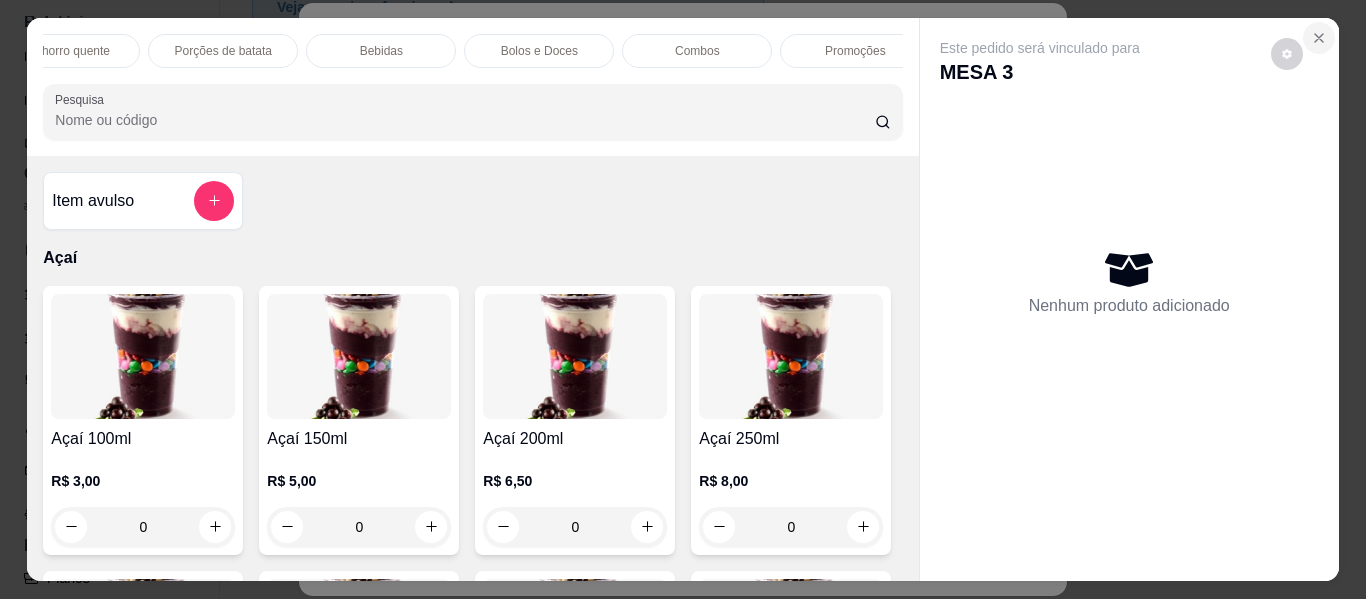click 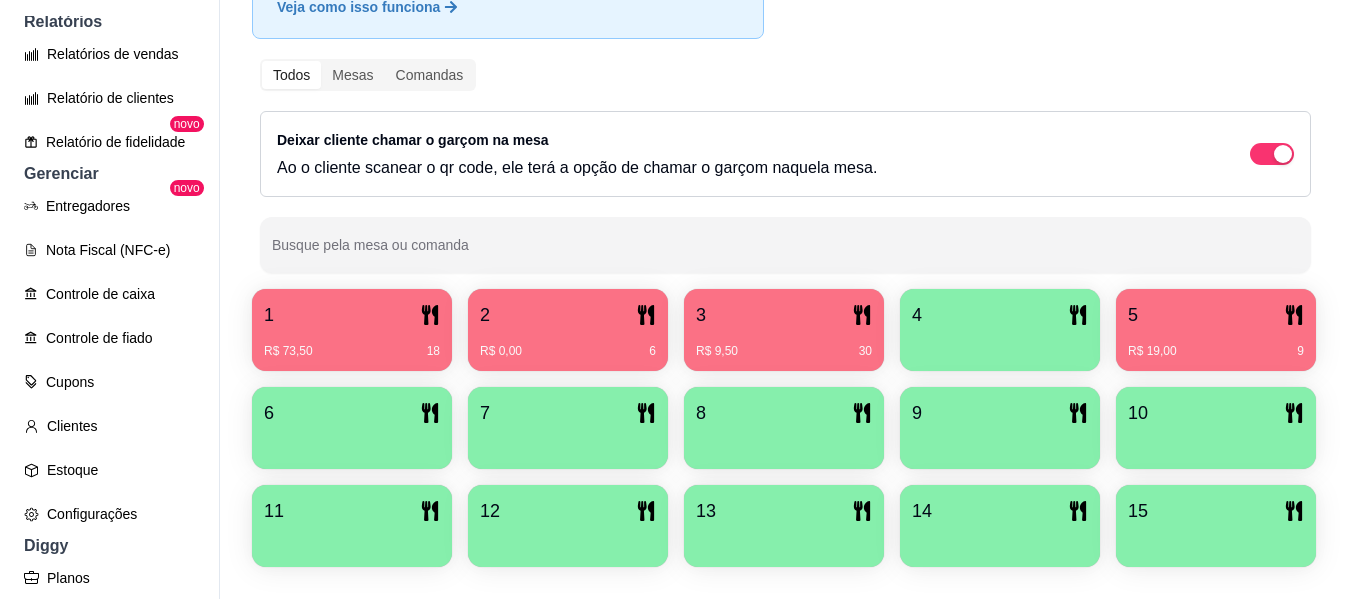 click on "1" at bounding box center [352, 315] 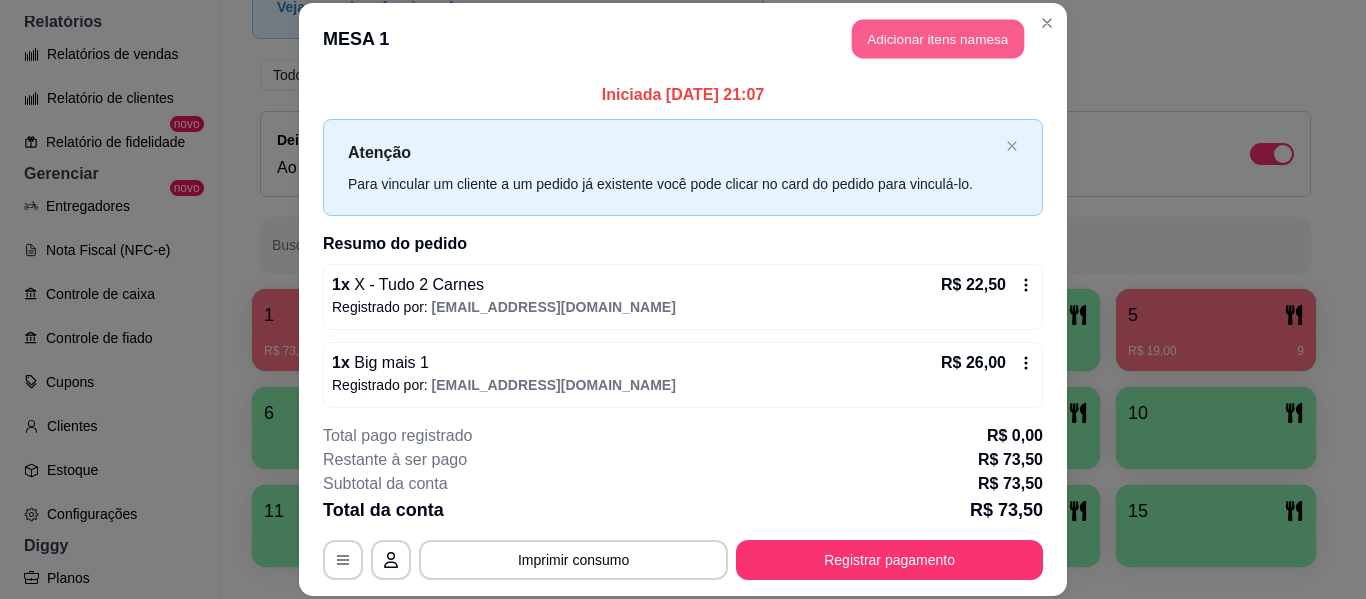 click on "Adicionar itens na  mesa" at bounding box center [938, 39] 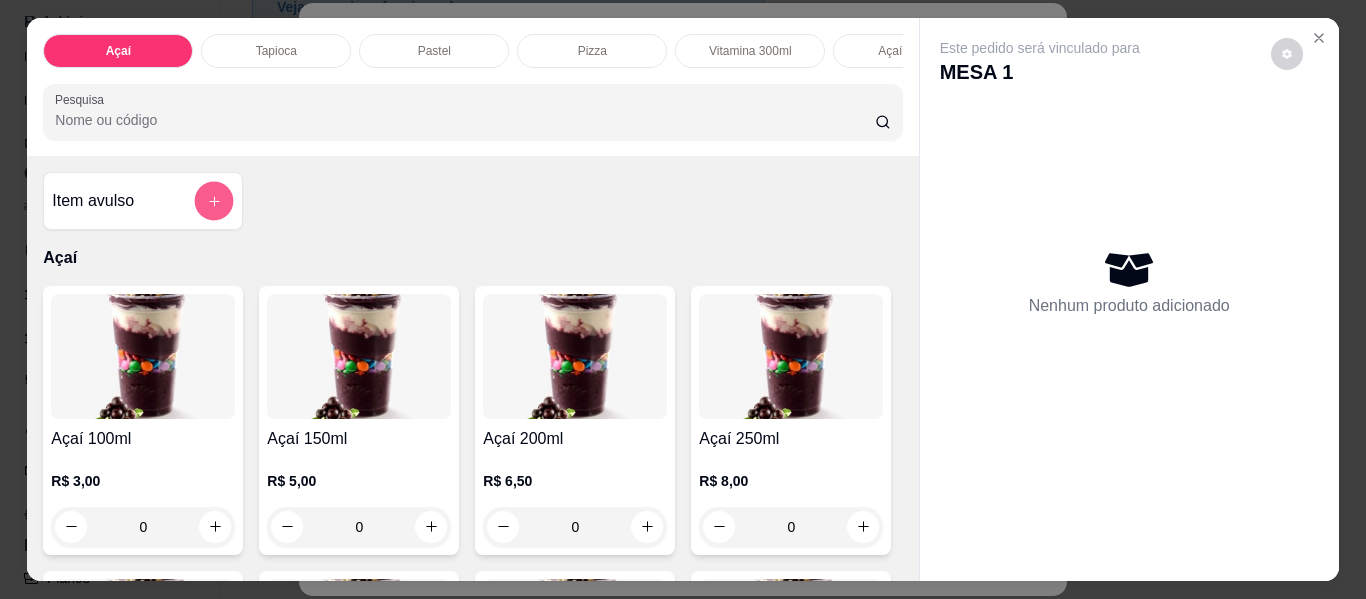 click 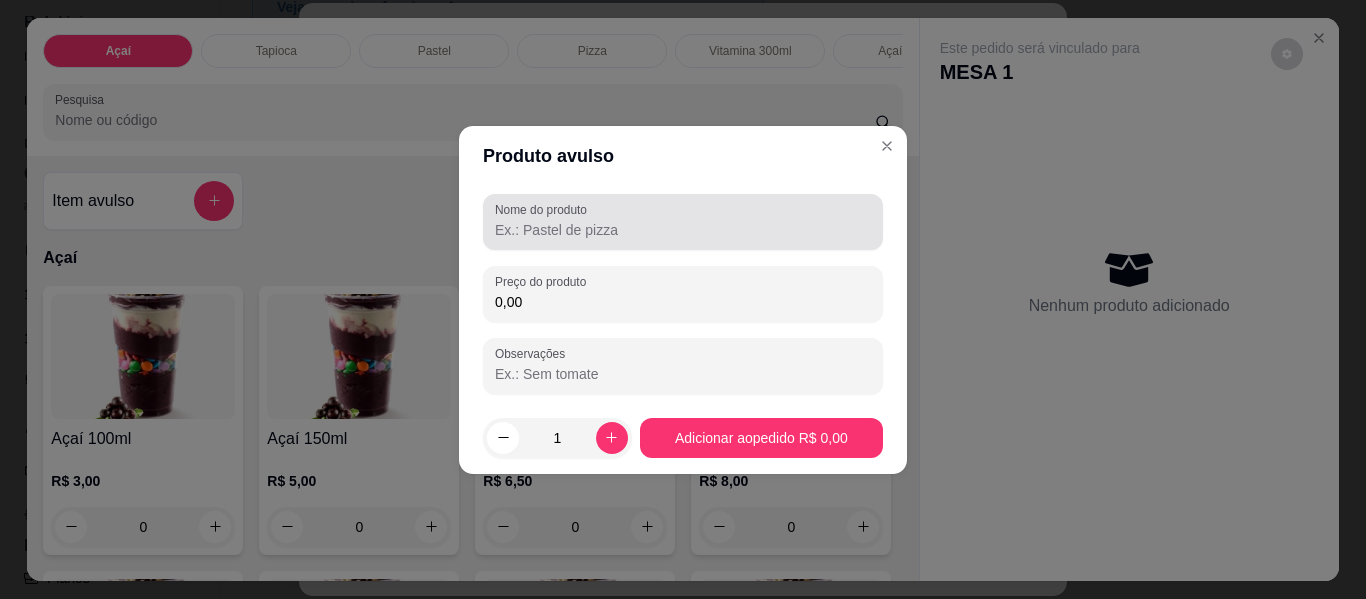 click on "Nome do produto" at bounding box center [683, 230] 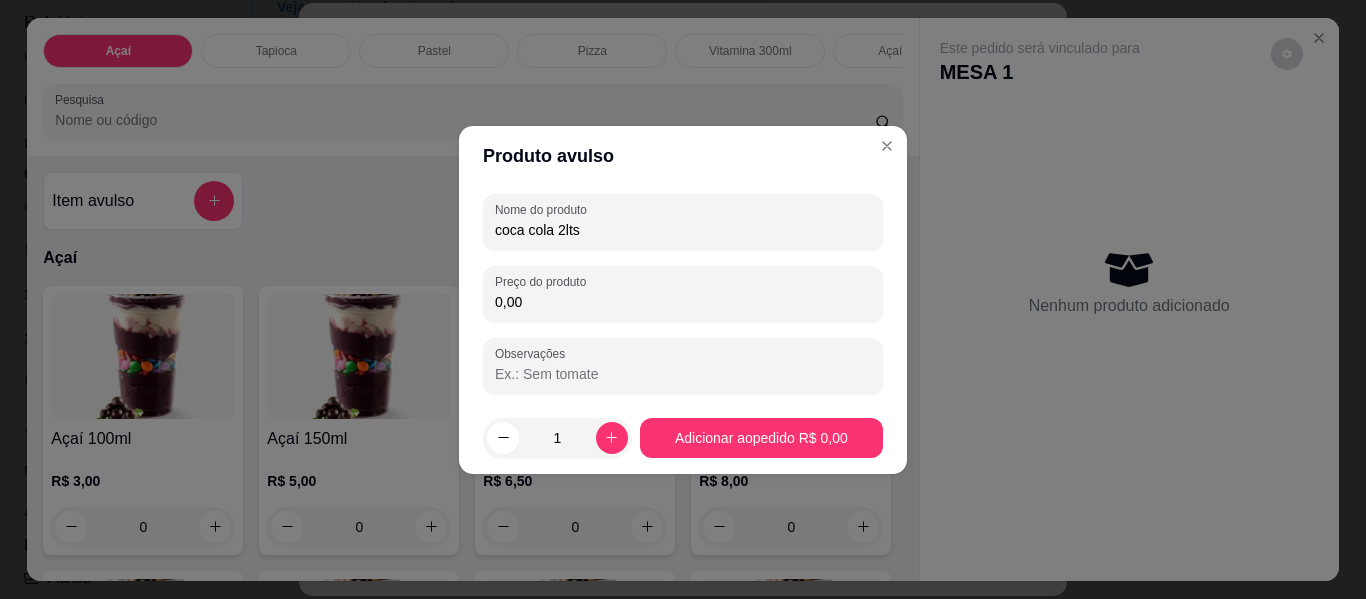 type on "coca cola 2lts" 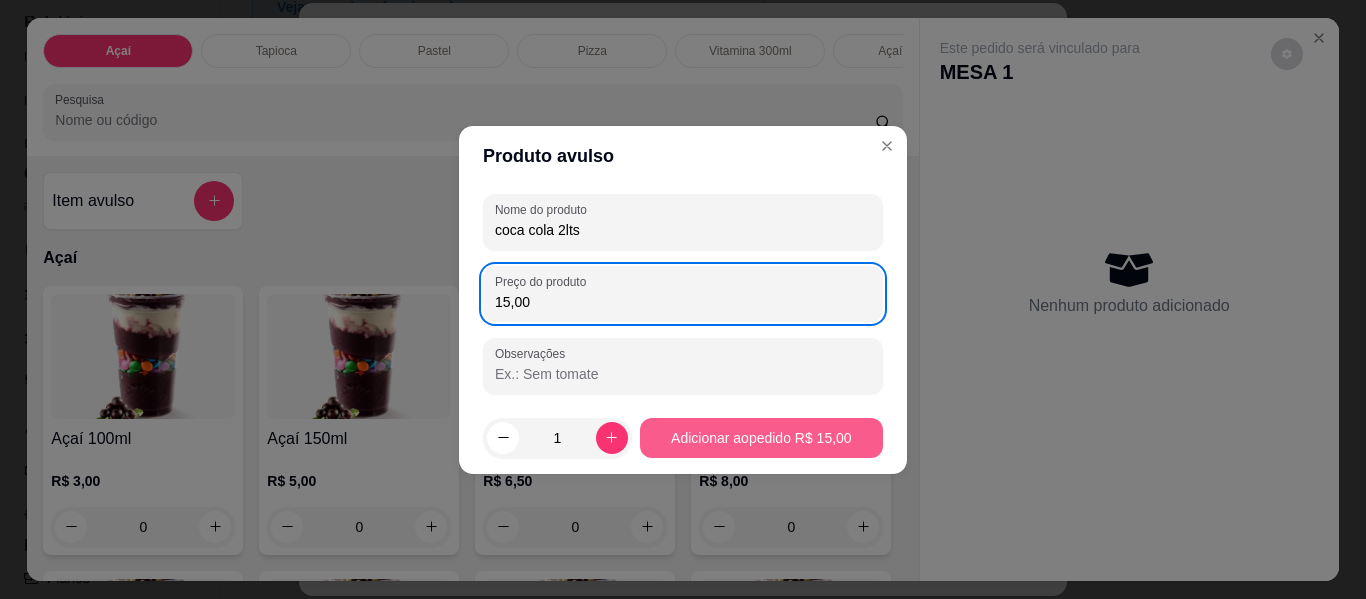 type on "15,00" 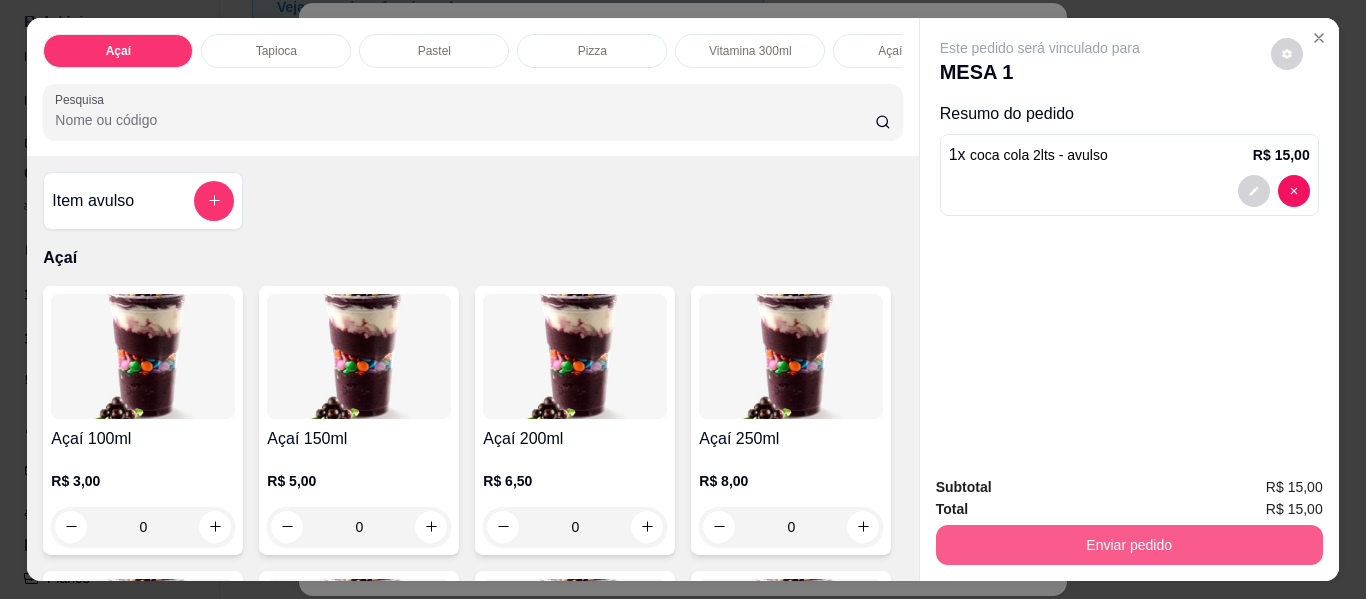 click on "Enviar pedido" at bounding box center [1129, 545] 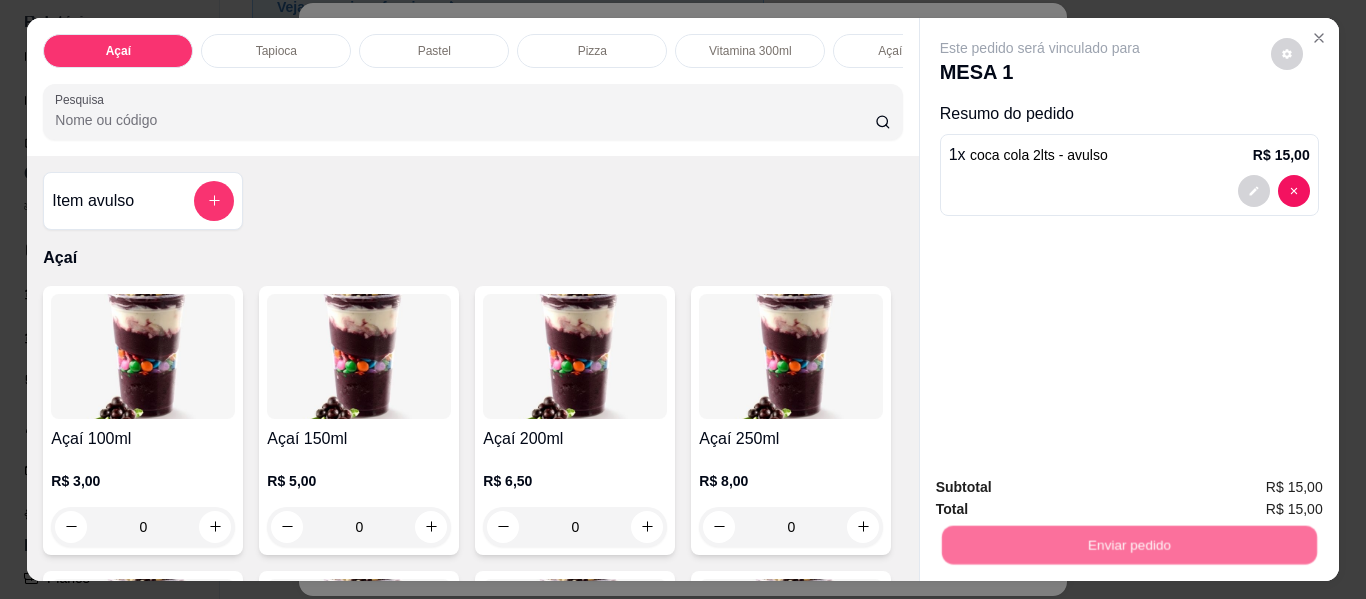 click on "Não registrar e enviar pedido" at bounding box center [1063, 488] 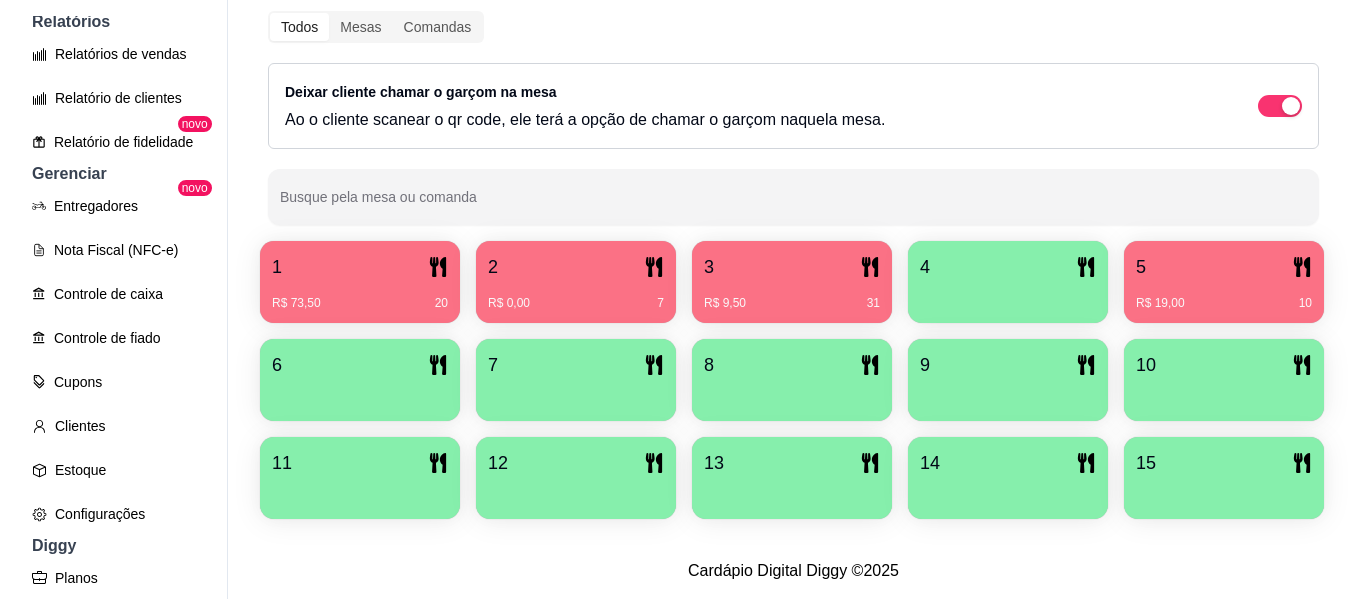 scroll, scrollTop: 300, scrollLeft: 0, axis: vertical 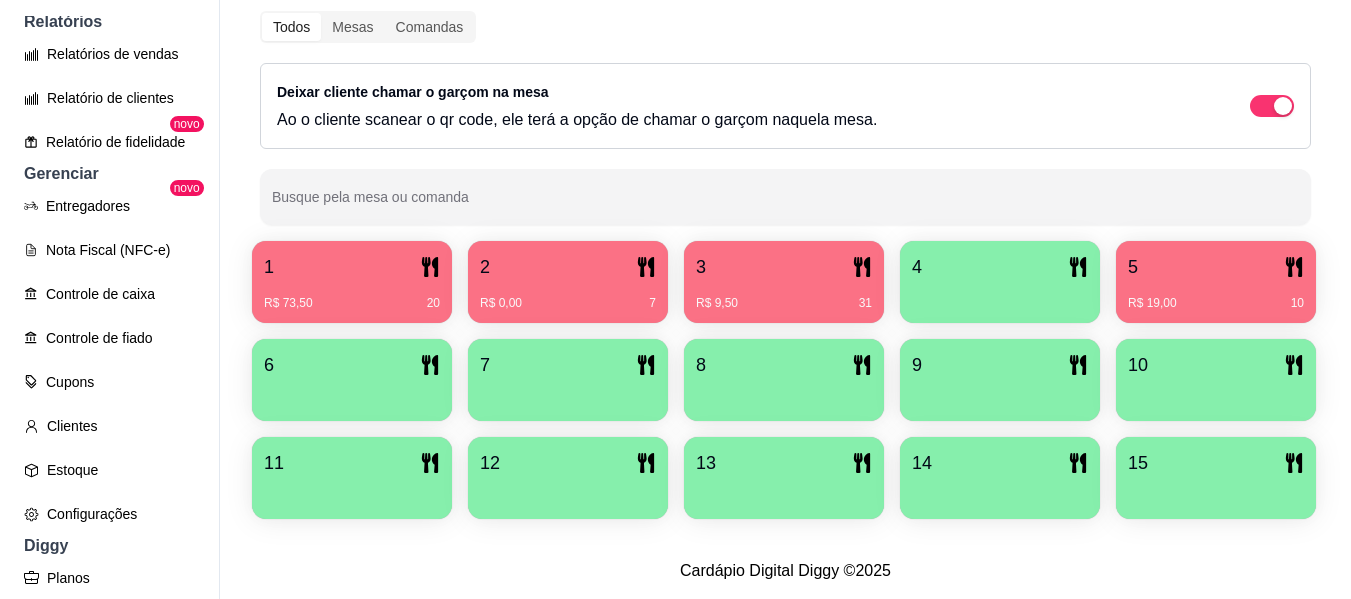 click on "2" at bounding box center (568, 267) 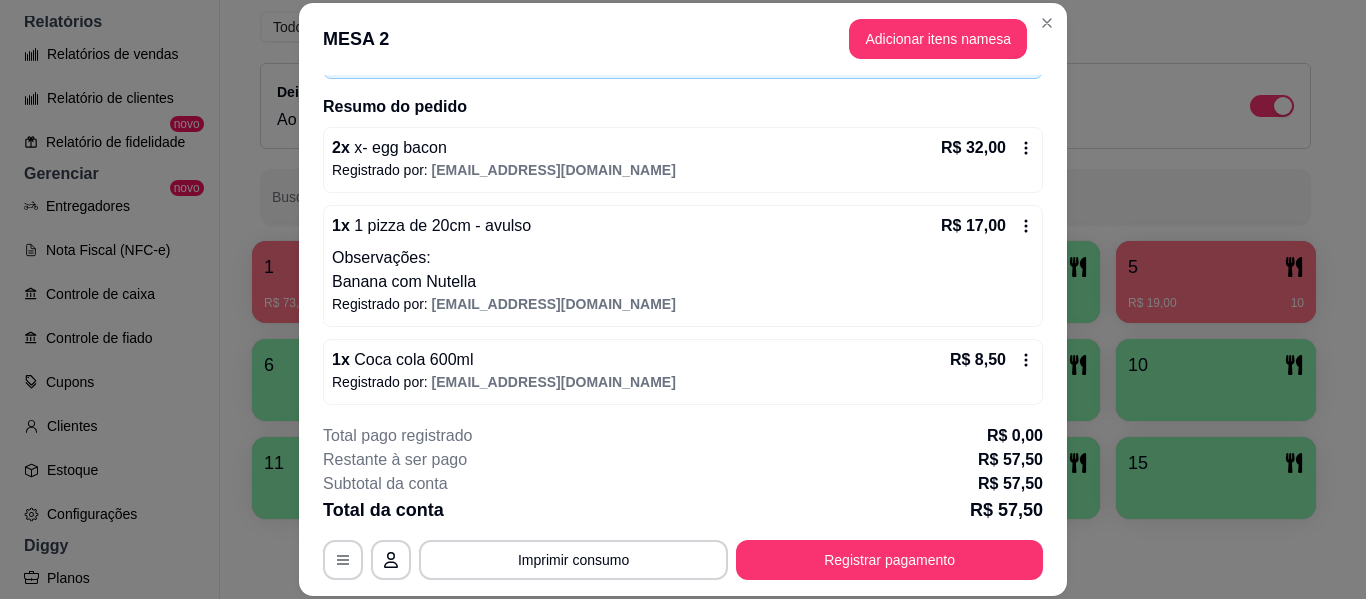 scroll, scrollTop: 142, scrollLeft: 0, axis: vertical 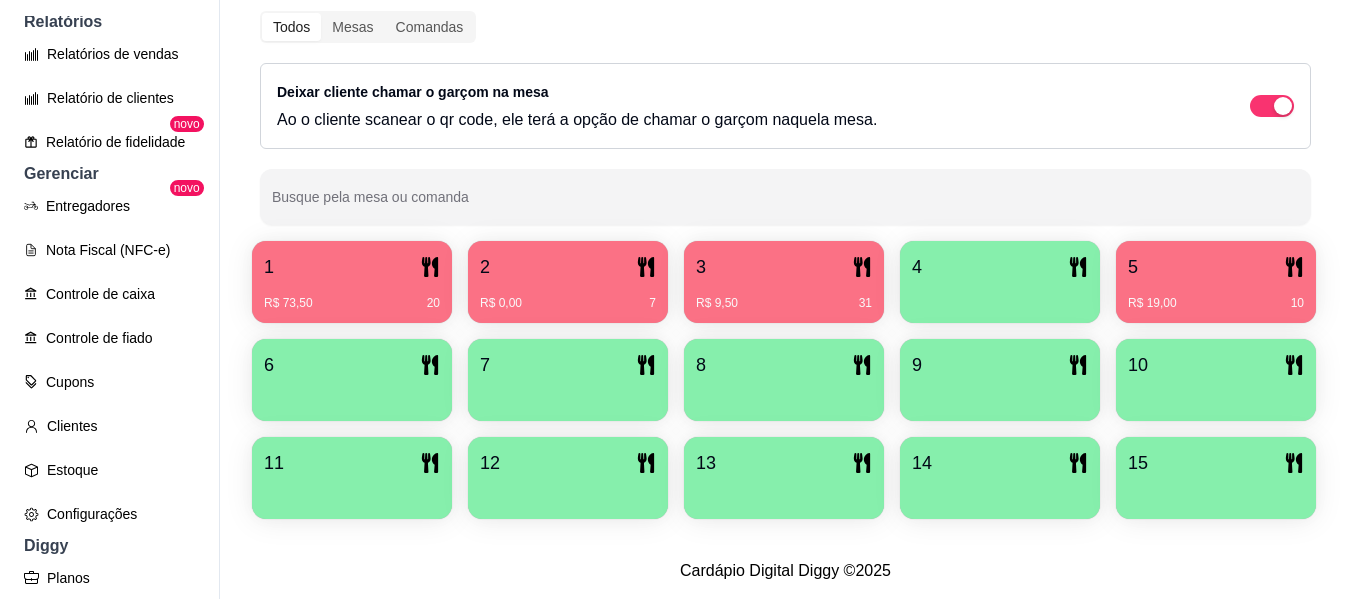click on "5 R$ 19,00 10" at bounding box center [1216, 282] 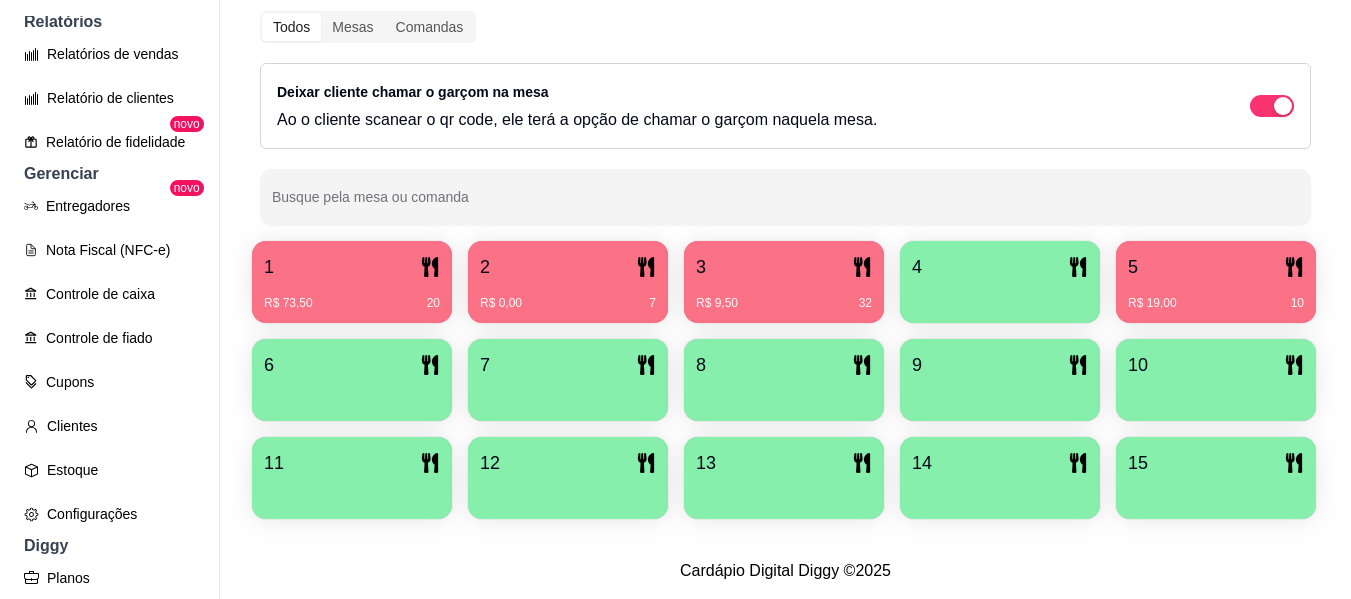 click on "R$ 9,50 32" at bounding box center (784, 296) 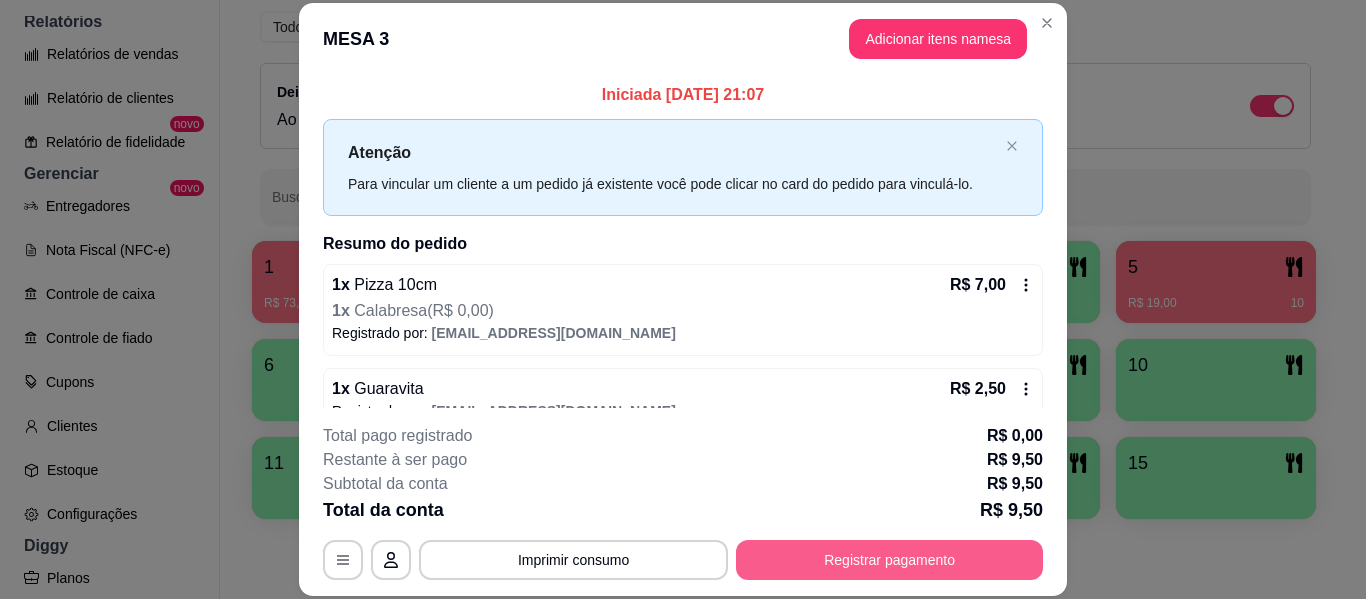 click on "Registrar pagamento" at bounding box center [889, 560] 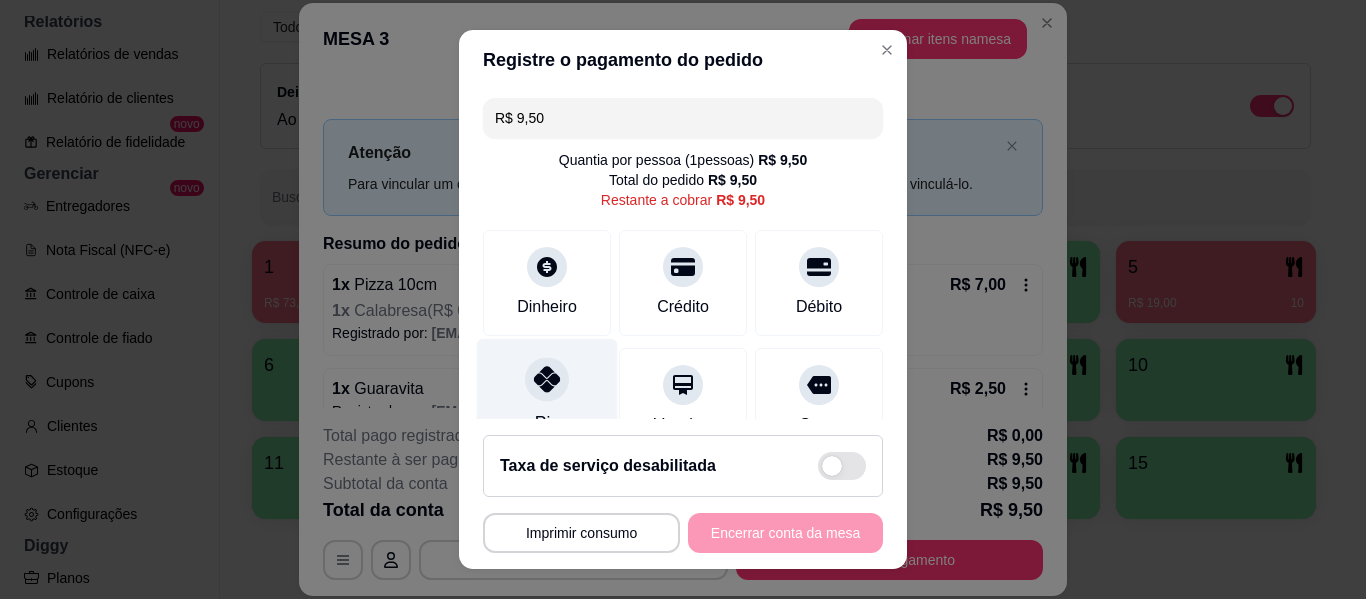 click 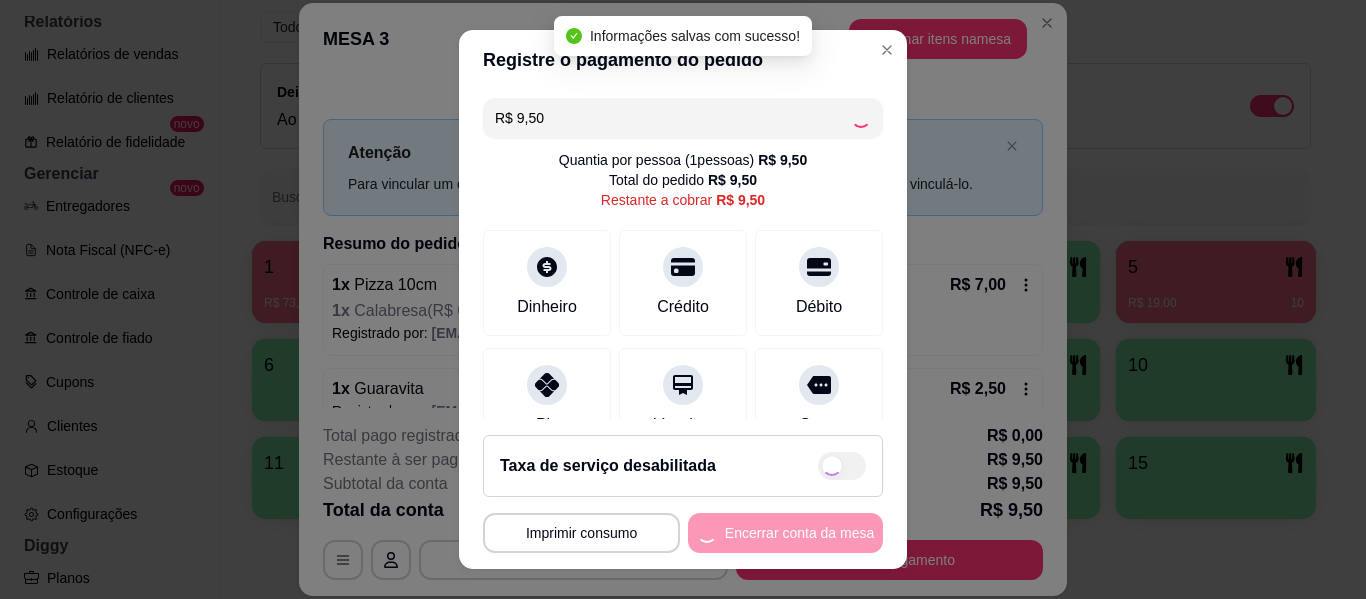 type on "R$ 0,00" 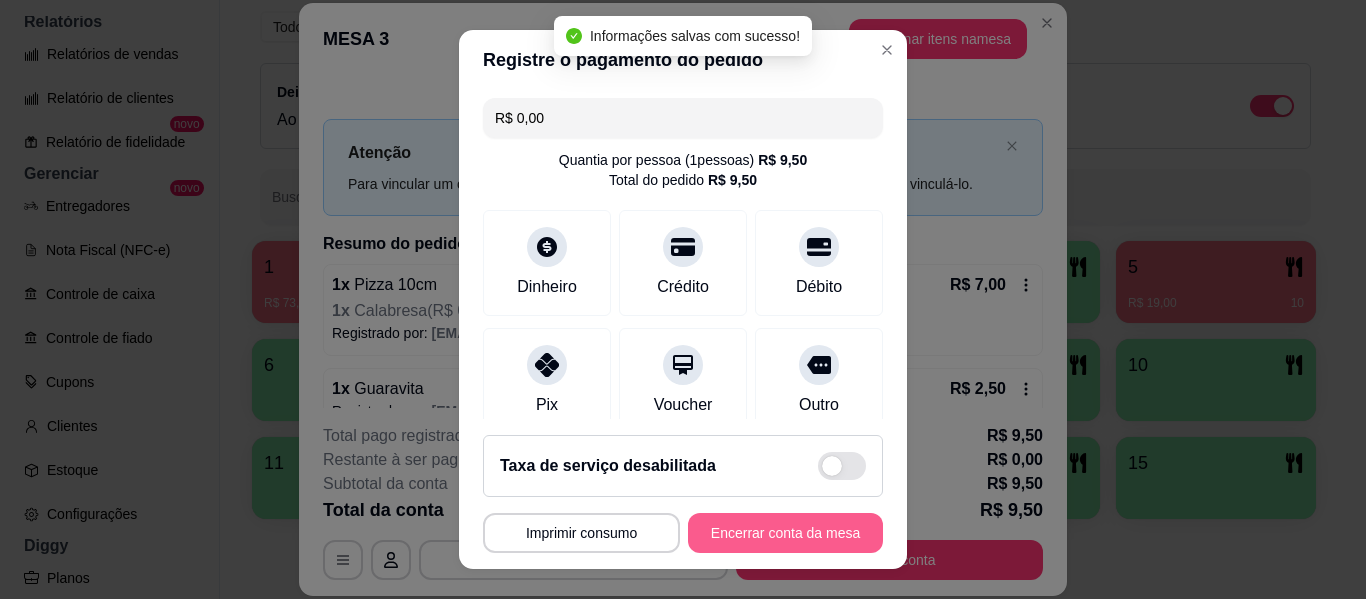 click on "Encerrar conta da mesa" at bounding box center (785, 533) 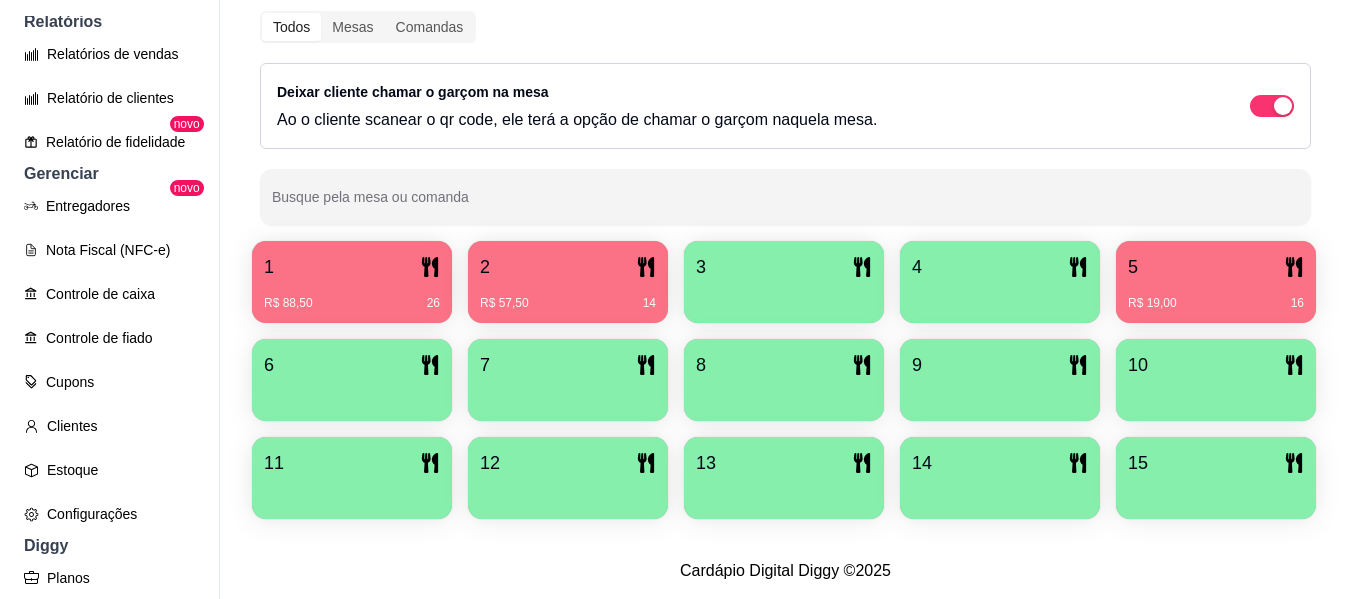 click at bounding box center [784, 296] 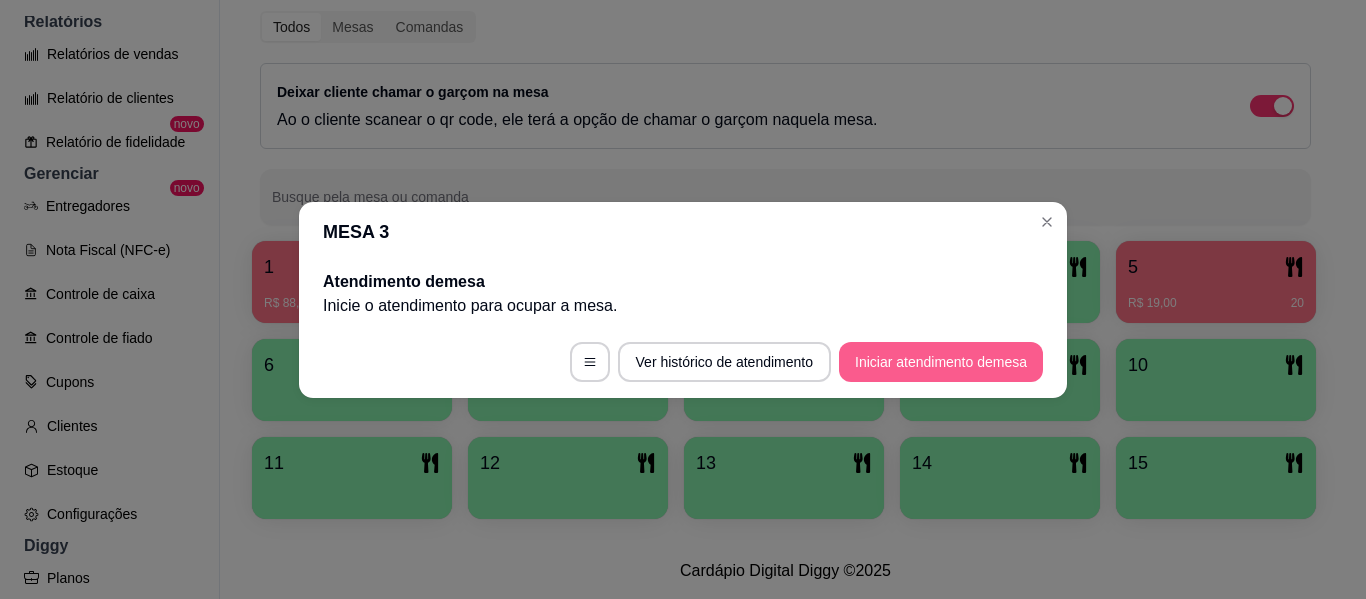 click on "Iniciar atendimento de  mesa" at bounding box center (941, 362) 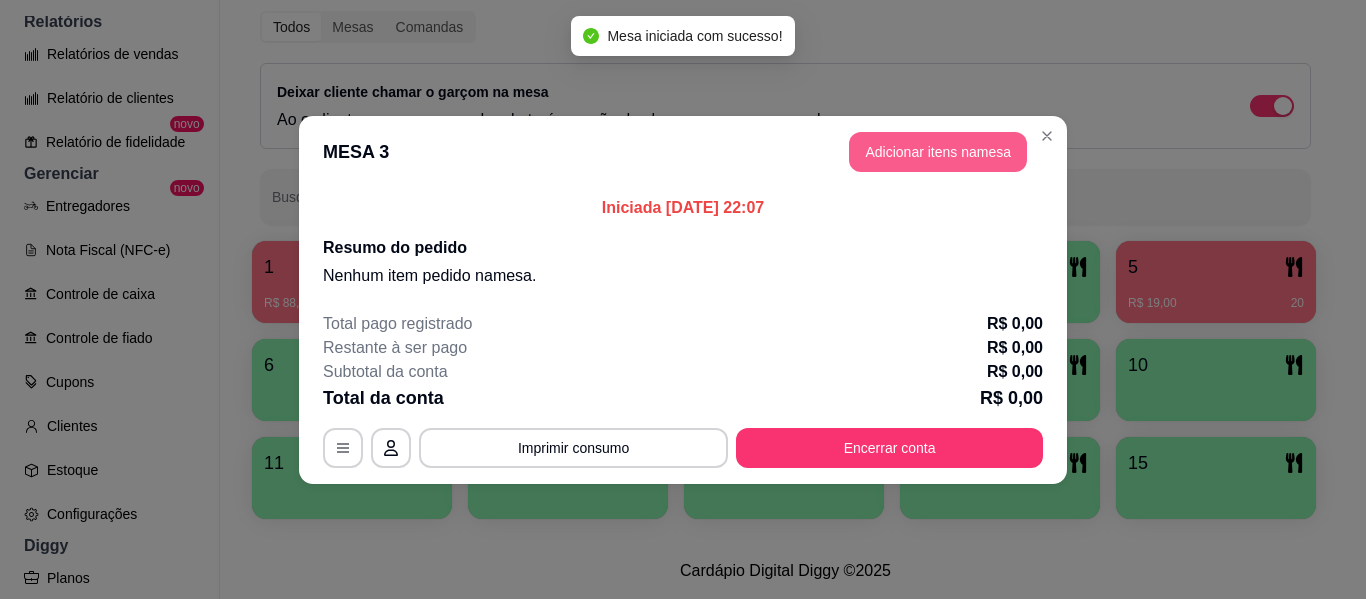 click on "Adicionar itens na  mesa" at bounding box center [938, 152] 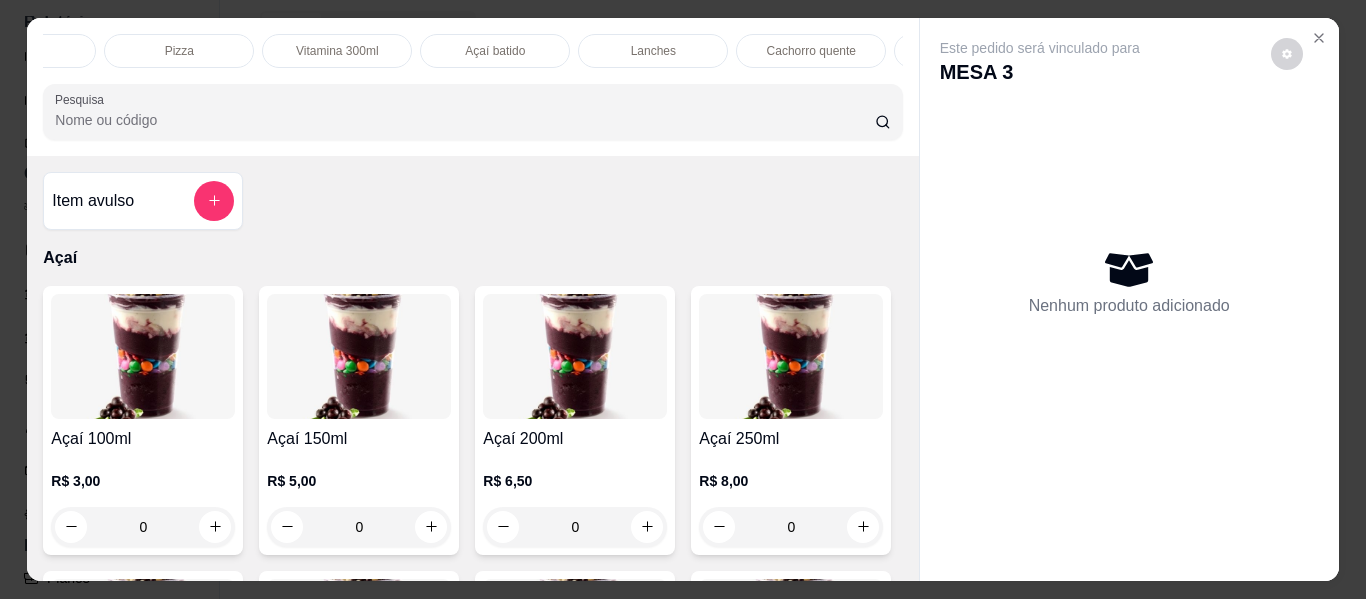 scroll, scrollTop: 0, scrollLeft: 421, axis: horizontal 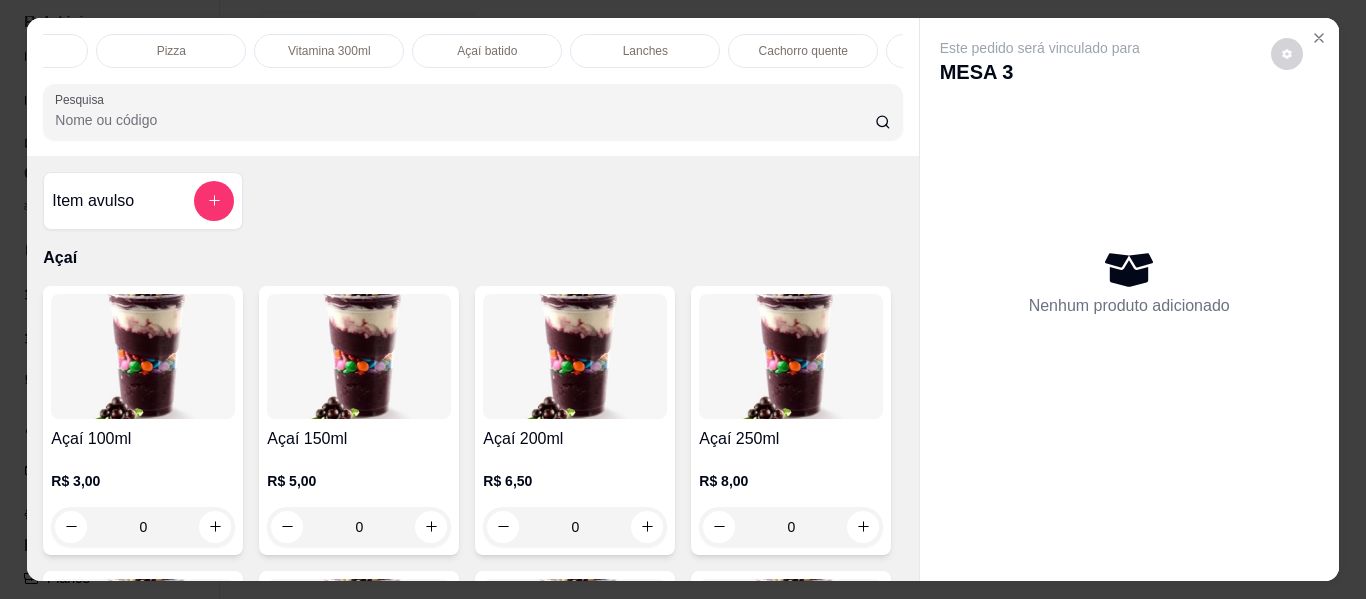 click on "Lanches" at bounding box center [645, 51] 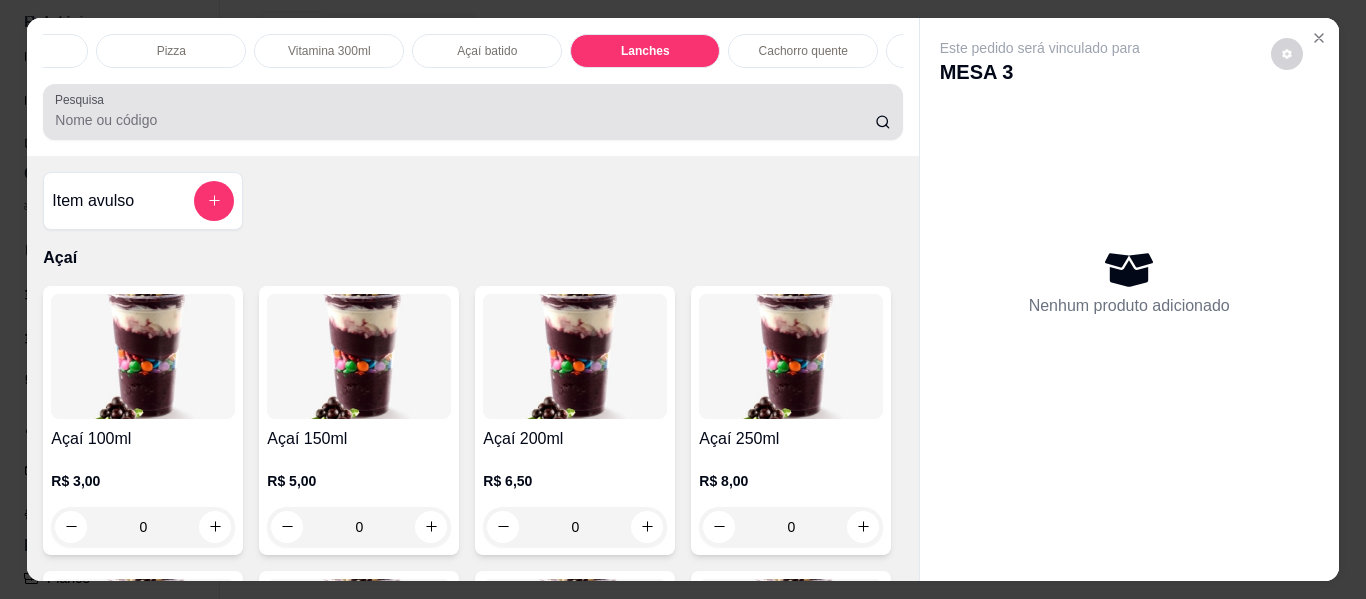scroll, scrollTop: 3577, scrollLeft: 0, axis: vertical 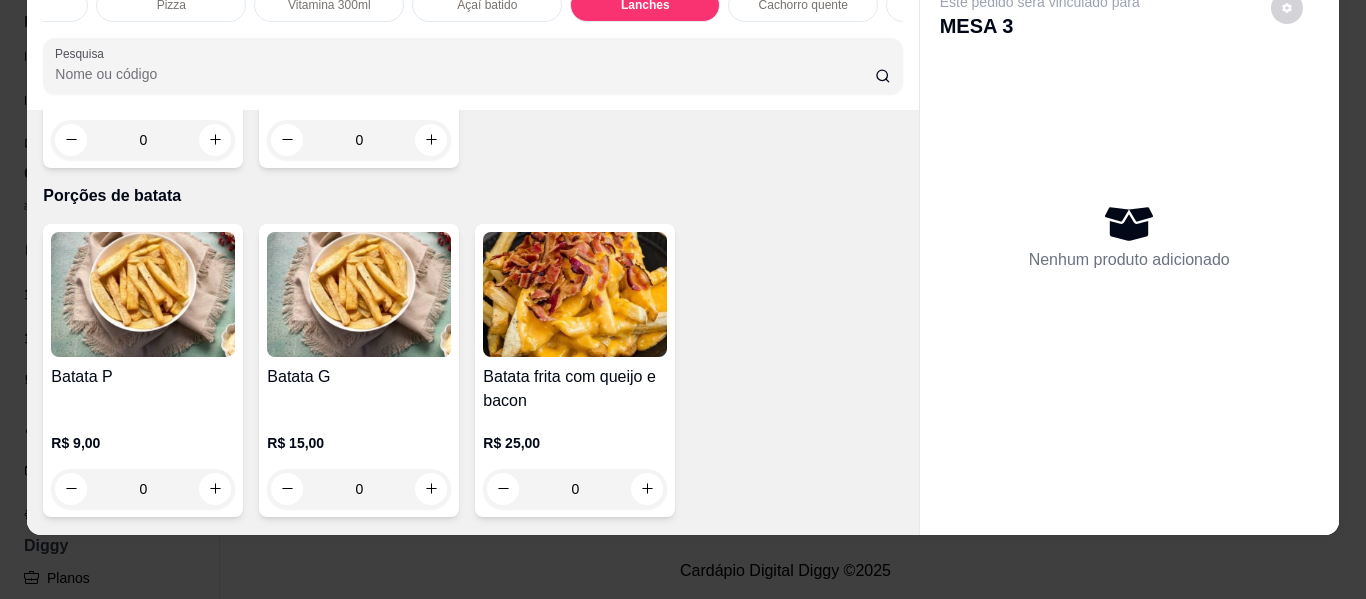 click on "0" at bounding box center (791, -470) 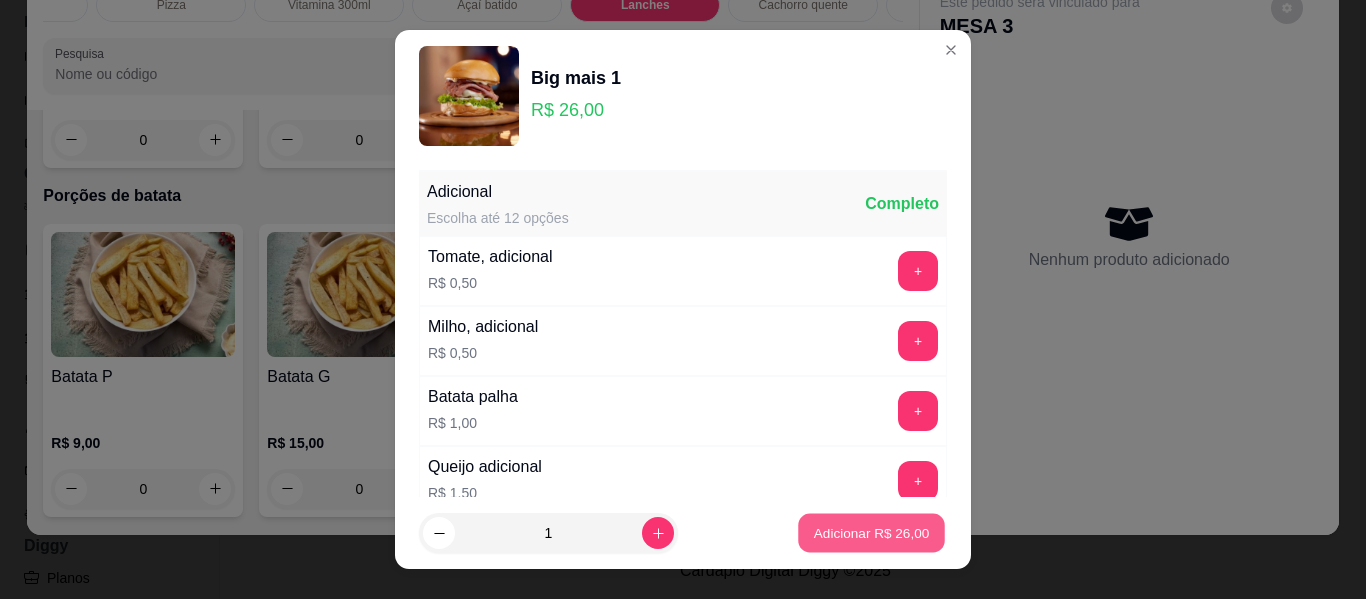 click on "Adicionar   R$ 26,00" at bounding box center [872, 532] 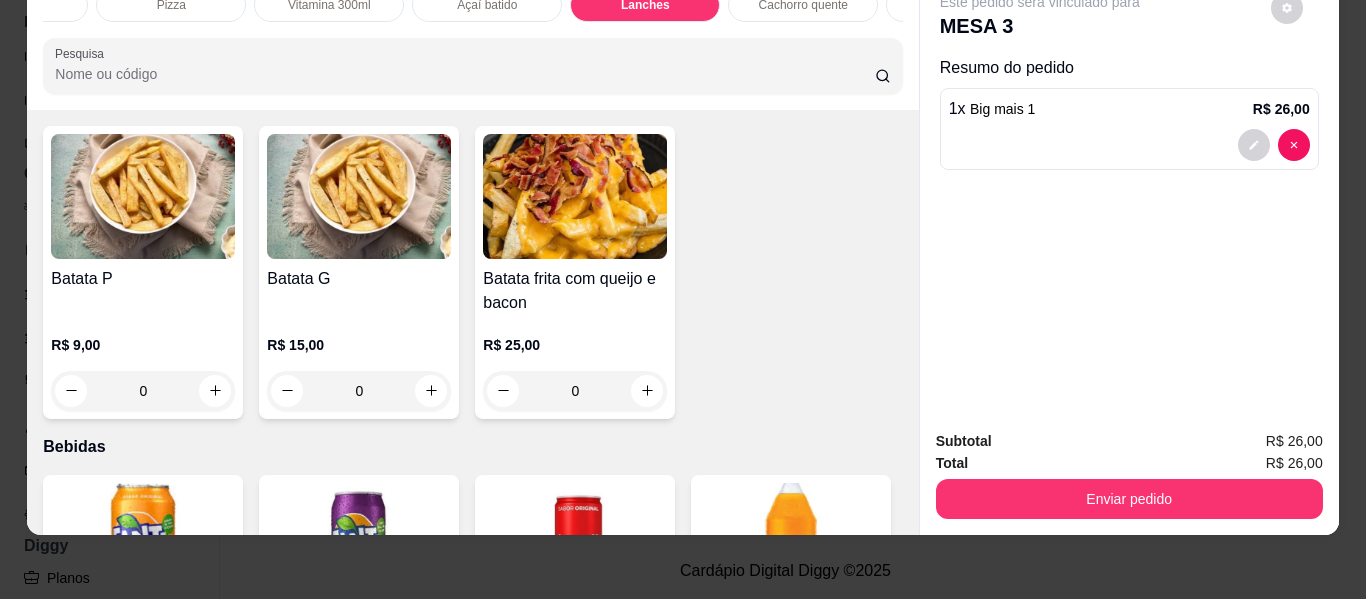 scroll, scrollTop: 4077, scrollLeft: 0, axis: vertical 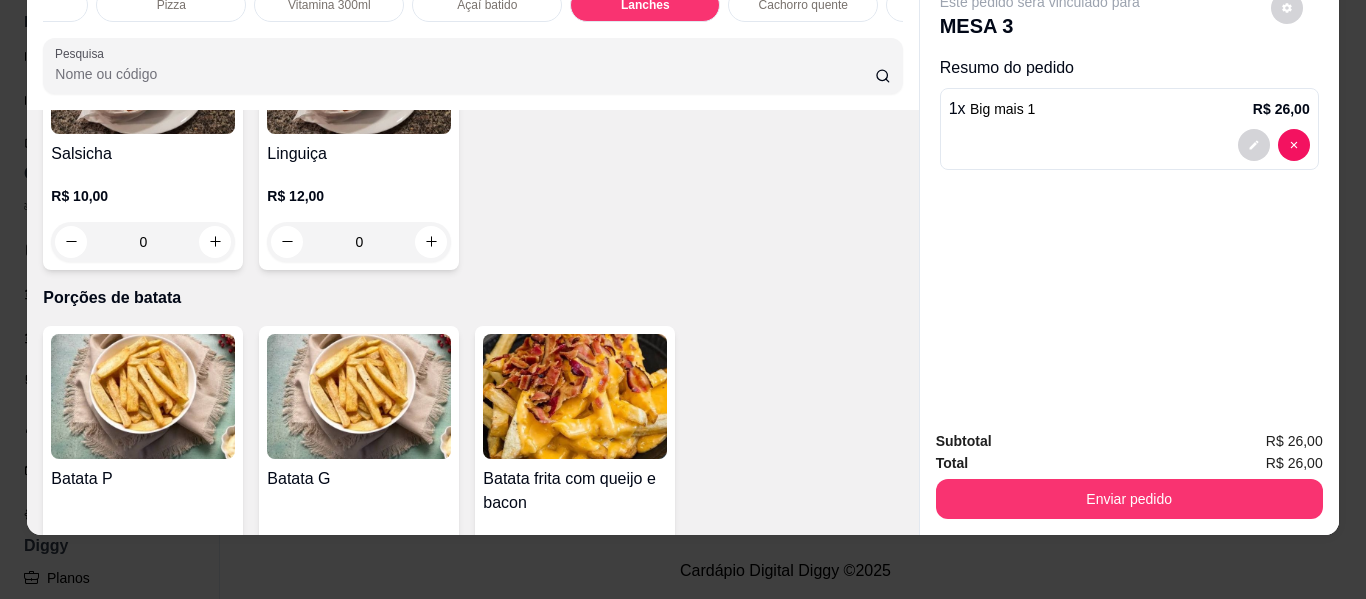 click on "0" at bounding box center [575, -368] 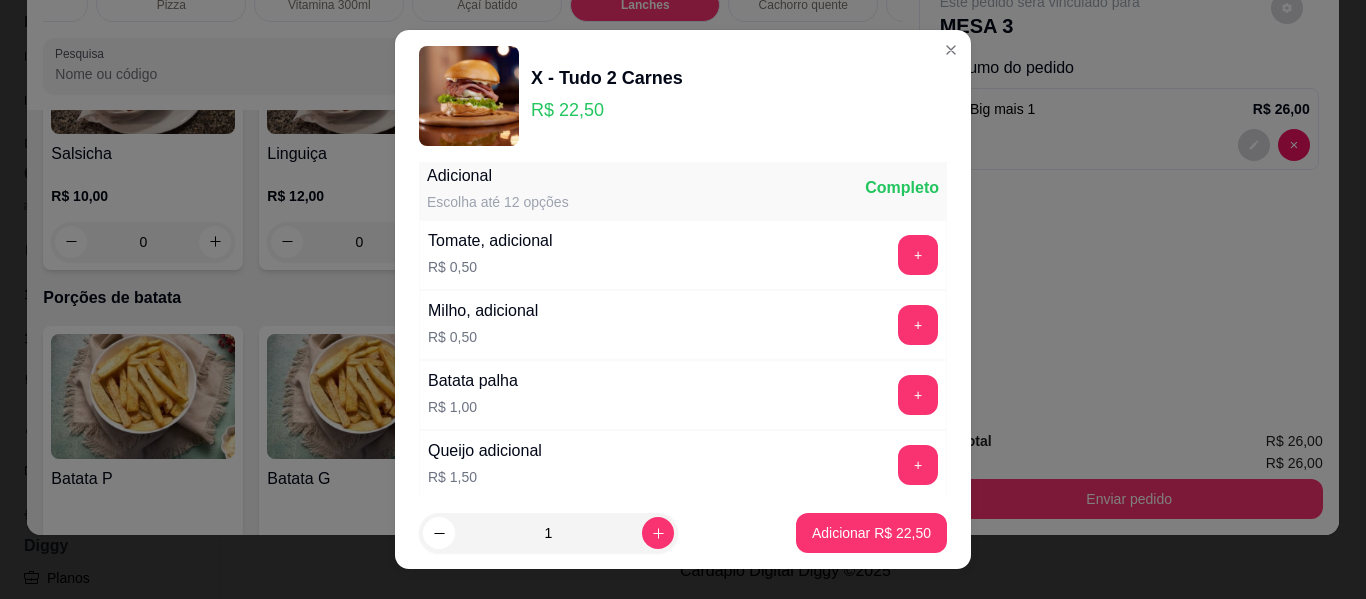 scroll, scrollTop: 0, scrollLeft: 0, axis: both 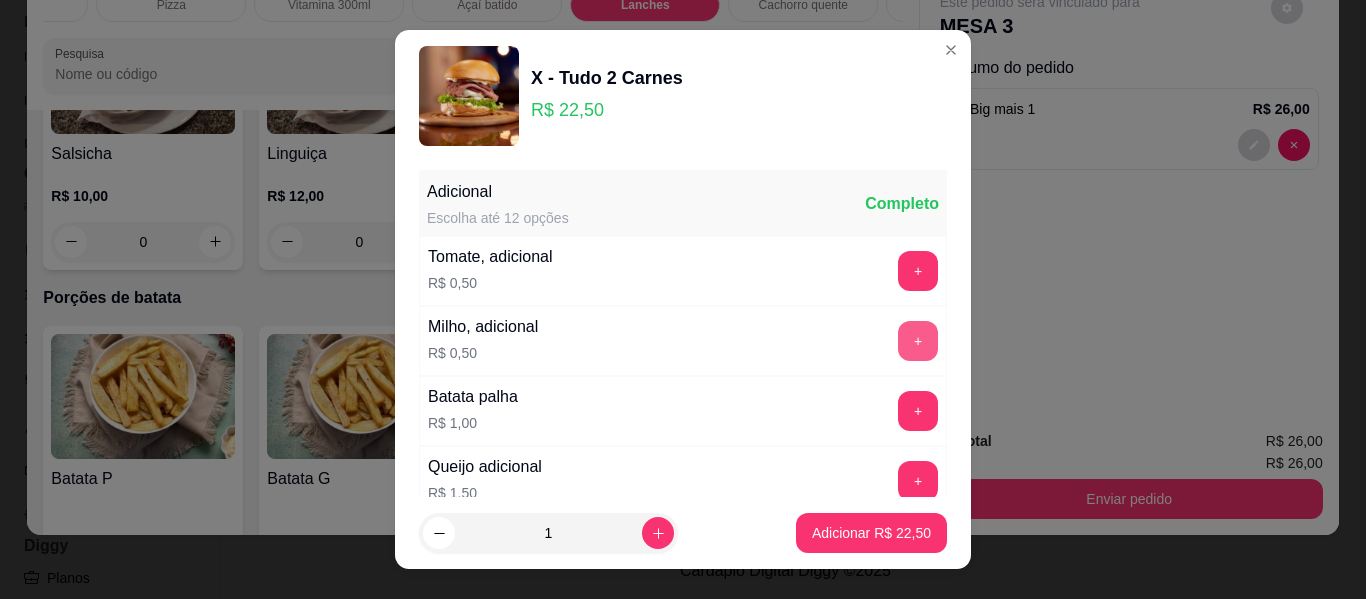 click on "+" at bounding box center (918, 341) 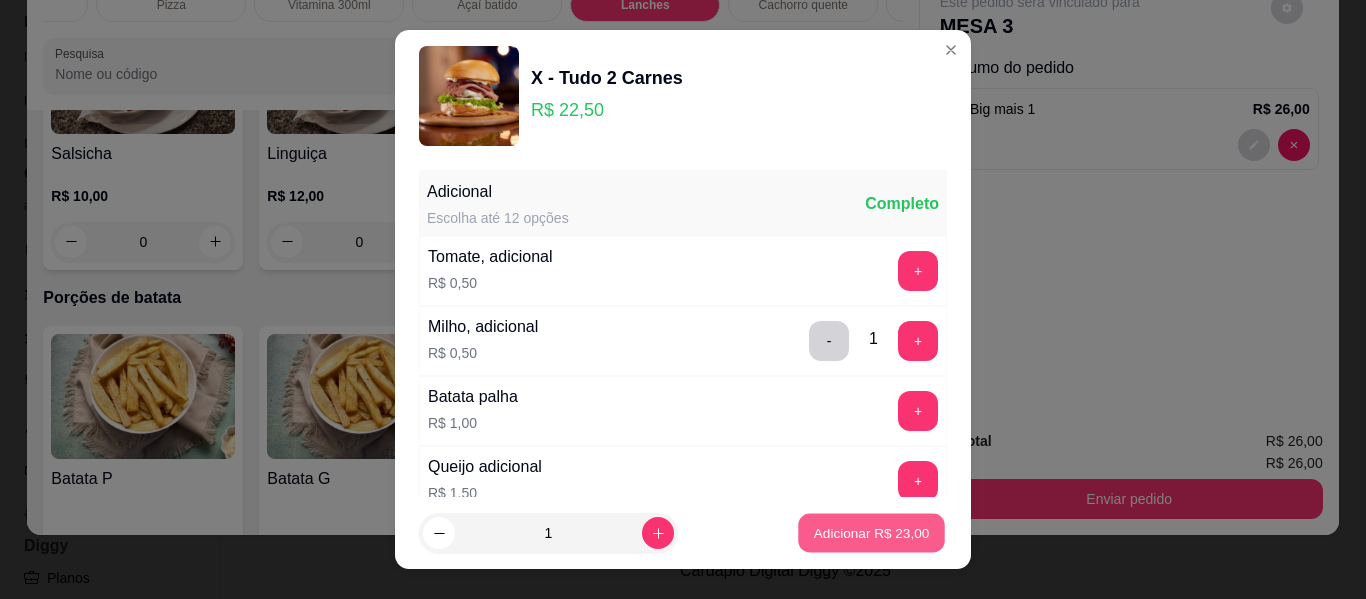 click on "Adicionar   R$ 23,00" at bounding box center (872, 532) 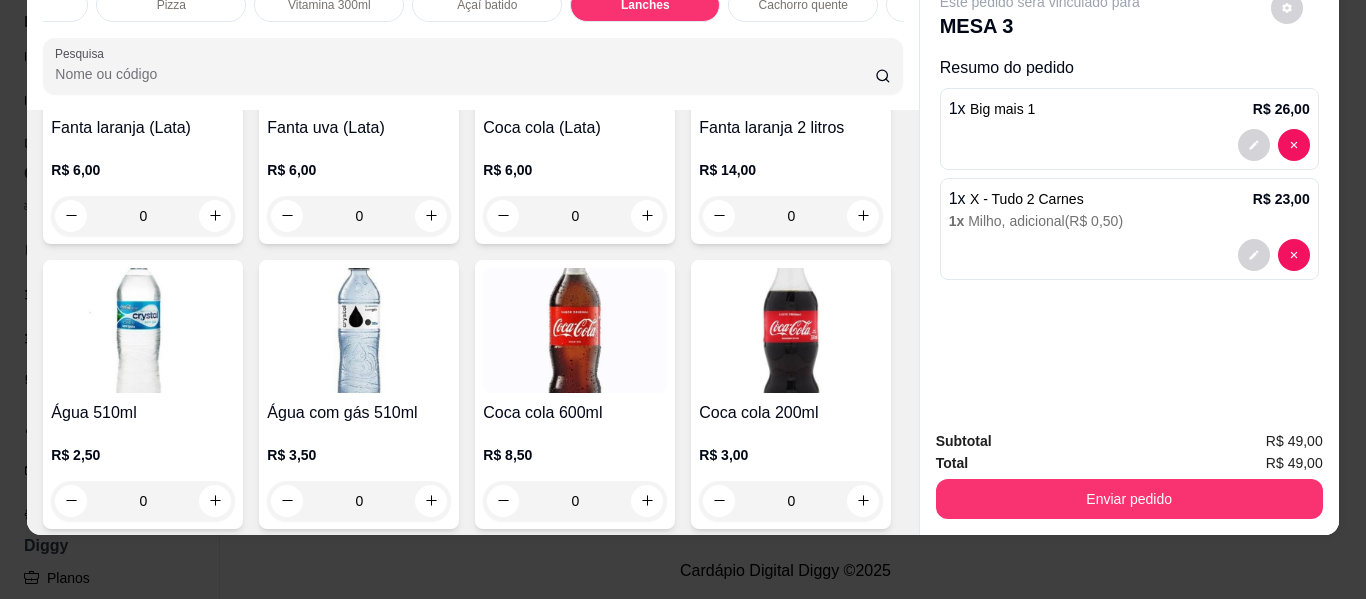 scroll, scrollTop: 5077, scrollLeft: 0, axis: vertical 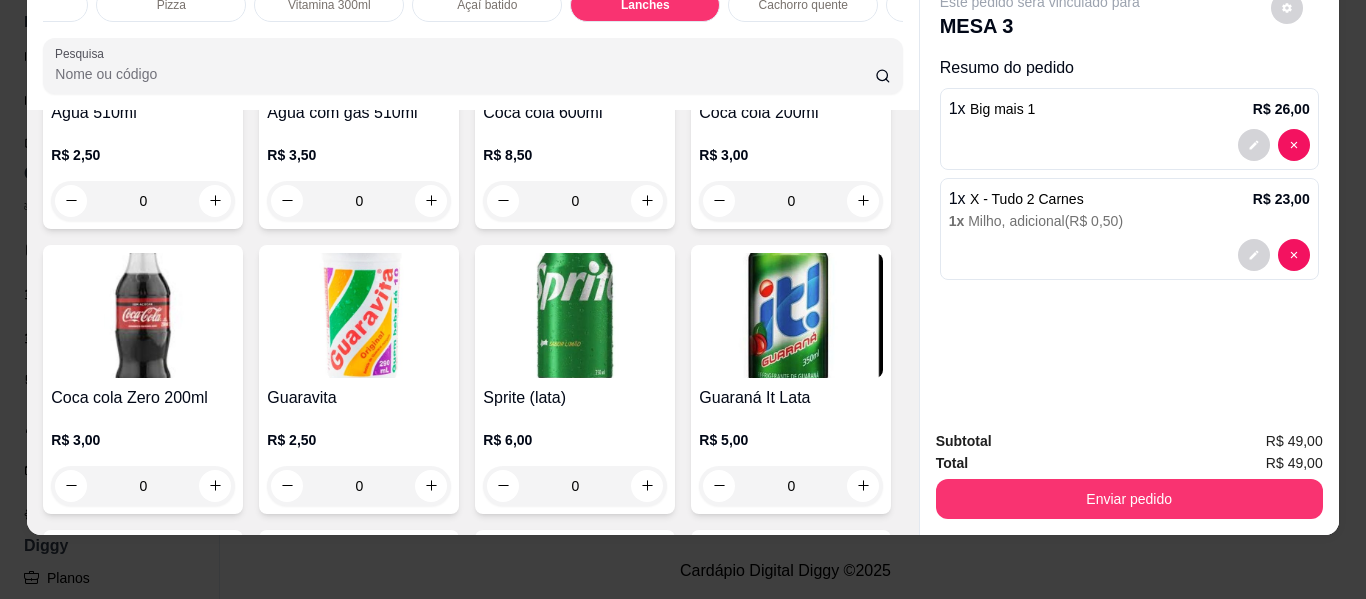 click 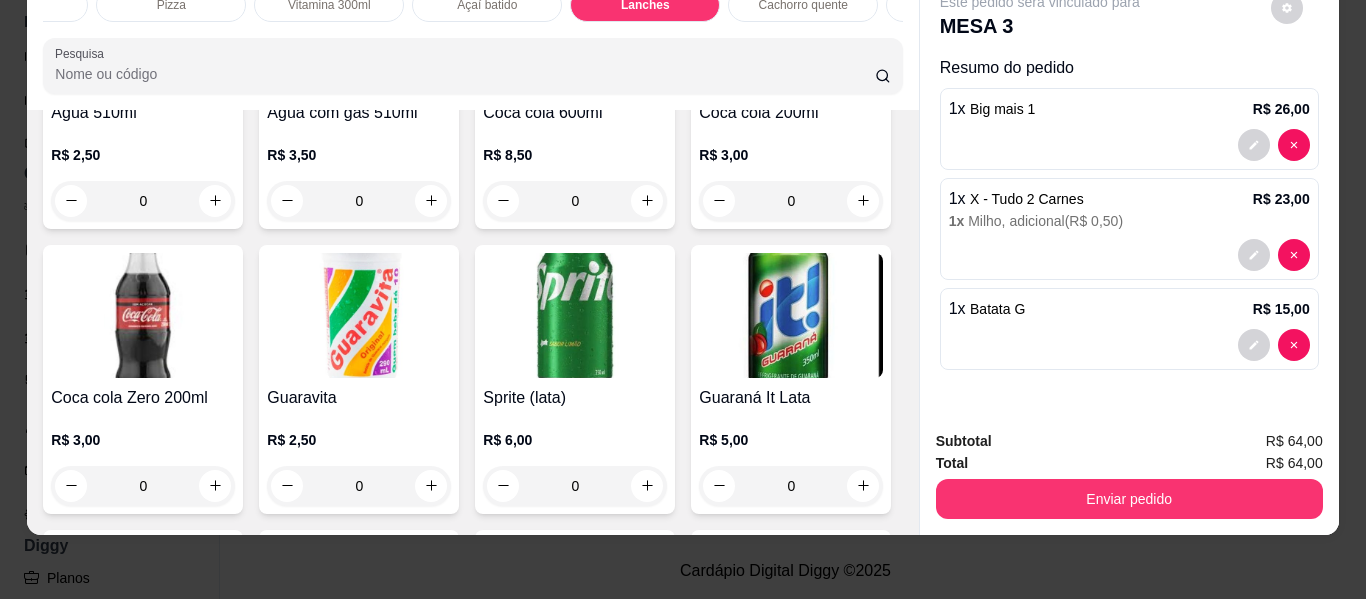 type on "1" 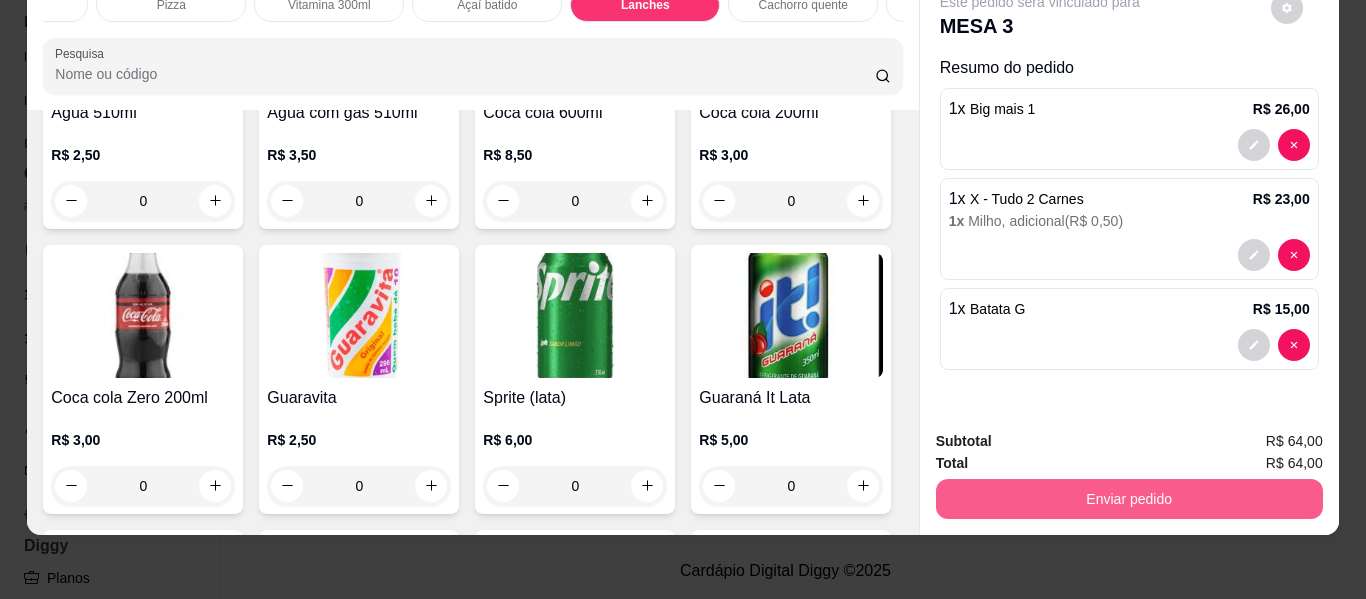 click on "Enviar pedido" at bounding box center (1129, 499) 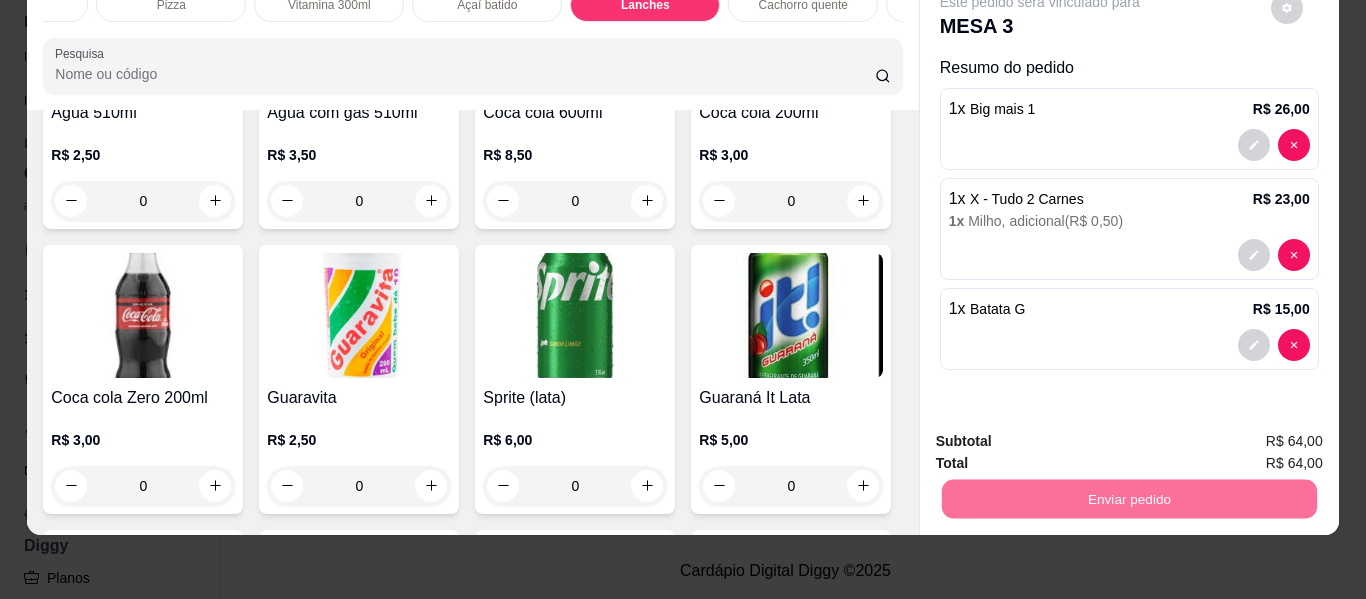click on "Não registrar e enviar pedido" at bounding box center (1063, 435) 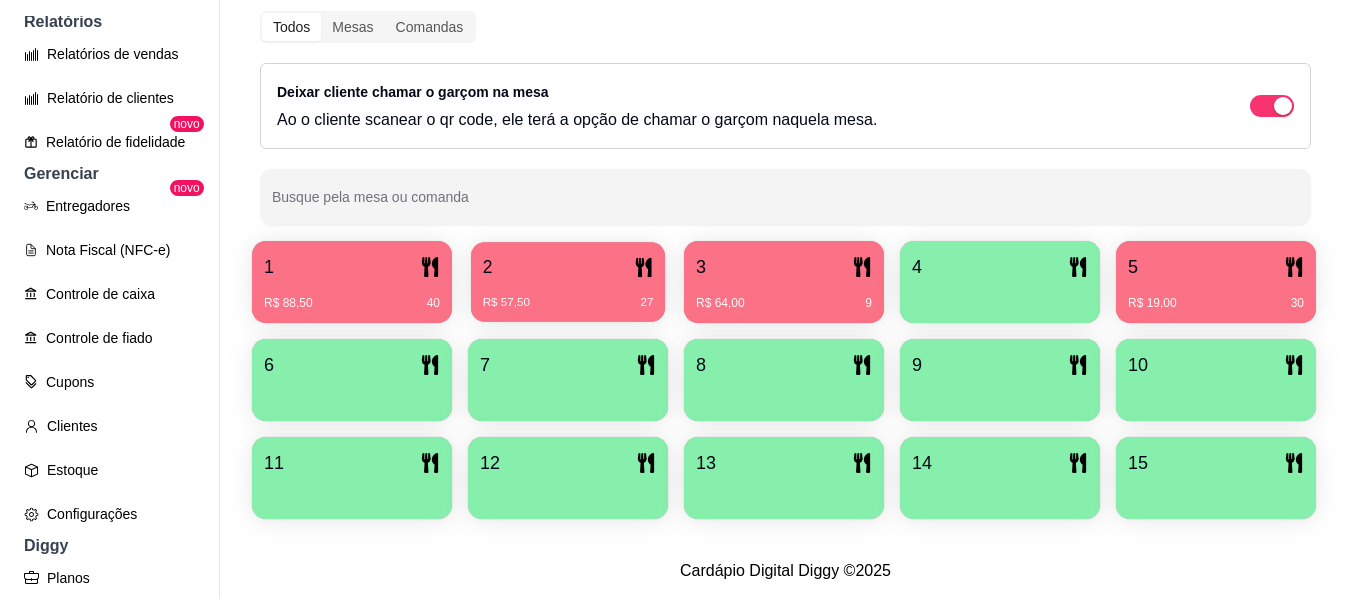 click on "R$ 57,50 27" at bounding box center [568, 295] 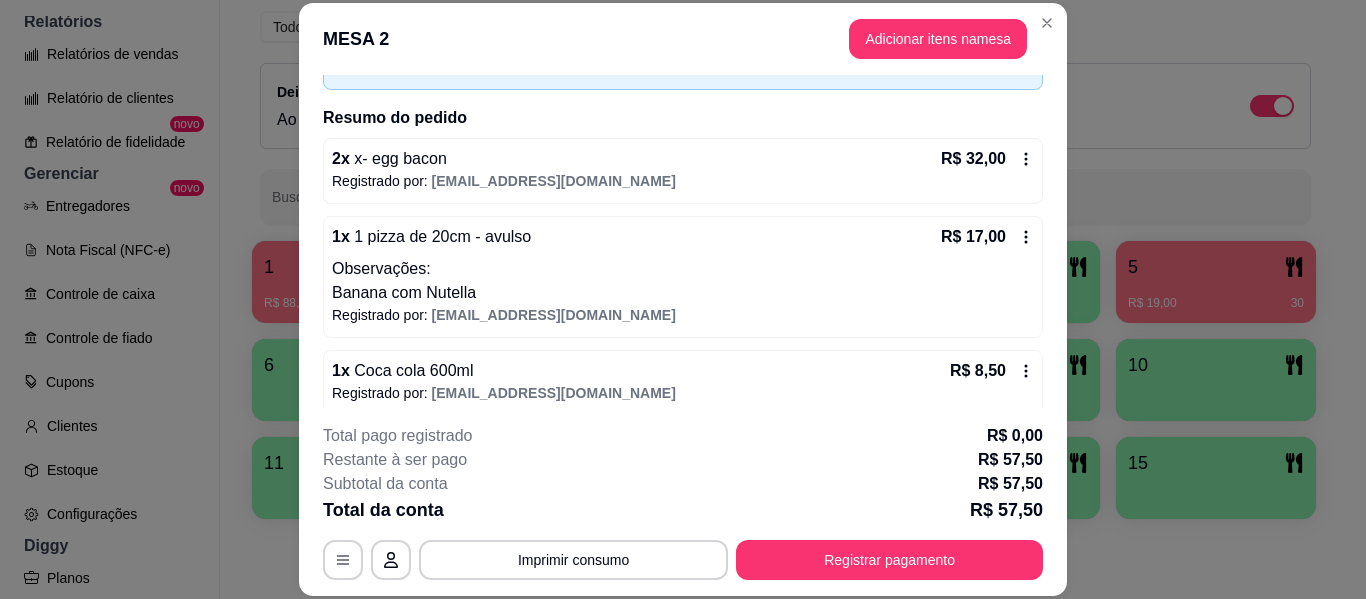 scroll, scrollTop: 142, scrollLeft: 0, axis: vertical 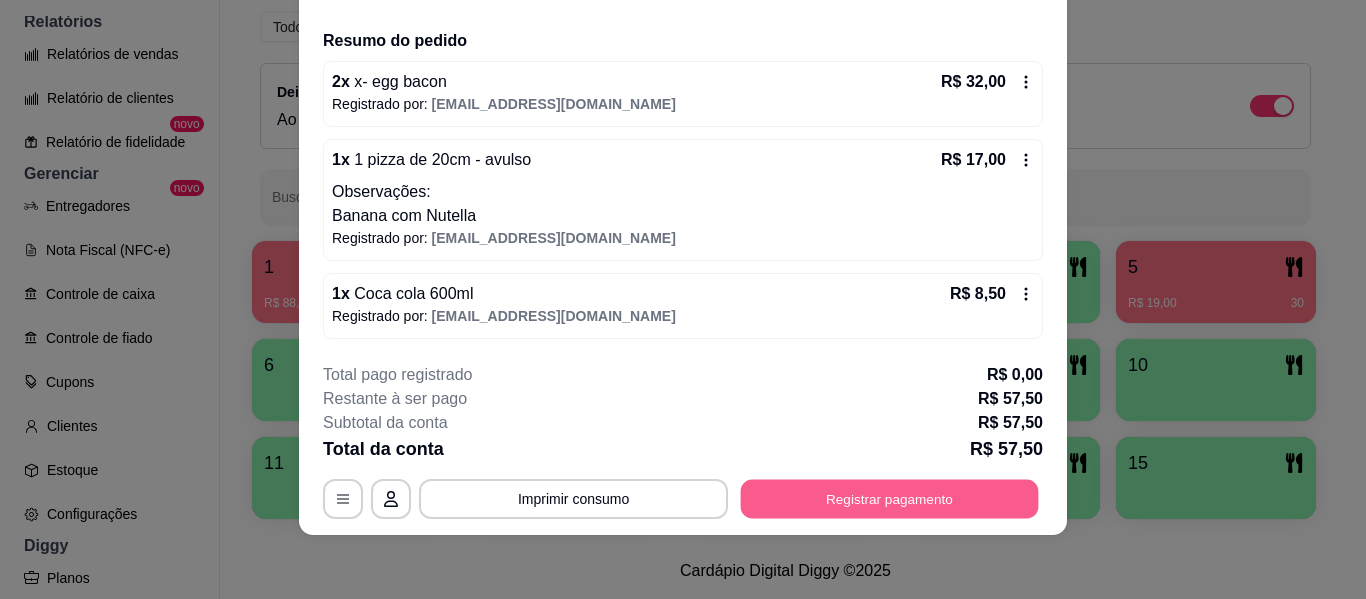 click on "Registrar pagamento" at bounding box center (890, 499) 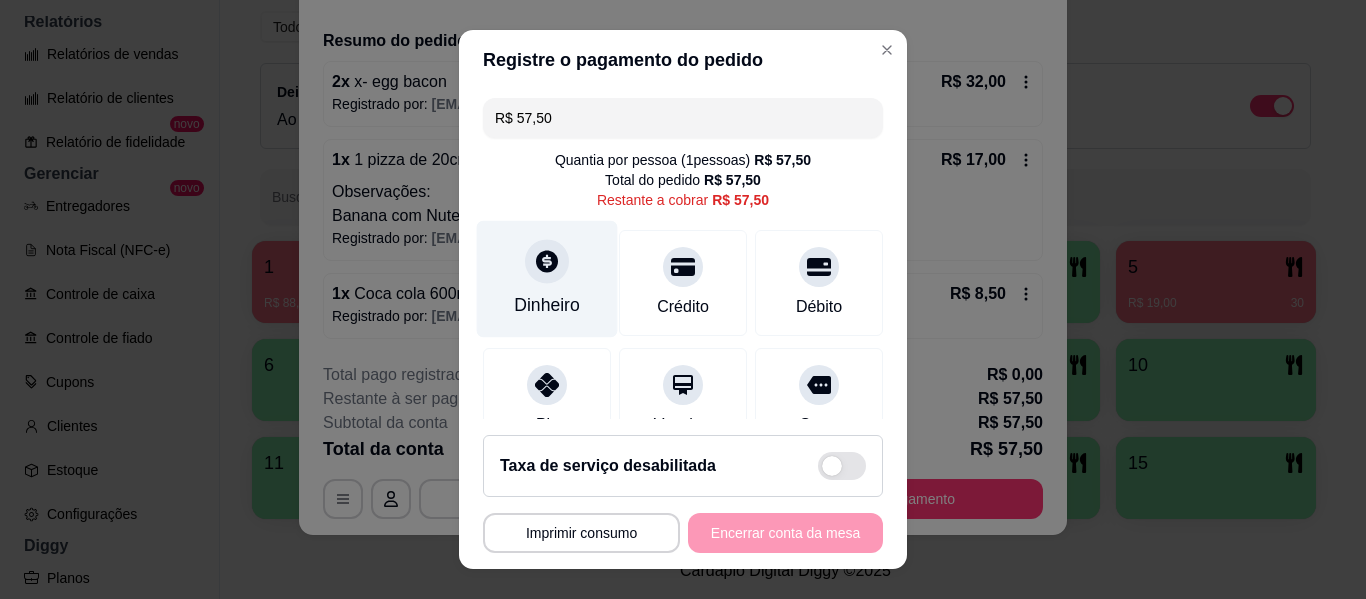 click at bounding box center (547, 261) 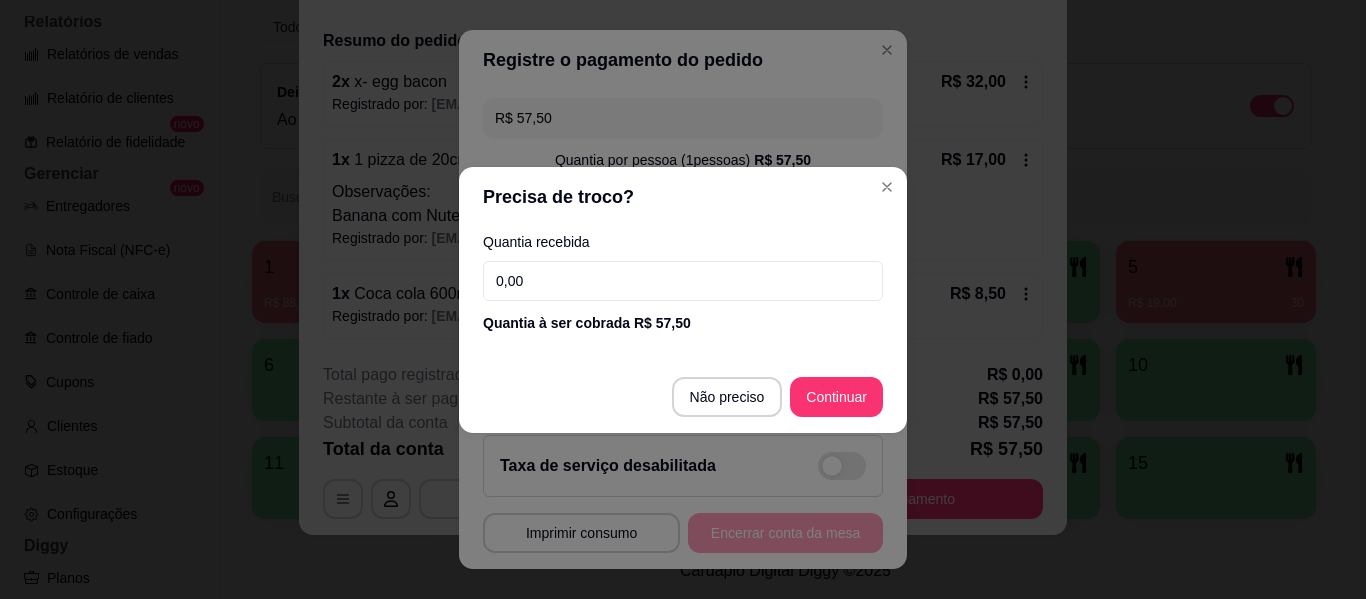 click on "0,00" at bounding box center (683, 281) 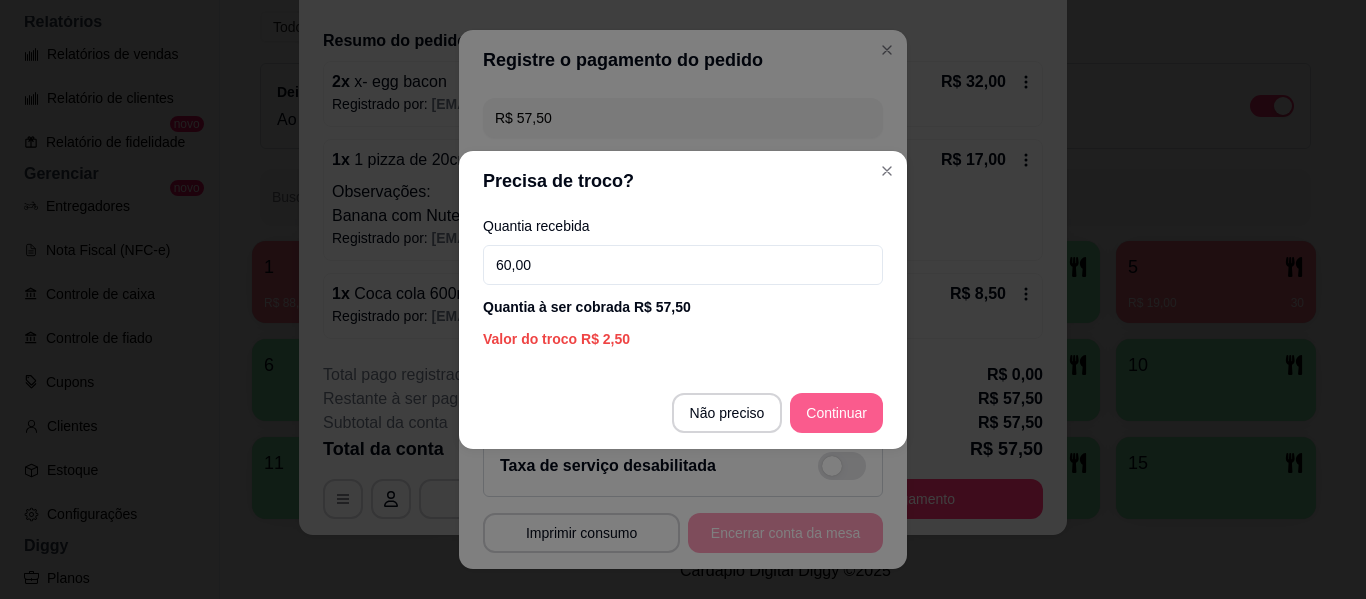 type on "60,00" 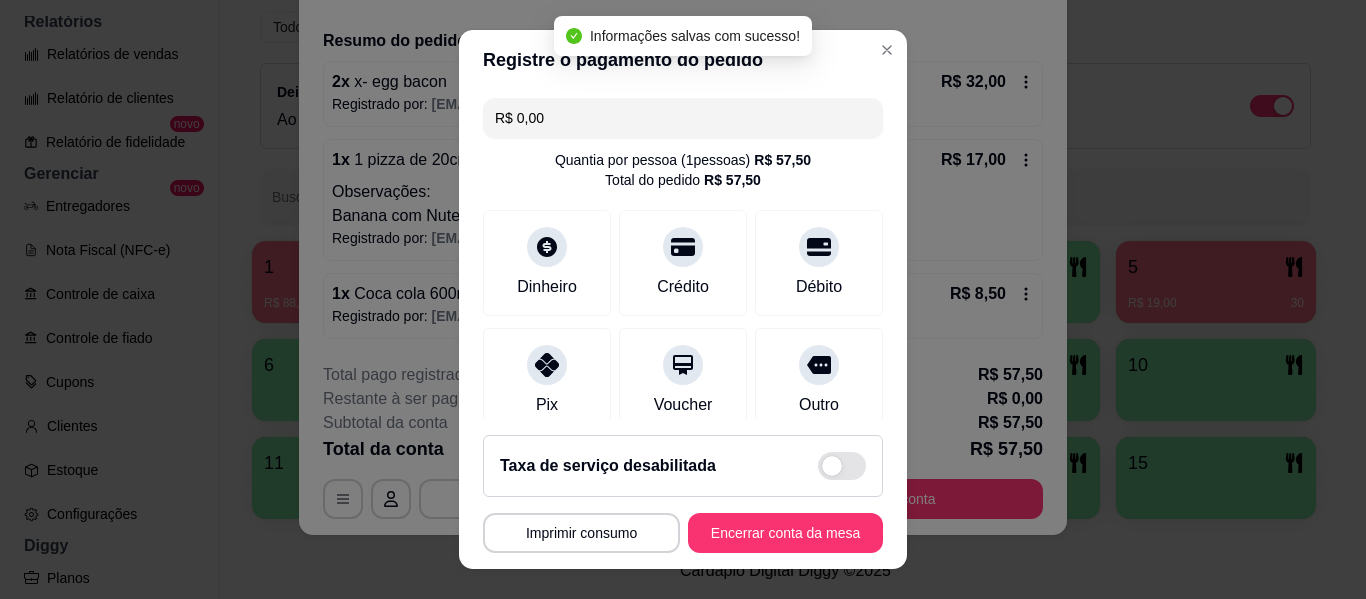 type on "R$ 0,00" 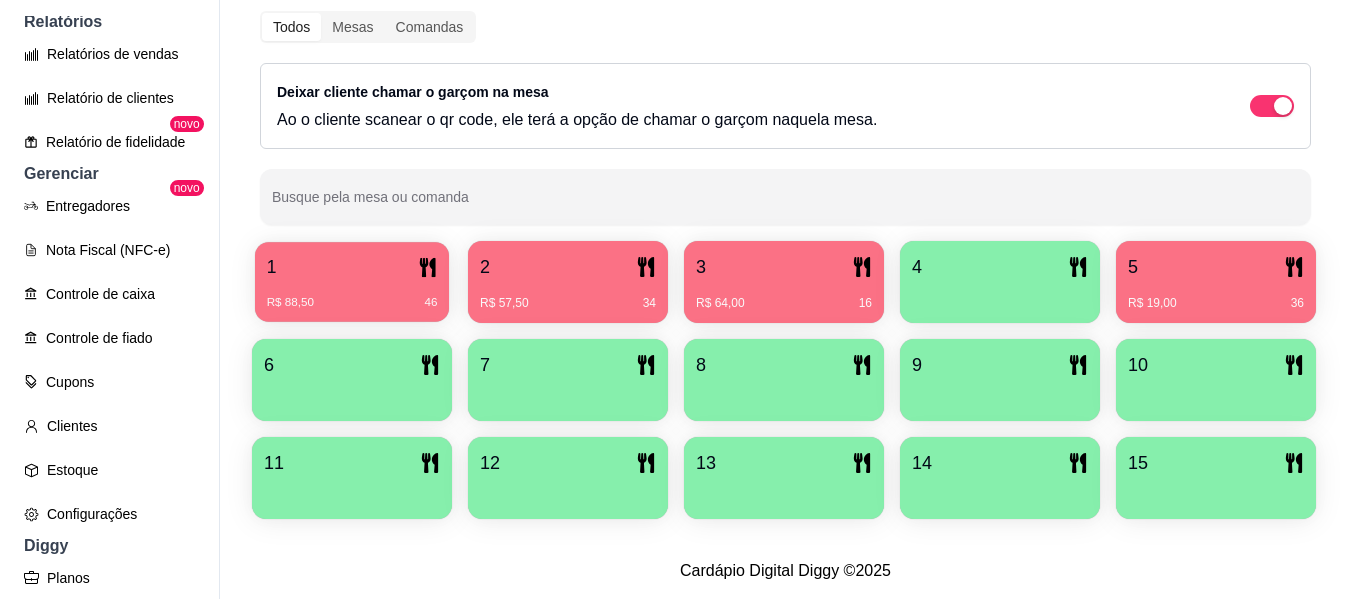 click on "R$ 88,50 46" at bounding box center [352, 295] 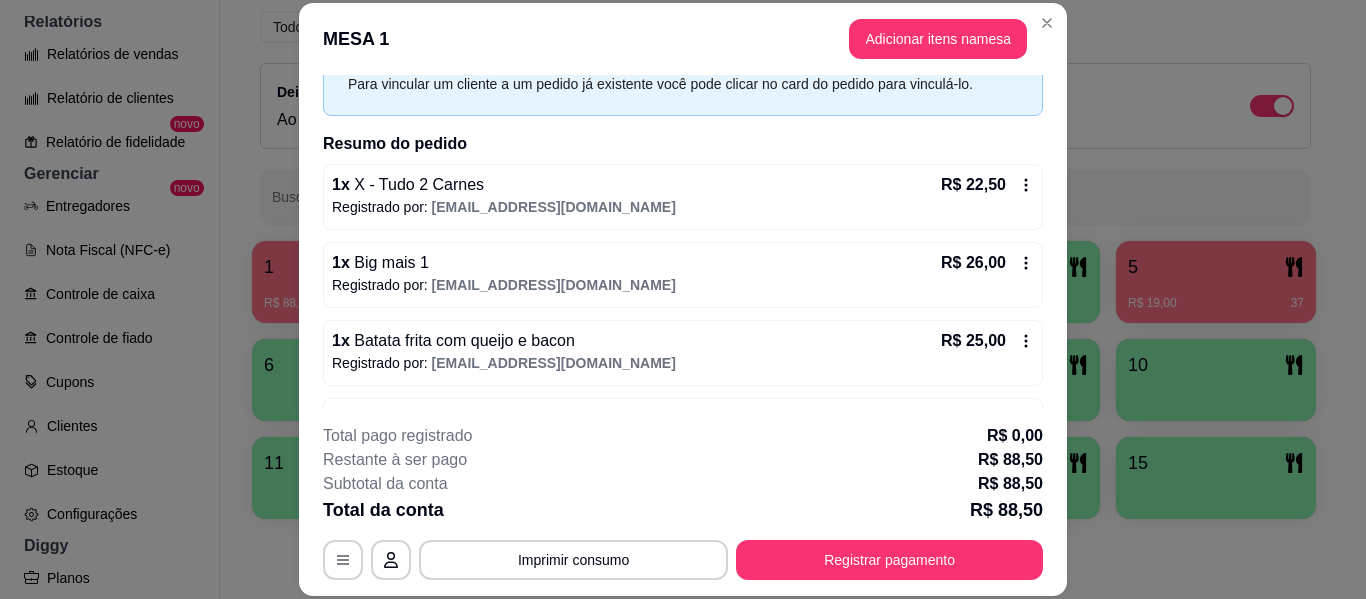 scroll, scrollTop: 164, scrollLeft: 0, axis: vertical 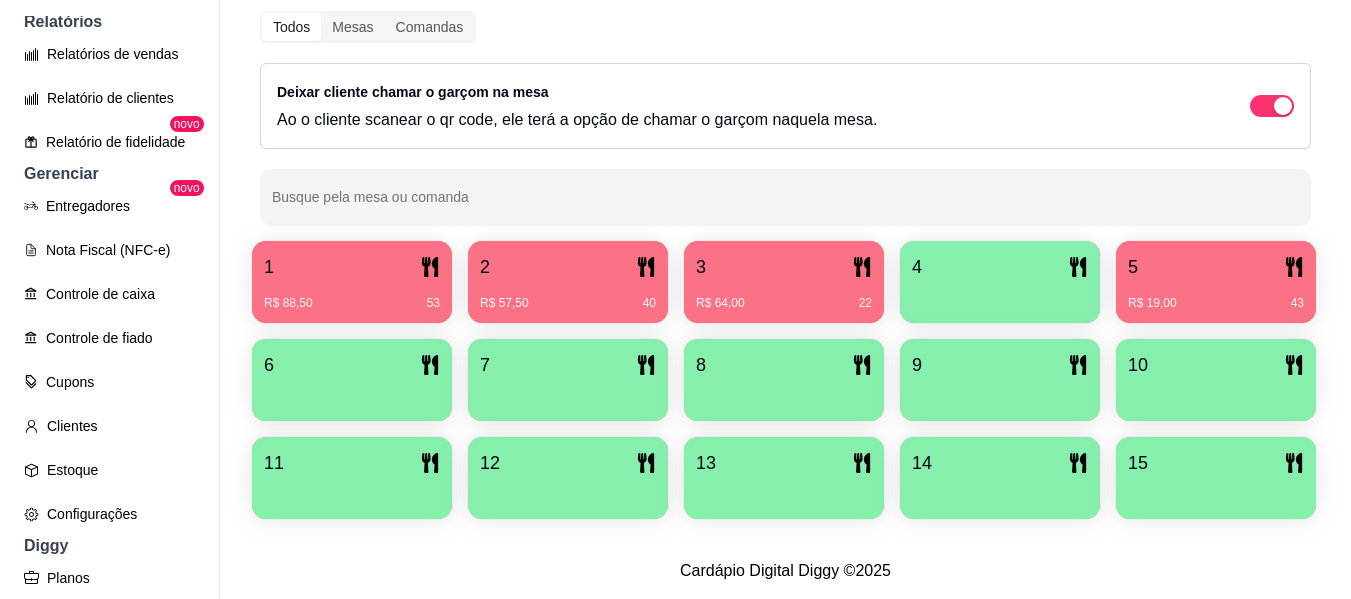 click on "R$ 19,00 43" at bounding box center [1216, 296] 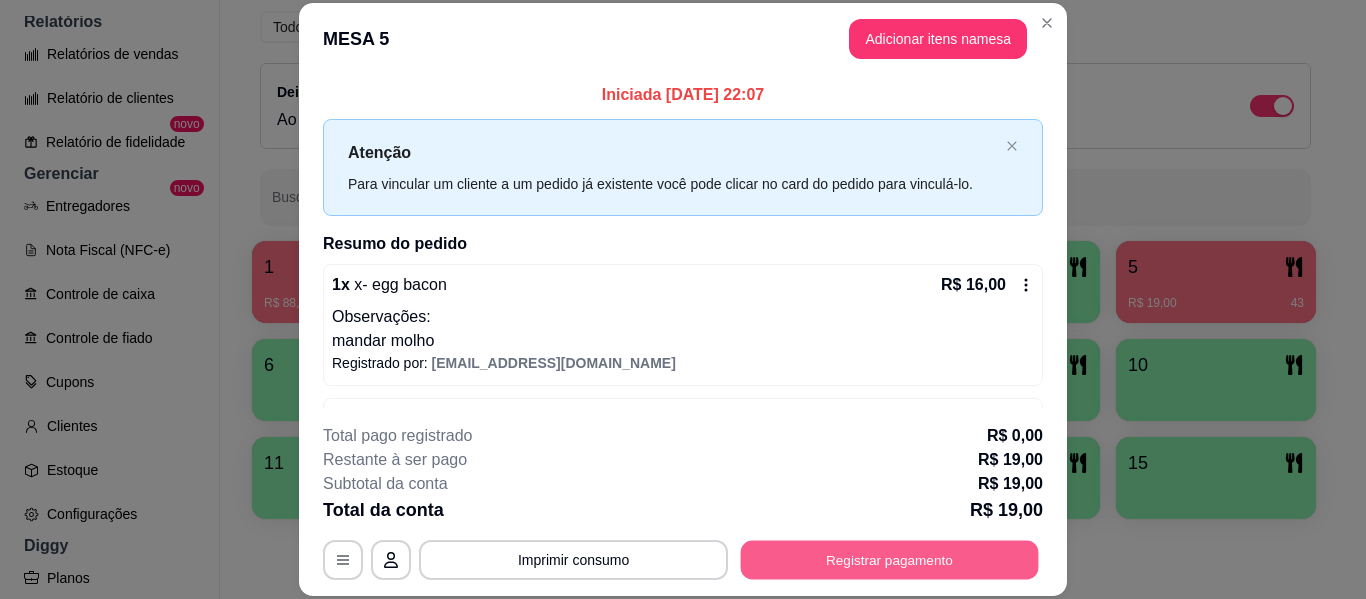 click on "Registrar pagamento" at bounding box center [890, 560] 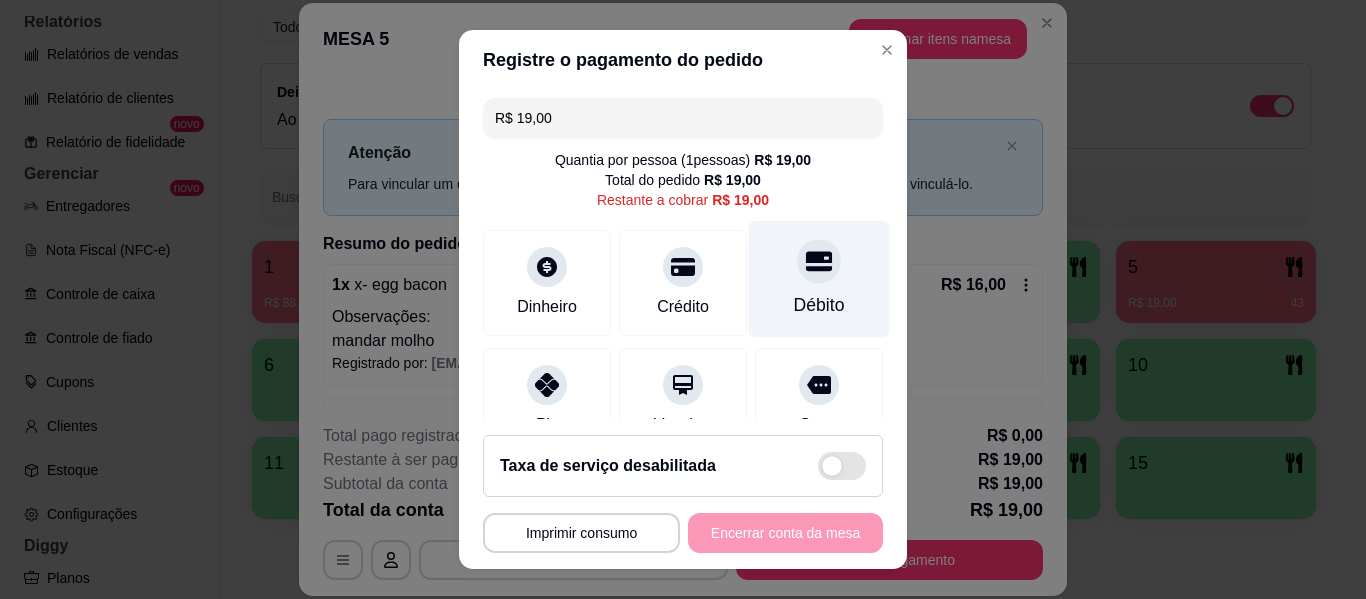 click on "Débito" at bounding box center [819, 279] 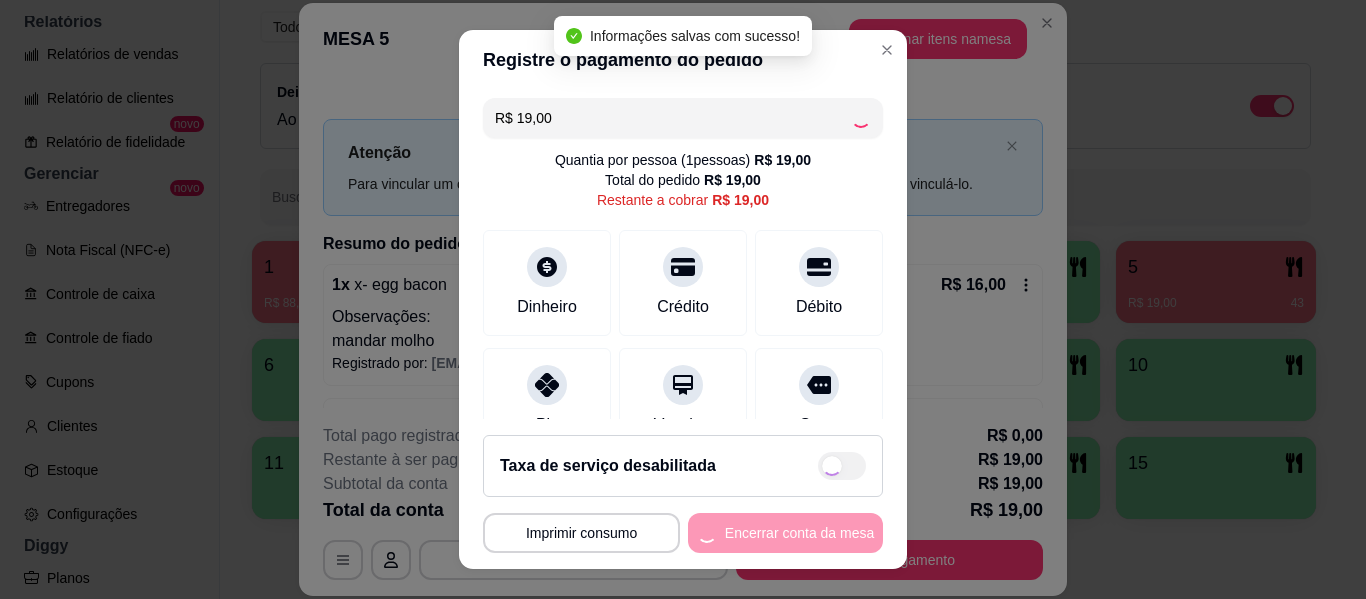 type on "R$ 0,00" 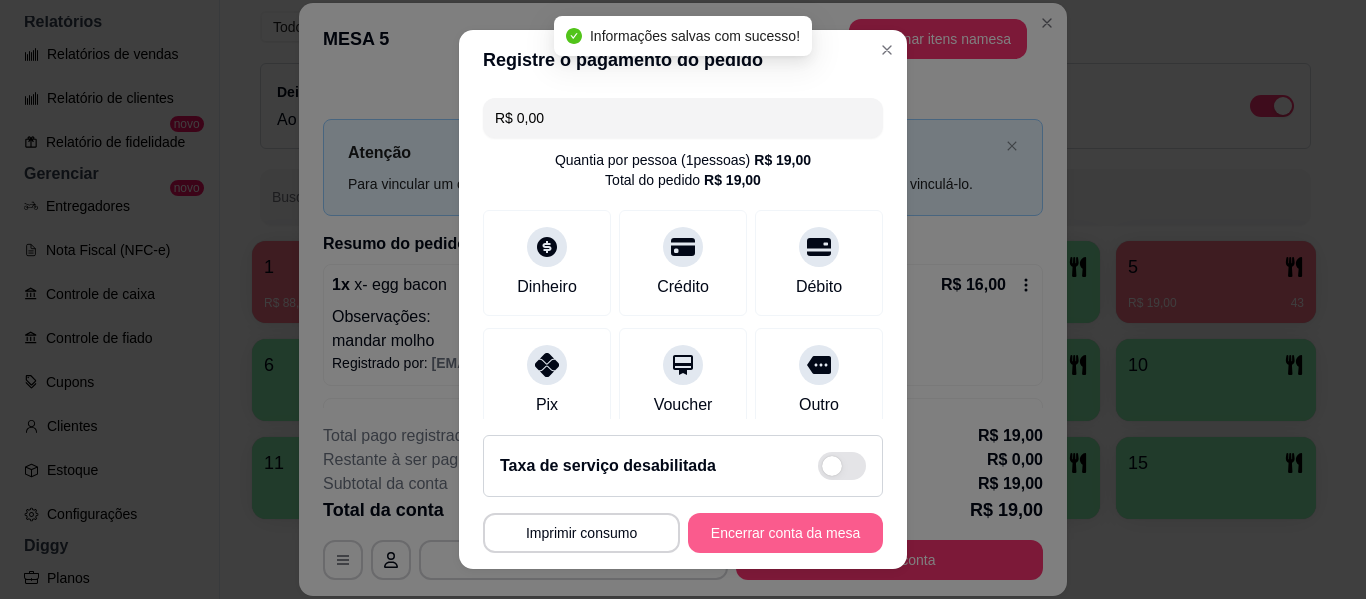 click on "Encerrar conta da mesa" at bounding box center [785, 533] 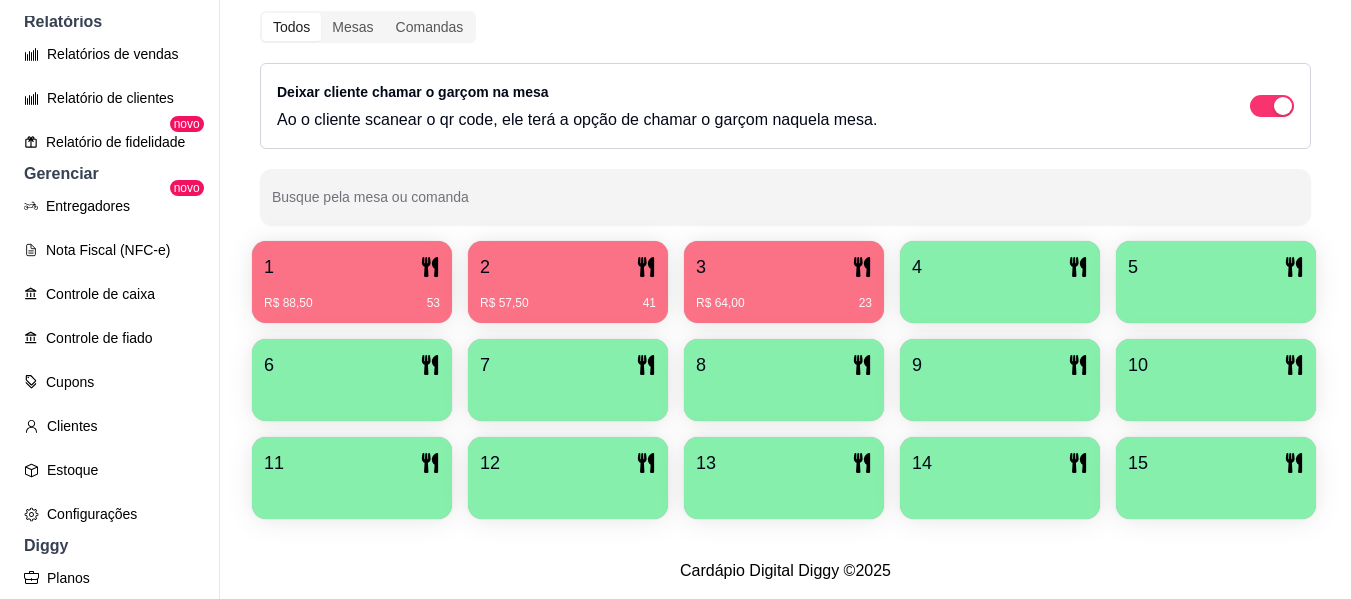 click on "3" at bounding box center (784, 267) 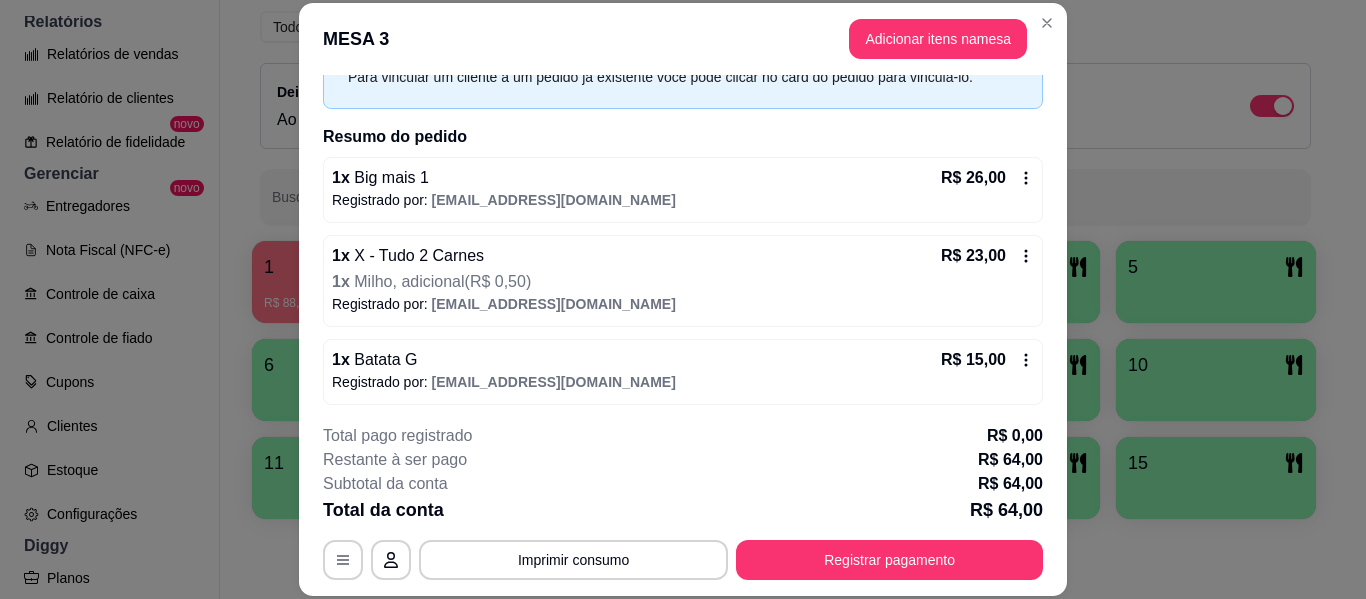 scroll, scrollTop: 112, scrollLeft: 0, axis: vertical 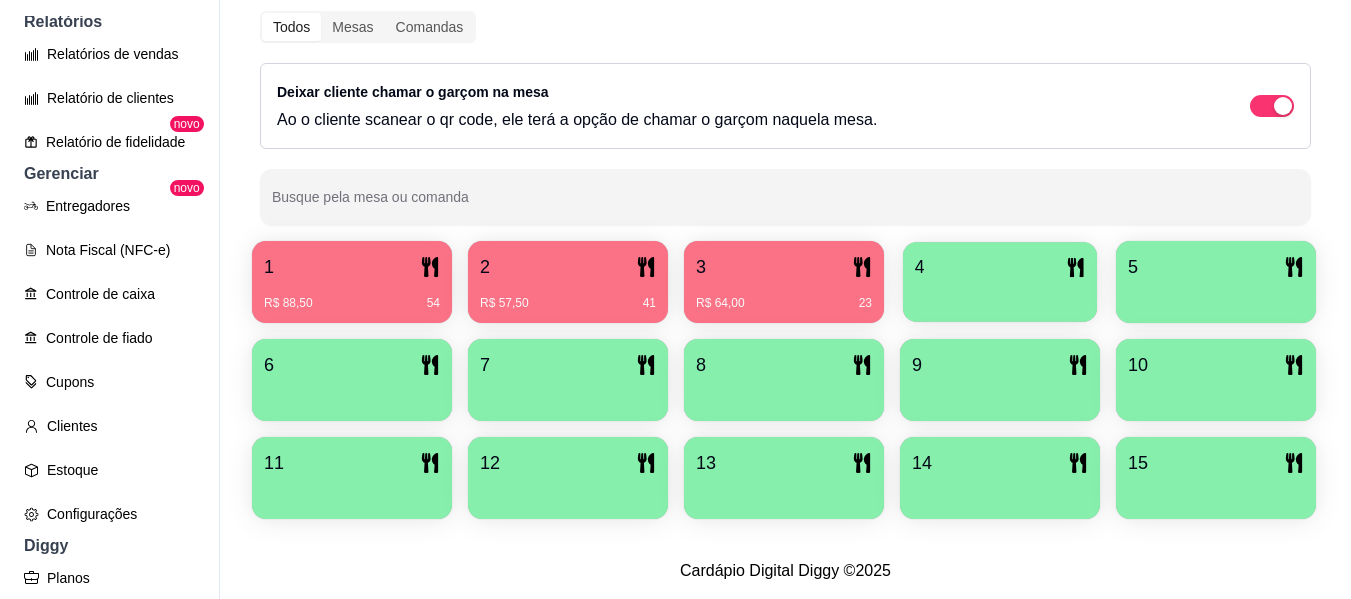 click at bounding box center [1000, 295] 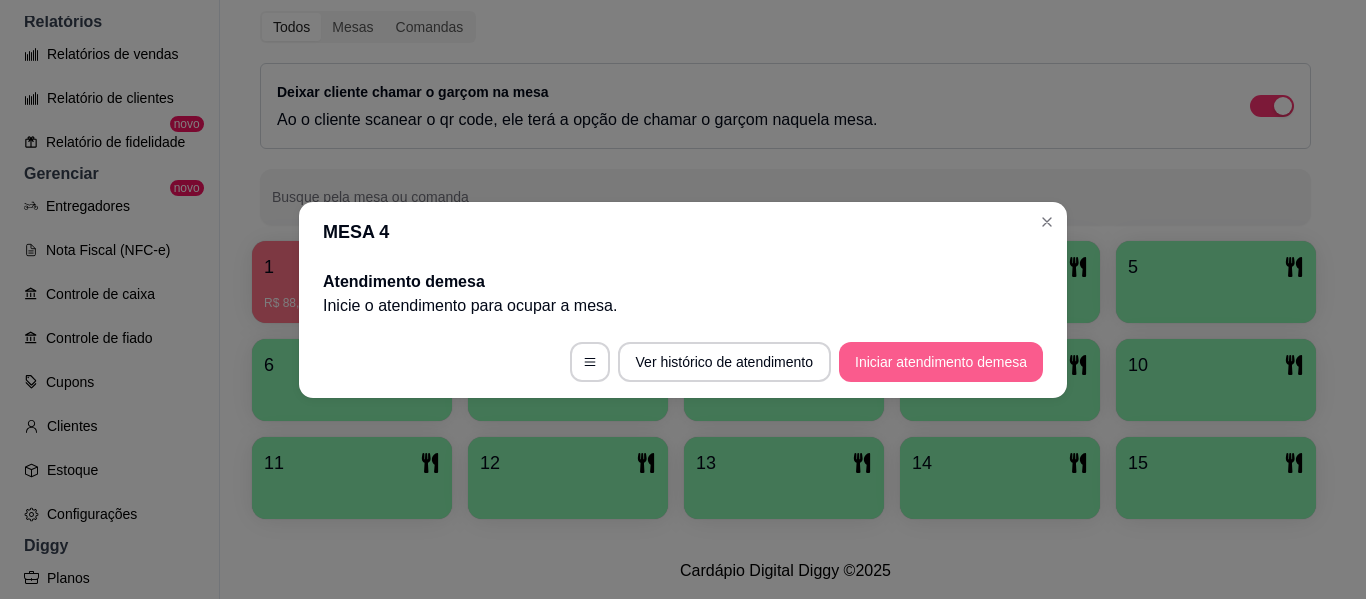 click on "Iniciar atendimento de  mesa" at bounding box center [941, 362] 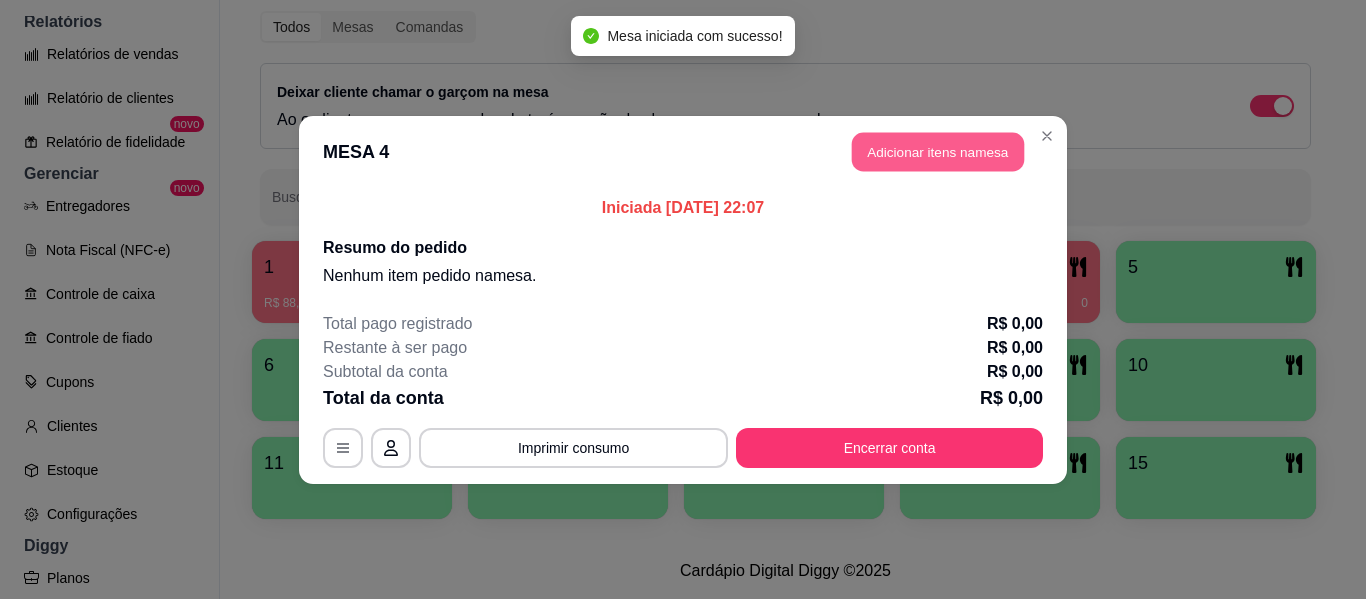 click on "Adicionar itens na  mesa" at bounding box center (938, 151) 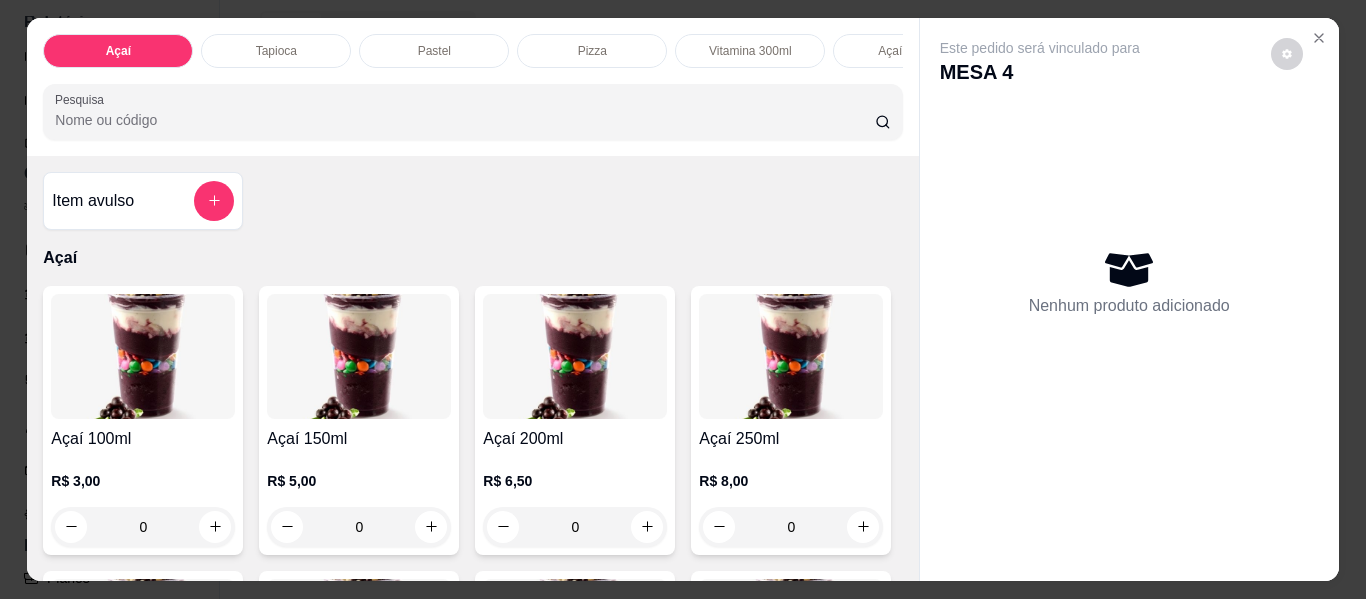 click on "Pizza" at bounding box center (592, 51) 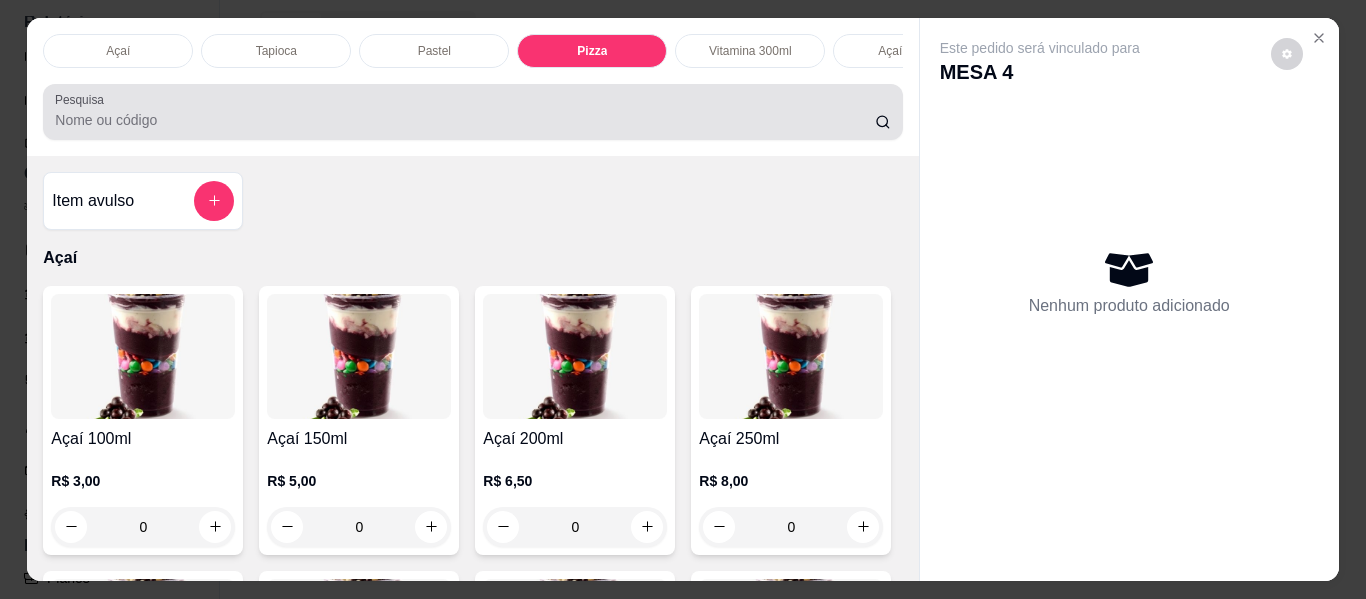 scroll, scrollTop: 2277, scrollLeft: 0, axis: vertical 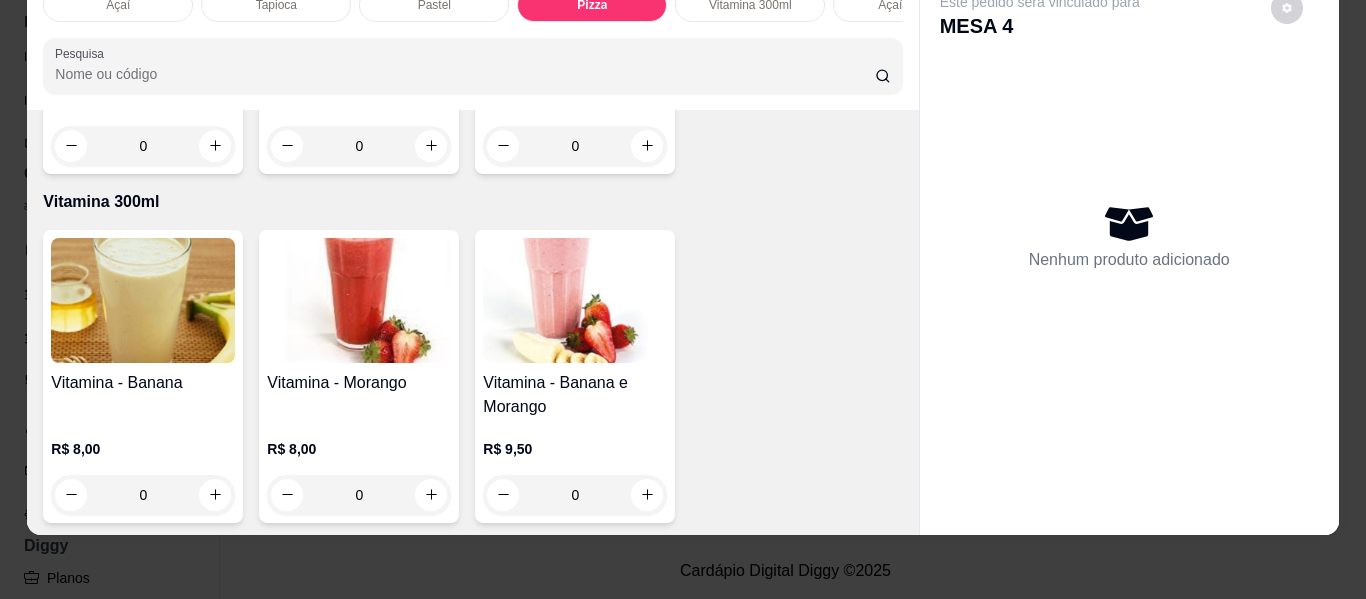 click on "0" at bounding box center [359, 146] 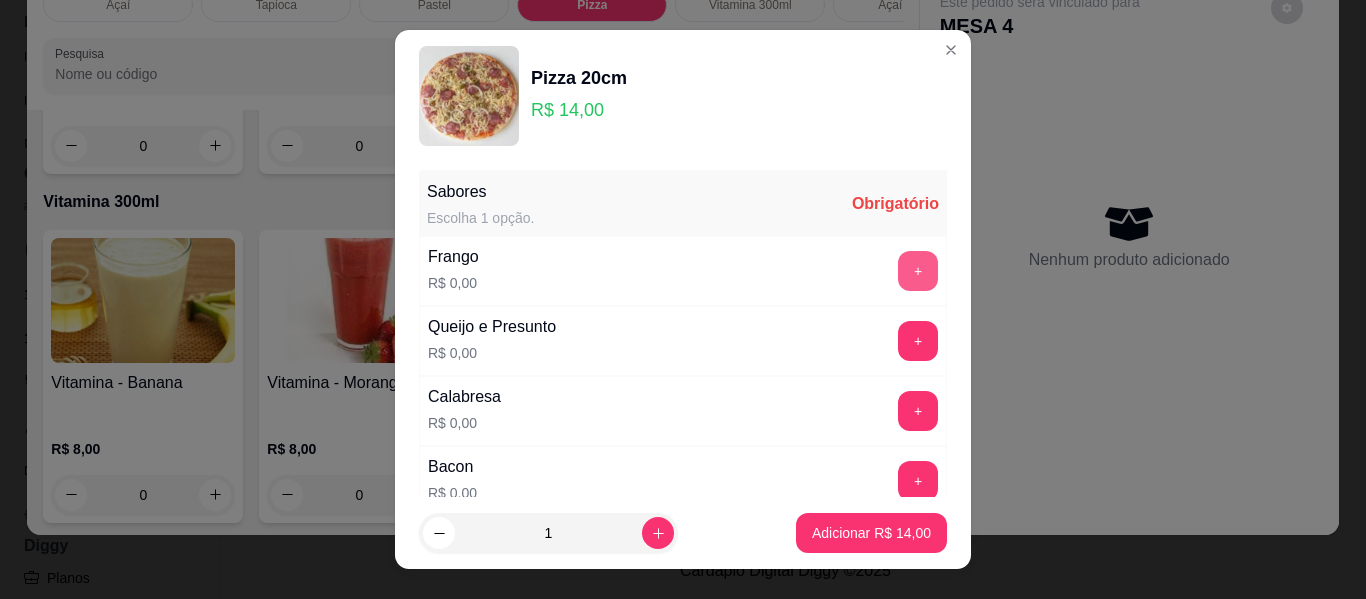 click on "+" at bounding box center [918, 271] 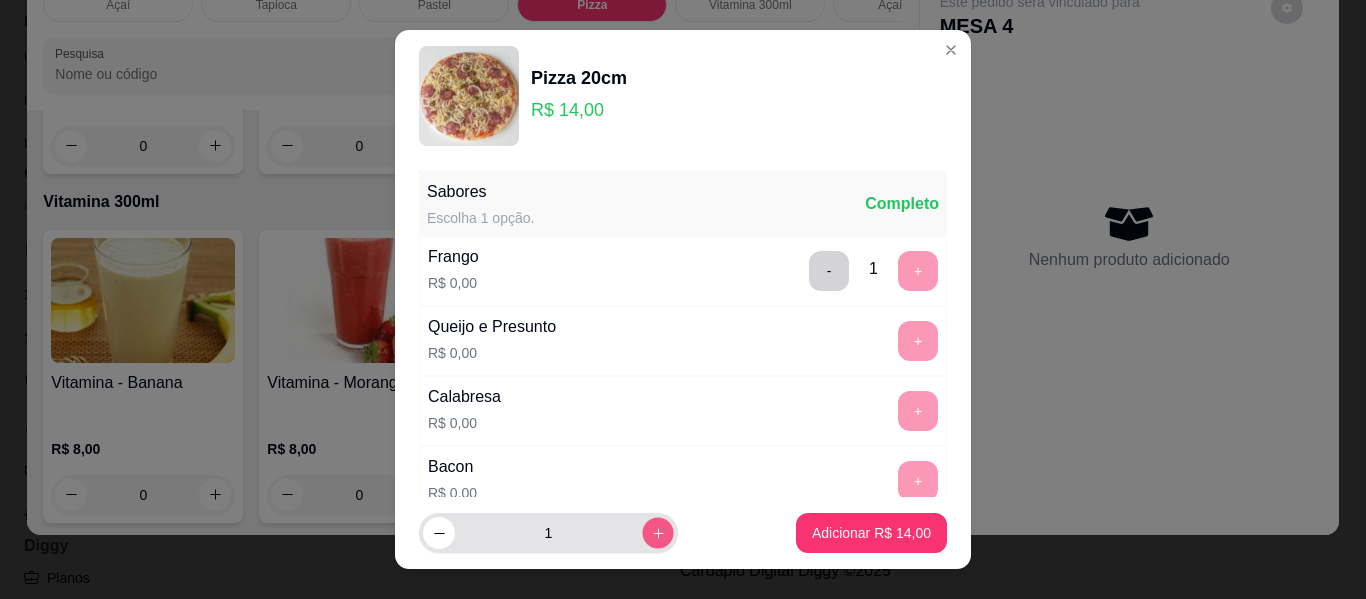 click 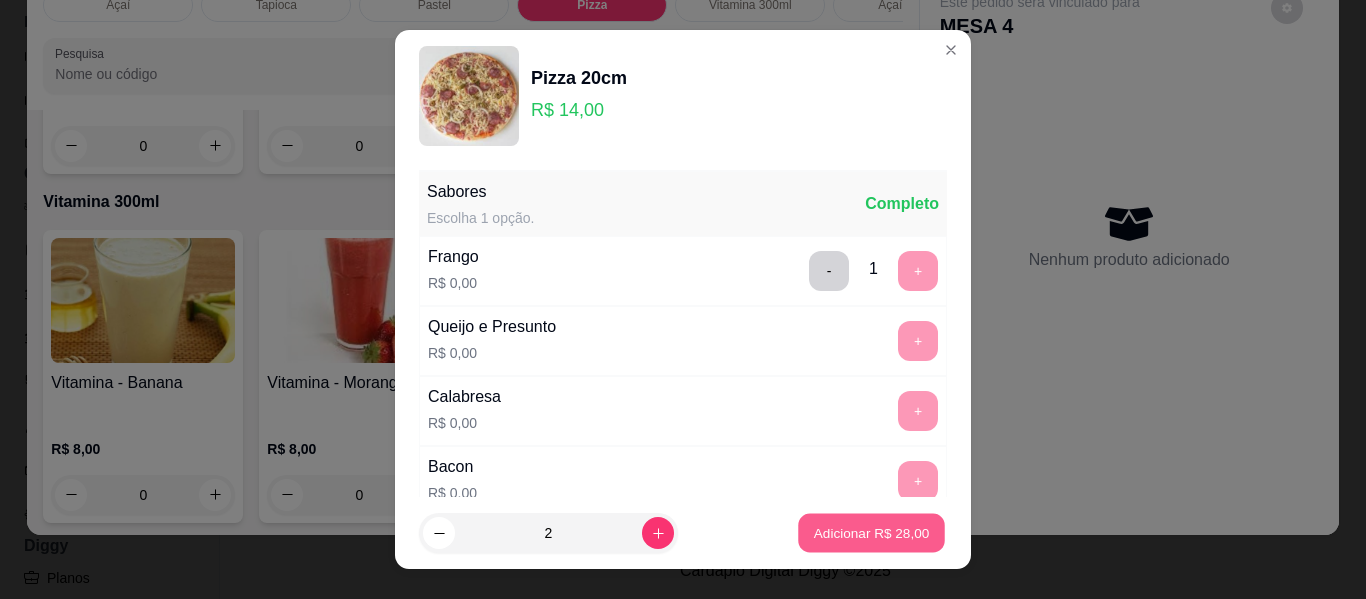 click on "Adicionar   R$ 28,00" at bounding box center [872, 532] 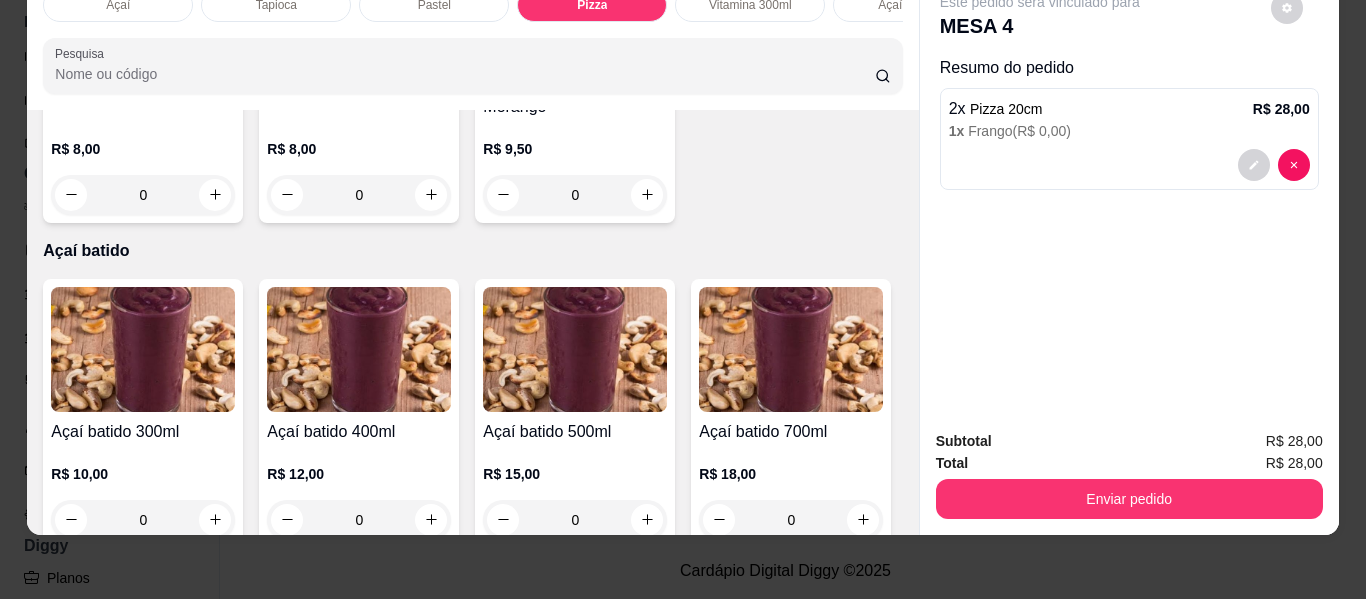scroll, scrollTop: 3077, scrollLeft: 0, axis: vertical 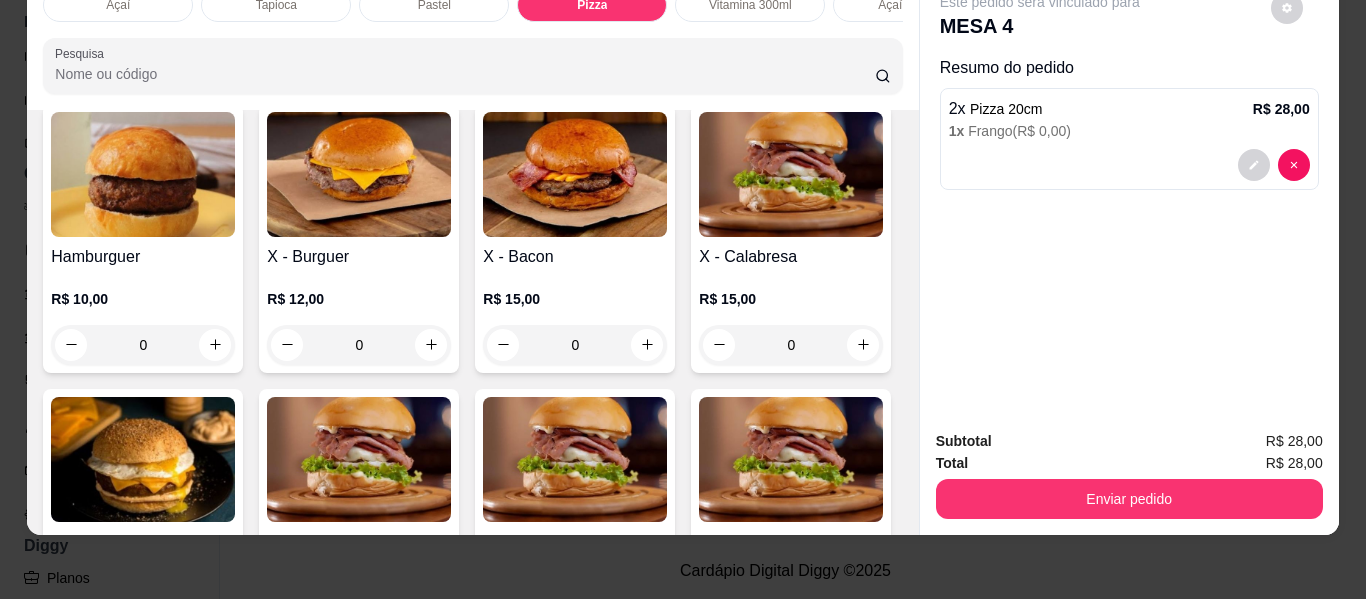 click on "0" at bounding box center (575, 20) 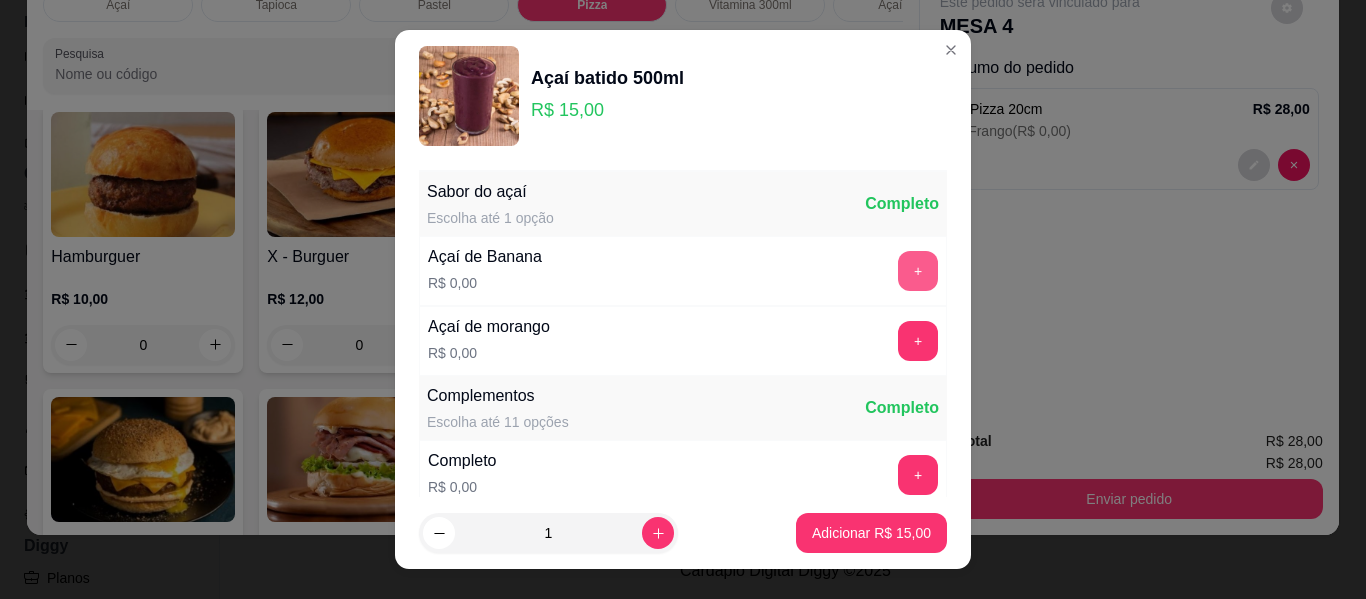 click on "+" at bounding box center [918, 271] 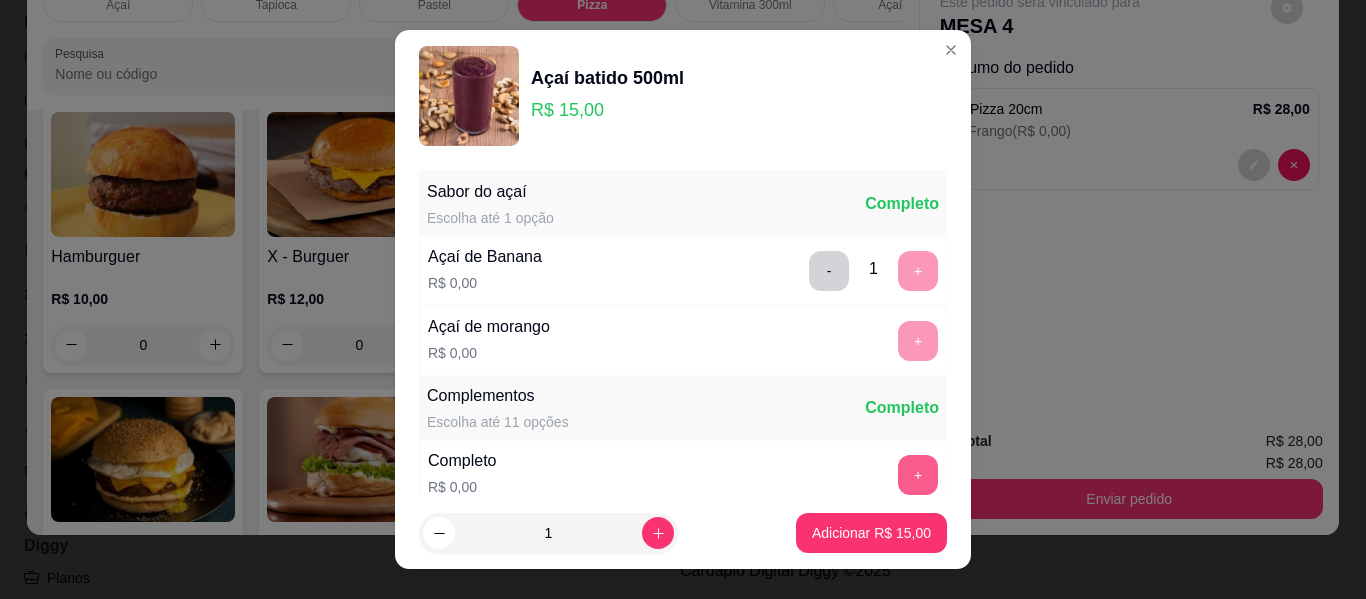 click on "+" at bounding box center [918, 475] 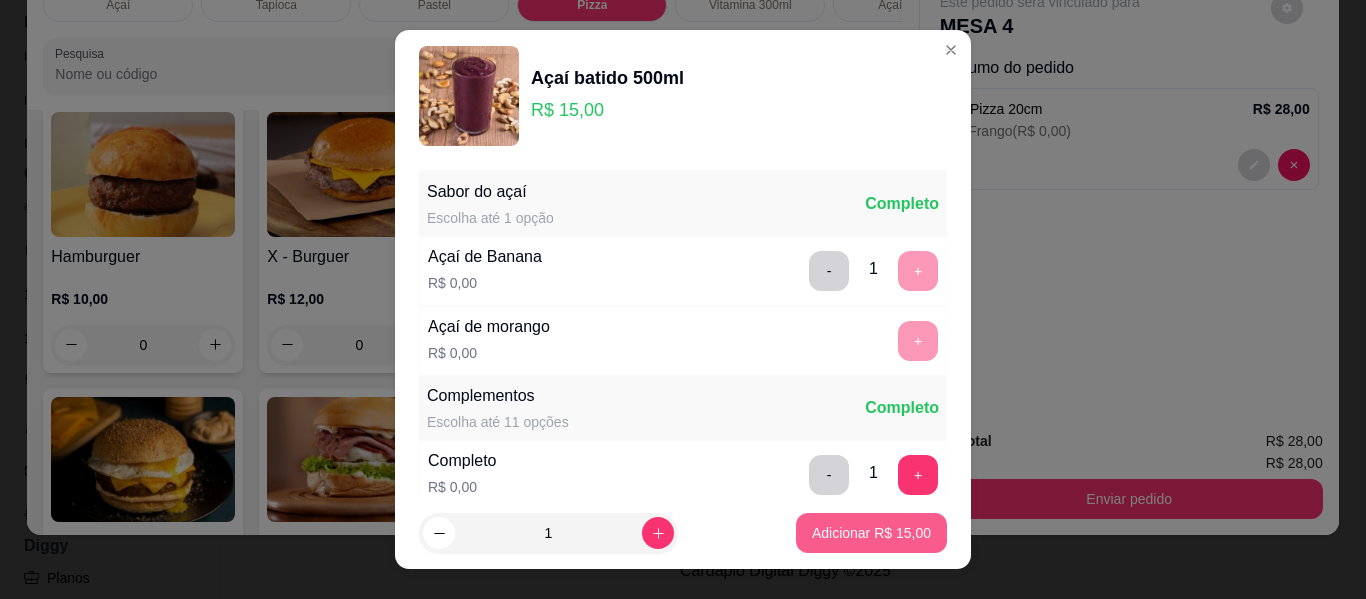 click on "Adicionar   R$ 15,00" at bounding box center [871, 533] 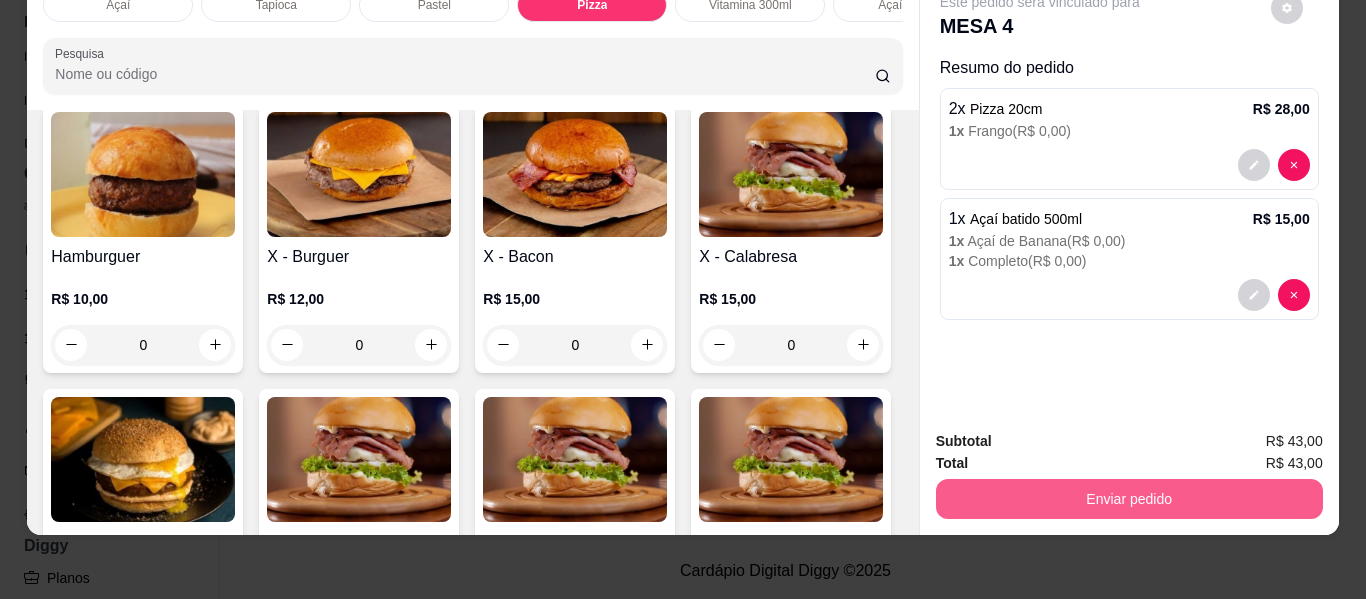 click on "Enviar pedido" at bounding box center (1129, 499) 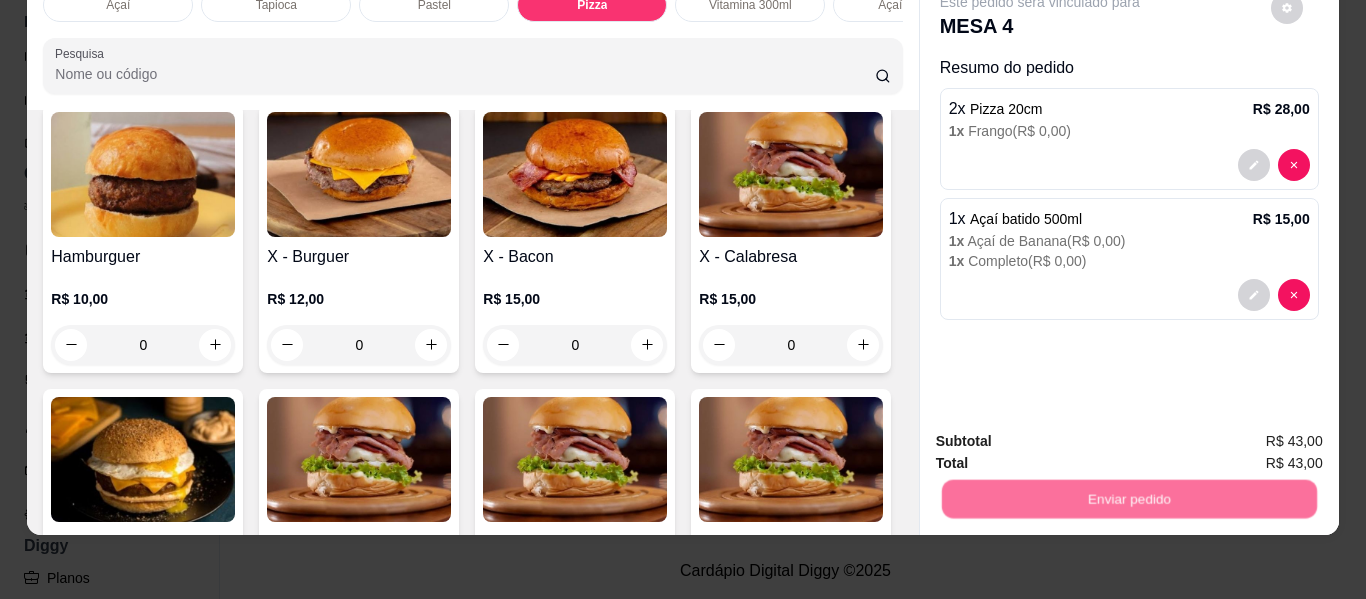 click on "Não registrar e enviar pedido" at bounding box center [1063, 434] 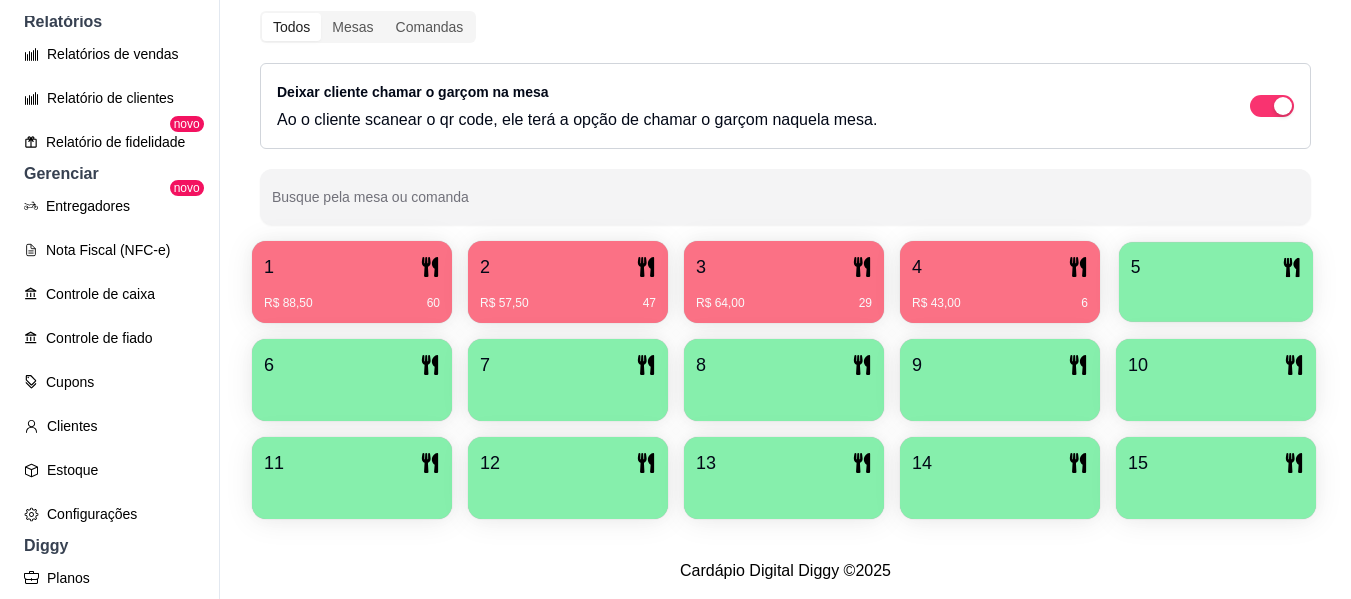 click at bounding box center [1216, 295] 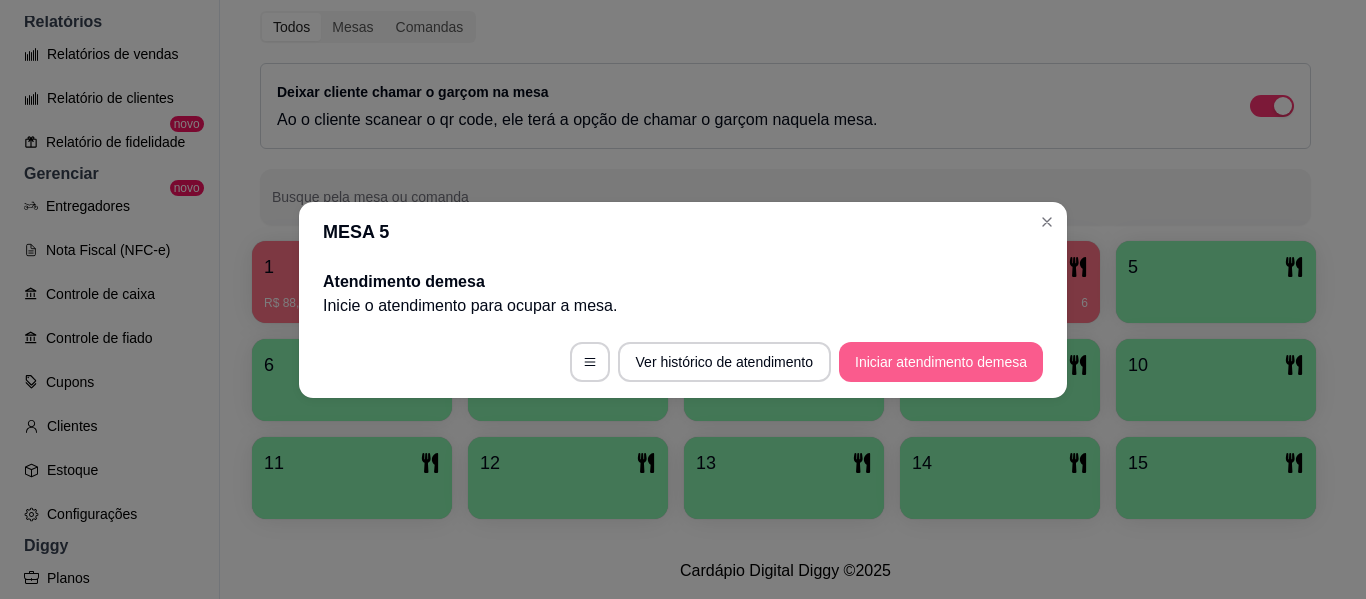 click on "Iniciar atendimento de  mesa" at bounding box center [941, 362] 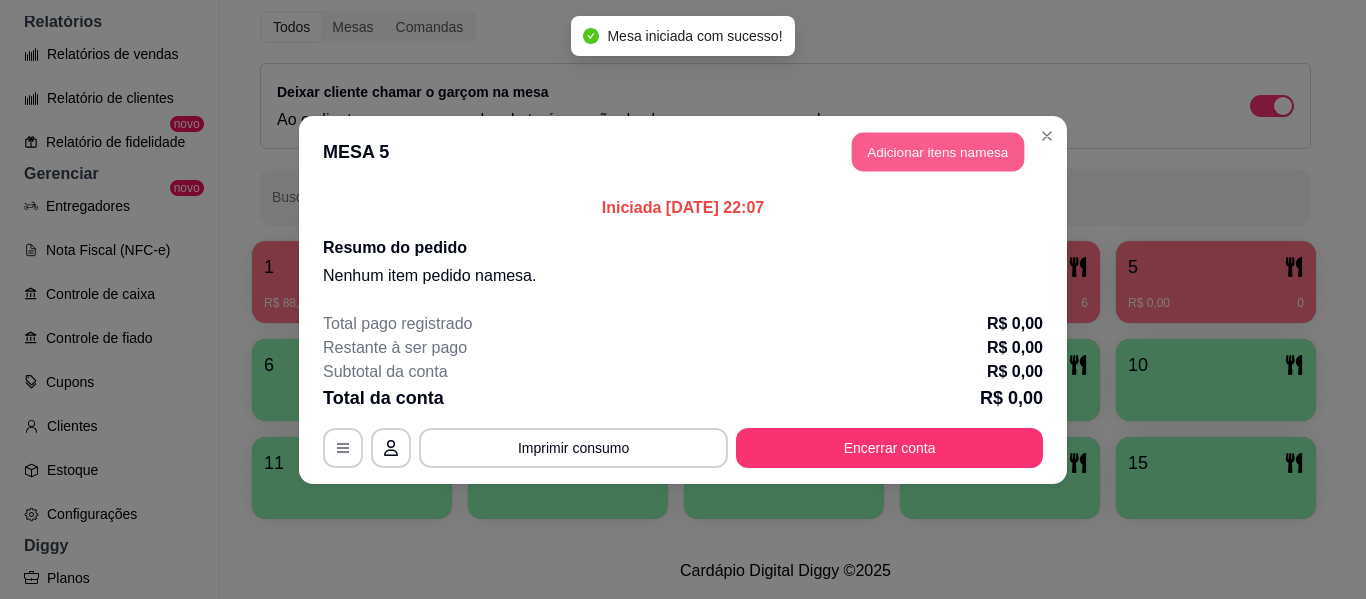 click on "Adicionar itens na  mesa" at bounding box center [938, 151] 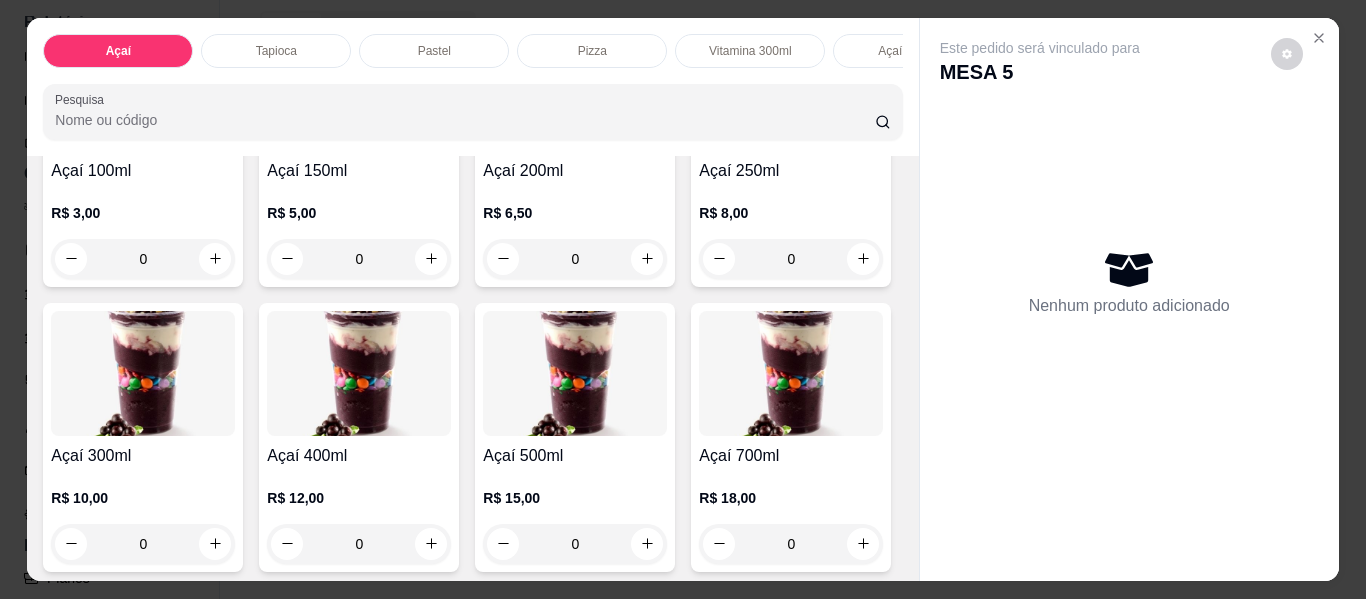 scroll, scrollTop: 300, scrollLeft: 0, axis: vertical 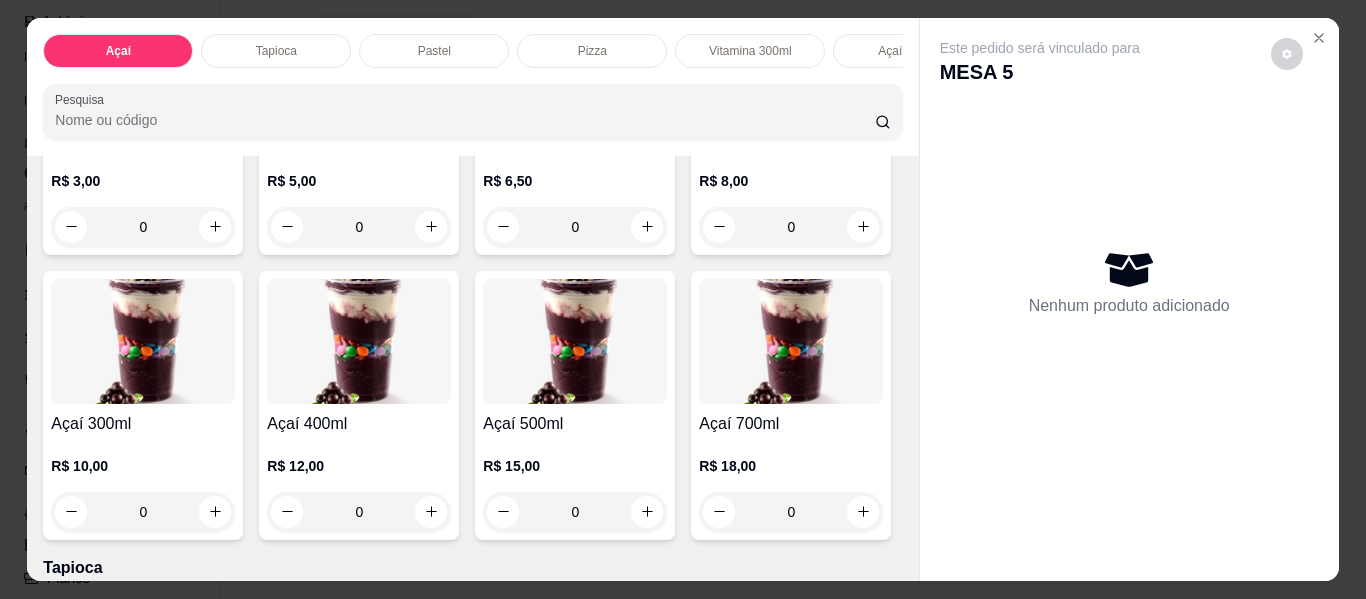 click on "0" at bounding box center (359, 512) 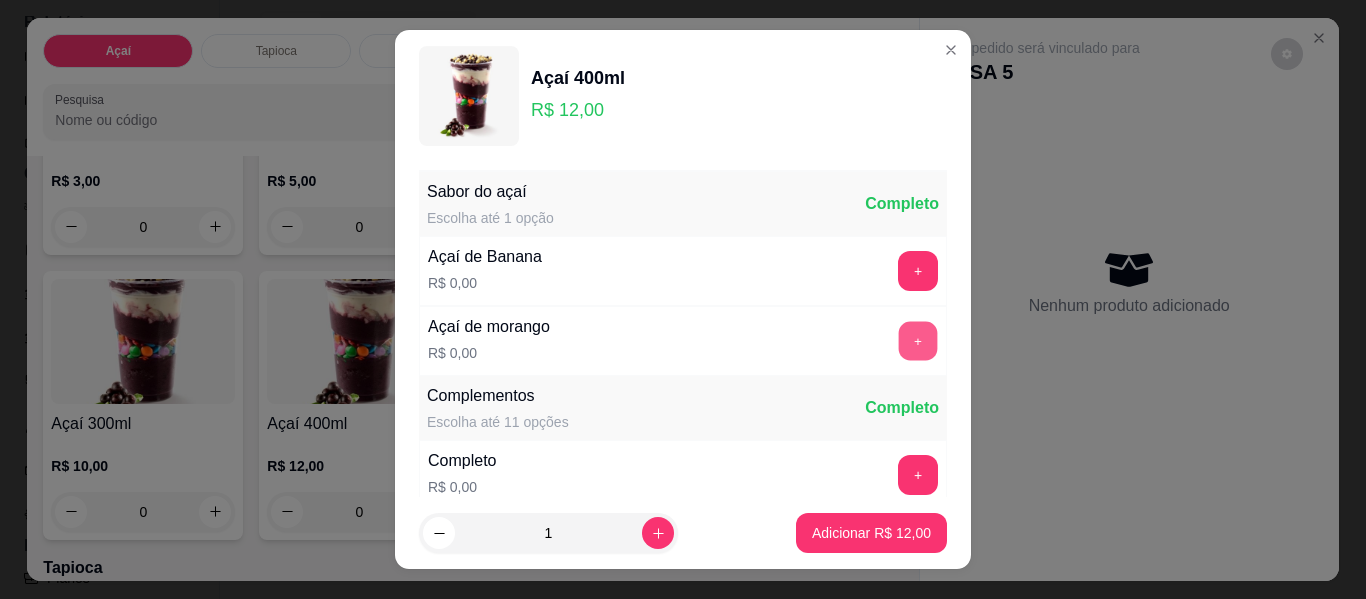 click on "+" at bounding box center (918, 341) 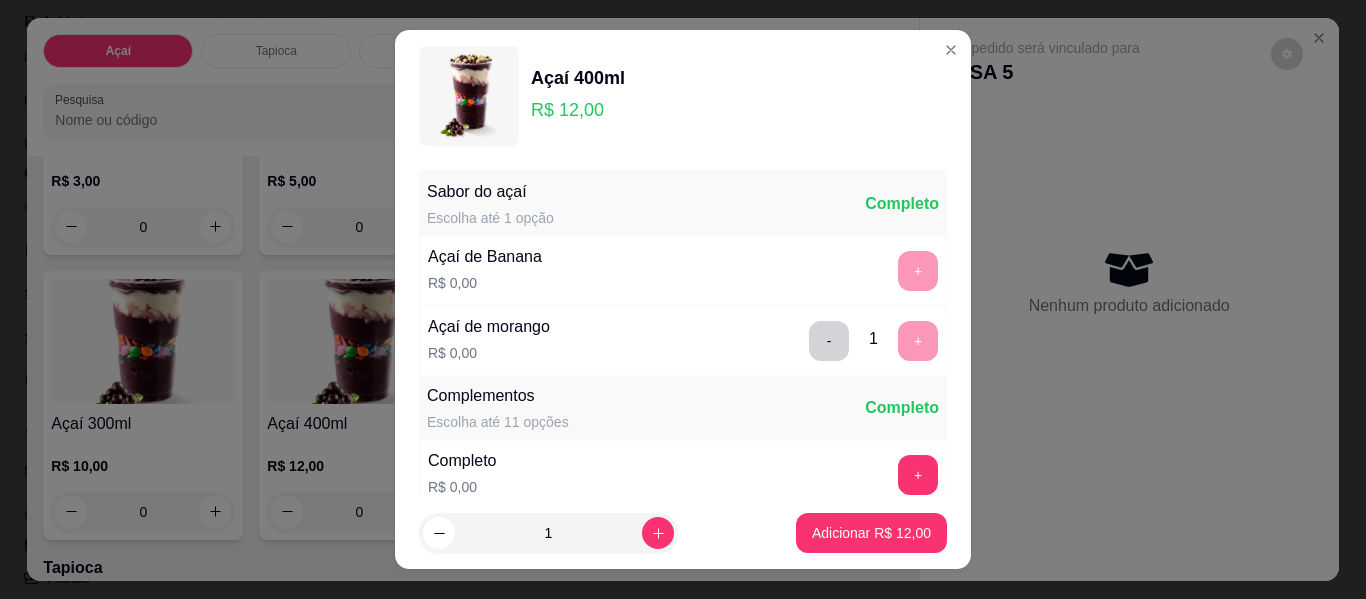 scroll, scrollTop: 100, scrollLeft: 0, axis: vertical 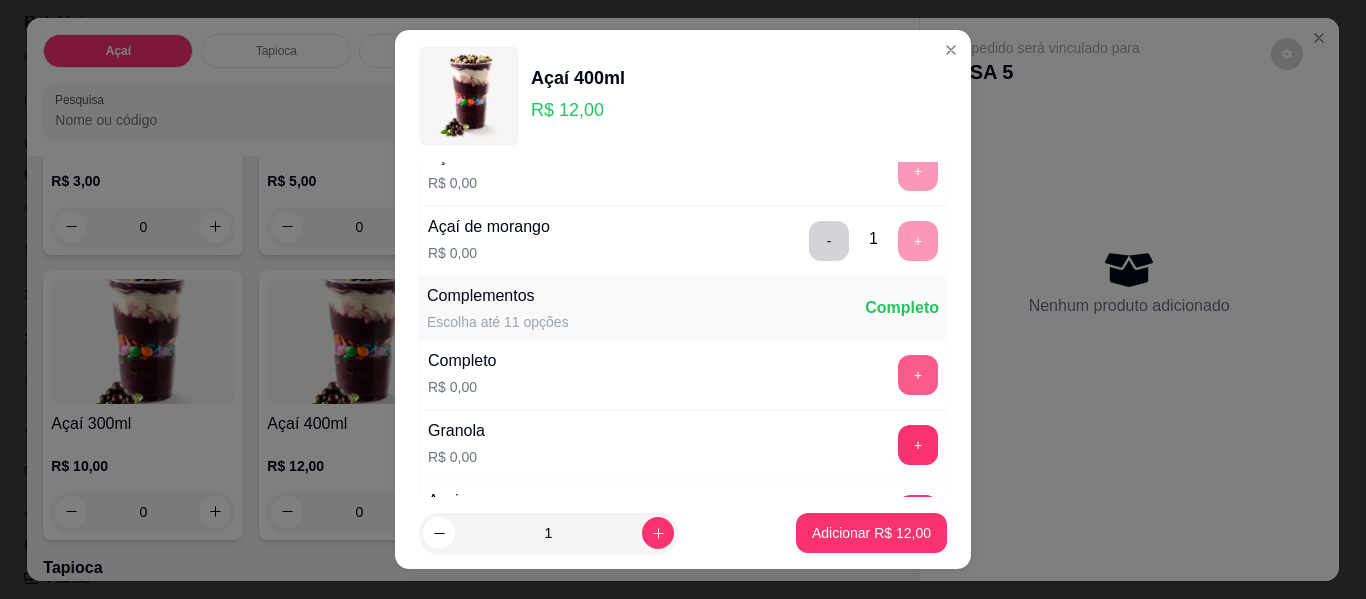 click on "+" at bounding box center (918, 375) 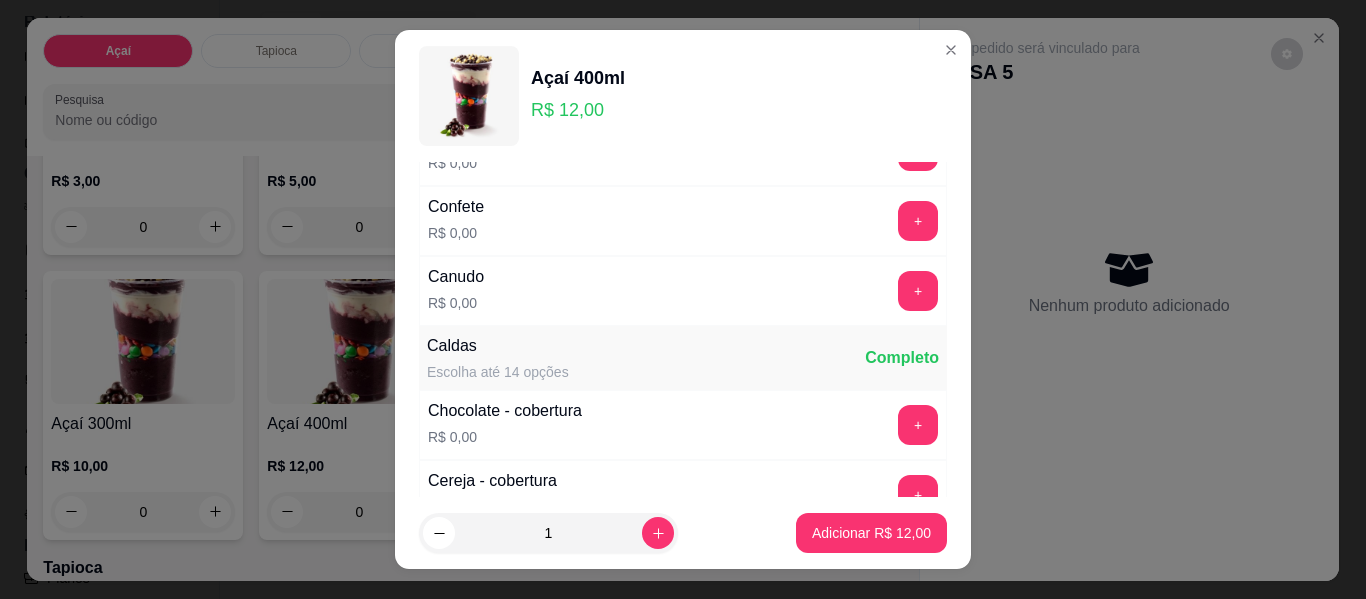 scroll, scrollTop: 1000, scrollLeft: 0, axis: vertical 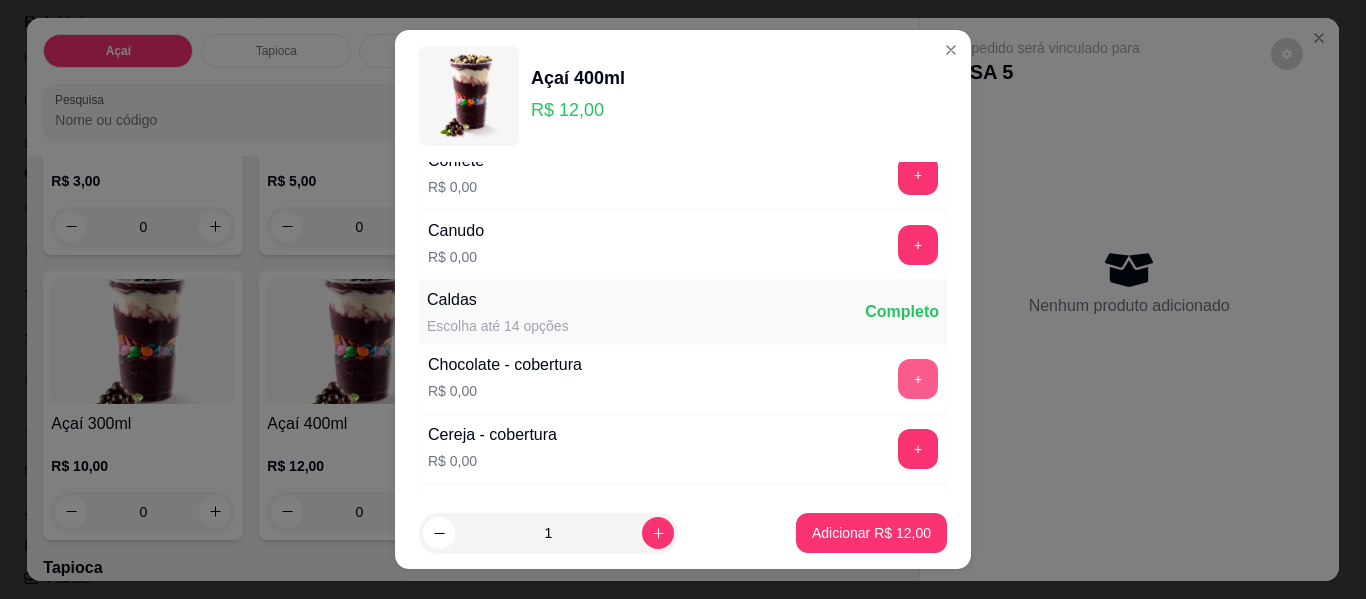 click on "+" at bounding box center [918, 379] 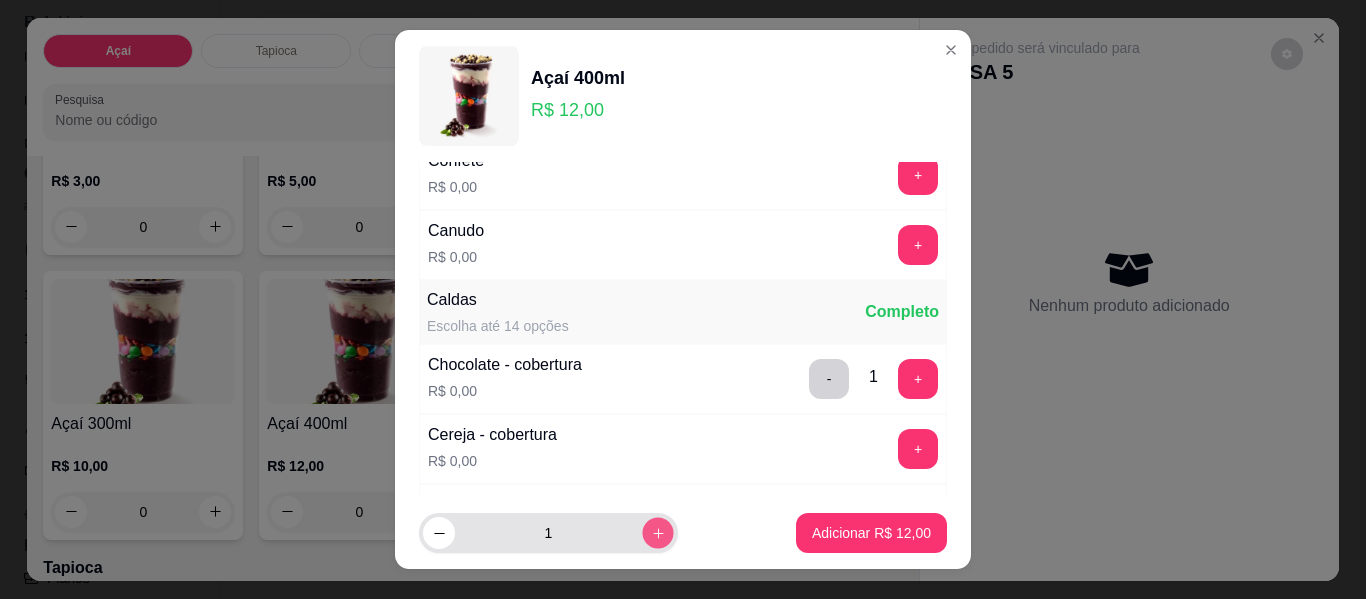 click at bounding box center [657, 533] 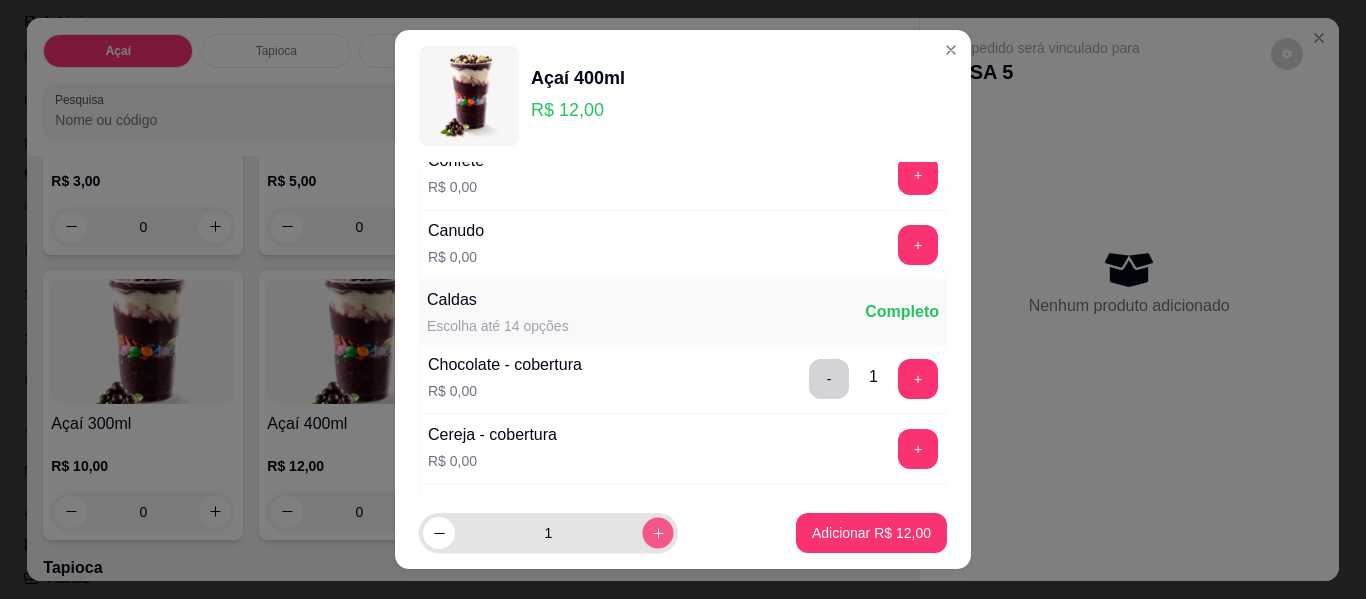 type on "2" 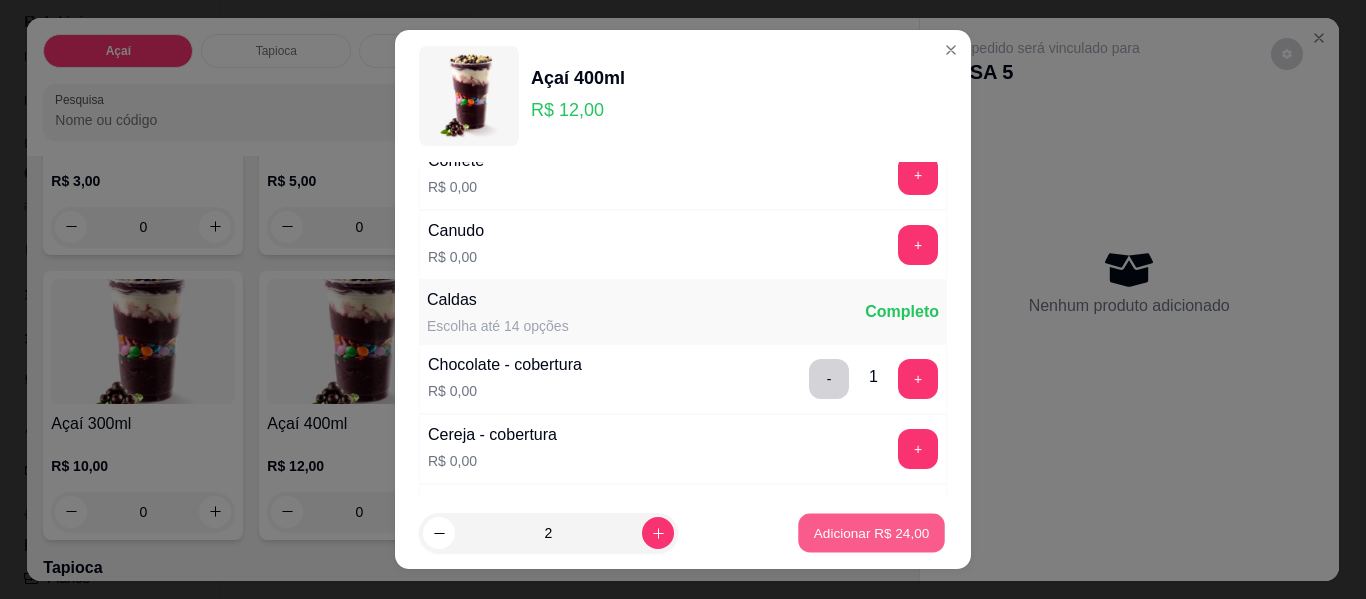 click on "Adicionar   R$ 24,00" at bounding box center [872, 532] 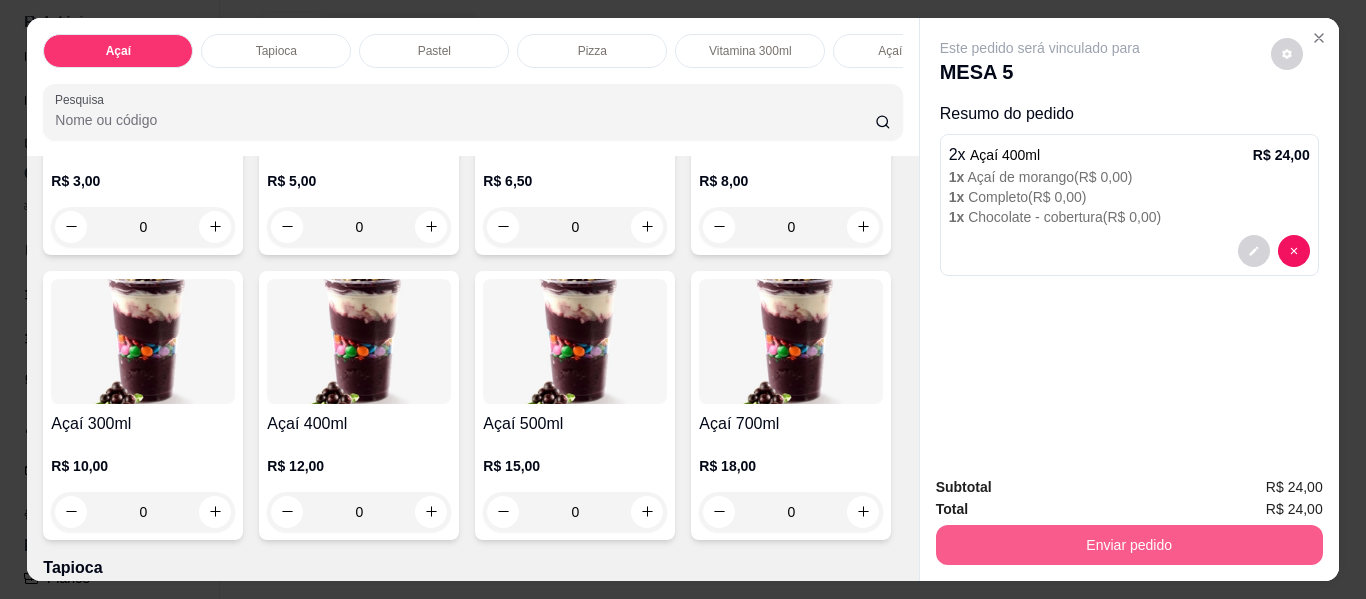 click on "Enviar pedido" at bounding box center [1129, 545] 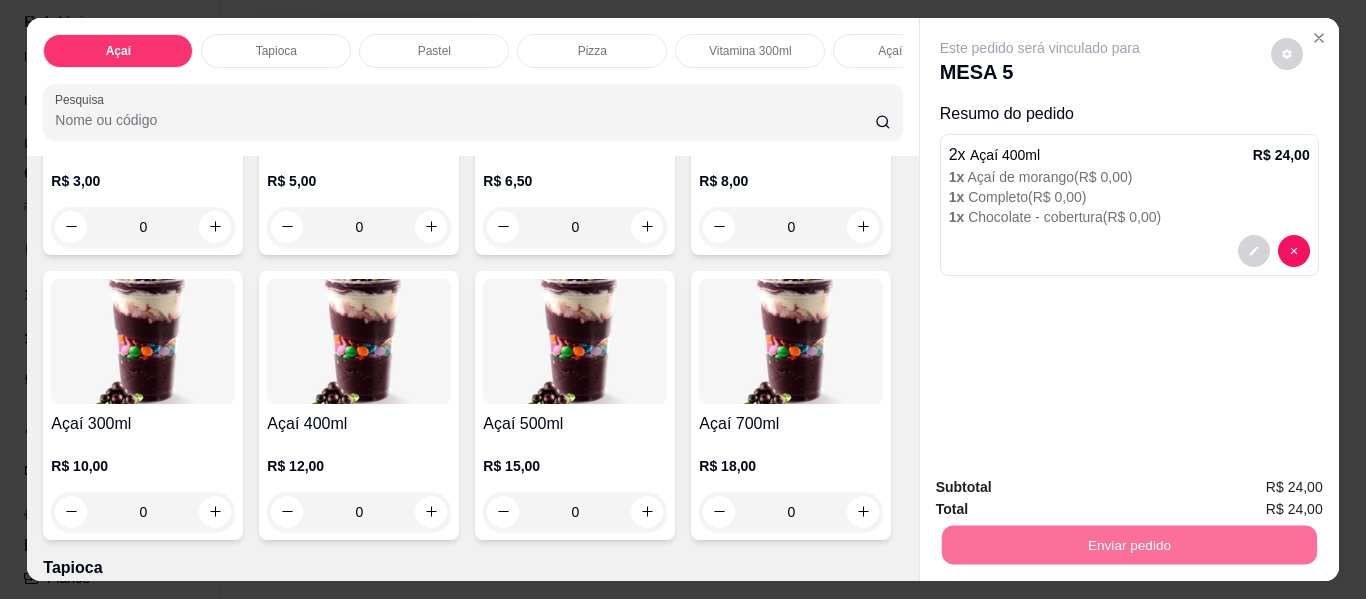 click on "Não registrar e enviar pedido" at bounding box center (1063, 487) 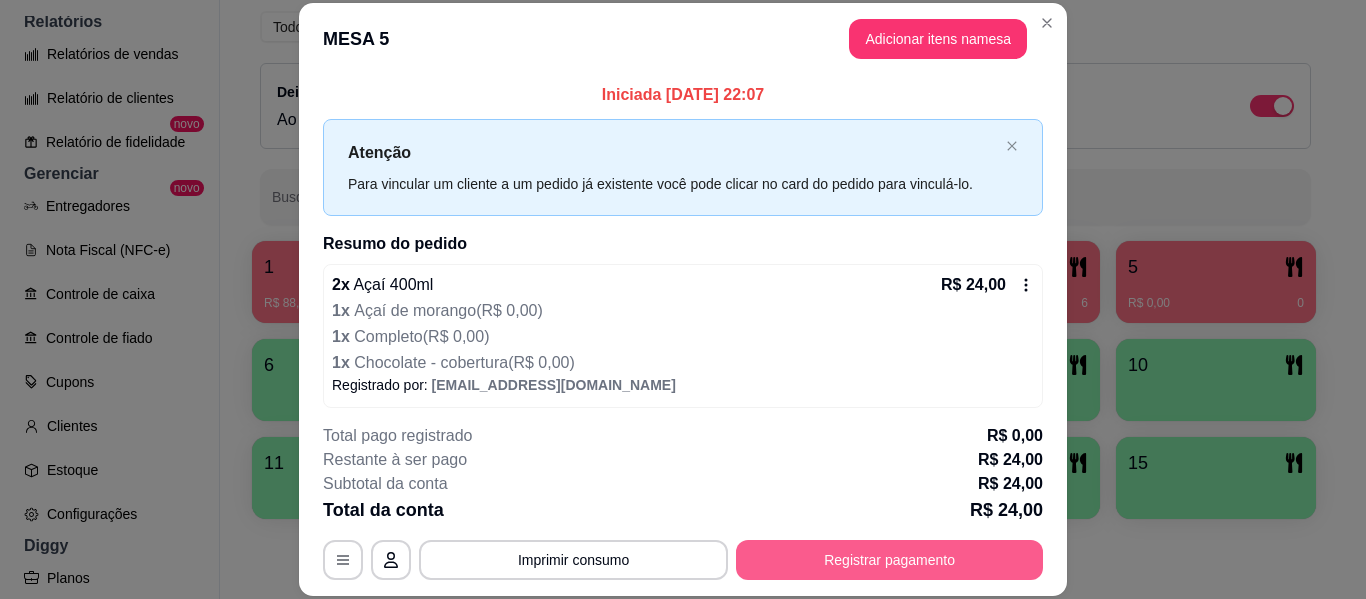 click on "Registrar pagamento" at bounding box center (889, 560) 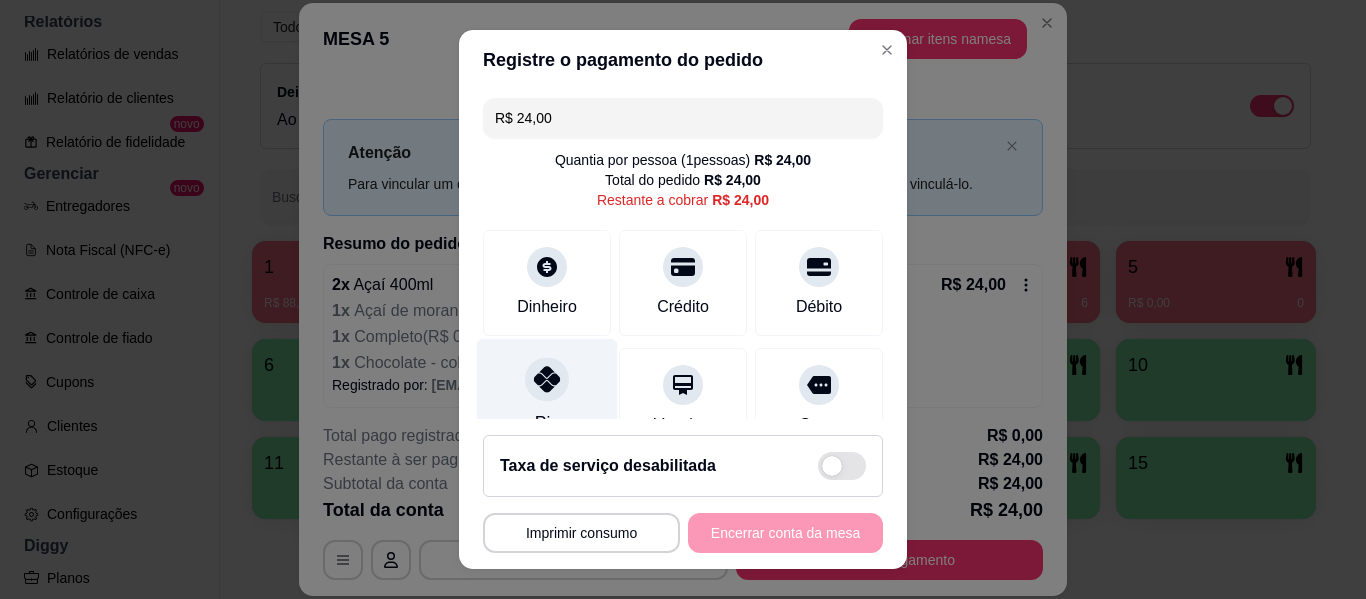 click 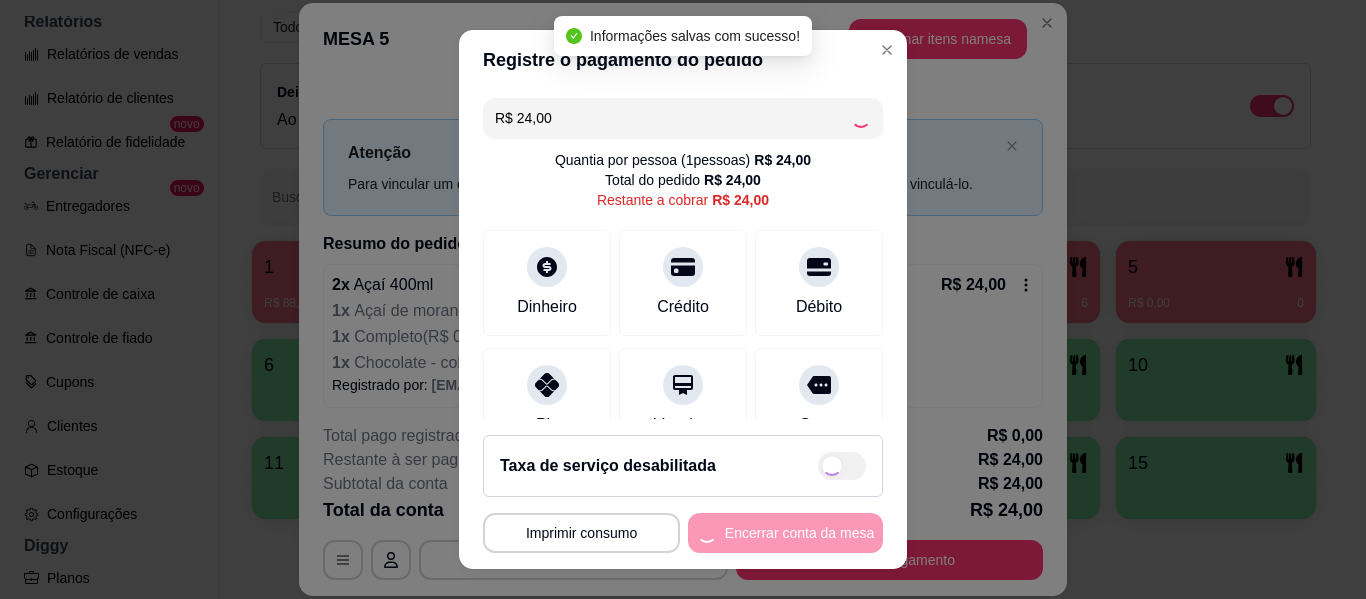 type on "R$ 0,00" 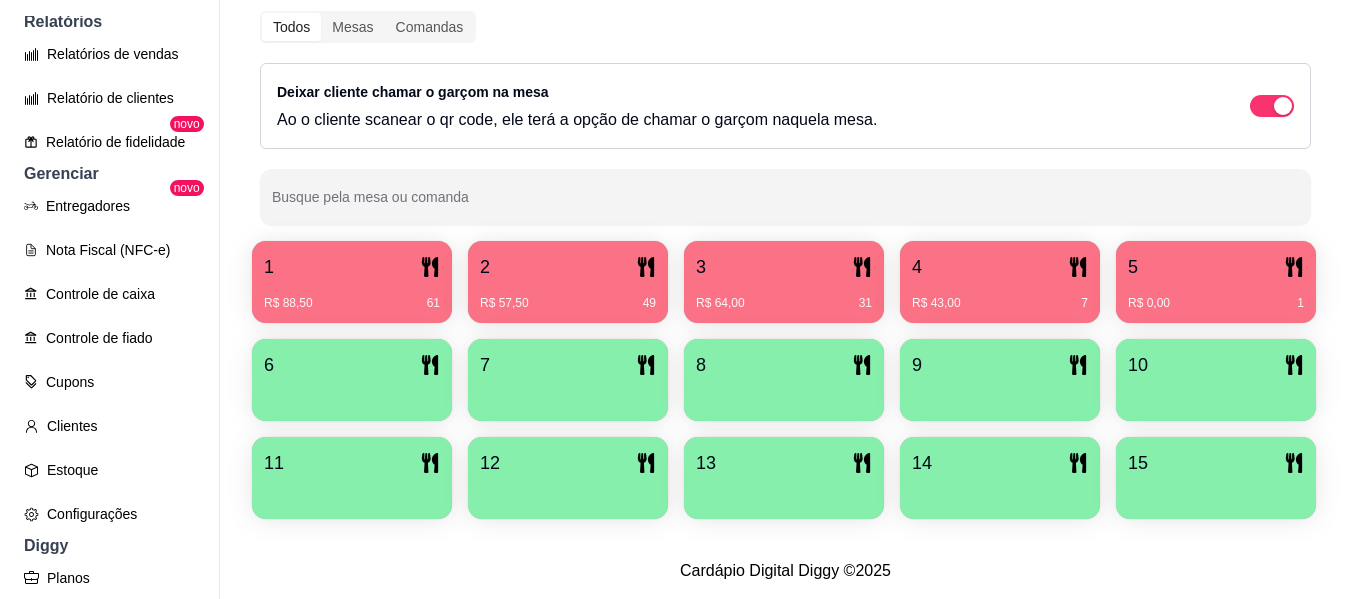 click on "R$ 88,50 61" at bounding box center [352, 296] 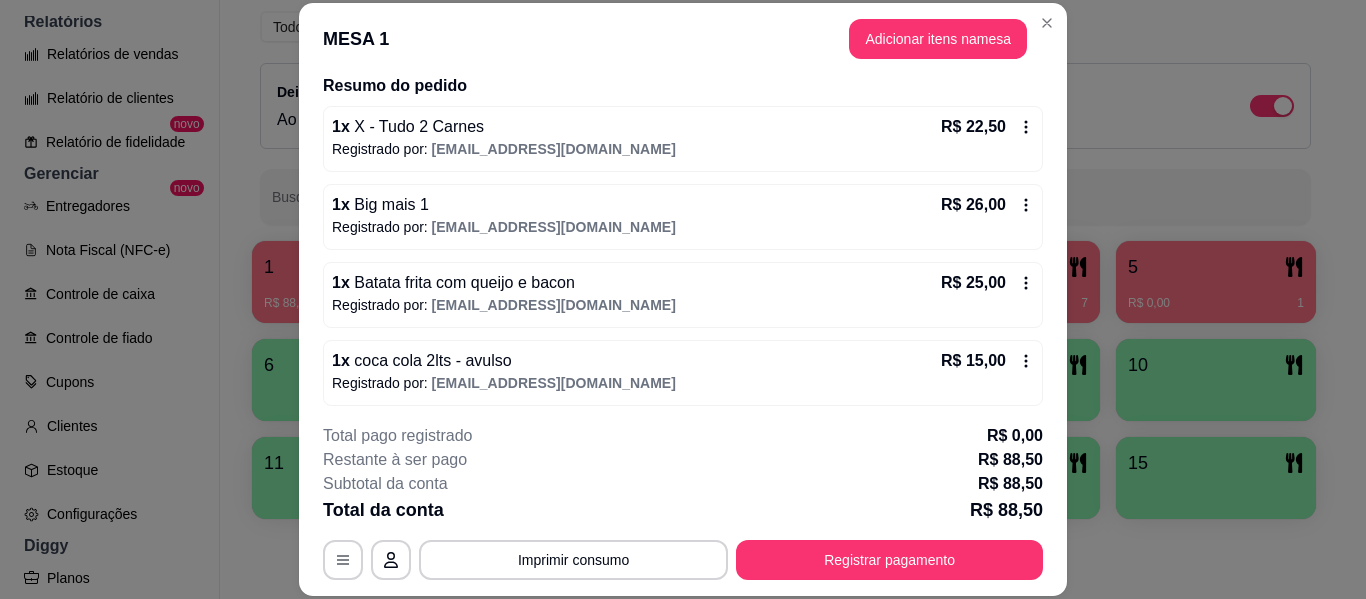scroll, scrollTop: 164, scrollLeft: 0, axis: vertical 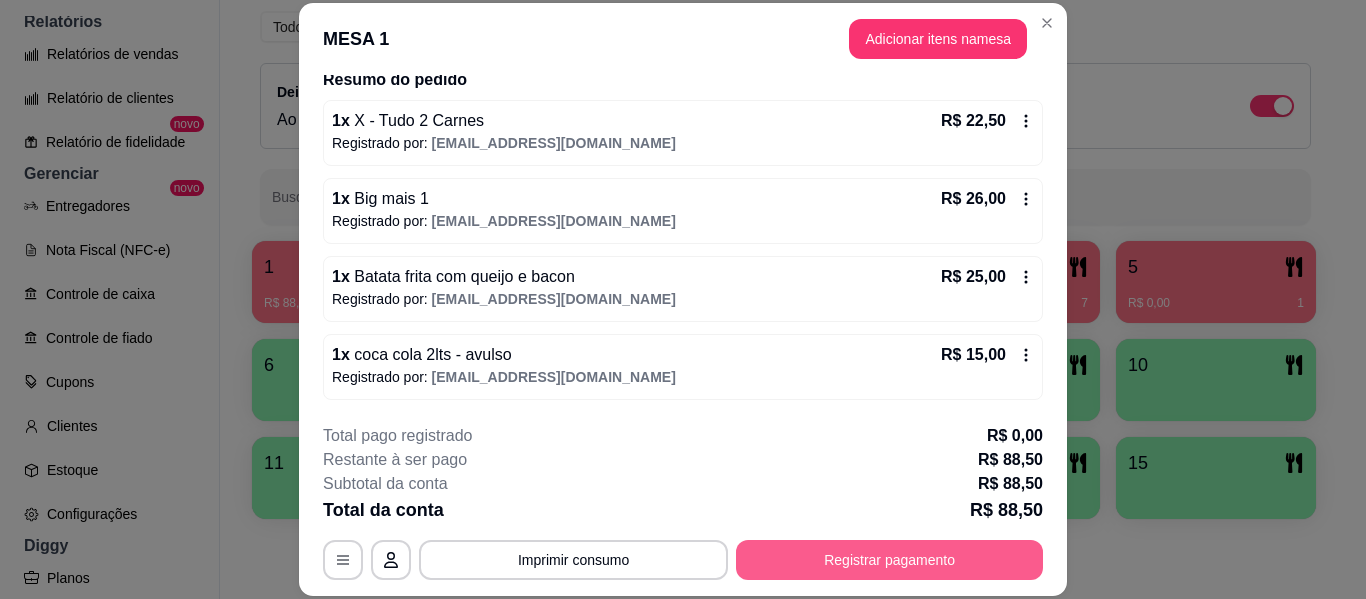 click on "Registrar pagamento" at bounding box center [889, 560] 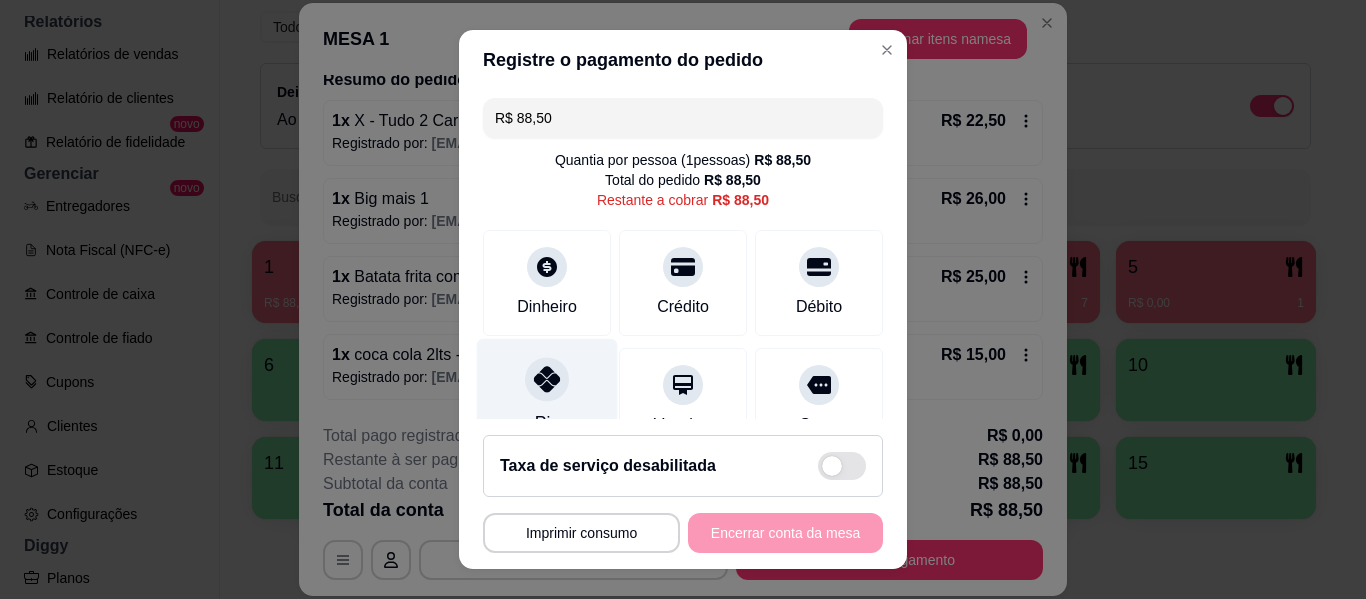 click at bounding box center [547, 379] 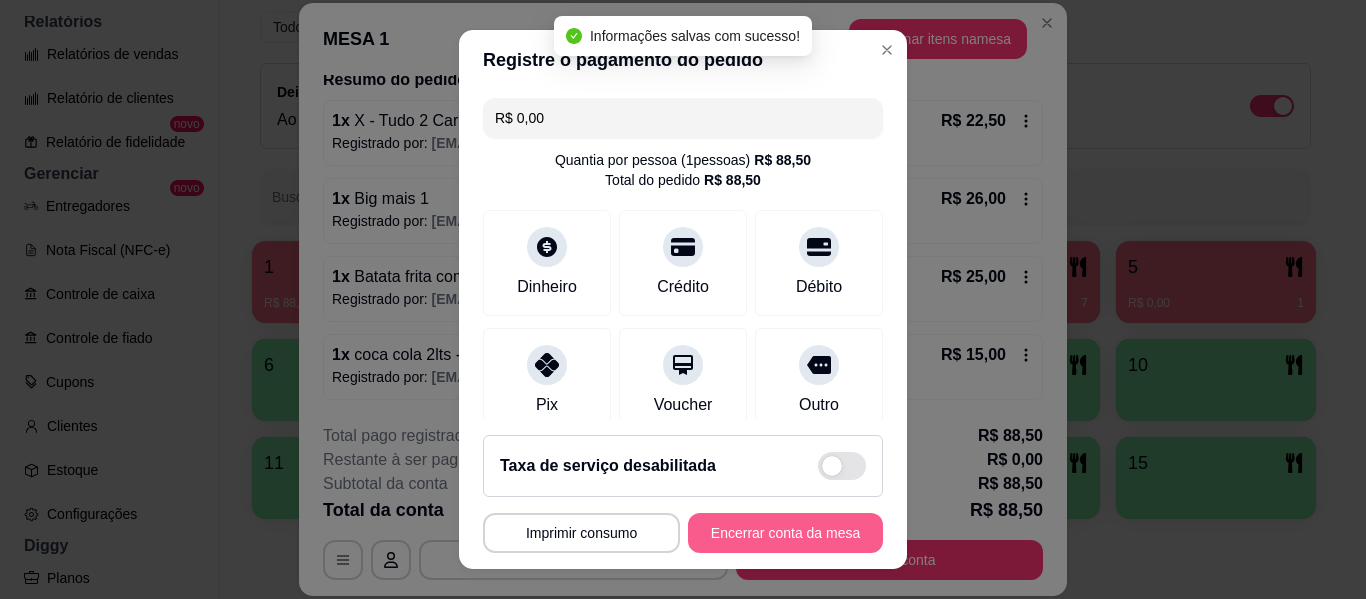 type on "R$ 0,00" 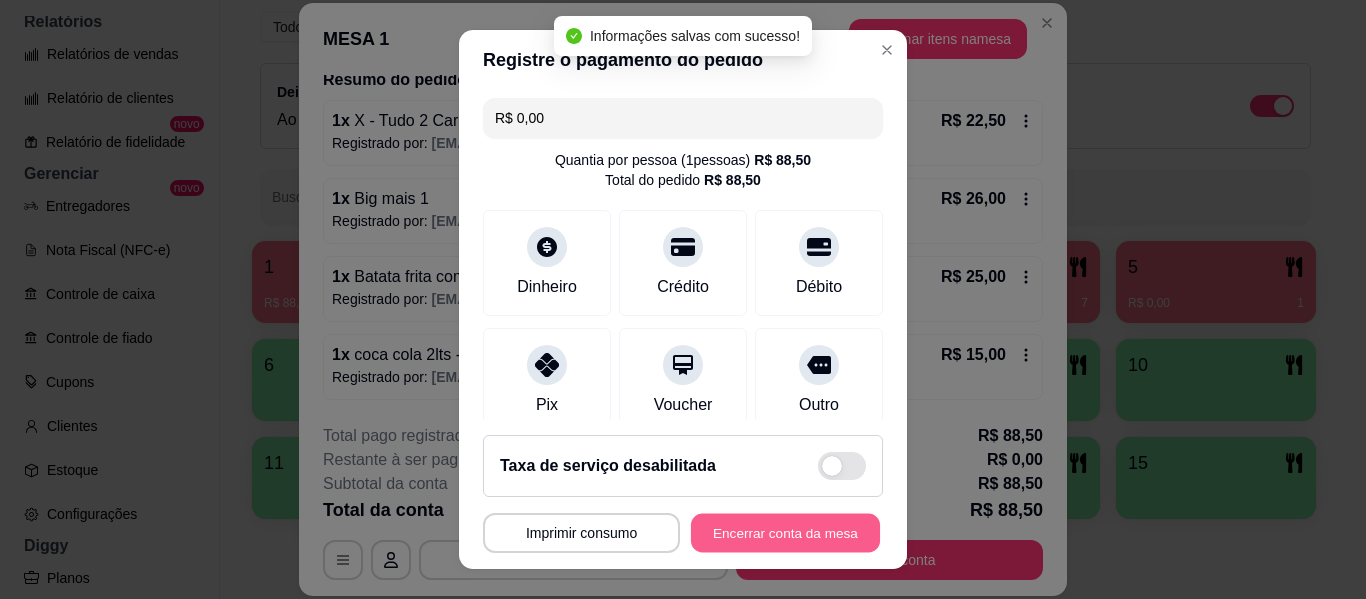 click on "Encerrar conta da mesa" at bounding box center [785, 533] 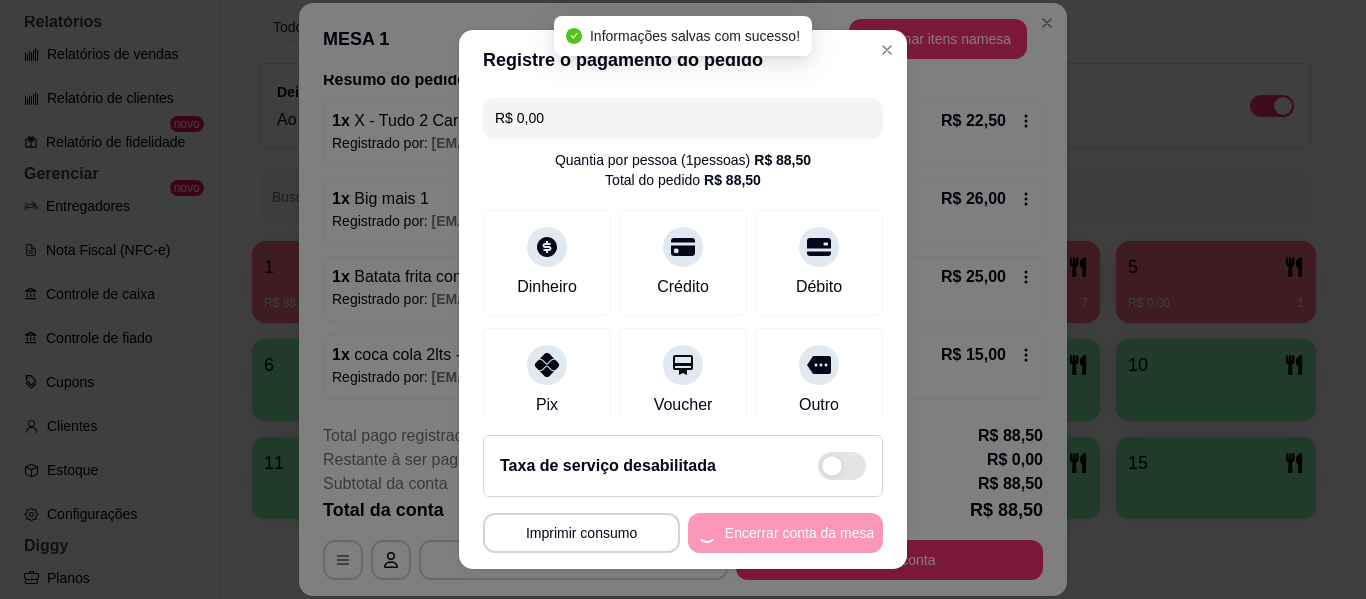 scroll, scrollTop: 0, scrollLeft: 0, axis: both 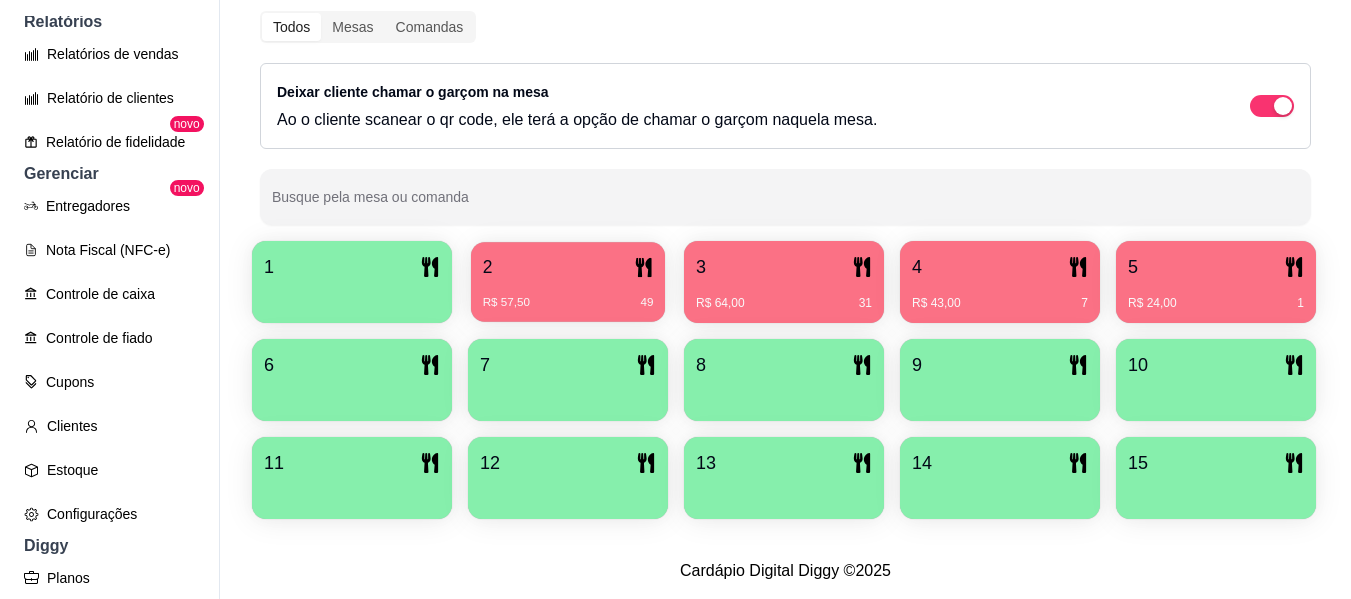click on "R$ 57,50 49" at bounding box center (568, 303) 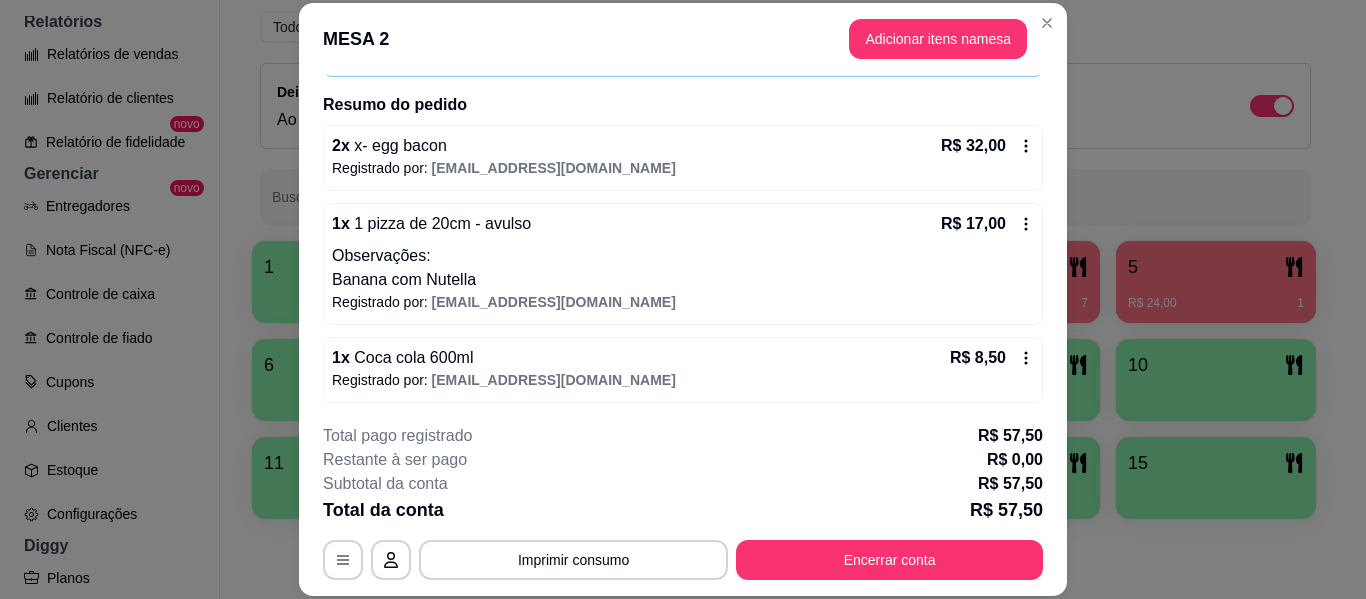 scroll, scrollTop: 142, scrollLeft: 0, axis: vertical 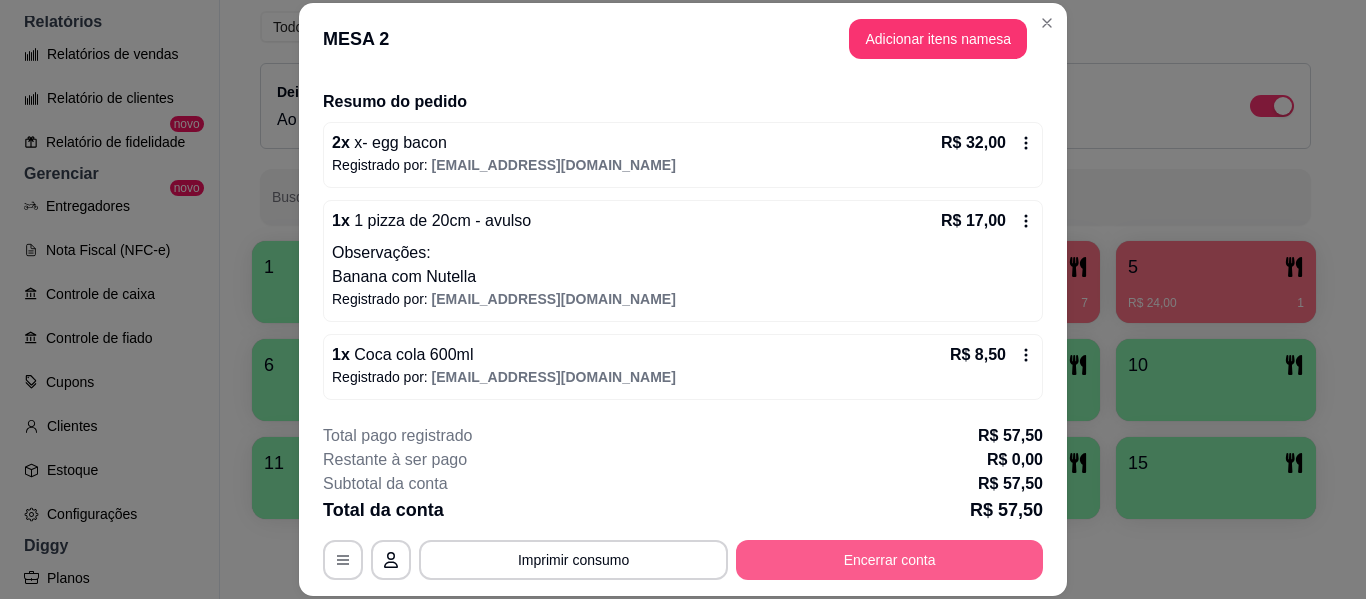 click on "Encerrar conta" at bounding box center [889, 560] 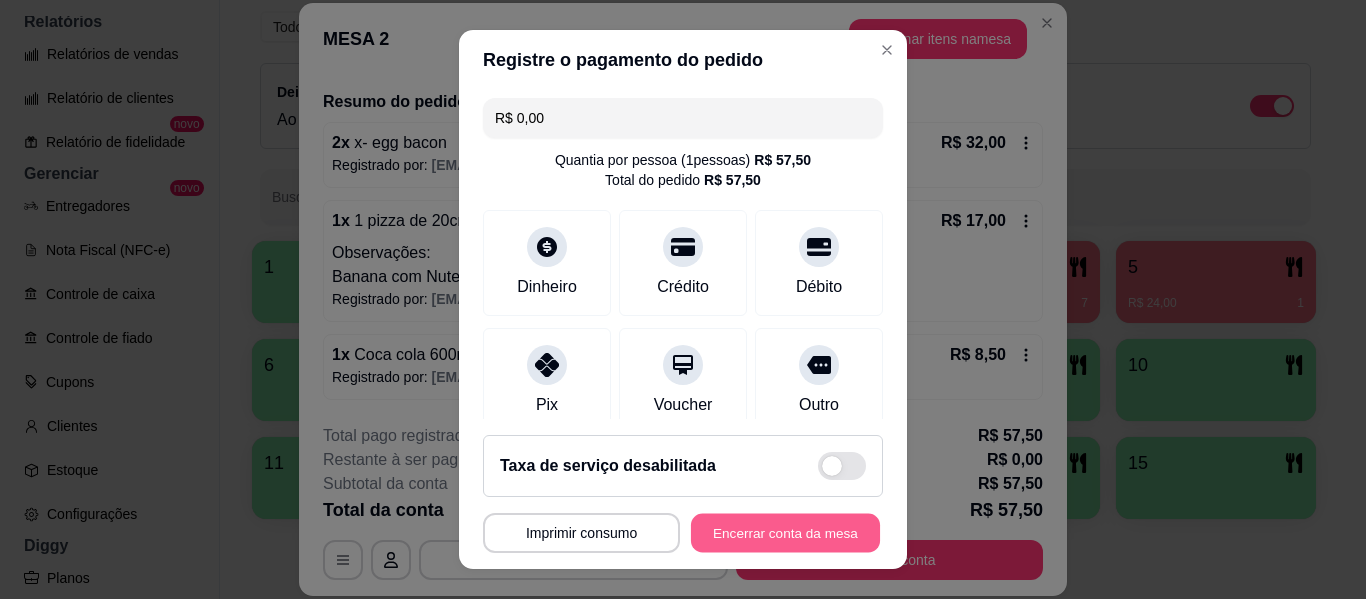 click on "Encerrar conta da mesa" at bounding box center (785, 533) 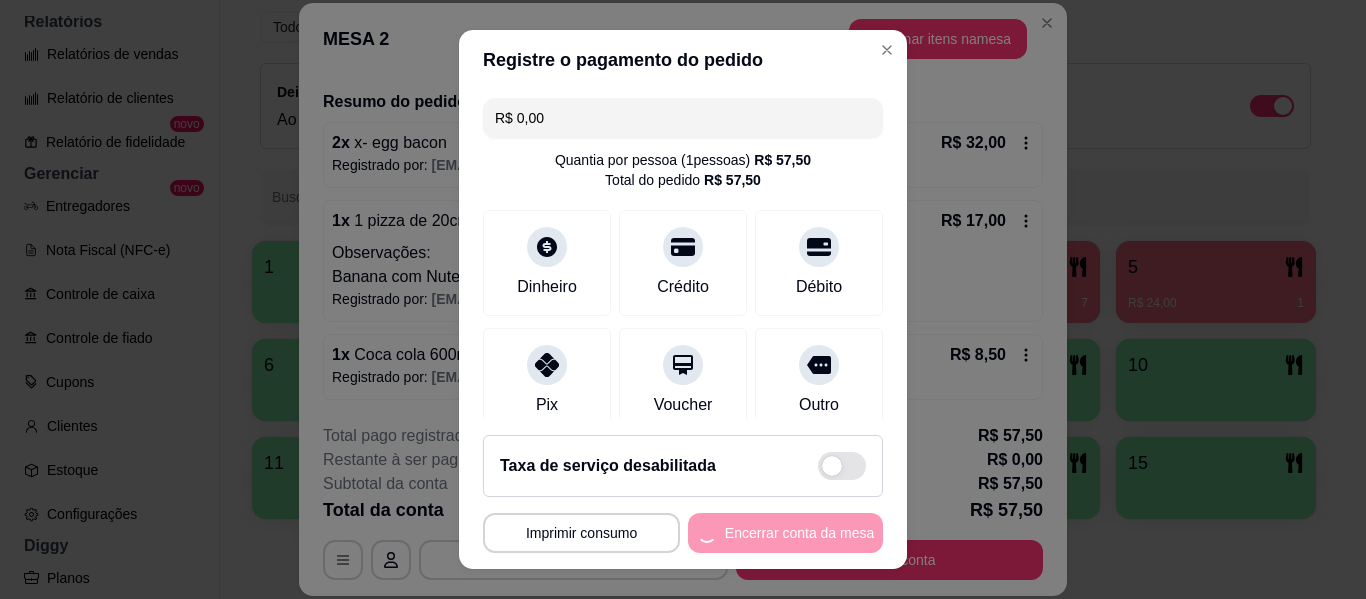 scroll, scrollTop: 0, scrollLeft: 0, axis: both 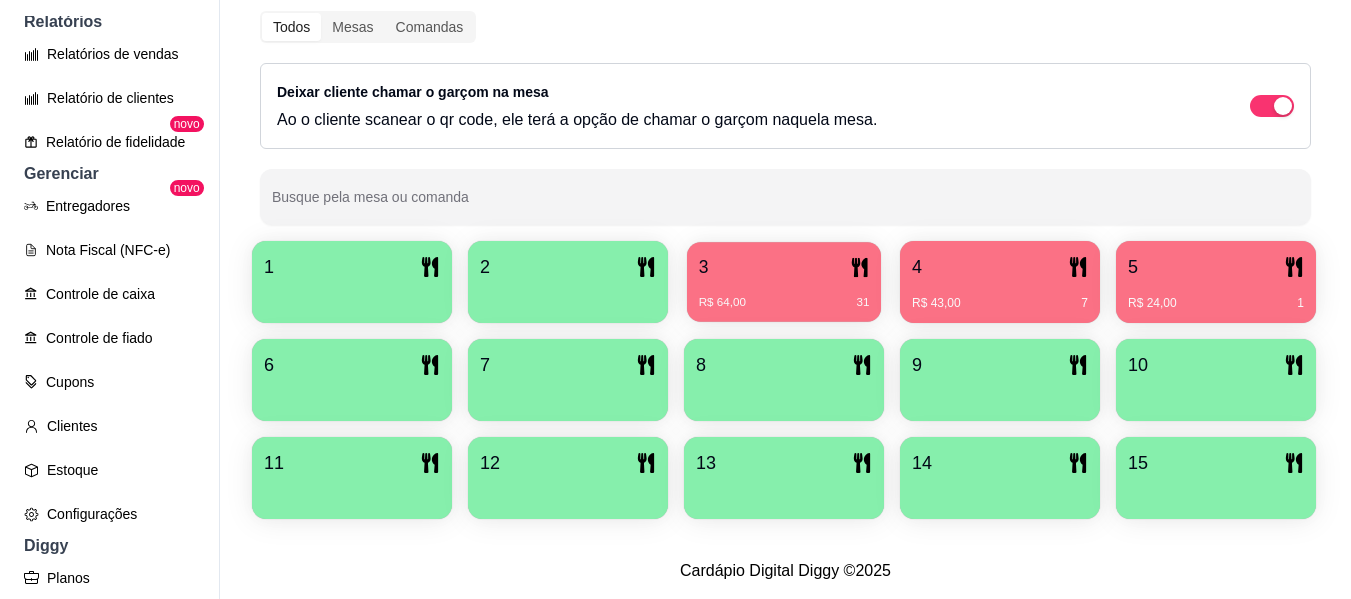 click on "3" at bounding box center [784, 267] 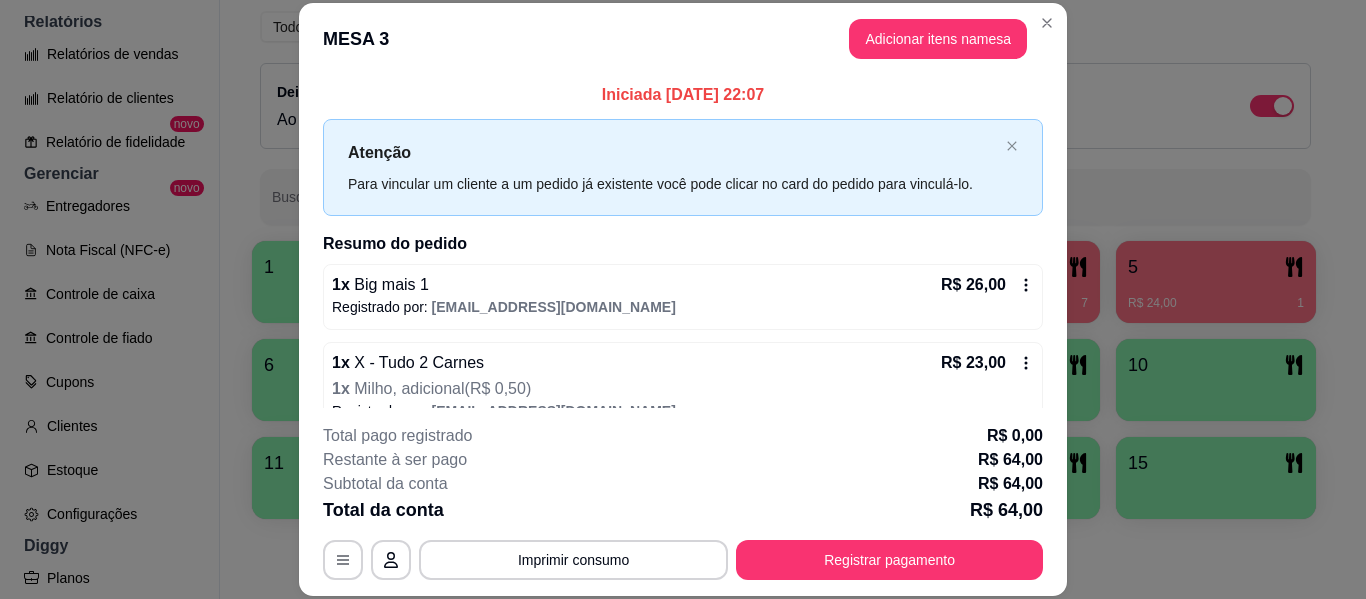 scroll, scrollTop: 112, scrollLeft: 0, axis: vertical 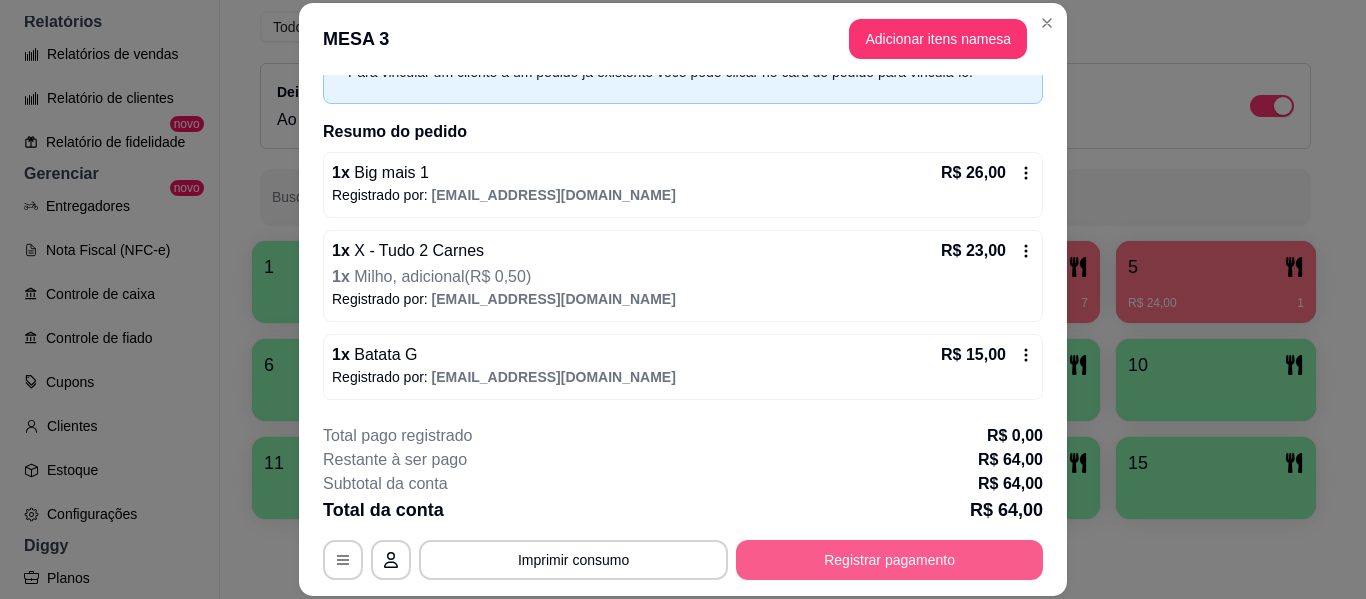 click on "Registrar pagamento" at bounding box center [889, 560] 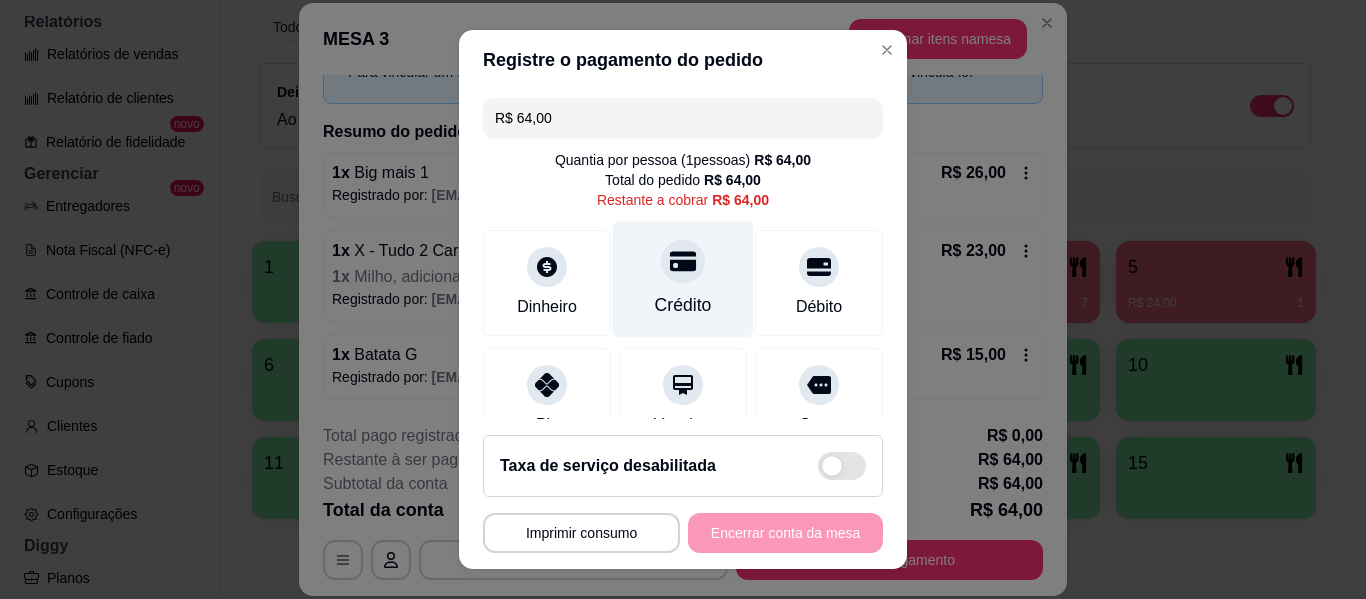click at bounding box center (683, 261) 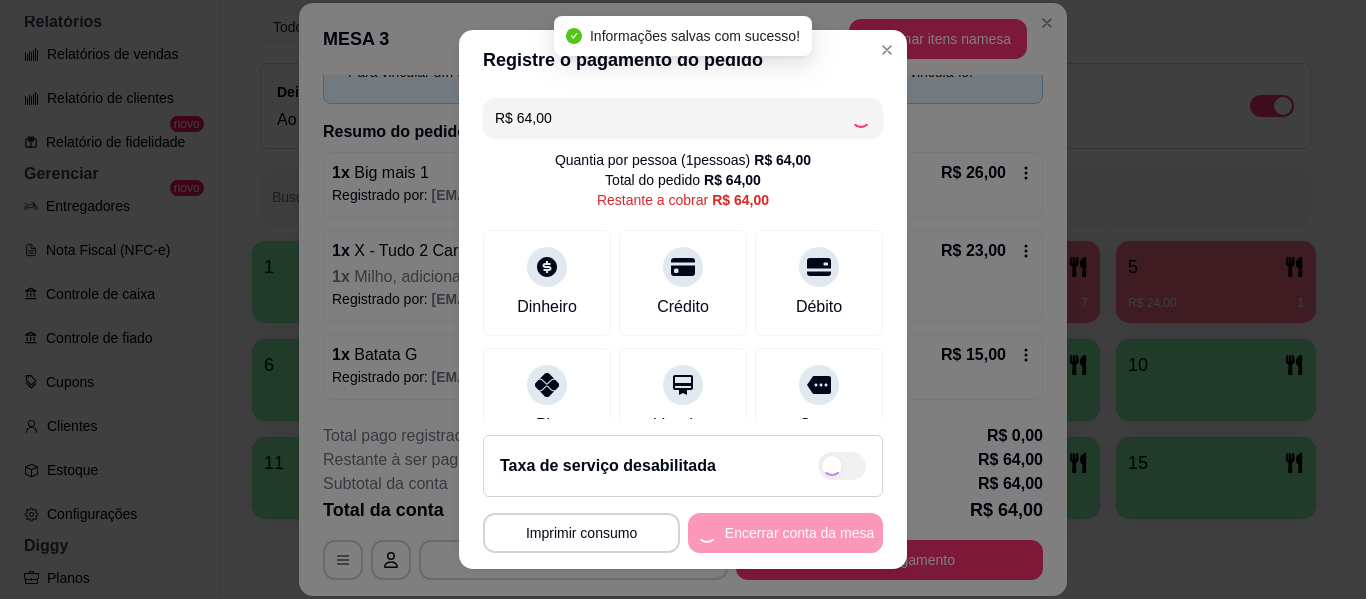 type on "R$ 0,00" 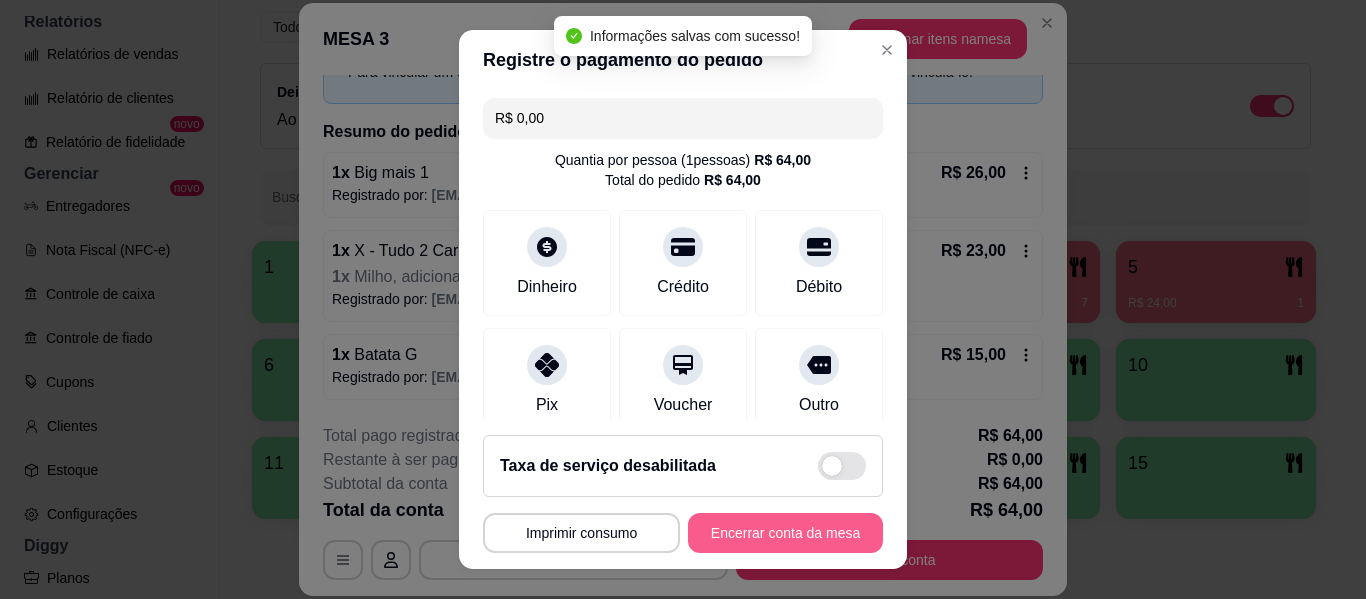 click on "Encerrar conta da mesa" at bounding box center (785, 533) 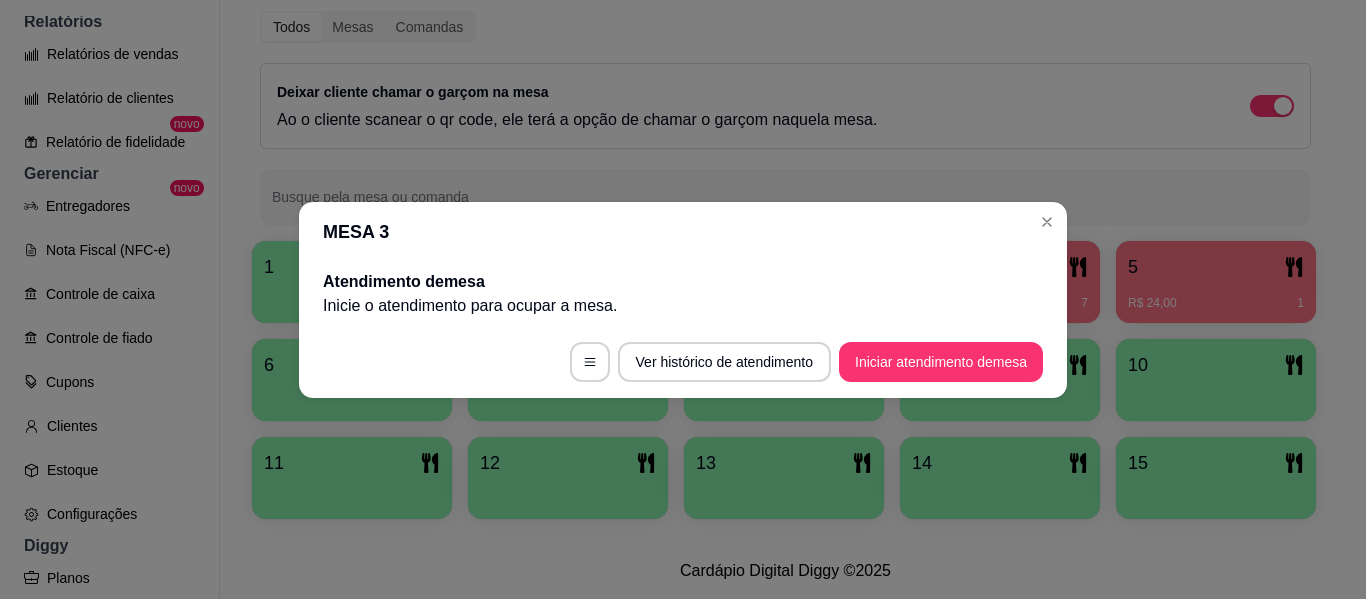 scroll, scrollTop: 0, scrollLeft: 0, axis: both 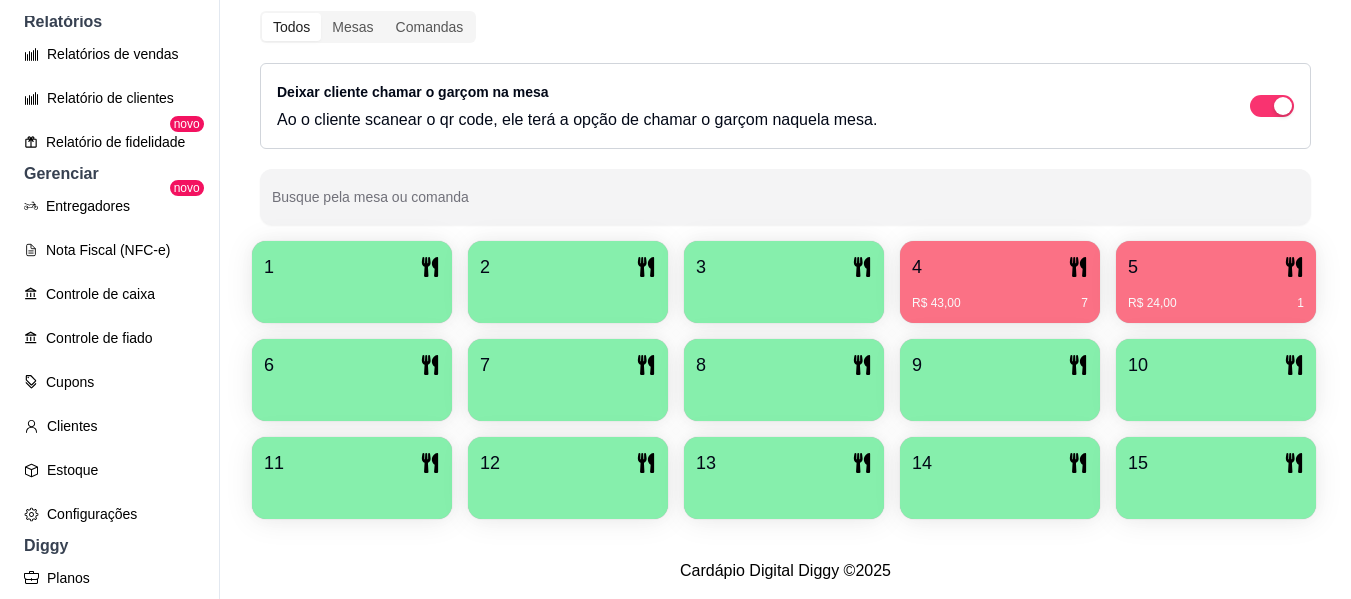 click on "4" at bounding box center (1000, 267) 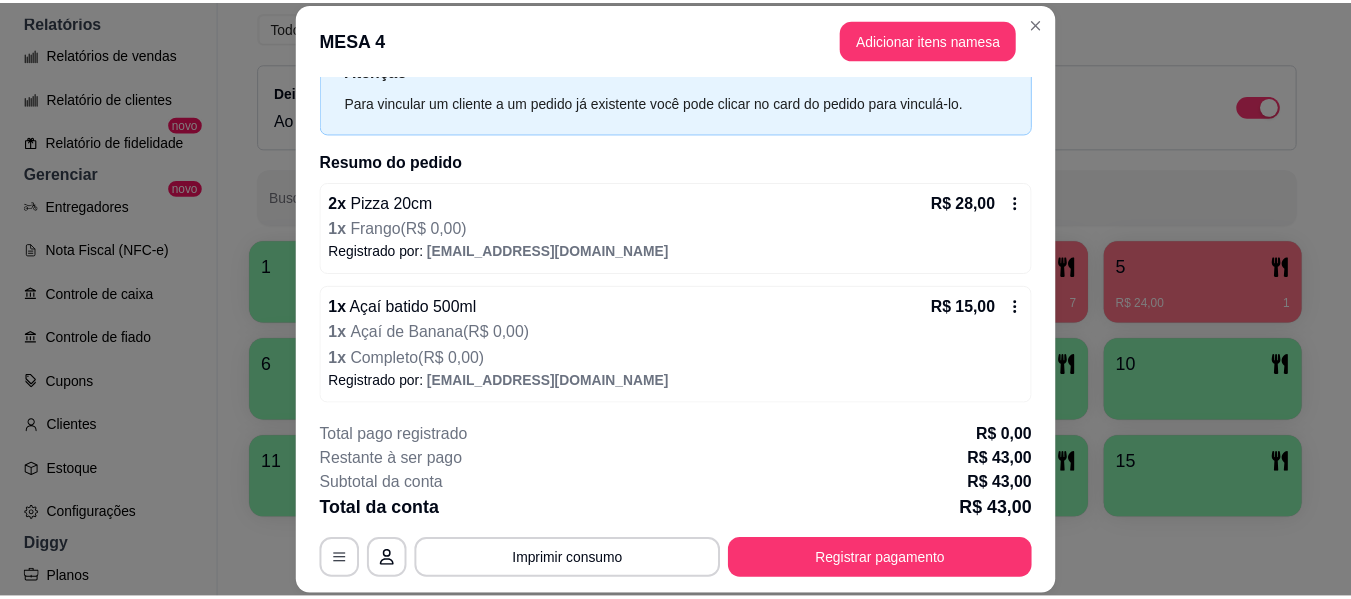 scroll, scrollTop: 86, scrollLeft: 0, axis: vertical 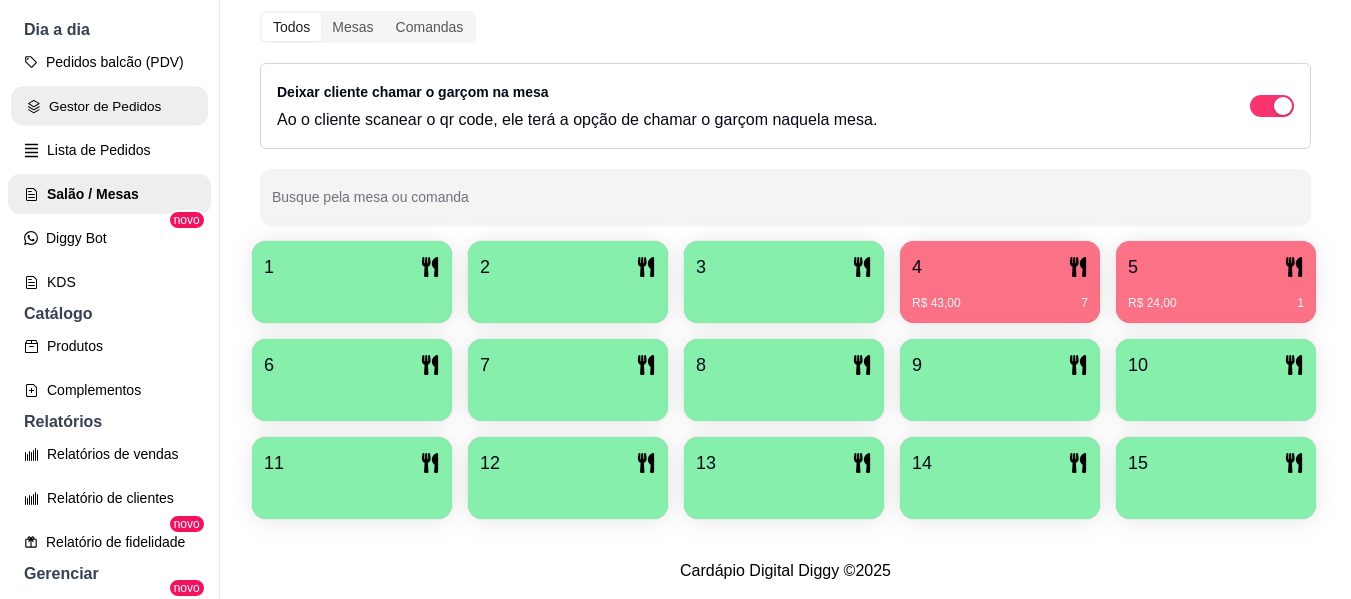 click on "Gestor de Pedidos" at bounding box center [109, 106] 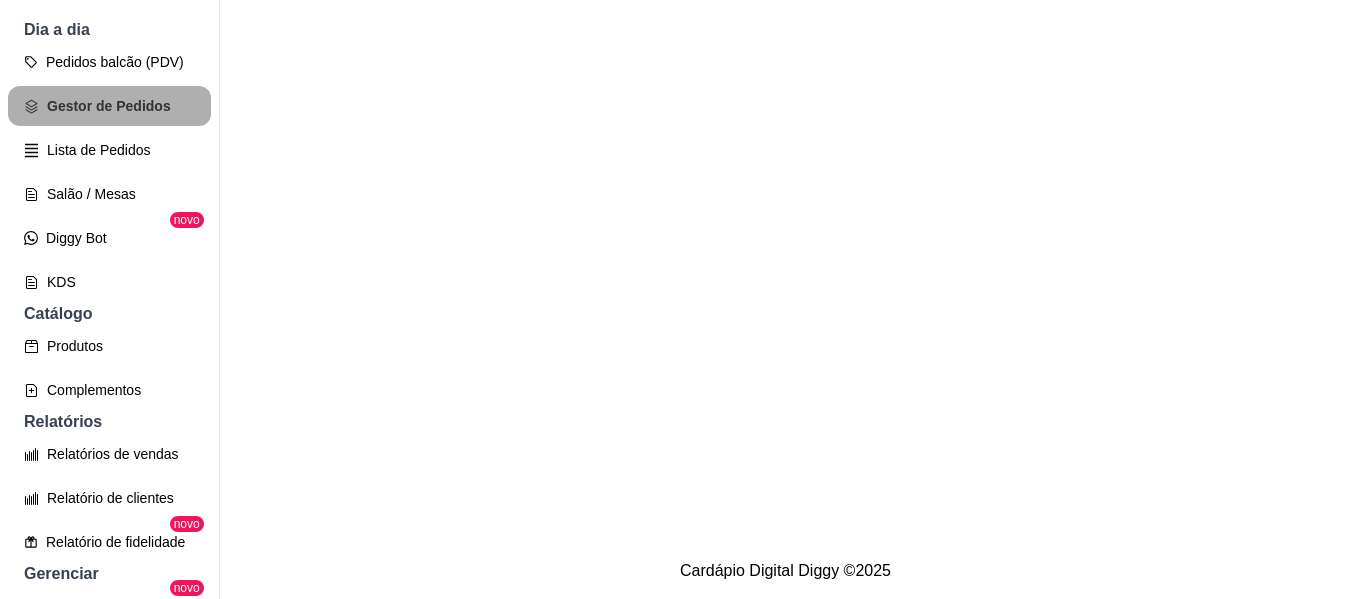 scroll, scrollTop: 0, scrollLeft: 0, axis: both 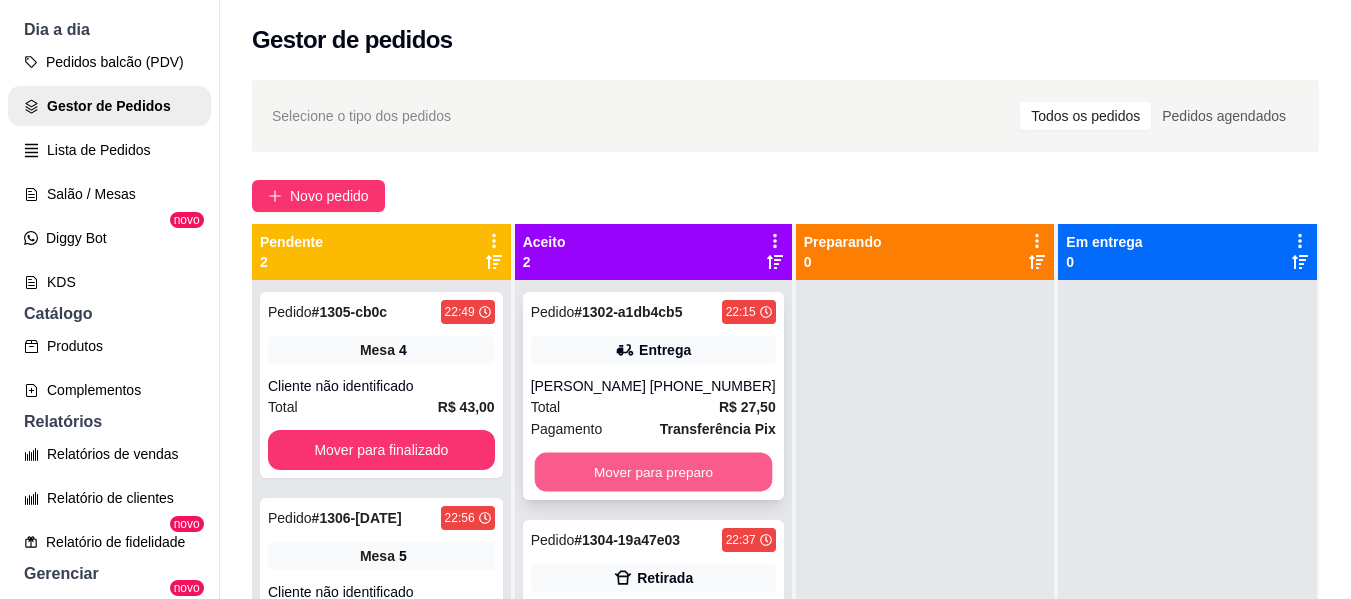click on "Mover para preparo" at bounding box center (653, 472) 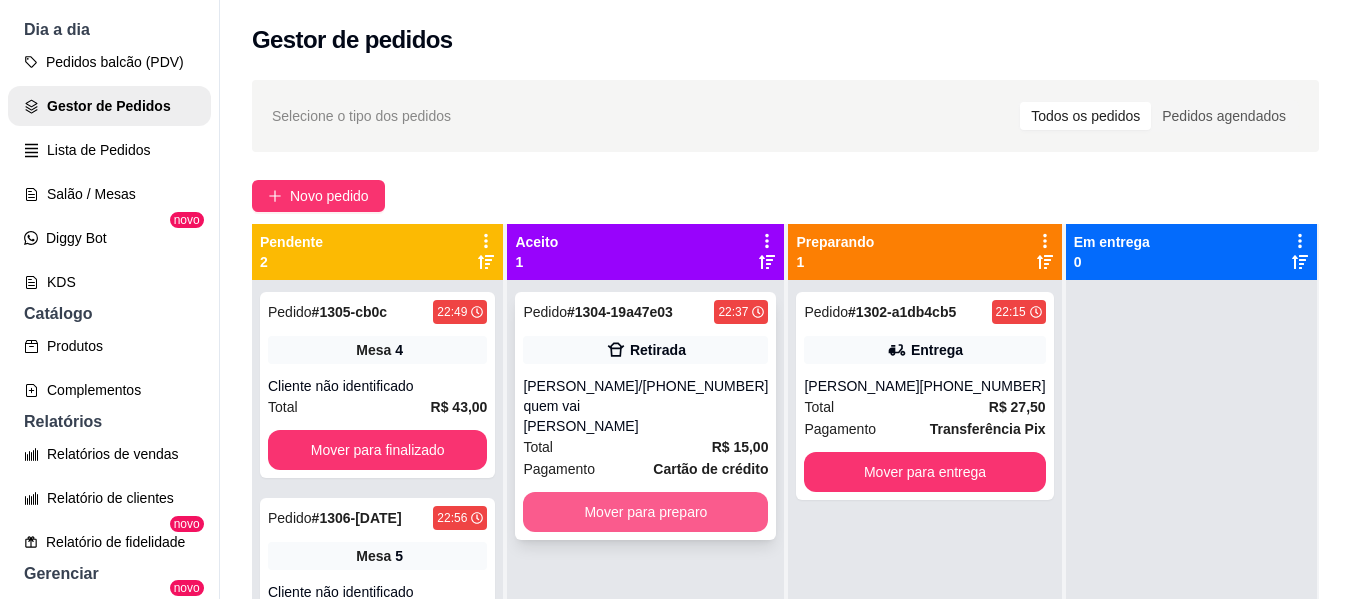 click on "Mover para preparo" at bounding box center [645, 512] 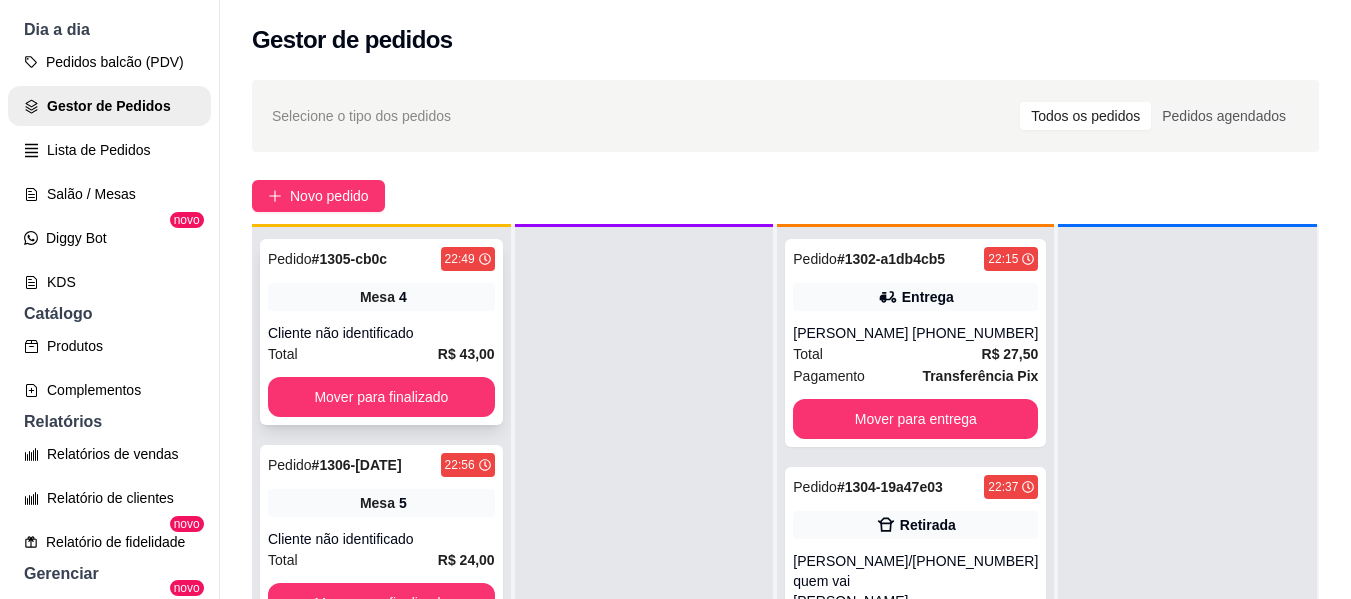 scroll, scrollTop: 56, scrollLeft: 0, axis: vertical 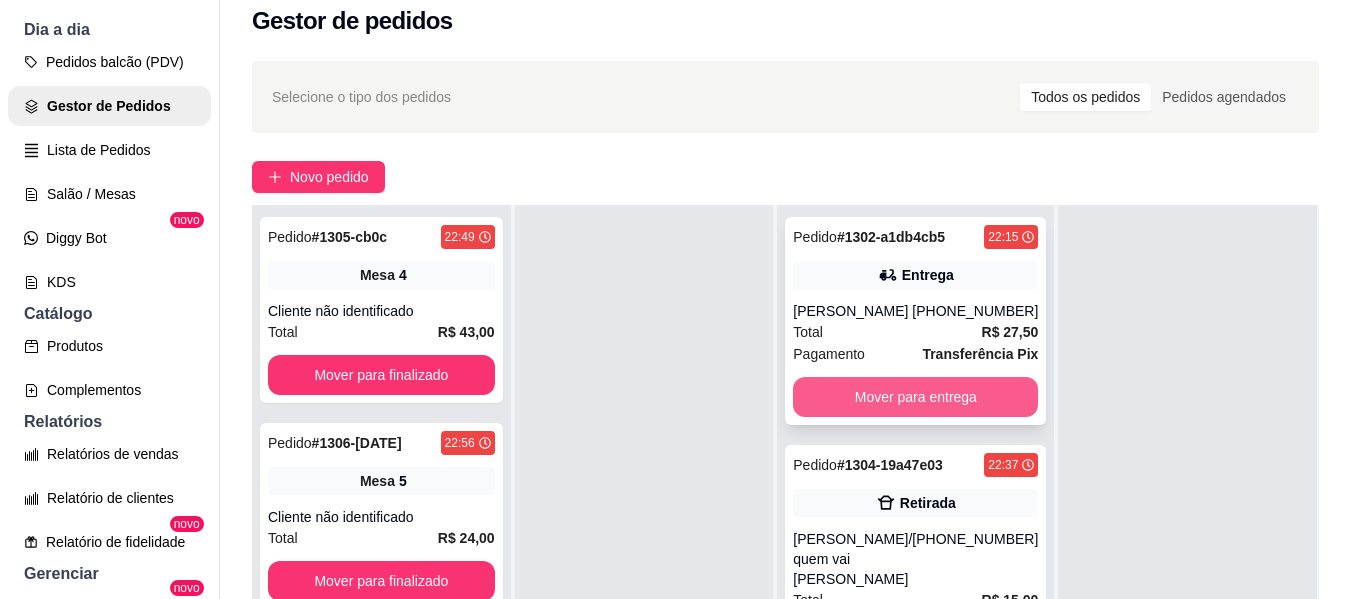 click on "Mover para entrega" at bounding box center [915, 397] 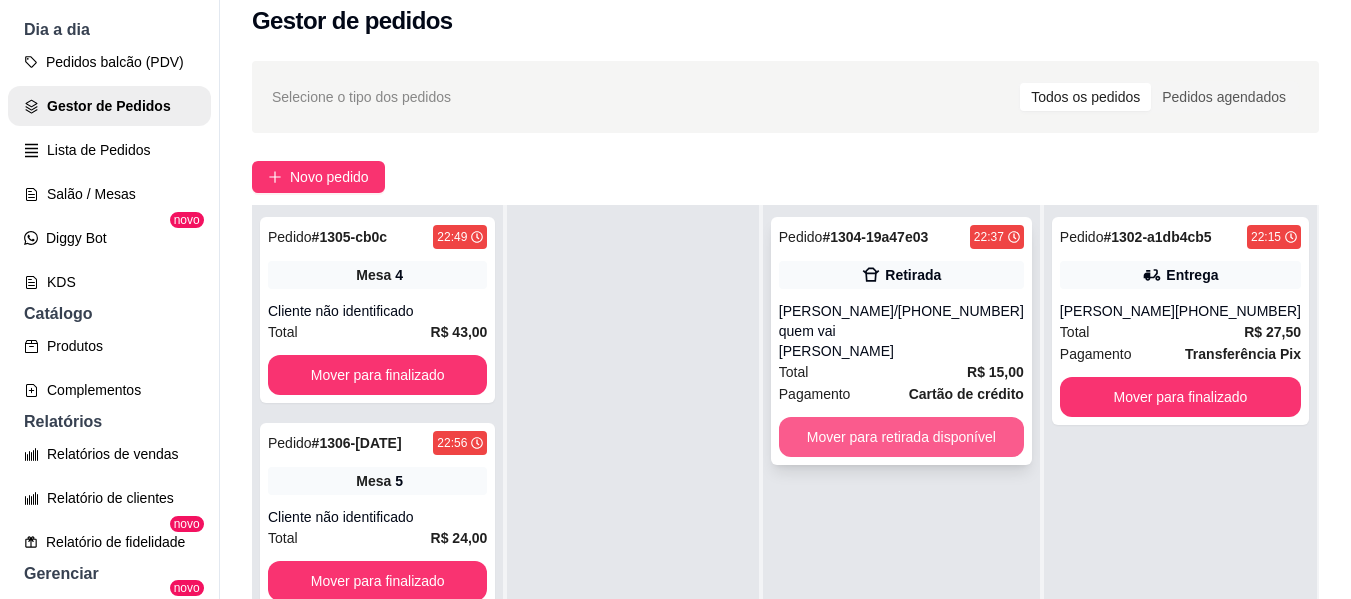 click on "Mover para retirada disponível" at bounding box center (901, 437) 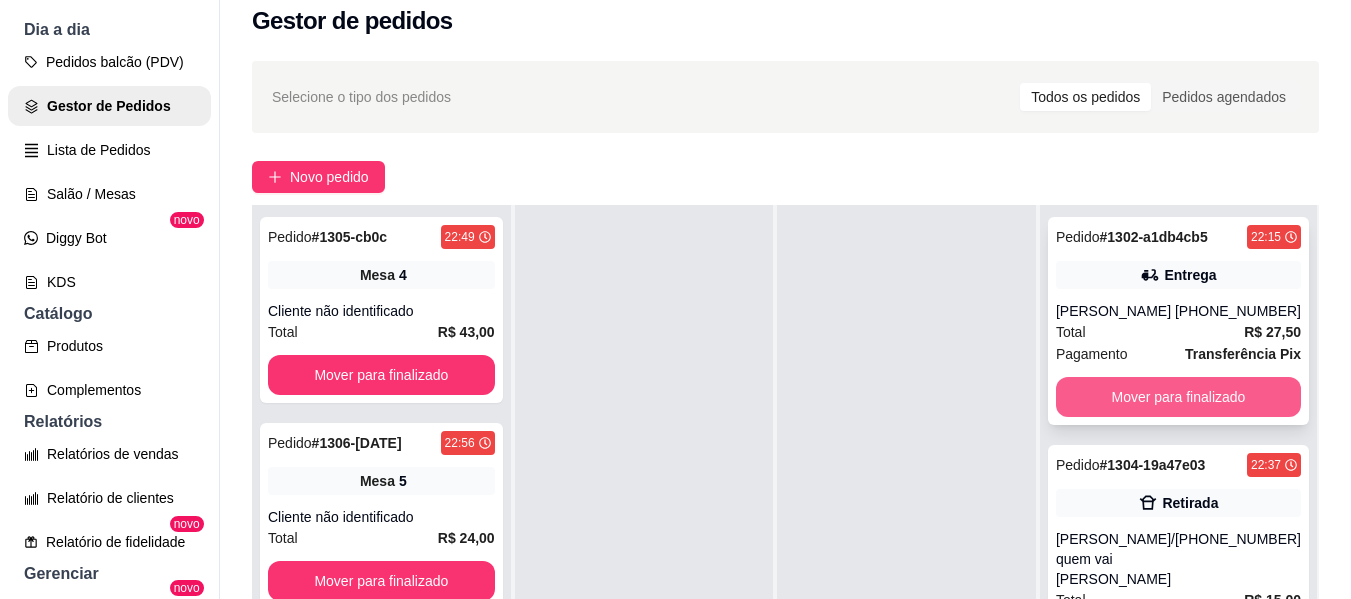 click on "Mover para finalizado" at bounding box center [1178, 397] 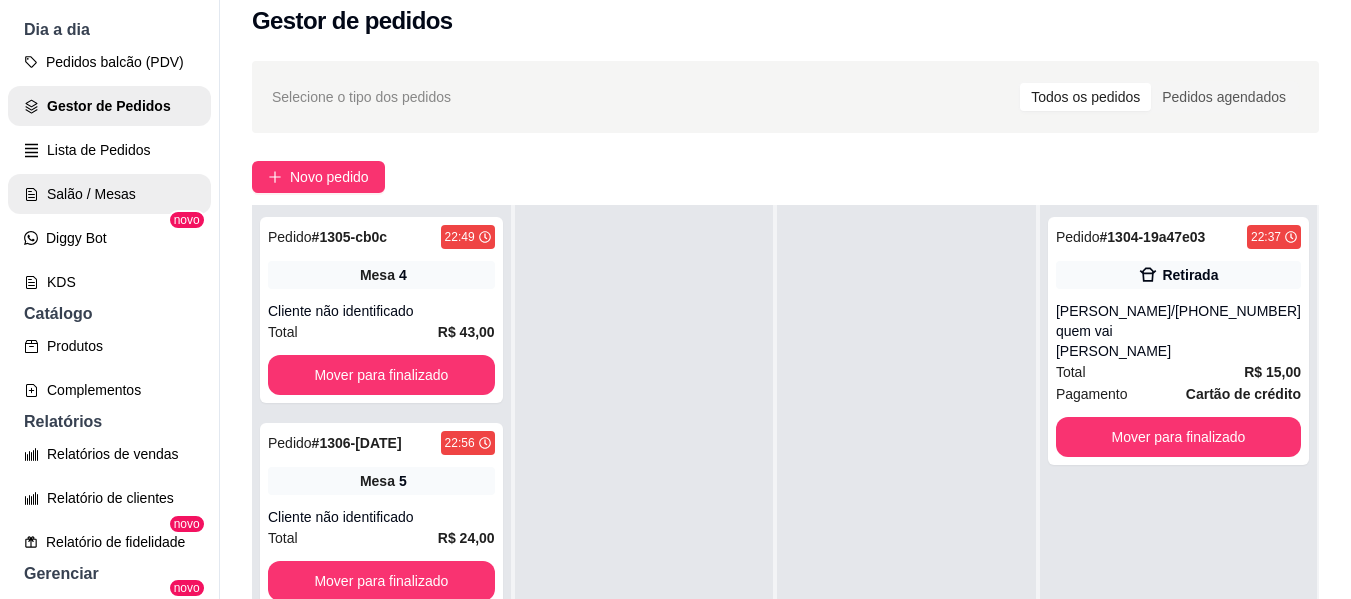 click on "Salão / Mesas" at bounding box center [109, 194] 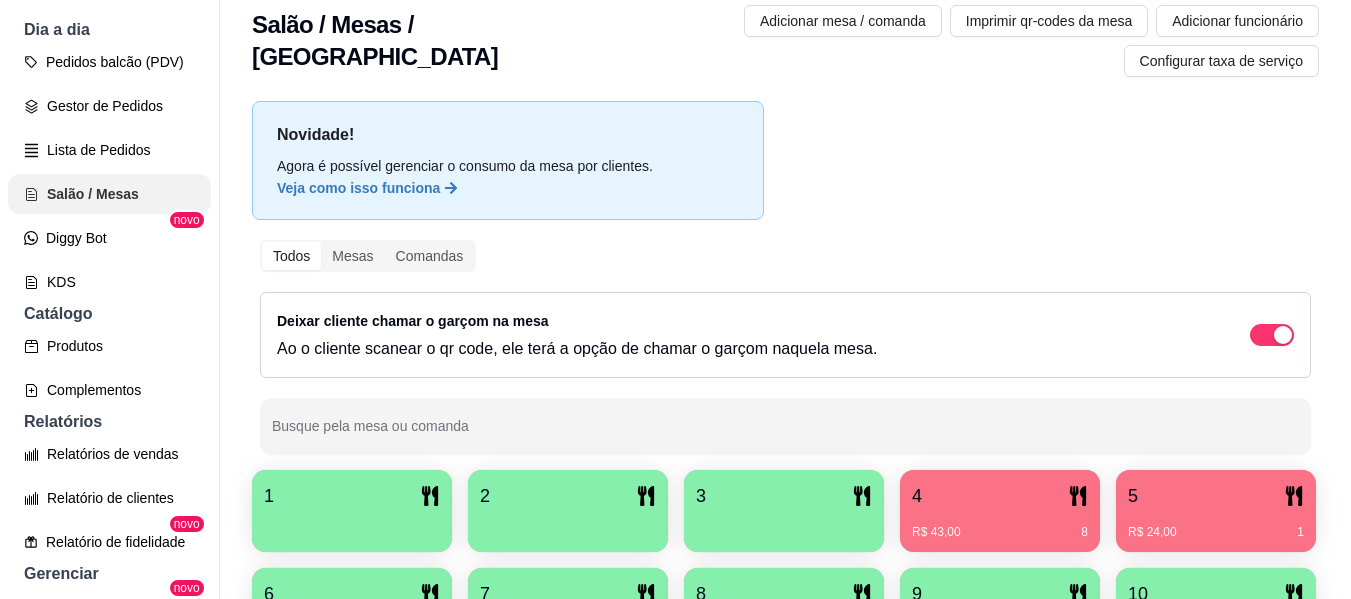 scroll, scrollTop: 0, scrollLeft: 0, axis: both 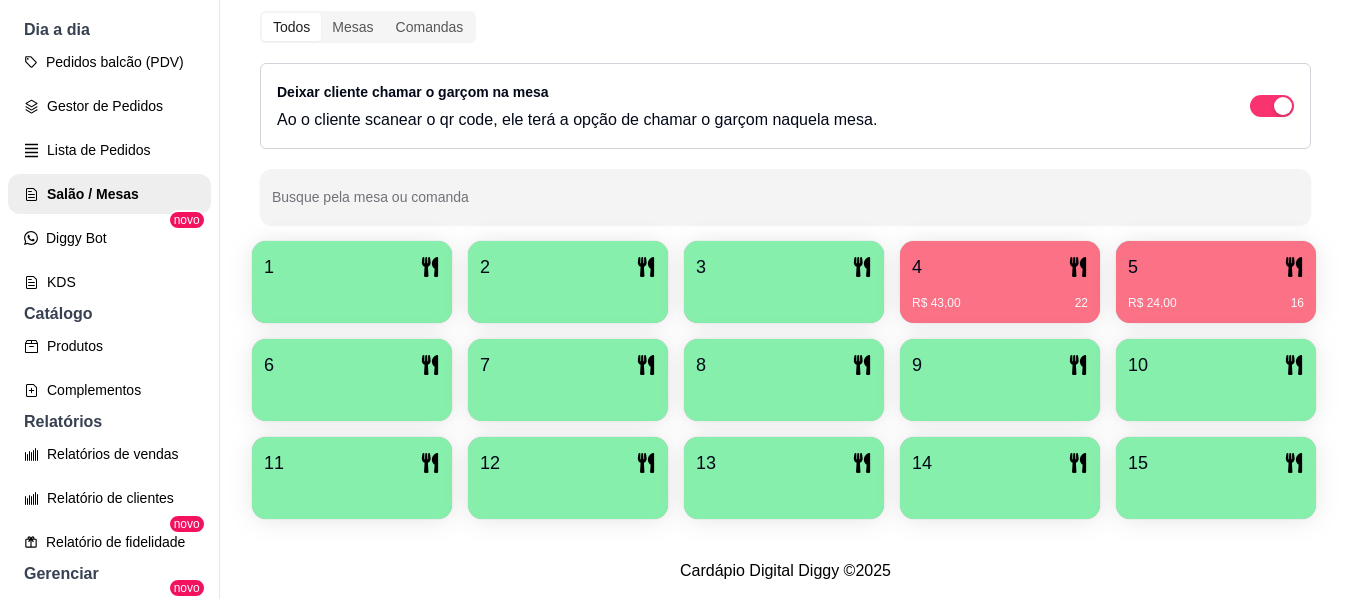 click on "R$ 43,00 22" at bounding box center (1000, 303) 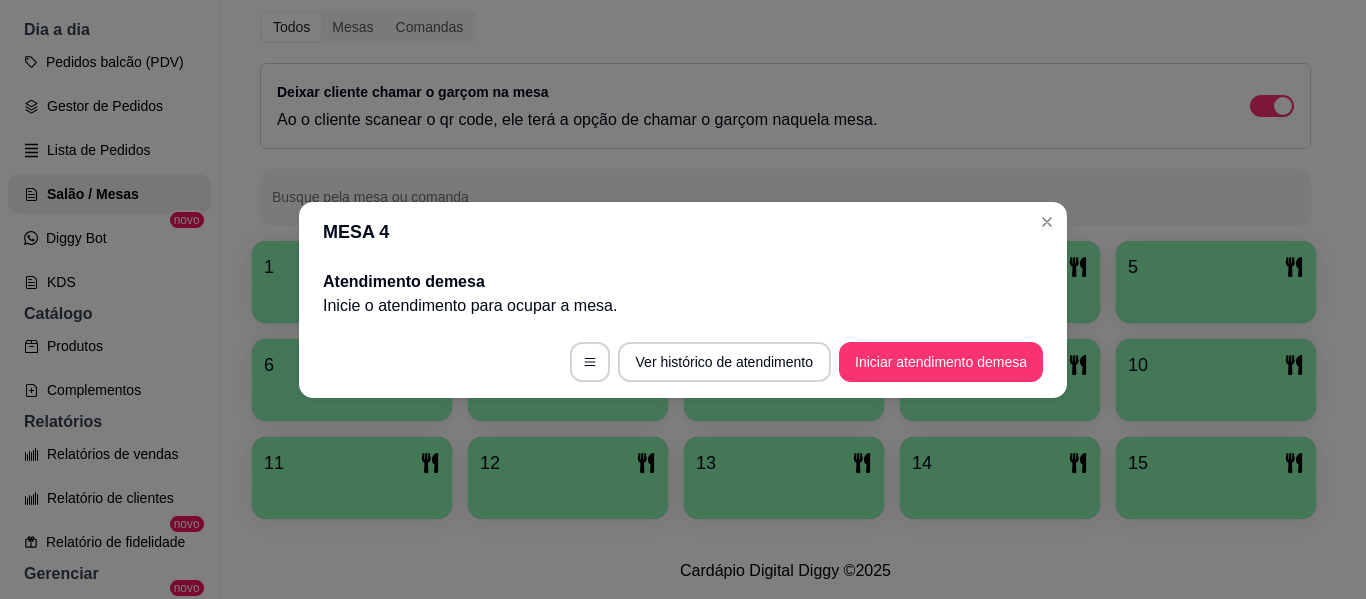 scroll, scrollTop: 0, scrollLeft: 0, axis: both 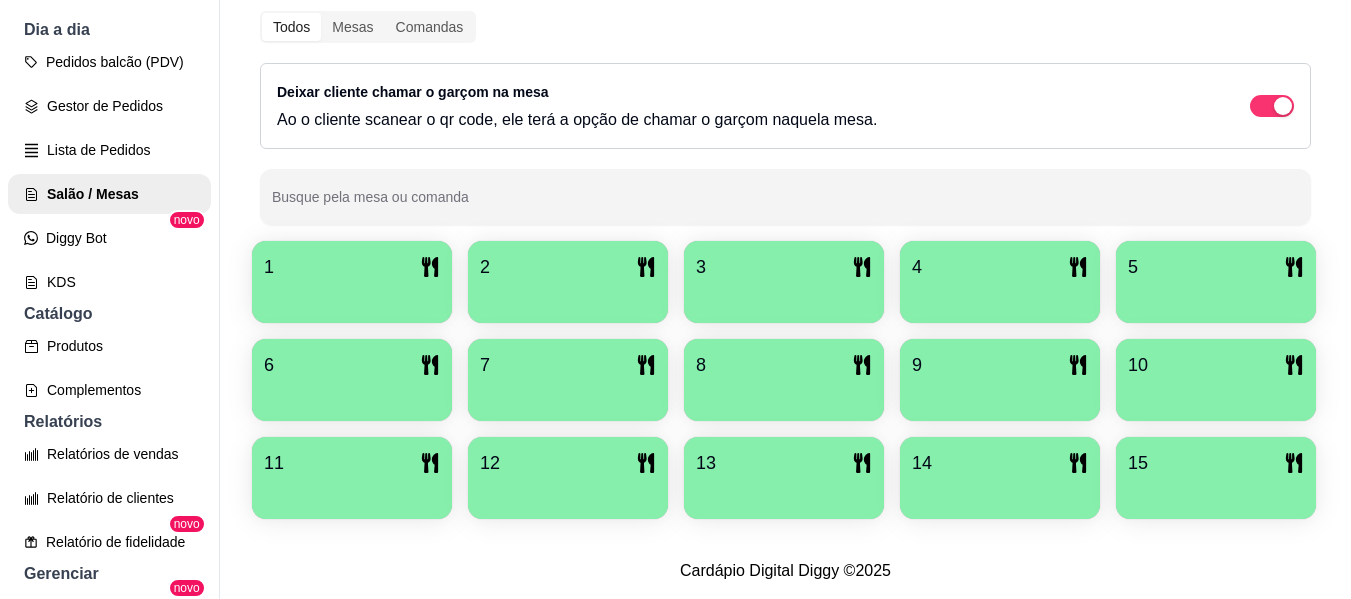 click at bounding box center [352, 296] 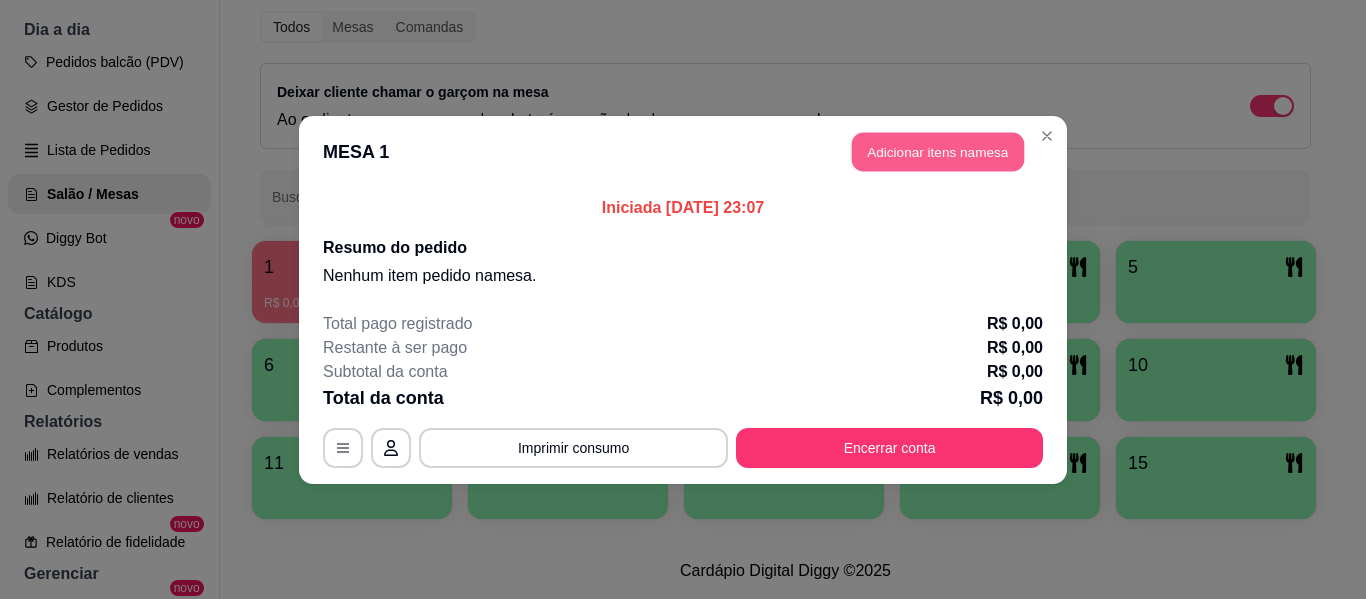 click on "Adicionar itens na  mesa" at bounding box center [938, 151] 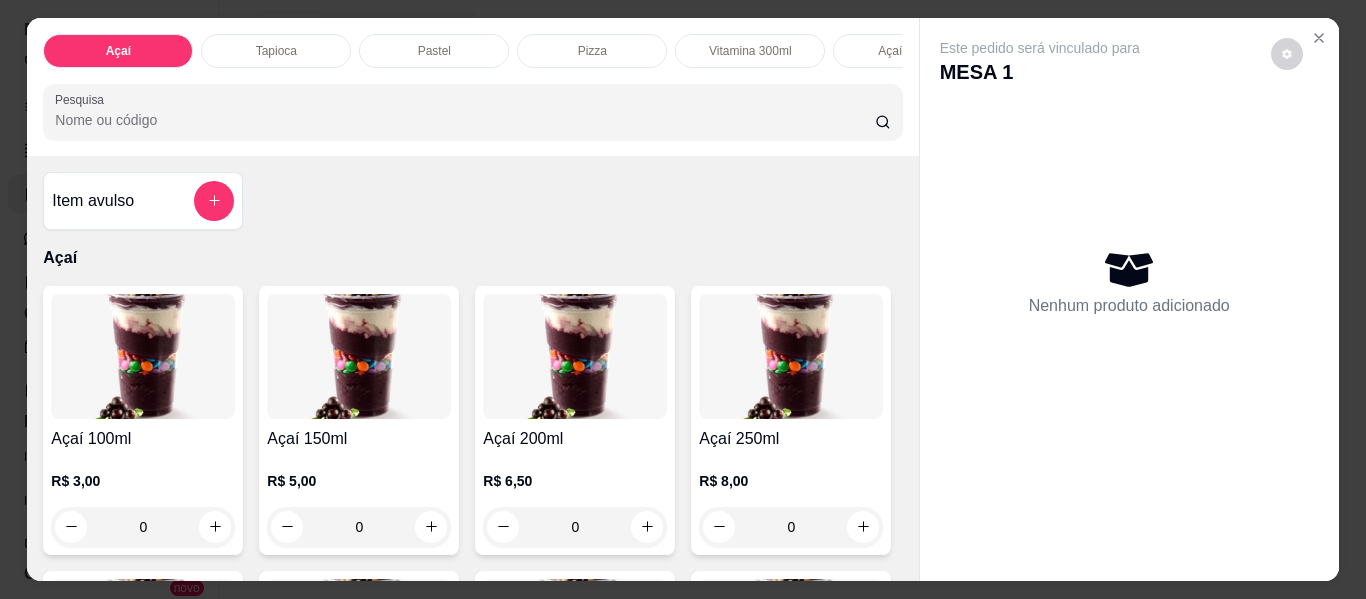 click on "Tapioca" at bounding box center (276, 51) 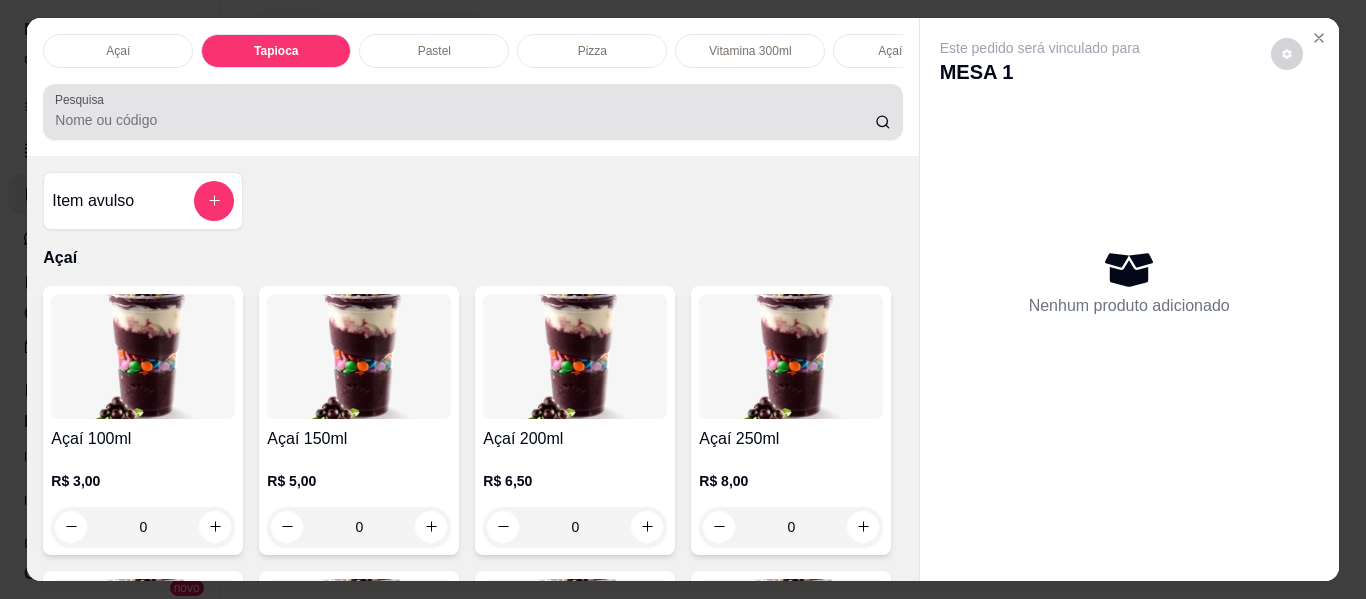 scroll, scrollTop: 985, scrollLeft: 0, axis: vertical 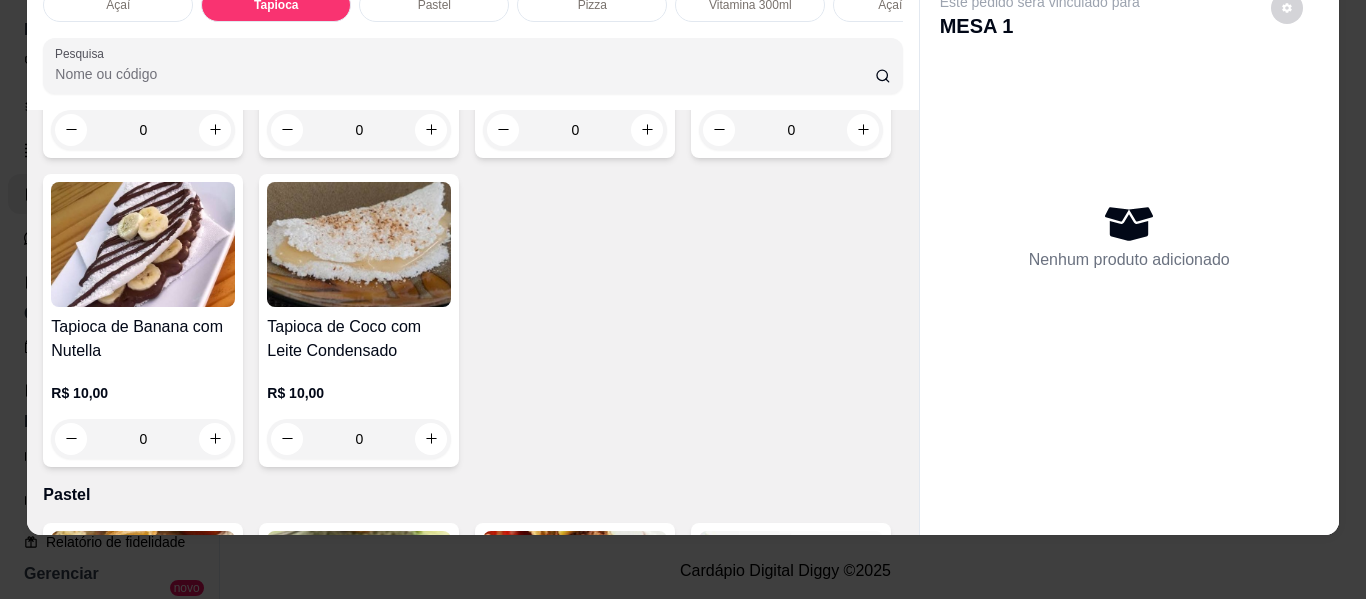 click on "0" at bounding box center [143, 130] 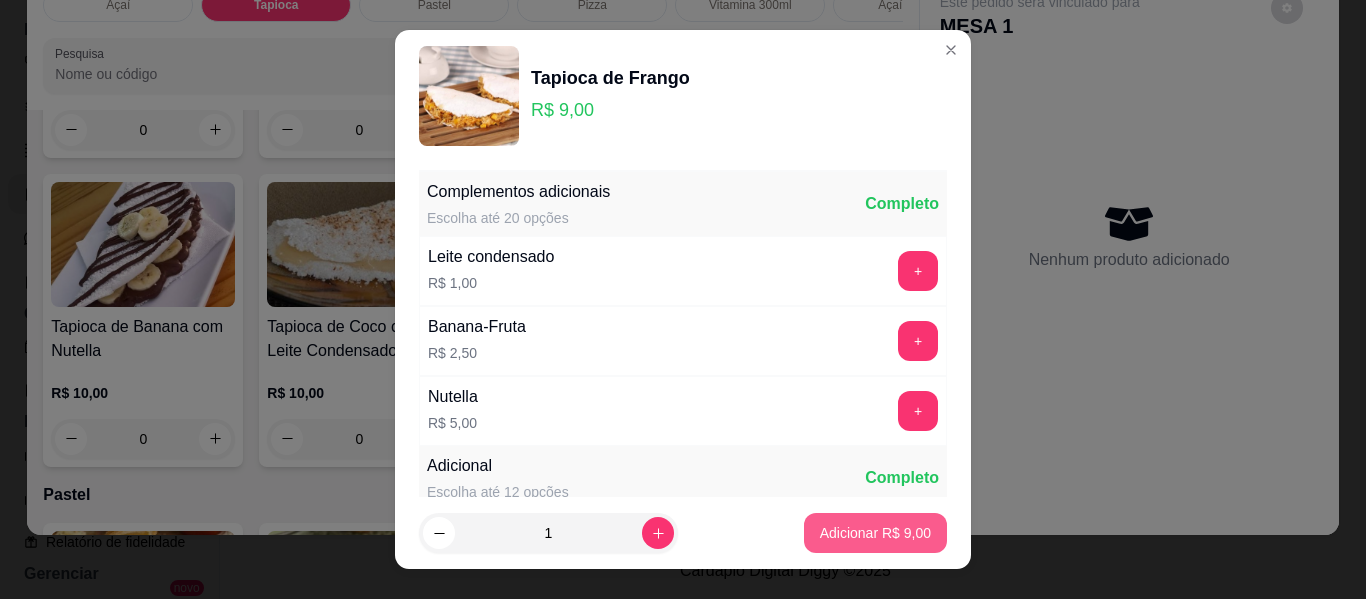 click on "Adicionar   R$ 9,00" at bounding box center (875, 533) 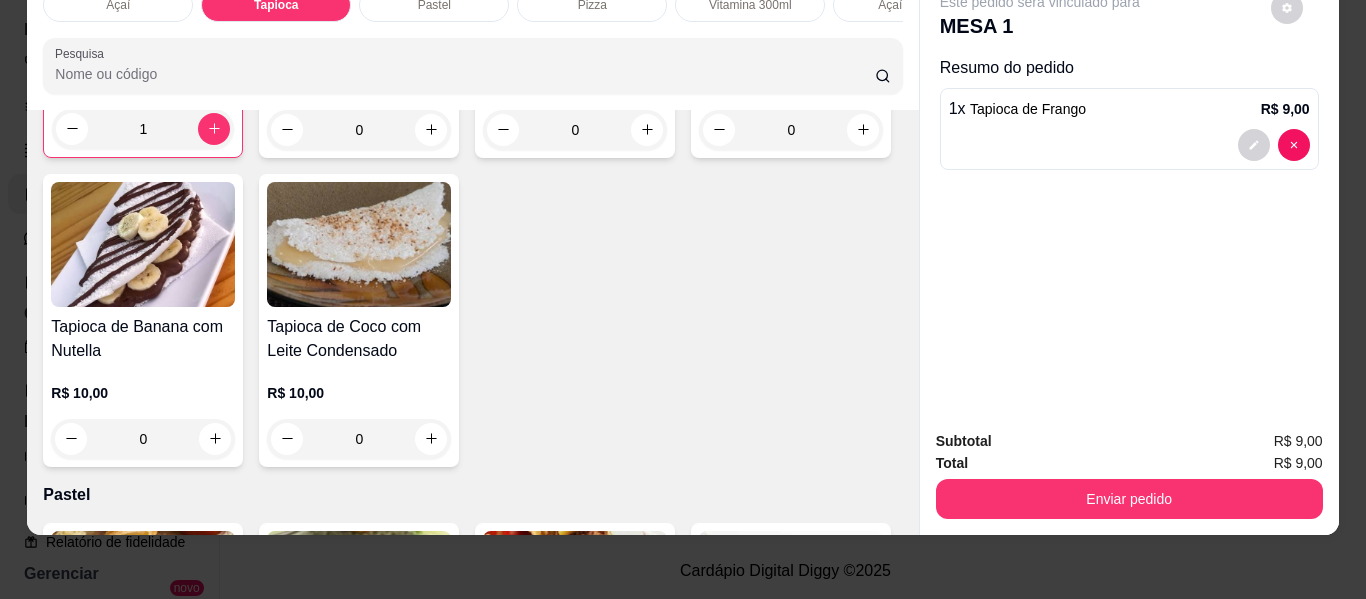 click on "1" at bounding box center [143, 129] 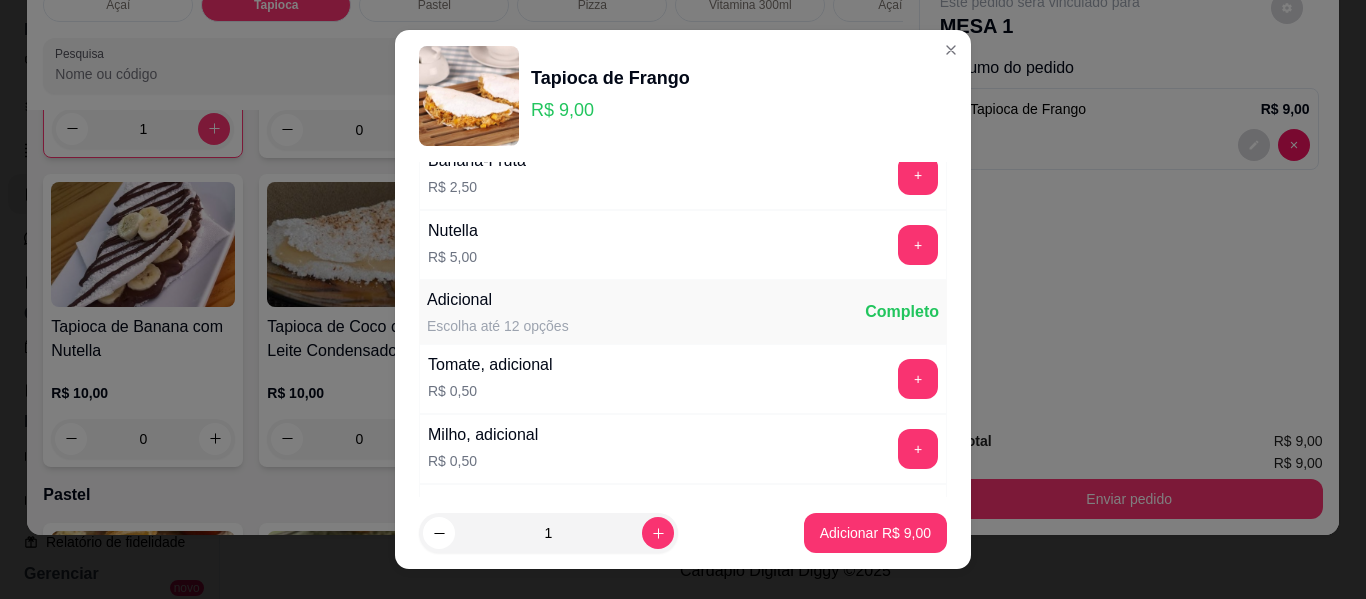 scroll, scrollTop: 300, scrollLeft: 0, axis: vertical 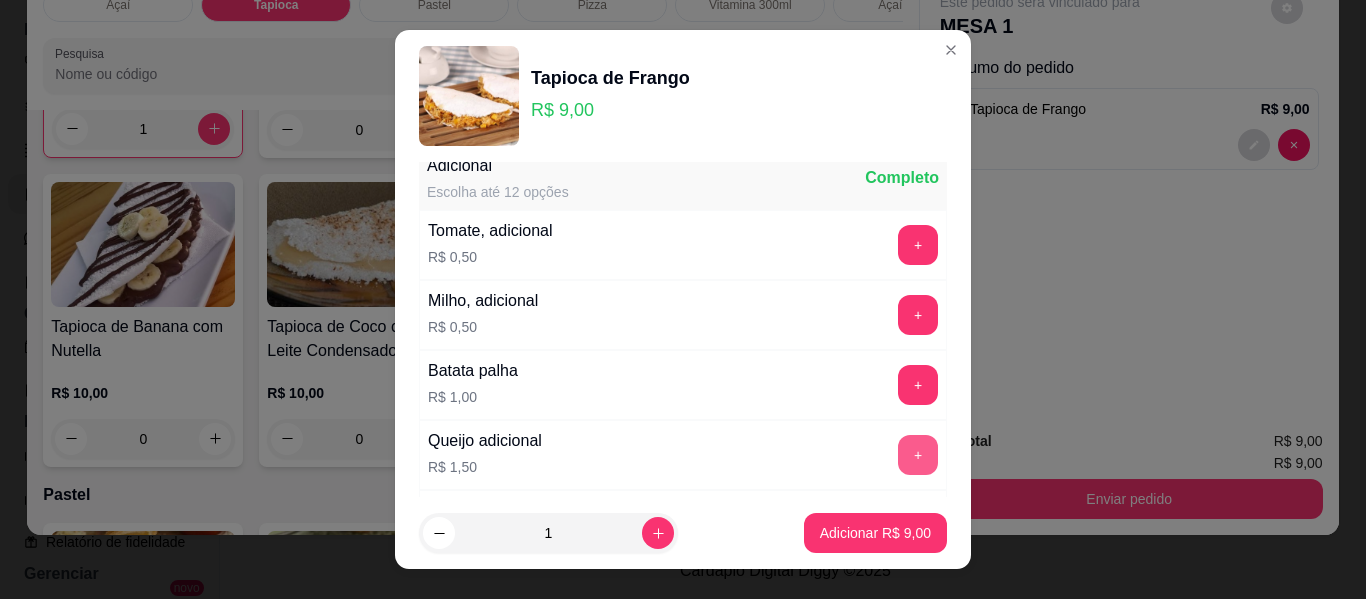 click on "+" at bounding box center [918, 455] 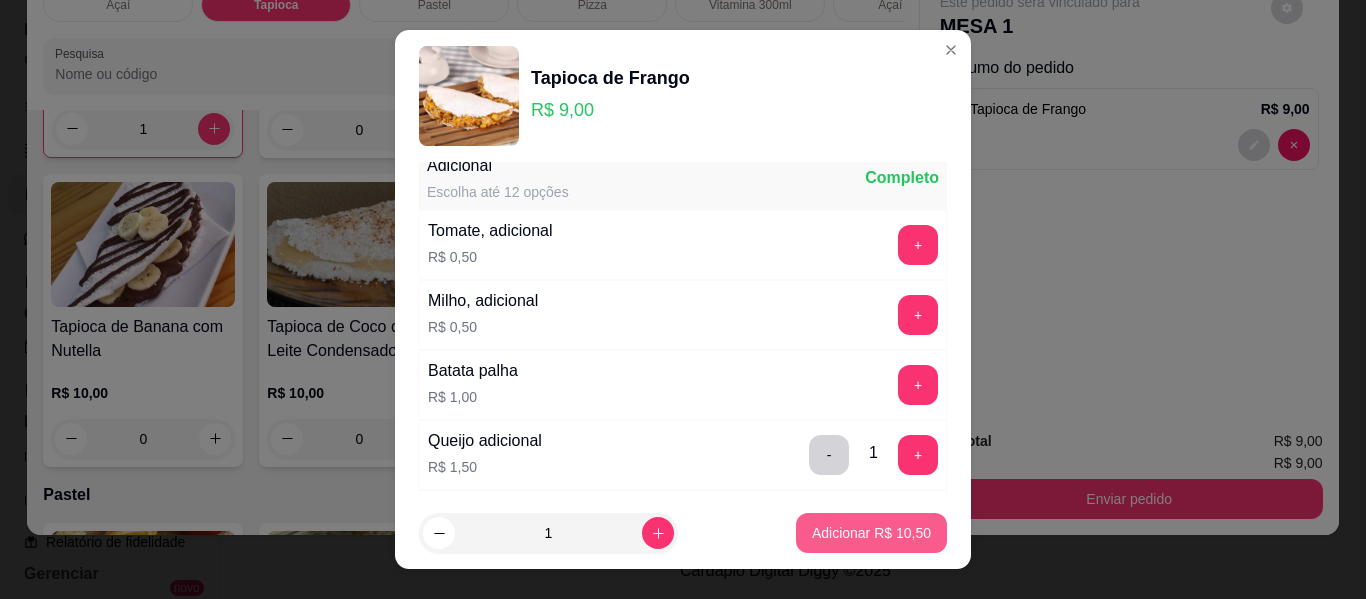click on "Adicionar   R$ 10,50" at bounding box center [871, 533] 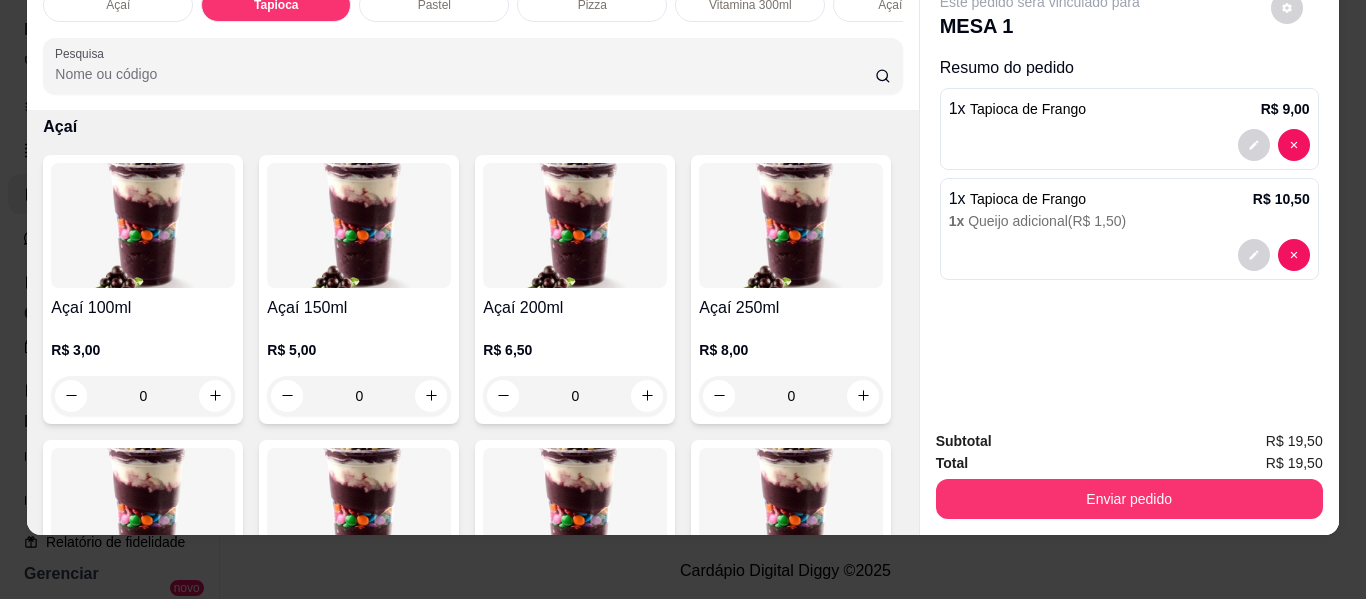 scroll, scrollTop: 0, scrollLeft: 0, axis: both 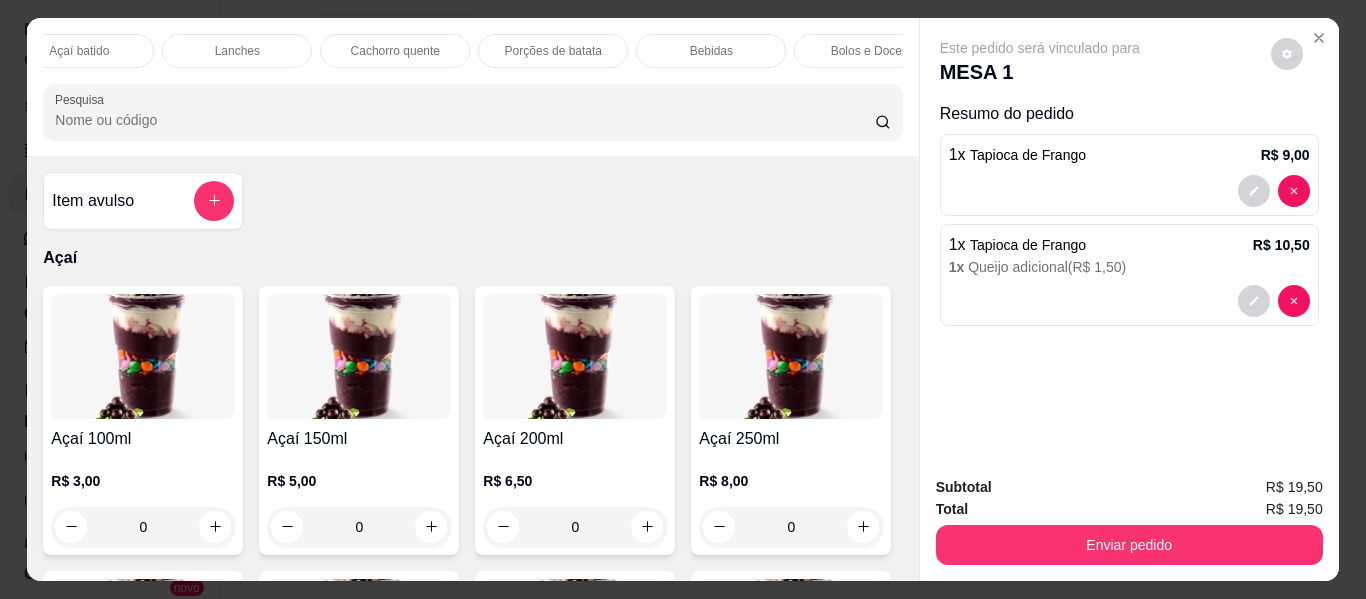 click on "Porções de batata" at bounding box center (553, 51) 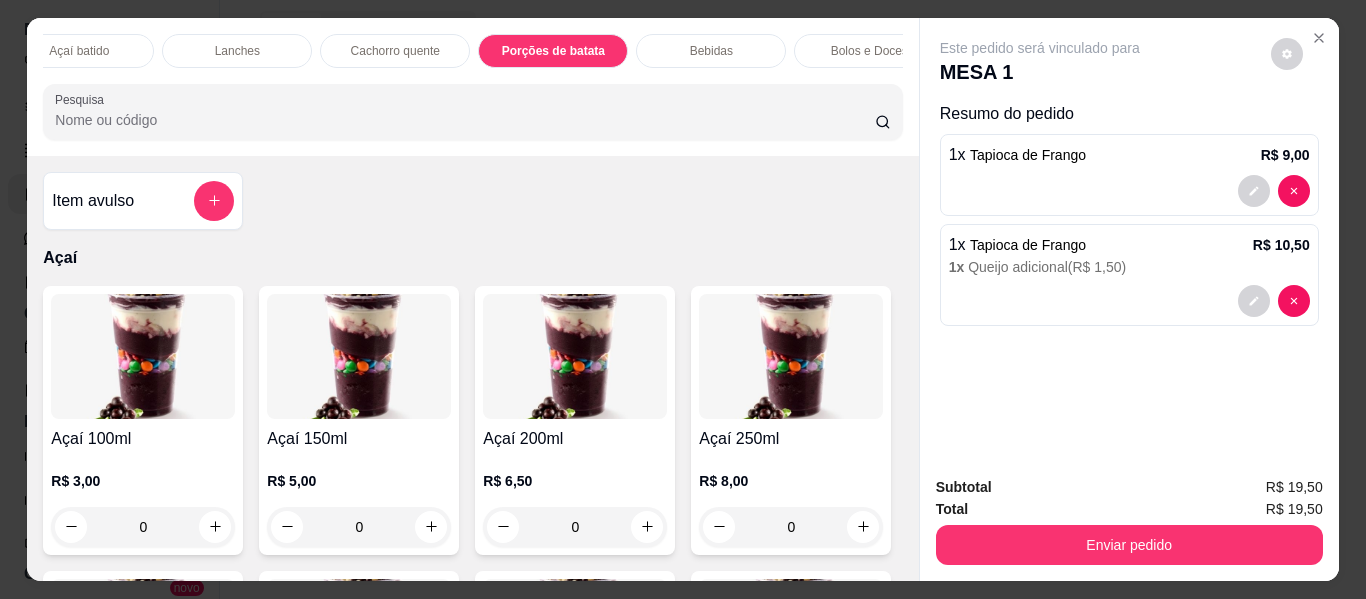 scroll, scrollTop: 5082, scrollLeft: 0, axis: vertical 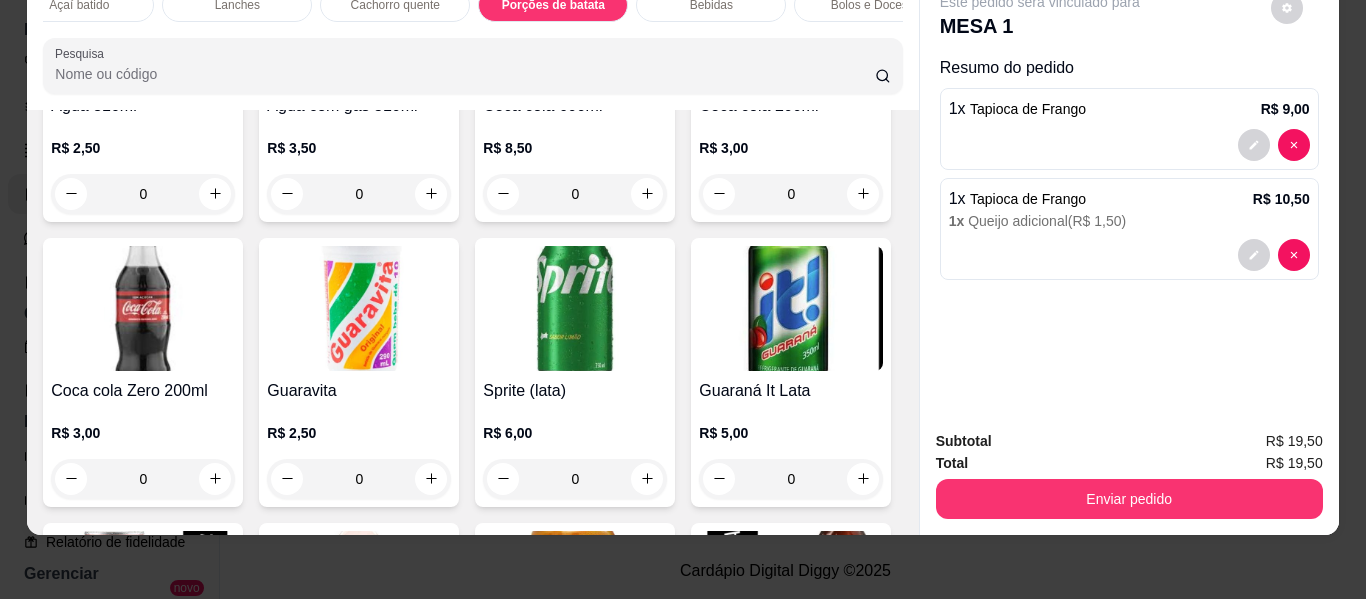 click 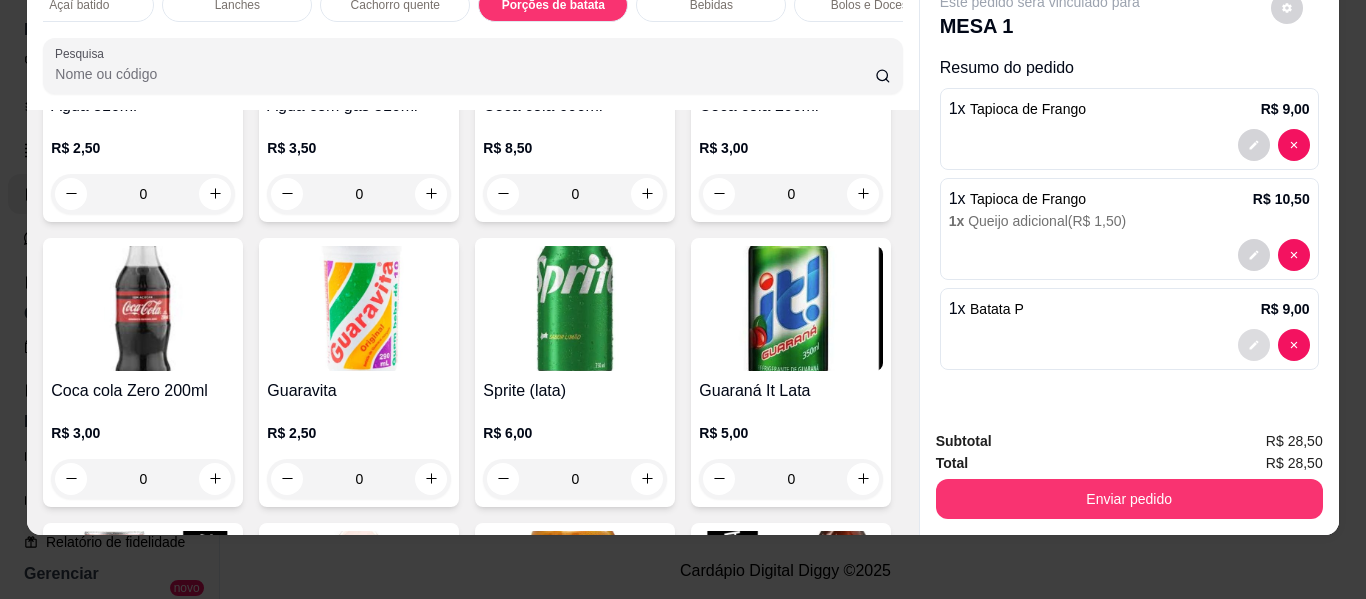 click at bounding box center (1254, 345) 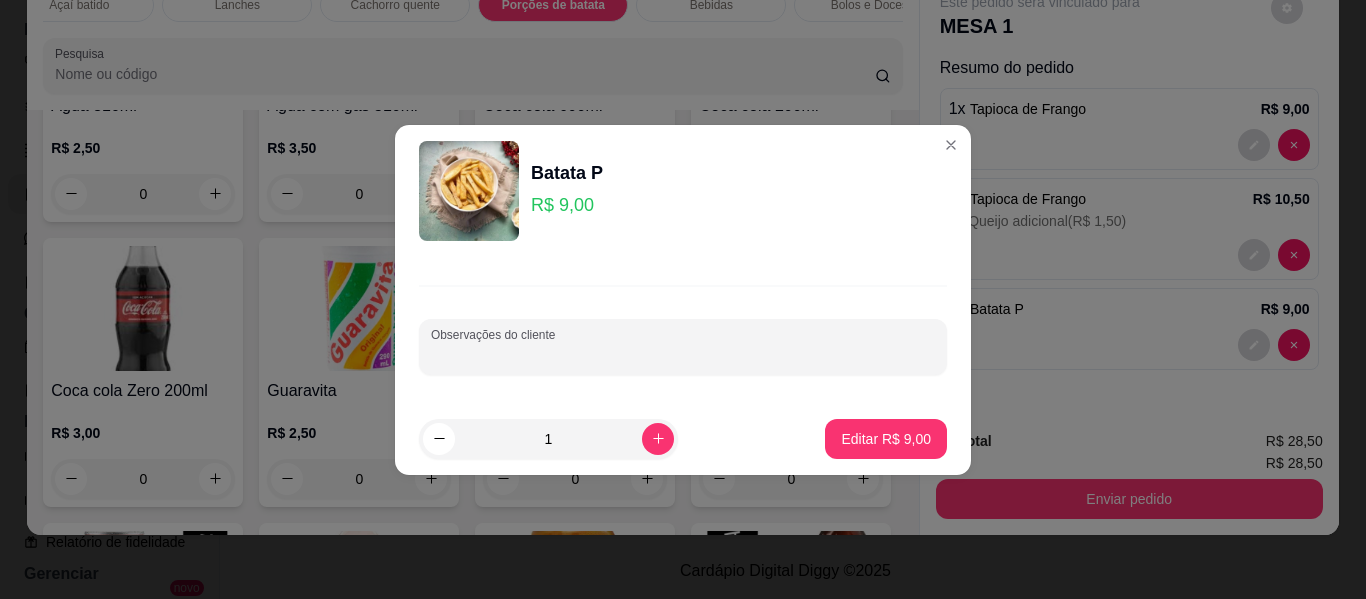 click on "Observações do cliente" at bounding box center [683, 355] 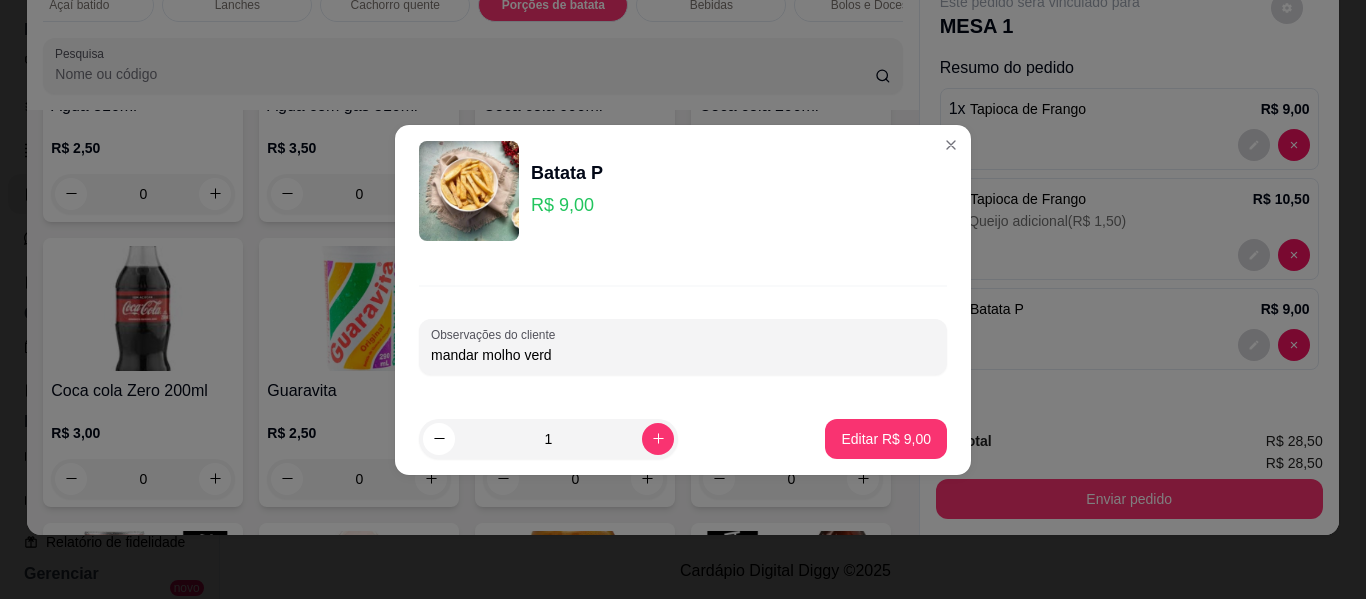 type on "mandar molho verde" 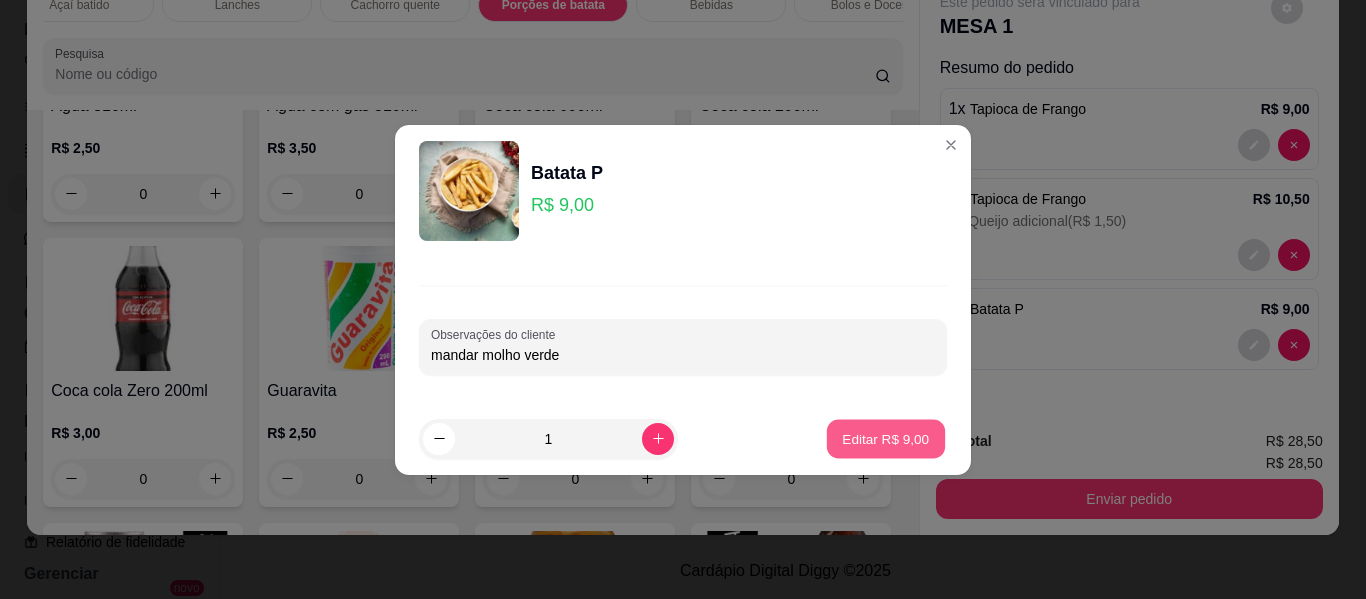 click on "Editar   R$ 9,00" at bounding box center [886, 438] 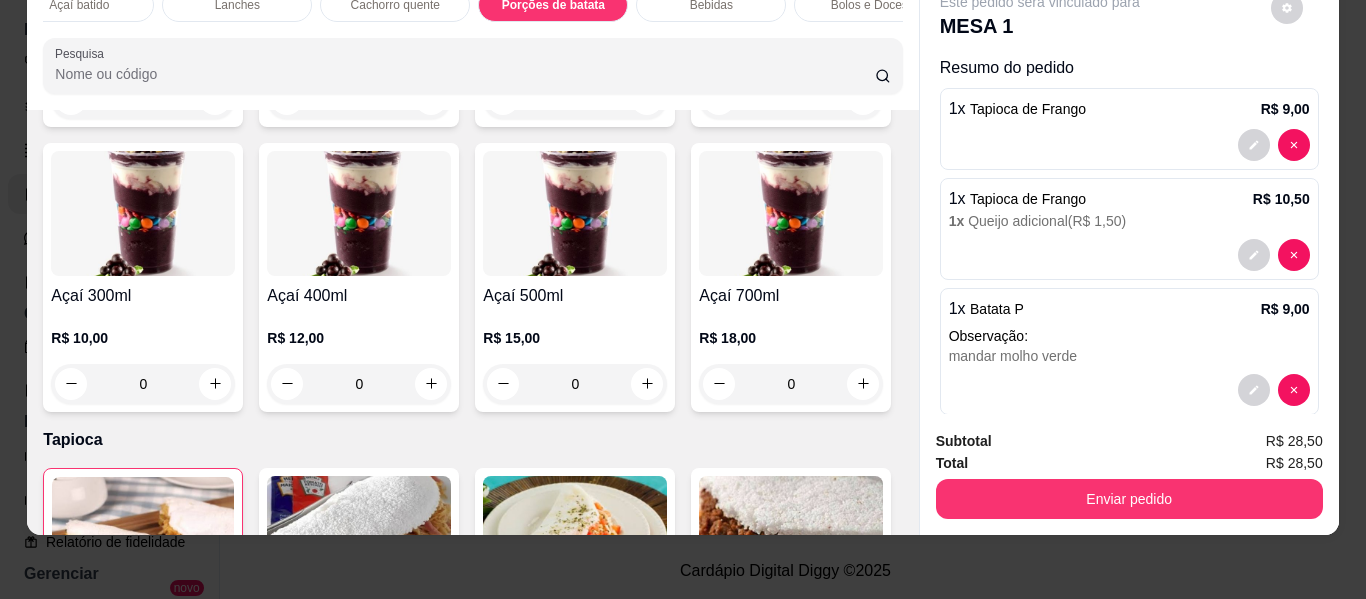 scroll, scrollTop: 0, scrollLeft: 0, axis: both 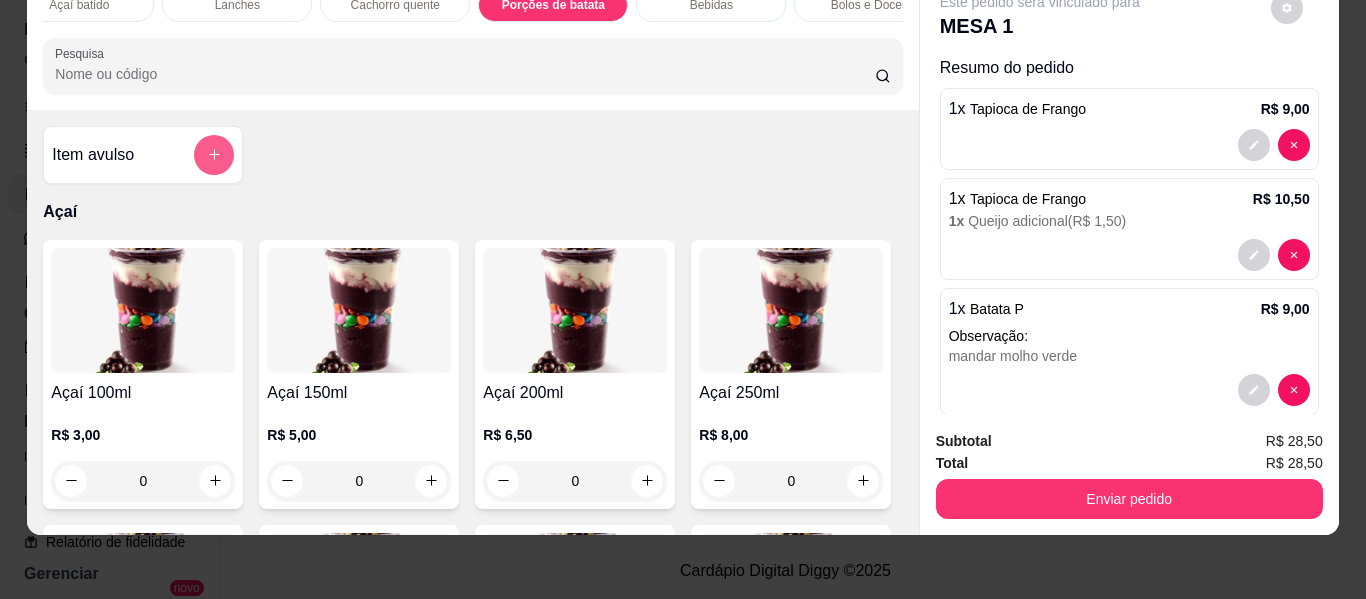 click 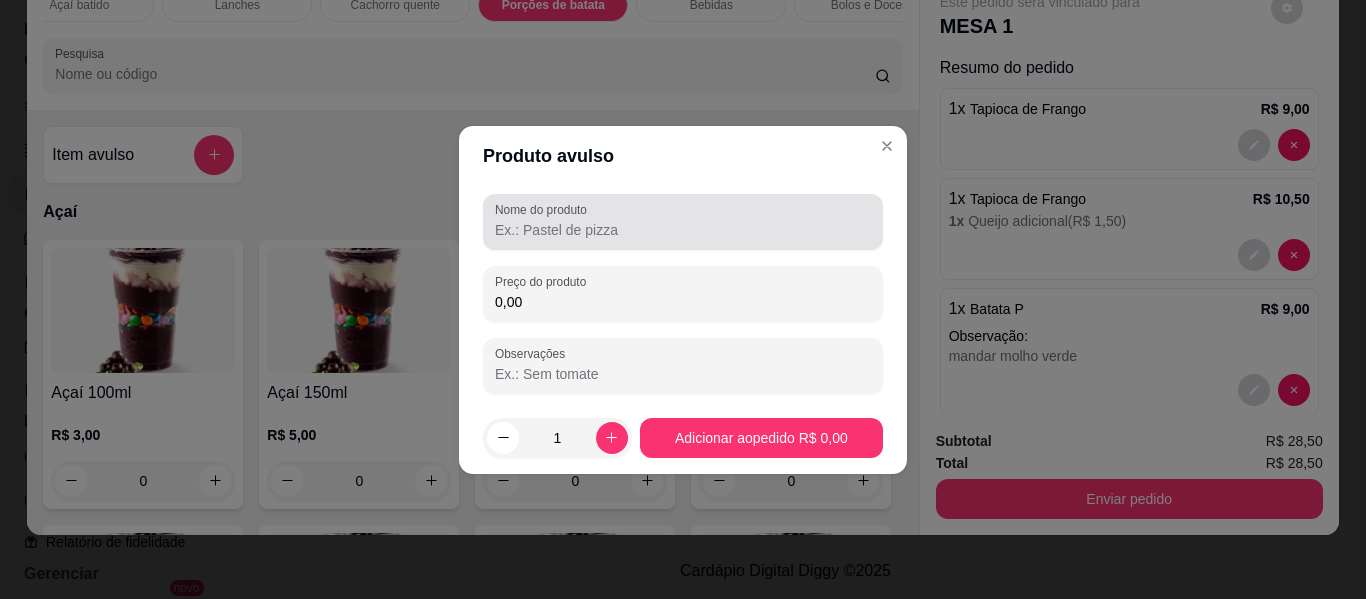 click on "Nome do produto" at bounding box center [683, 222] 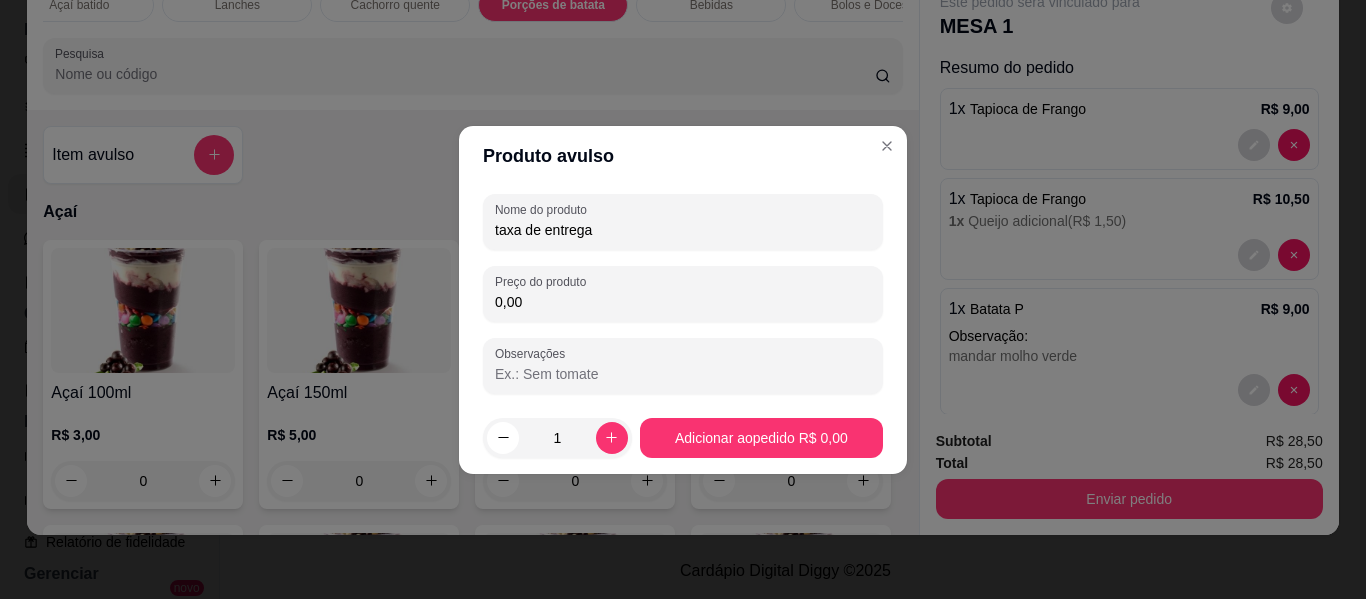 type on "taxa de entrega" 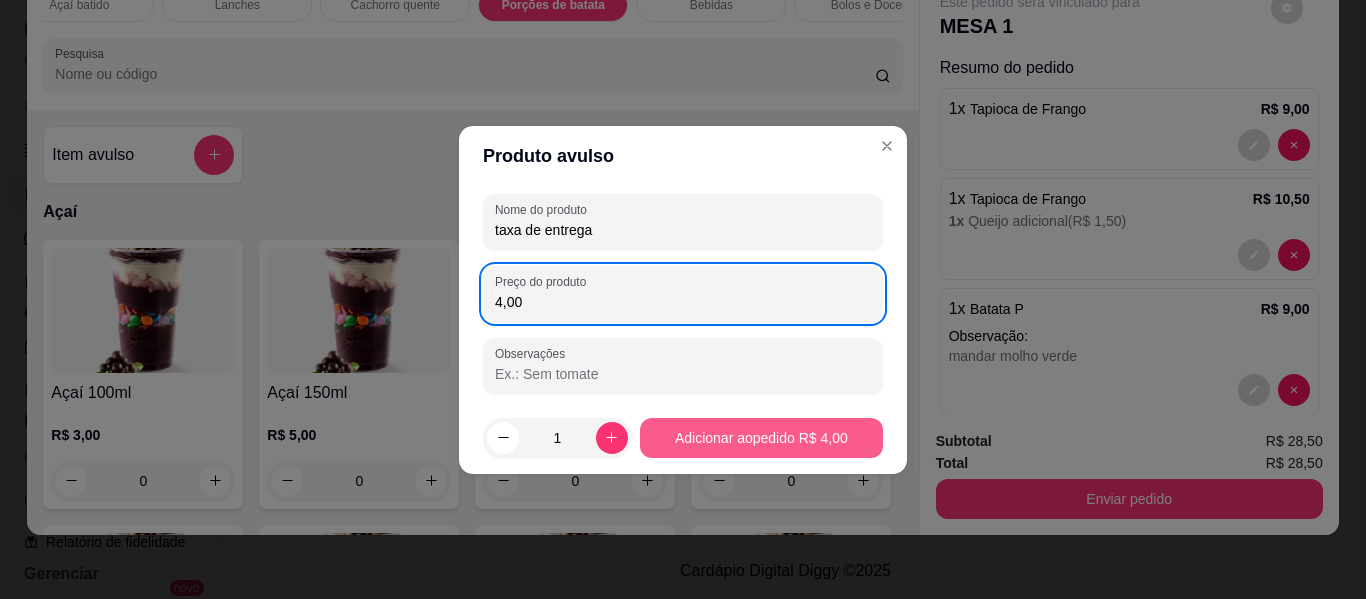 type on "4,00" 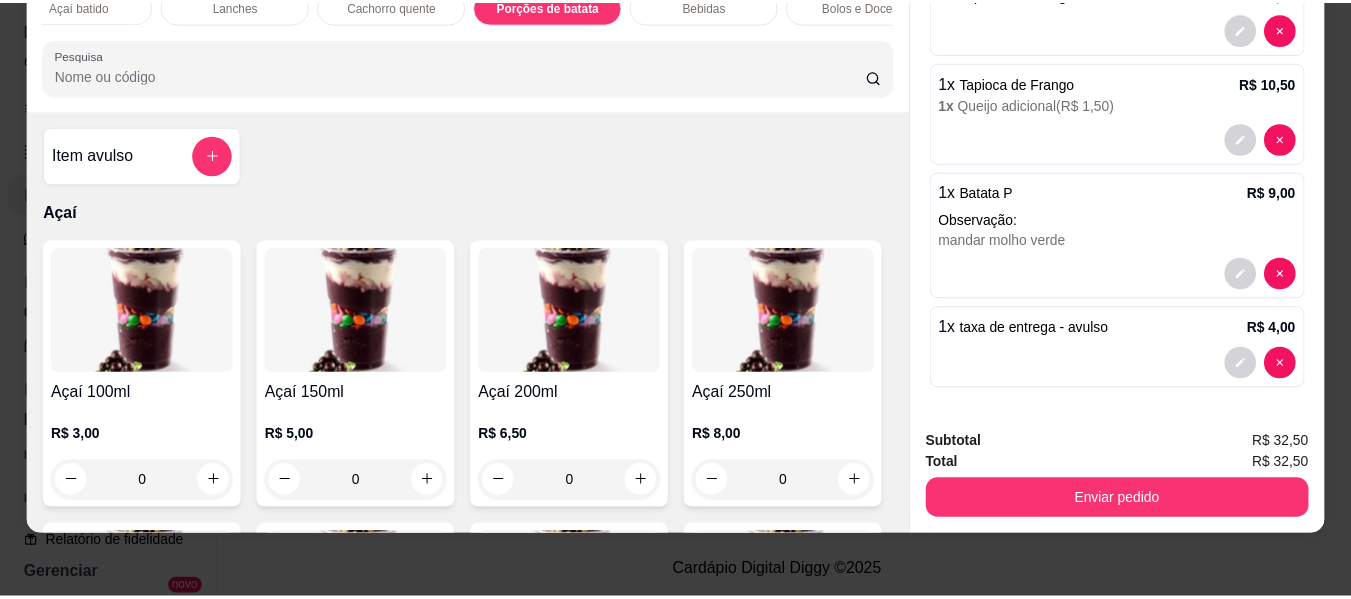 scroll, scrollTop: 118, scrollLeft: 0, axis: vertical 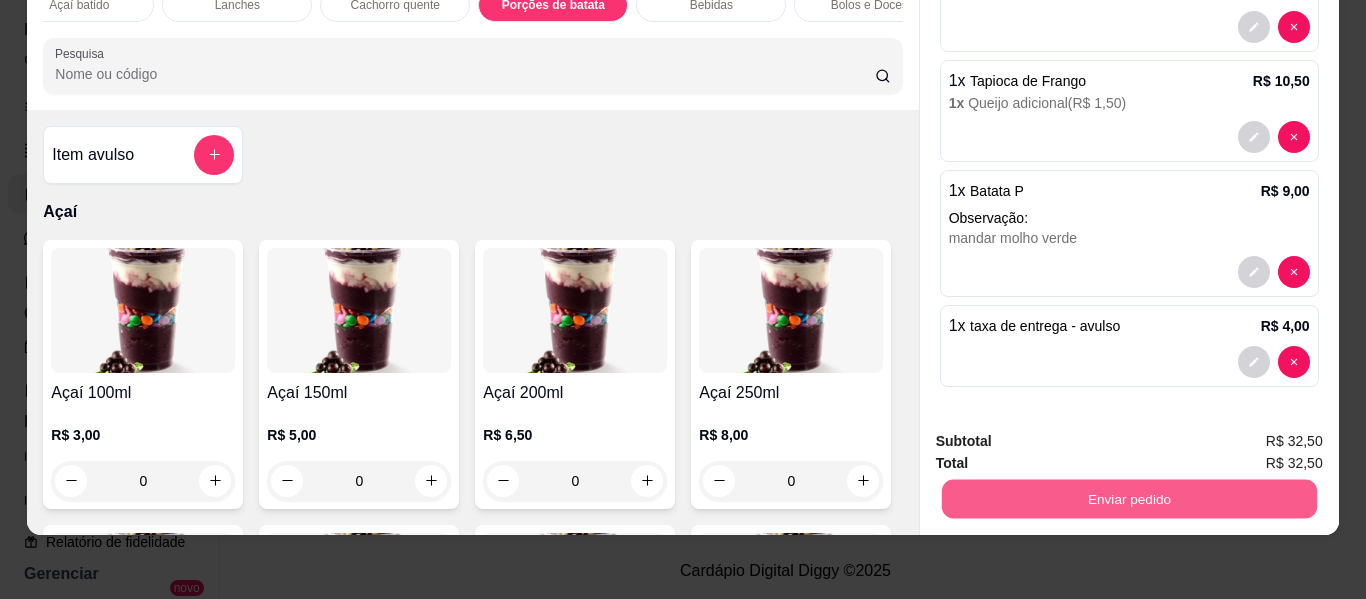 click on "Enviar pedido" at bounding box center [1128, 499] 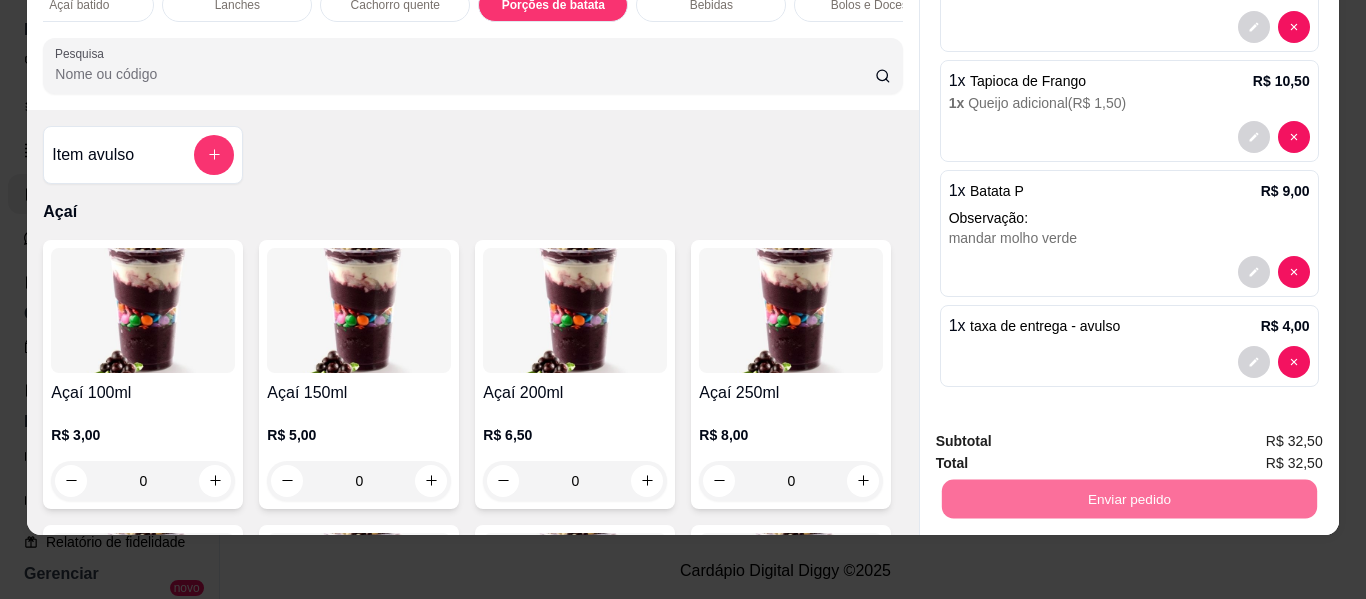 click on "Não registrar e enviar pedido" at bounding box center (1063, 434) 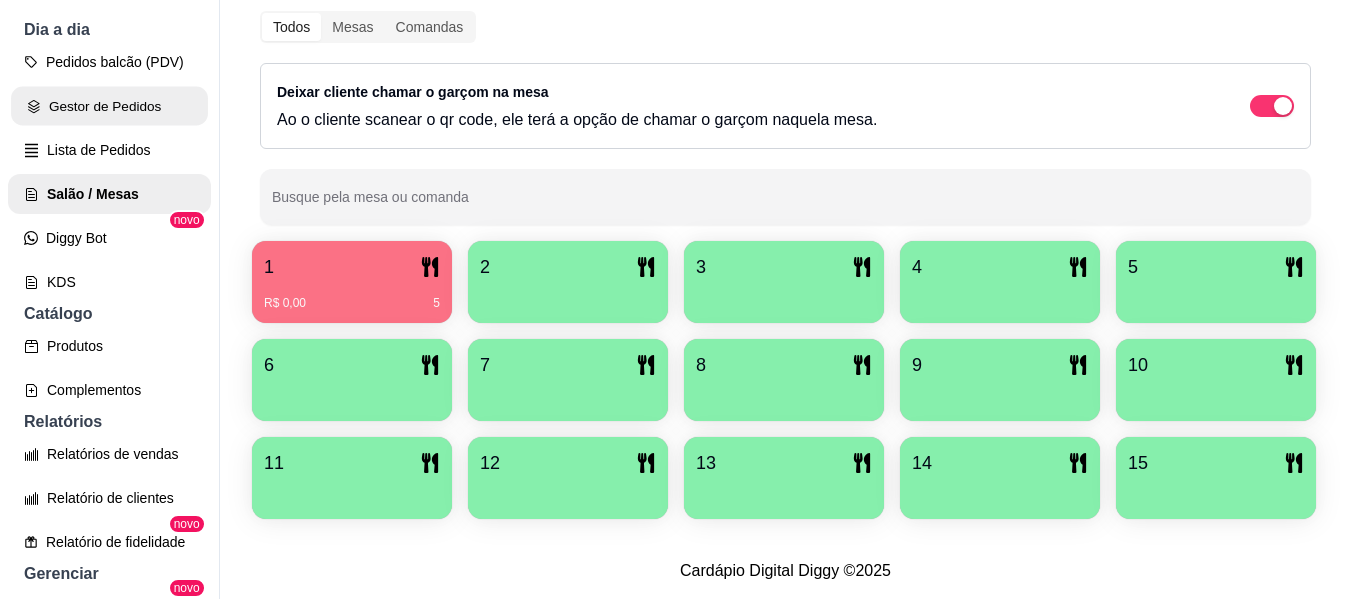 click on "Gestor de Pedidos" at bounding box center [109, 106] 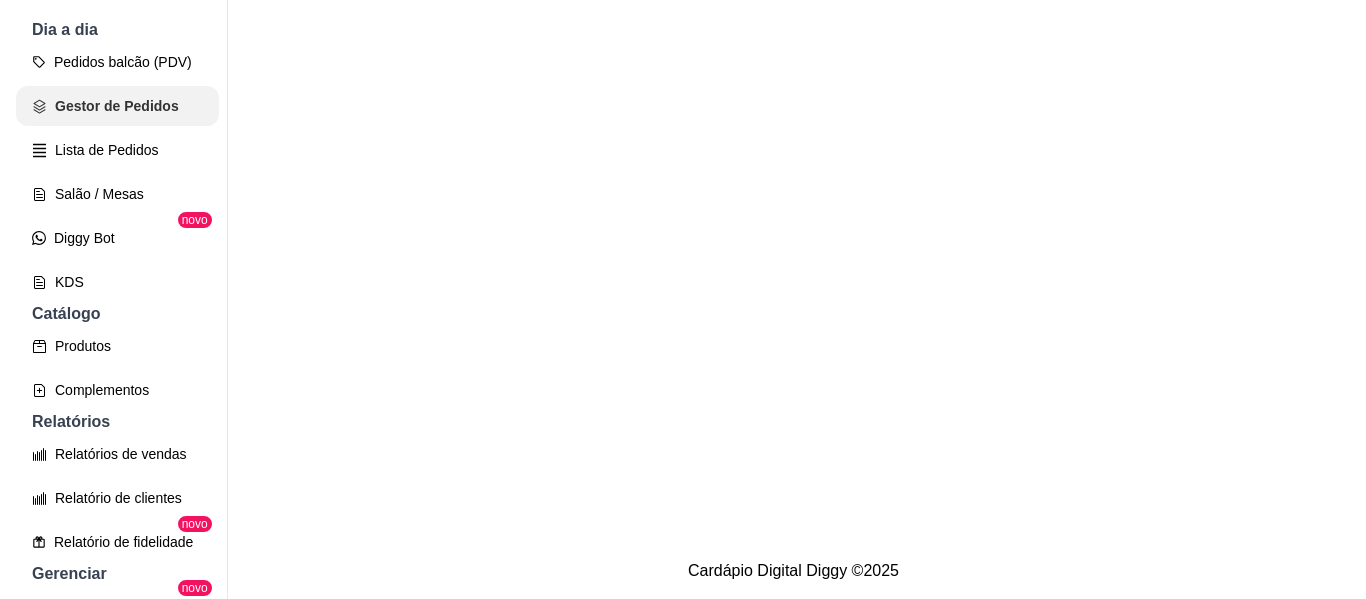scroll, scrollTop: 0, scrollLeft: 0, axis: both 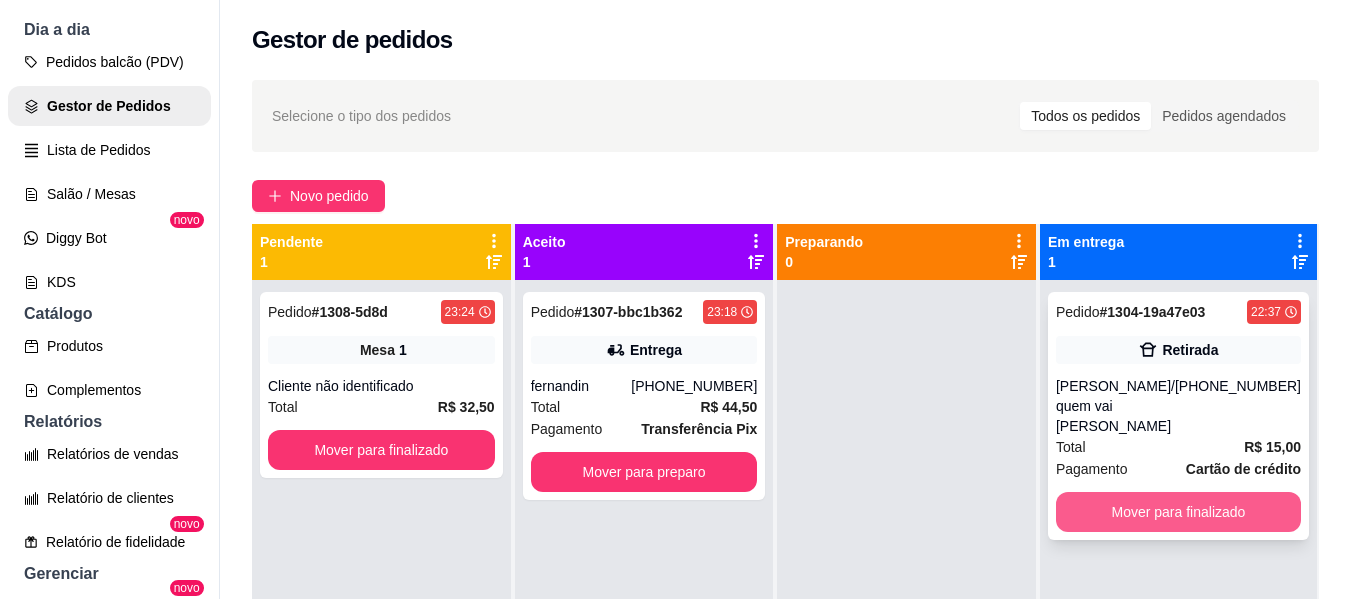 click on "Mover para finalizado" at bounding box center (1178, 512) 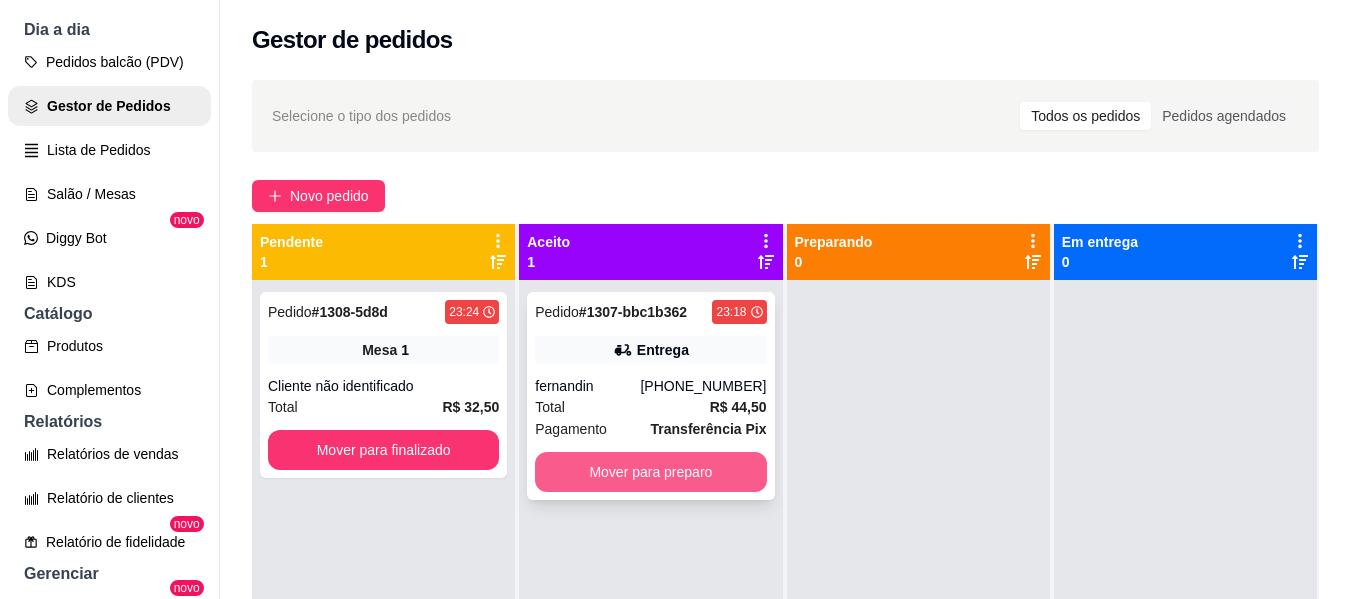 click on "Mover para preparo" at bounding box center [650, 472] 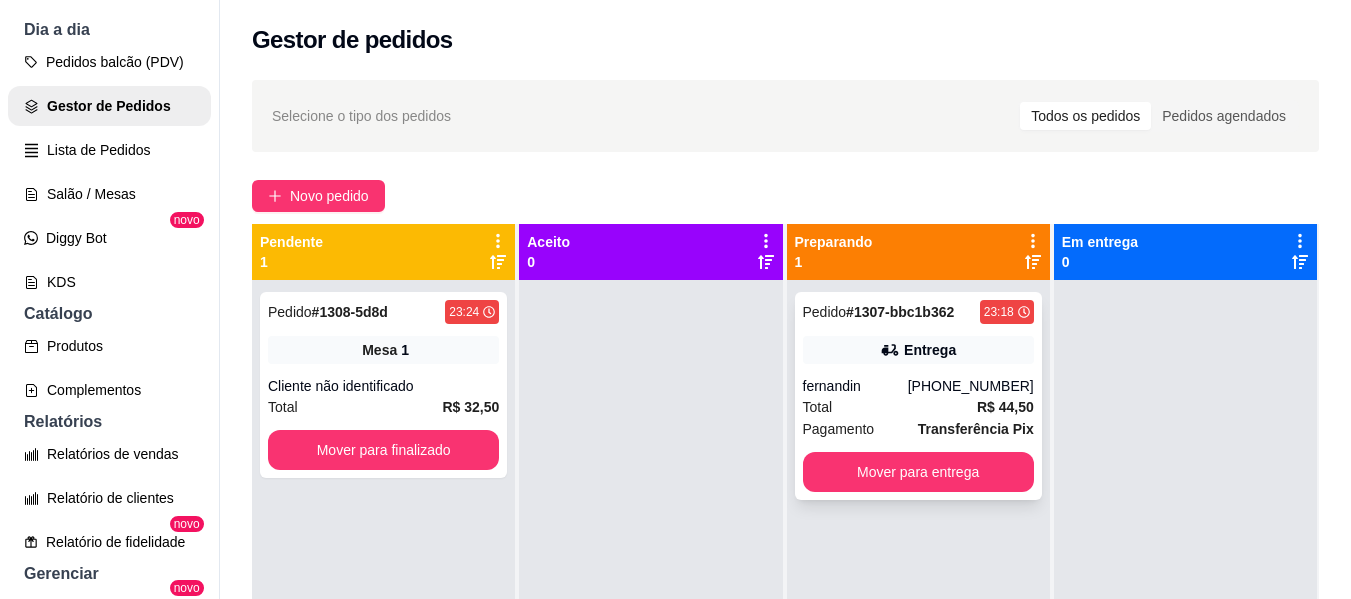 click on "Total R$ 44,50" at bounding box center (918, 407) 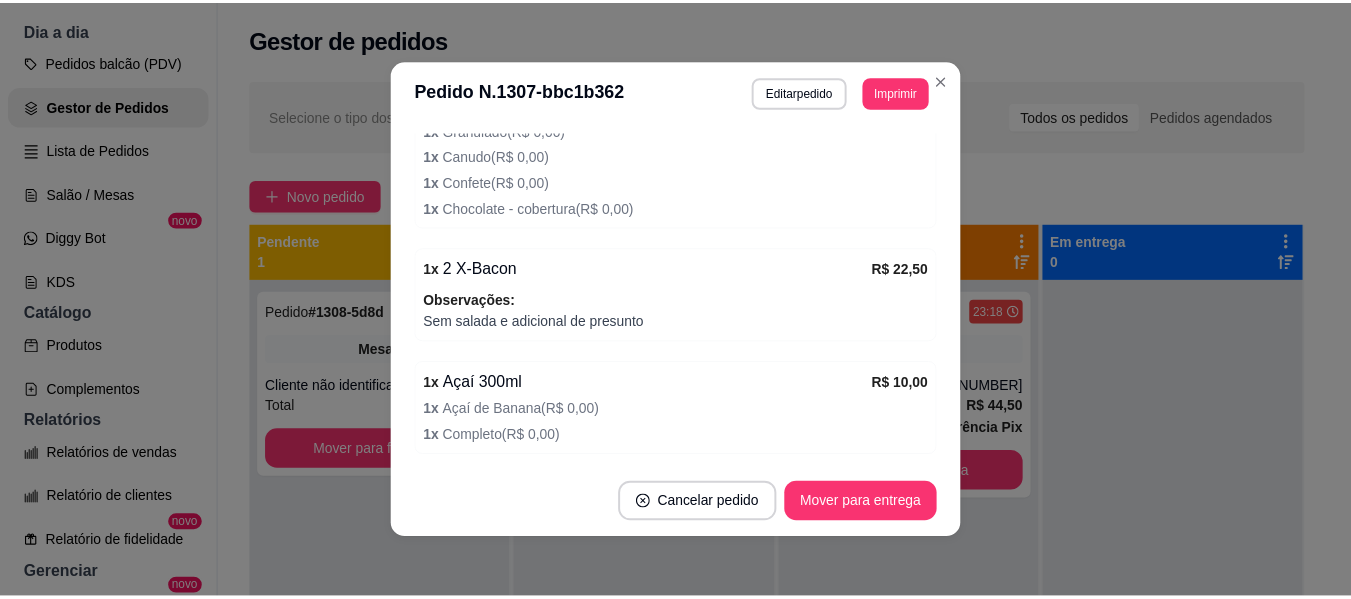 scroll, scrollTop: 858, scrollLeft: 0, axis: vertical 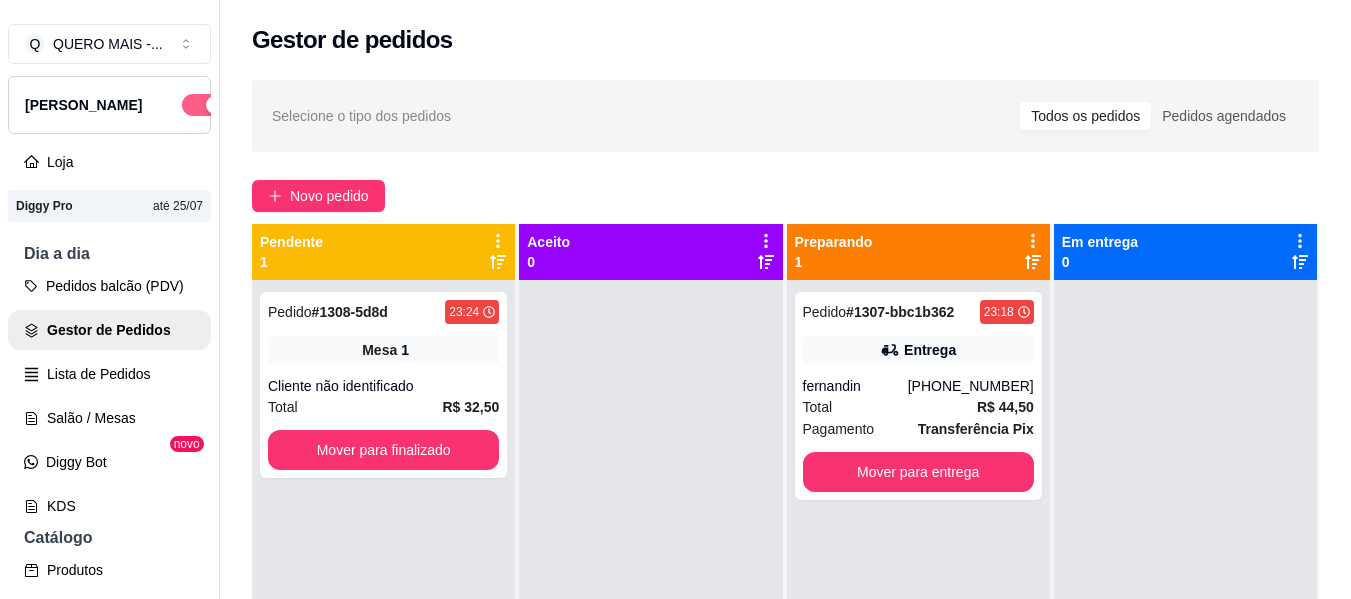 click at bounding box center (215, 105) 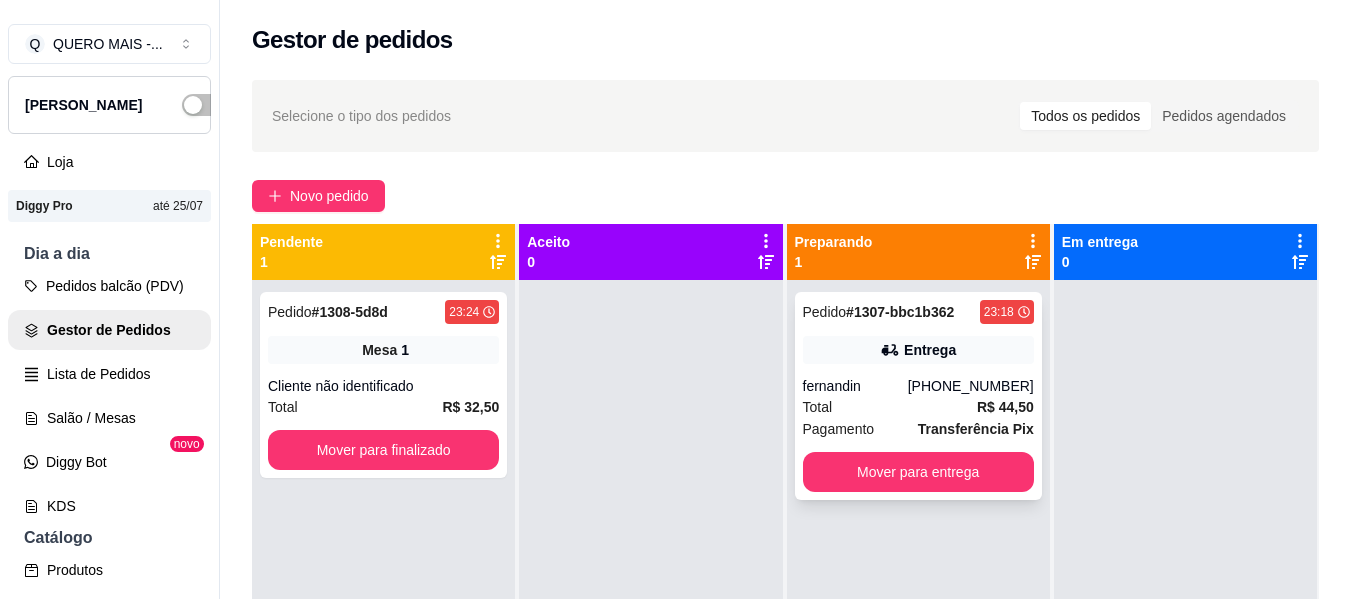 click on "Pedido  # 1307-bbc1b362 23:18 Entrega fernandin [PHONE_NUMBER] Total R$ 44,50 Pagamento Transferência Pix Mover para entrega" at bounding box center [918, 396] 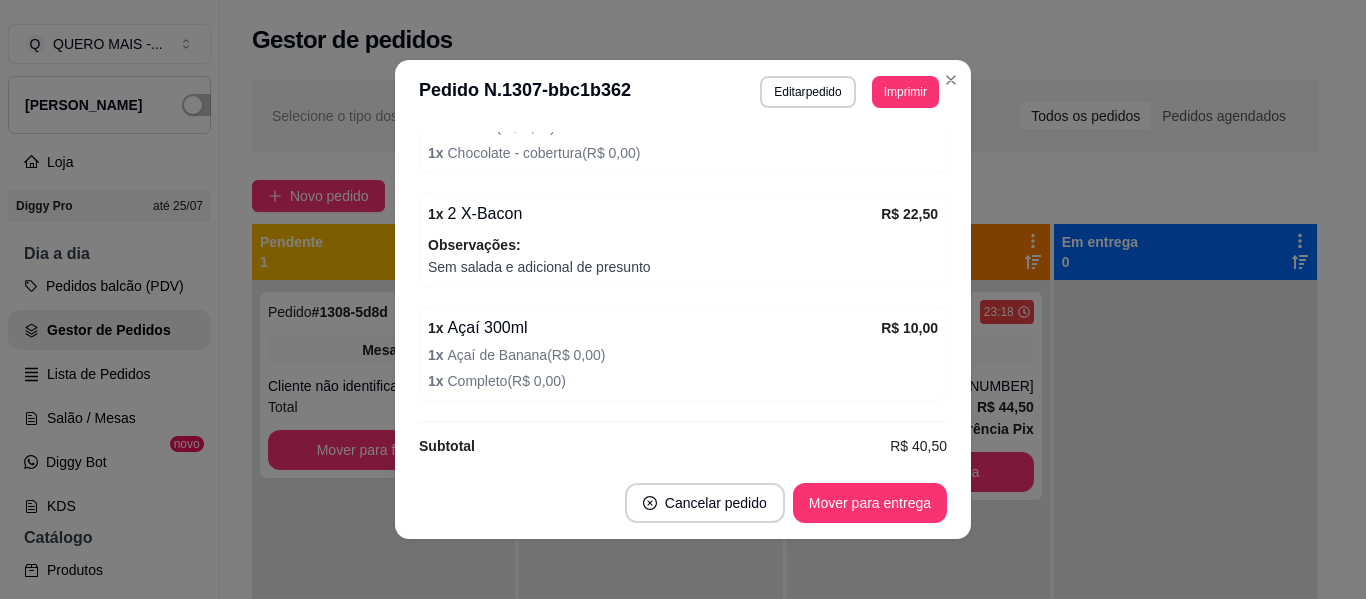 scroll, scrollTop: 858, scrollLeft: 0, axis: vertical 